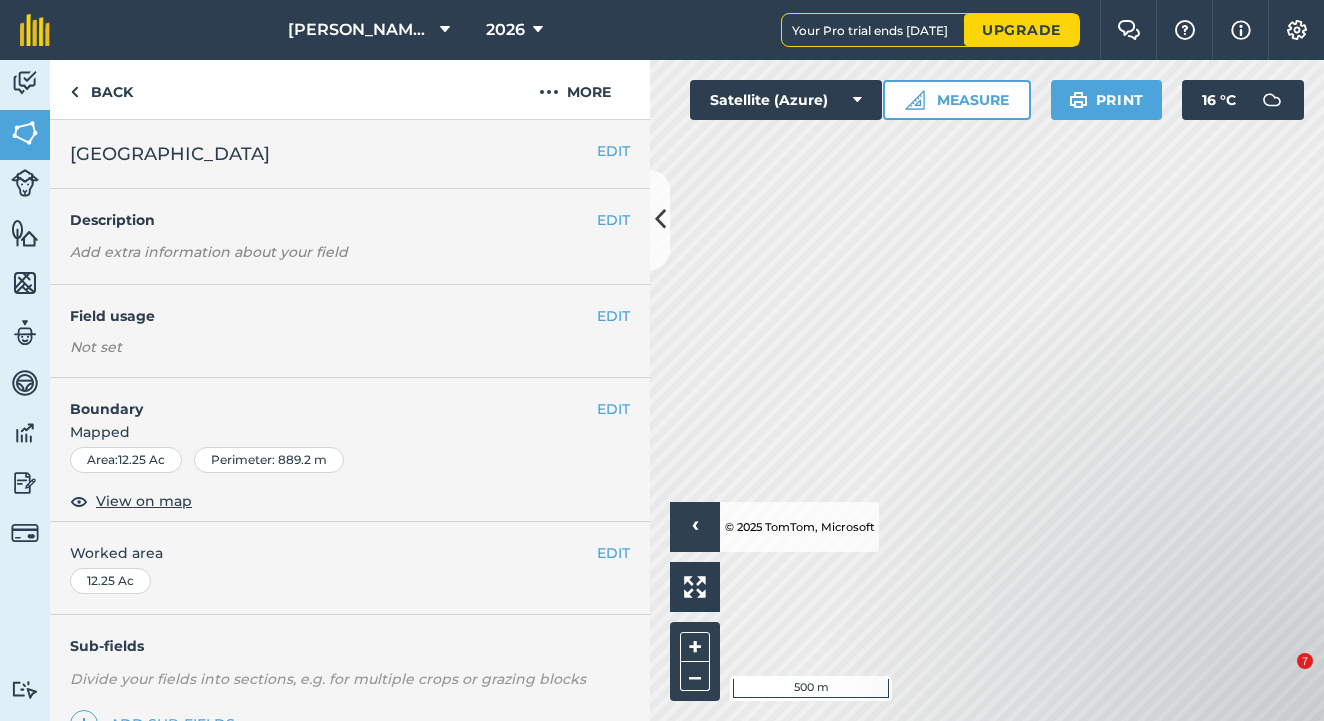 scroll, scrollTop: 0, scrollLeft: 0, axis: both 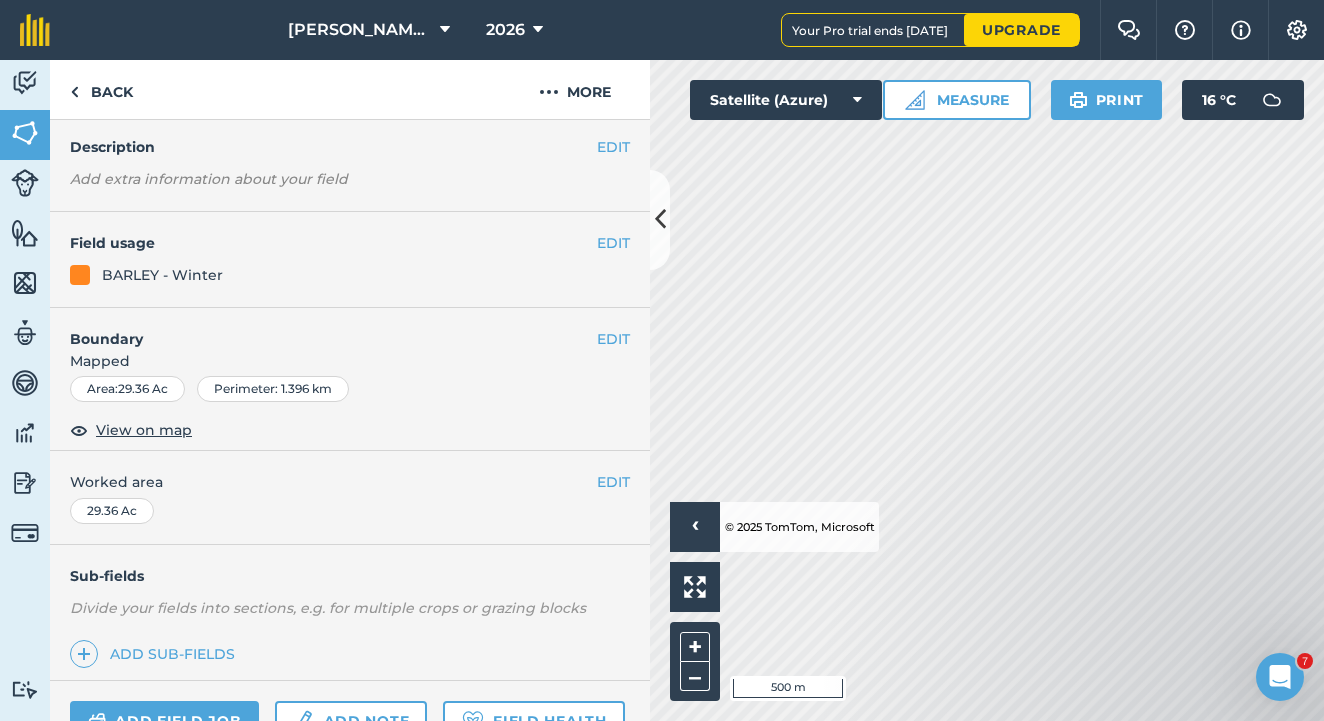 click on "EDIT" at bounding box center (613, 243) 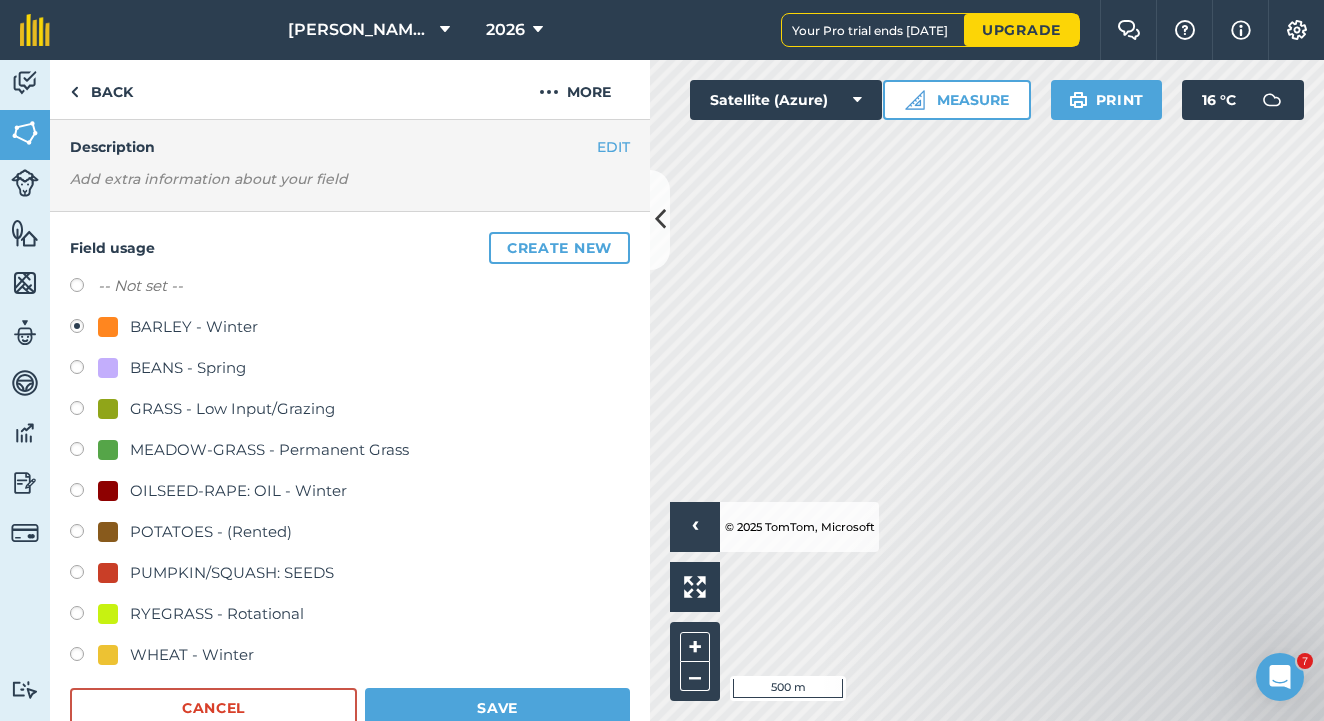 click at bounding box center (84, 534) 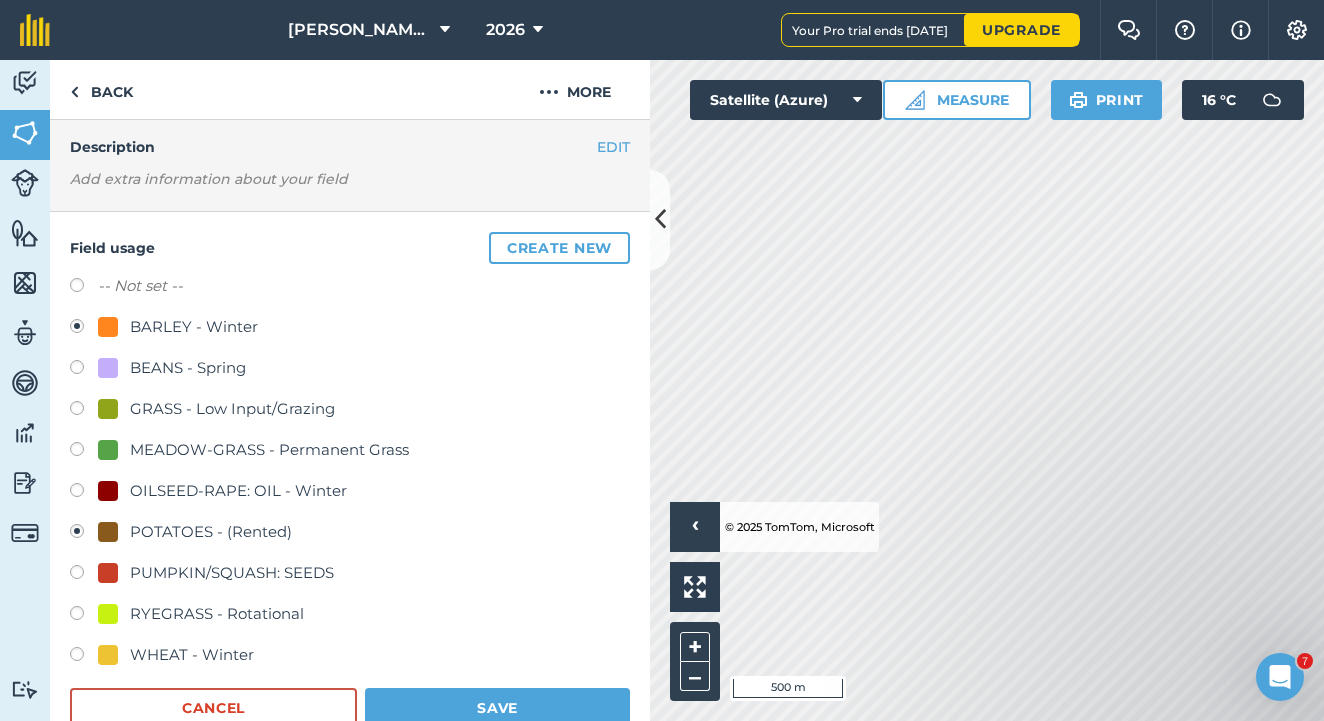 radio on "true" 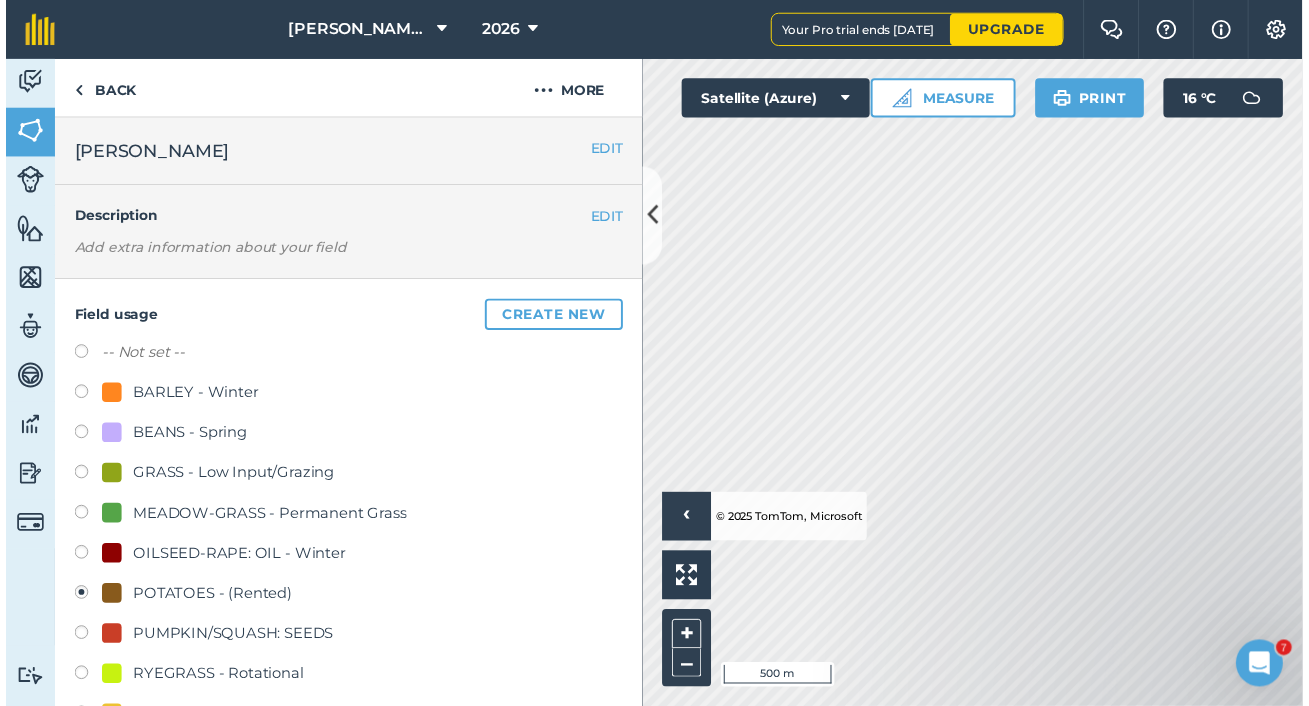scroll, scrollTop: 0, scrollLeft: 0, axis: both 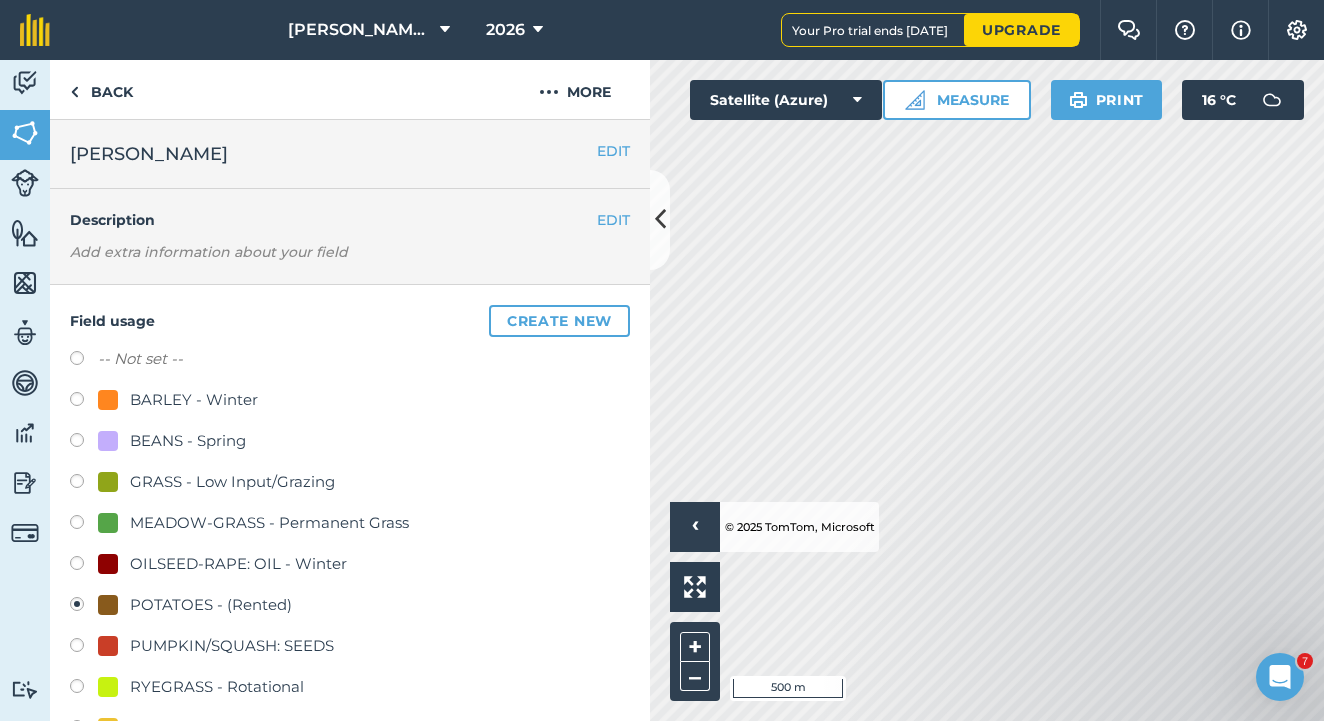 click on "Create new" at bounding box center [559, 321] 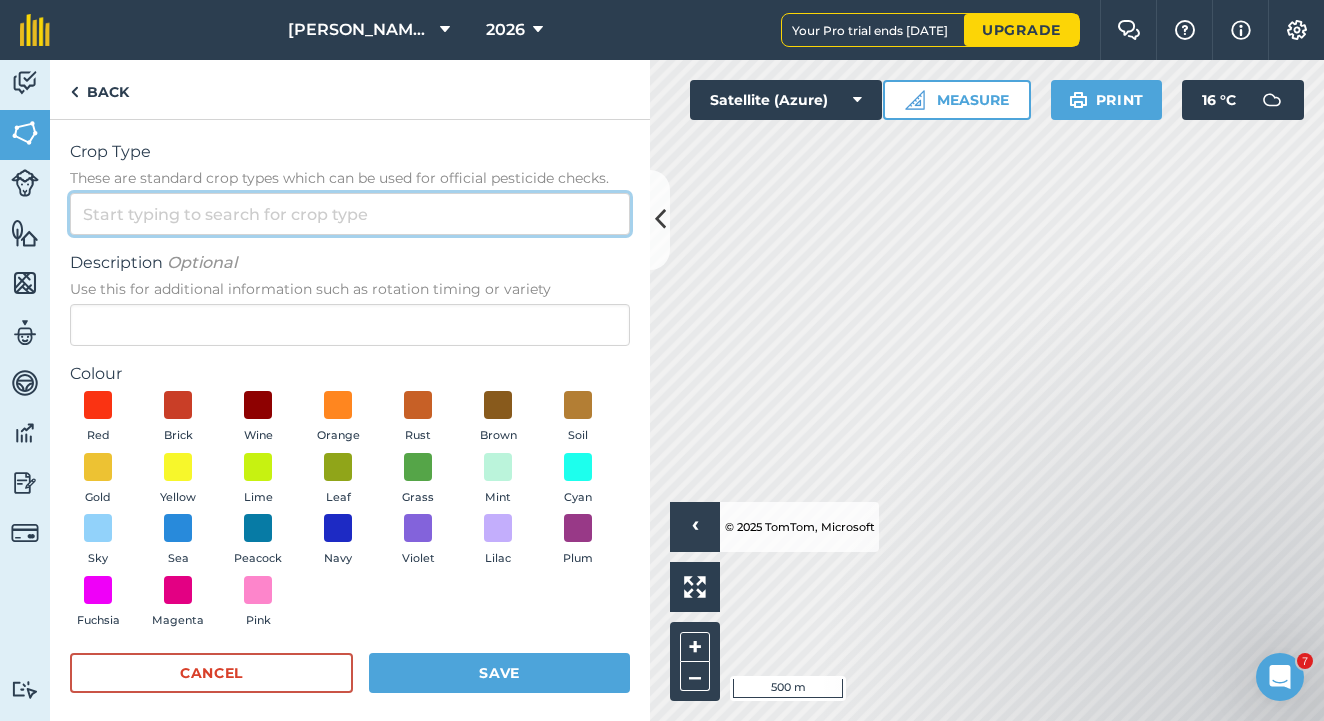 click on "Crop Type These are standard crop types which can be used for official pesticide checks." at bounding box center (350, 214) 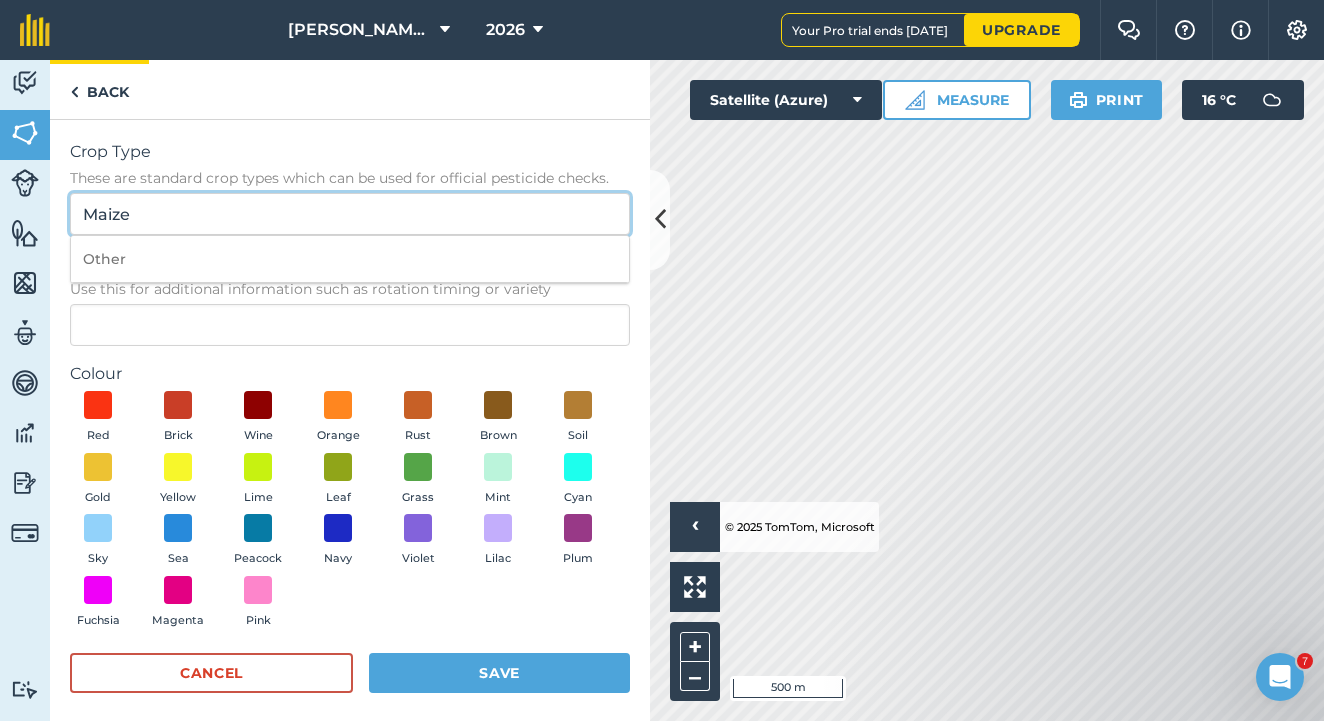 type on "Maize" 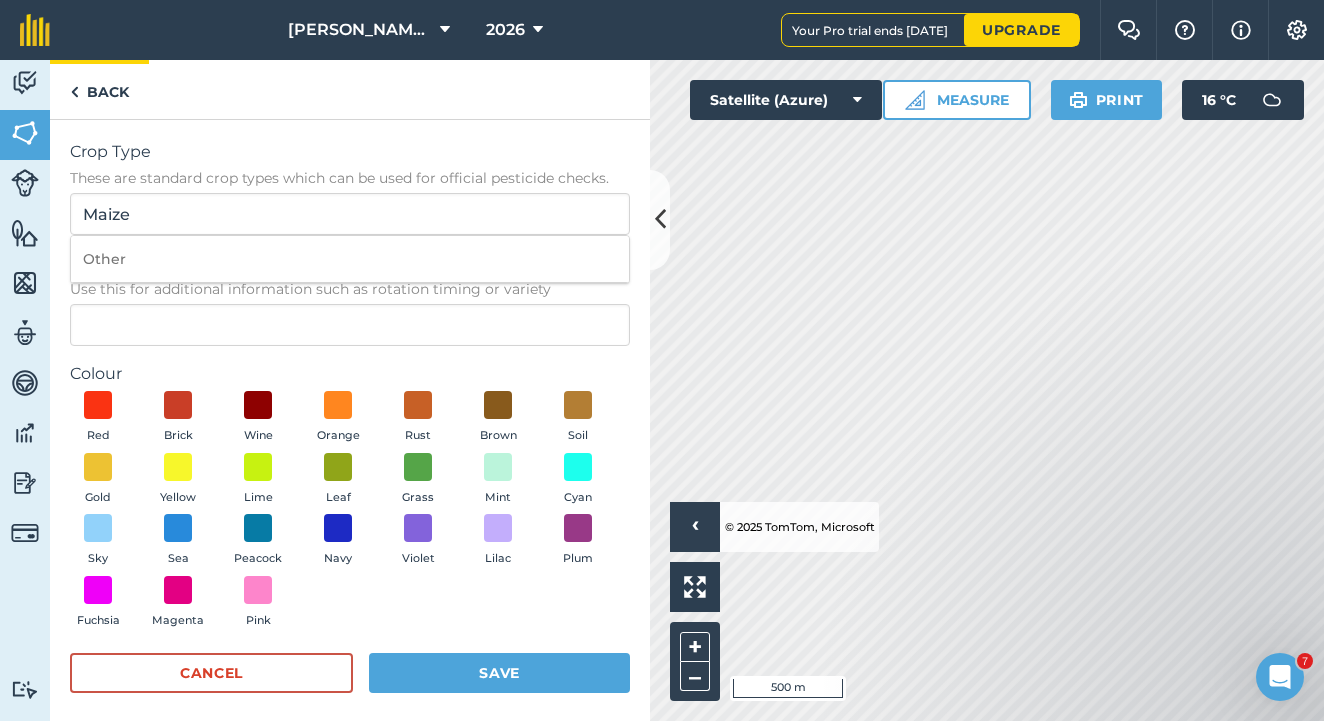 click on "Back" at bounding box center (99, 89) 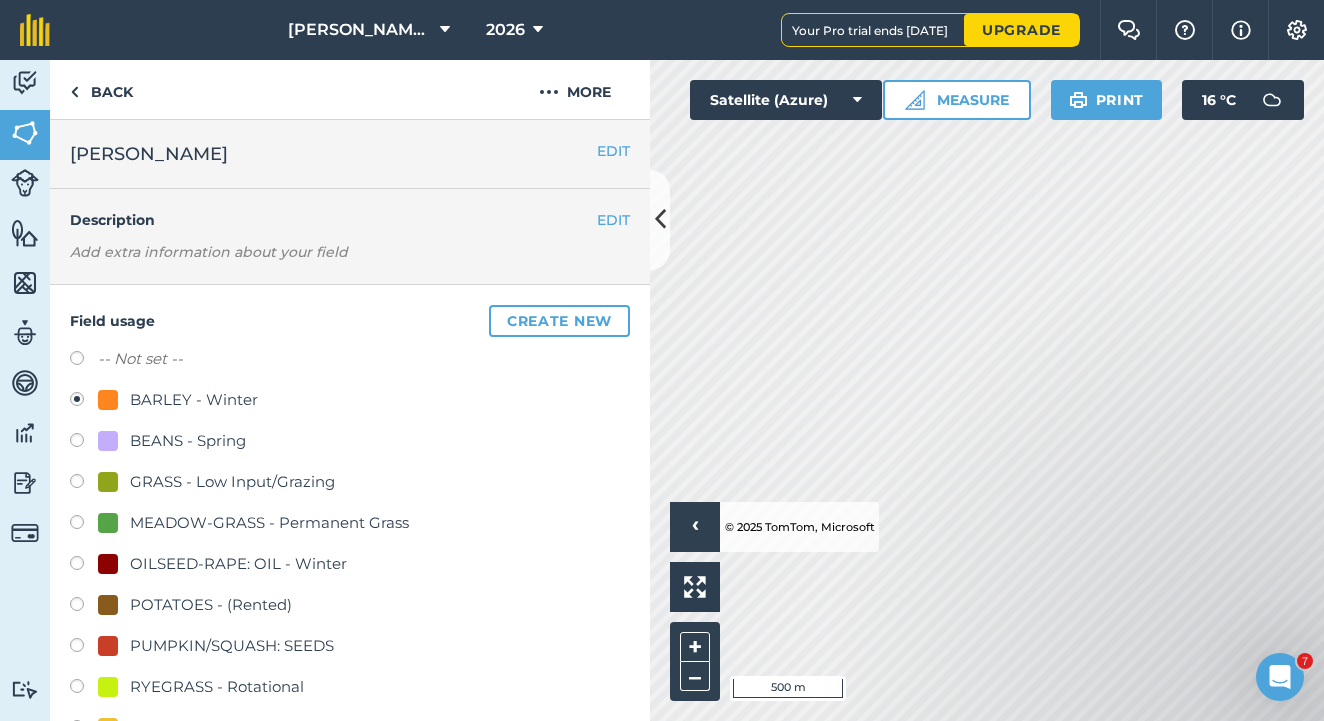 click at bounding box center (1297, 30) 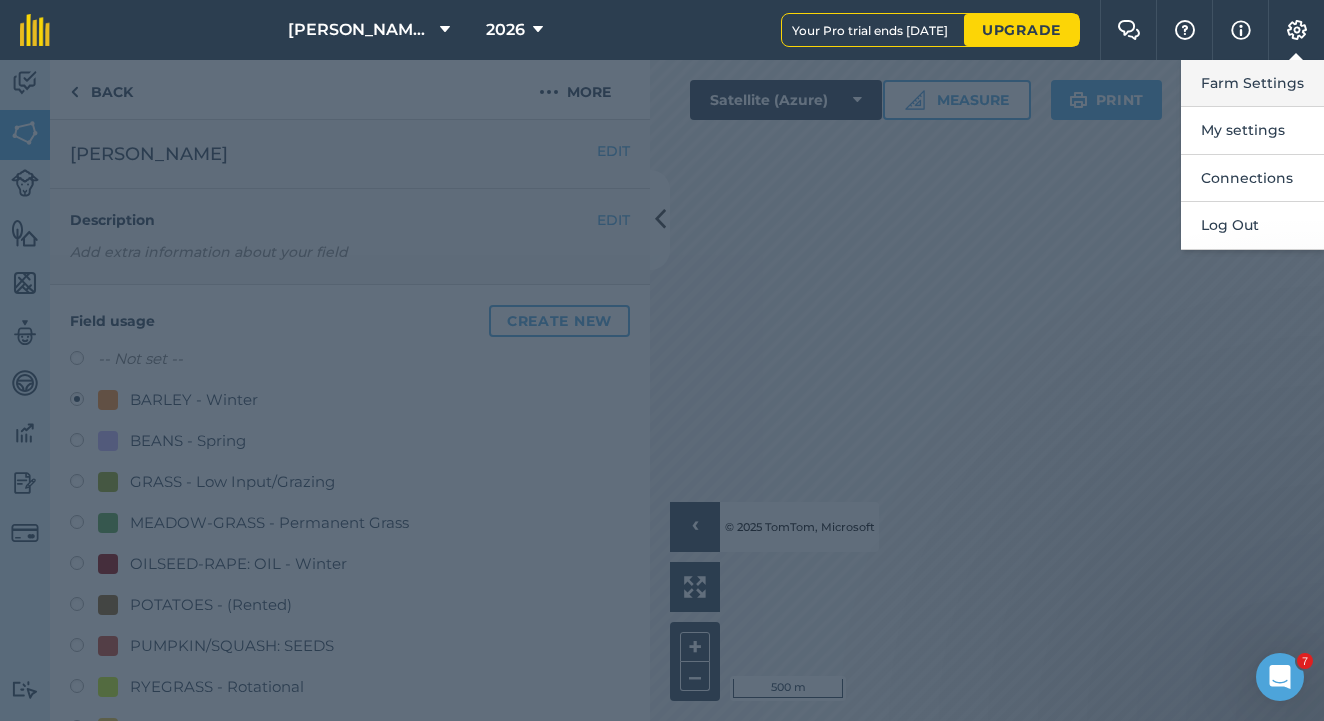 click on "Farm Settings" at bounding box center [1252, 83] 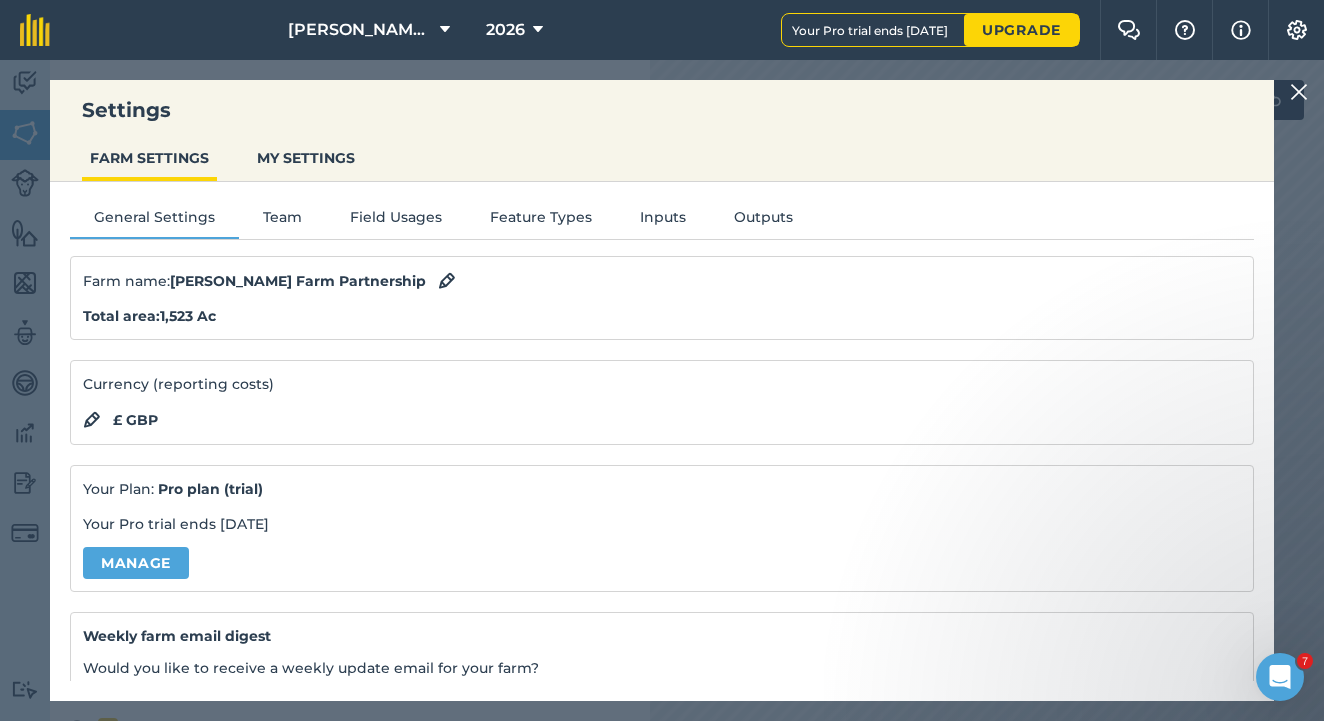 click on "Field Usages" at bounding box center (396, 221) 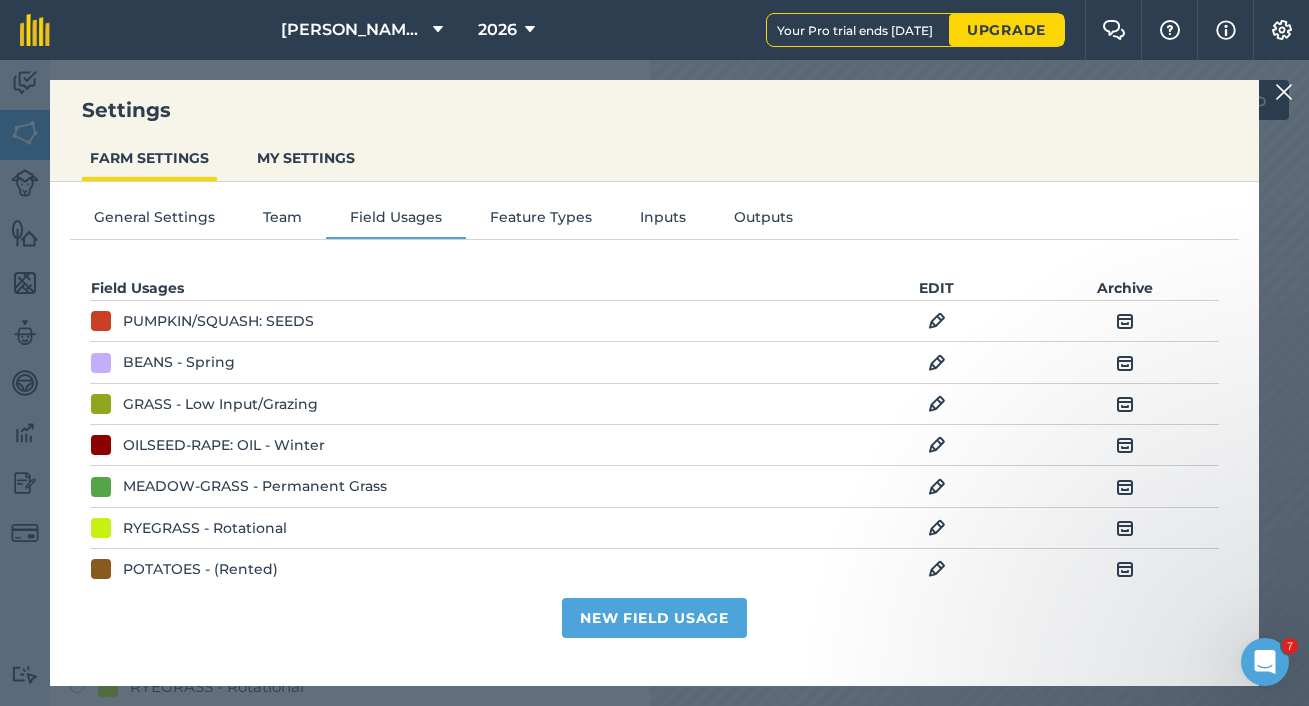 scroll, scrollTop: 0, scrollLeft: 0, axis: both 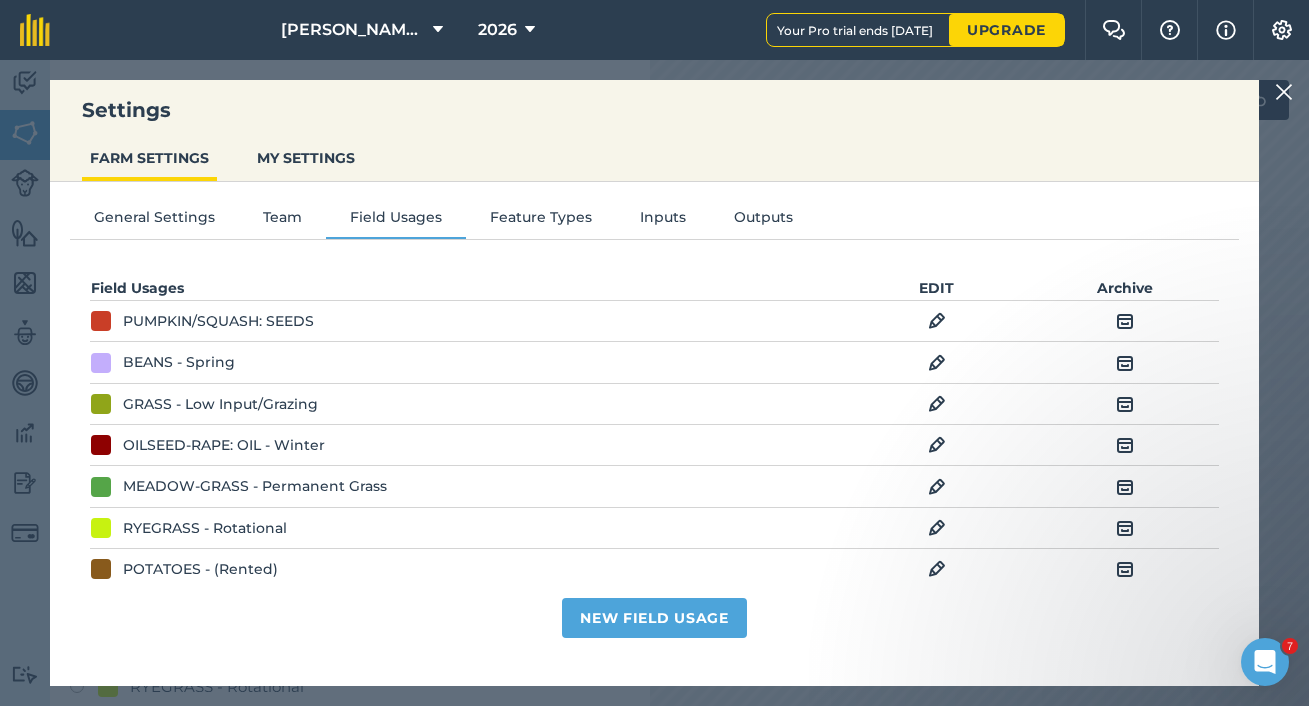 click at bounding box center (937, 445) 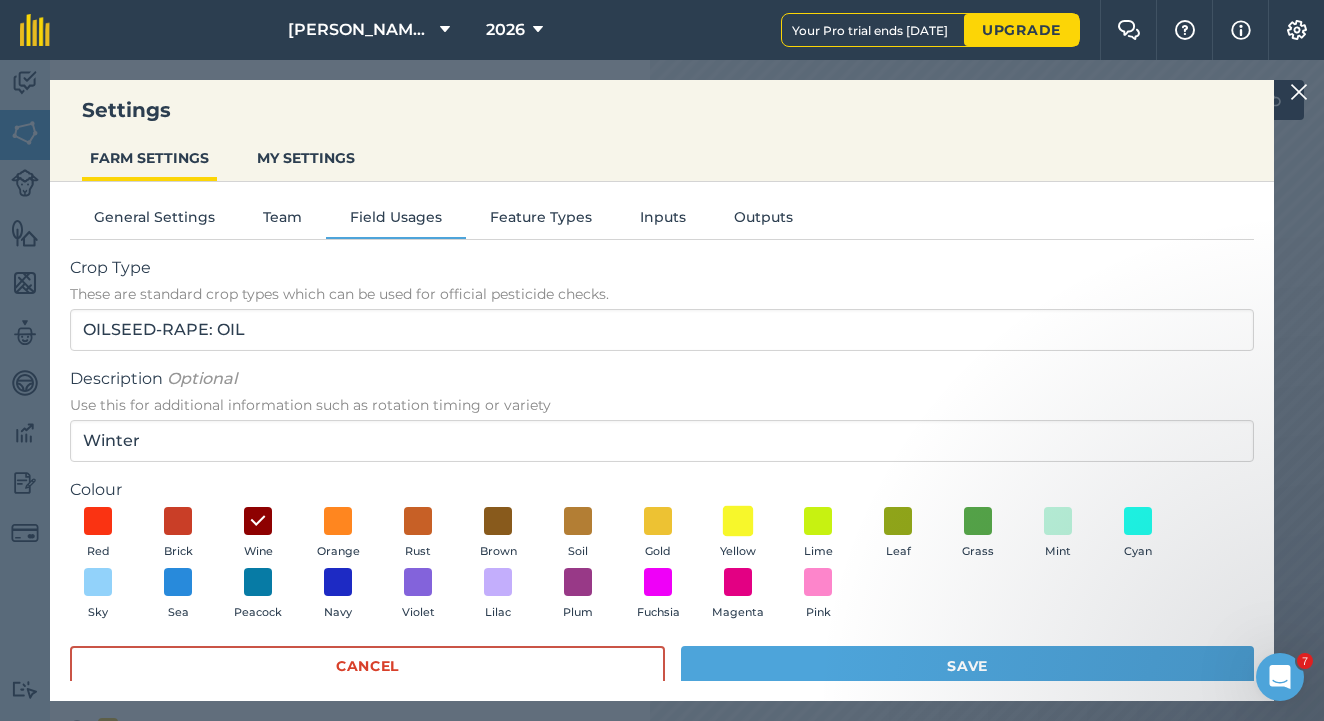 click at bounding box center (738, 520) 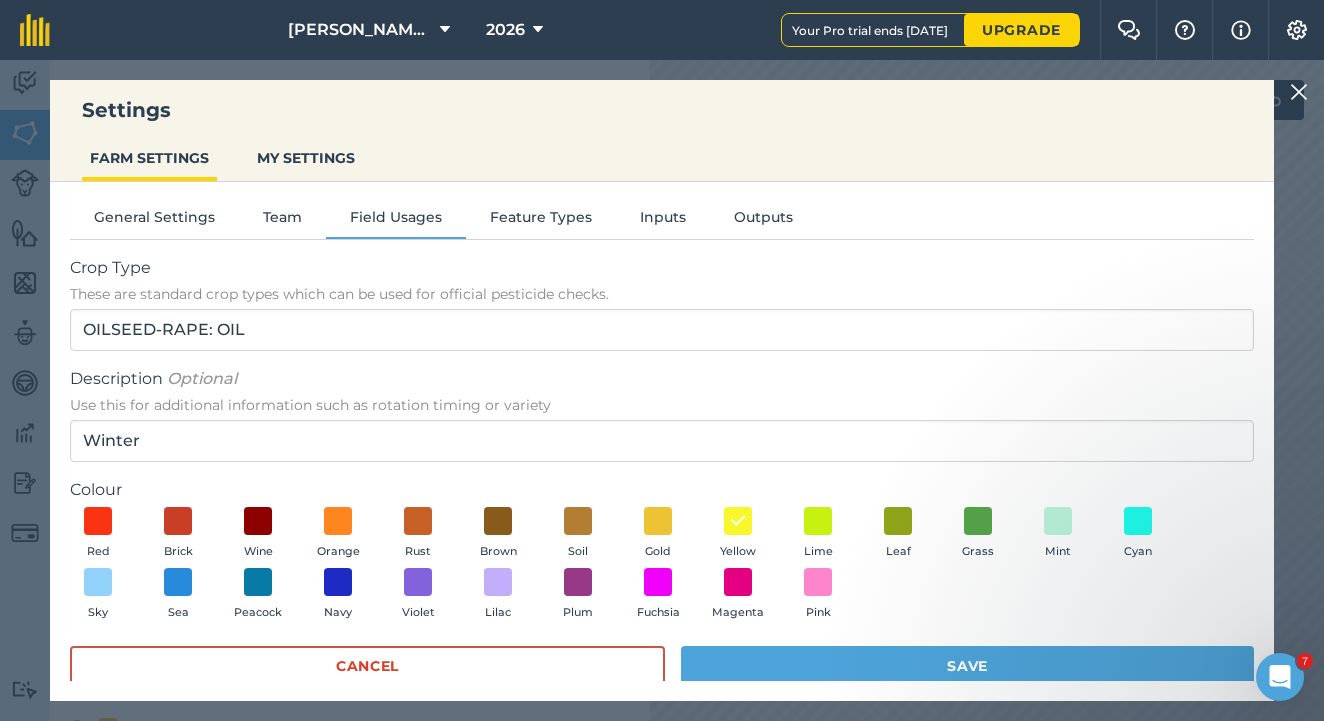 click on "Save" at bounding box center [967, 666] 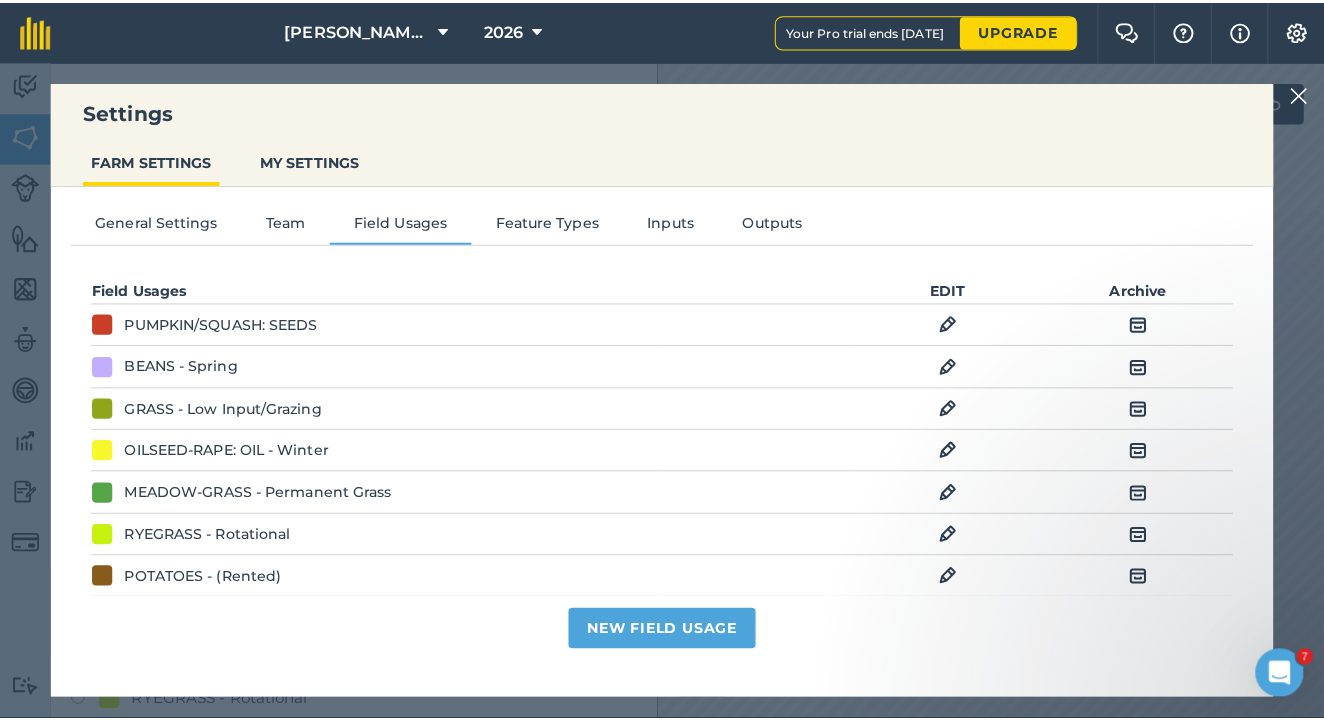 scroll, scrollTop: 1, scrollLeft: 0, axis: vertical 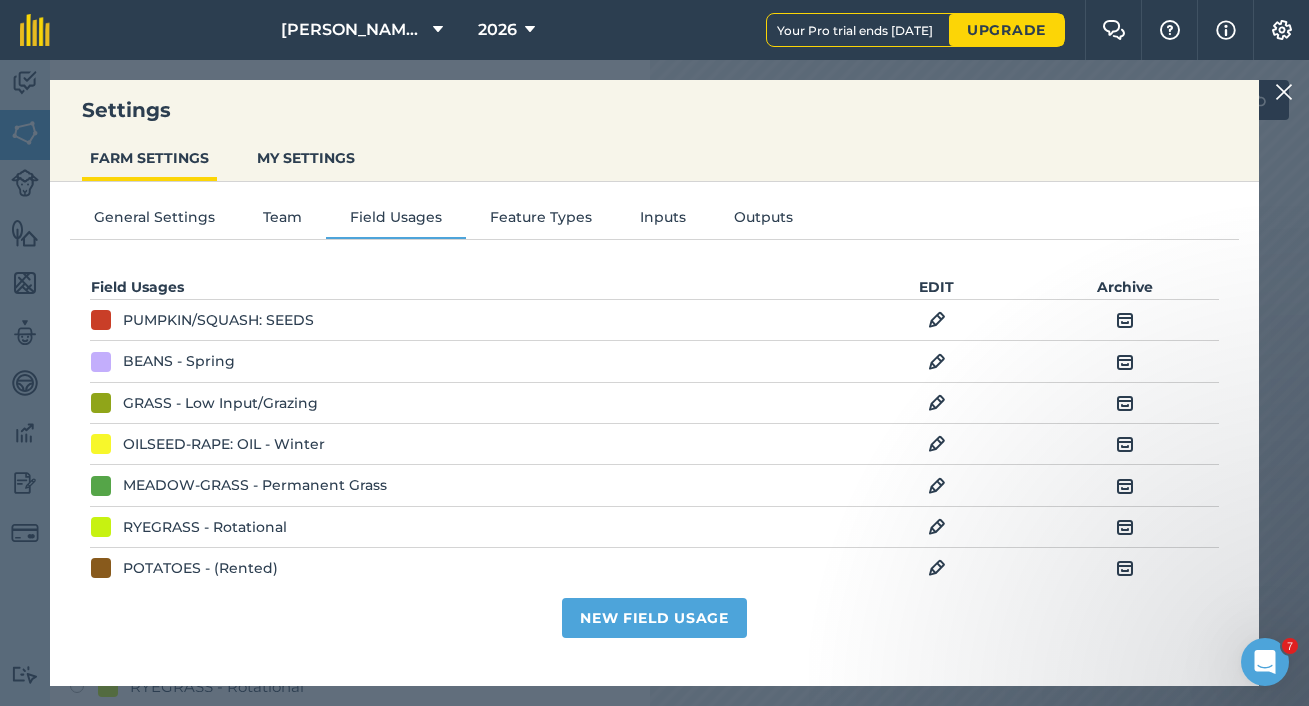 click on "New Field Usage" at bounding box center (654, 618) 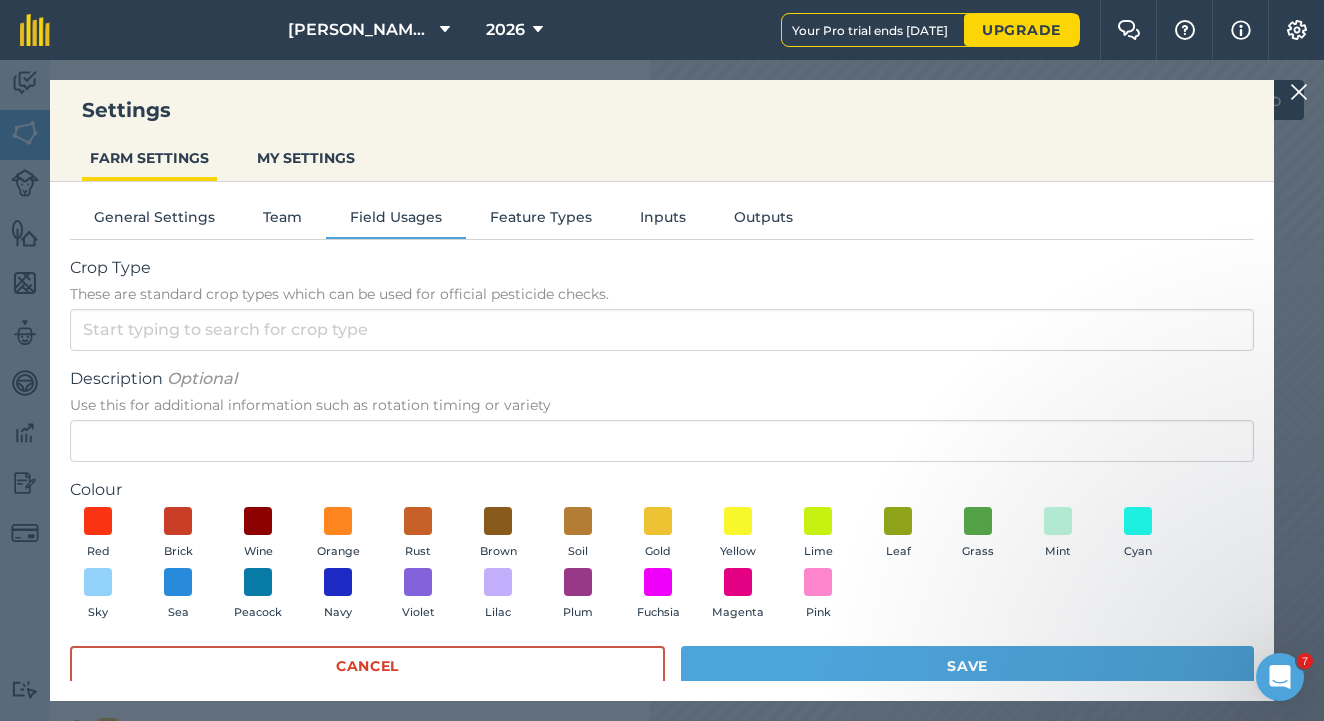 click on "Crop Type These are standard crop types which can be used for official pesticide checks." at bounding box center (662, 280) 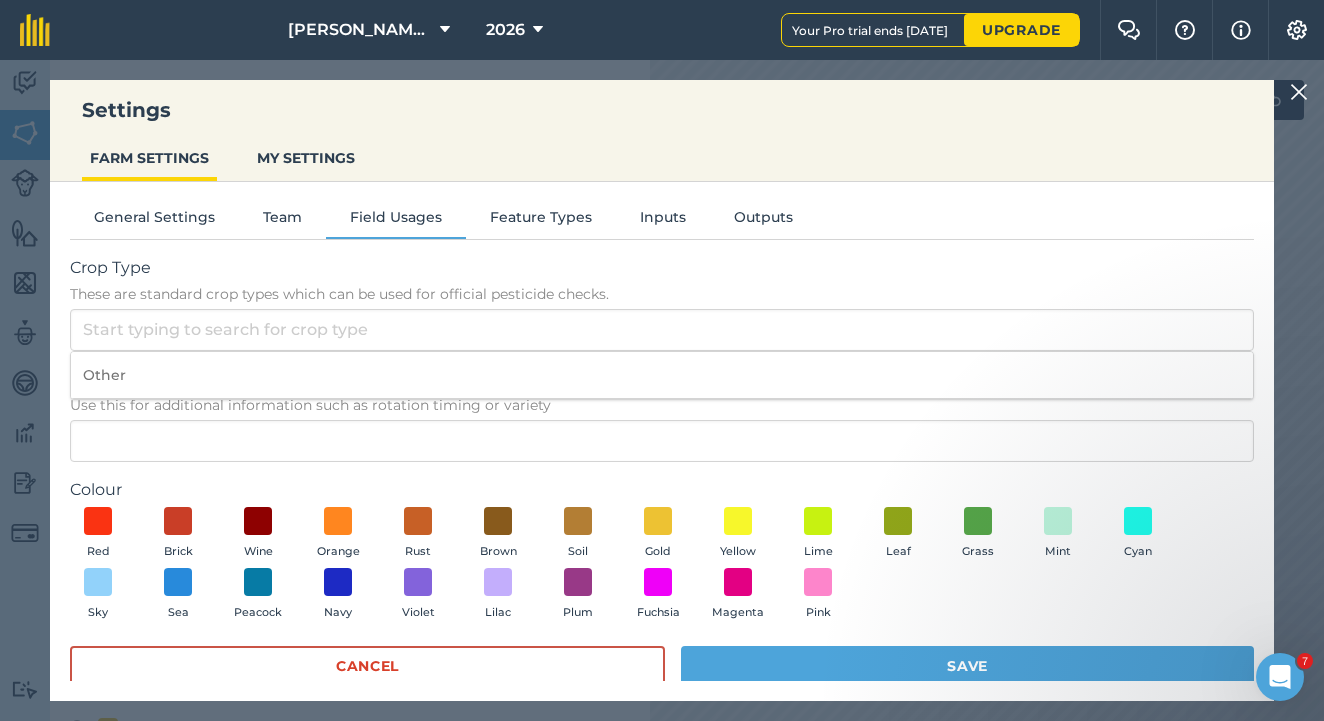 click on "These are standard crop types which can be used for official pesticide checks." at bounding box center [662, 294] 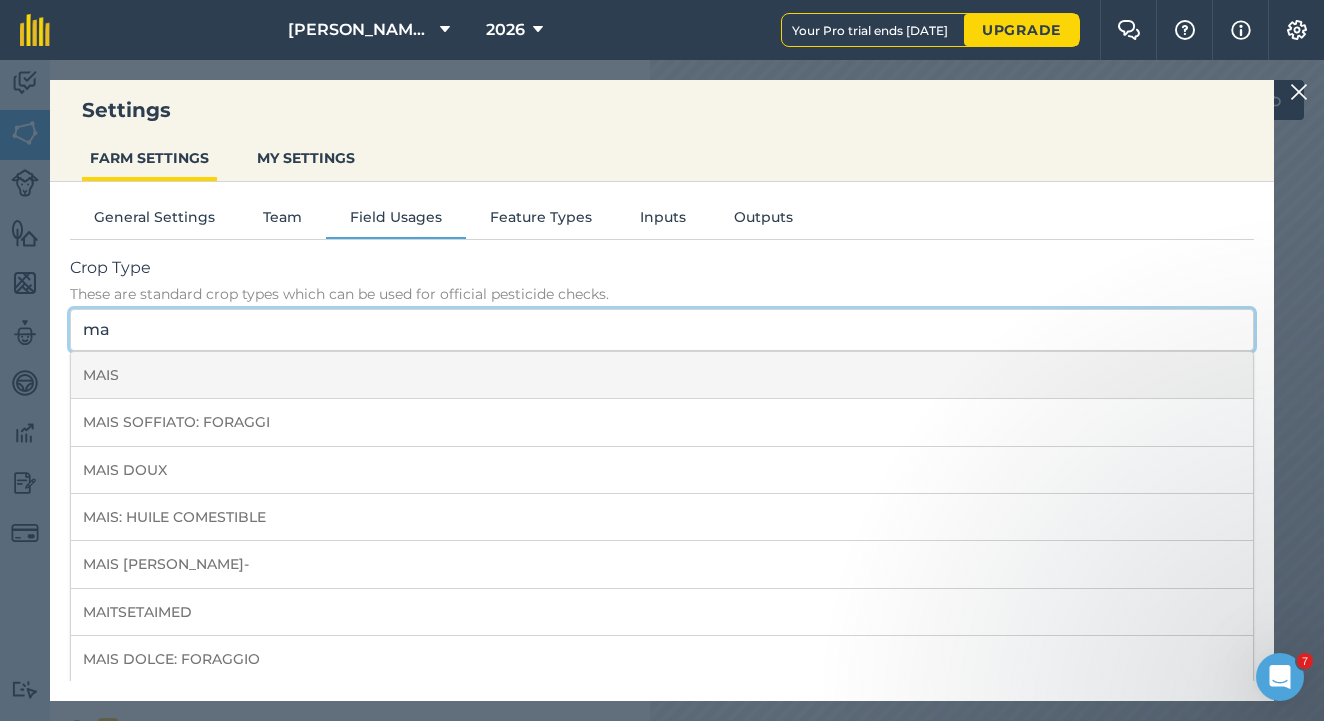type on "m" 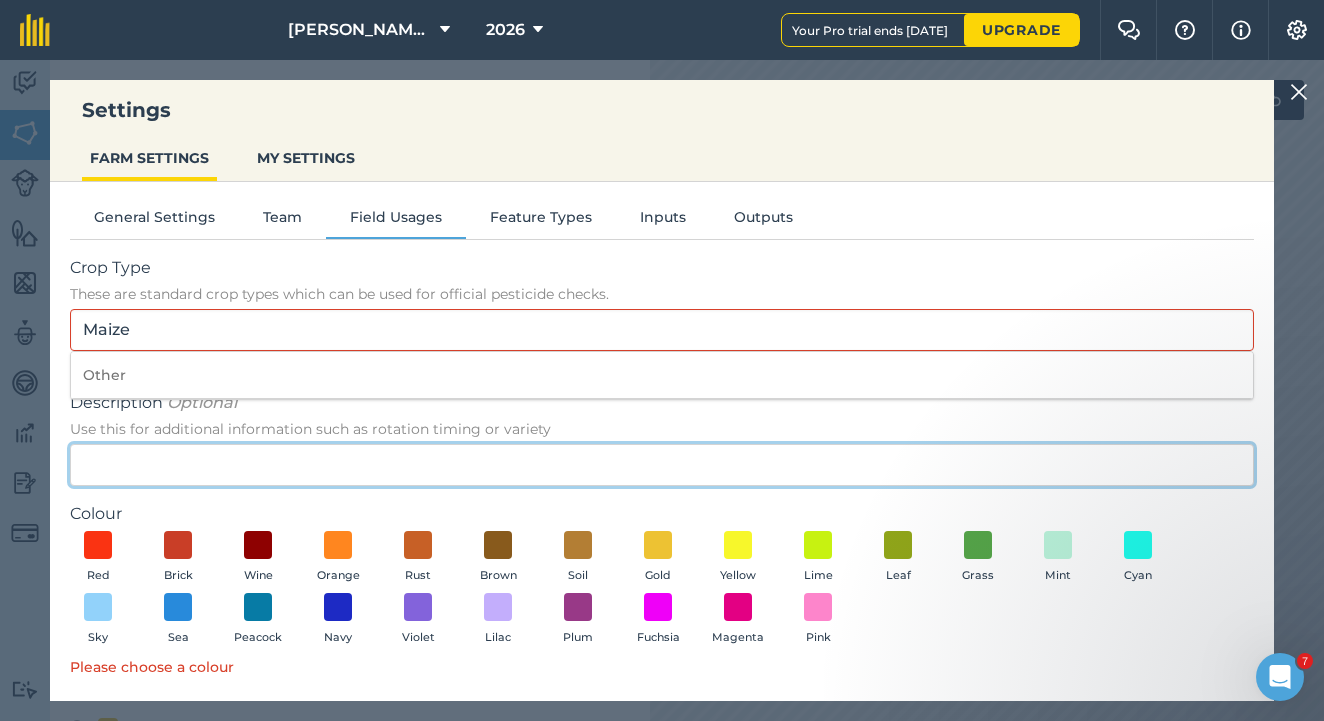 click on "Description   Optional Use this for additional information such as rotation timing or variety" at bounding box center [662, 465] 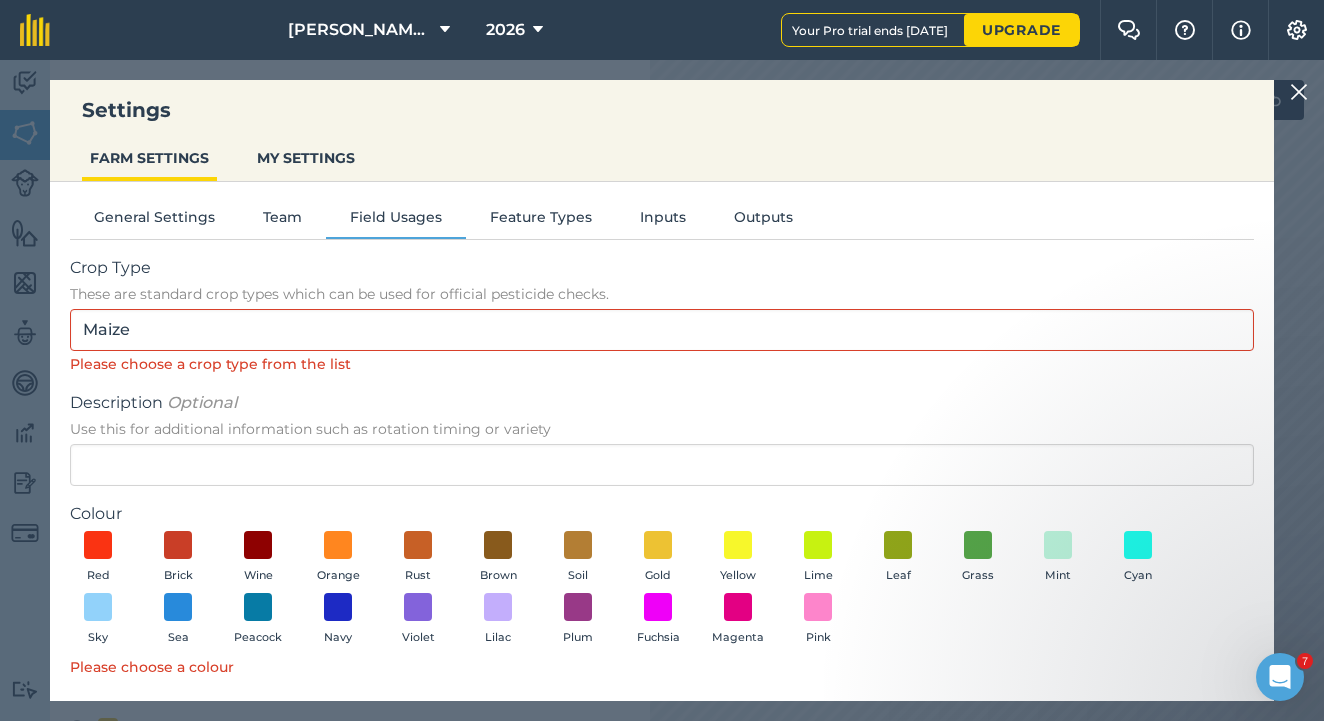 click on "Crop Type These are standard crop types which can be used for official pesticide checks. Maize Please choose a crop type from the list" at bounding box center (662, 315) 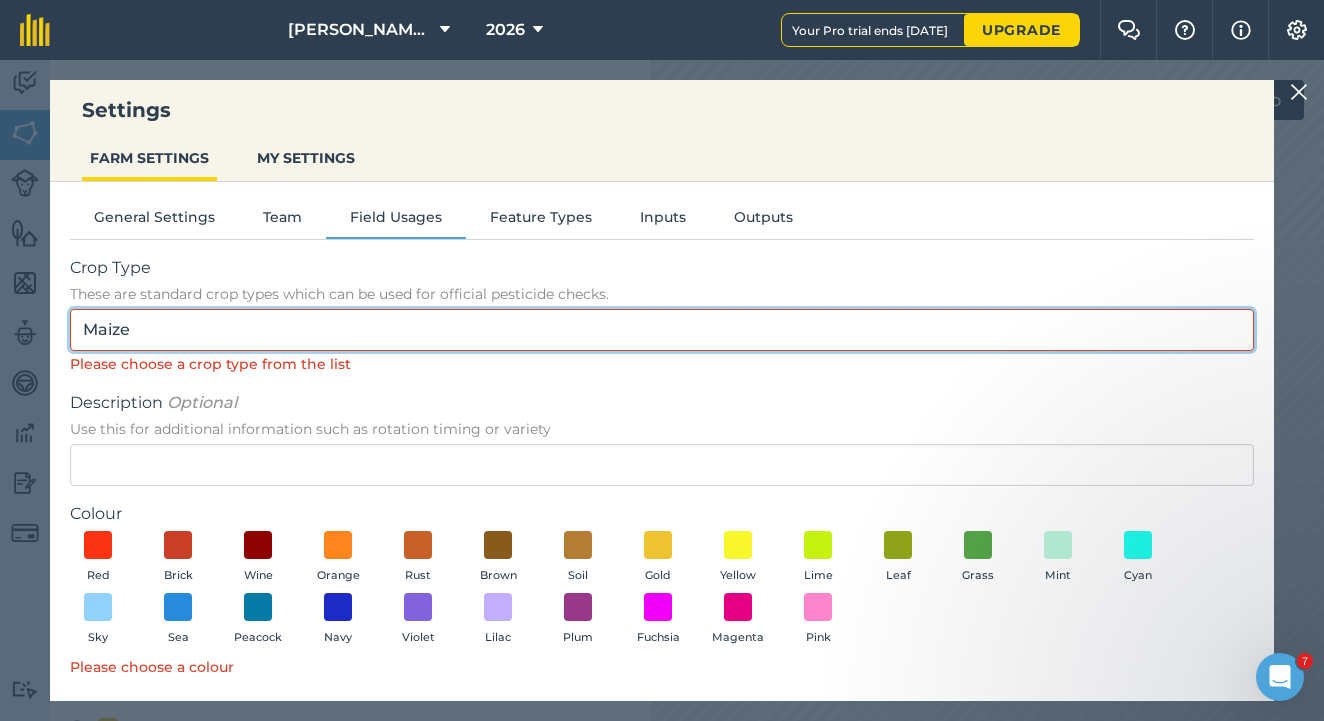 click on "Maize" at bounding box center (662, 330) 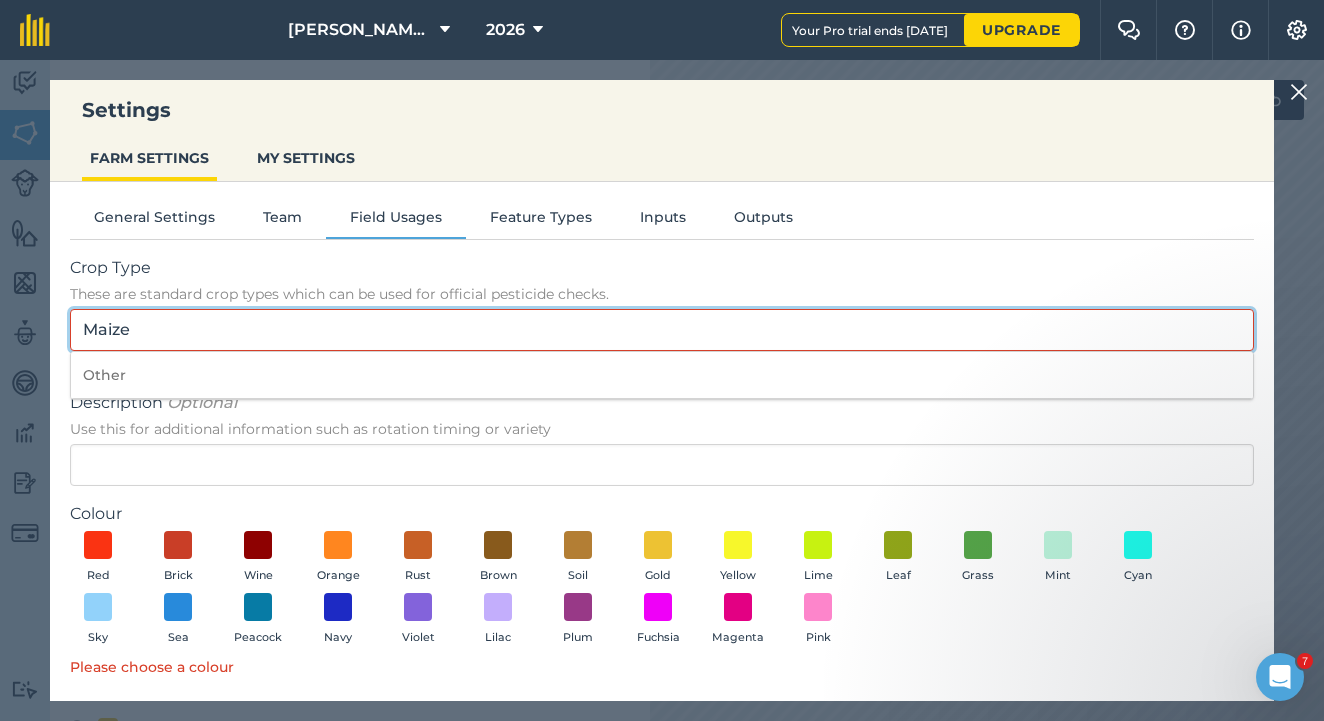click on "Maize" at bounding box center [662, 330] 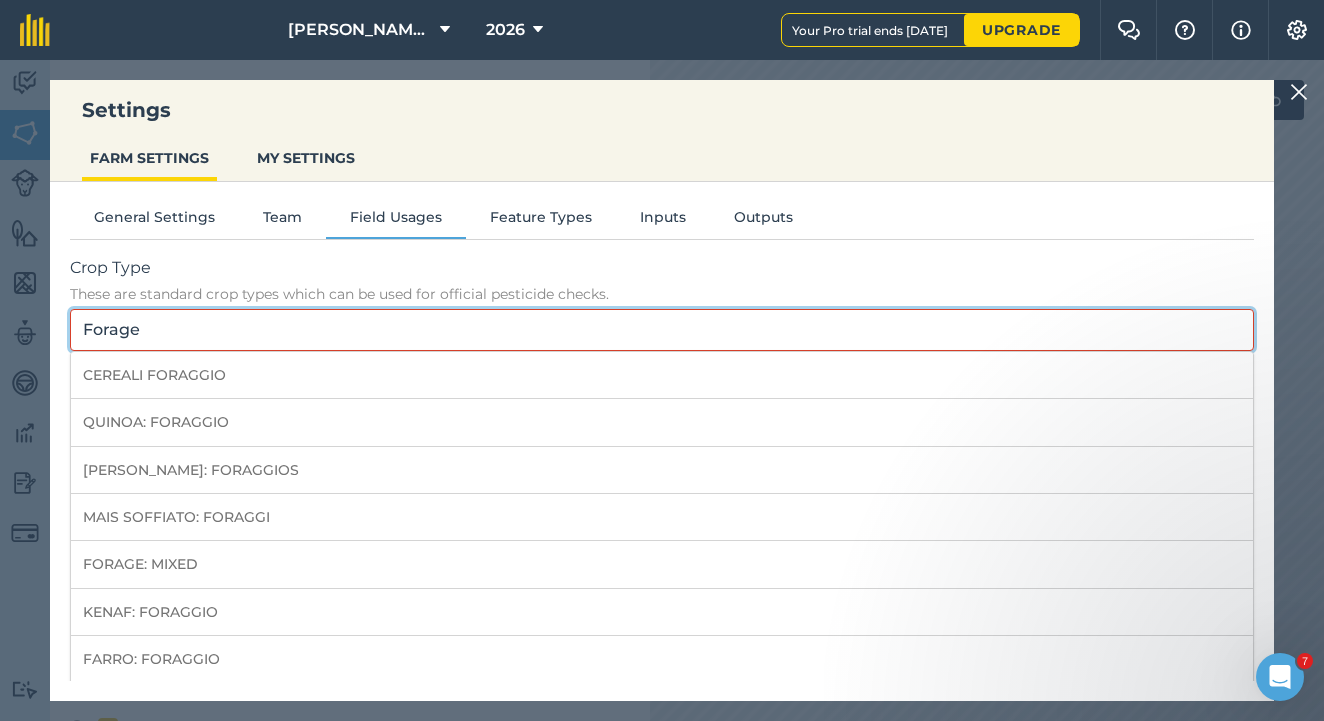 scroll, scrollTop: 0, scrollLeft: 0, axis: both 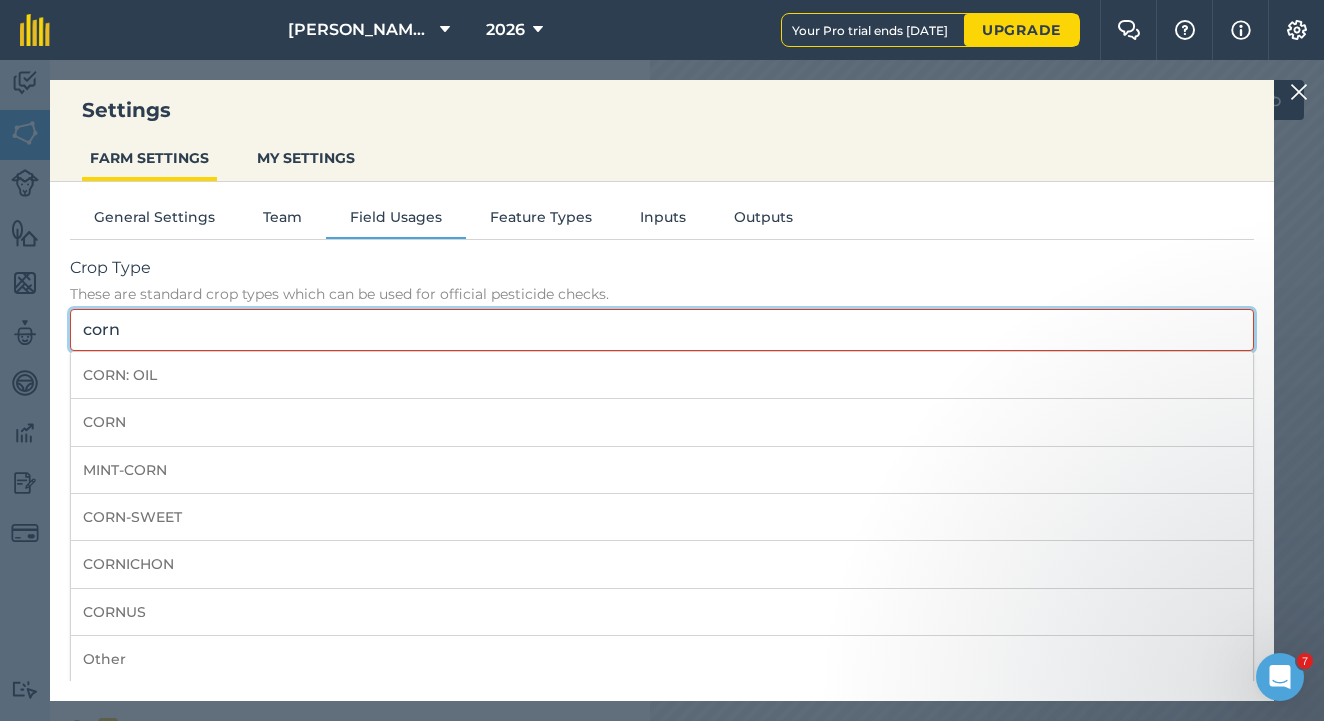 click on "corn" at bounding box center [662, 330] 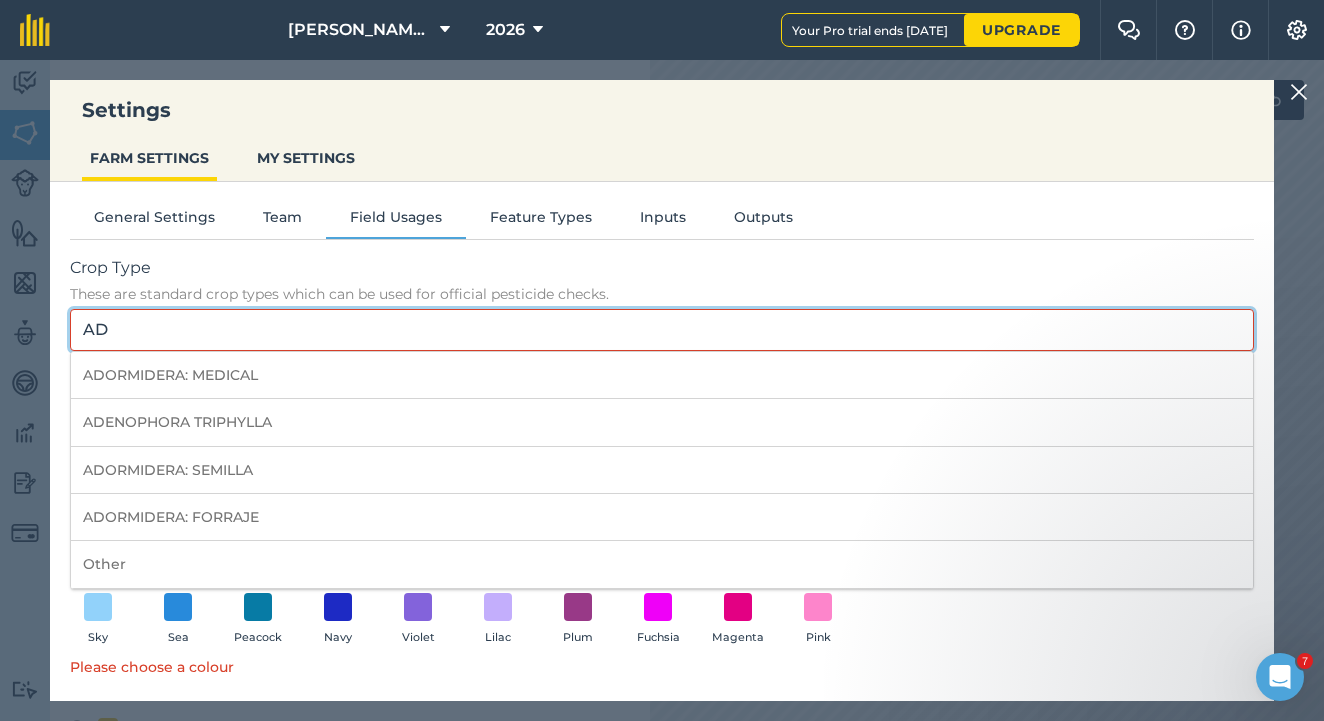 type on "A" 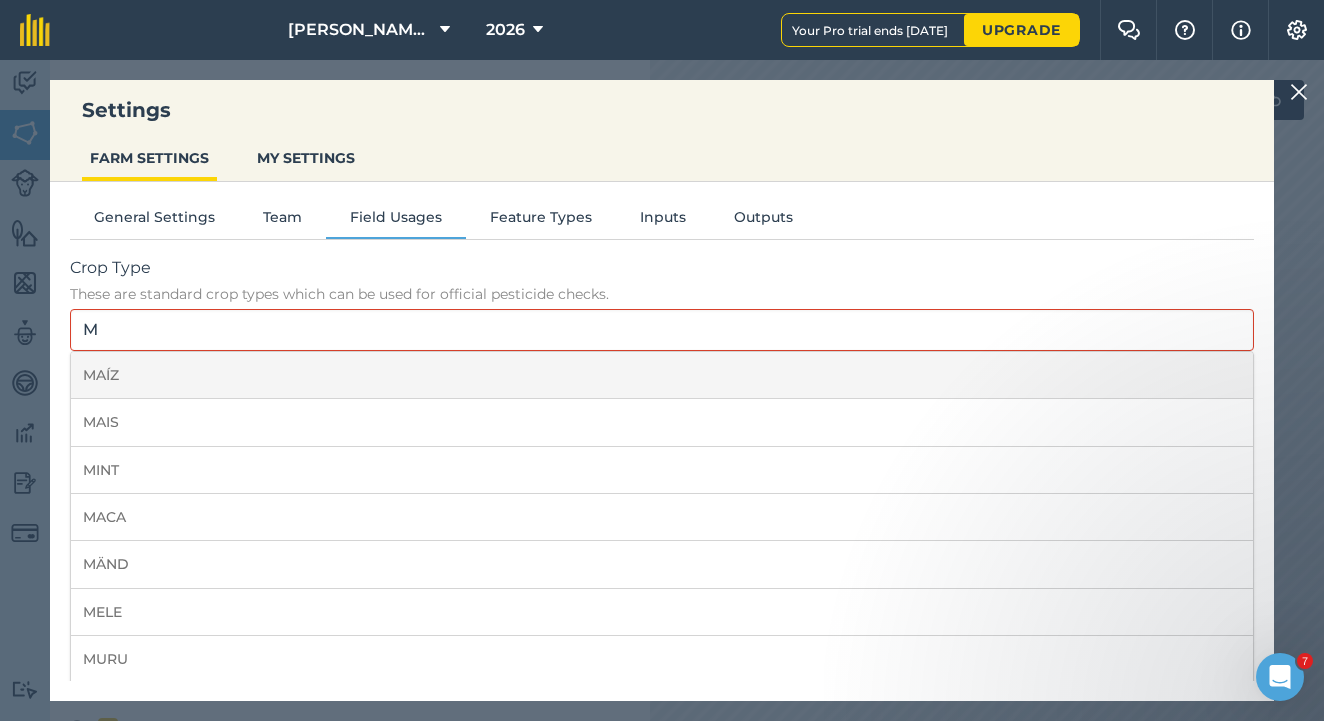 click on "MAÍZ" at bounding box center (662, 375) 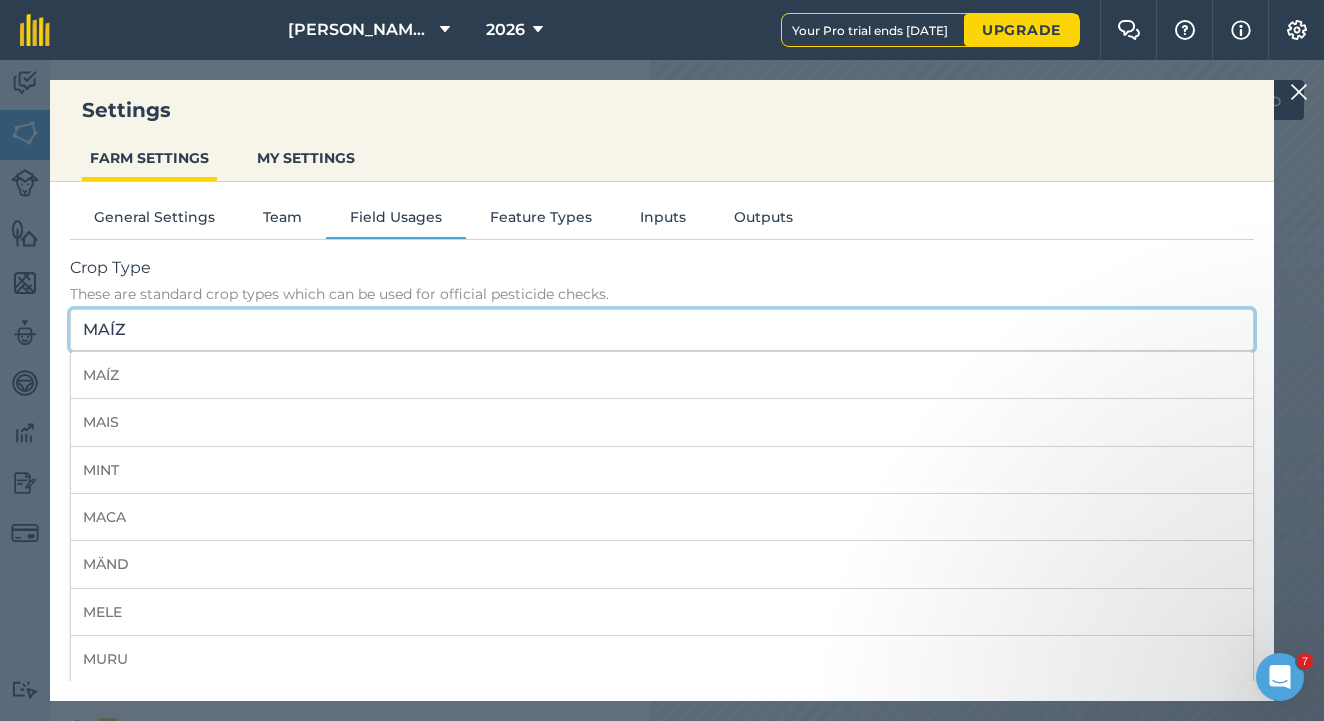 click on "MAÍZ" at bounding box center (662, 330) 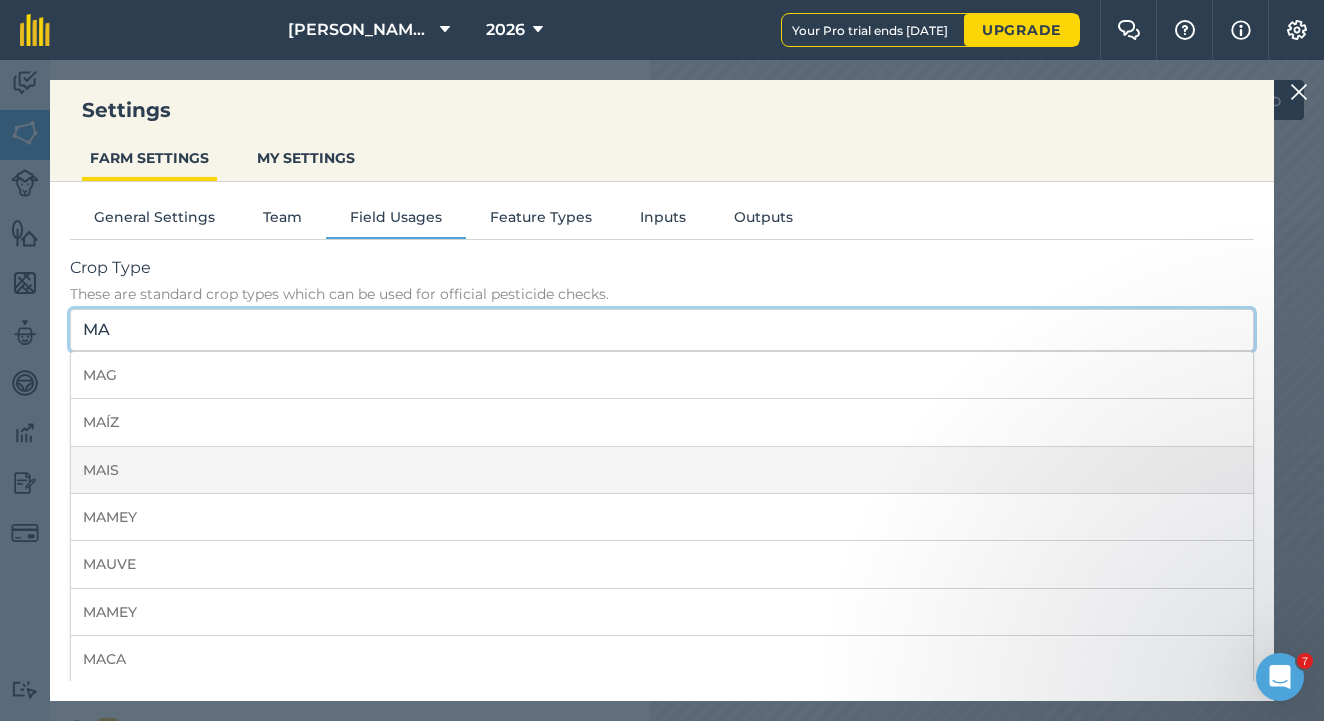 scroll, scrollTop: 0, scrollLeft: 0, axis: both 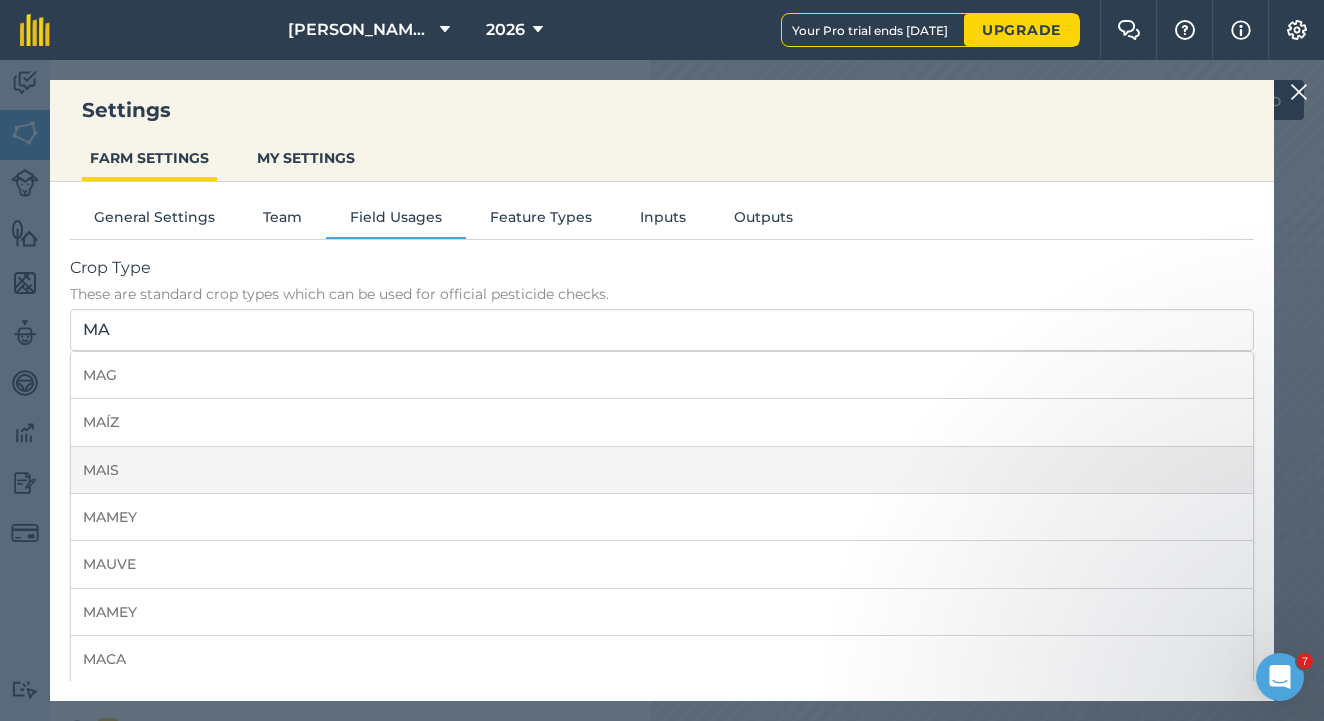 click on "MAIS" at bounding box center [662, 470] 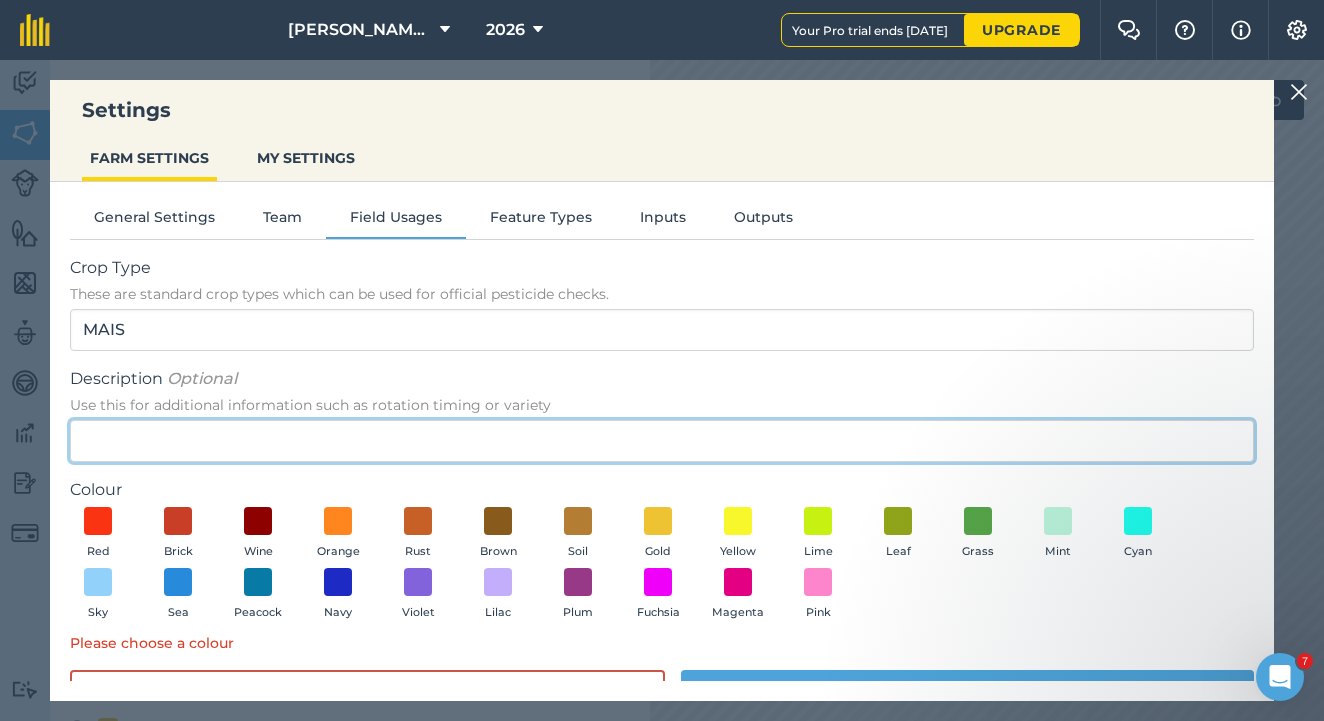 click on "Description   Optional Use this for additional information such as rotation timing or variety" at bounding box center [662, 441] 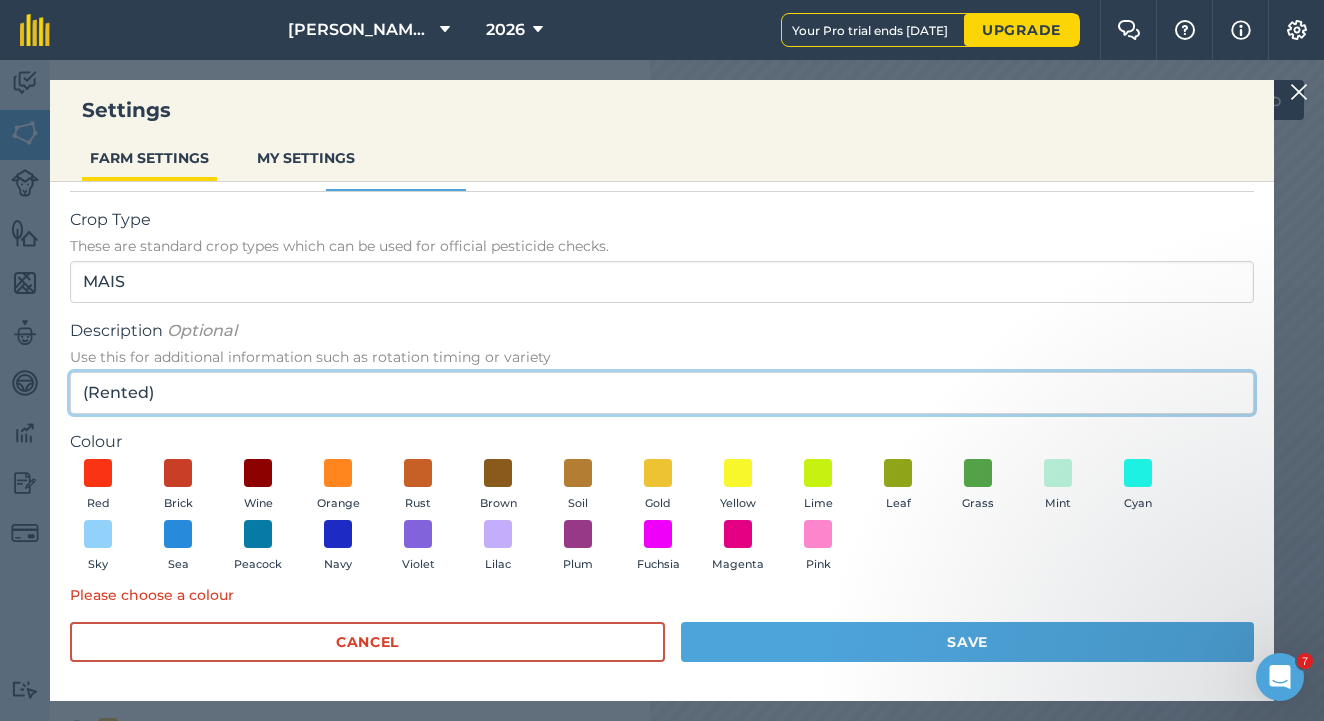 scroll, scrollTop: 47, scrollLeft: 0, axis: vertical 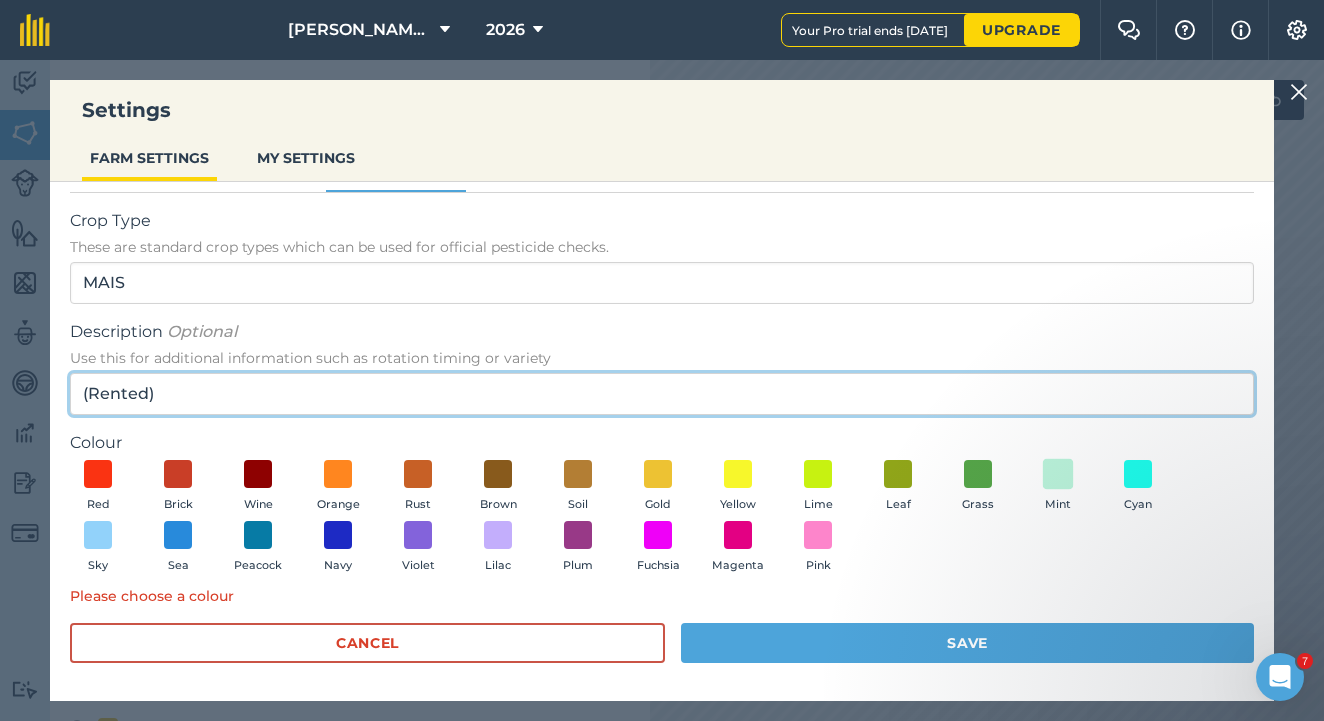 type on "(Rented)" 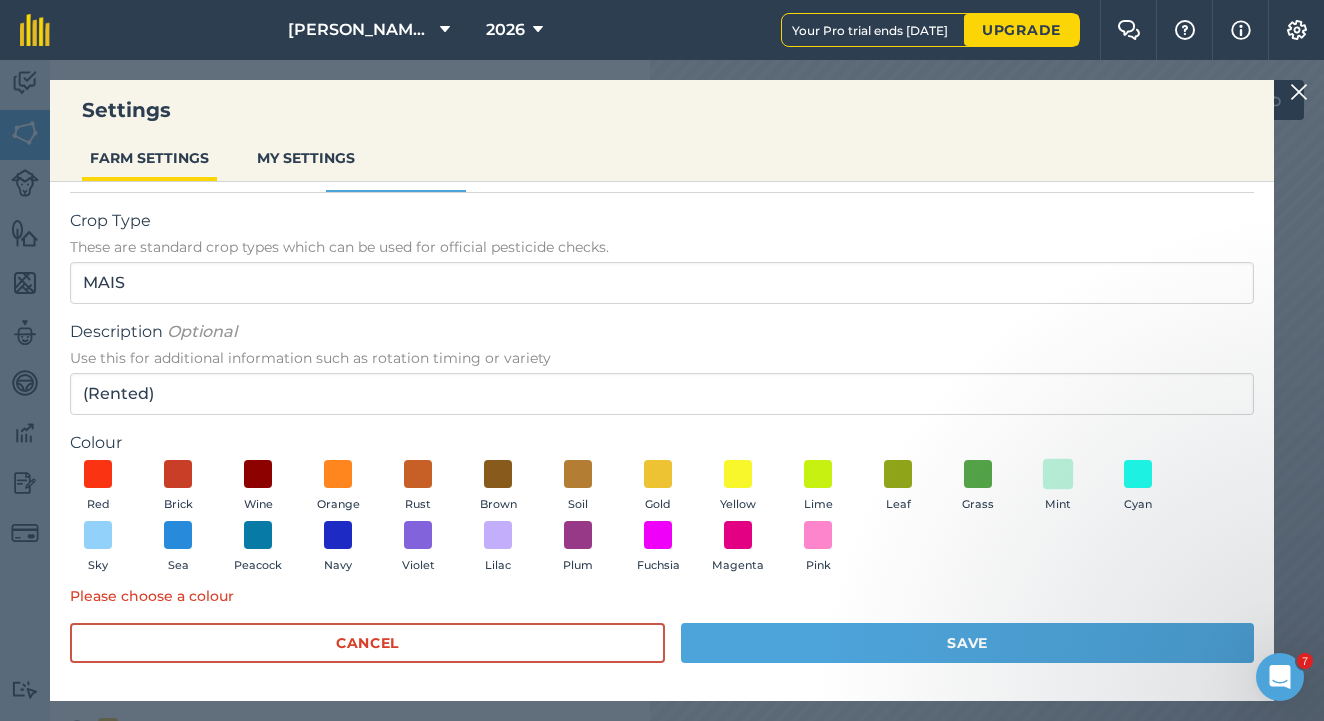 click at bounding box center [1058, 473] 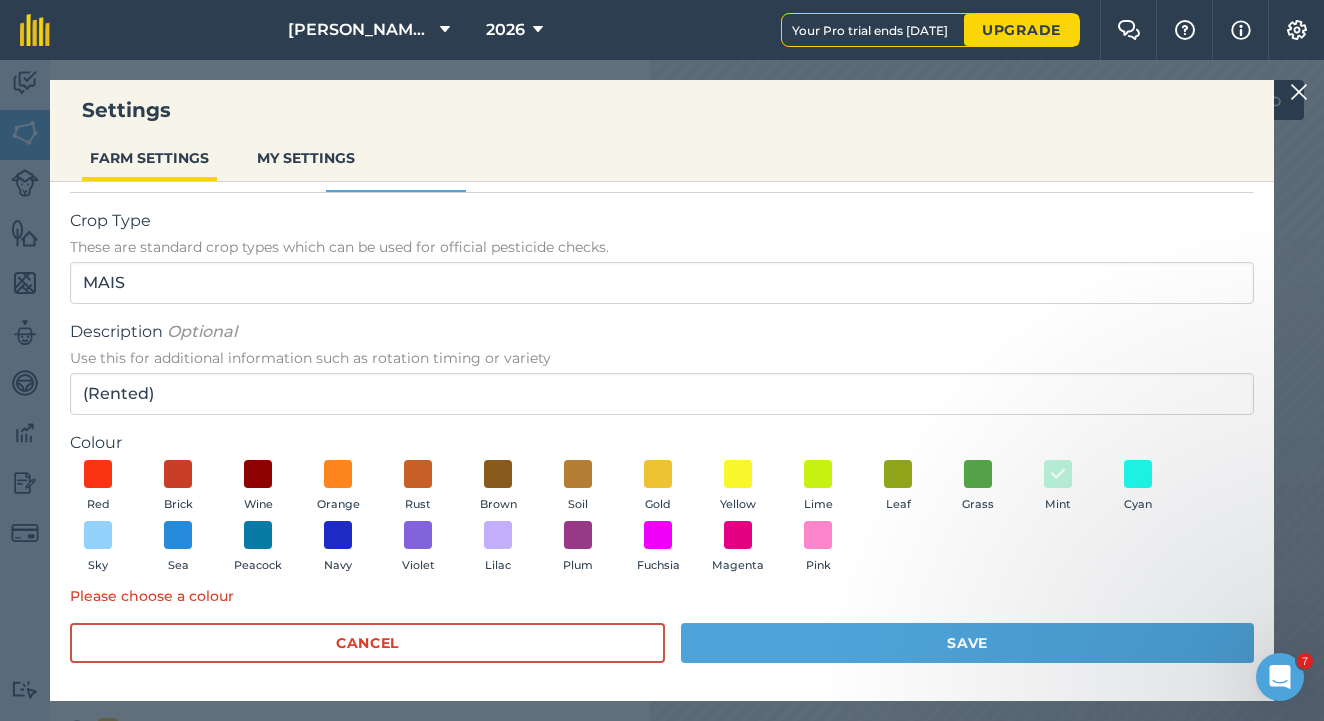 click on "Save" at bounding box center [967, 643] 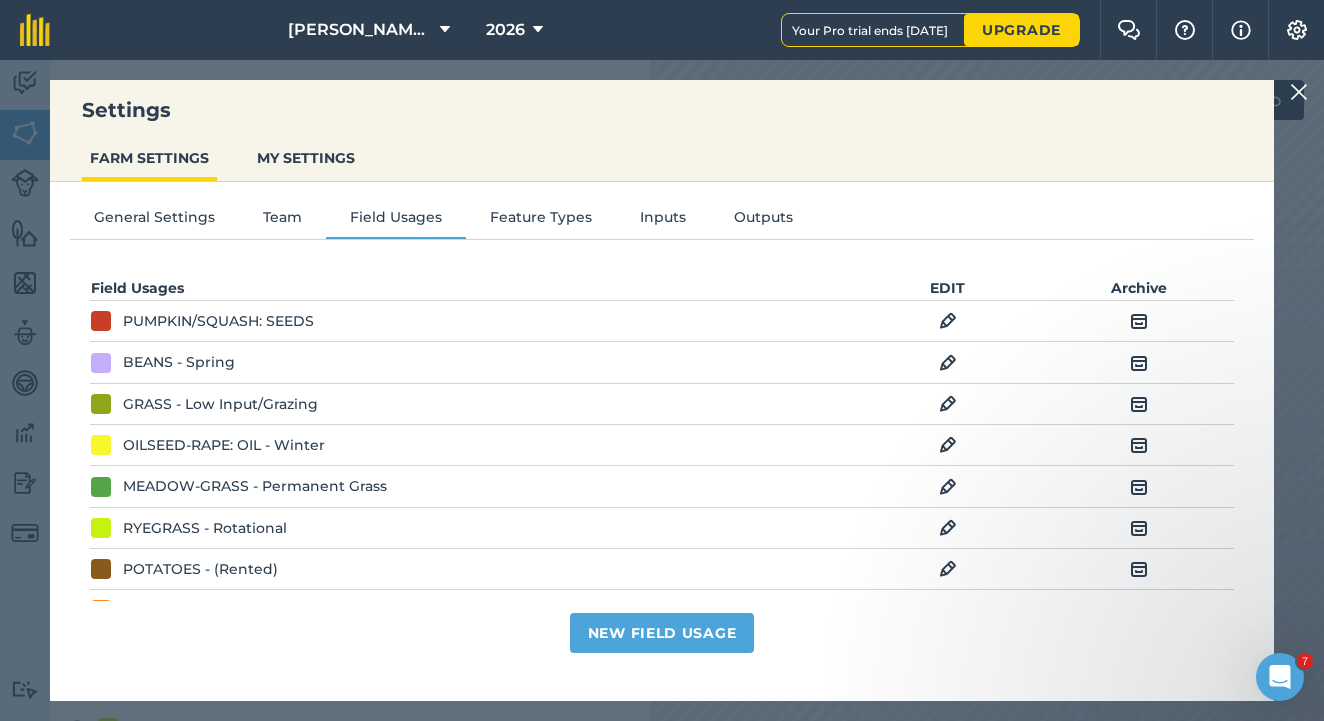 scroll, scrollTop: 0, scrollLeft: 0, axis: both 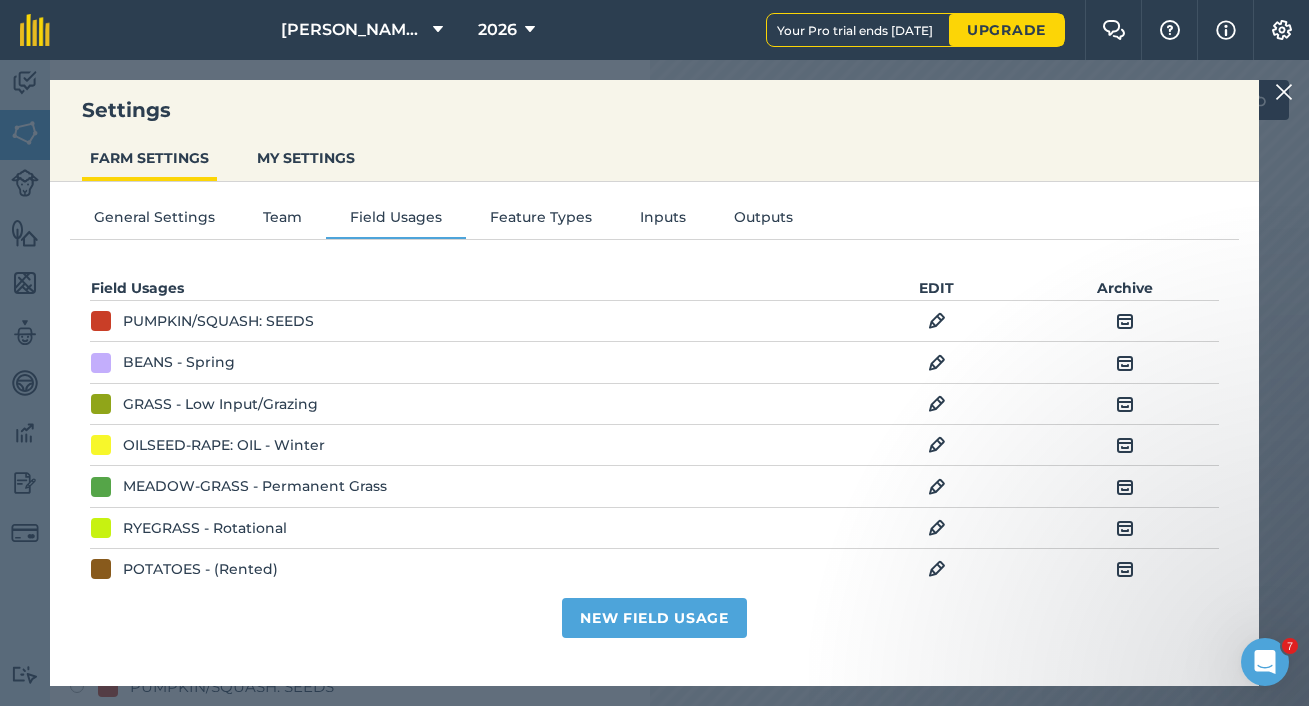 click at bounding box center (1284, 92) 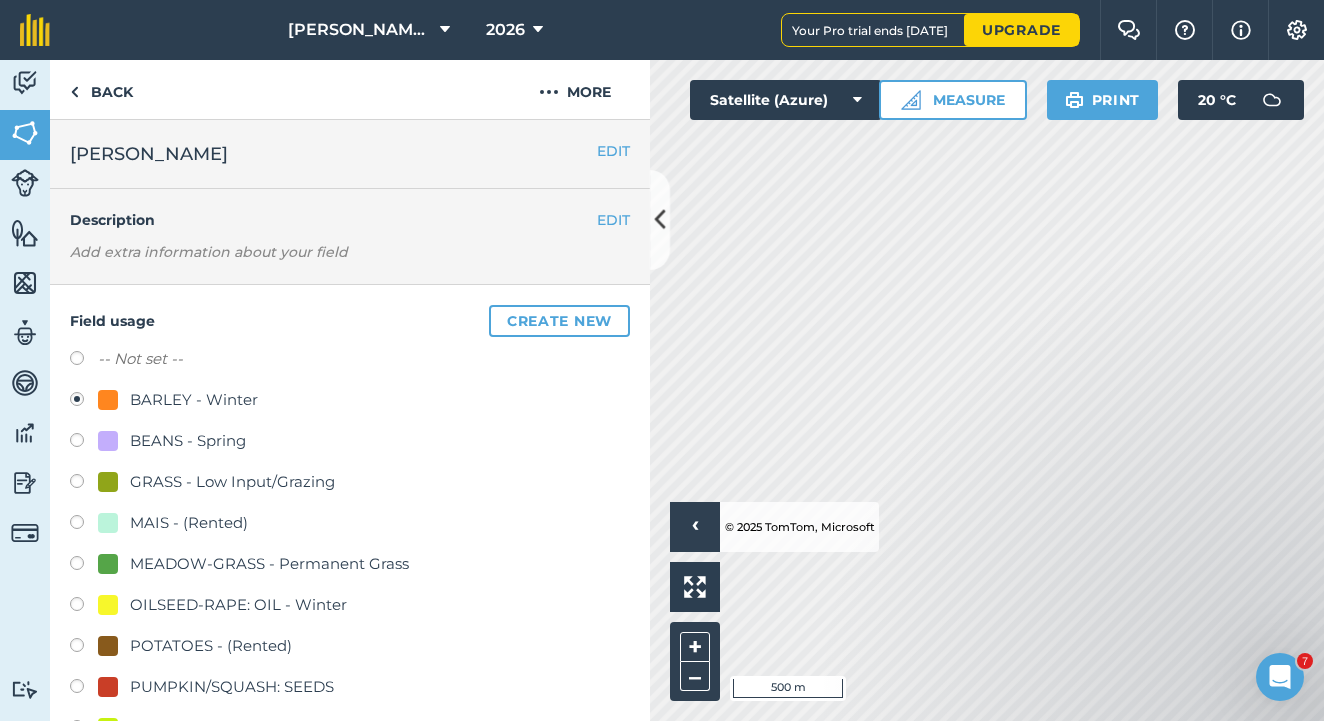 click at bounding box center [84, 525] 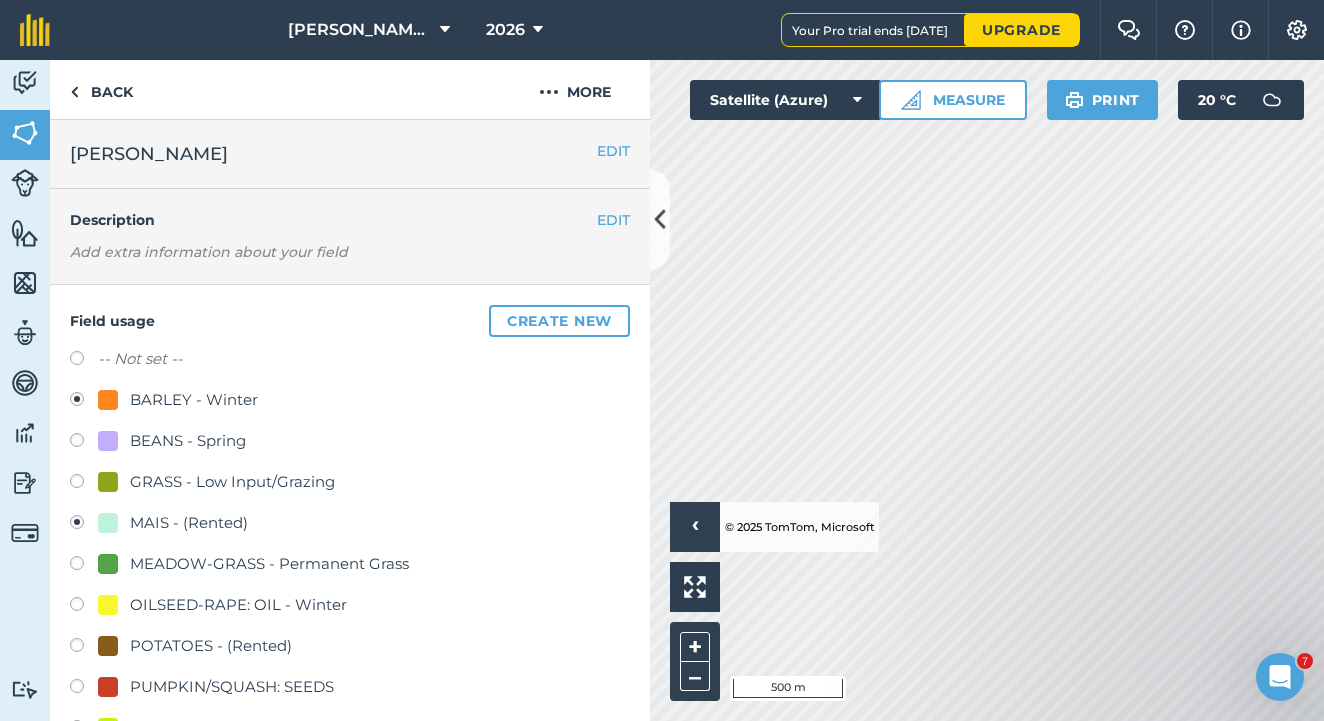 radio on "true" 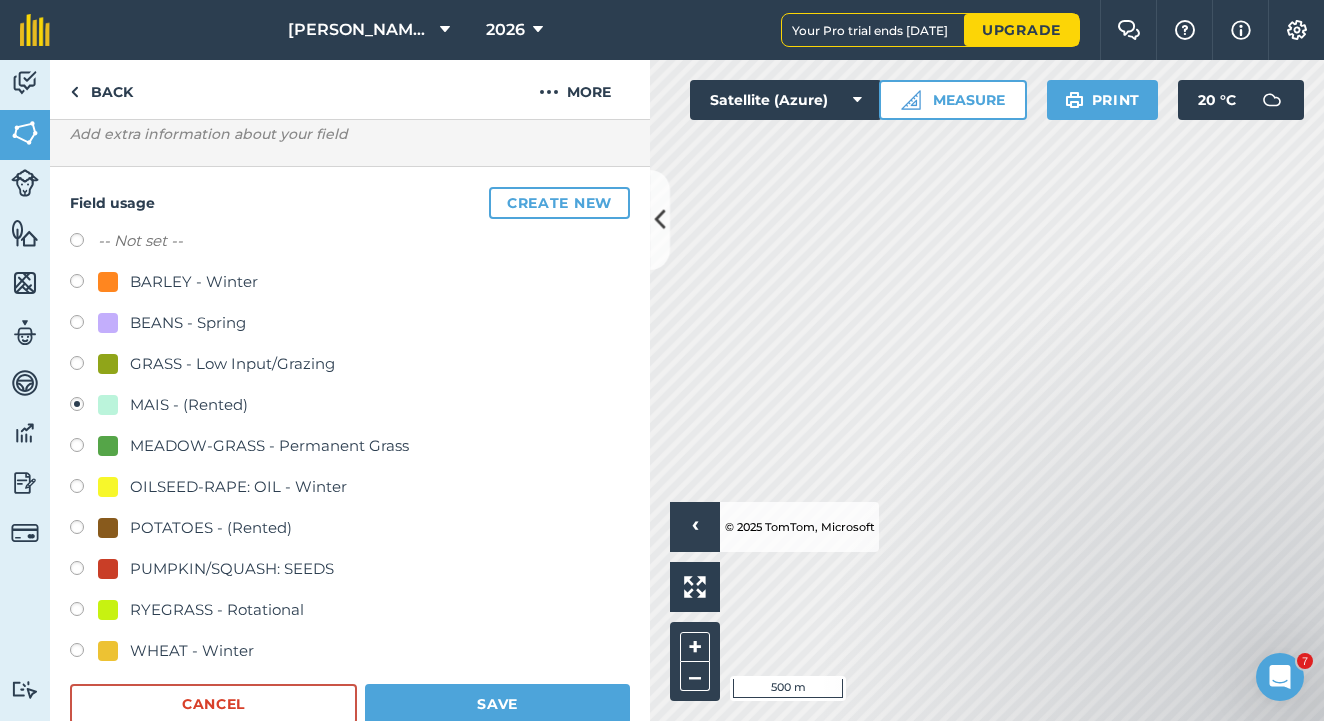 scroll, scrollTop: 150, scrollLeft: 0, axis: vertical 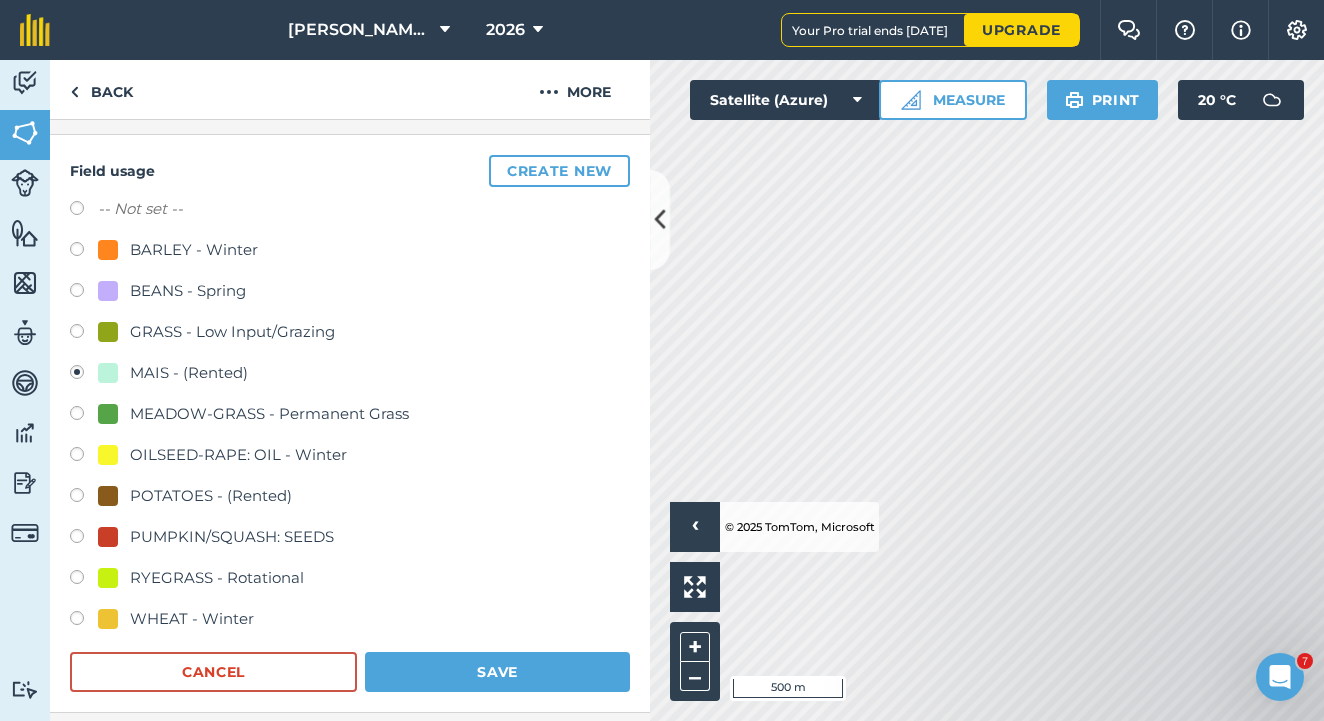 click on "Save" at bounding box center (497, 672) 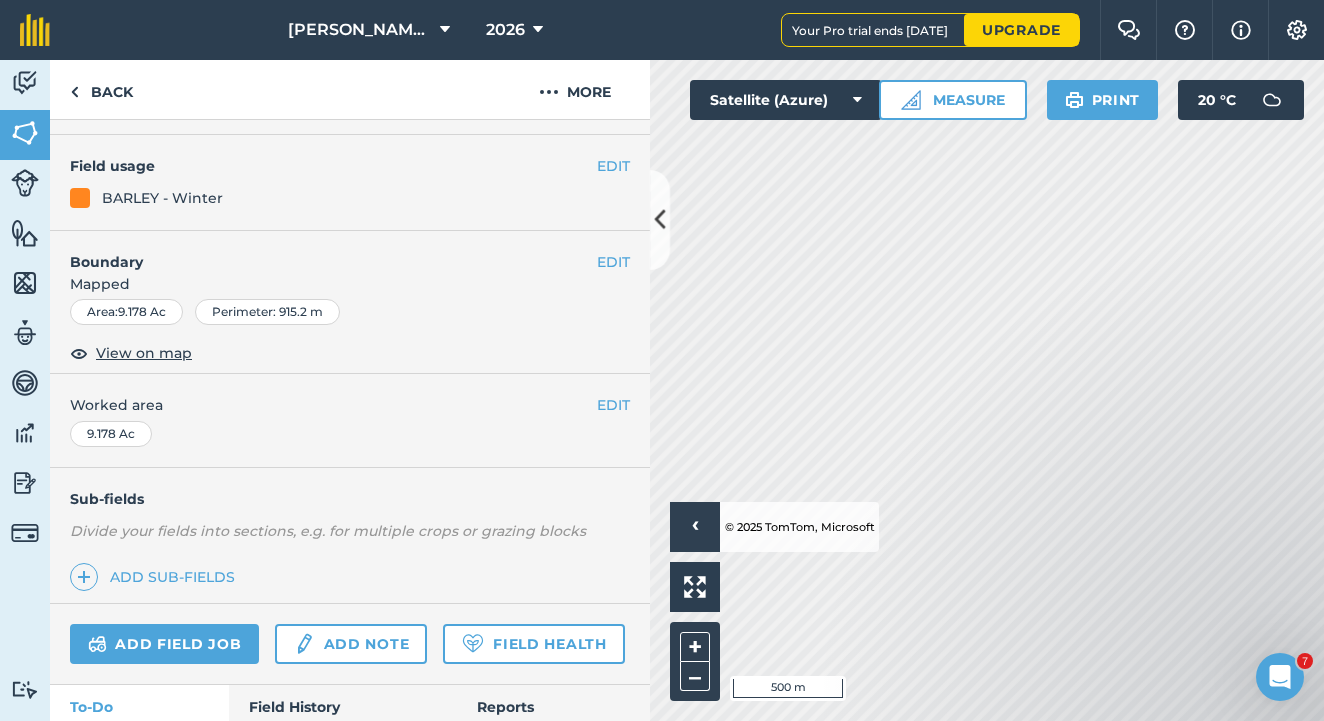 click on "EDIT" at bounding box center (613, 166) 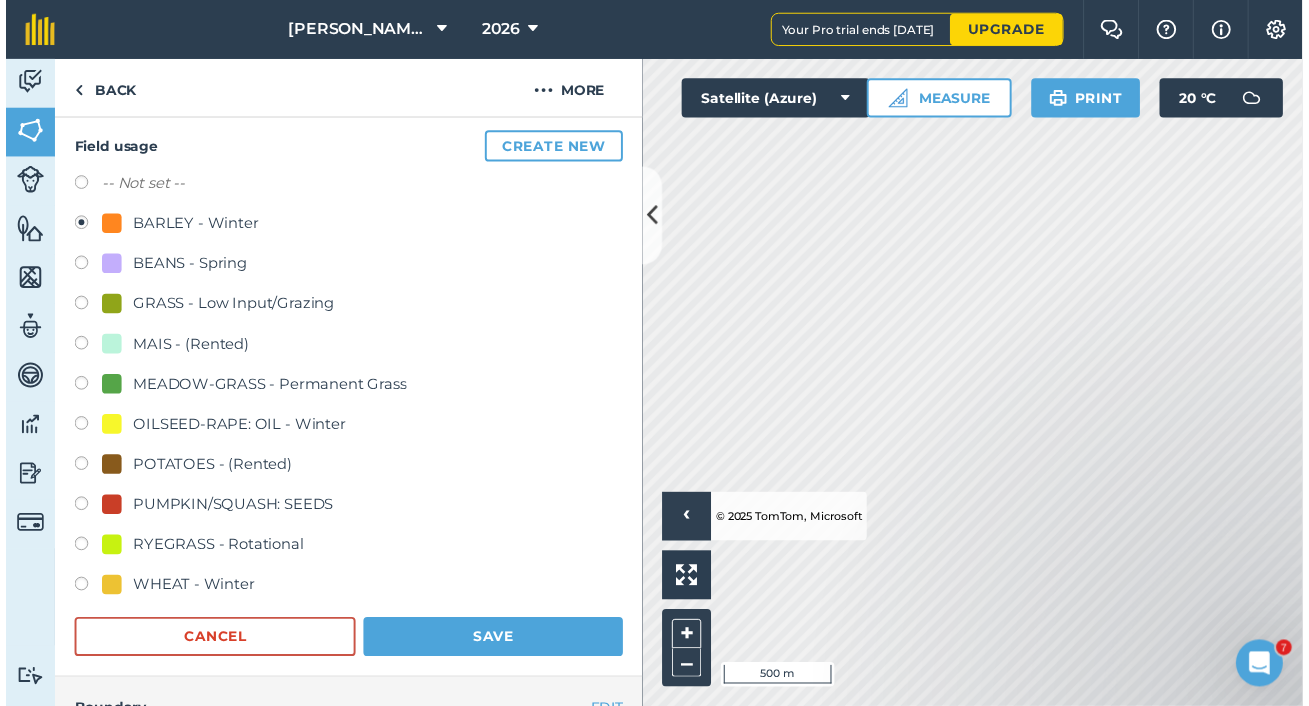 scroll, scrollTop: 171, scrollLeft: 0, axis: vertical 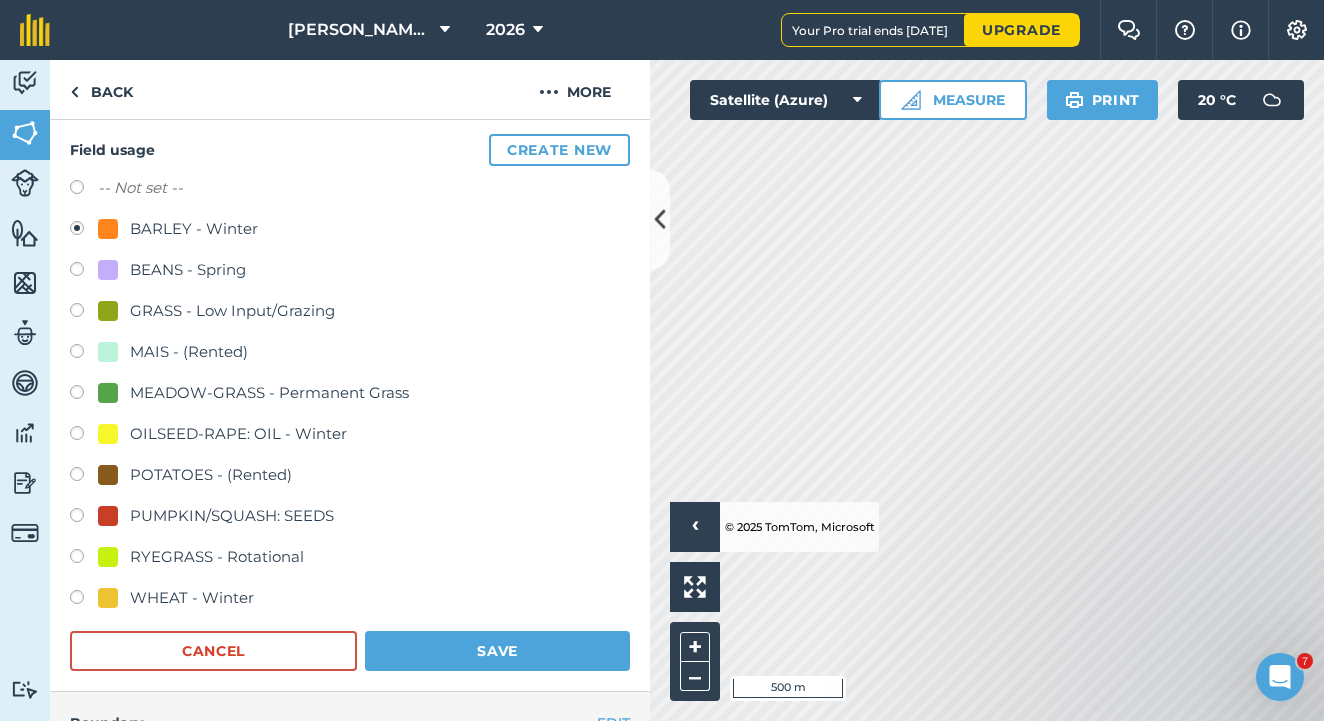 click at bounding box center [84, 354] 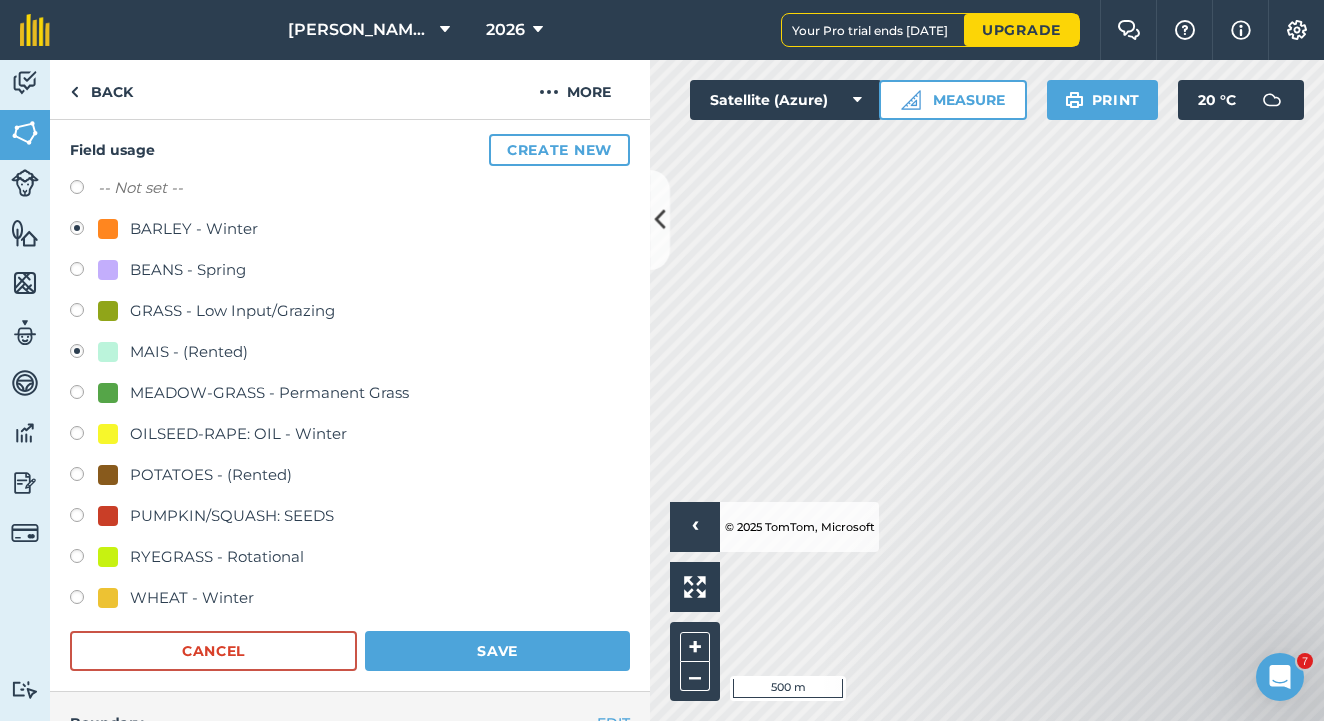 radio on "true" 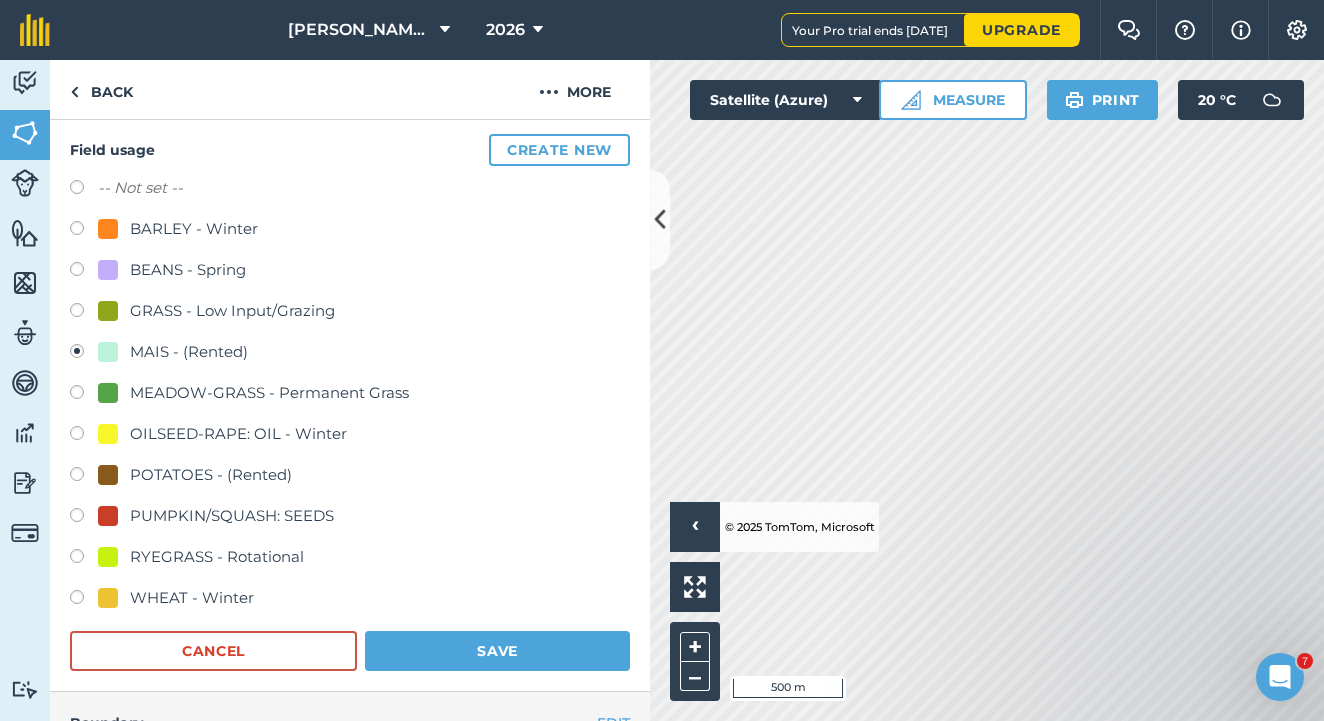 click on "Save" at bounding box center [497, 651] 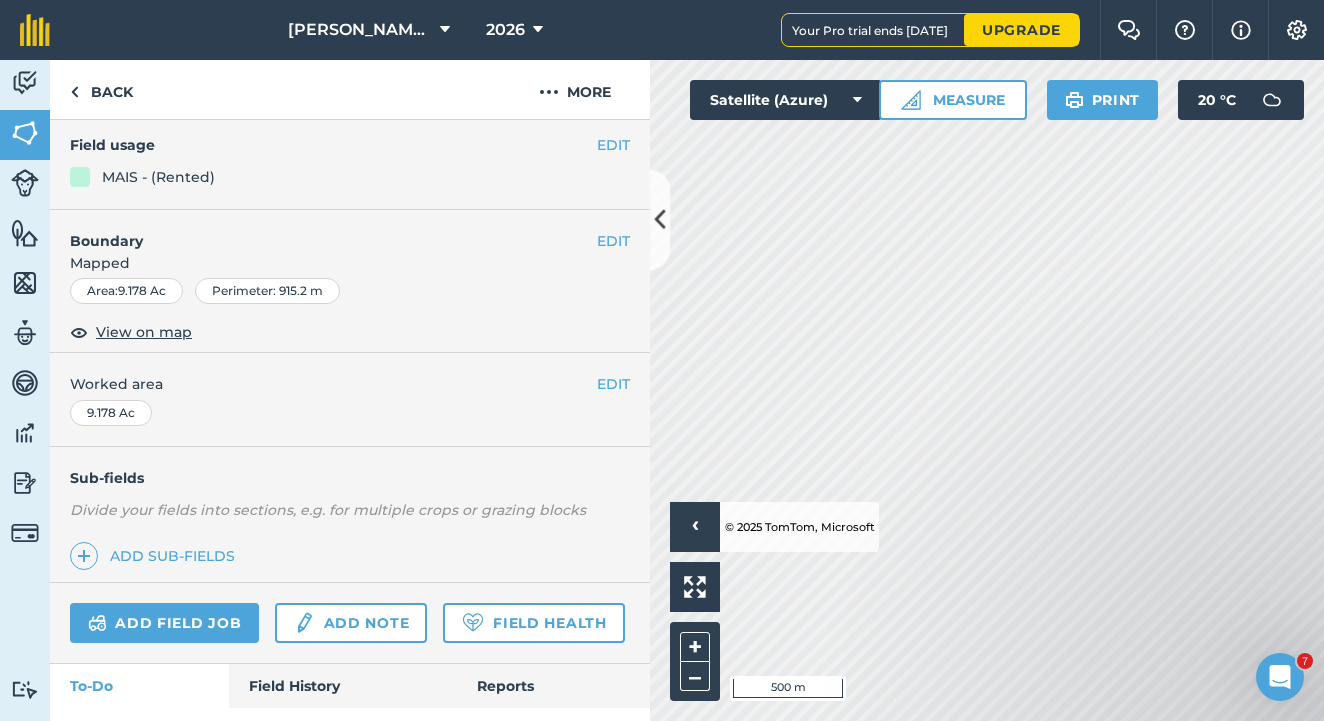 click on "Settings" at bounding box center (1296, 30) 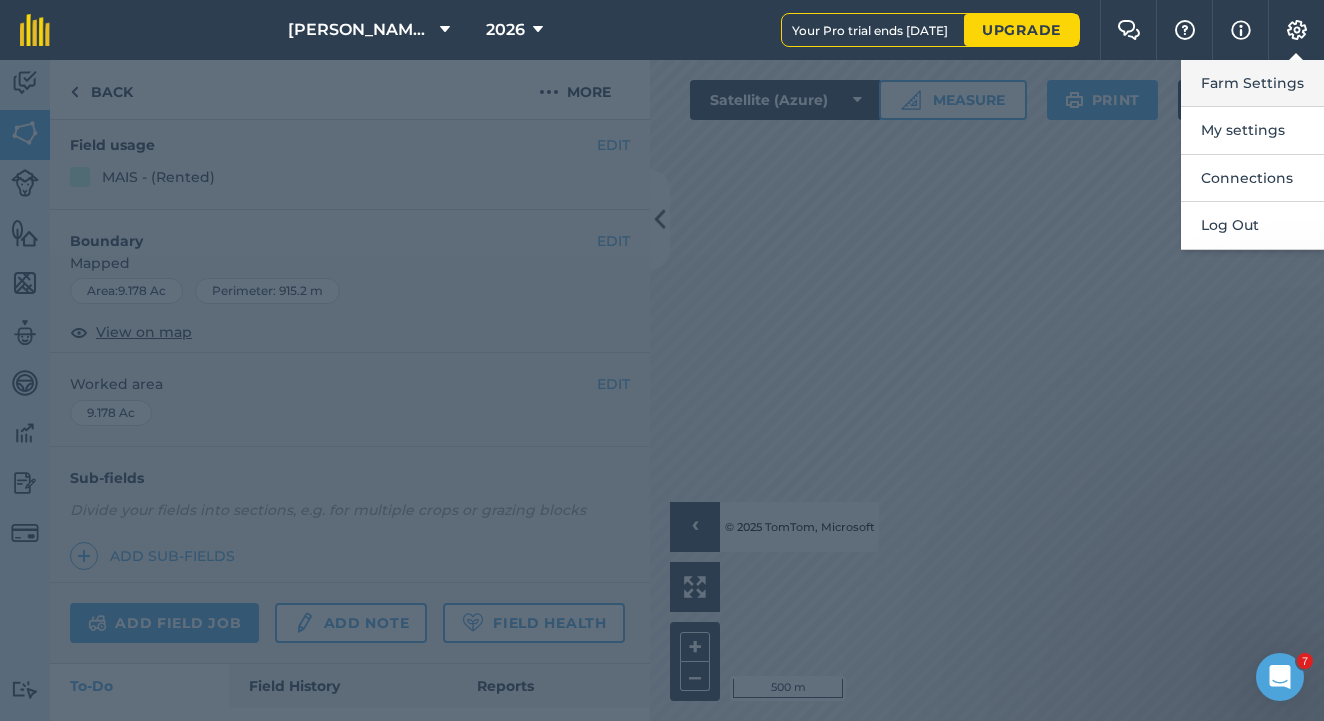 click on "Farm Settings" at bounding box center [1252, 83] 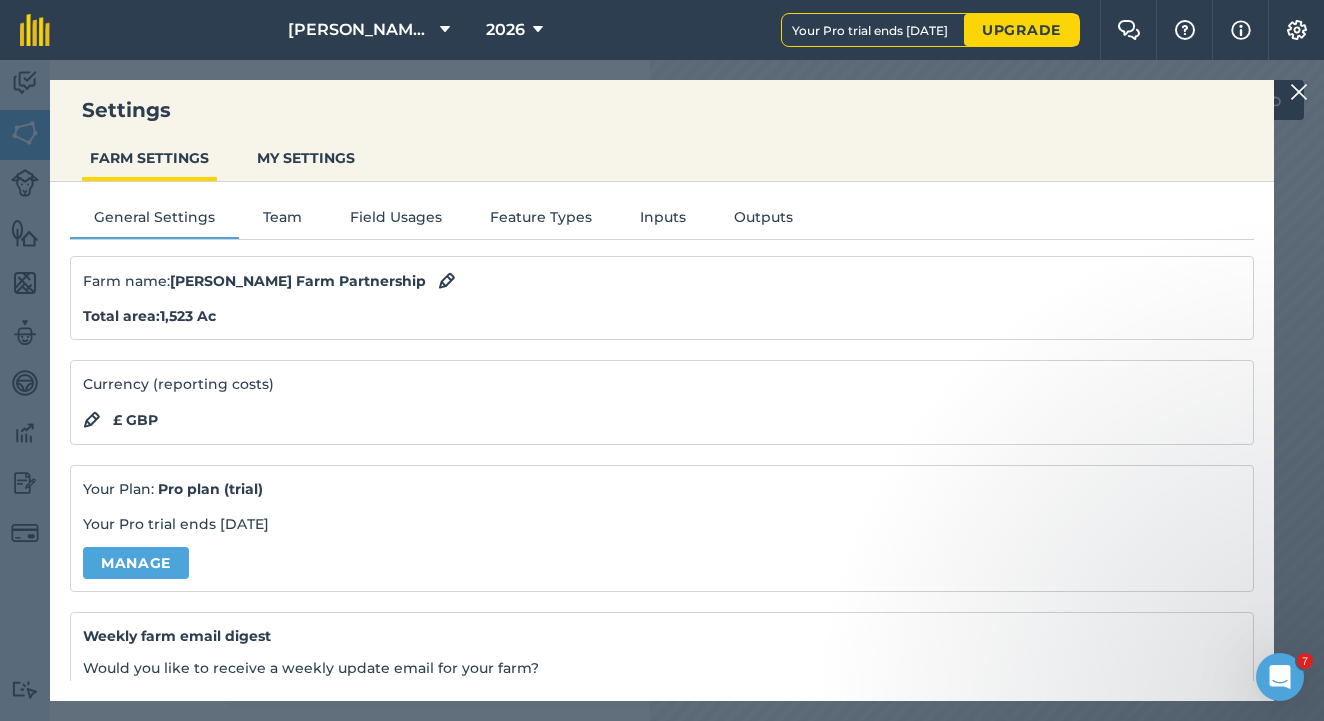 click on "General Settings Team Field Usages Feature Types Inputs Outputs Farm name :  [PERSON_NAME] Farm Partnership  Total area :  1,523   Ac Currency (reporting costs) £   GBP Your Plan:   Pro plan   (trial) Your Pro trial ends [DATE] Manage Weekly farm email digest Would you like to receive a weekly update email for your farm? Yes I would Download field boundaries Download   Delete farm" at bounding box center (662, 431) 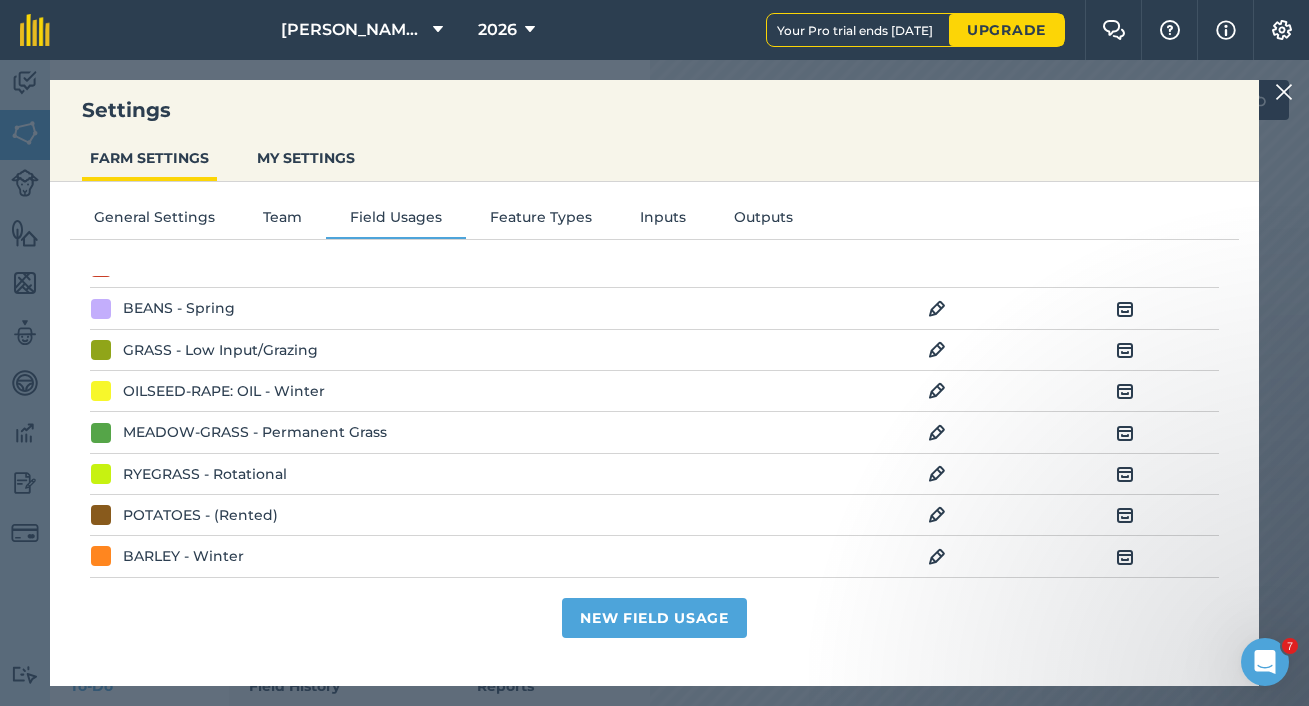 scroll, scrollTop: 116, scrollLeft: 0, axis: vertical 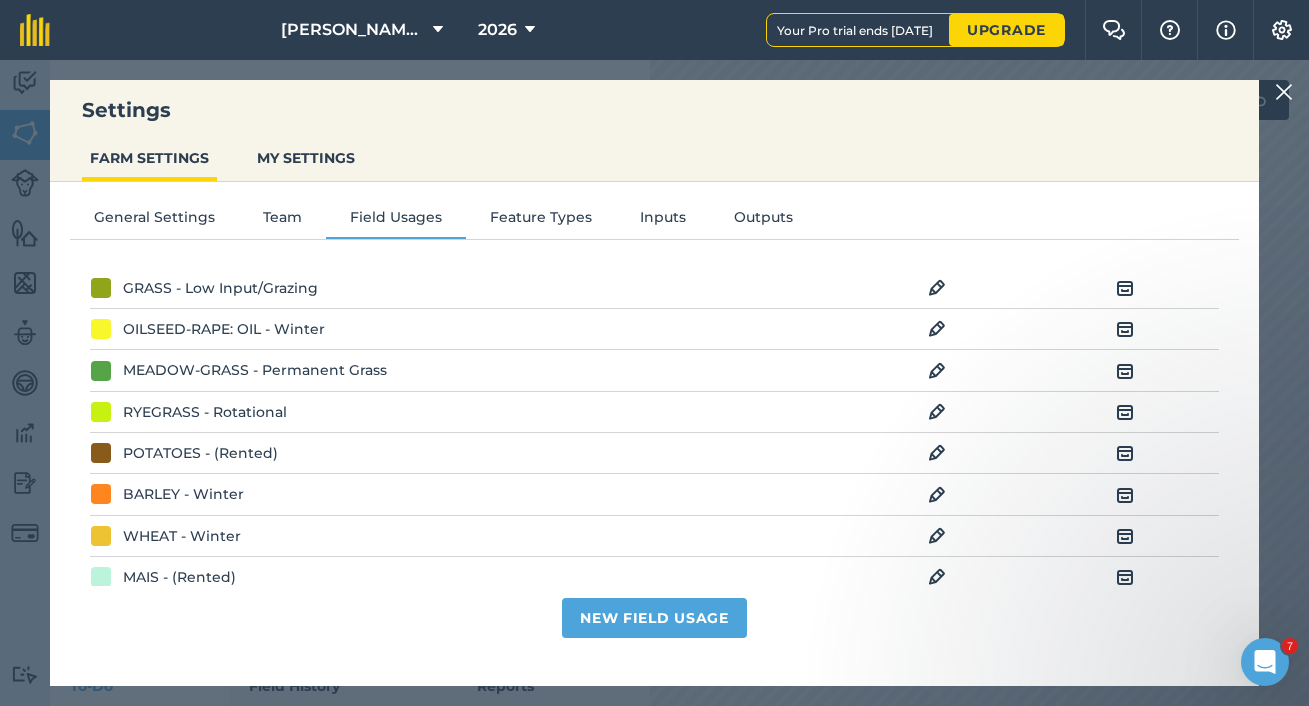 click at bounding box center [937, 536] 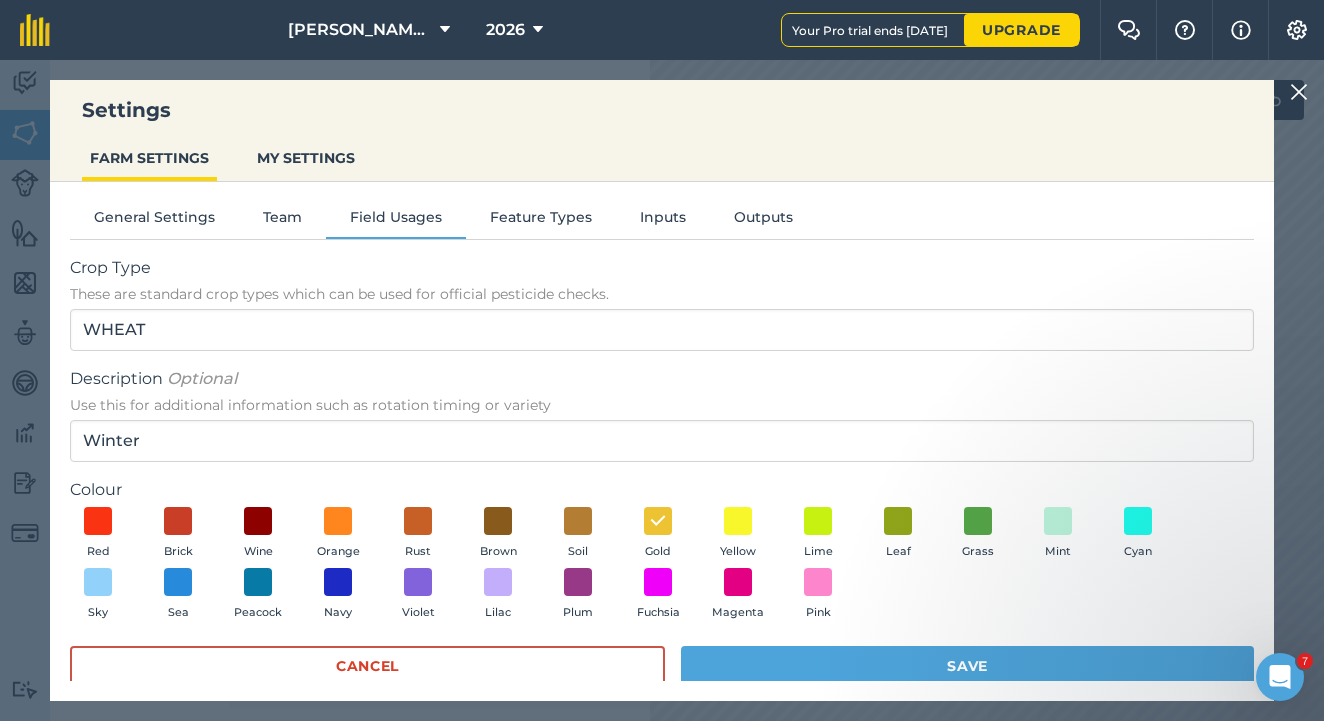 click on "Save" at bounding box center [967, 666] 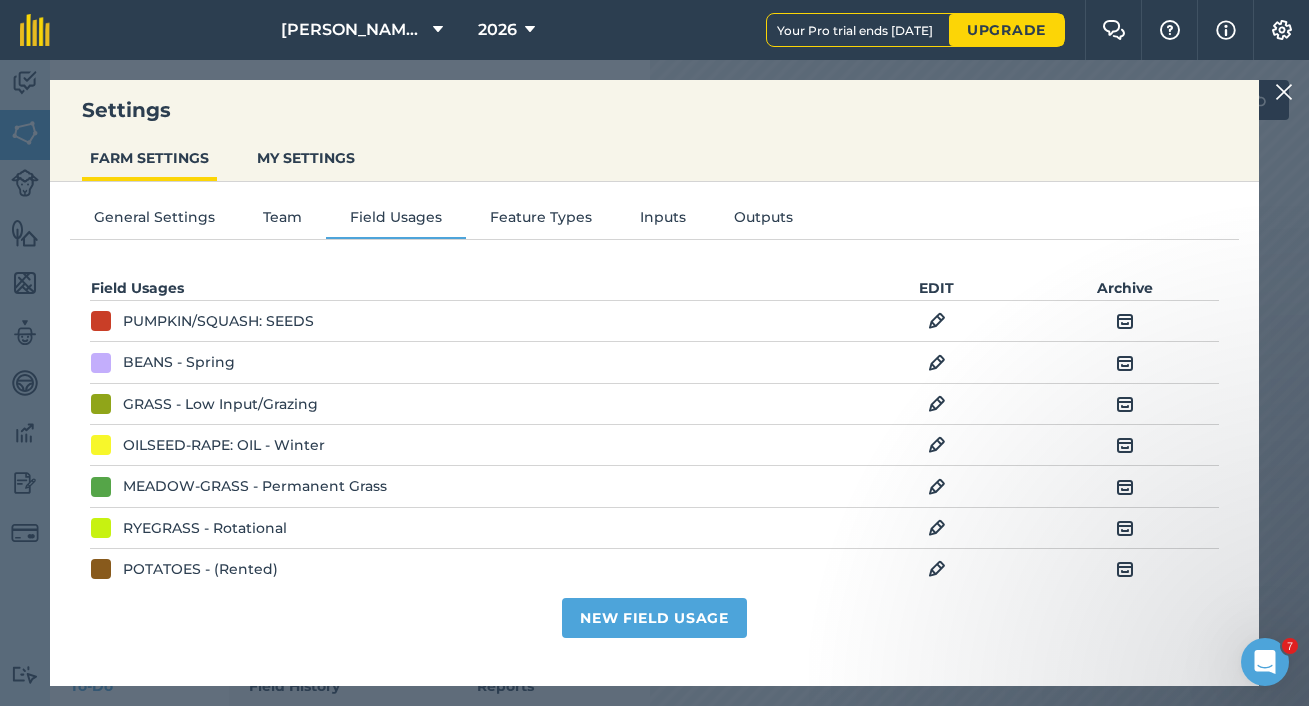 scroll, scrollTop: 105, scrollLeft: 0, axis: vertical 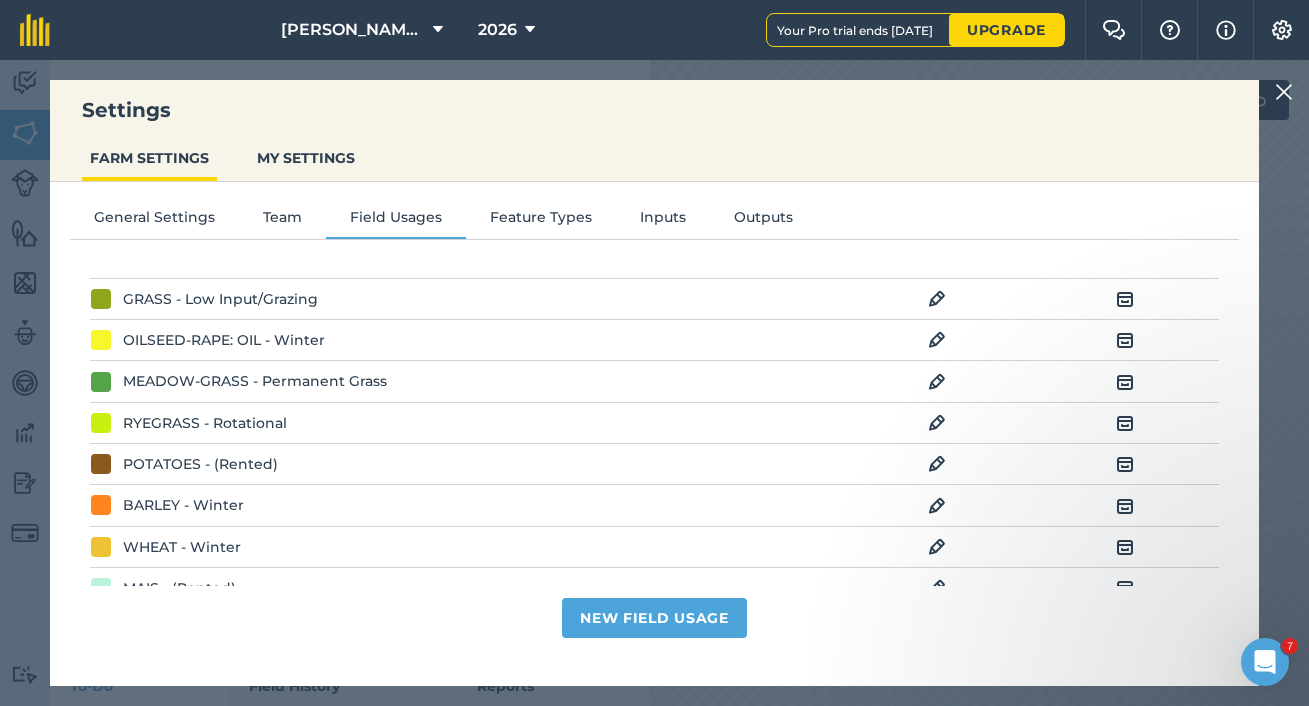 click at bounding box center (937, 506) 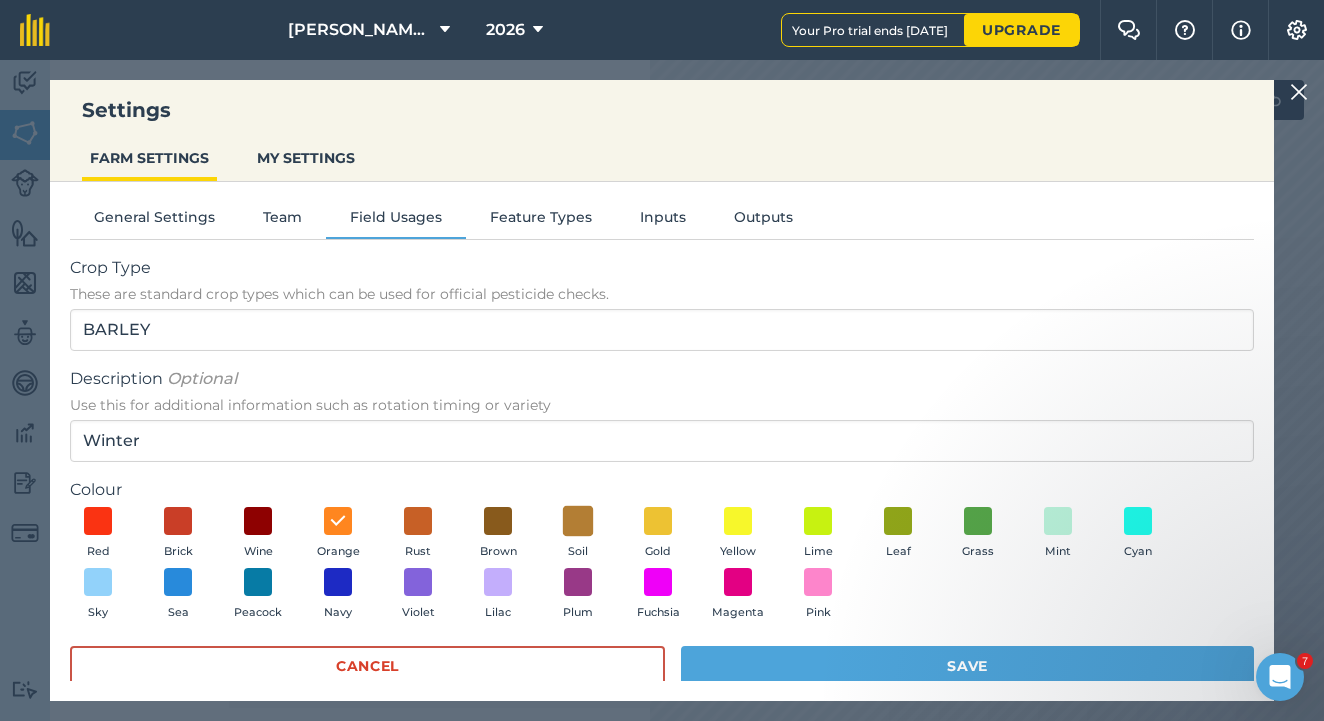click at bounding box center (578, 520) 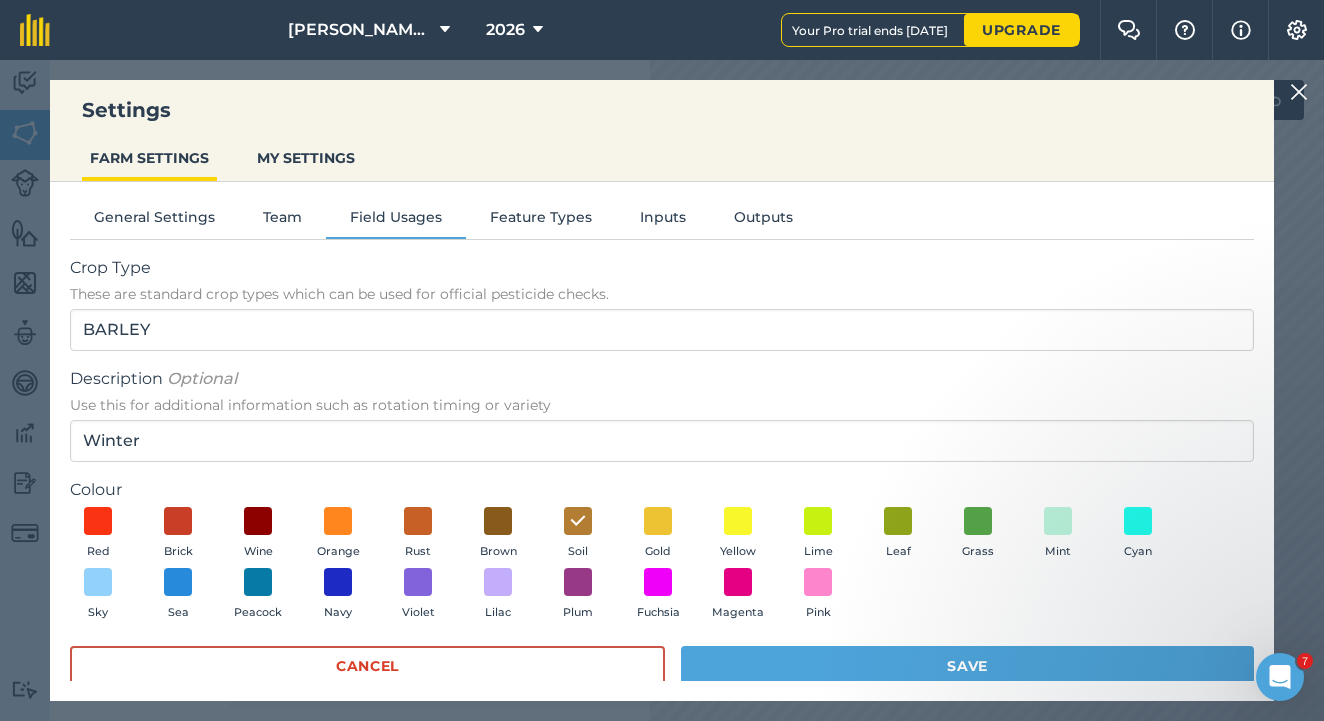 click on "Save" at bounding box center (967, 666) 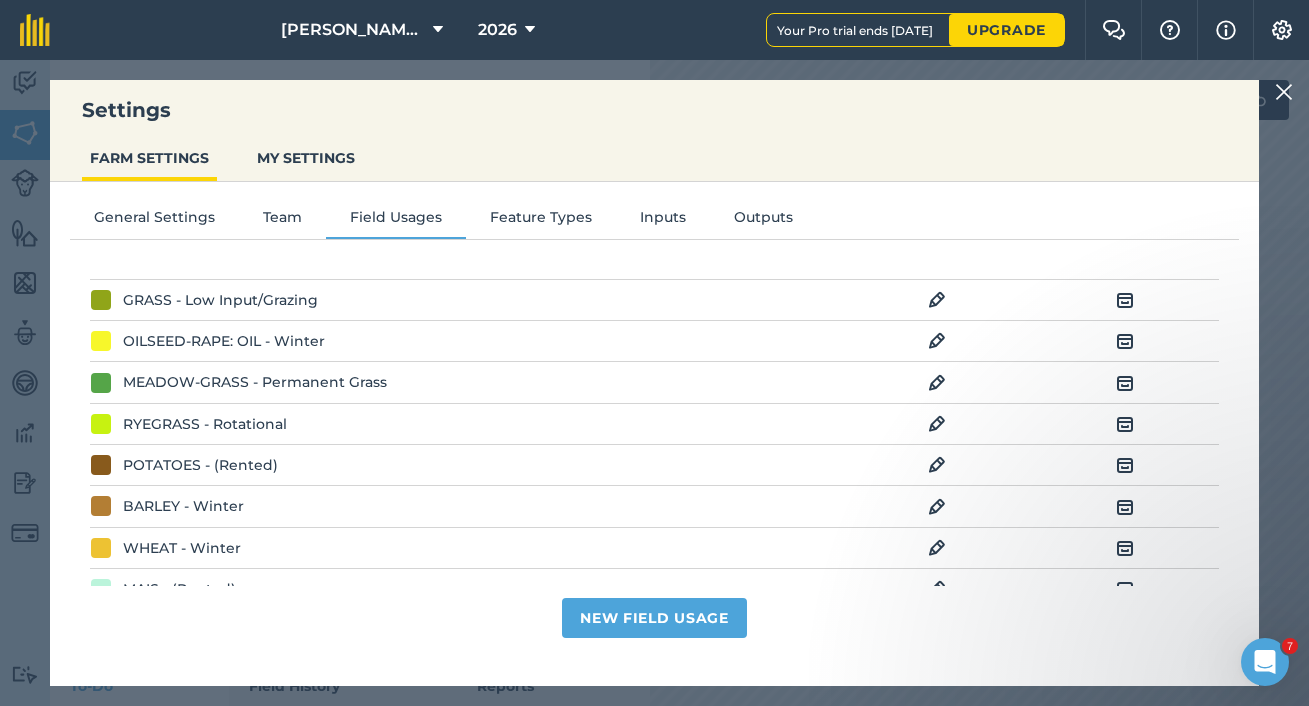 scroll, scrollTop: 105, scrollLeft: 0, axis: vertical 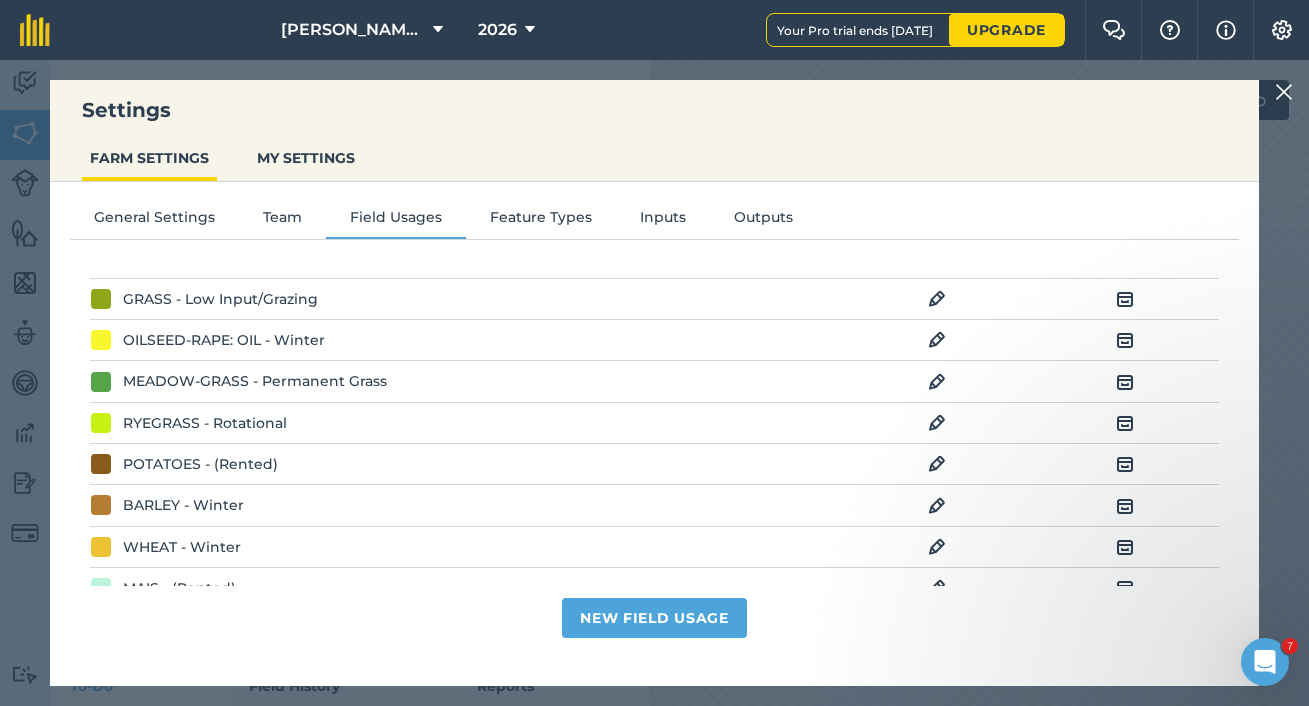 click at bounding box center [937, 464] 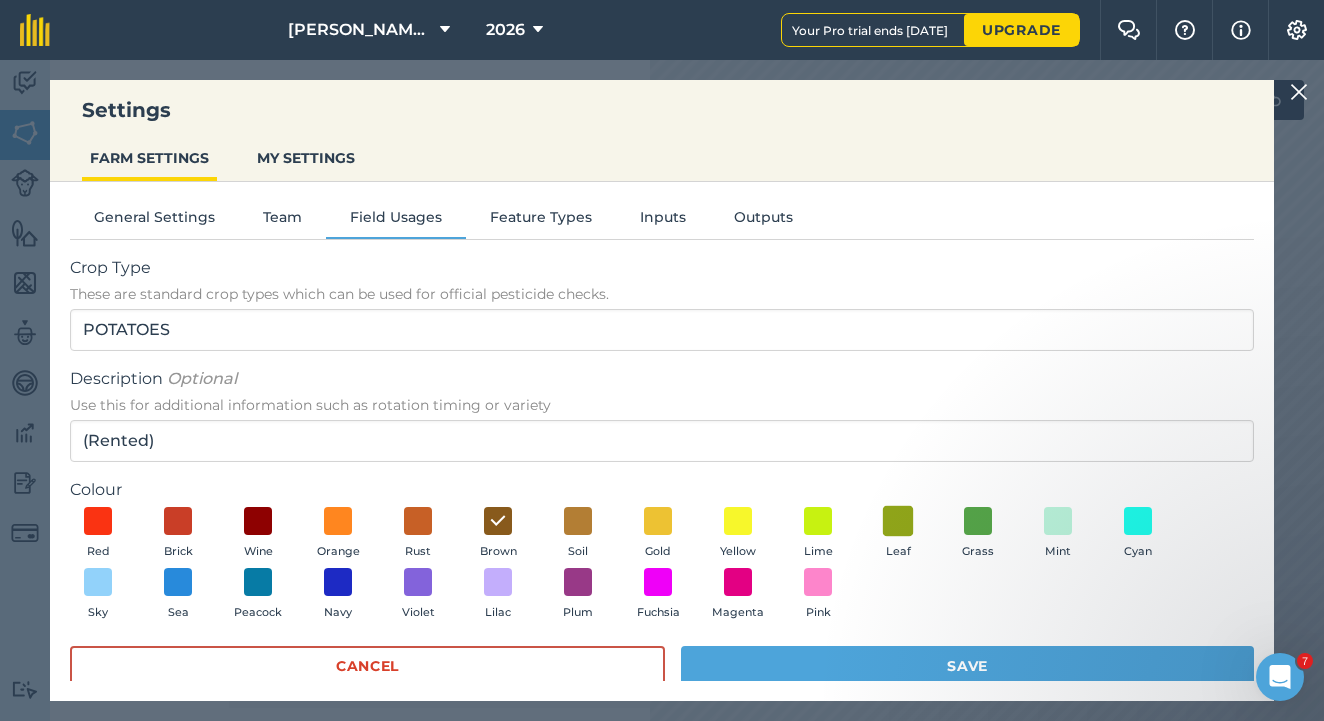 click at bounding box center [898, 520] 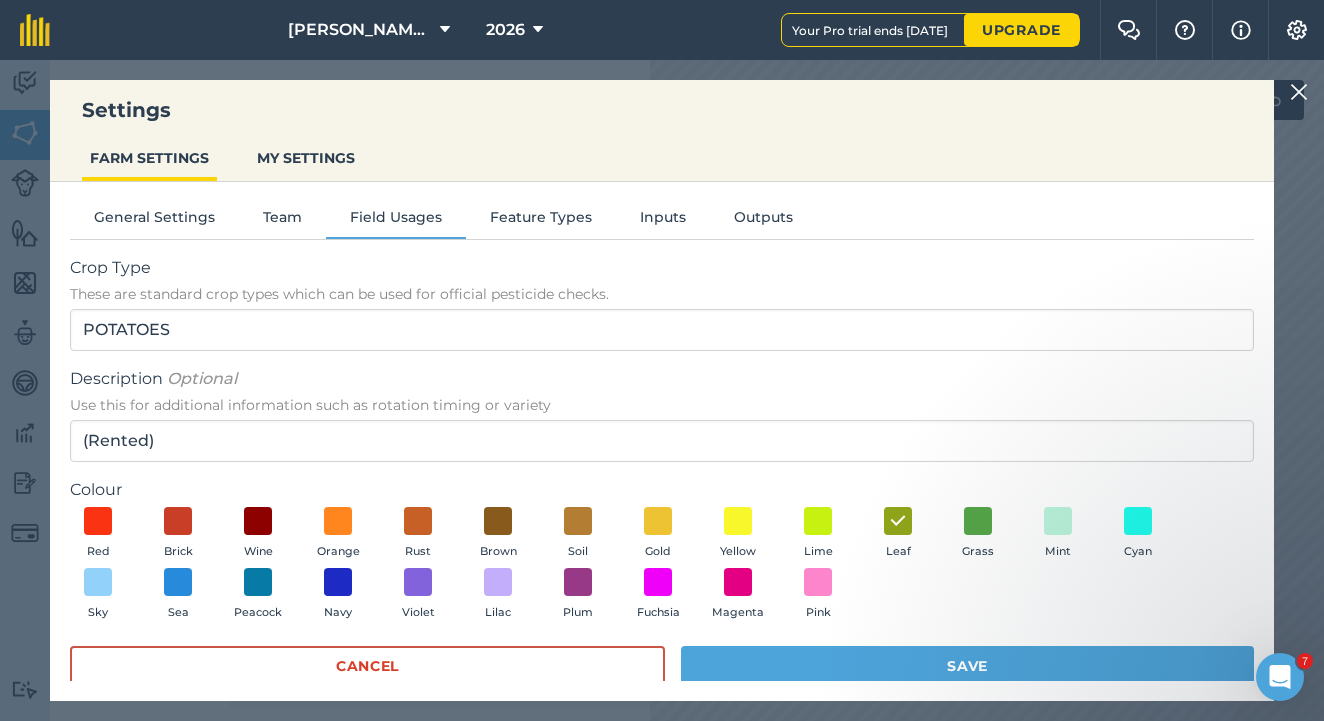 click on "Save" at bounding box center [967, 666] 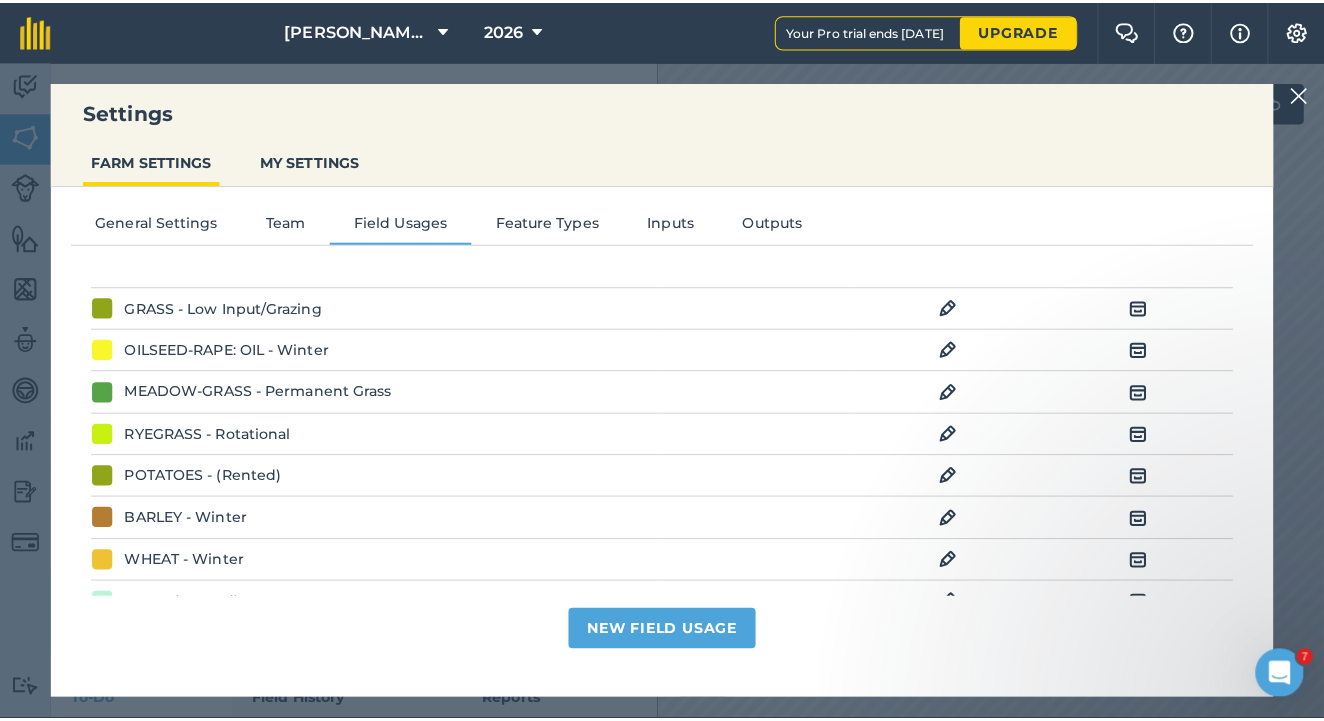 scroll, scrollTop: 106, scrollLeft: 0, axis: vertical 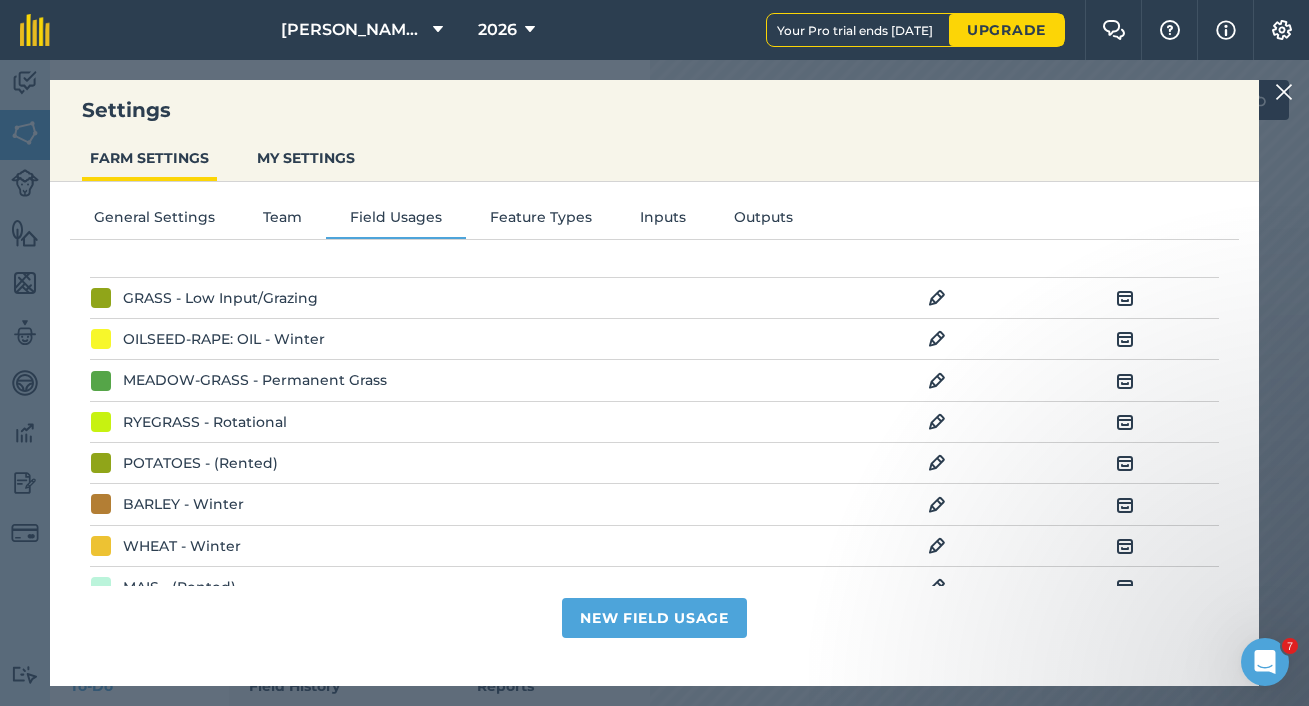 click at bounding box center [937, 339] 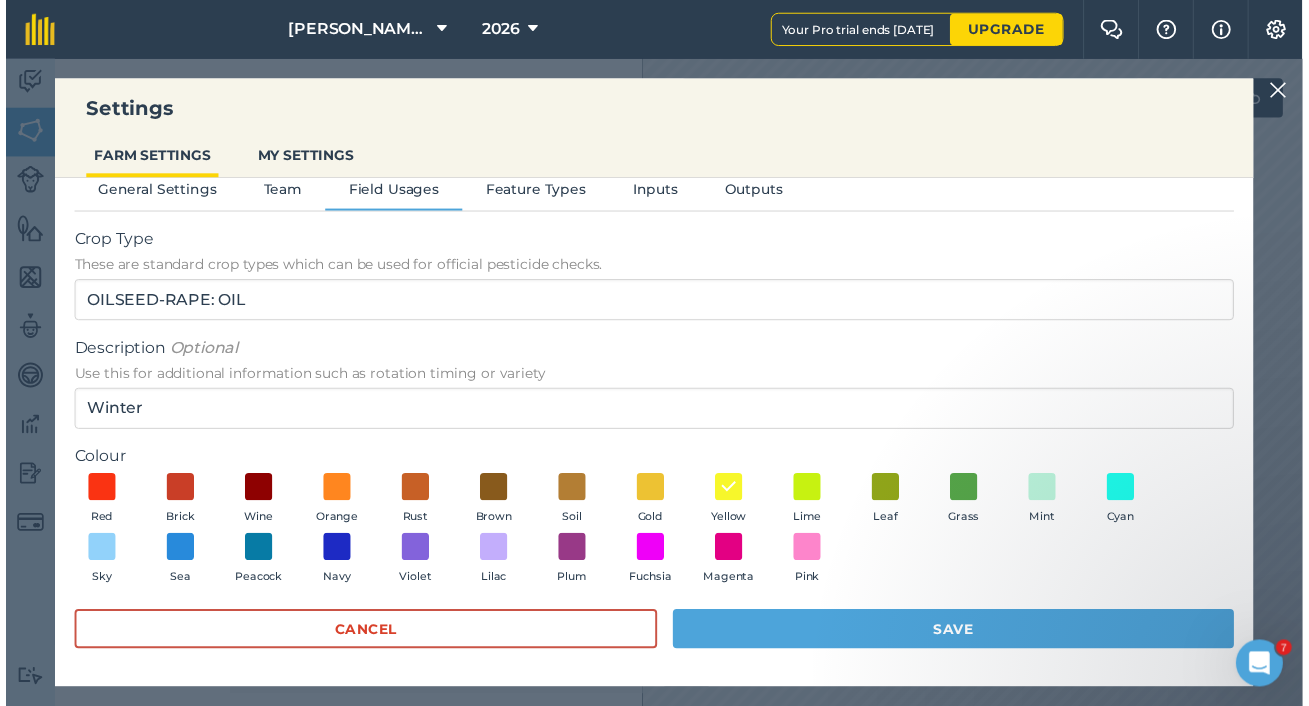 scroll, scrollTop: 23, scrollLeft: 0, axis: vertical 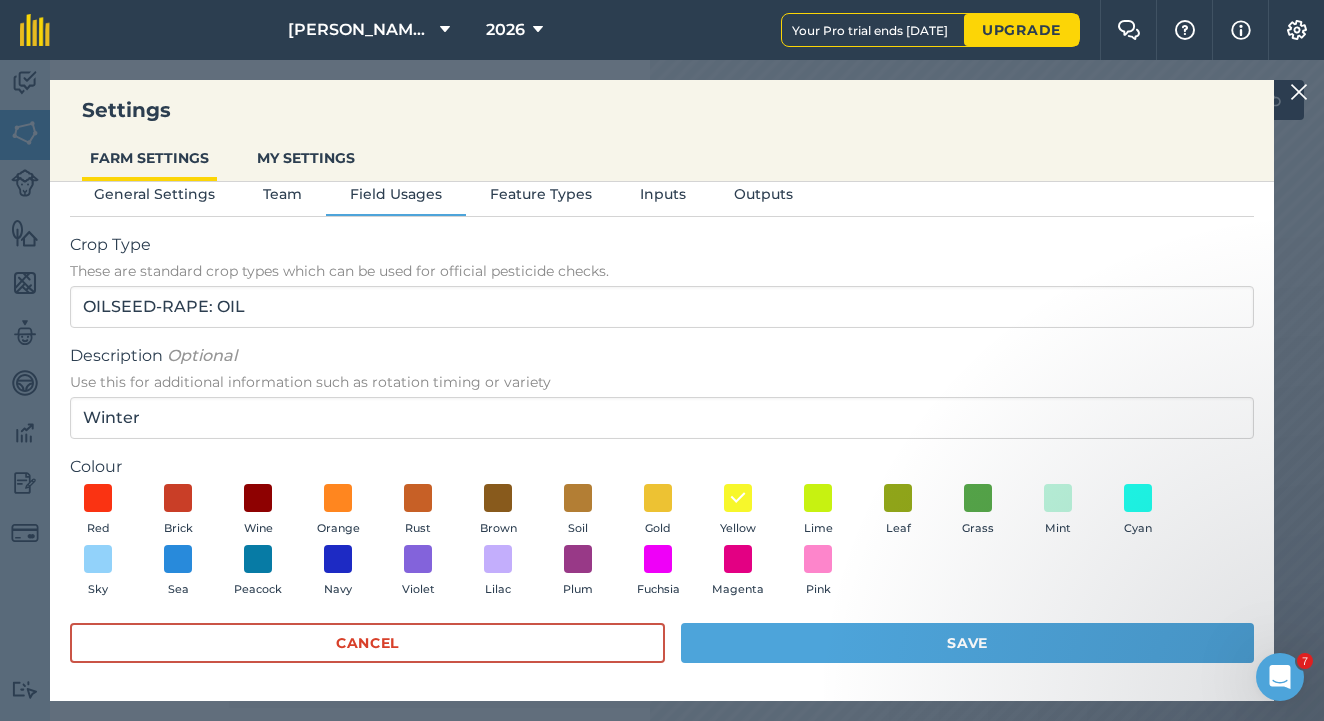 click on "Save" at bounding box center [967, 643] 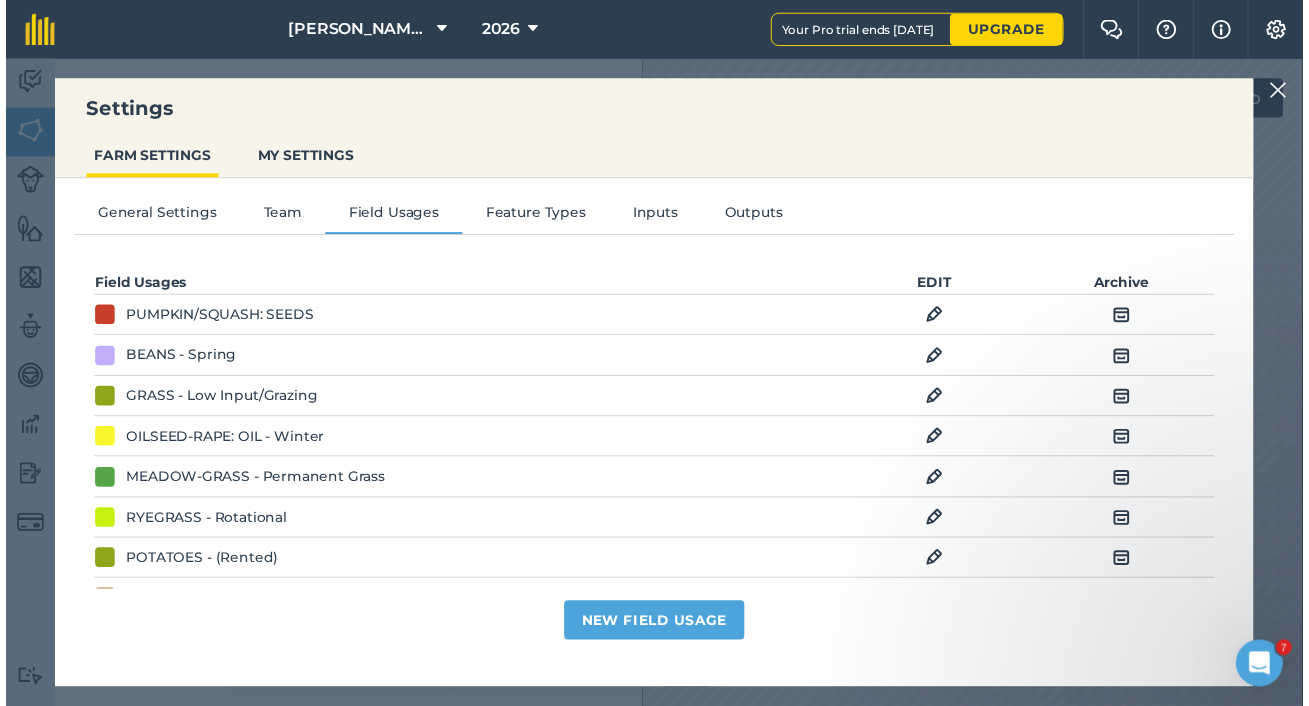 scroll, scrollTop: 0, scrollLeft: 0, axis: both 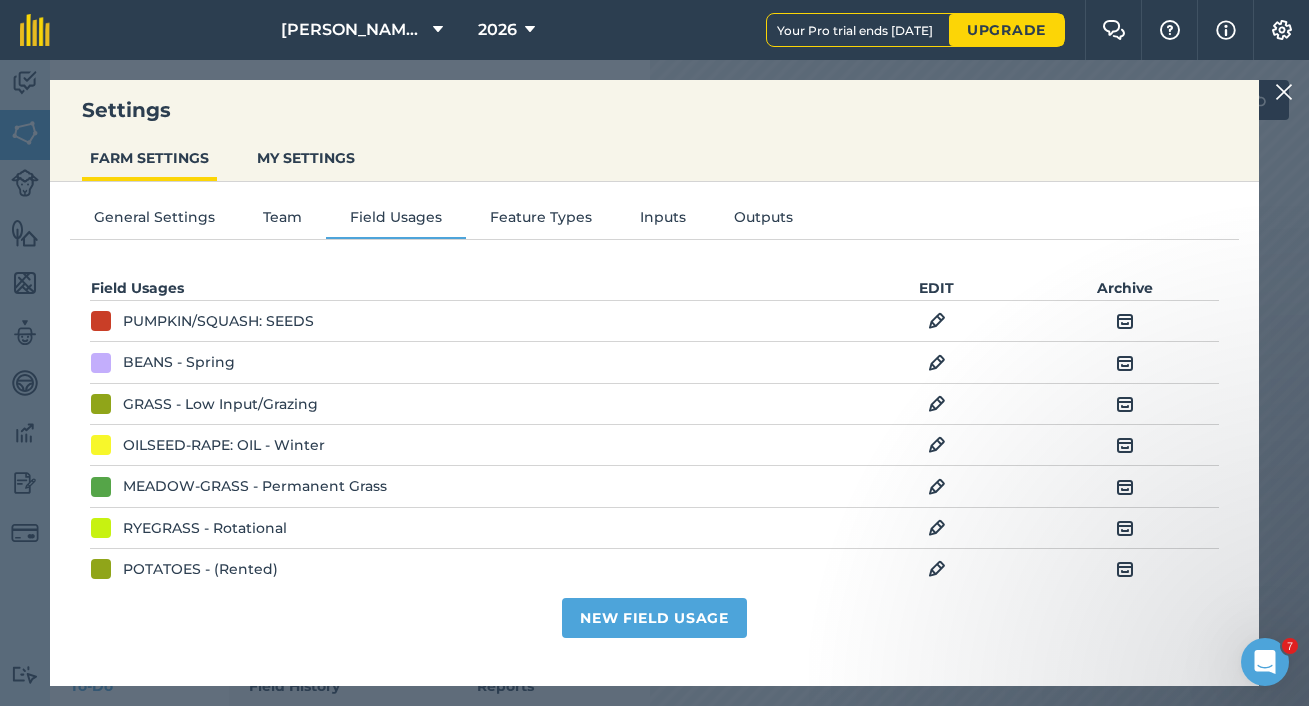 click at bounding box center (1284, 92) 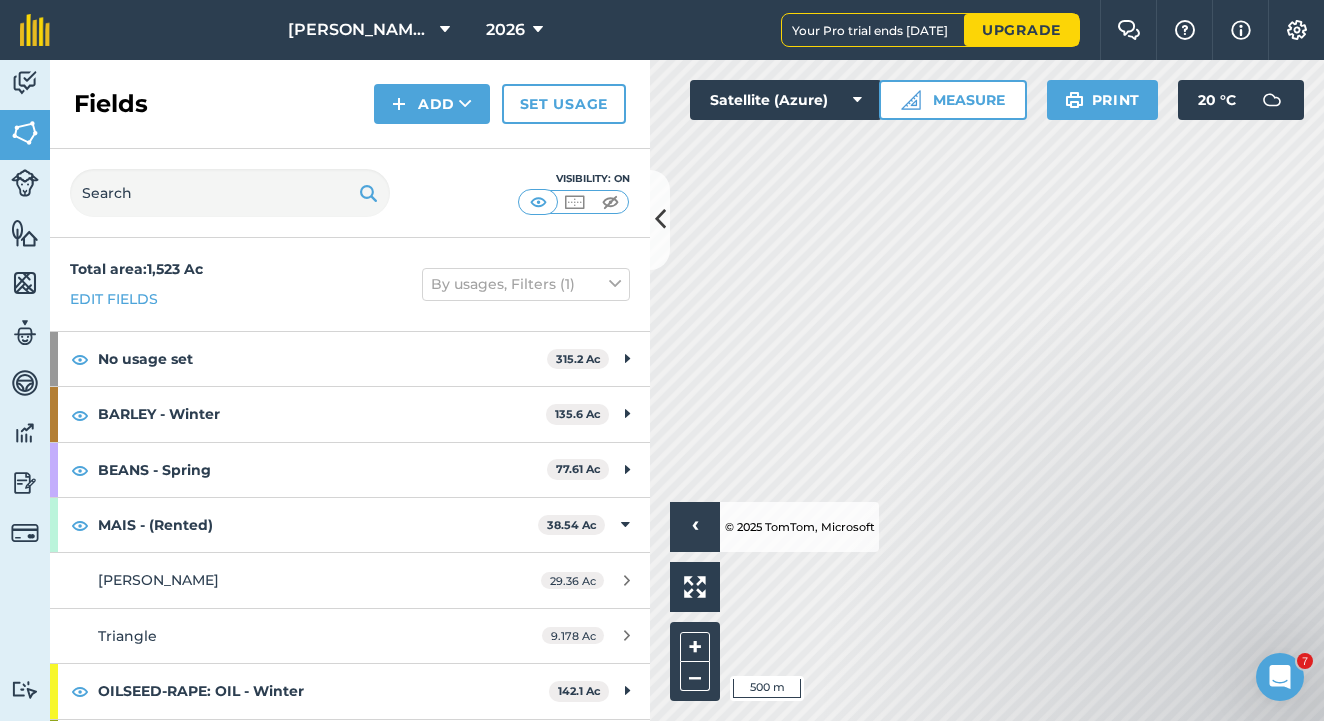 click at bounding box center [660, 220] 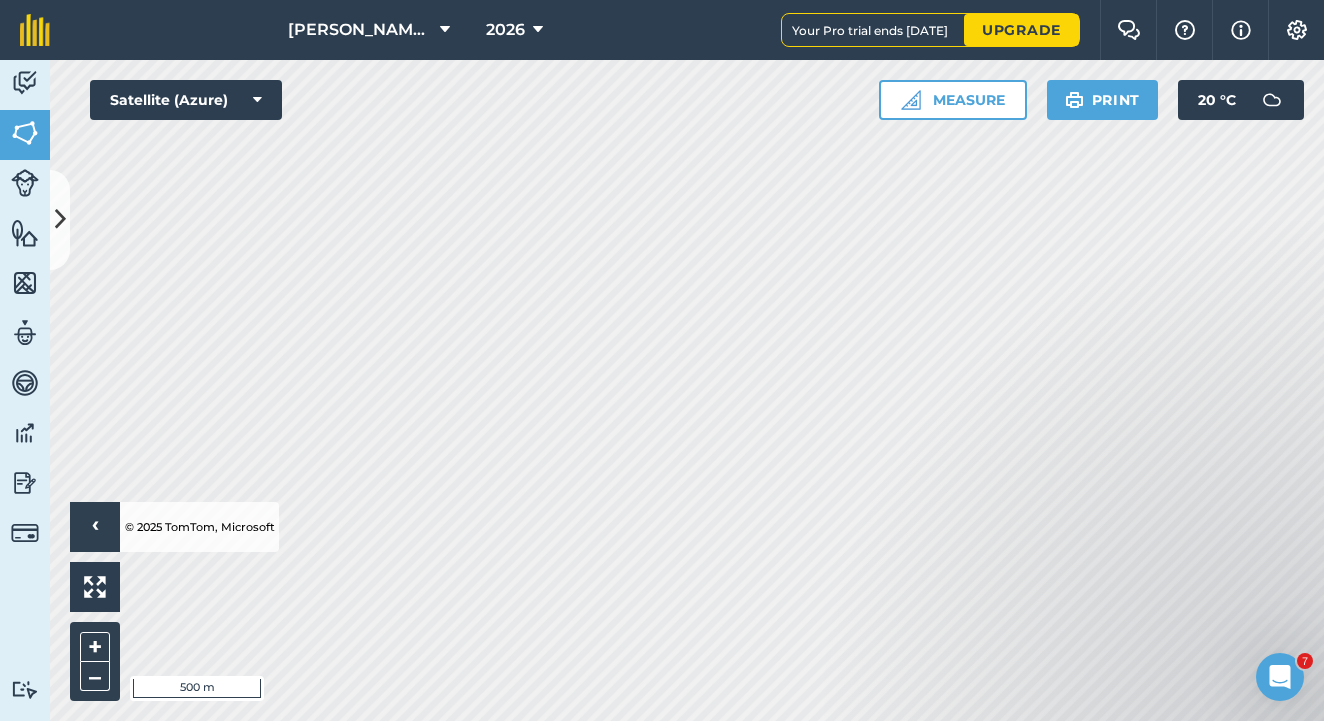 click on "Settings" at bounding box center [1296, 30] 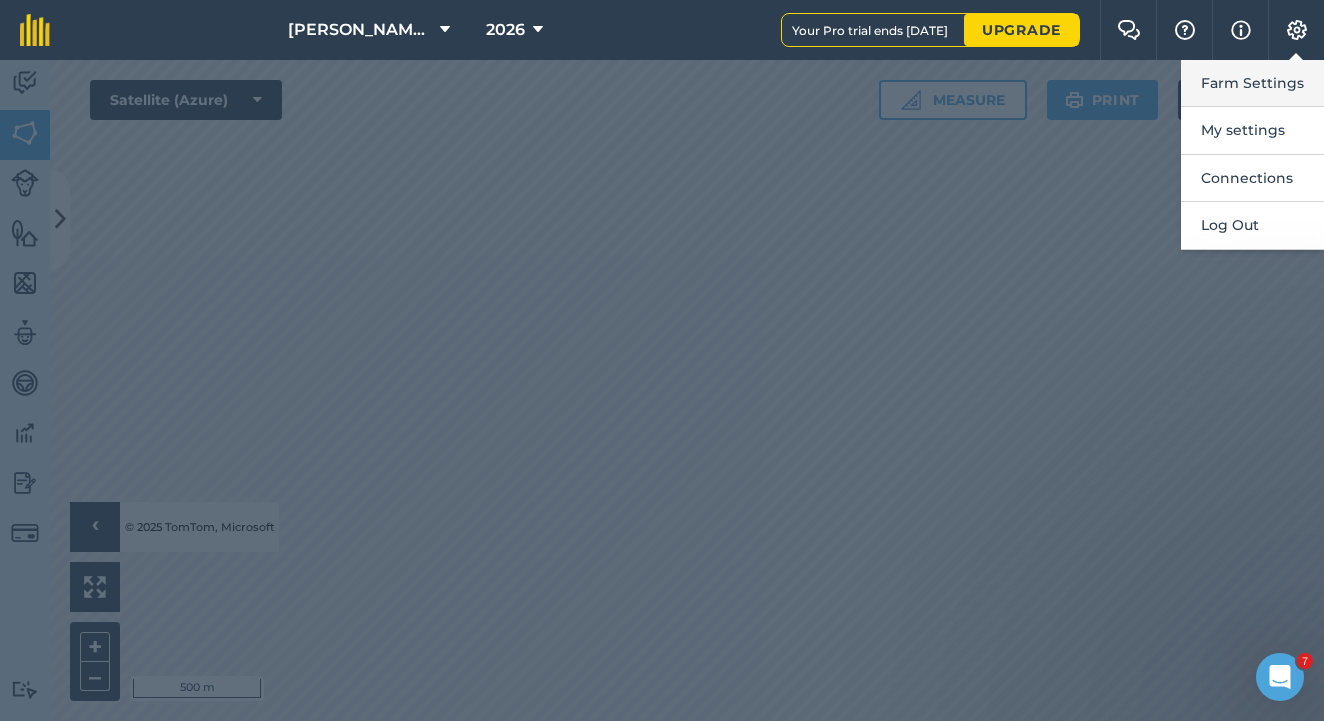 click on "Farm Settings" at bounding box center [1252, 83] 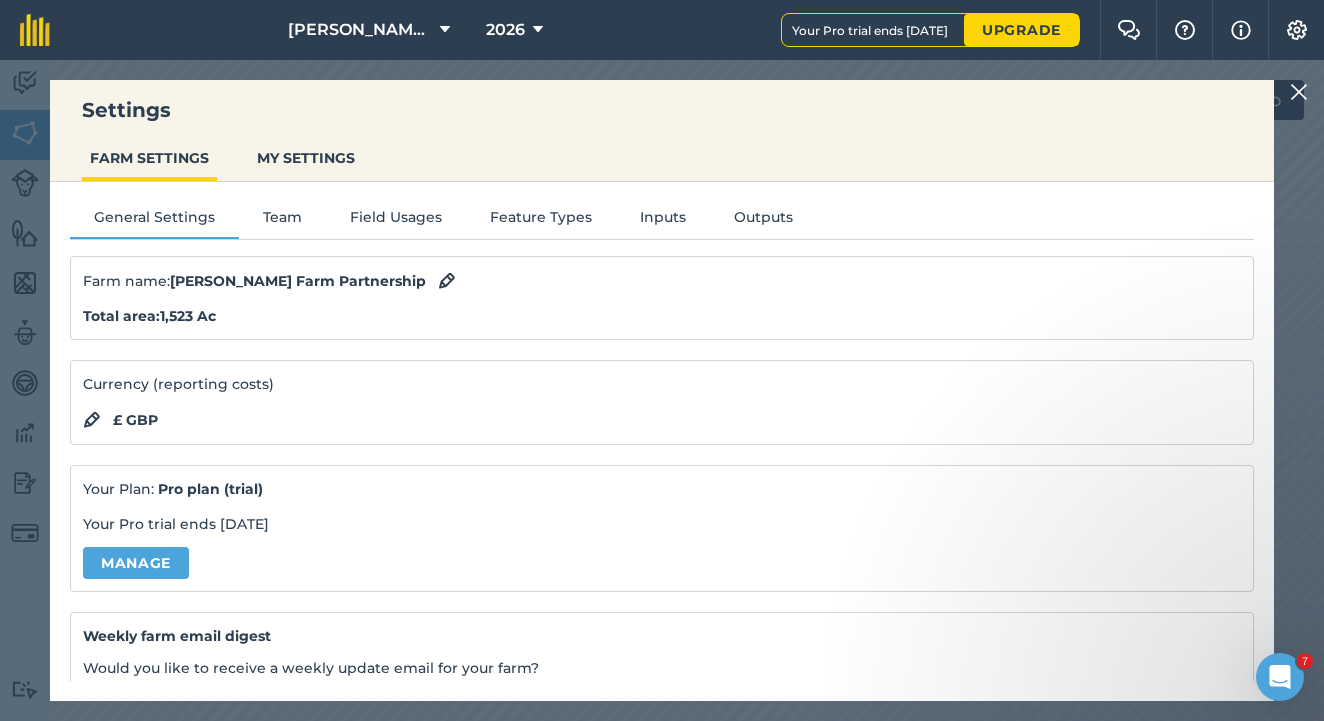 click on "Field Usages" at bounding box center (396, 221) 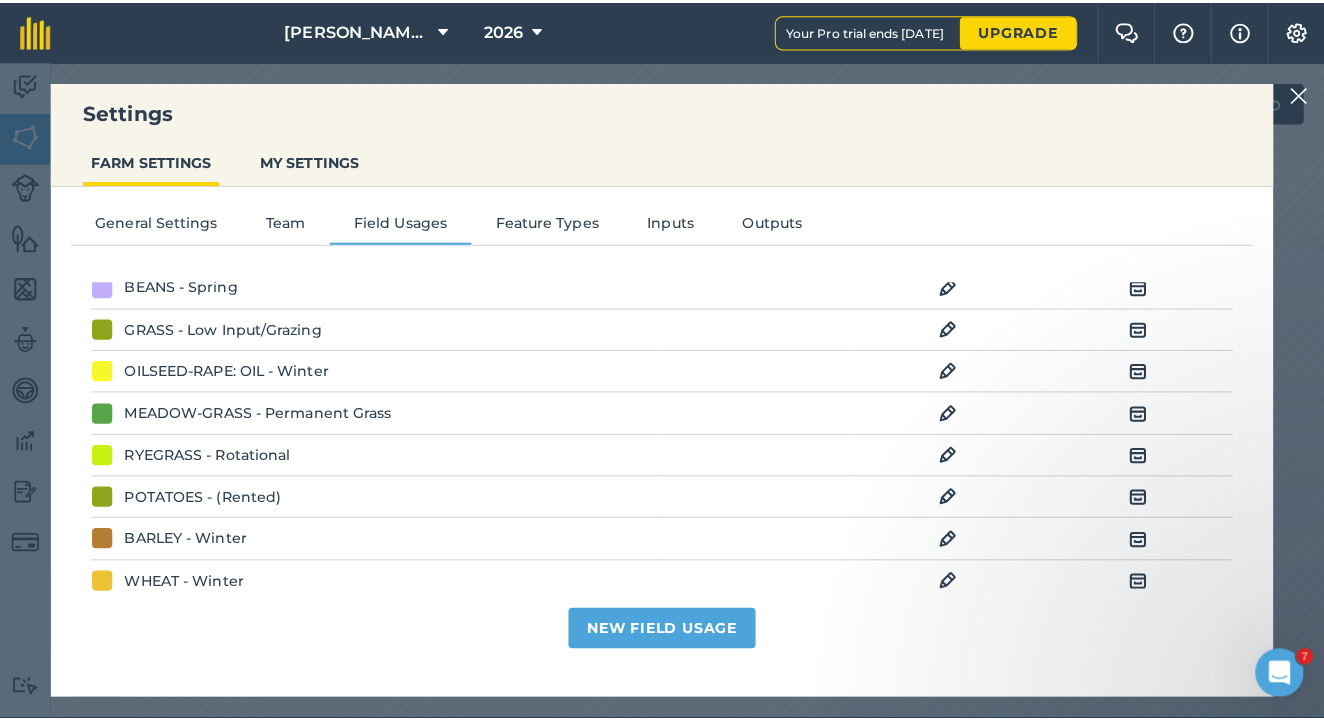 scroll, scrollTop: 89, scrollLeft: 0, axis: vertical 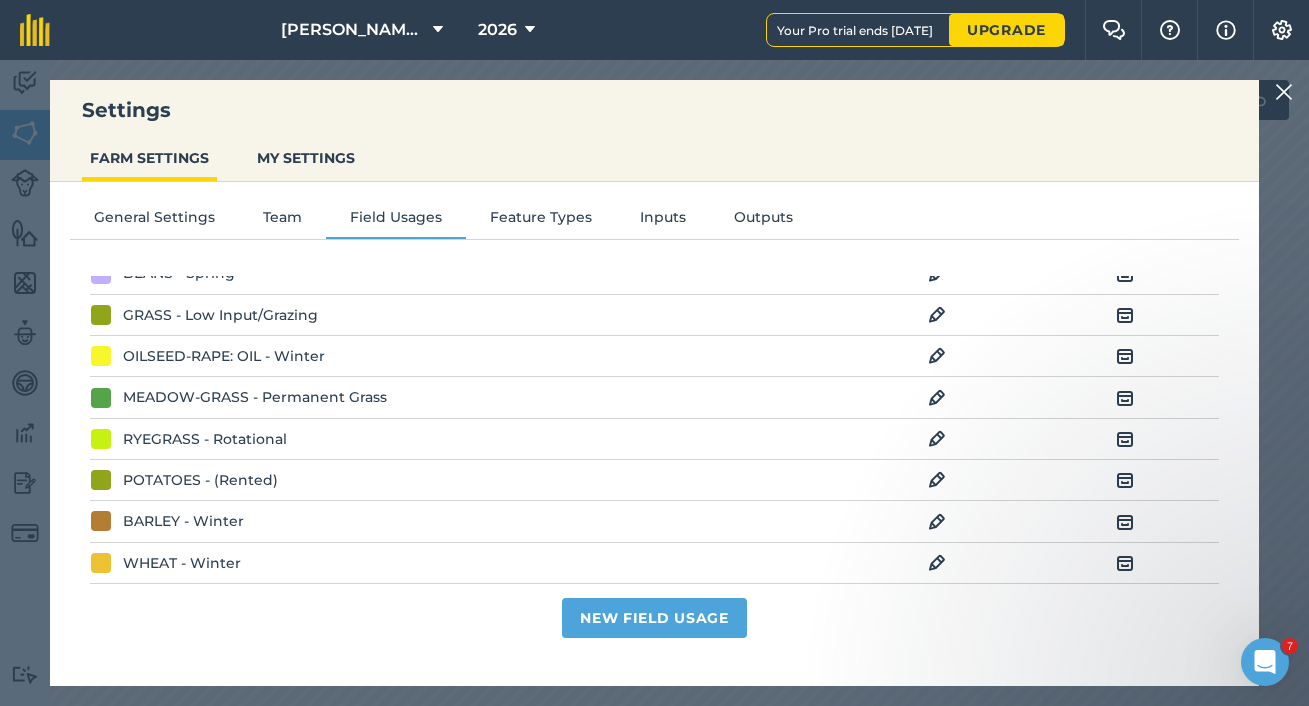 click at bounding box center [937, 480] 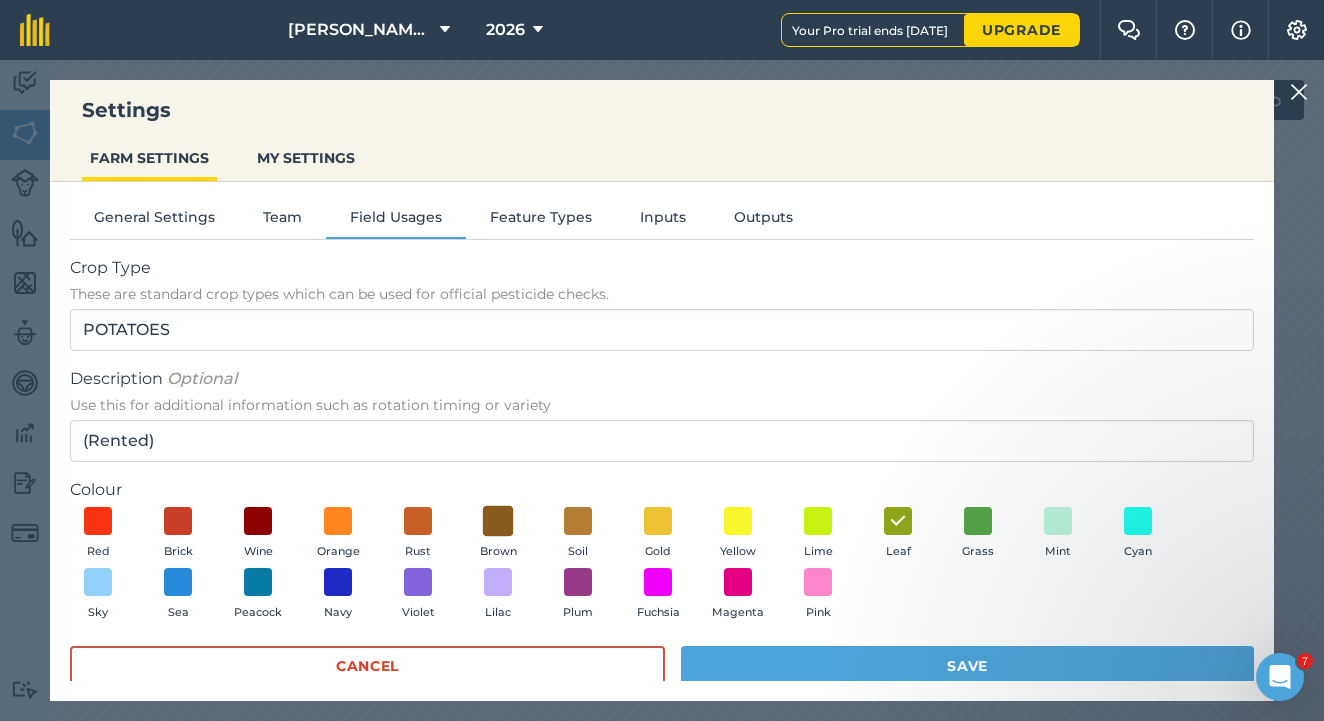 click at bounding box center [498, 520] 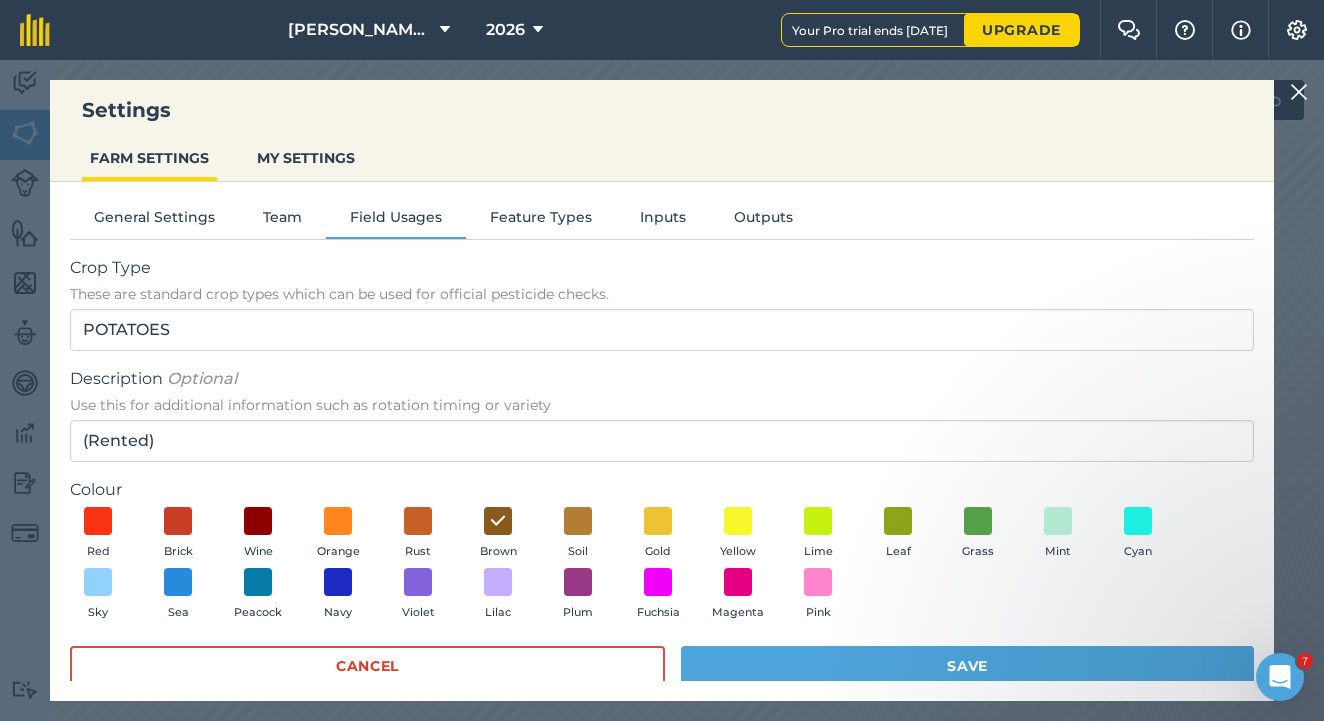 click on "Save" at bounding box center (967, 666) 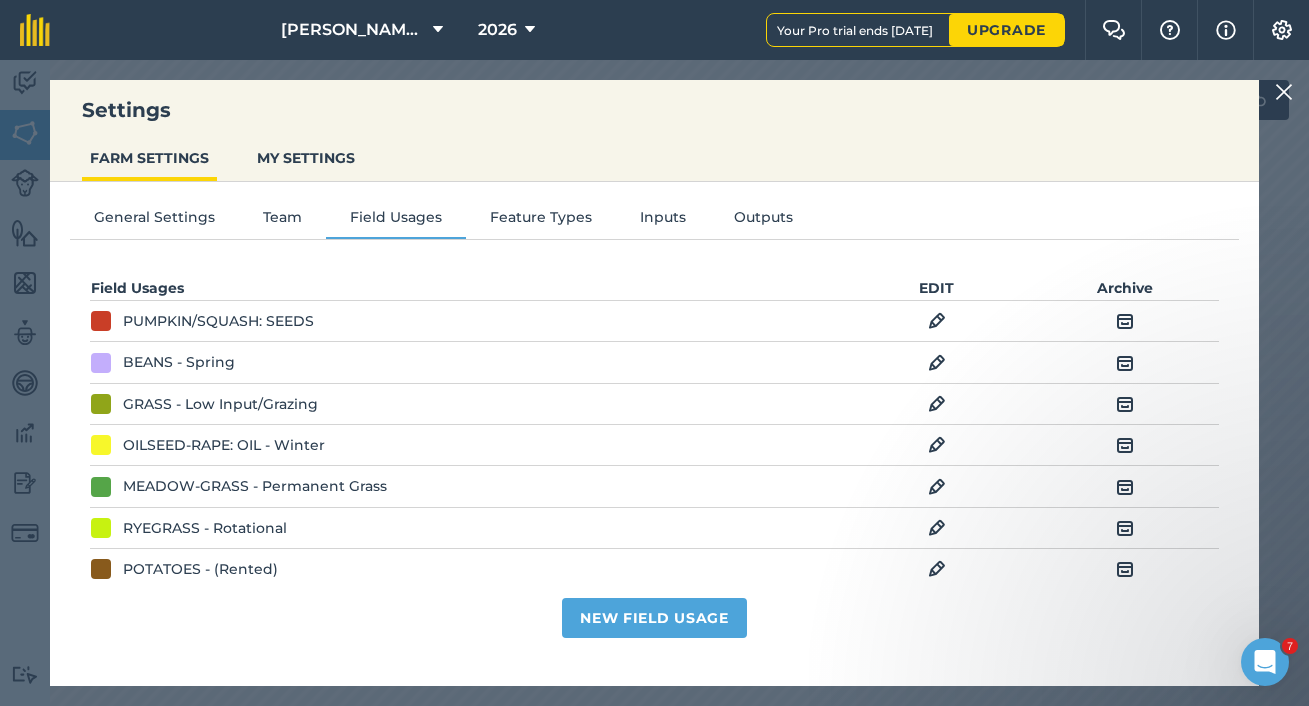 click on "Settings FARM SETTINGS MY SETTINGS General Settings Team Field Usages Feature Types Inputs Outputs Field Usages   EDIT Archive PUMPKIN/SQUASH: SEEDS   EDIT Archive BEANS - Spring    EDIT Archive GRASS - Low Input/Grazing    EDIT Archive OILSEED-RAPE: OIL - Winter   EDIT Archive MEADOW-GRASS - Permanent Grass   EDIT Archive RYEGRASS - Rotational   EDIT Archive POTATOES - (Rented)   EDIT Archive BARLEY - Winter    EDIT Archive WHEAT - Winter   EDIT Archive MAIS - (Rented)   EDIT Archive Archived usages     Unarchive OTHER-CROPS - Potential     Unarchive BARLEY - Spring     Unarchive BEANS - Winter & Spring     Unarchive BIRDSEED - SFI Actions      Unarchive OATS     Unarchive Fallow     Unarchive New Field Usage" at bounding box center (654, 383) 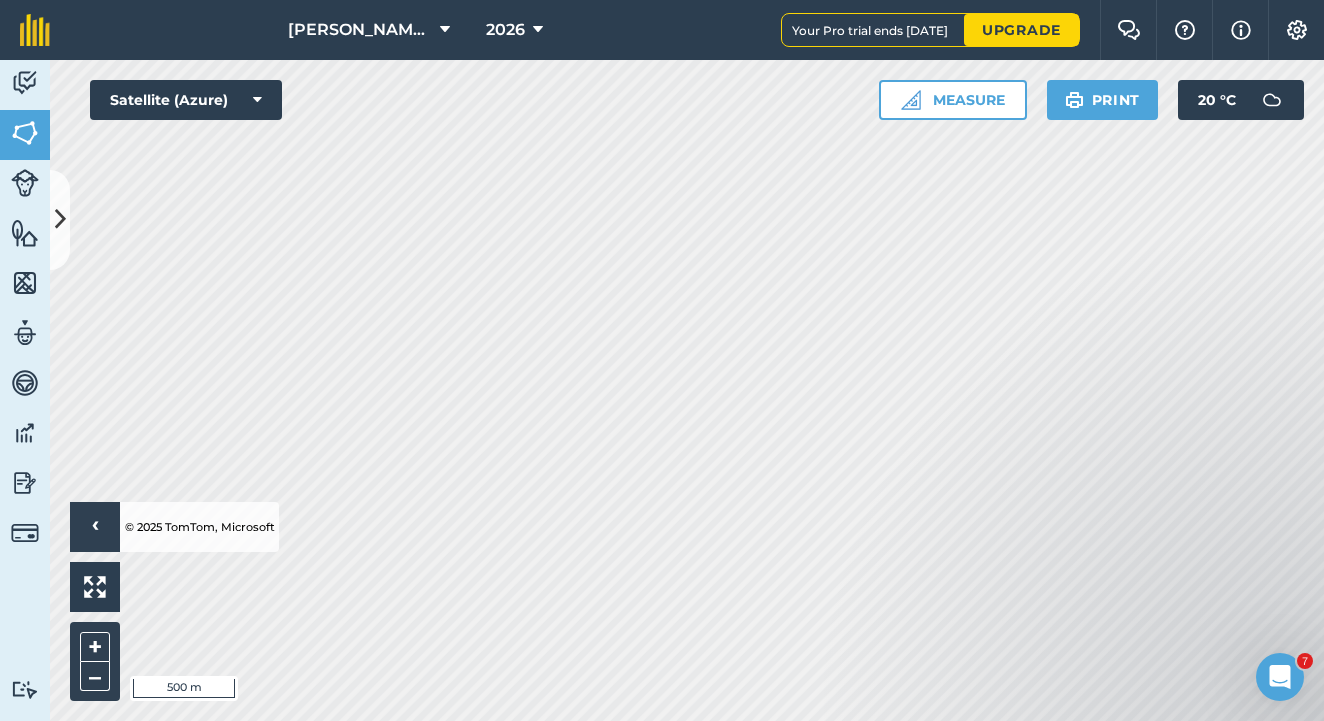 click on "Settings" at bounding box center [1296, 30] 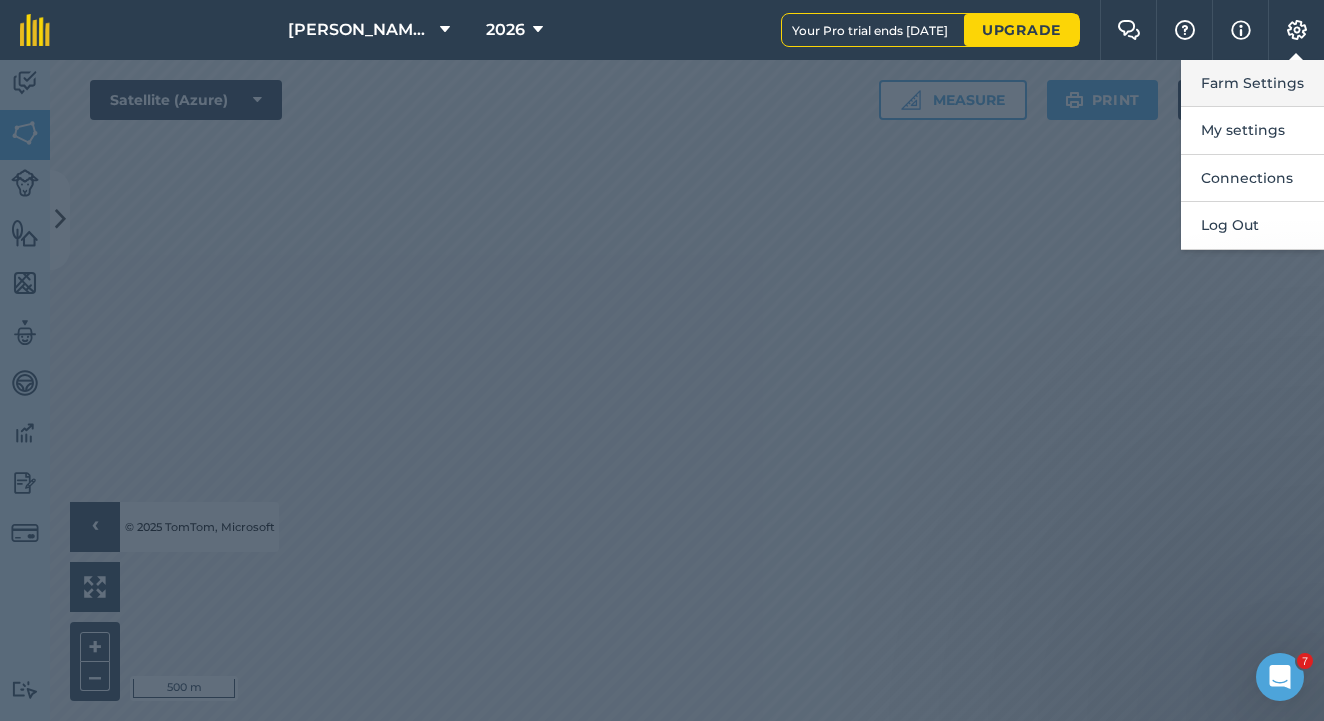 click on "Farm Settings" at bounding box center [1252, 83] 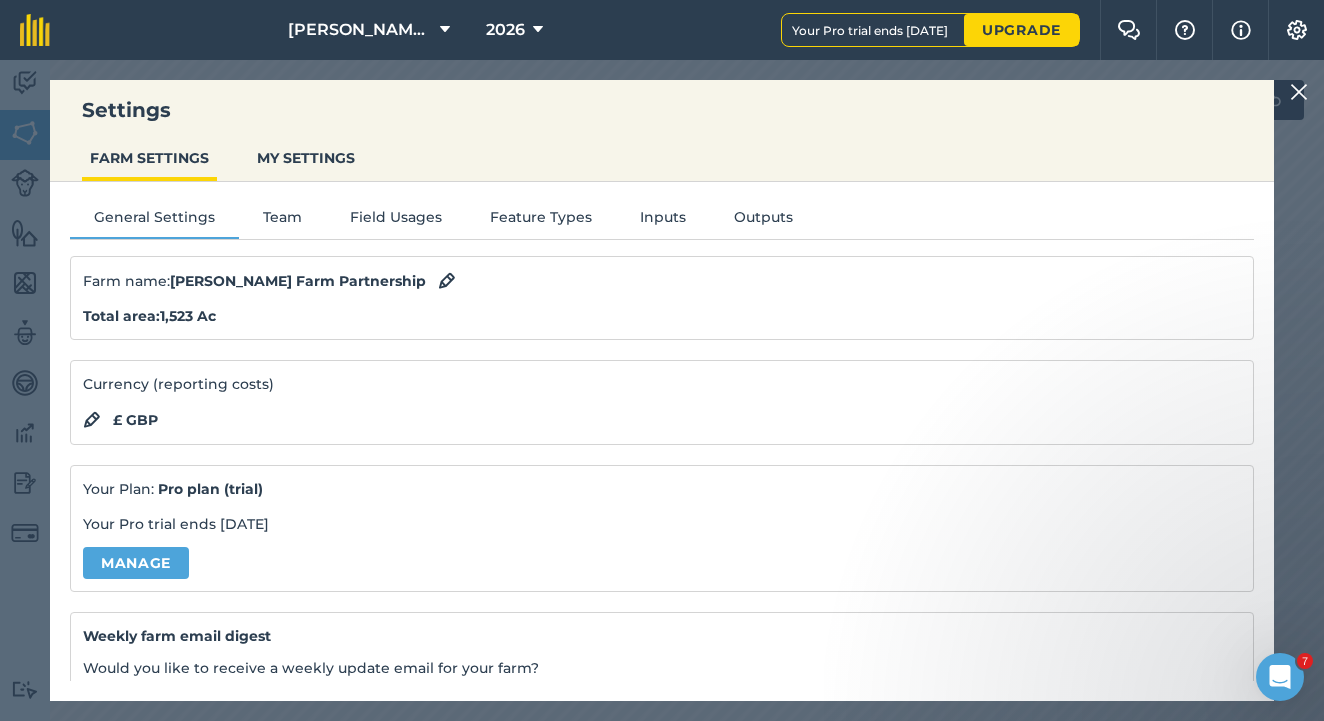 click on "Field Usages" at bounding box center [396, 221] 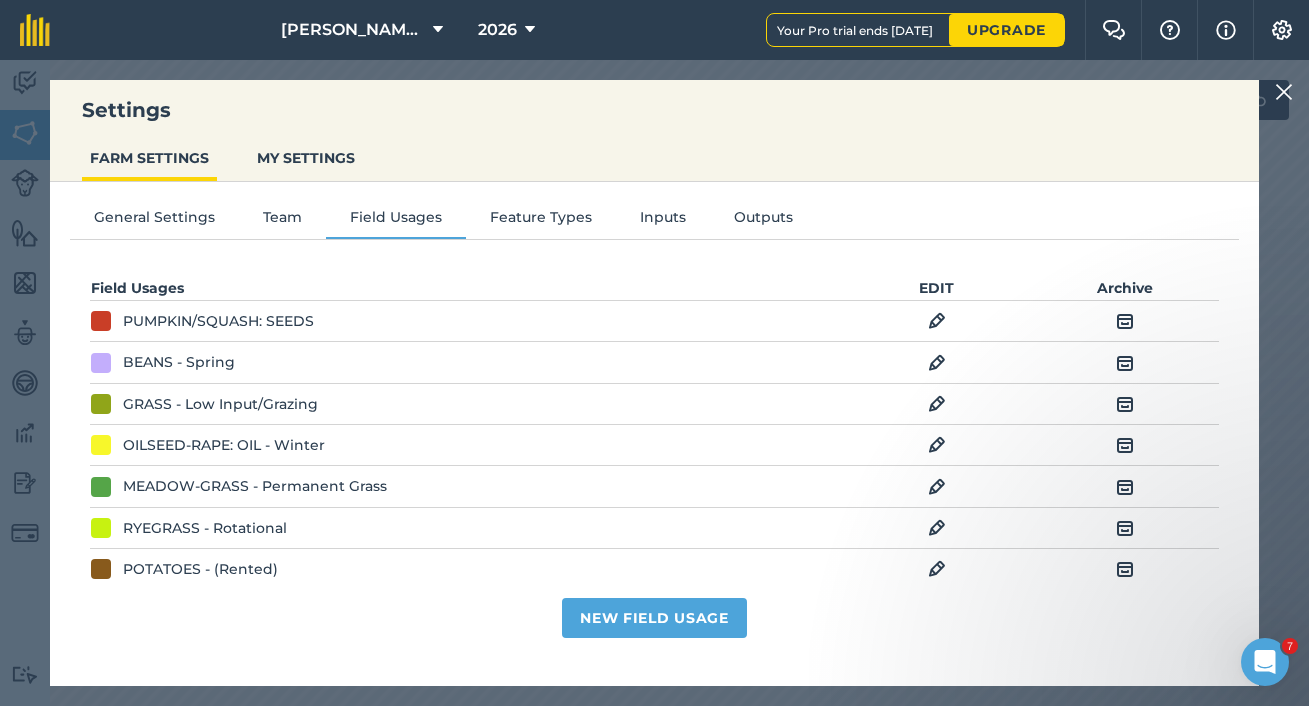 click at bounding box center (937, 528) 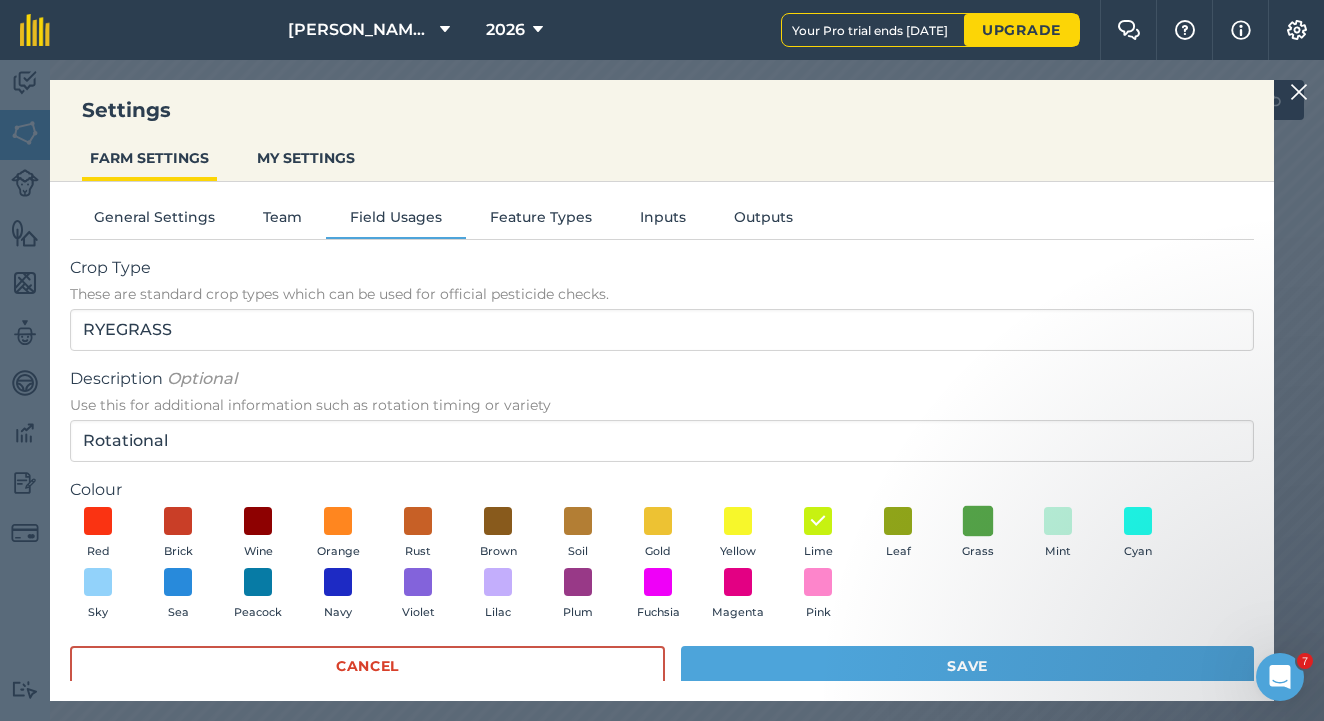 click at bounding box center (978, 520) 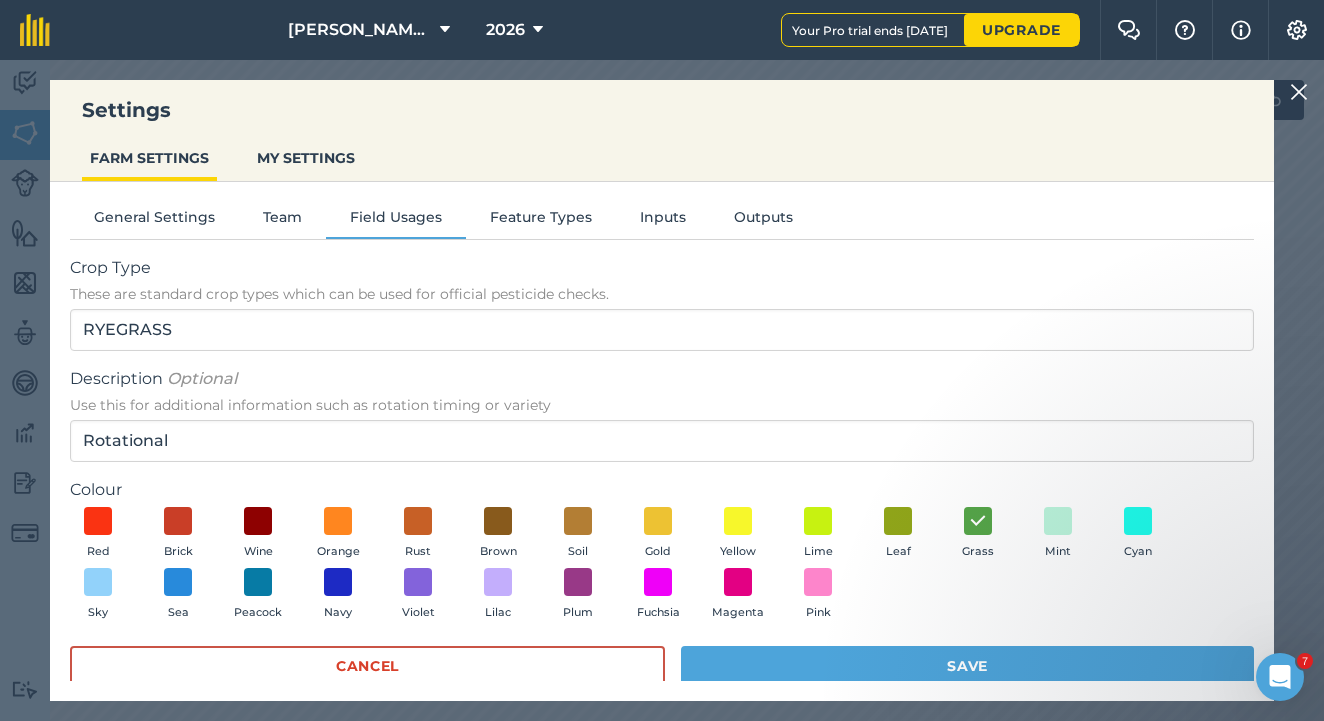 click on "Save" at bounding box center [967, 666] 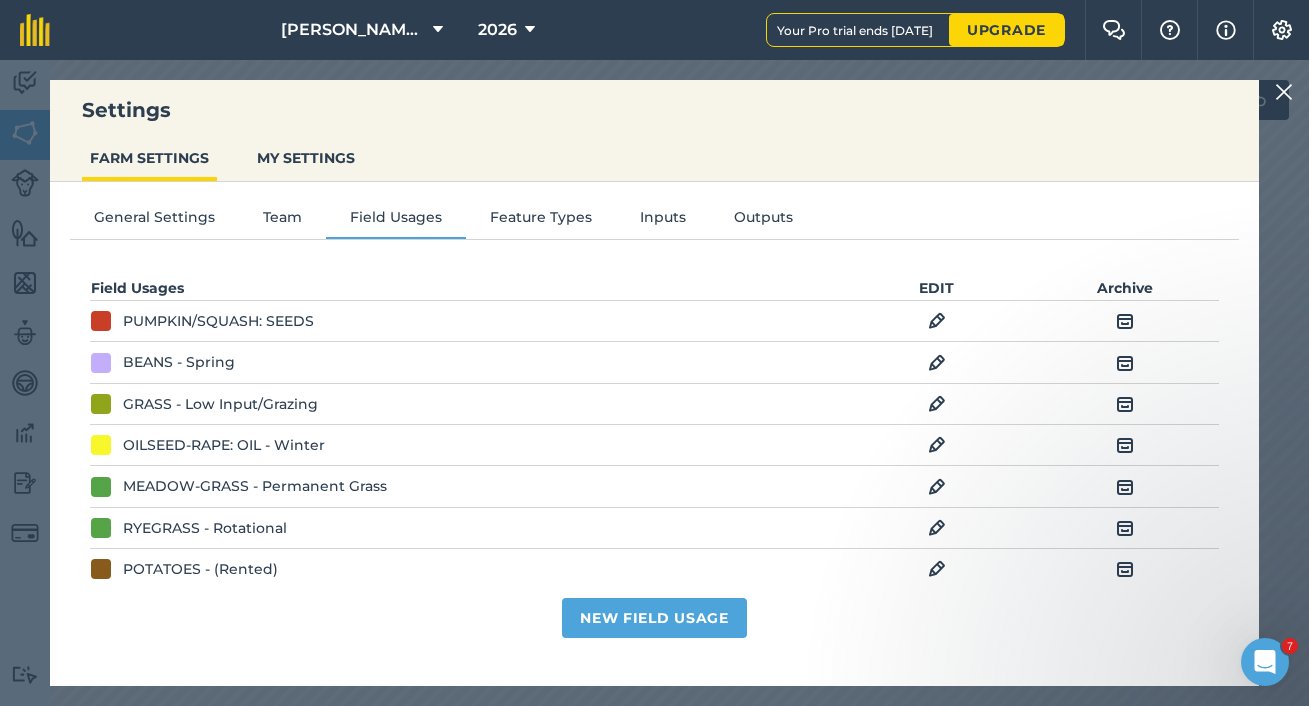 click at bounding box center (1125, 487) 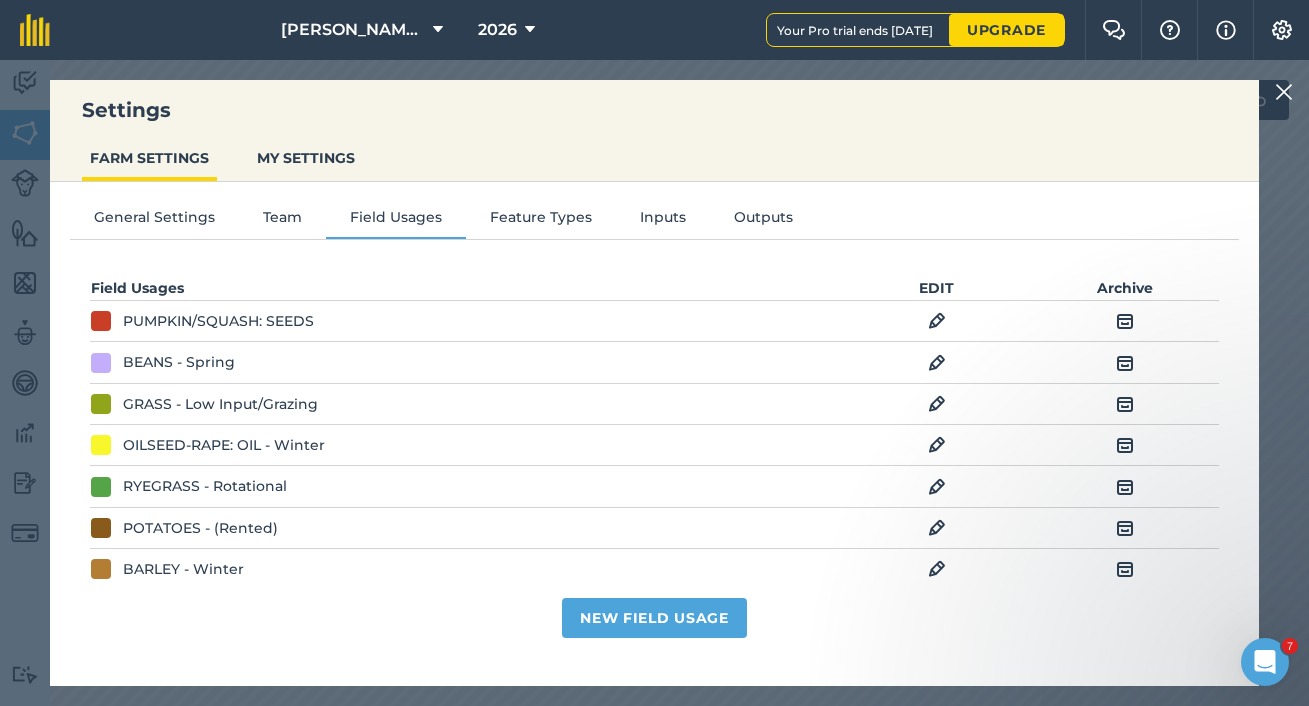click at bounding box center [1284, 92] 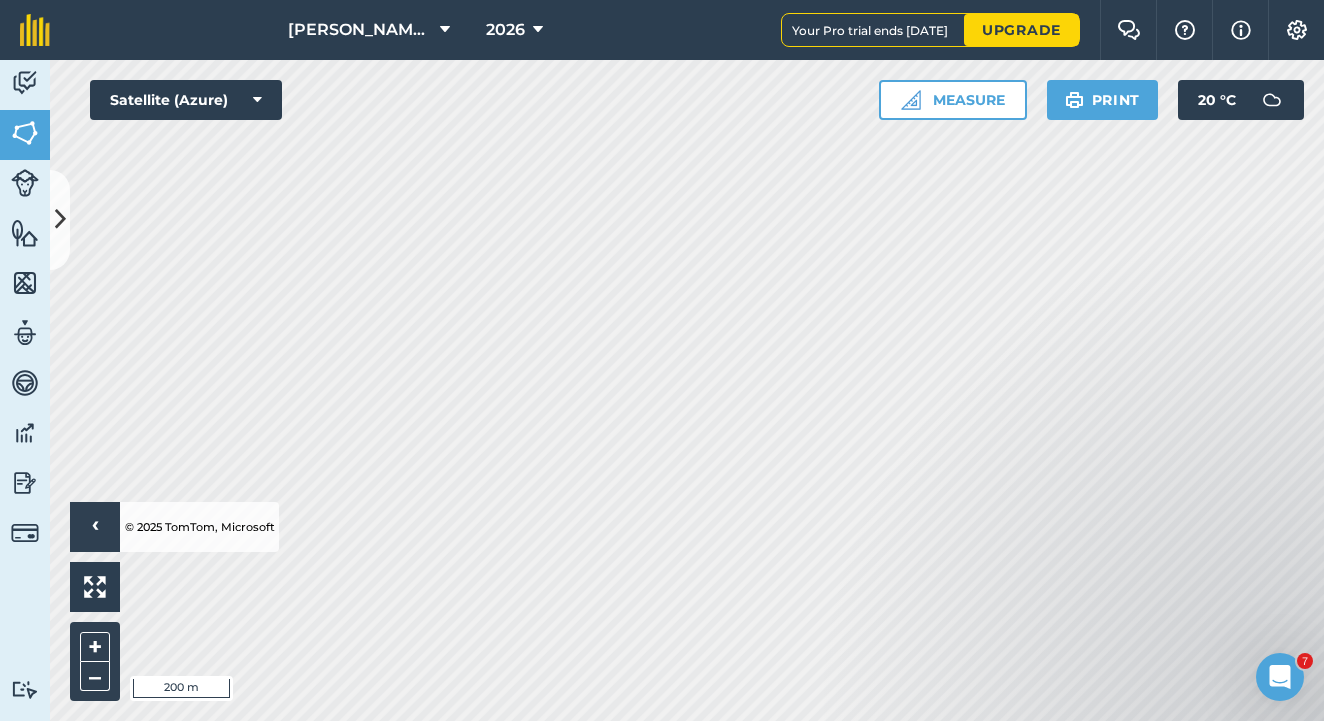 click at bounding box center (60, 219) 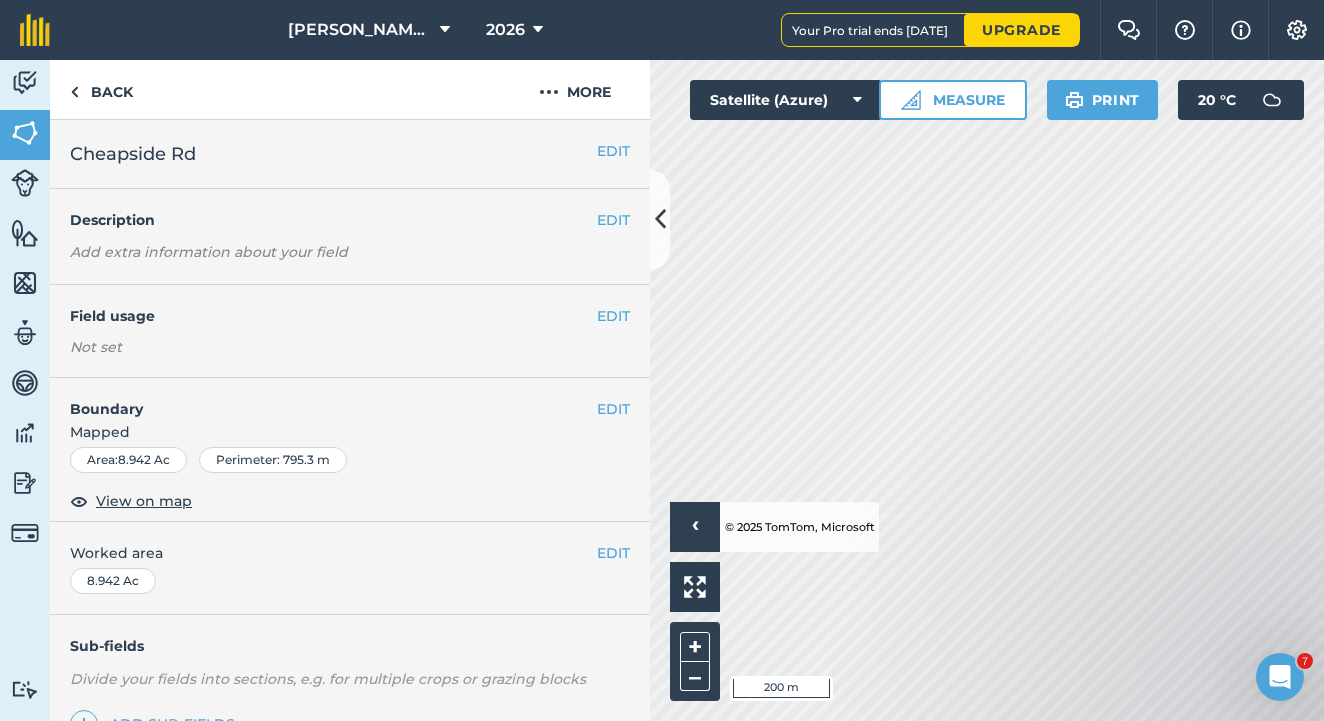 click on "EDIT" at bounding box center [613, 220] 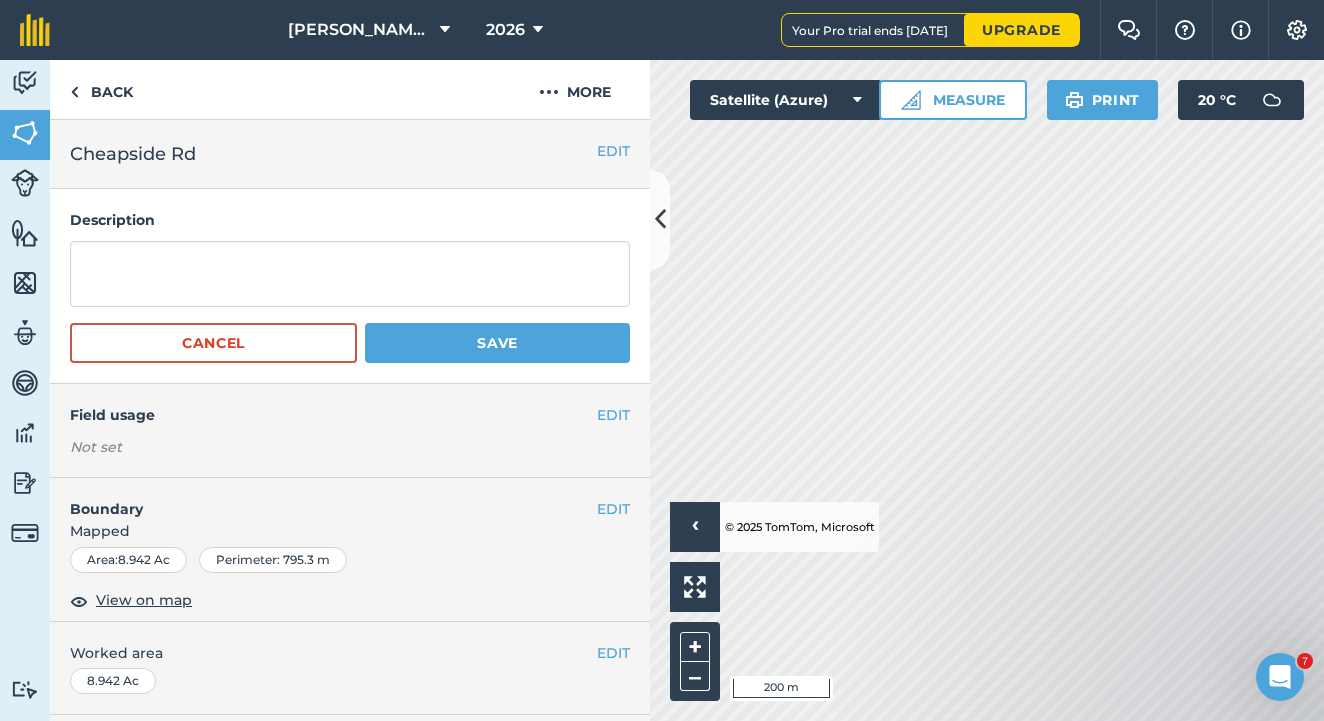 click on "EDIT" at bounding box center [613, 415] 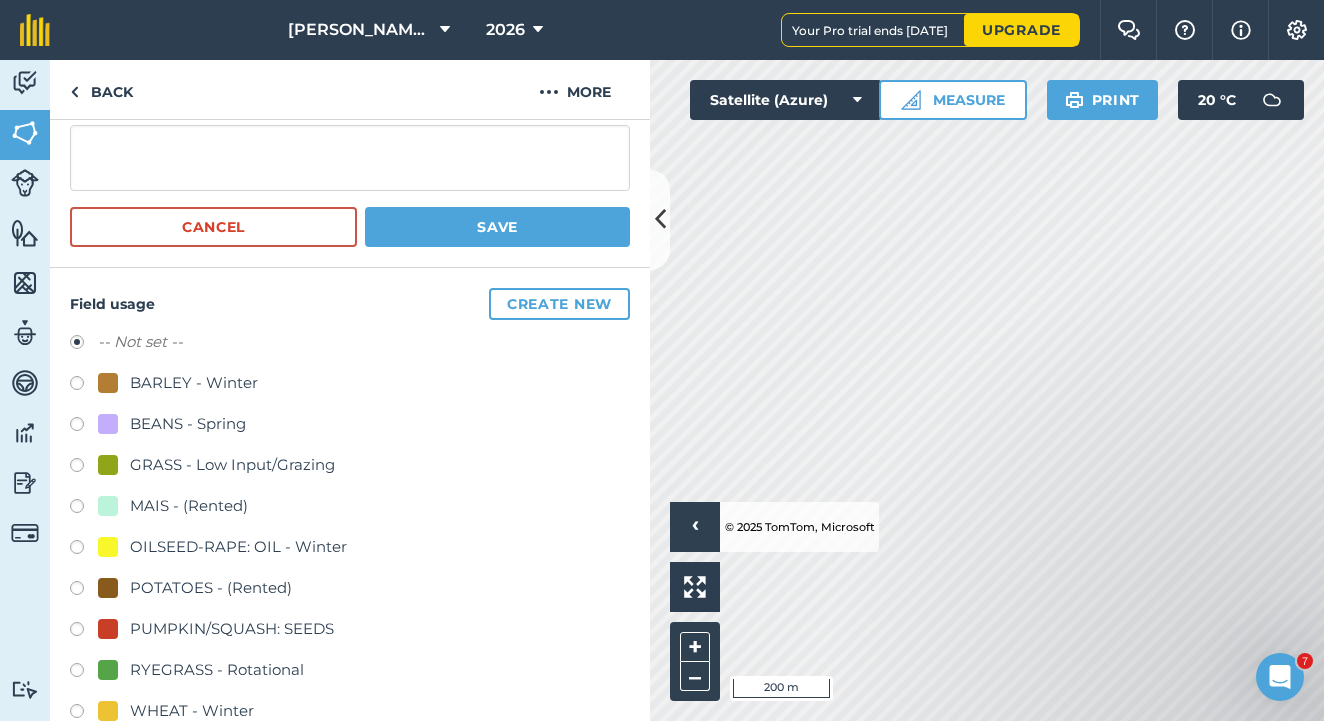 scroll, scrollTop: 117, scrollLeft: 0, axis: vertical 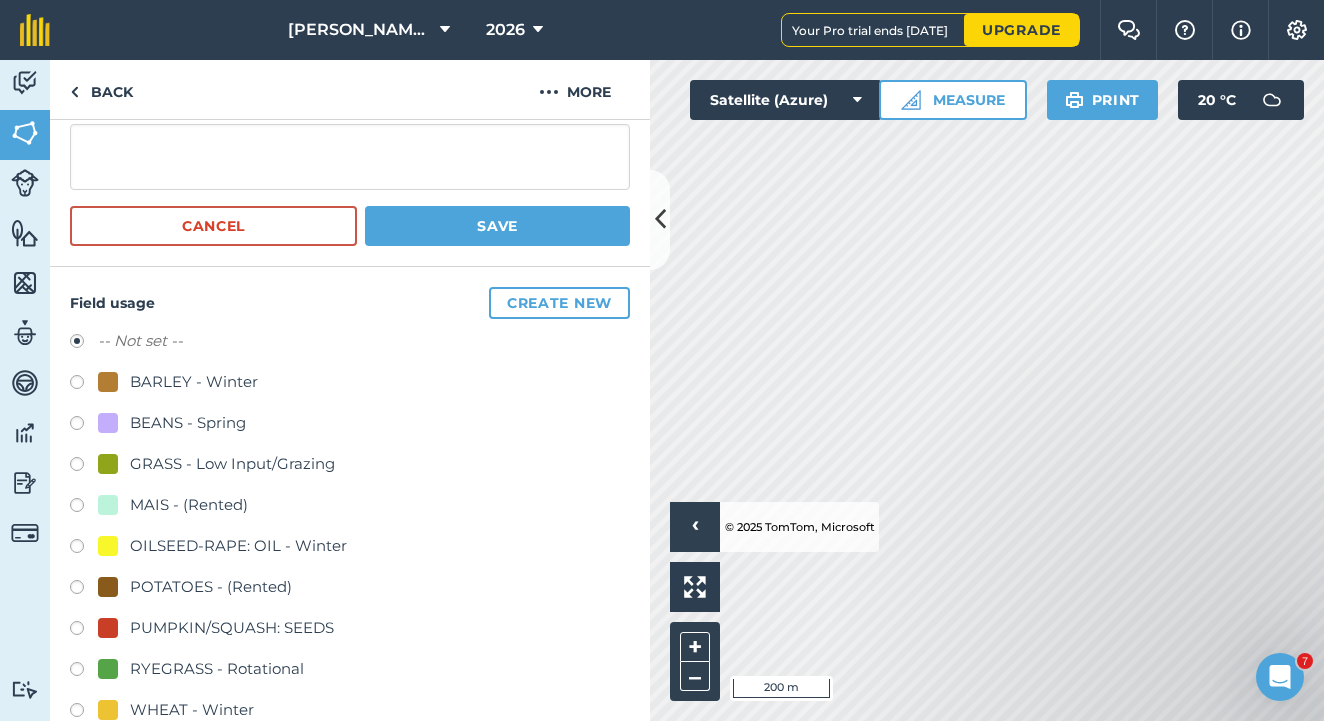 click at bounding box center [84, 590] 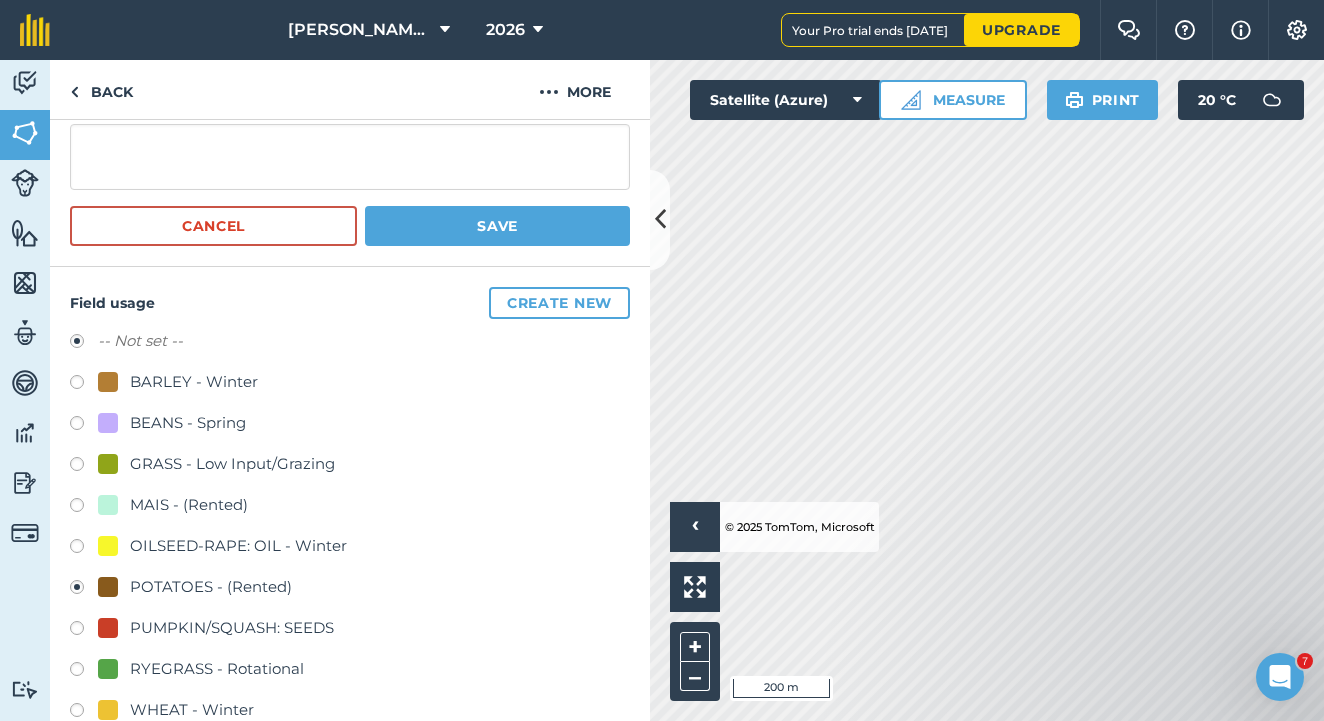 radio on "true" 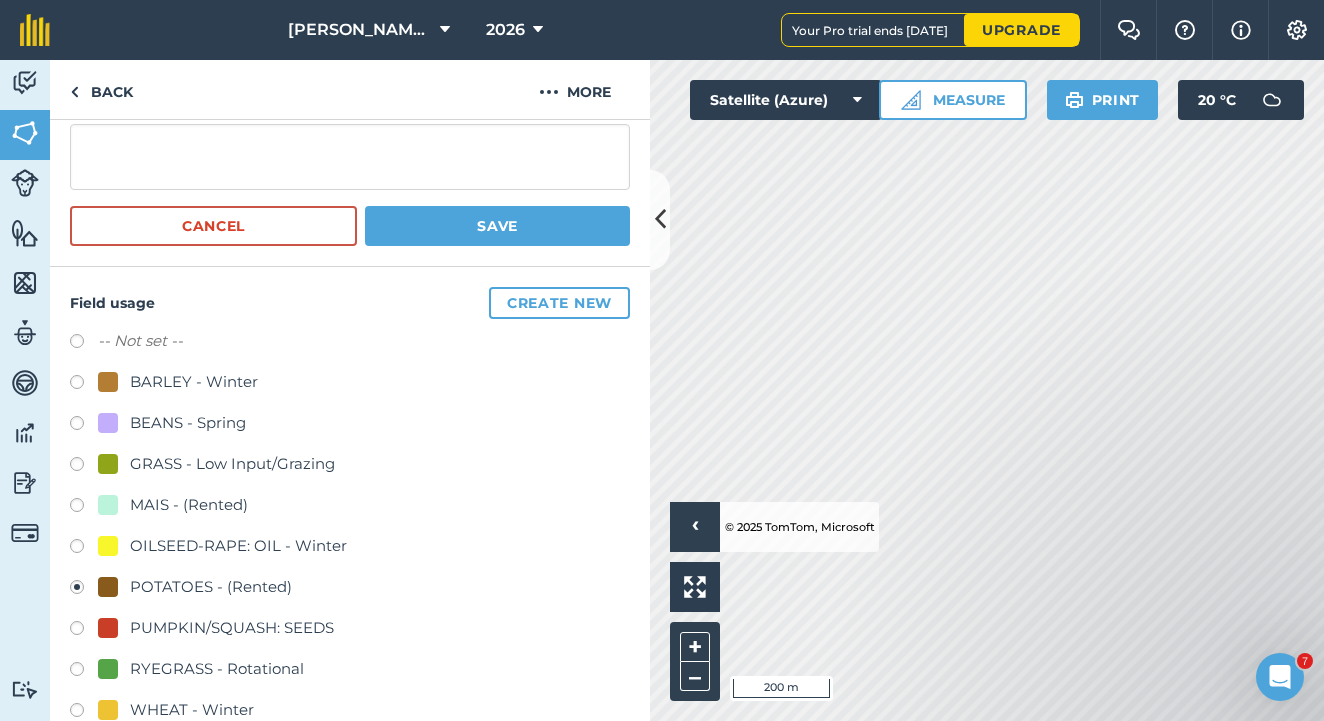 scroll, scrollTop: 346, scrollLeft: 0, axis: vertical 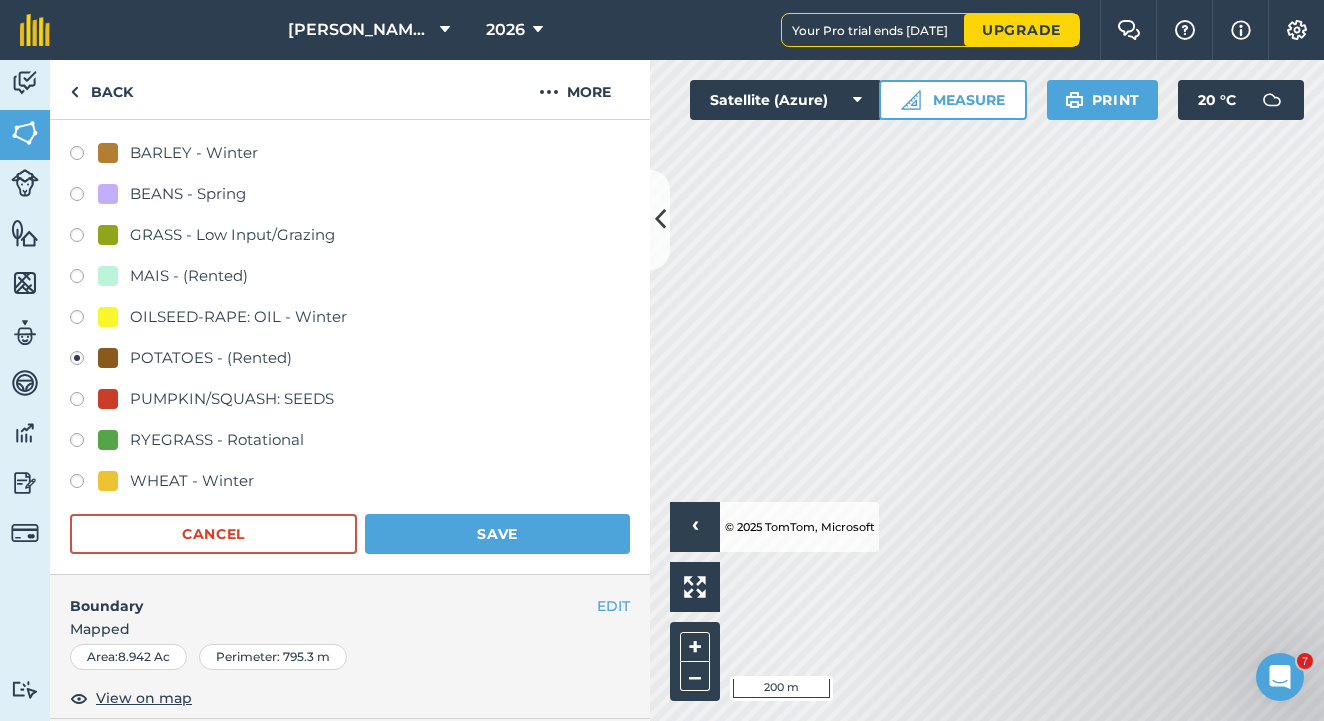 click on "Save" at bounding box center [497, 534] 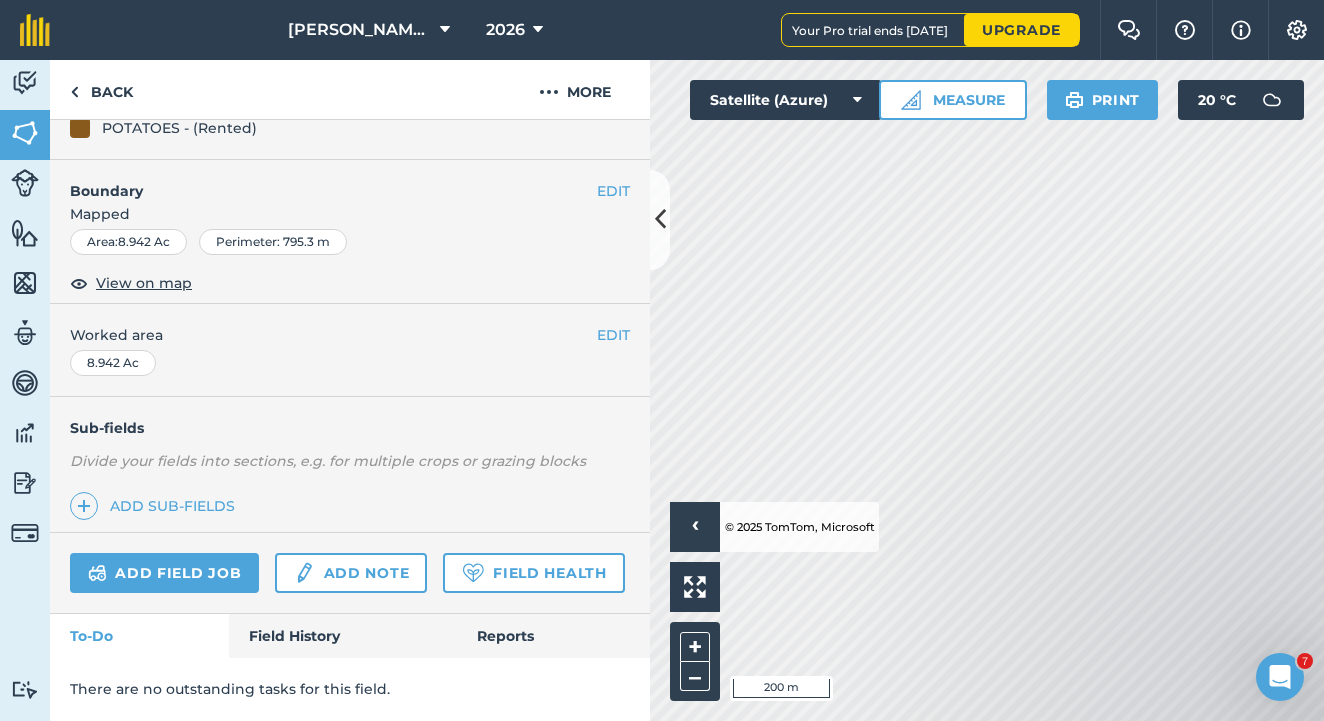scroll, scrollTop: 372, scrollLeft: 0, axis: vertical 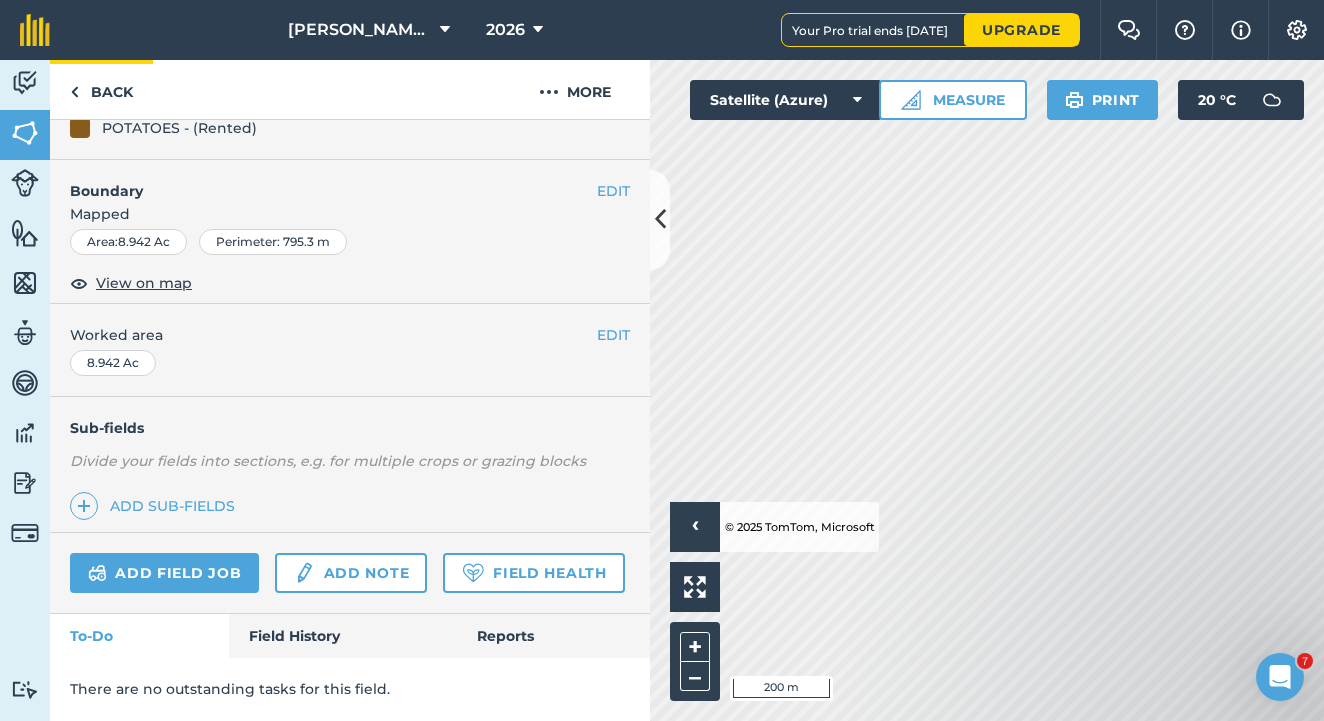 click on "Back" at bounding box center [101, 89] 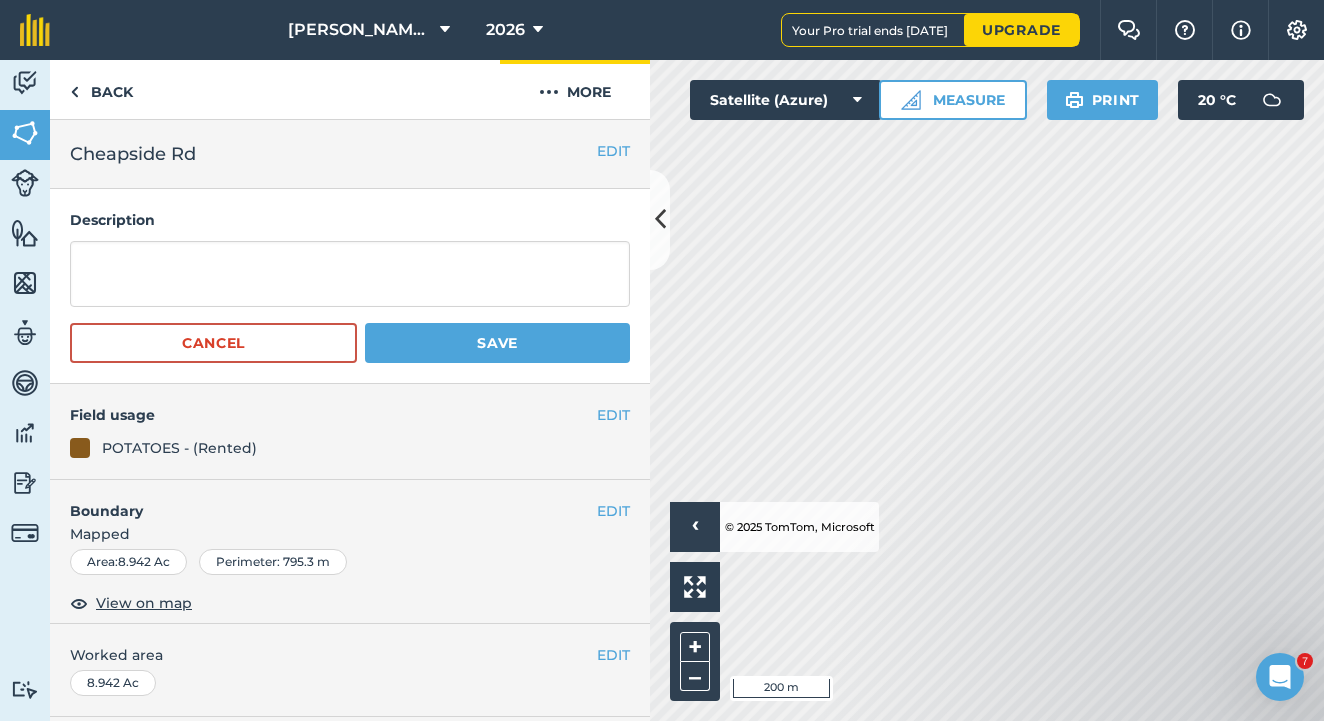 scroll, scrollTop: 0, scrollLeft: 0, axis: both 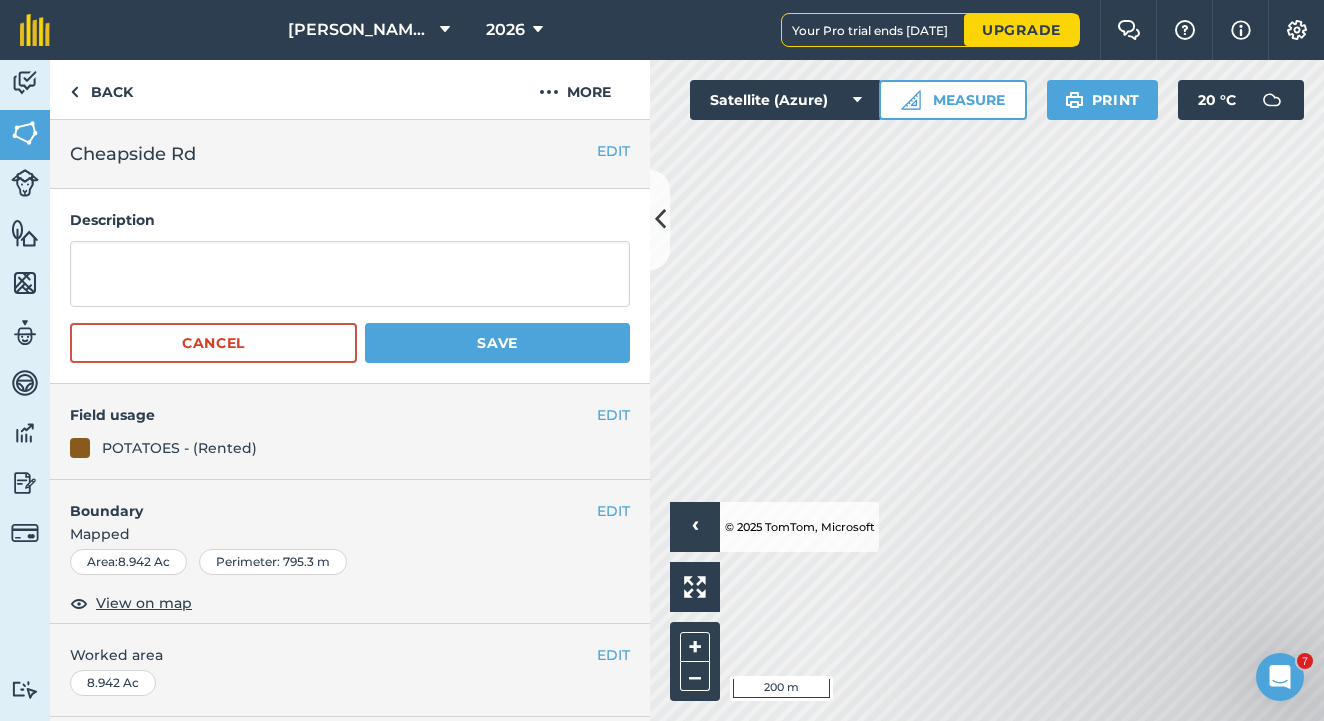 click on "EDIT" at bounding box center [613, 151] 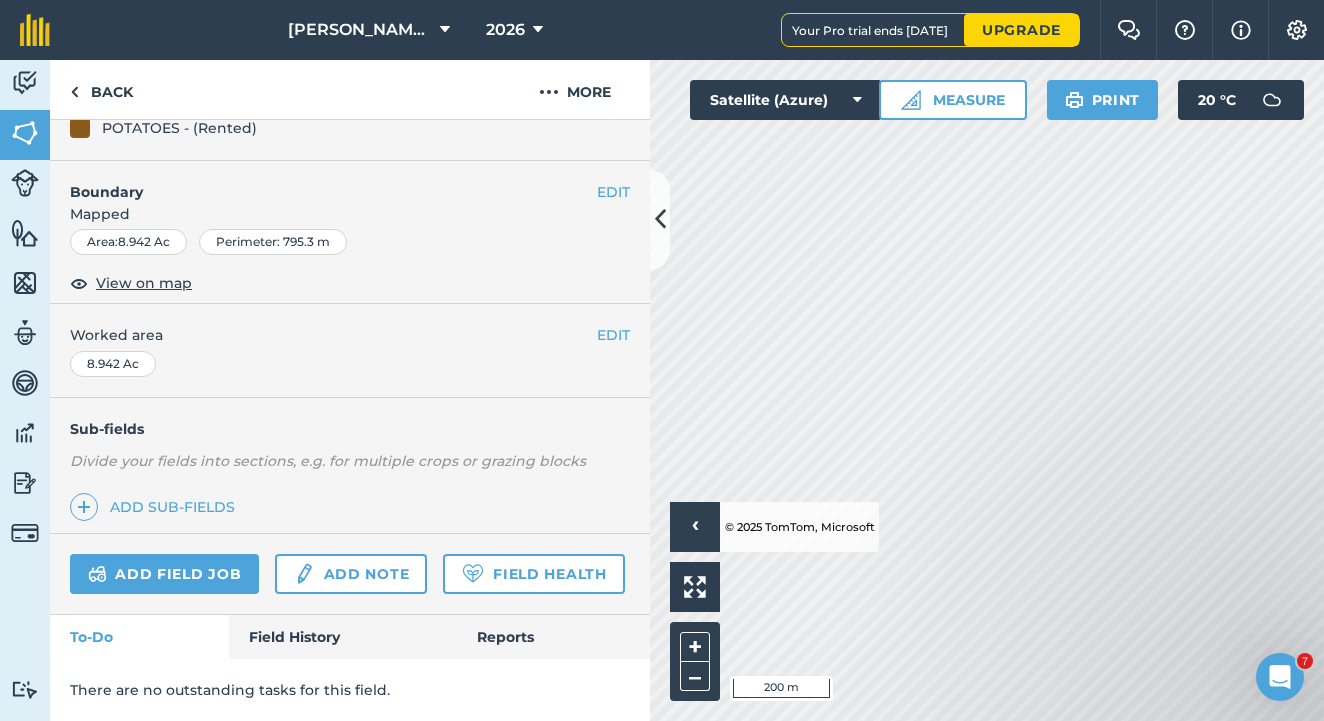 scroll, scrollTop: 474, scrollLeft: 0, axis: vertical 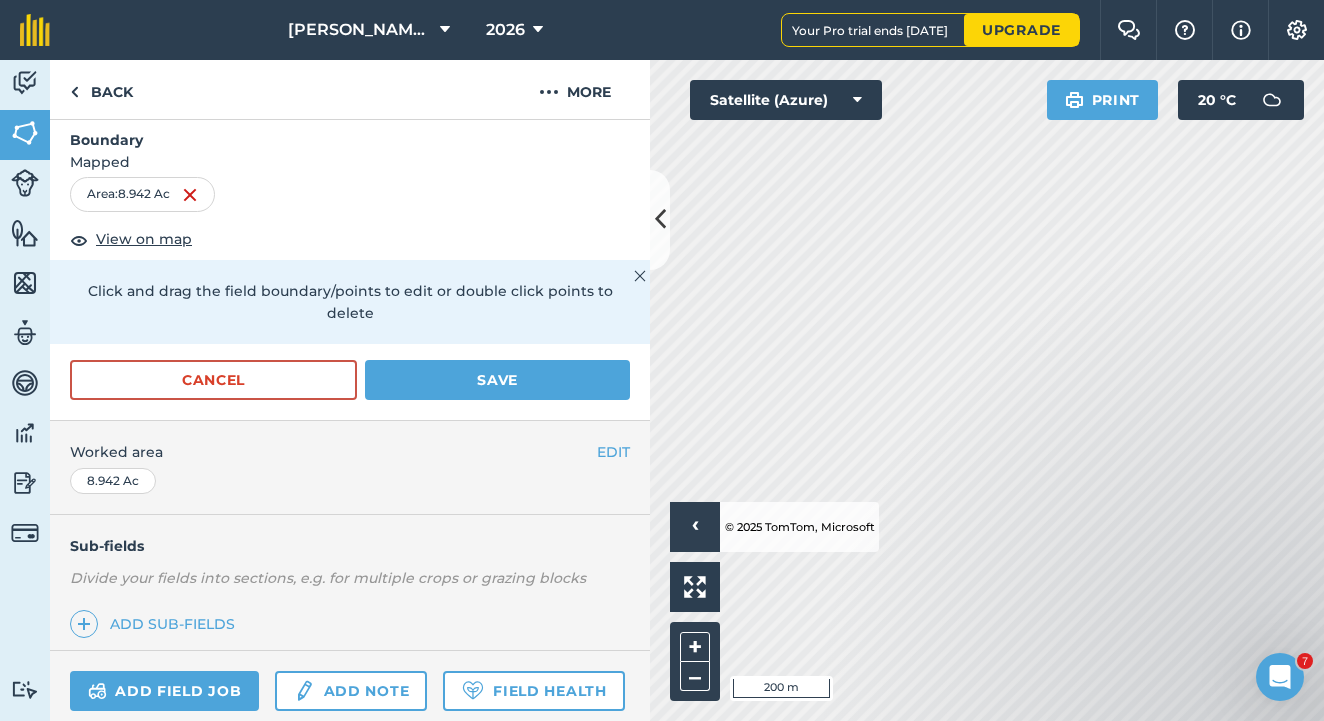 click at bounding box center (190, 195) 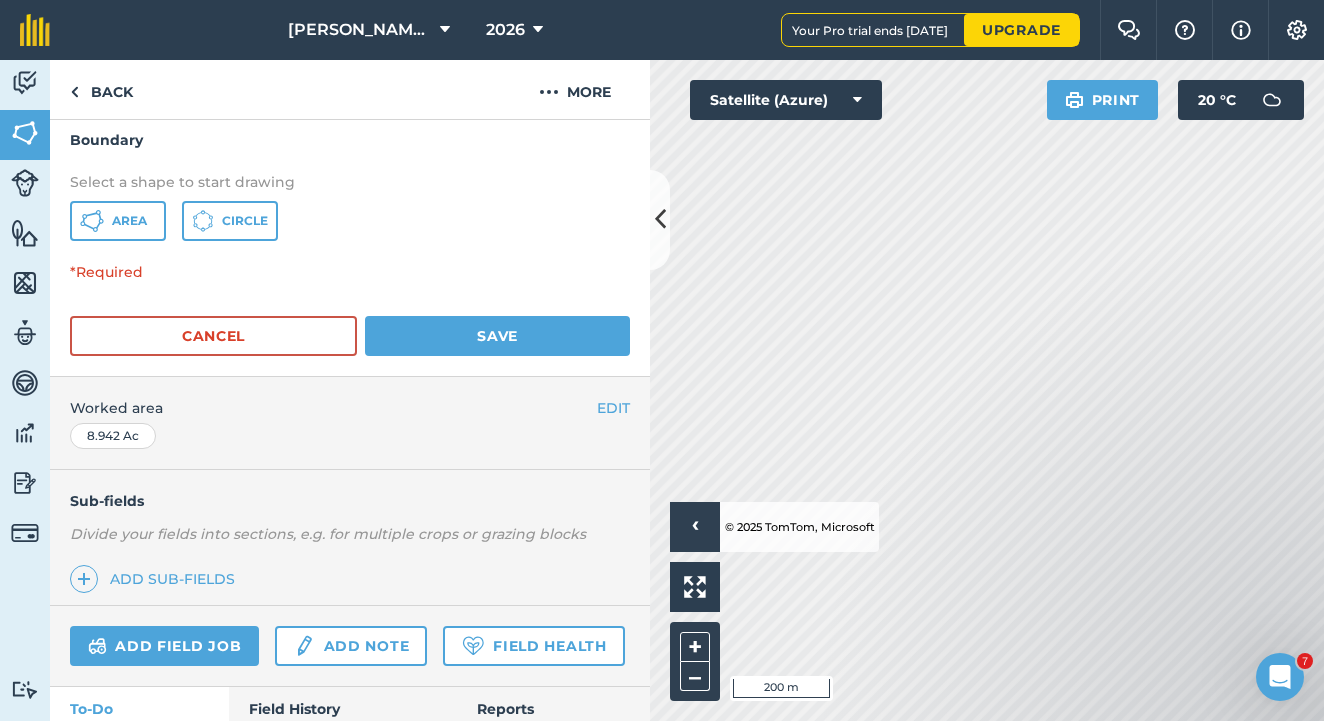 scroll, scrollTop: 468, scrollLeft: 0, axis: vertical 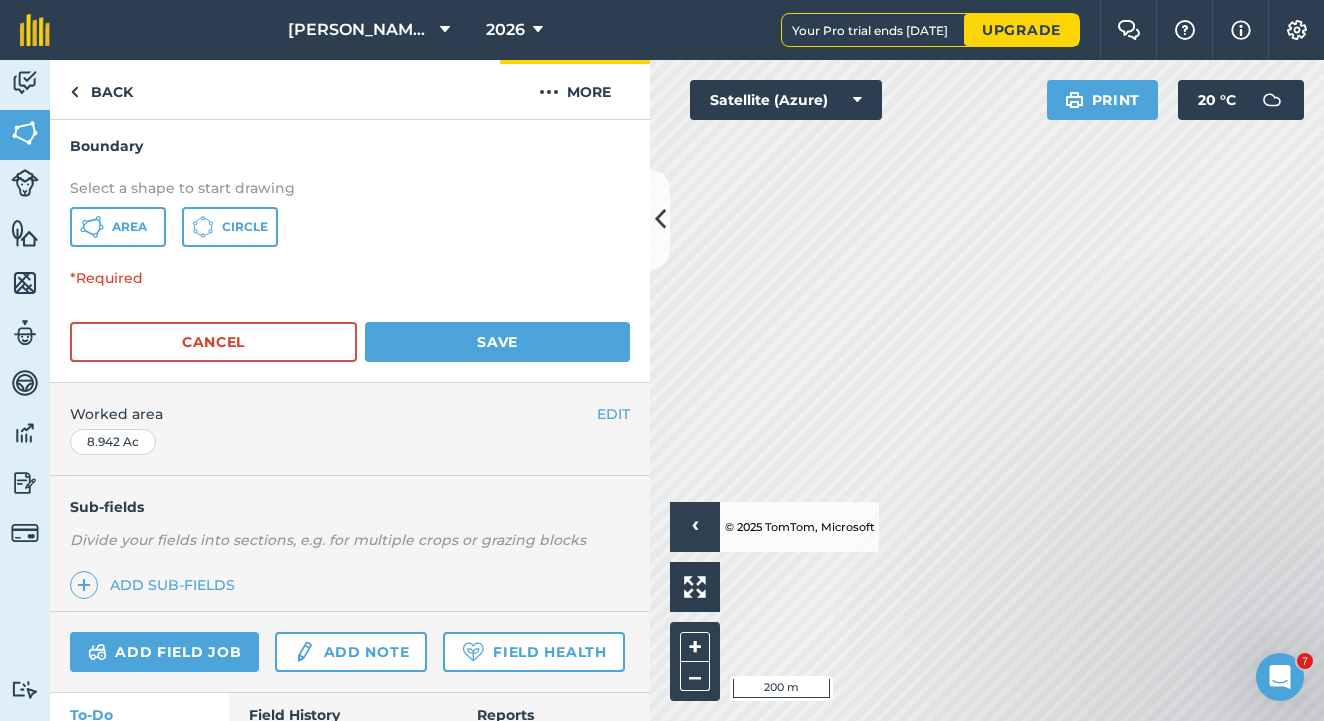 click on "More" at bounding box center [575, 89] 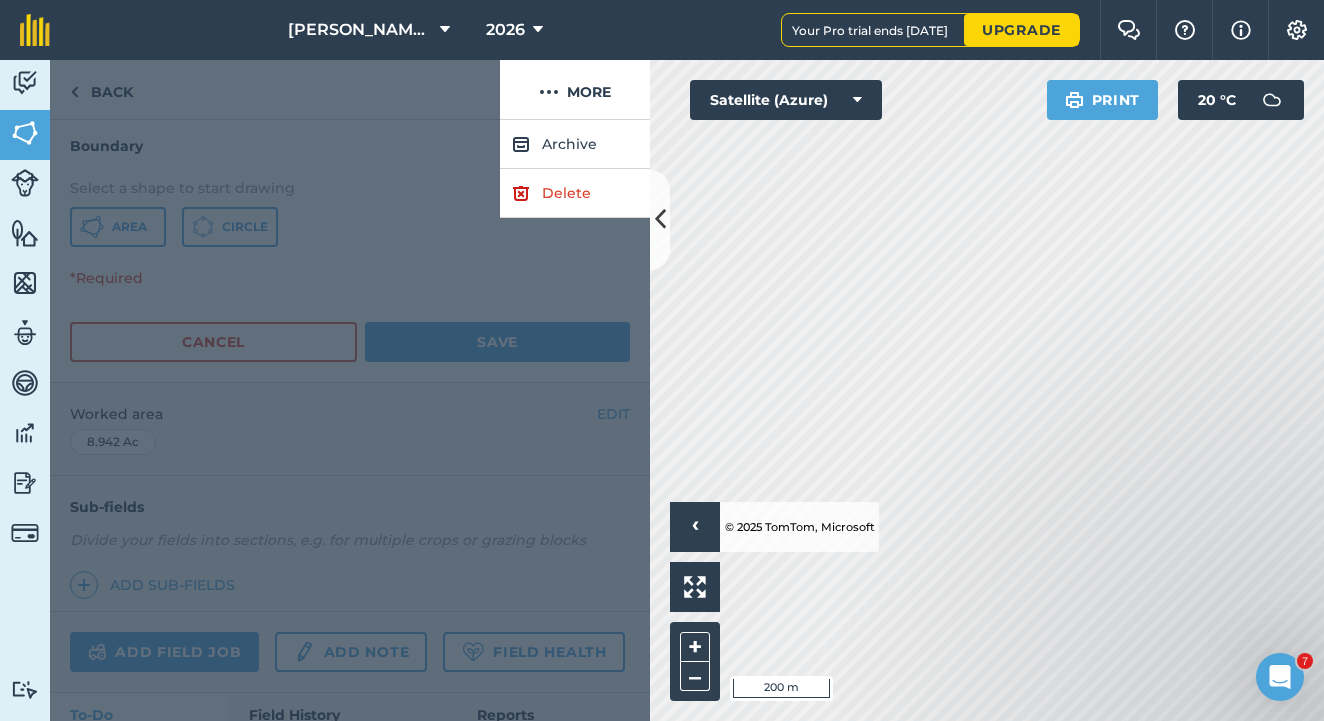 click on "Delete" at bounding box center [575, 193] 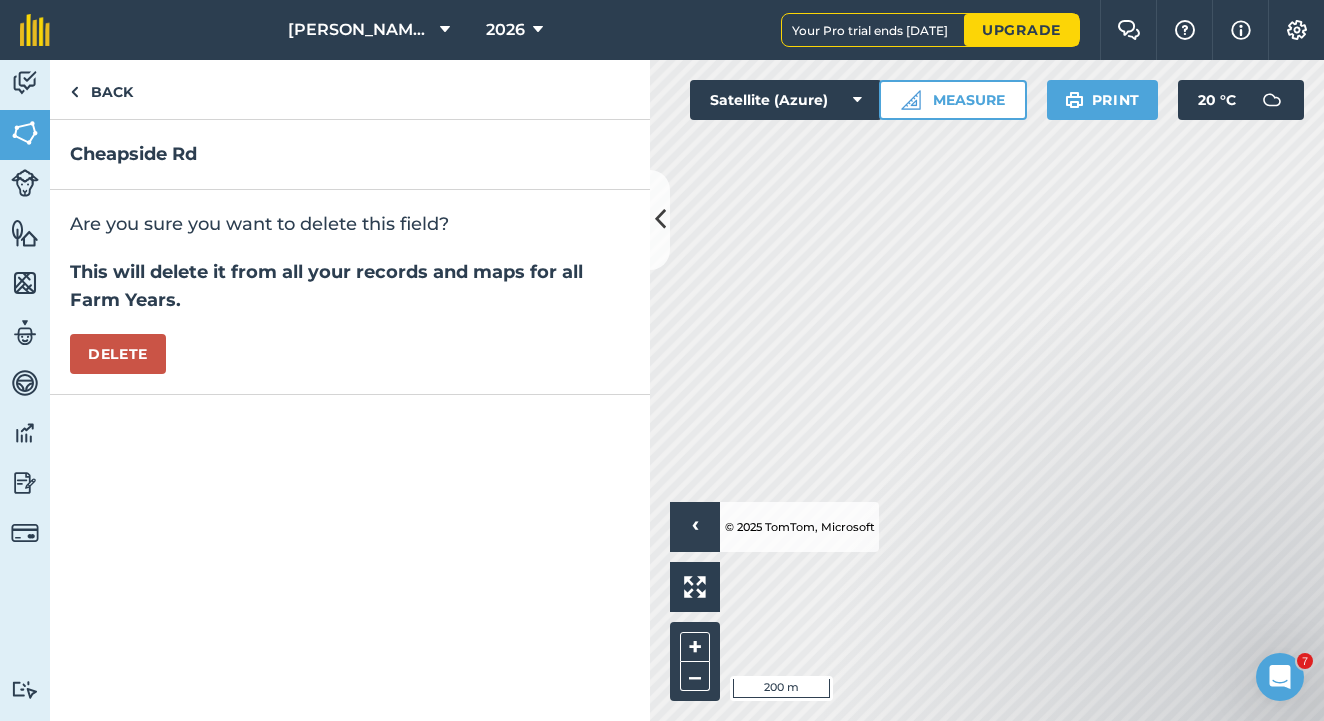 click on "Delete" at bounding box center (118, 354) 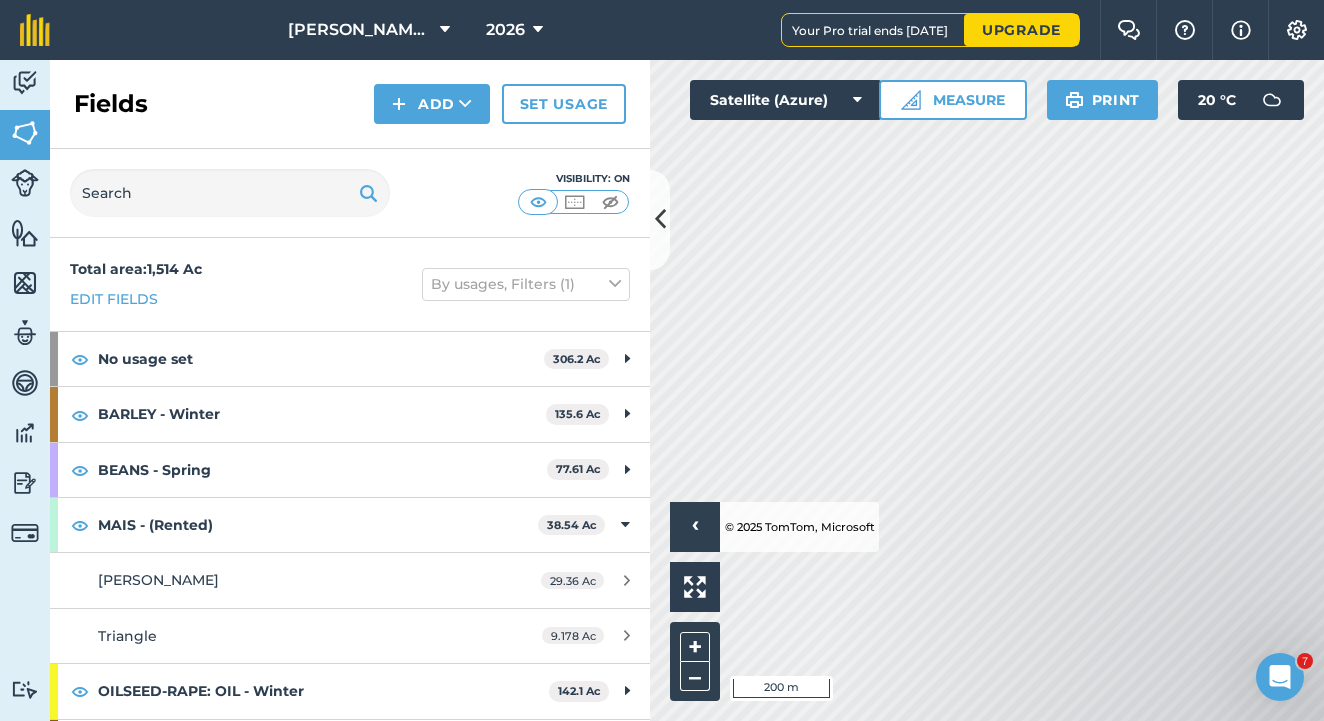 click on "Add" at bounding box center (432, 104) 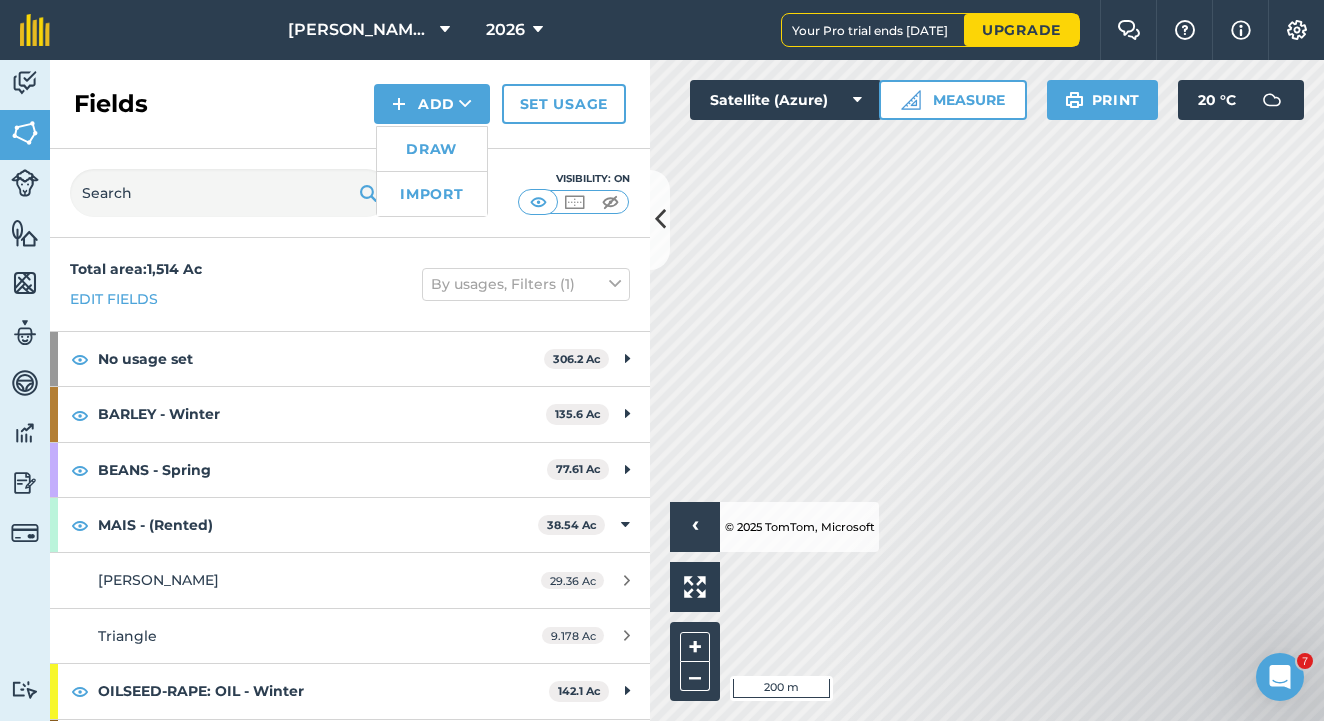 click on "Draw" at bounding box center (432, 149) 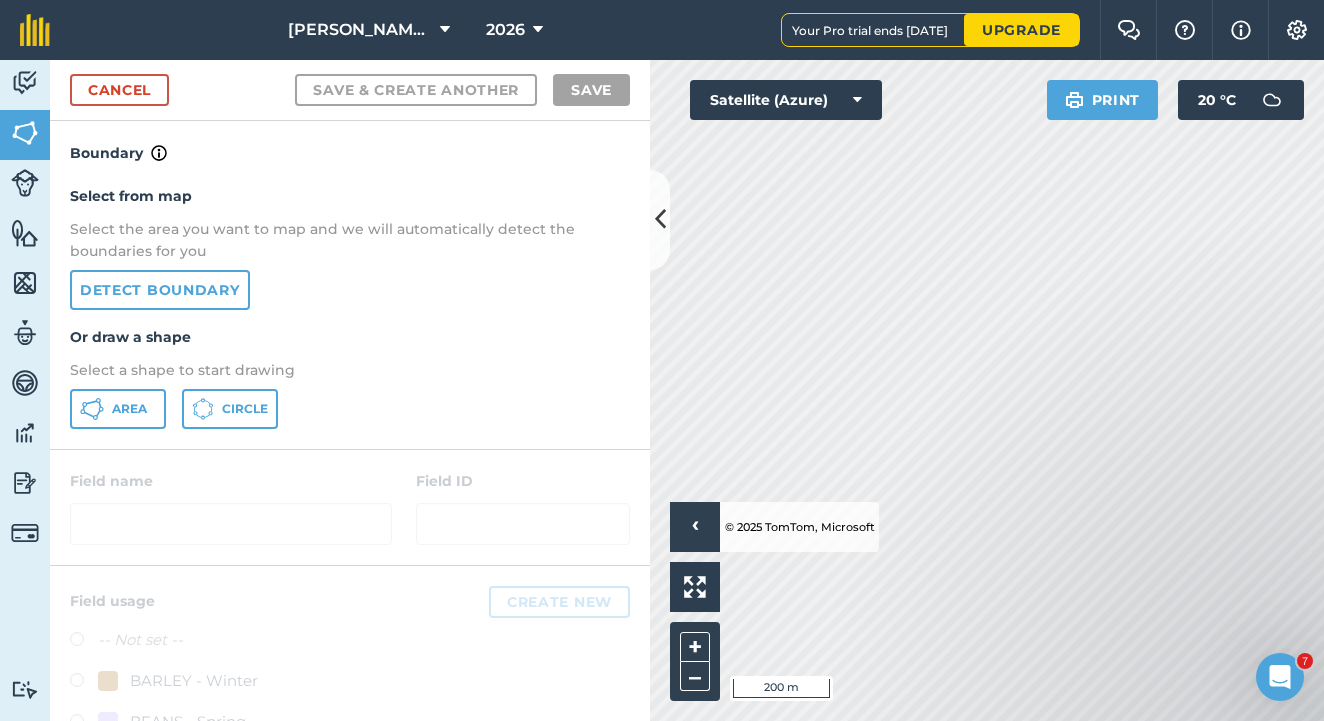 click on "Area" at bounding box center [129, 409] 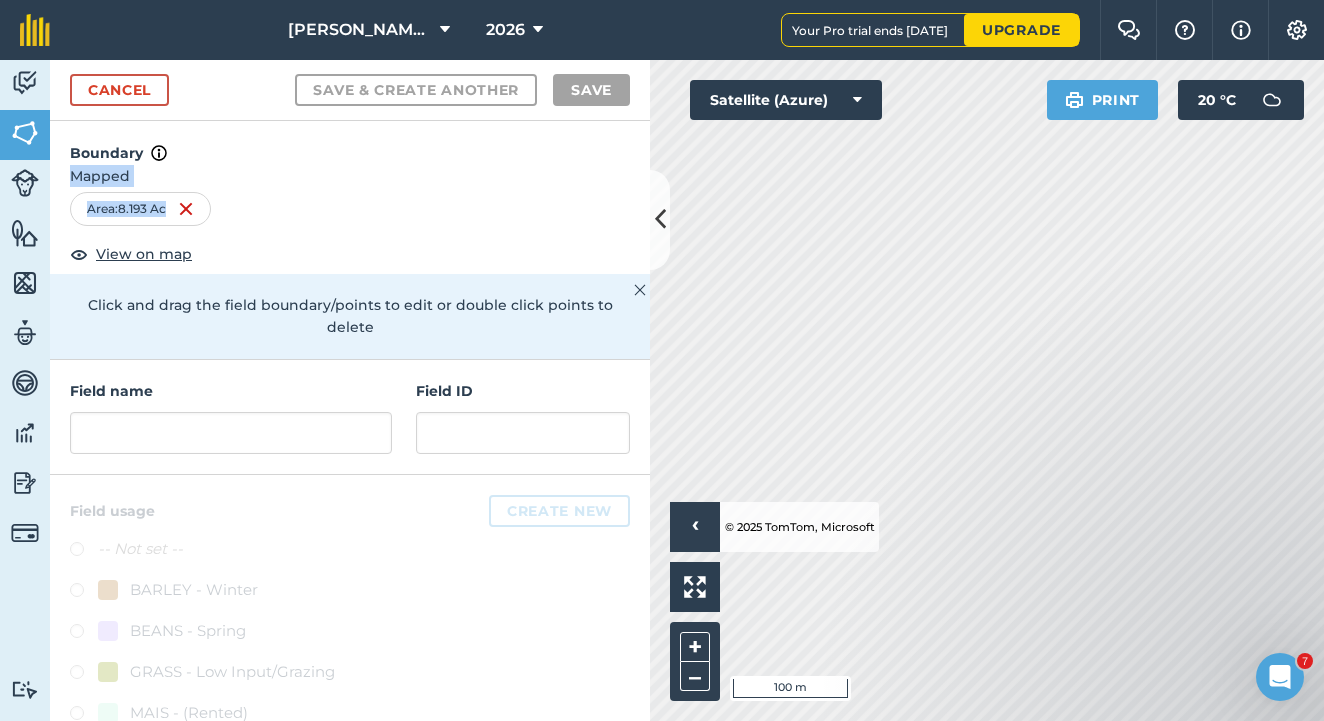 drag, startPoint x: 287, startPoint y: 161, endPoint x: 215, endPoint y: 331, distance: 184.61853 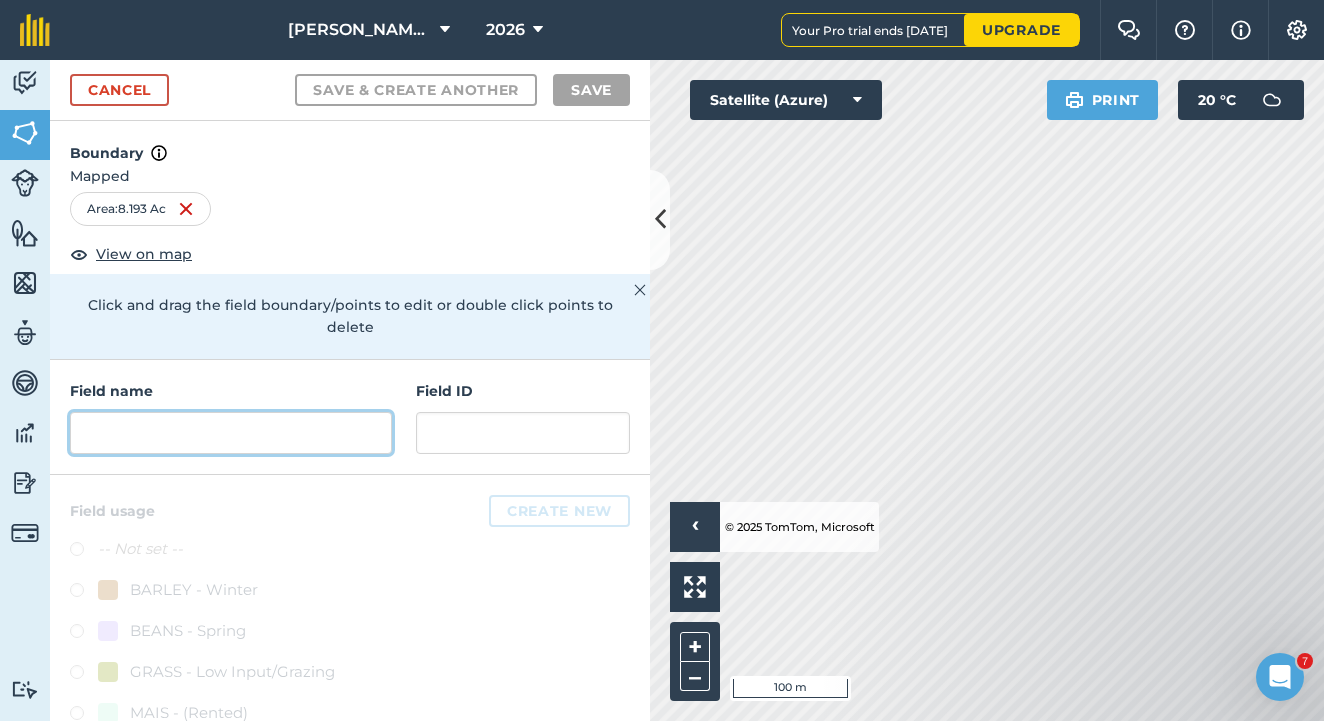 click at bounding box center [231, 433] 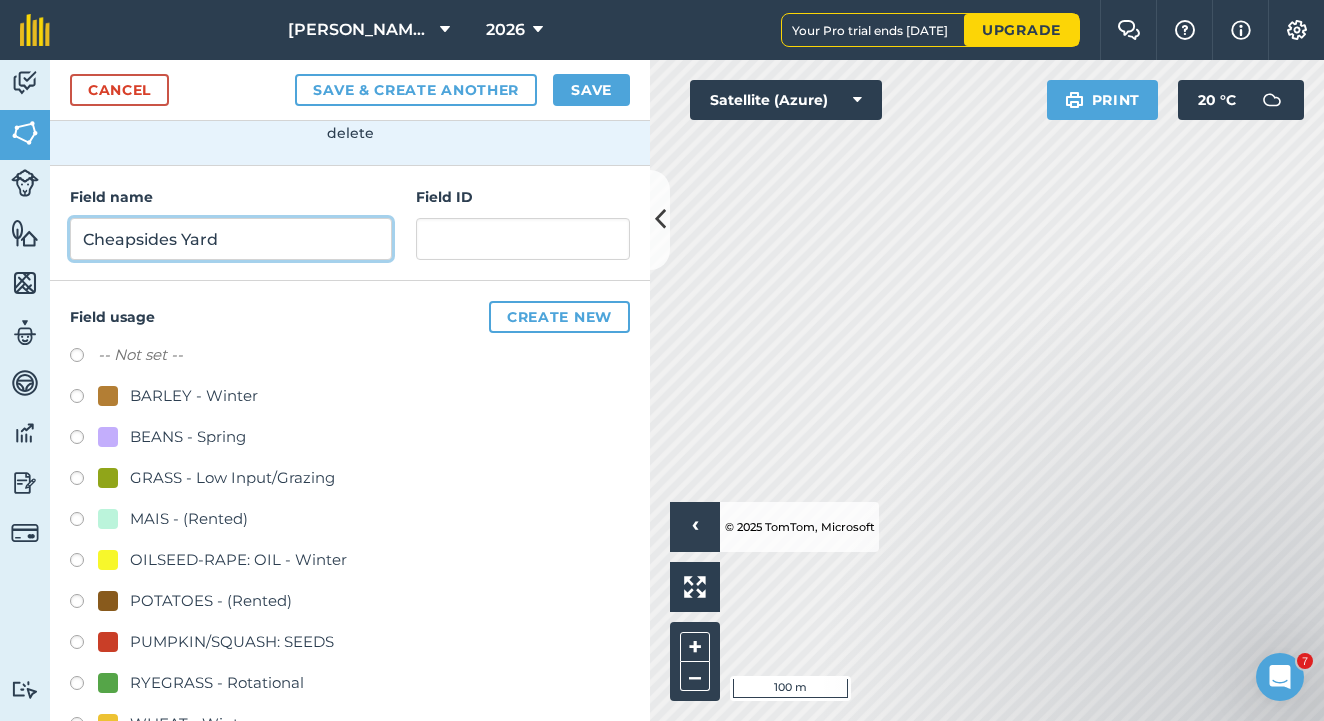 scroll, scrollTop: 195, scrollLeft: 0, axis: vertical 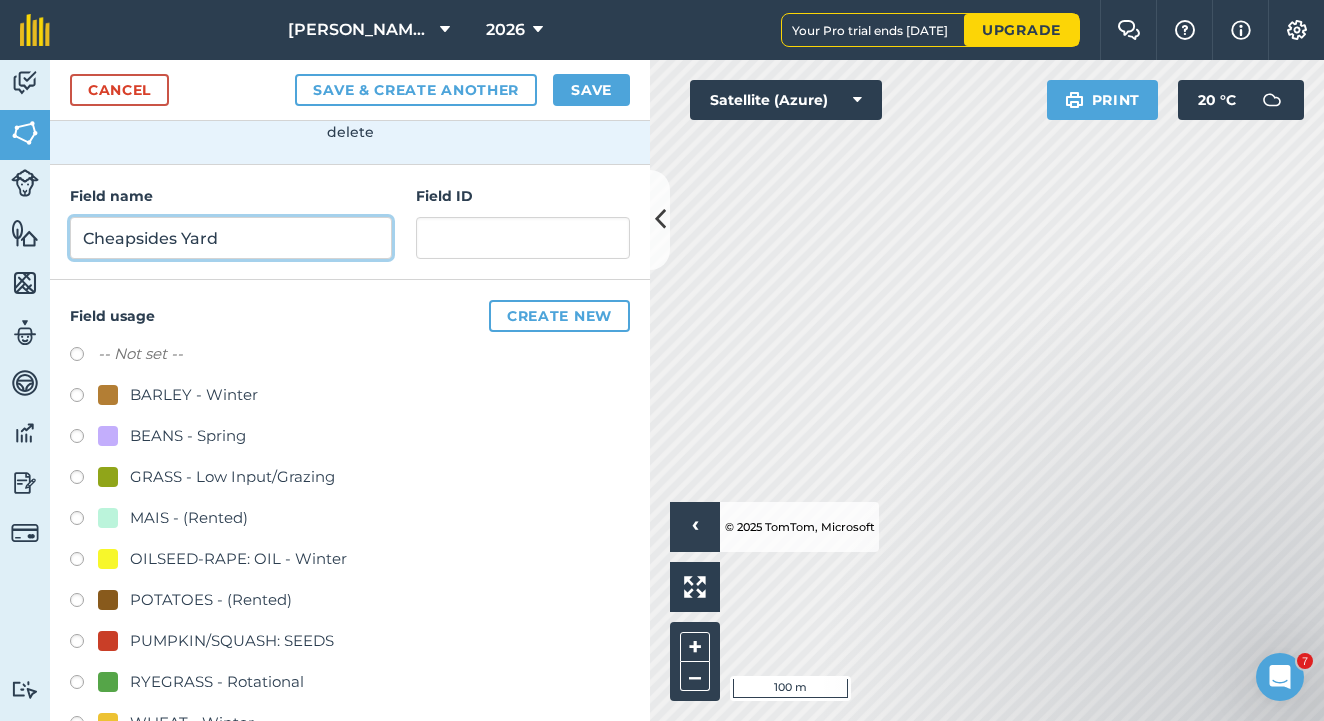 type on "Cheapsides Yard" 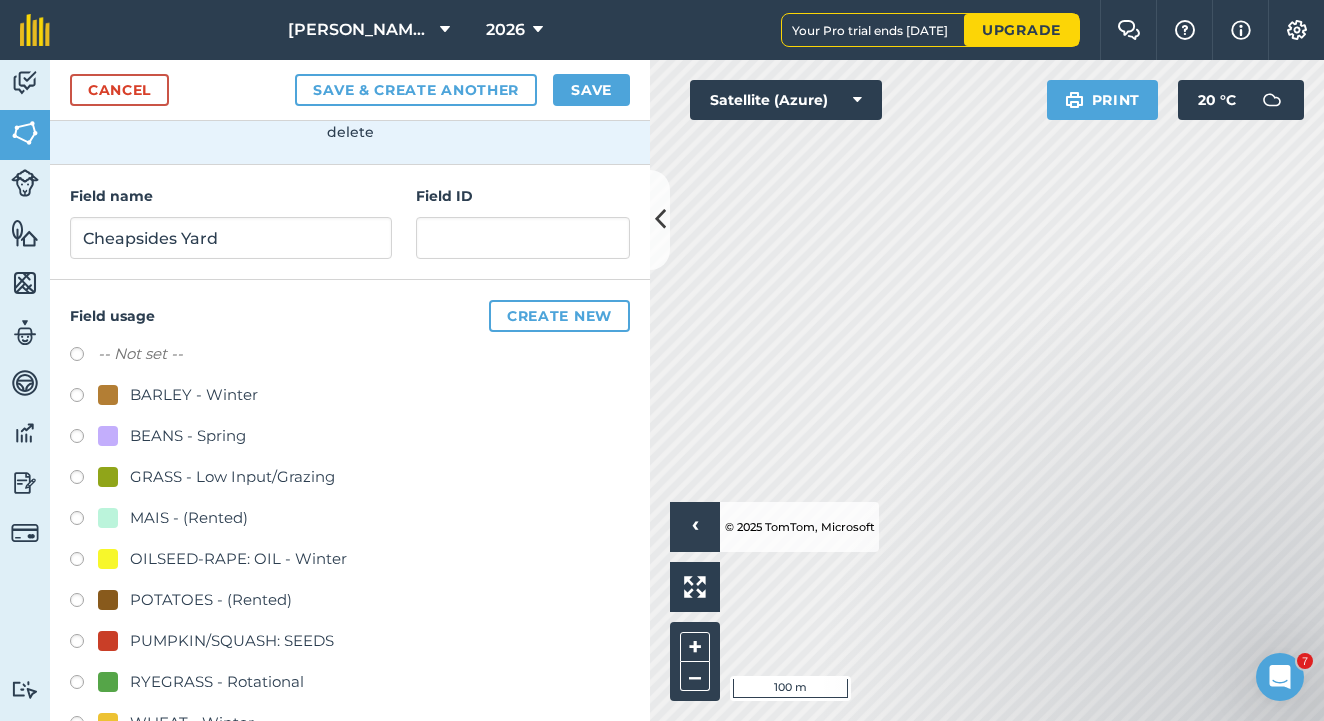 click at bounding box center (84, 603) 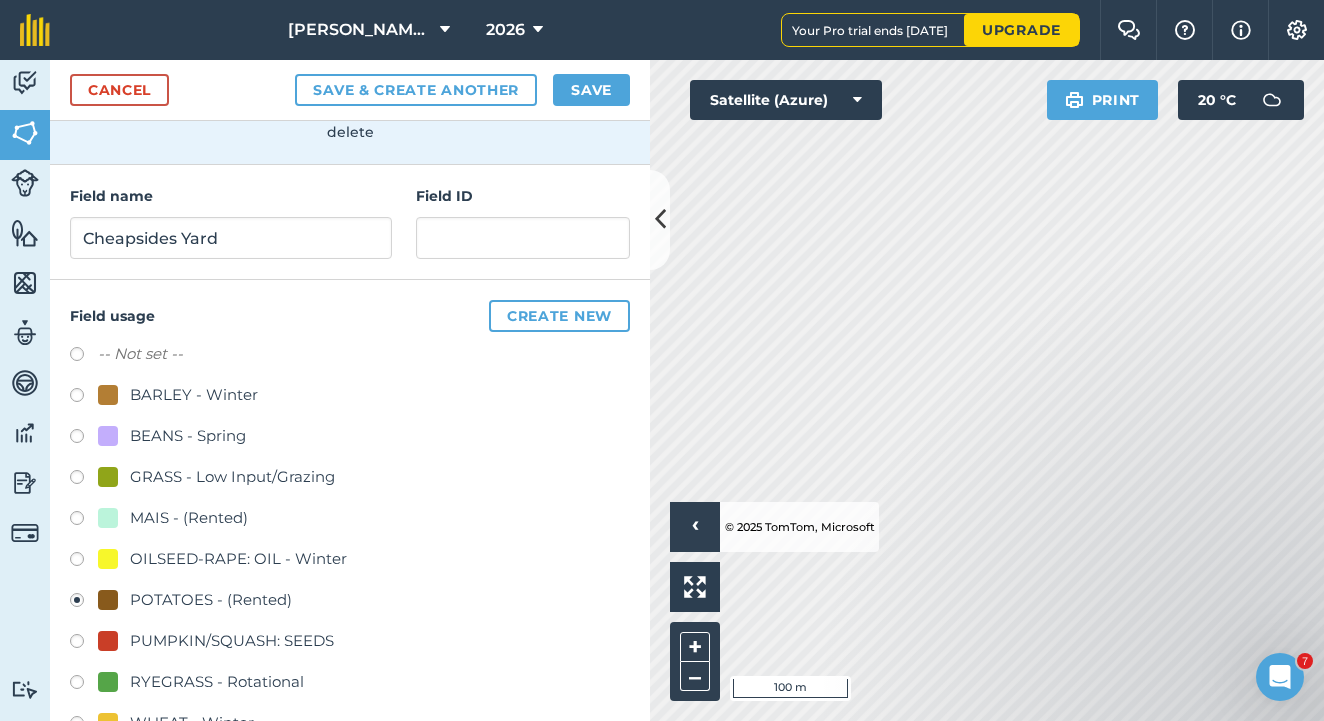 scroll, scrollTop: 246, scrollLeft: 0, axis: vertical 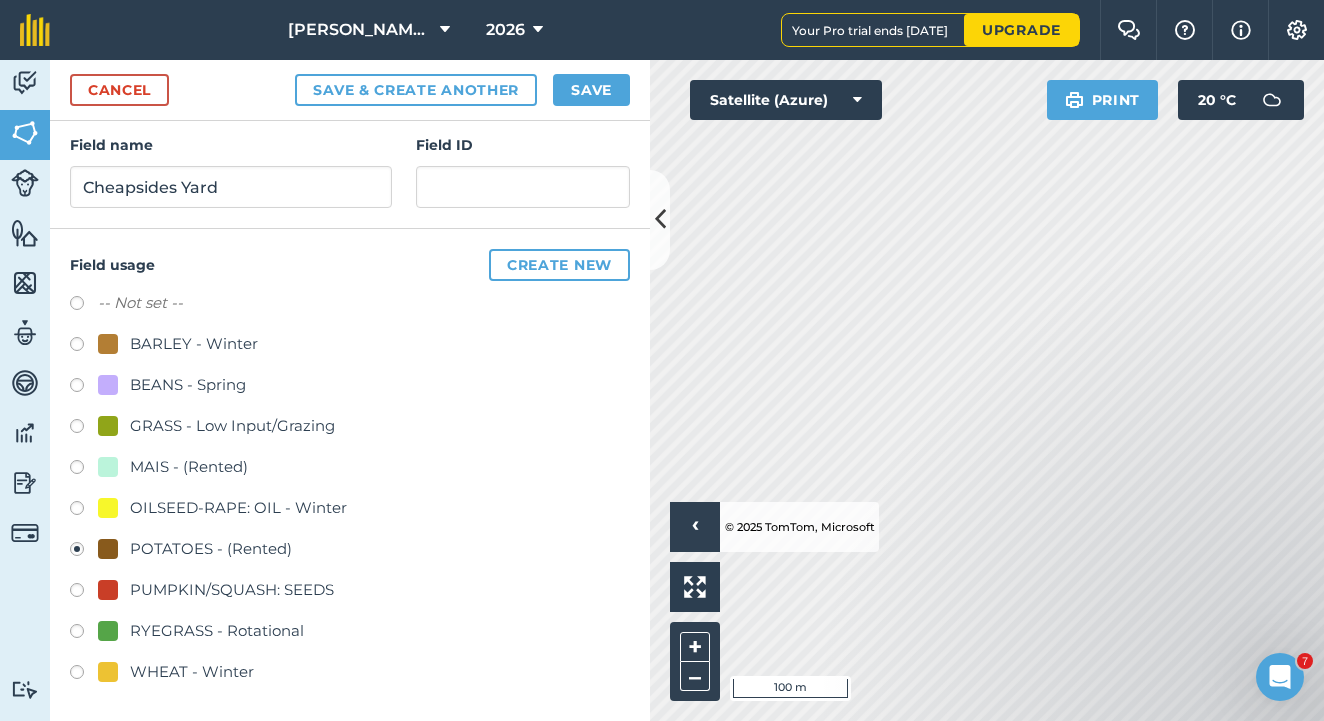 click on "Save" at bounding box center [591, 90] 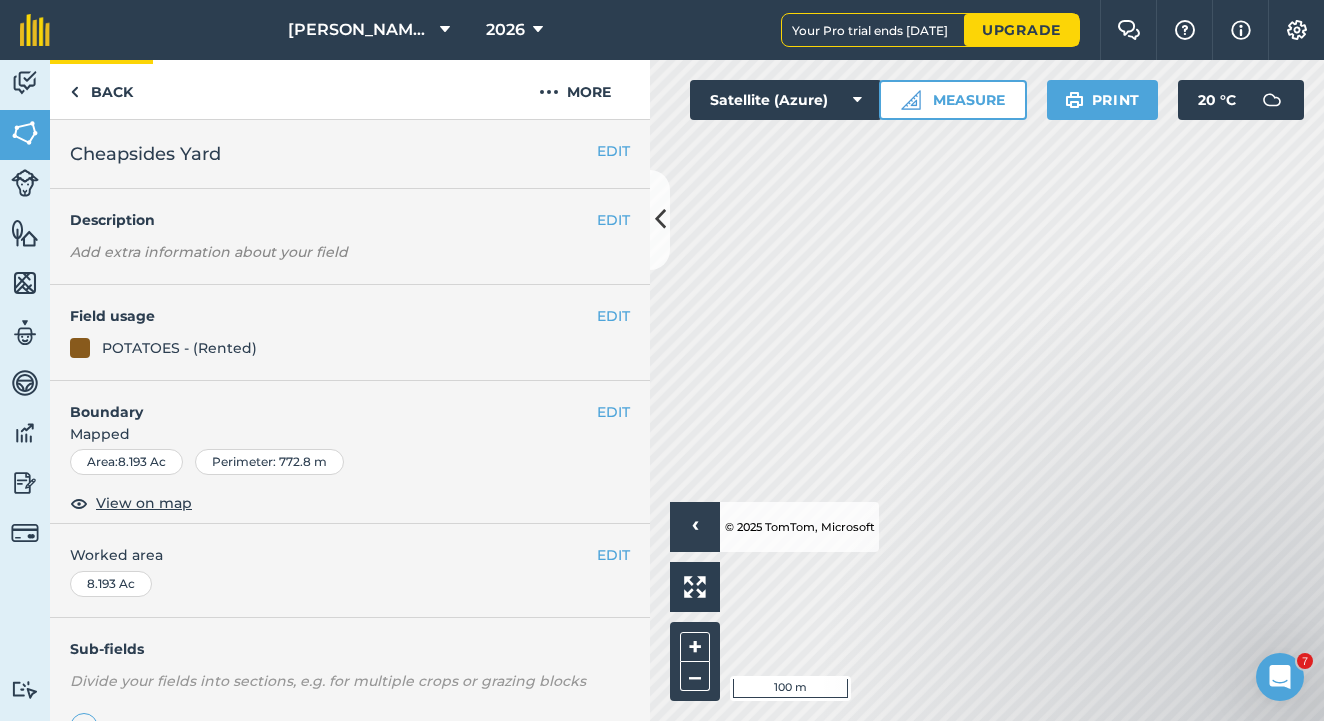 click on "Back" at bounding box center (101, 89) 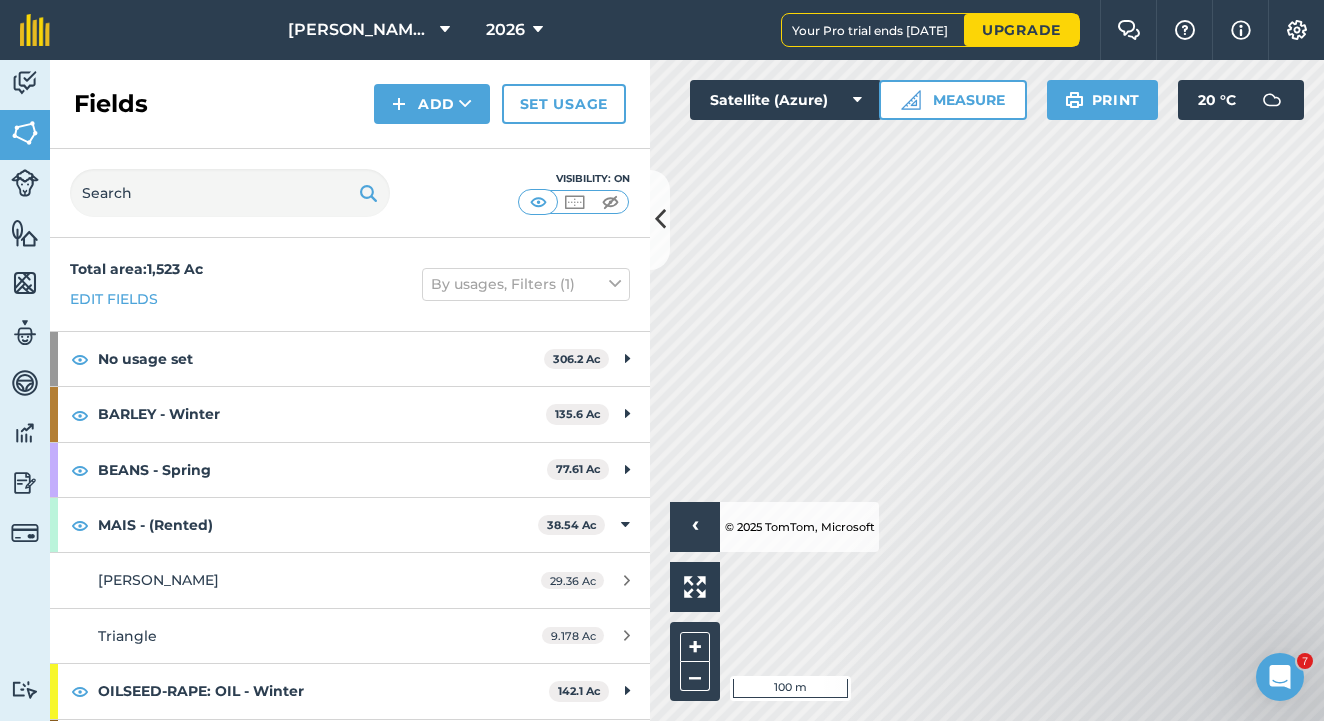 click on "Add" at bounding box center (432, 104) 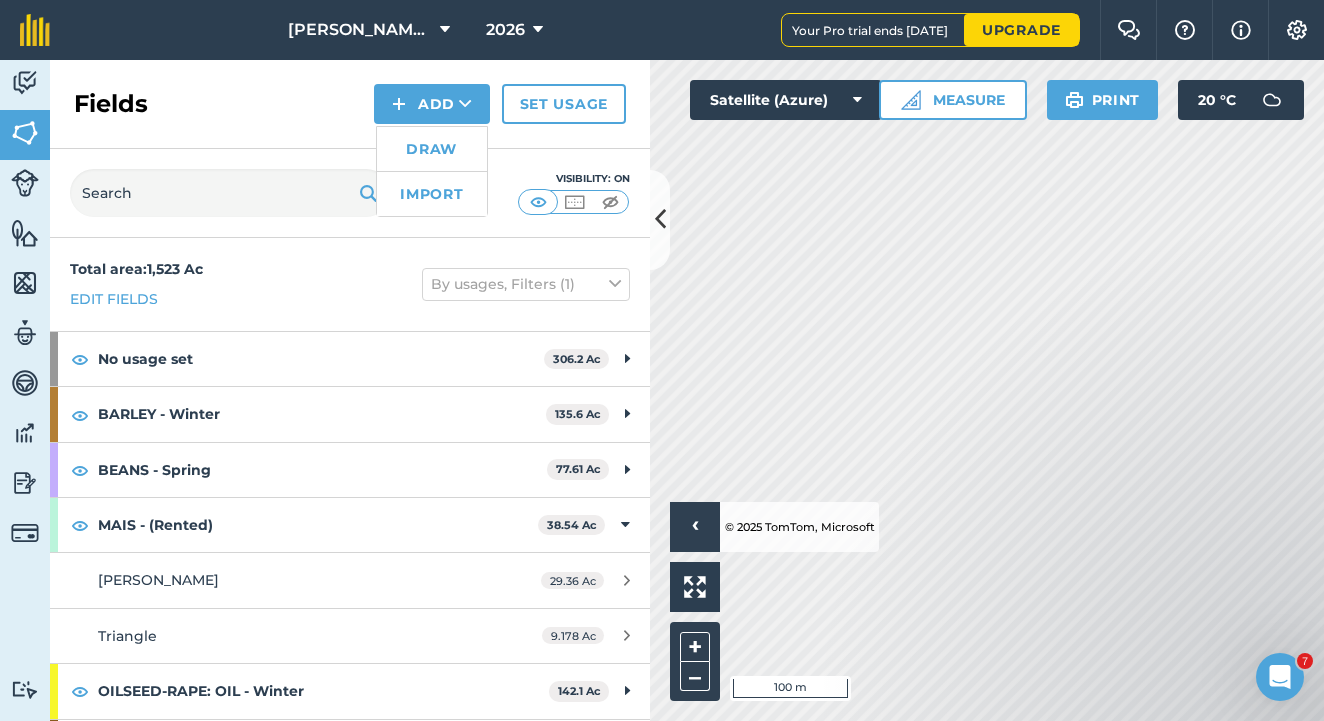 click on "Import" at bounding box center [432, 194] 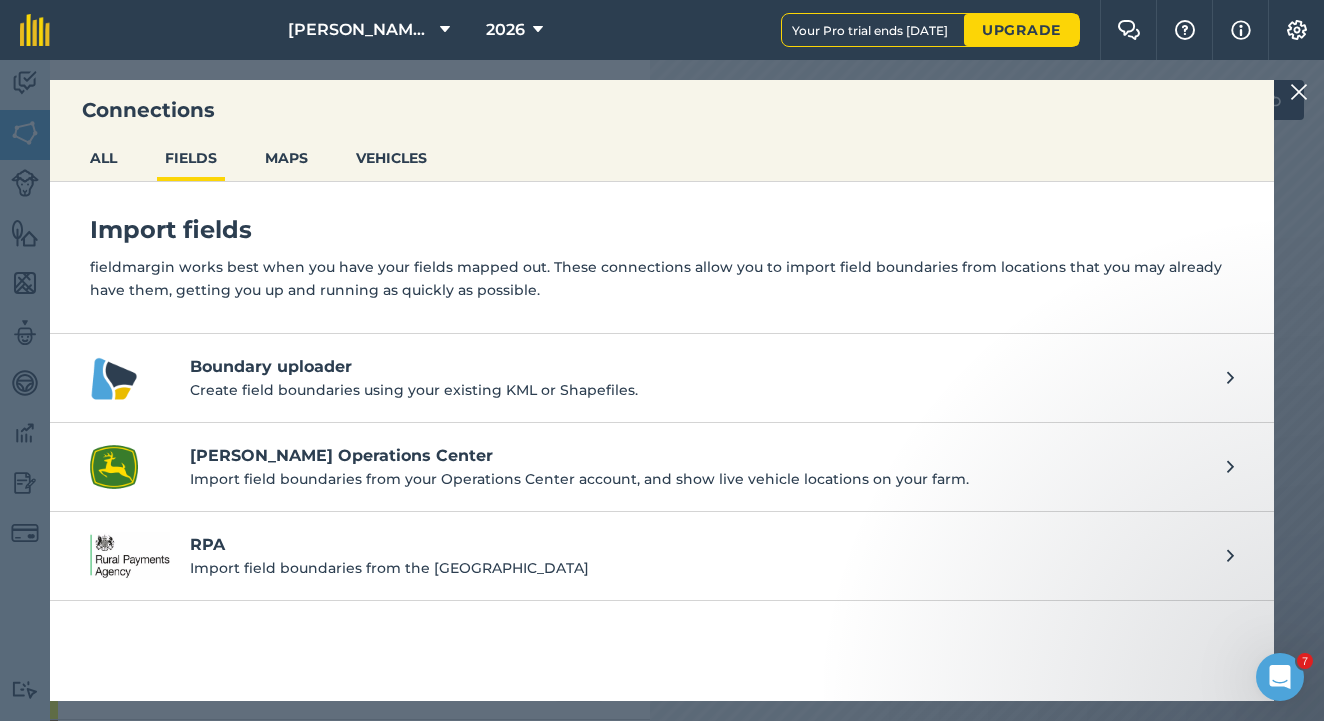 click at bounding box center (1299, 92) 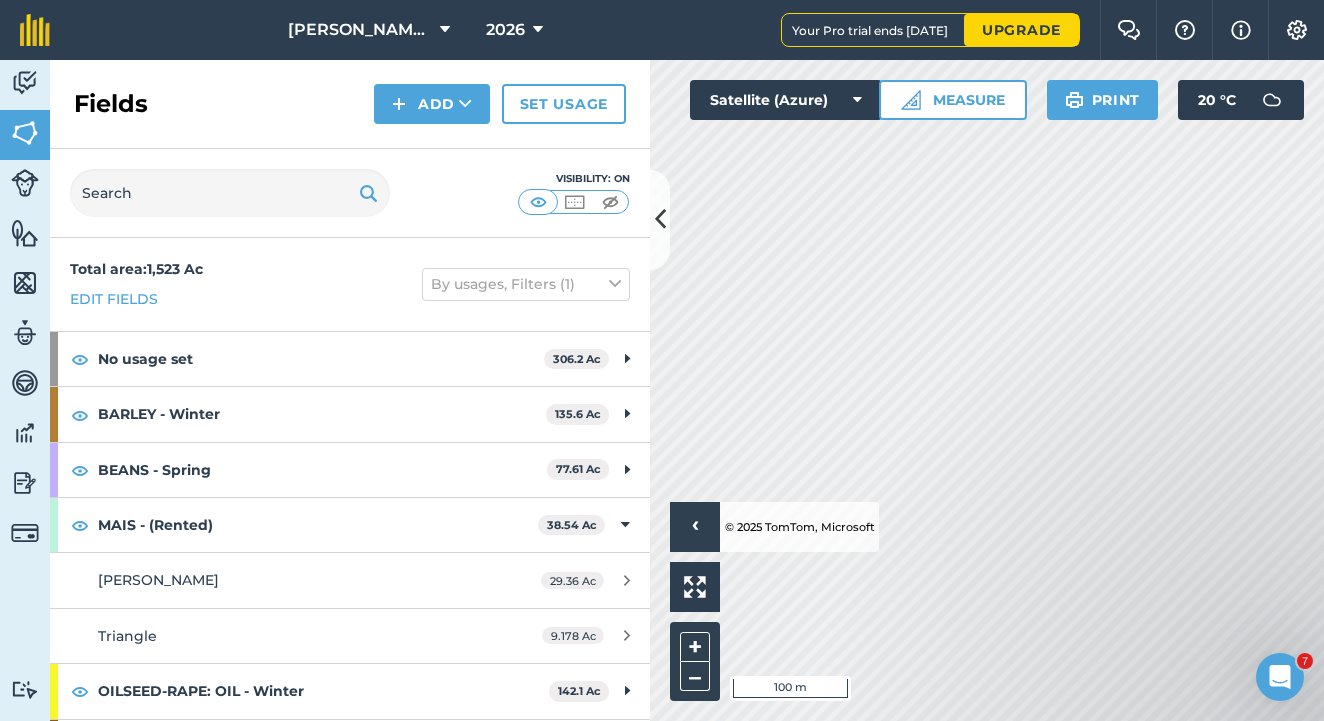 click on "Add" at bounding box center [432, 104] 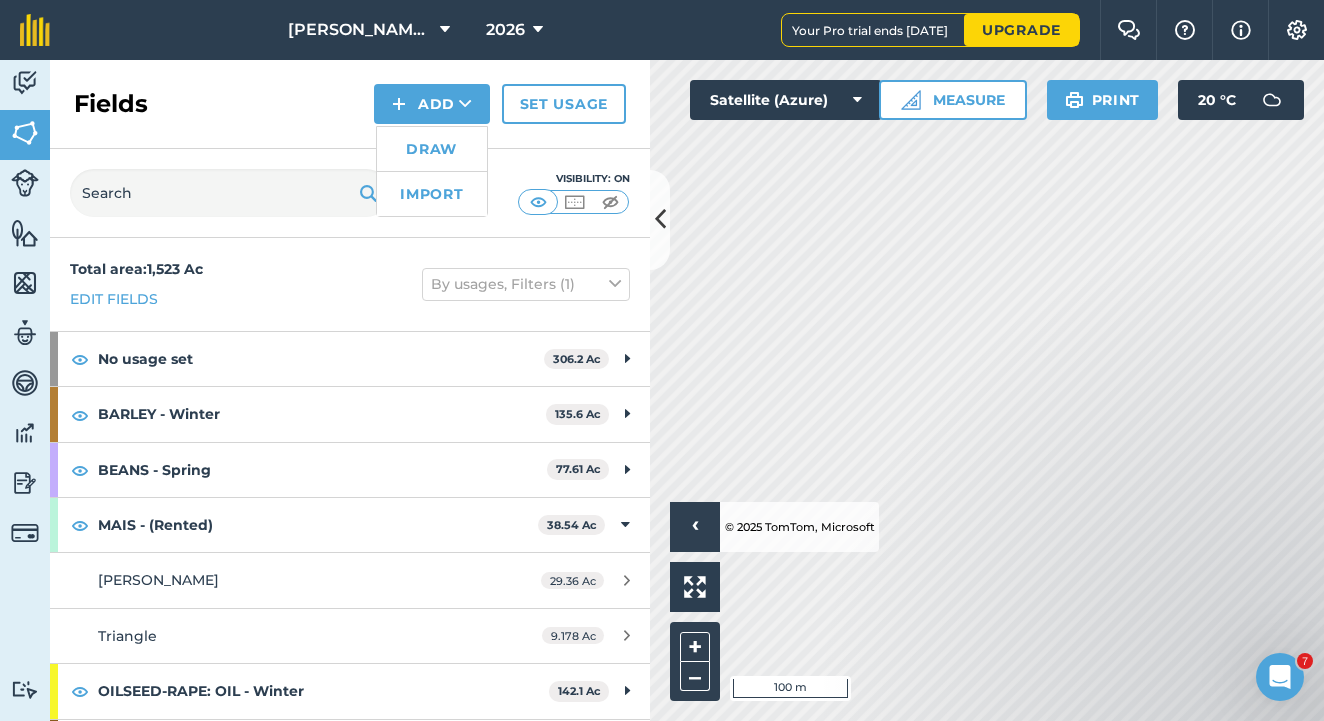 click on "Draw" at bounding box center (432, 149) 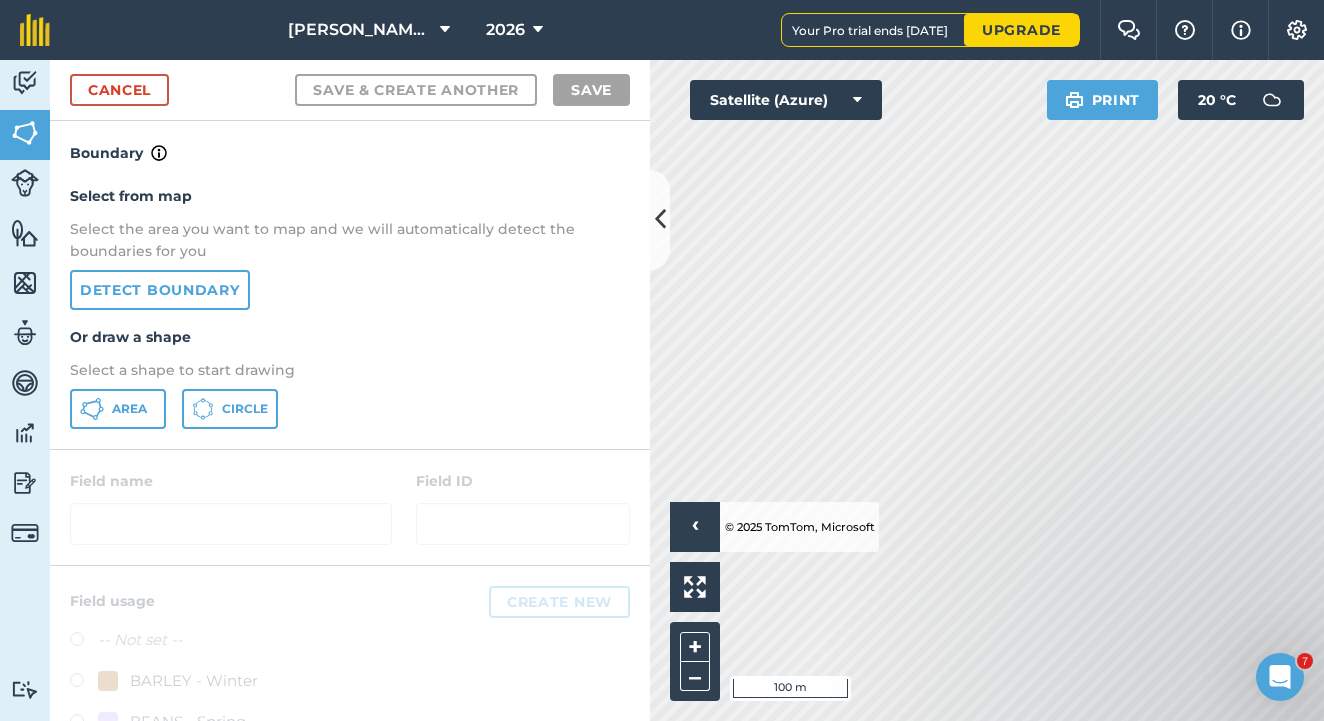 click on "Area" at bounding box center [129, 409] 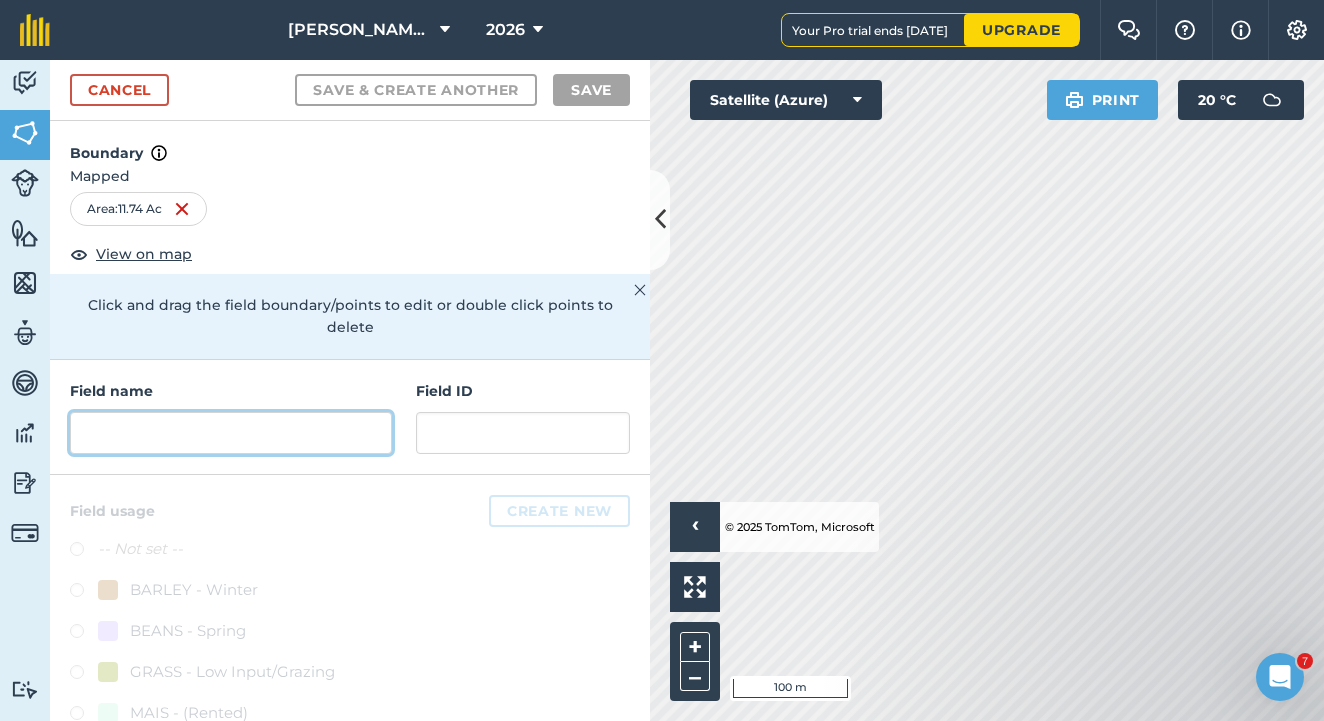 click at bounding box center [231, 433] 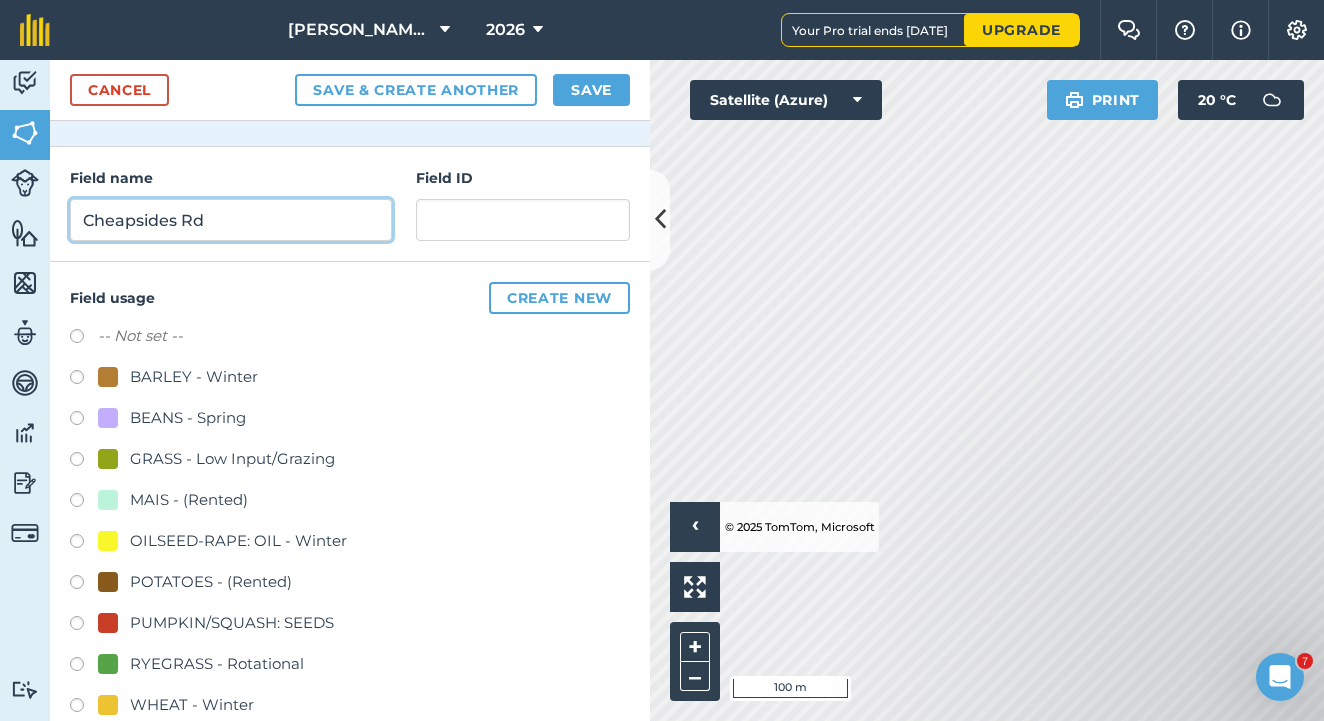scroll, scrollTop: 238, scrollLeft: 0, axis: vertical 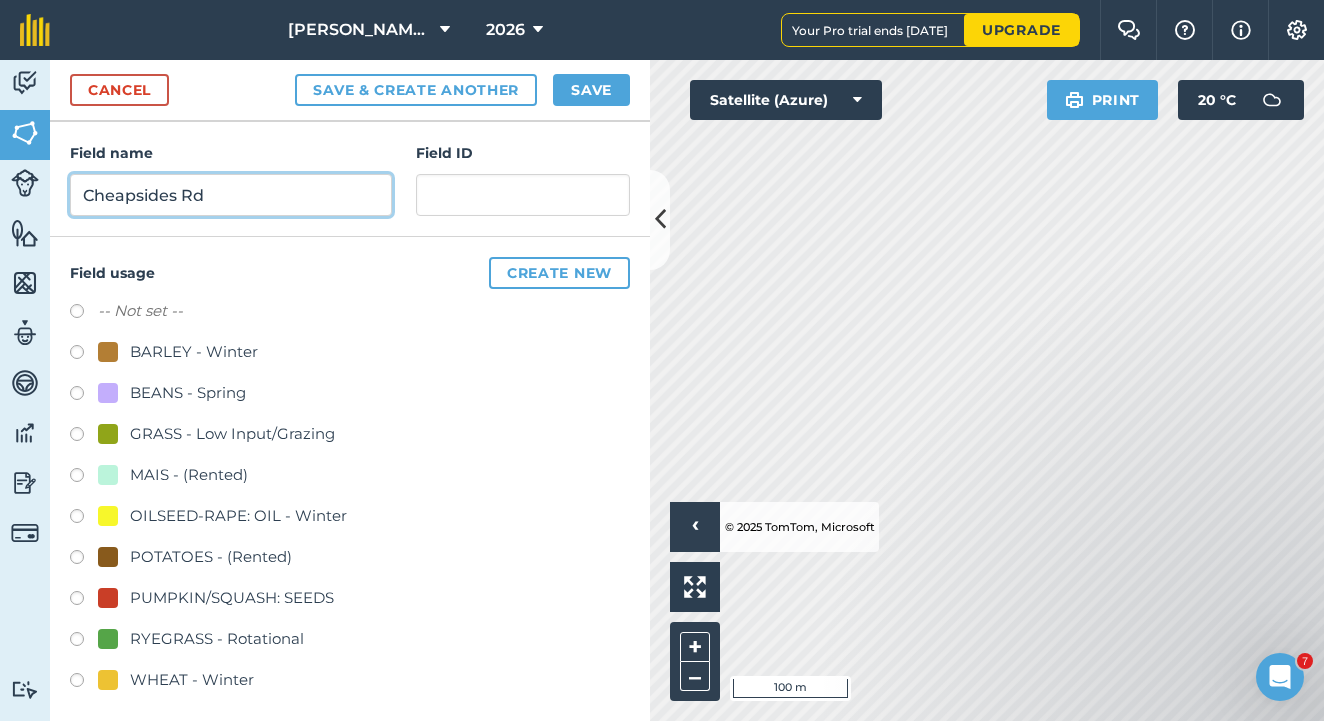 type on "Cheapsides Rd" 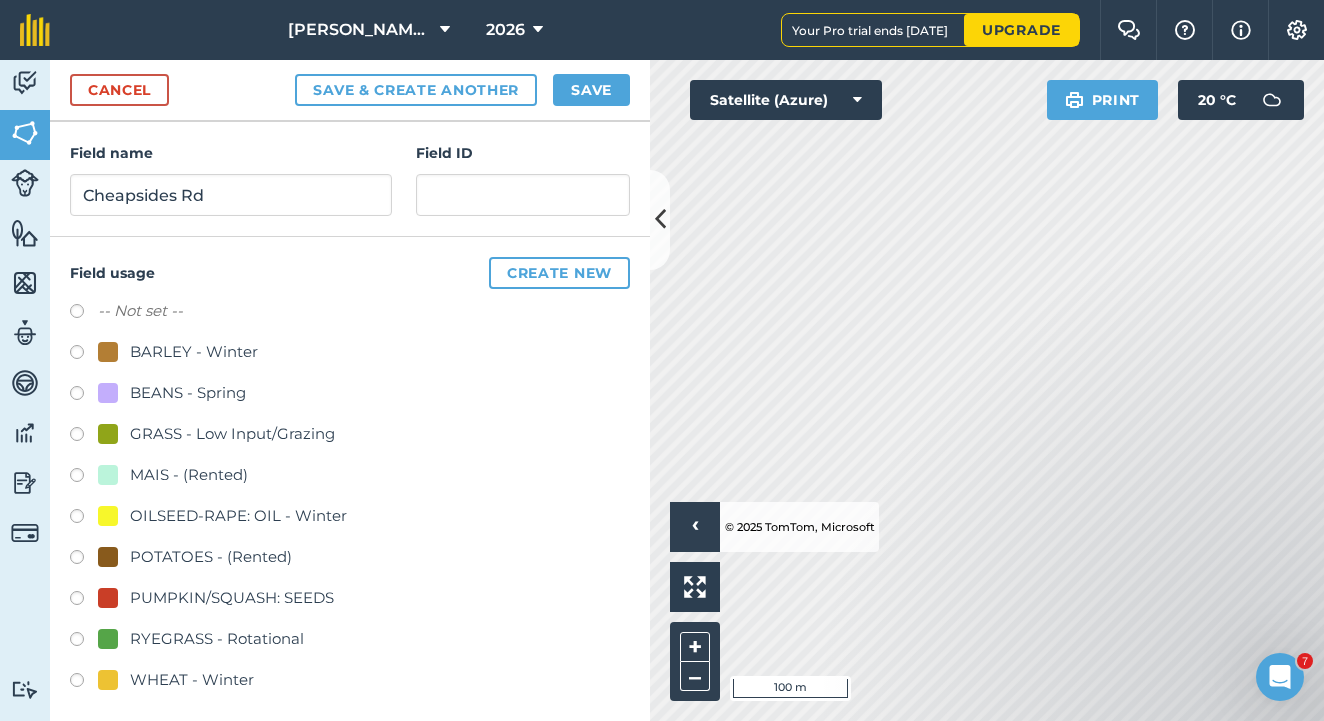 click at bounding box center [84, 560] 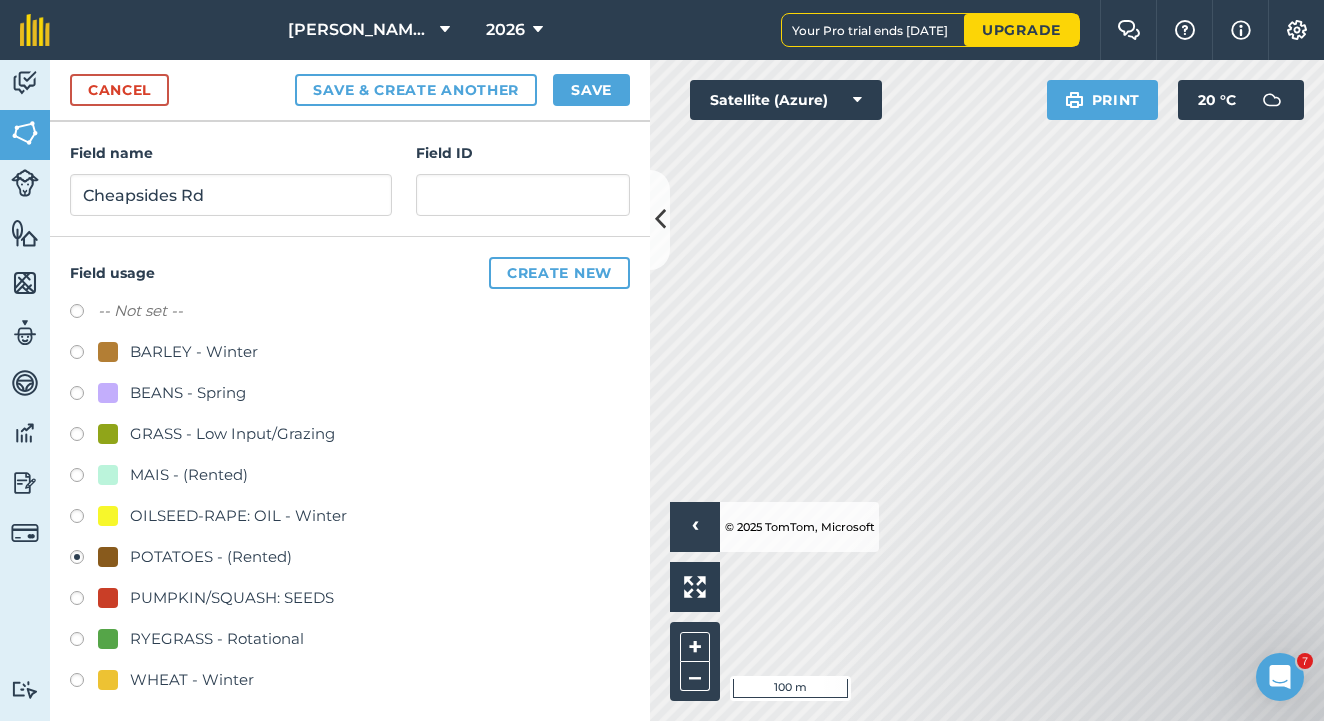 click on "Save" at bounding box center [591, 90] 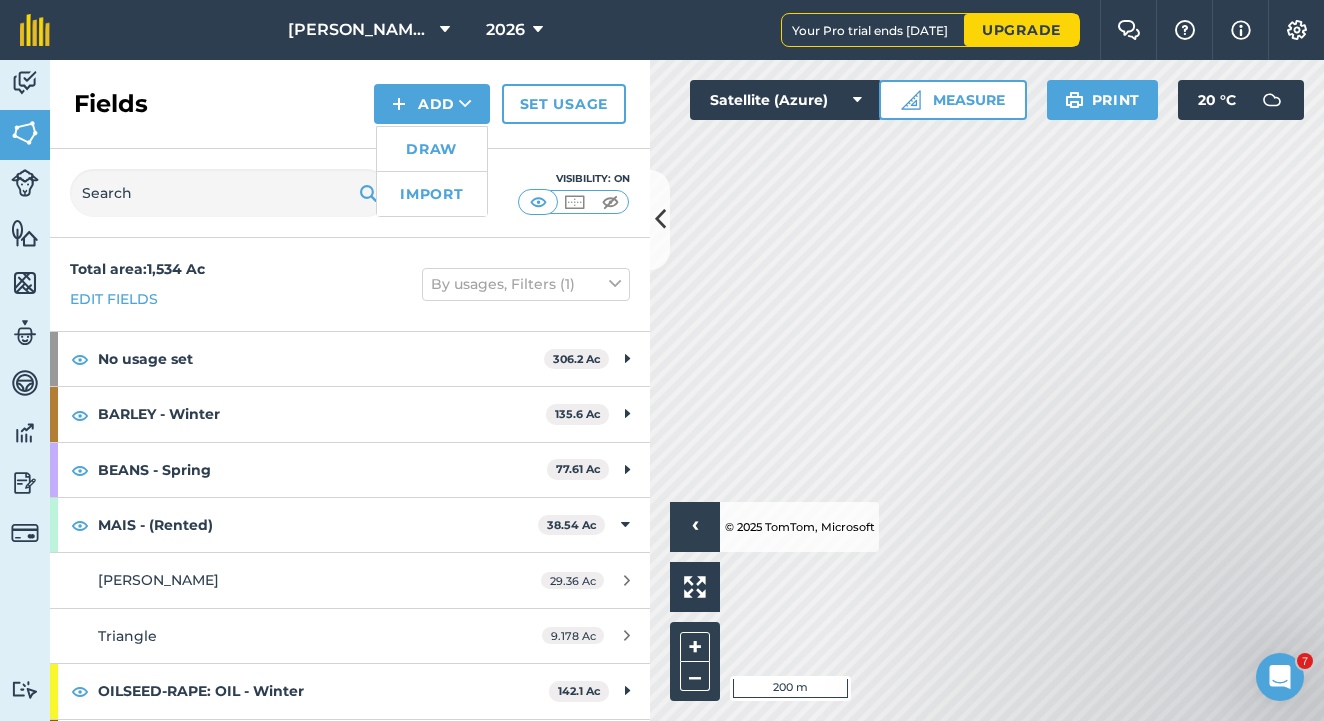 click on "Draw" at bounding box center [432, 149] 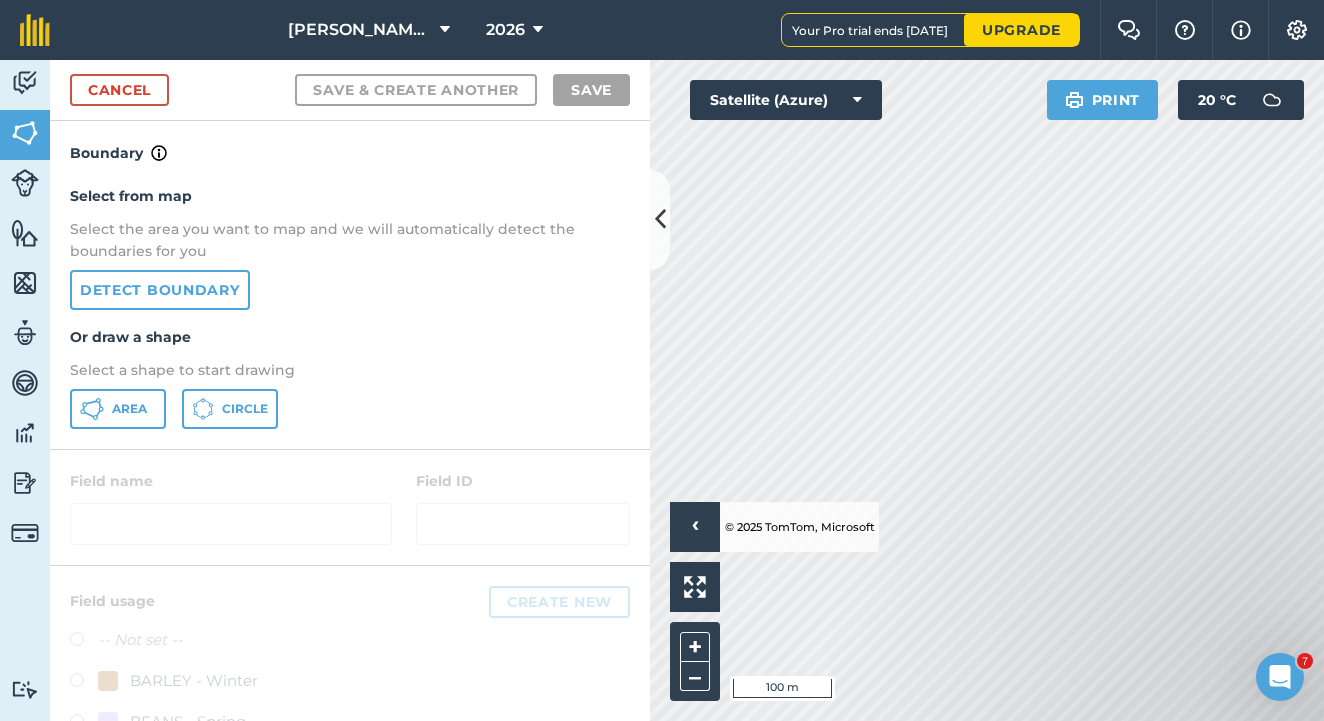 click on "Detect boundary" at bounding box center [160, 290] 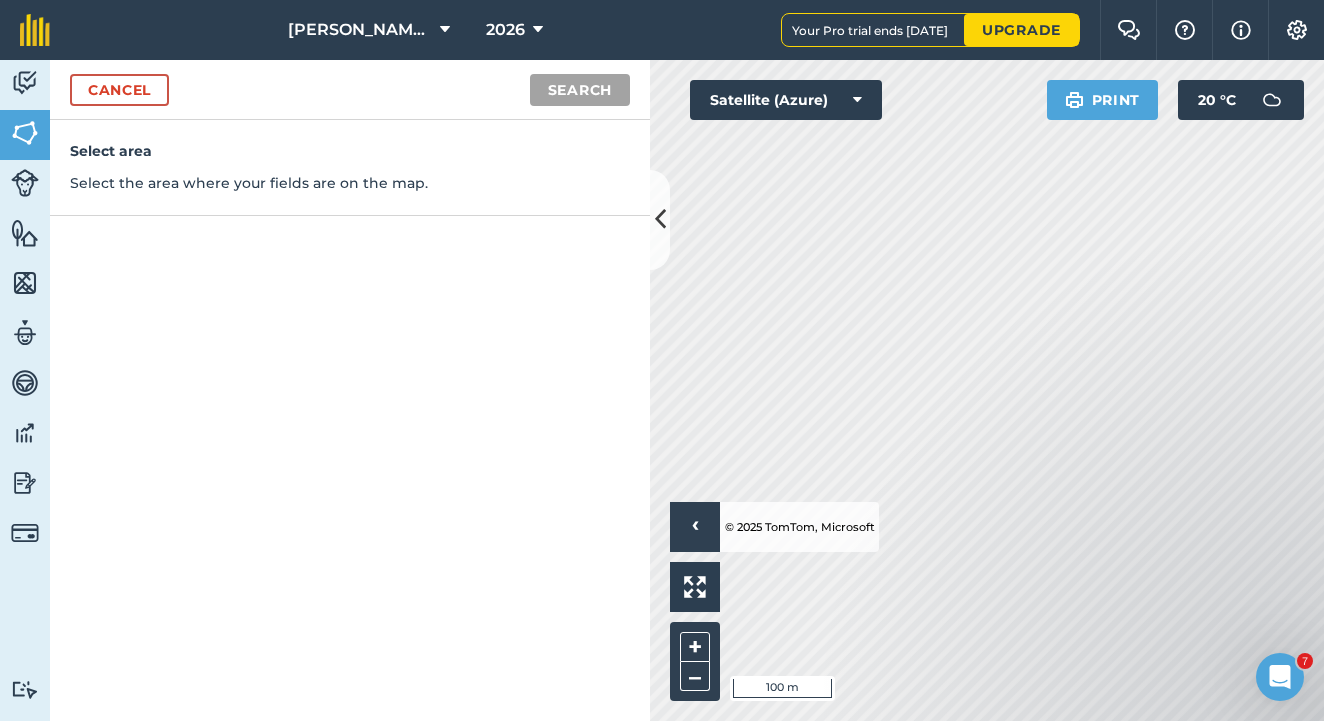 click on "Cancel" at bounding box center (119, 90) 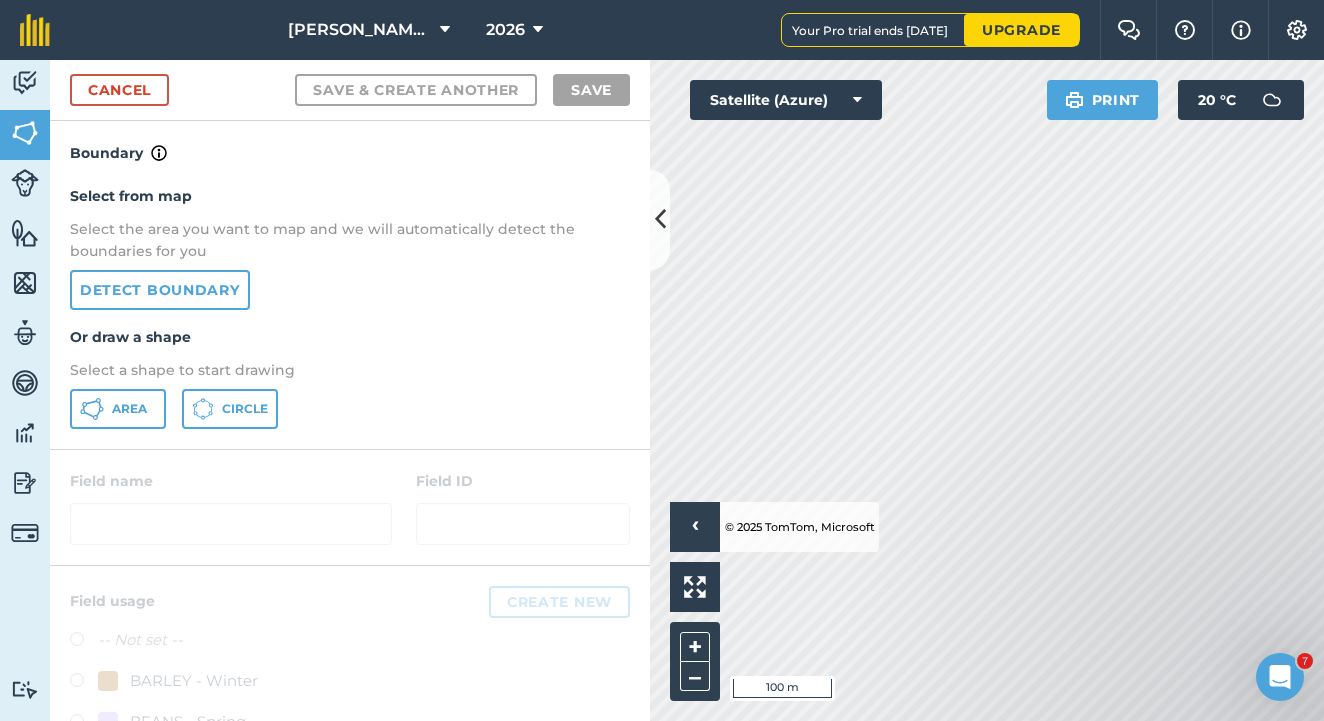 click on "Area" at bounding box center [129, 409] 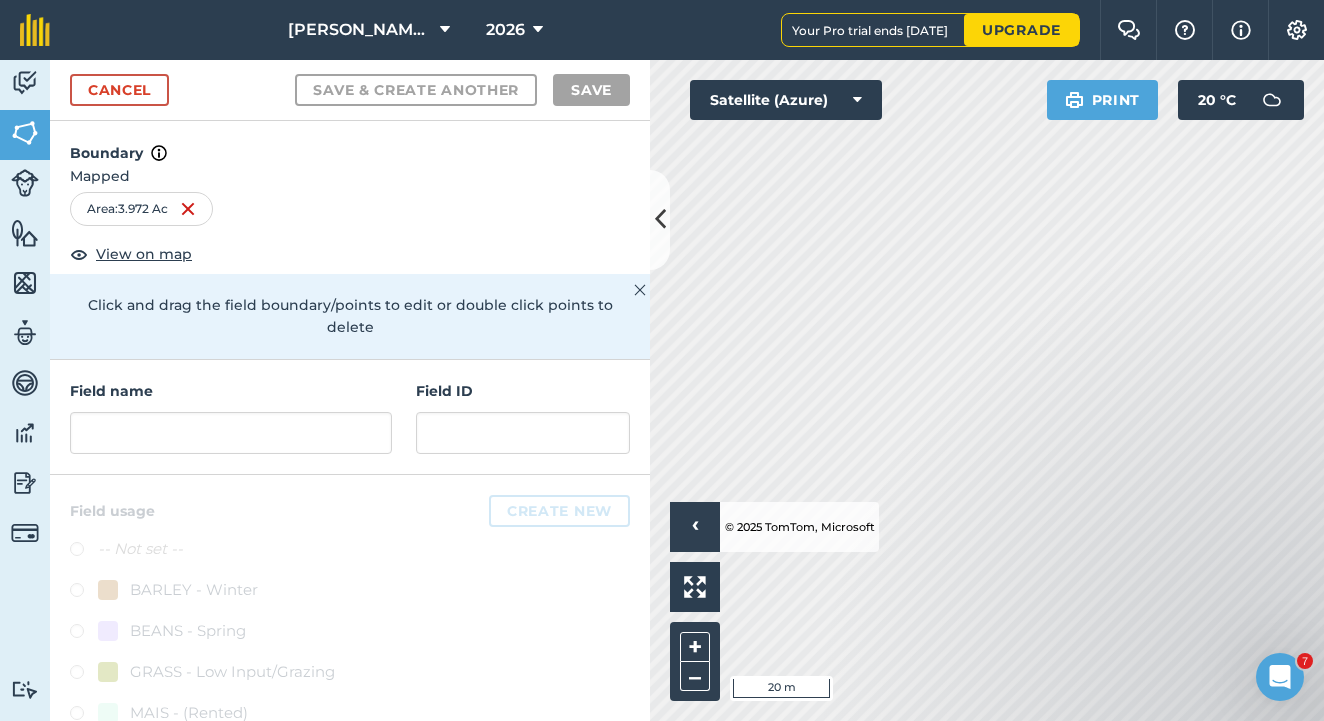 click on "Click to start drawing › © 2025 TomTom, Microsoft 20 m + –" at bounding box center [987, 390] 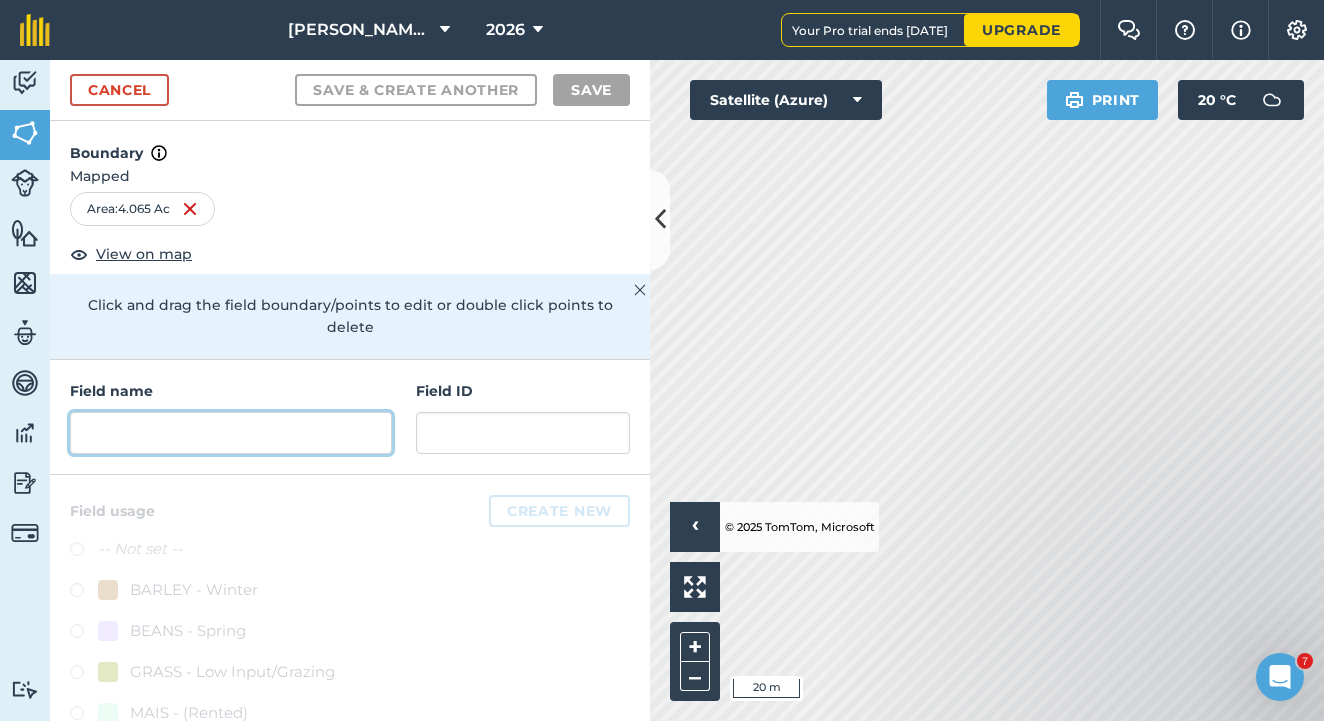 click at bounding box center (231, 433) 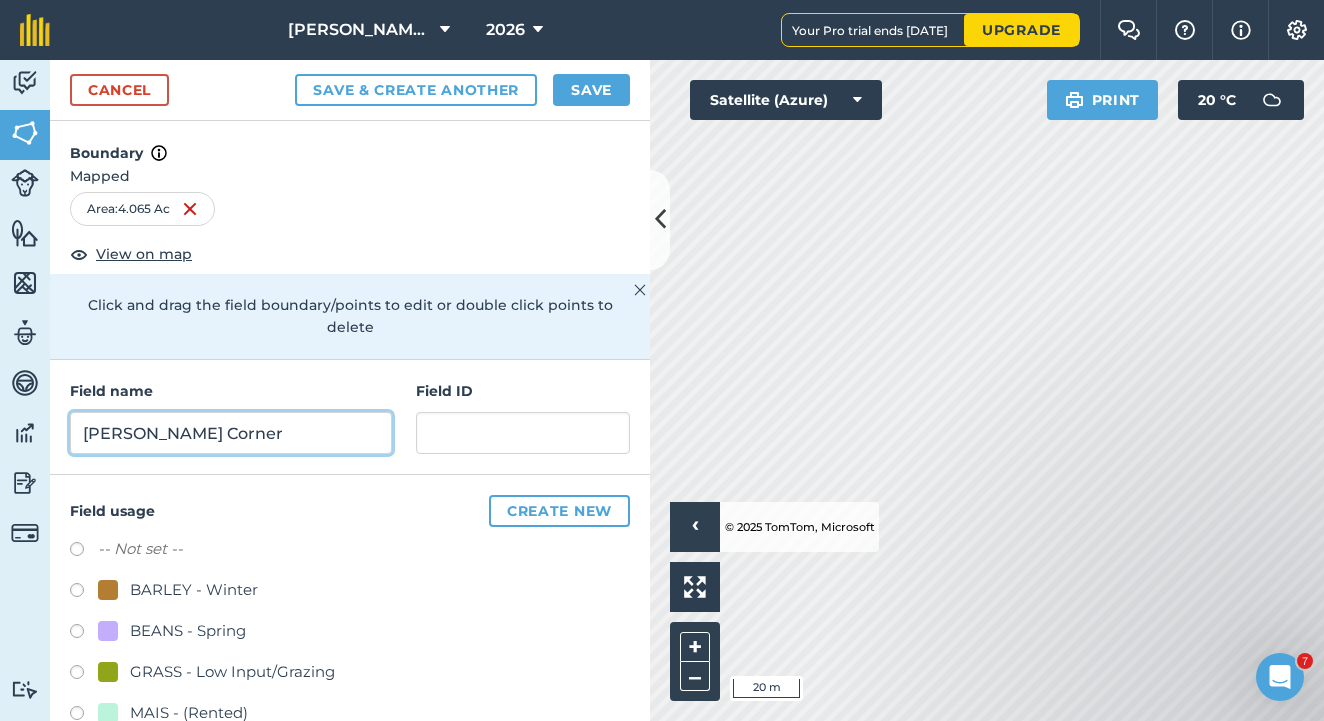 type on "[PERSON_NAME] Corner" 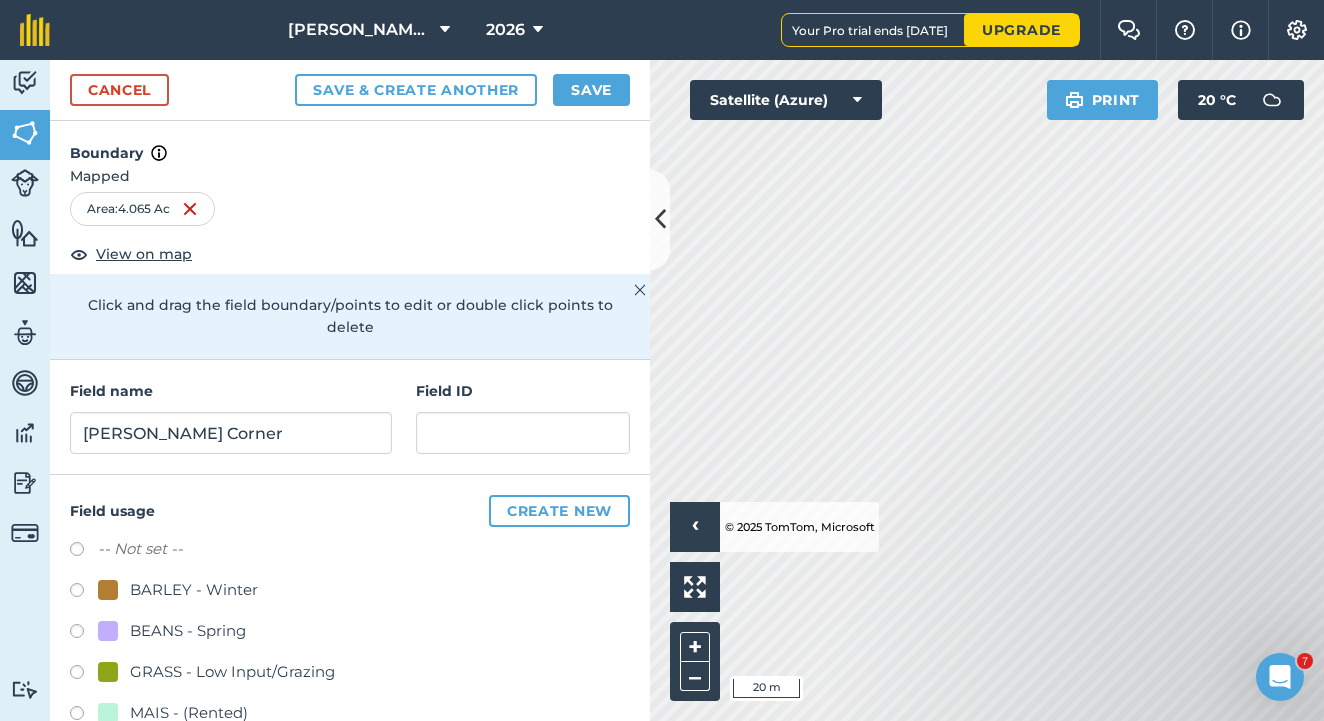 click on "Save" at bounding box center [591, 90] 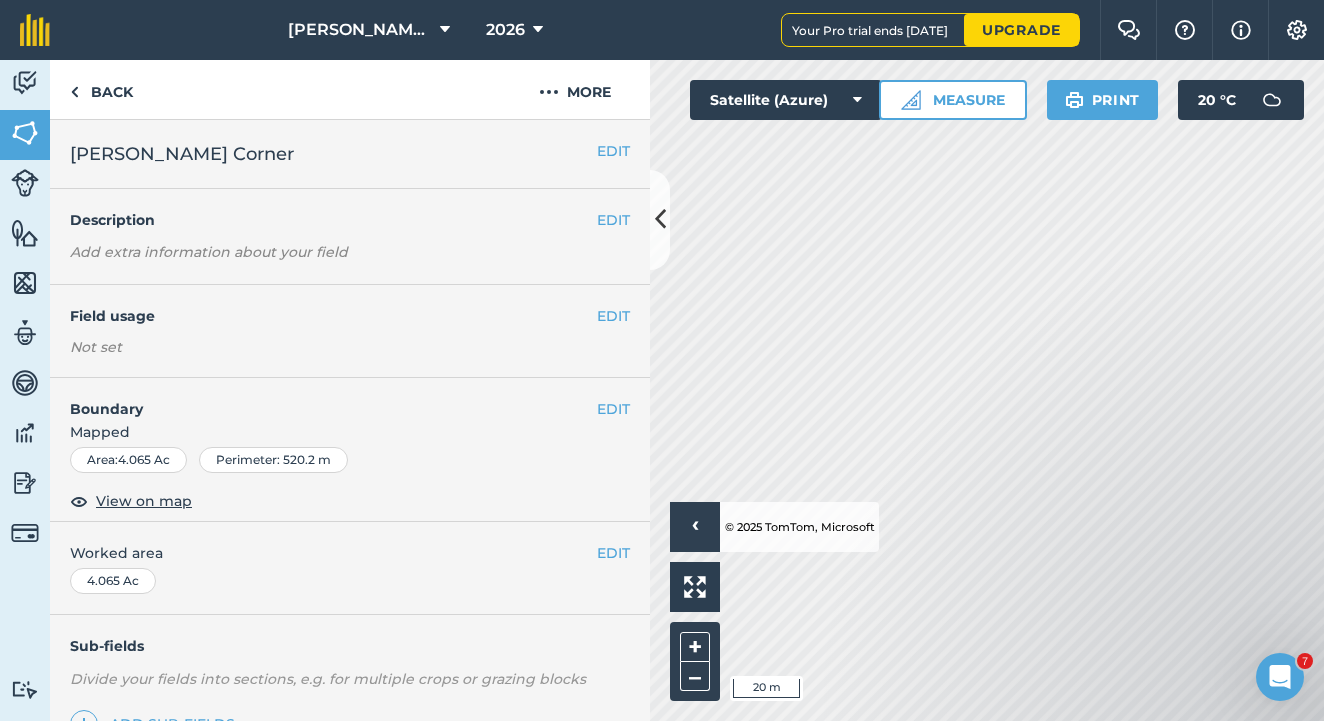 click on "EDIT" at bounding box center [613, 316] 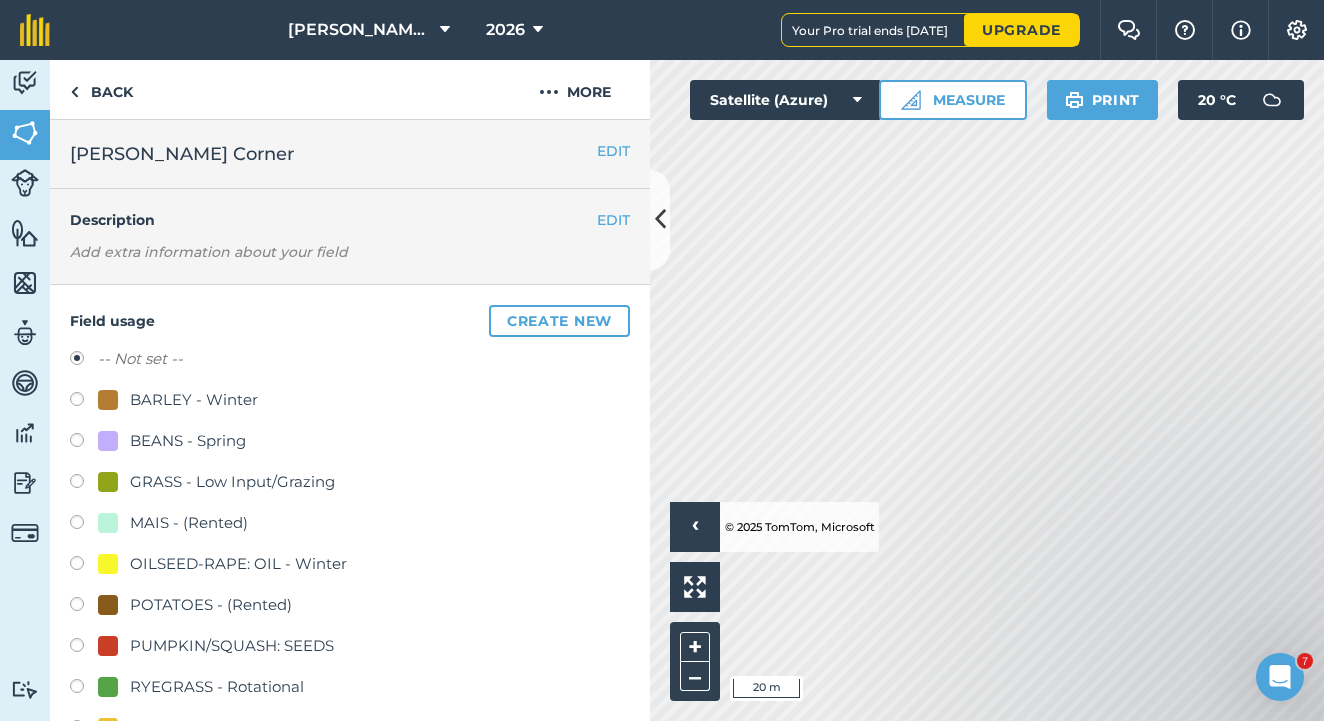 click at bounding box center [84, 607] 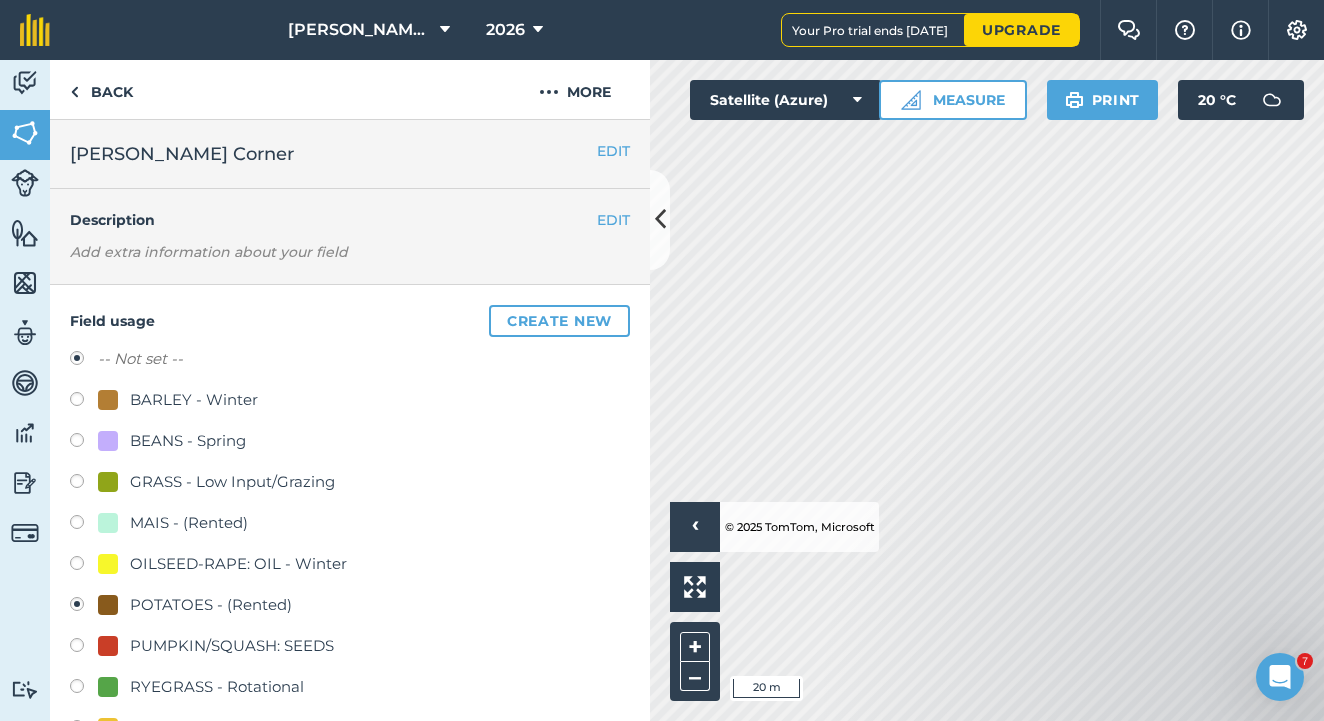 radio on "true" 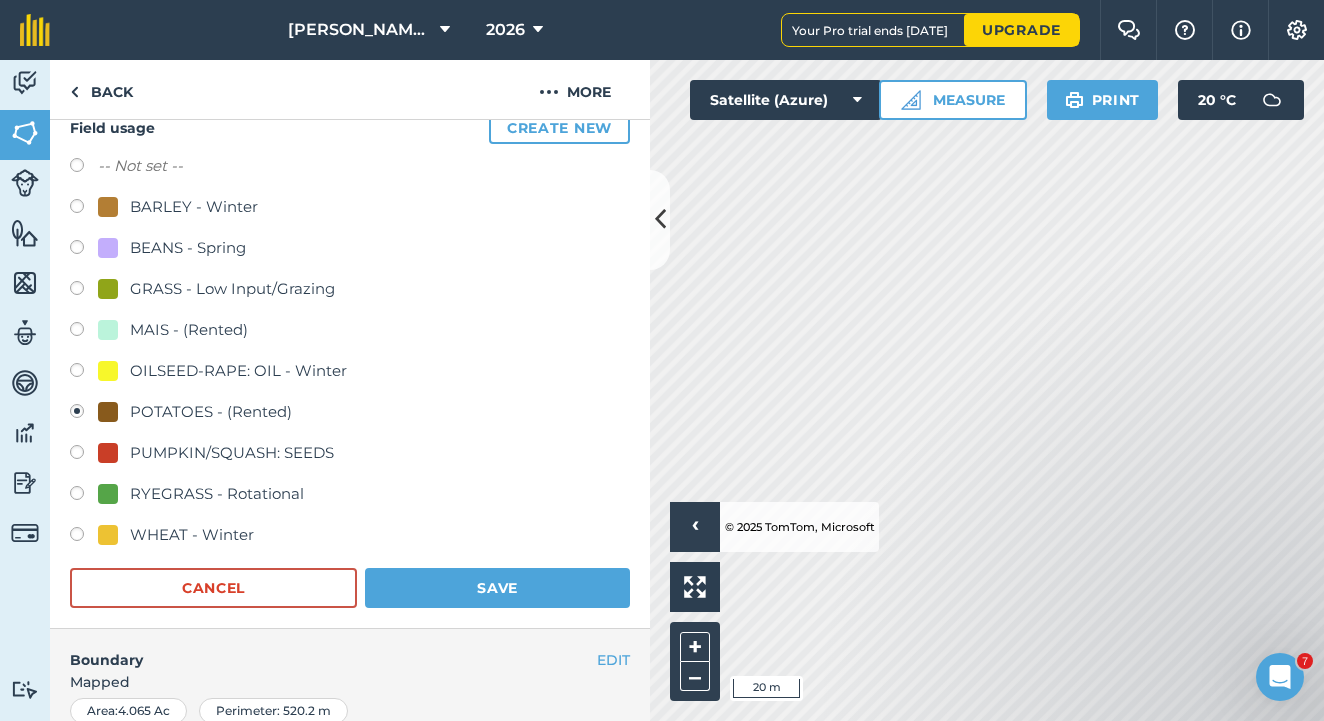 scroll, scrollTop: 194, scrollLeft: 0, axis: vertical 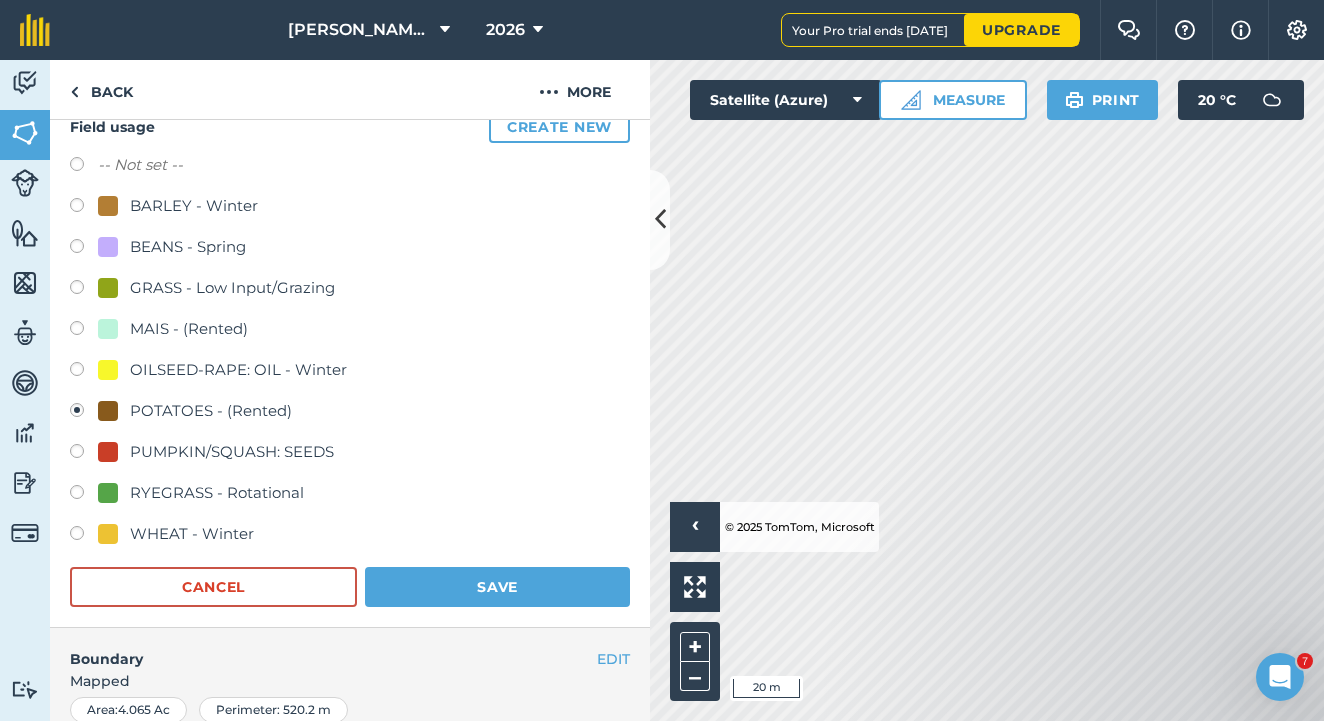 click on "Save" at bounding box center [497, 587] 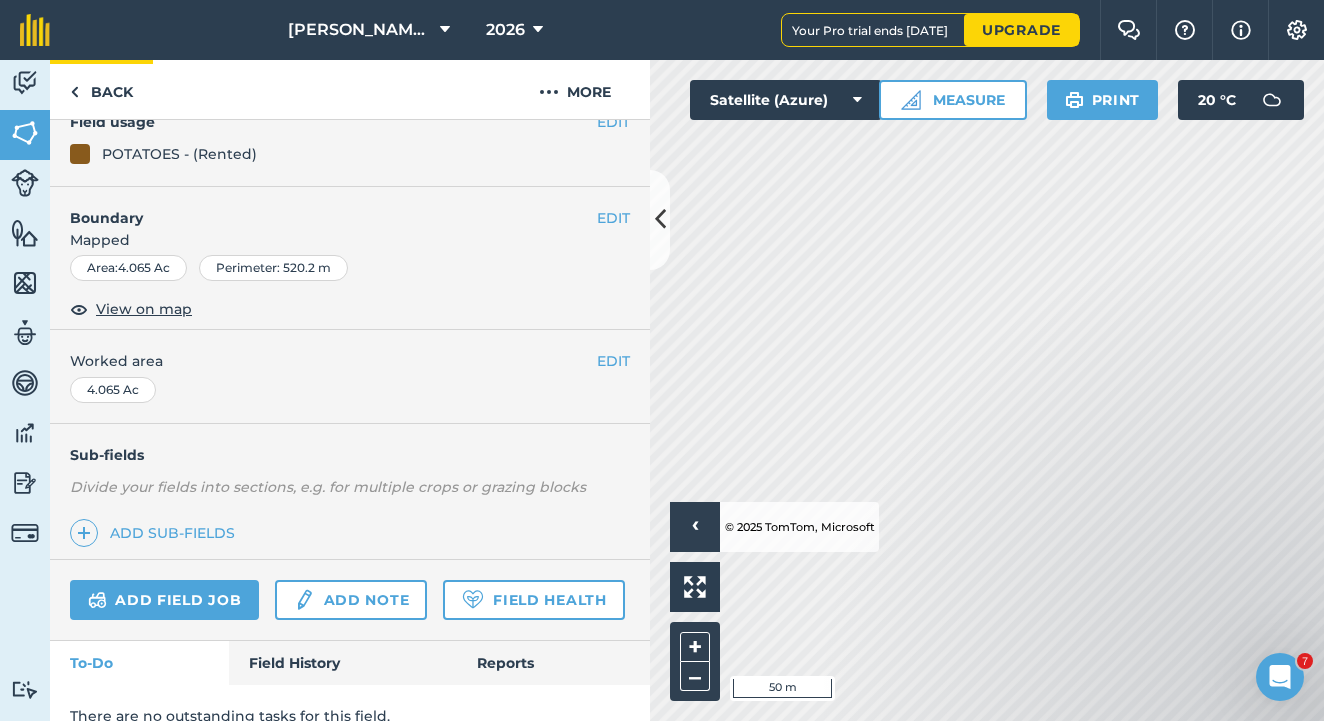 click on "Back" at bounding box center [101, 89] 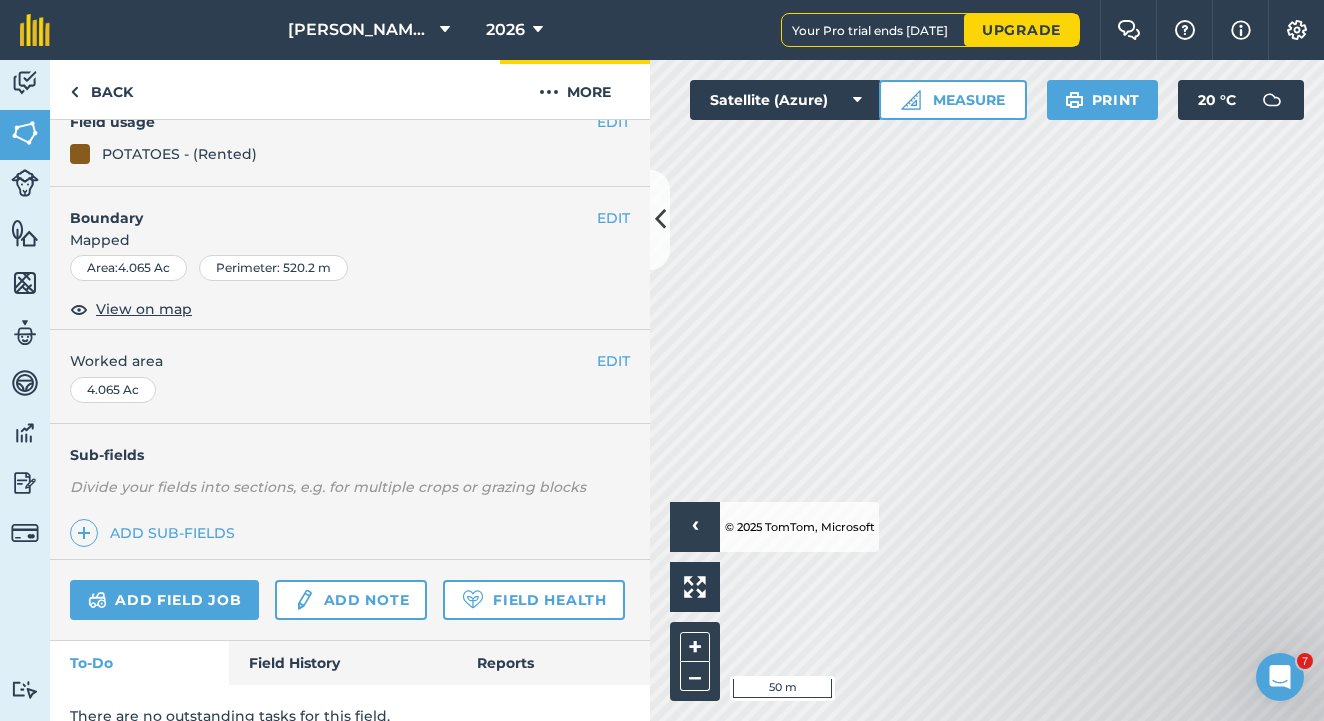 click at bounding box center [549, 92] 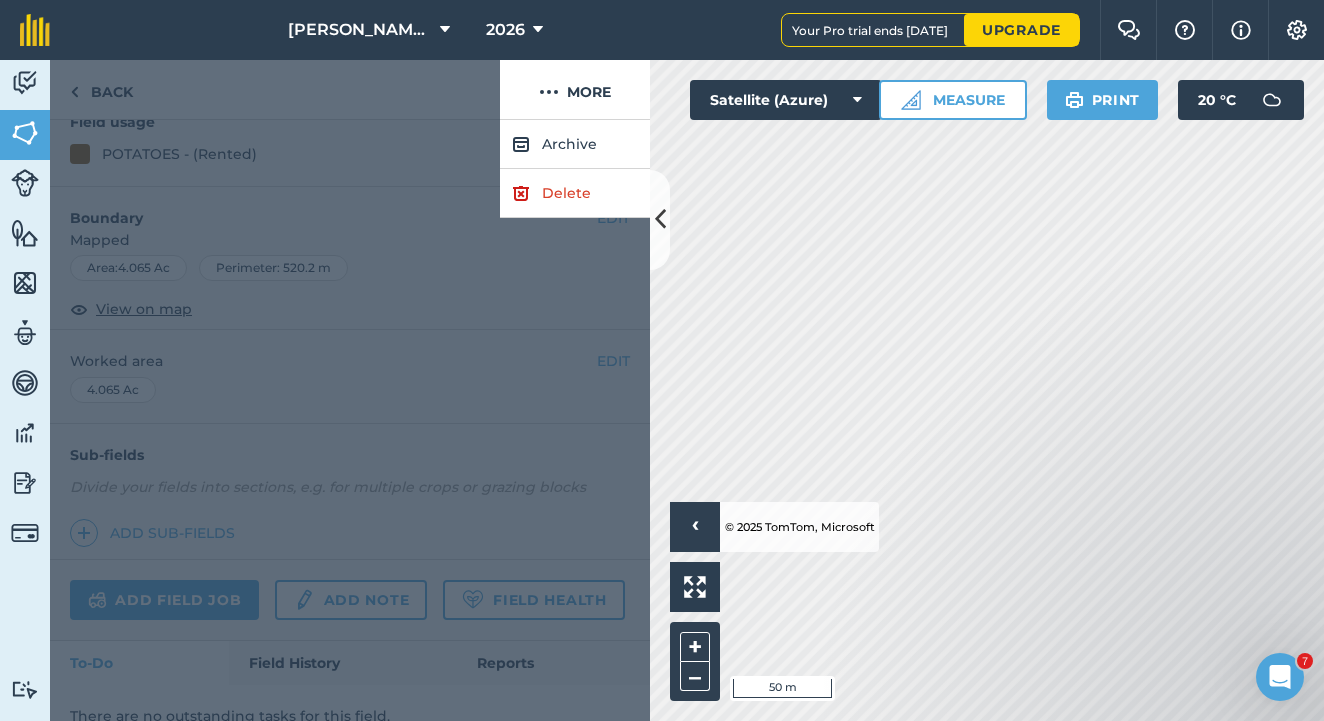 click at bounding box center [350, 420] 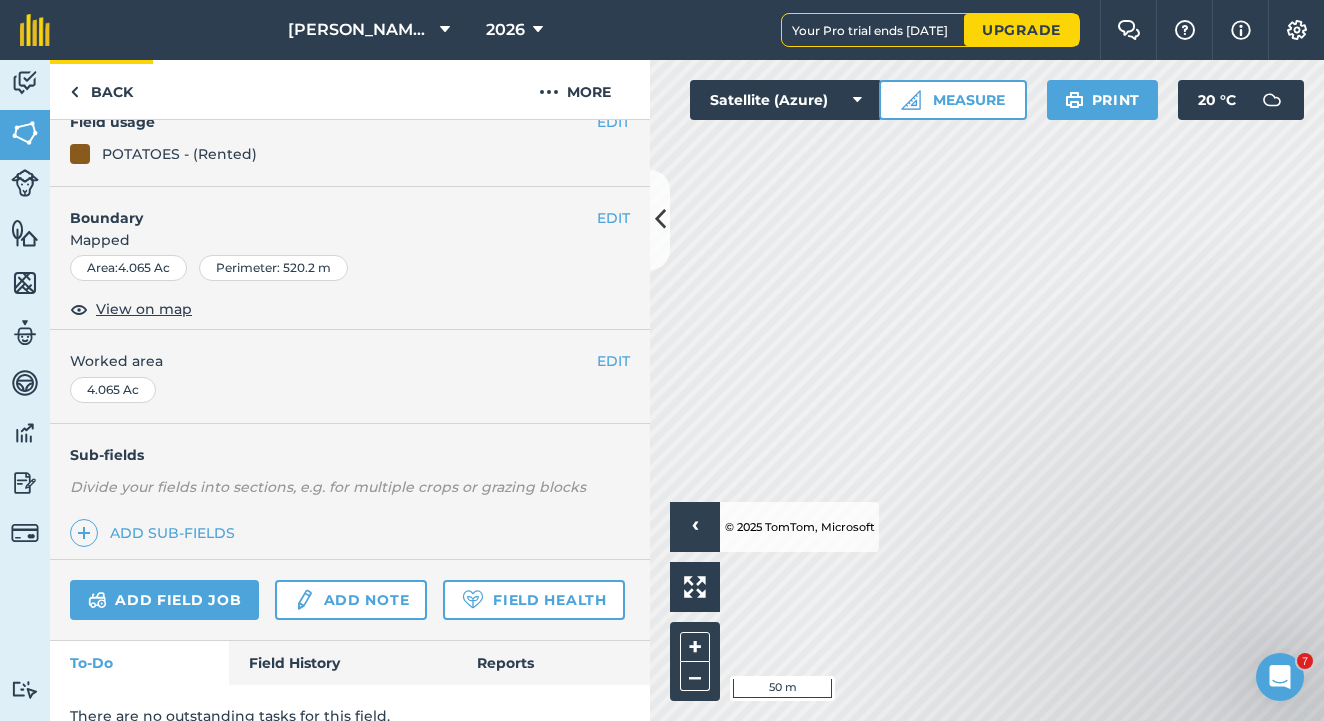 click on "Back" at bounding box center [101, 89] 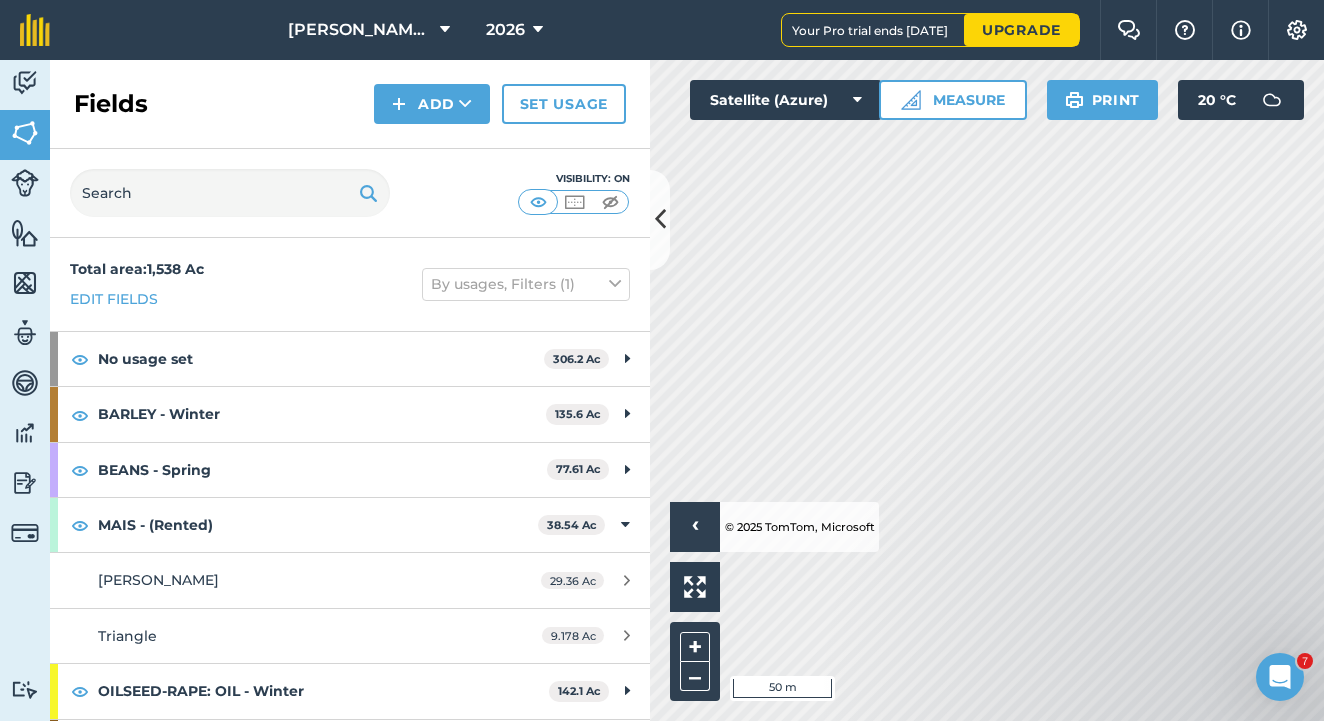 click on "Add" at bounding box center (432, 104) 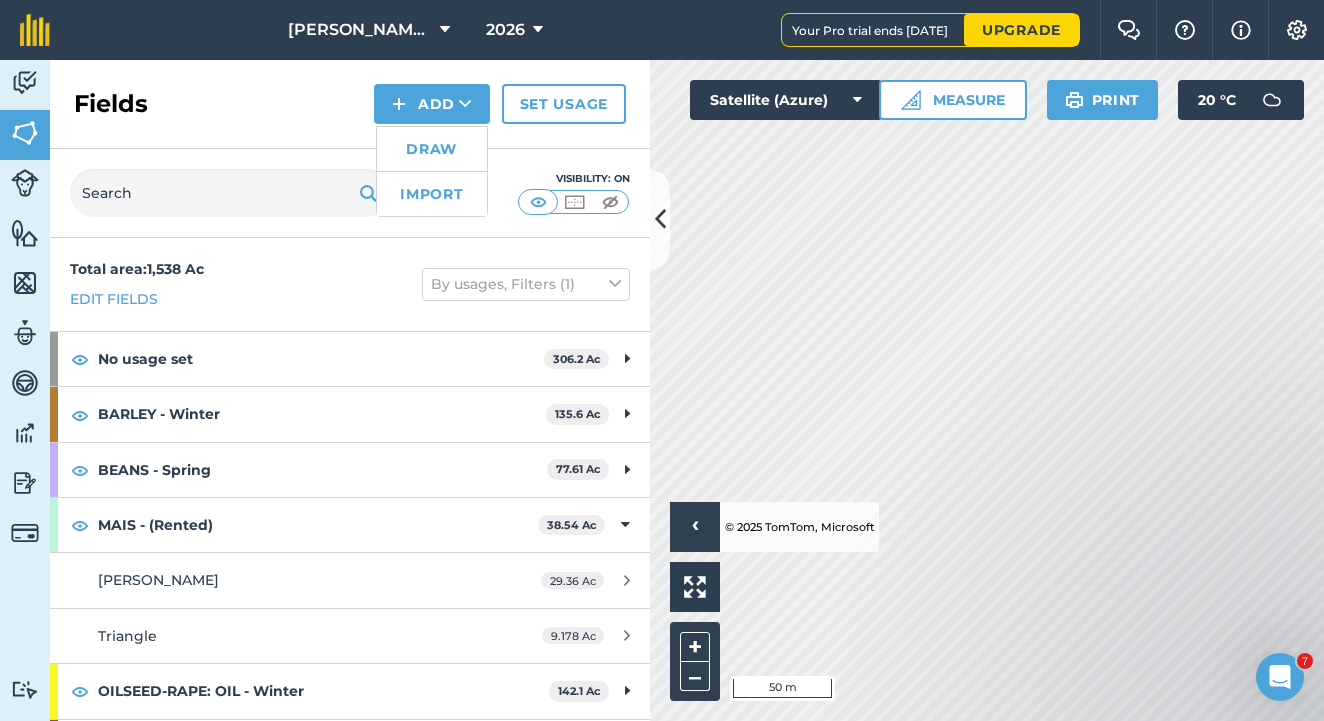 click on "Draw" at bounding box center (432, 149) 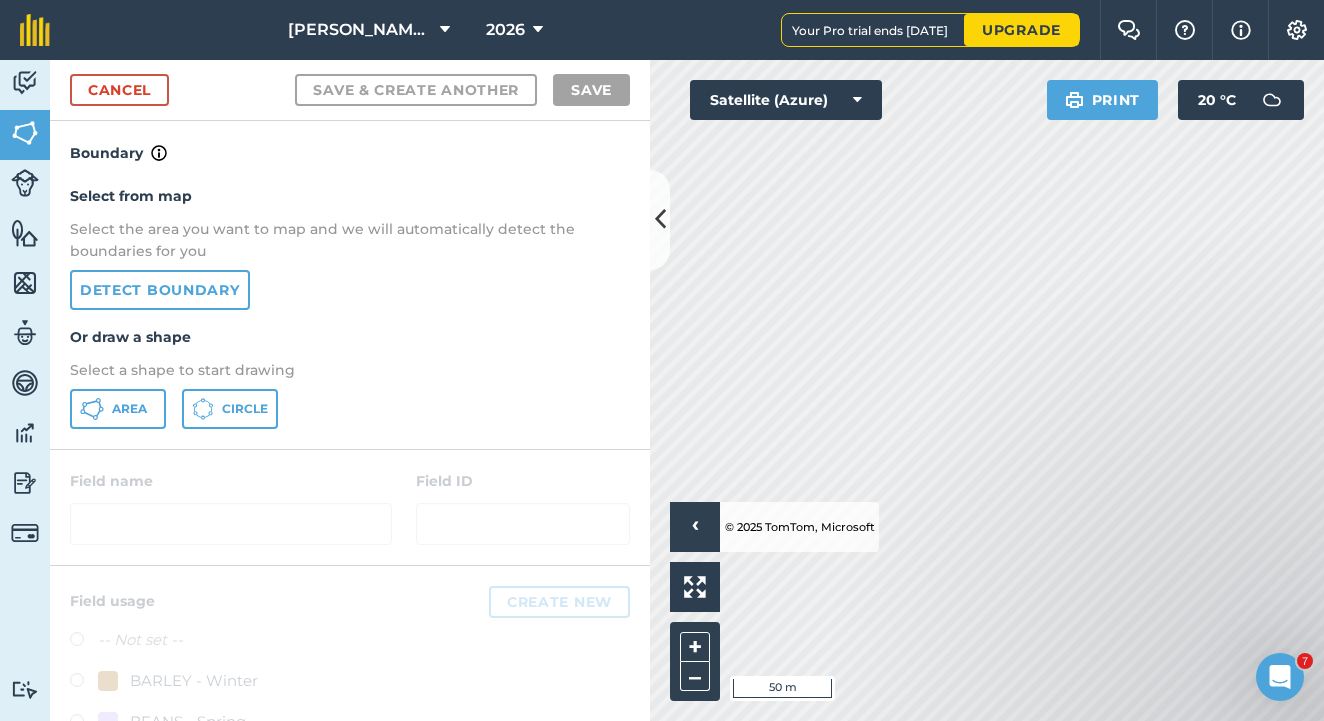 click 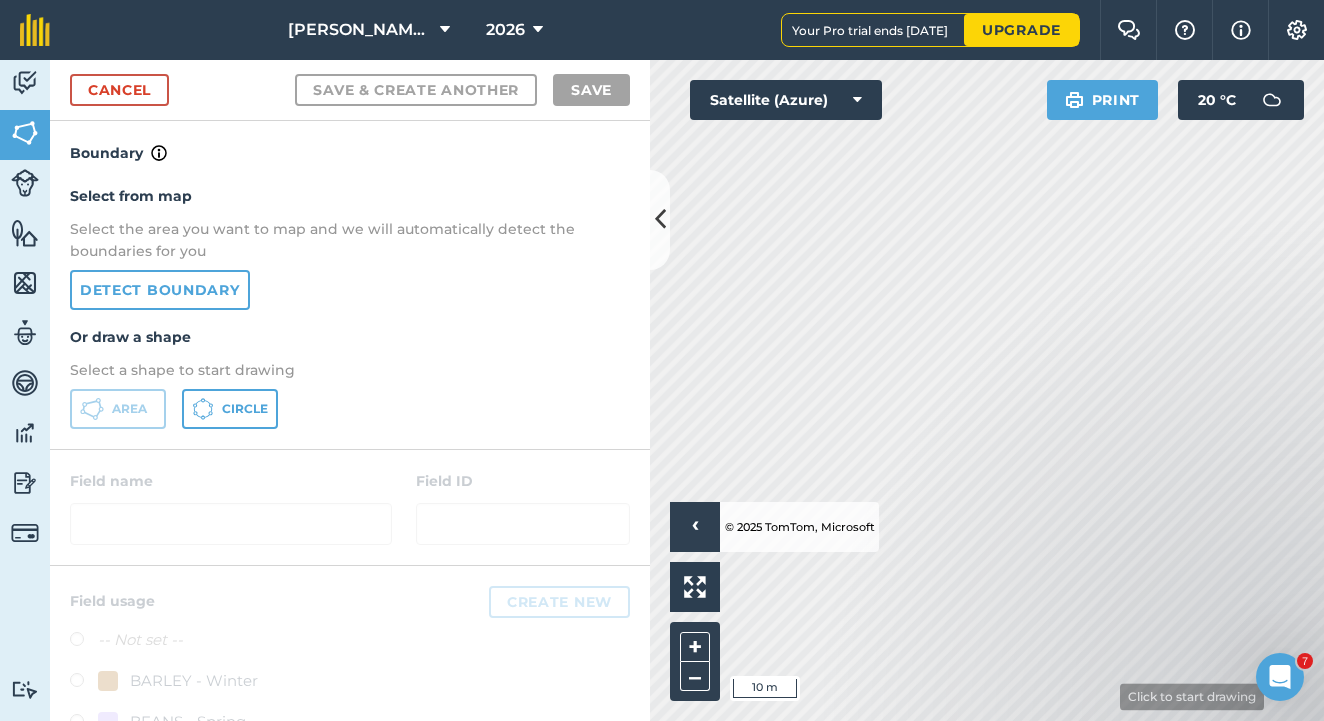 click on "[PERSON_NAME] Farm Partnership  2026 Your Pro trial ends [DATE] Upgrade Farm Chat Help Info Settings Map printing is not available on our free plan Please upgrade to our Essentials, Plus or Pro plan to access this feature. Activity Fields Livestock Features Maps Team Vehicles Data Reporting Billing Tutorials Tutorials Cancel Save & Create Another Save Boundary   Select from map Select the area you want to map and we will automatically detect the boundaries for you Detect boundary Or draw a shape Select a shape to start drawing Area Circle Field name Field ID Field usage   Create new -- Not set -- BARLEY - Winter  BEANS - Spring  GRASS - Low Input/Grazing  MAIS - (Rented) OILSEED-RAPE: OIL - Winter POTATOES - (Rented) PUMPKIN/SQUASH: SEEDS RYEGRASS - Rotational WHEAT - Winter Click to start drawing › © 2025 TomTom, Microsoft 10 m + – Satellite (Azure) Print 20   ° C
7" at bounding box center [662, 360] 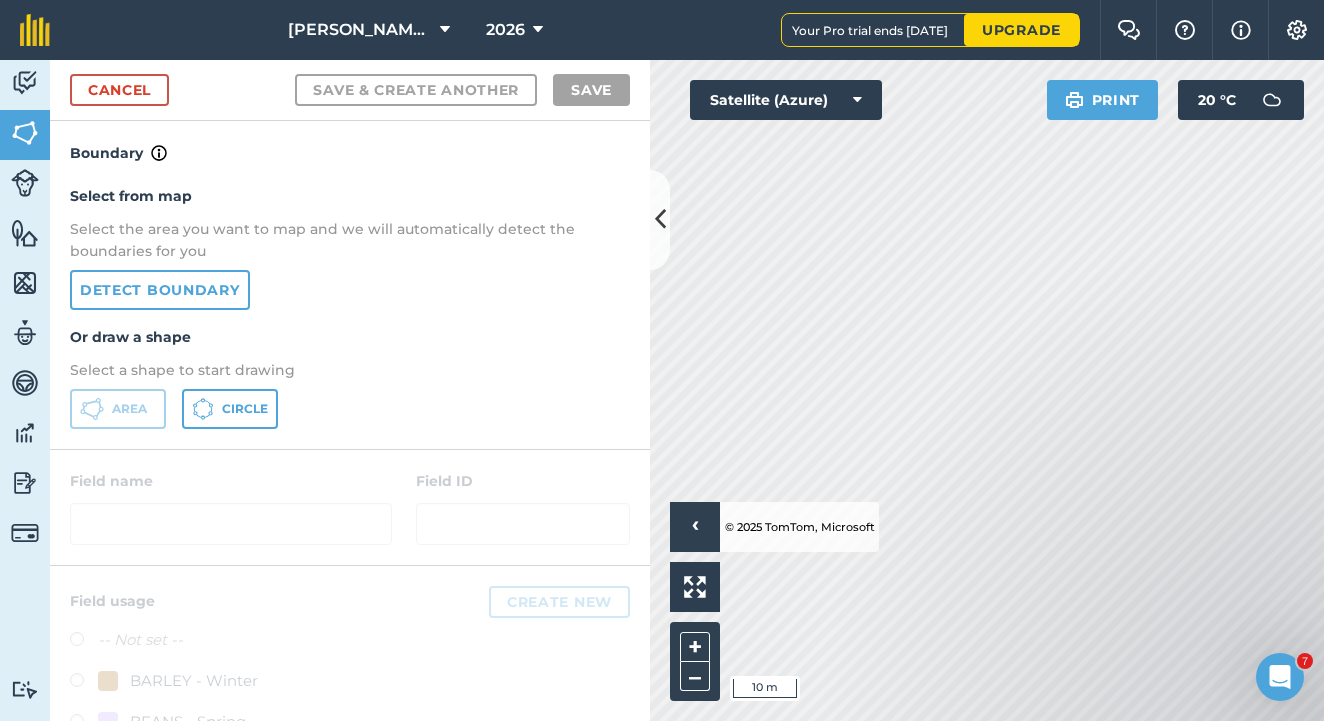 click on "Click to start drawing › © 2025 TomTom, Microsoft 10 m + – Satellite (Azure) Print 20   ° C" at bounding box center (987, 390) 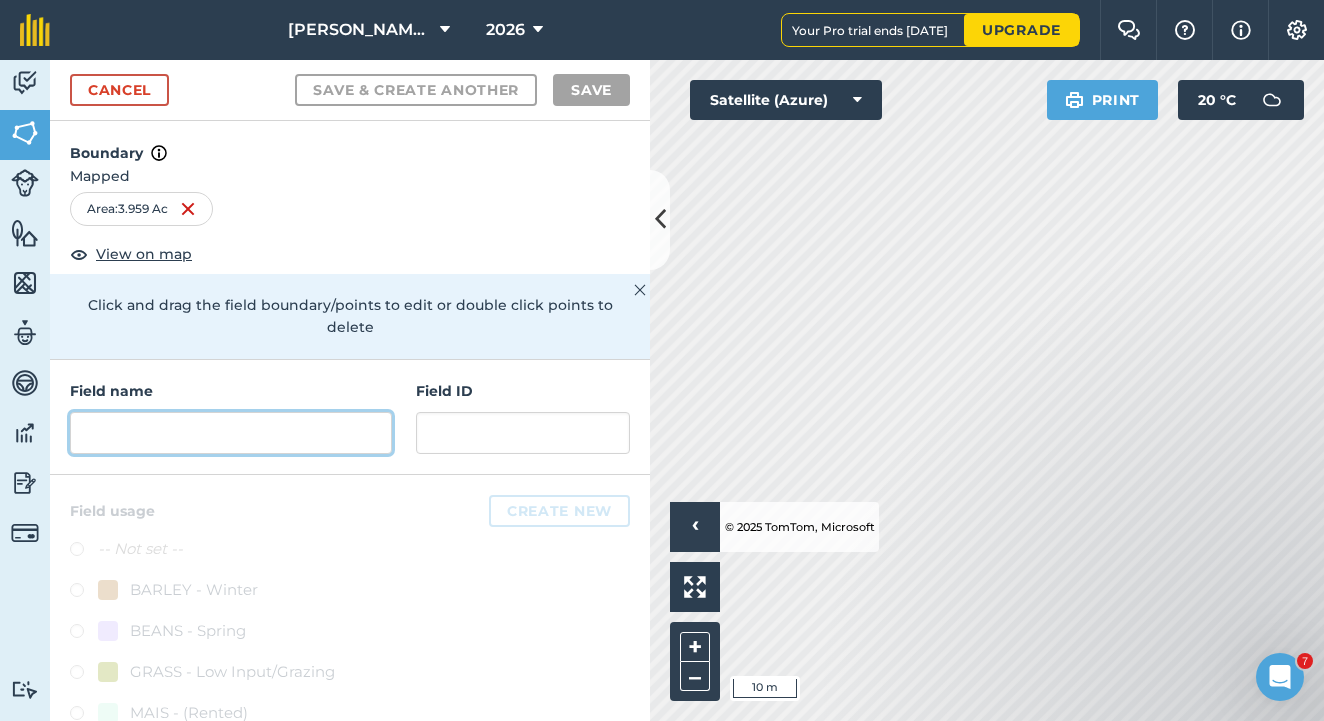 click at bounding box center (231, 433) 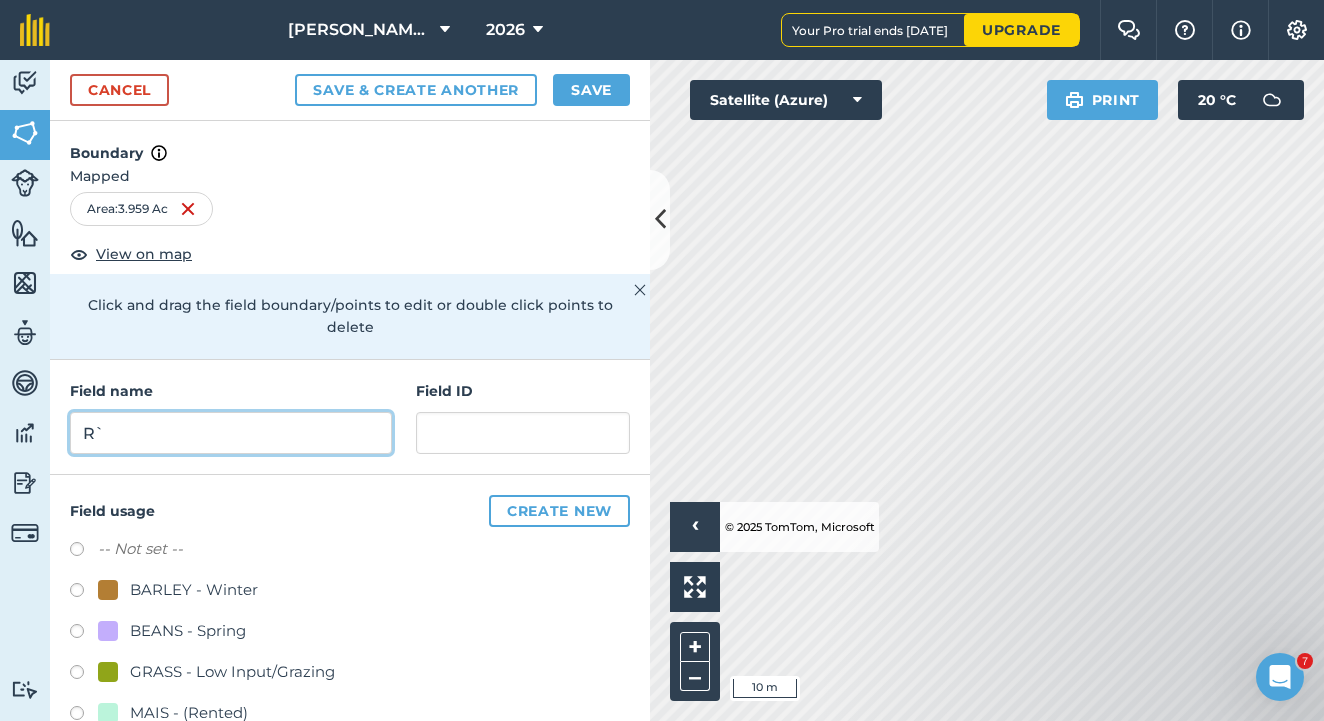 type on "R" 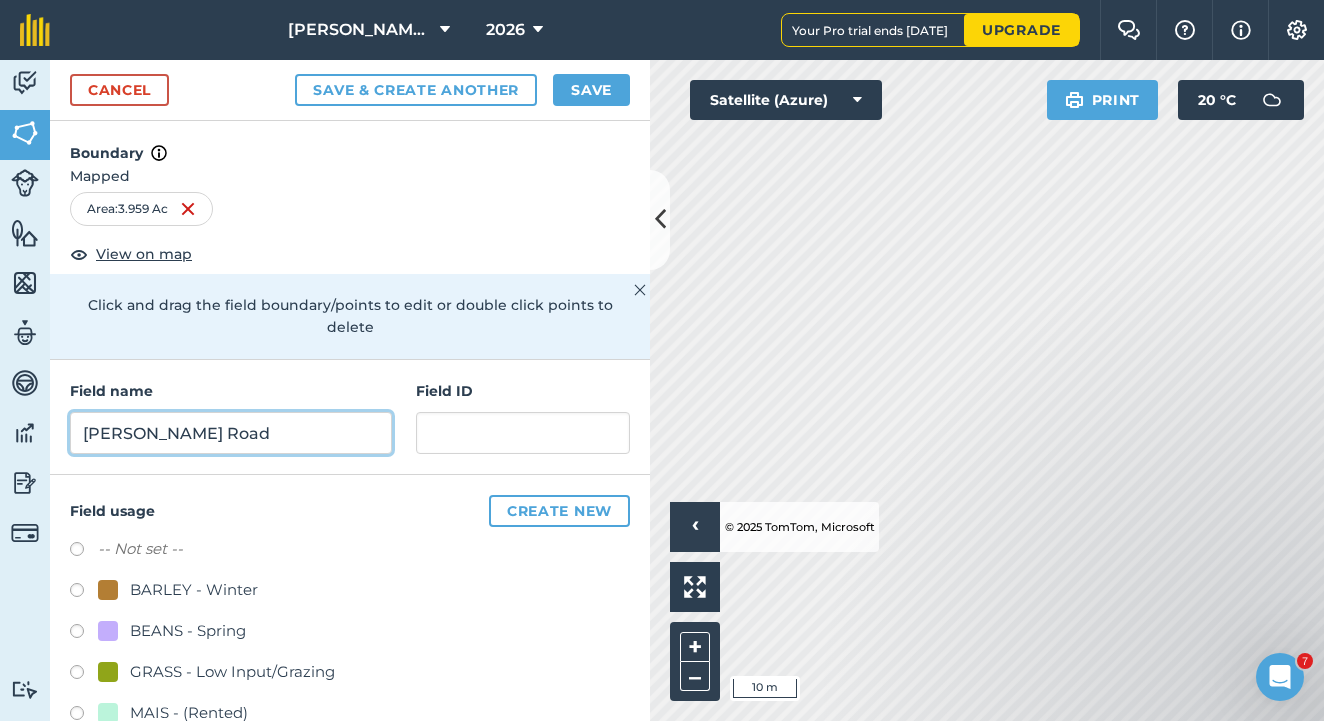type on "[PERSON_NAME] Road" 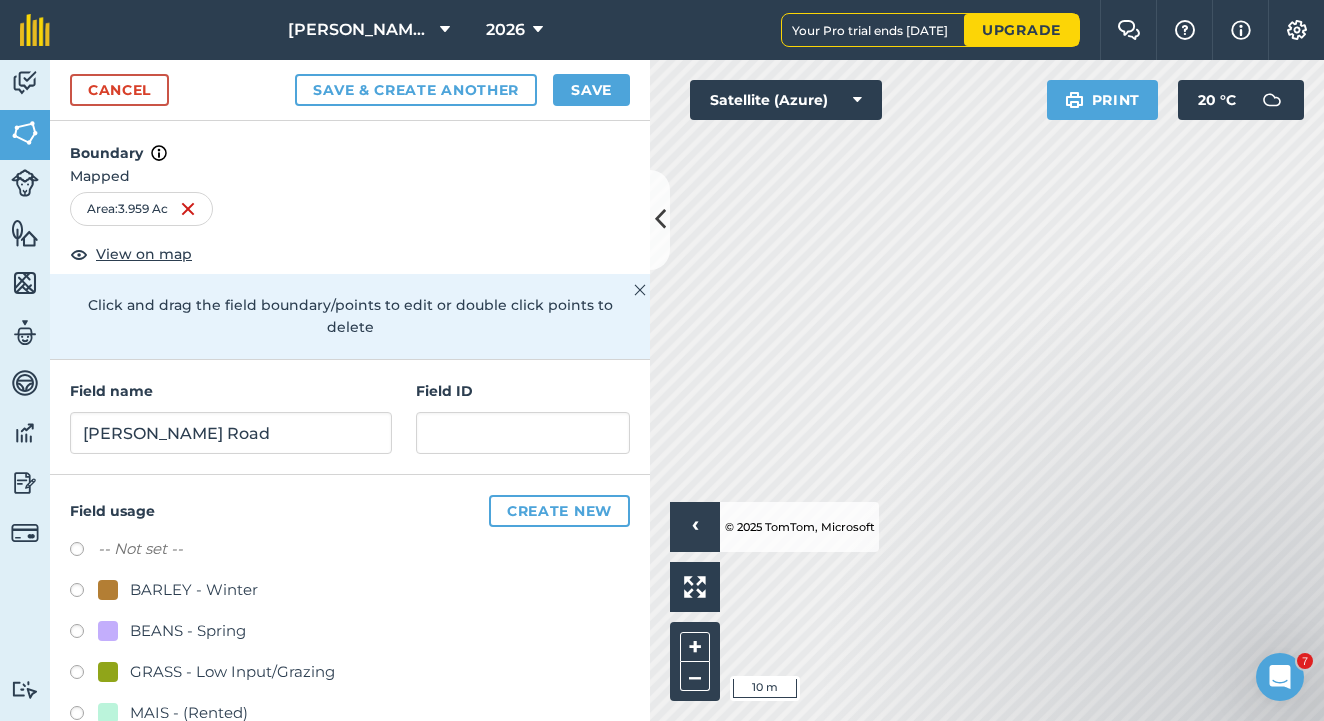click on "Save" at bounding box center (591, 90) 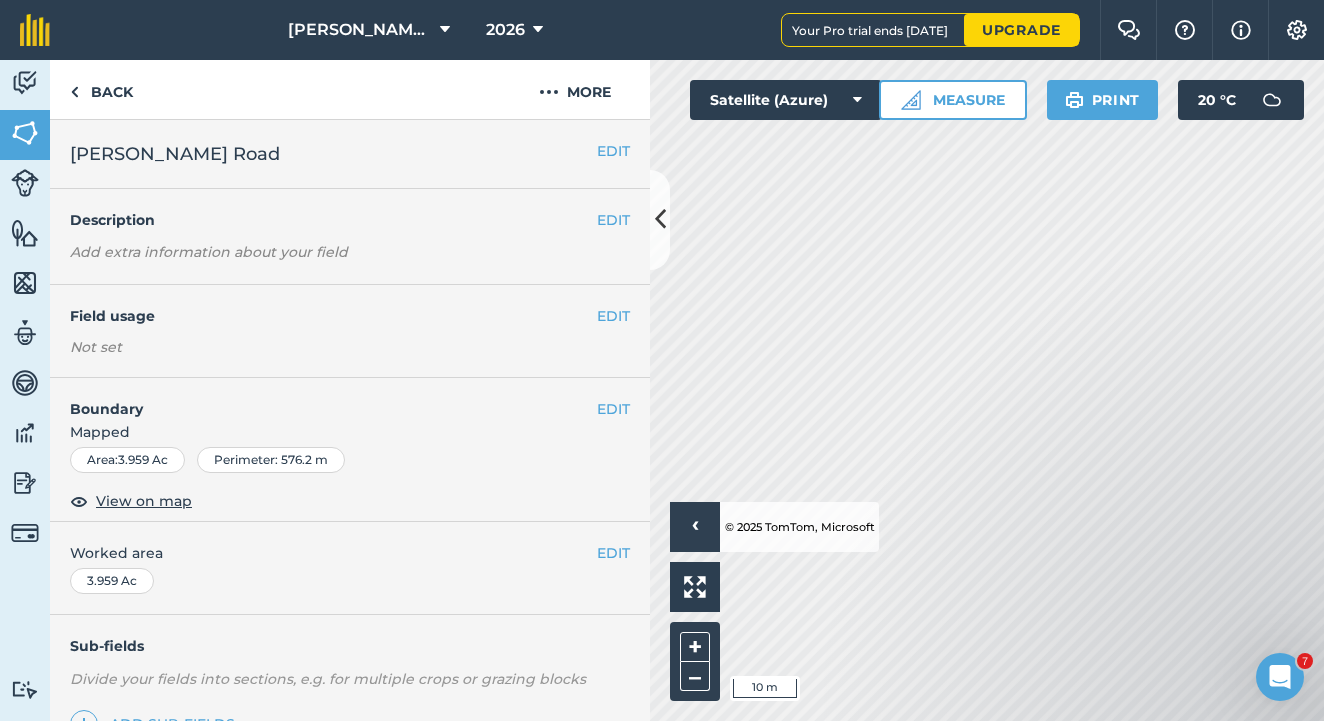 click on "EDIT" at bounding box center [613, 316] 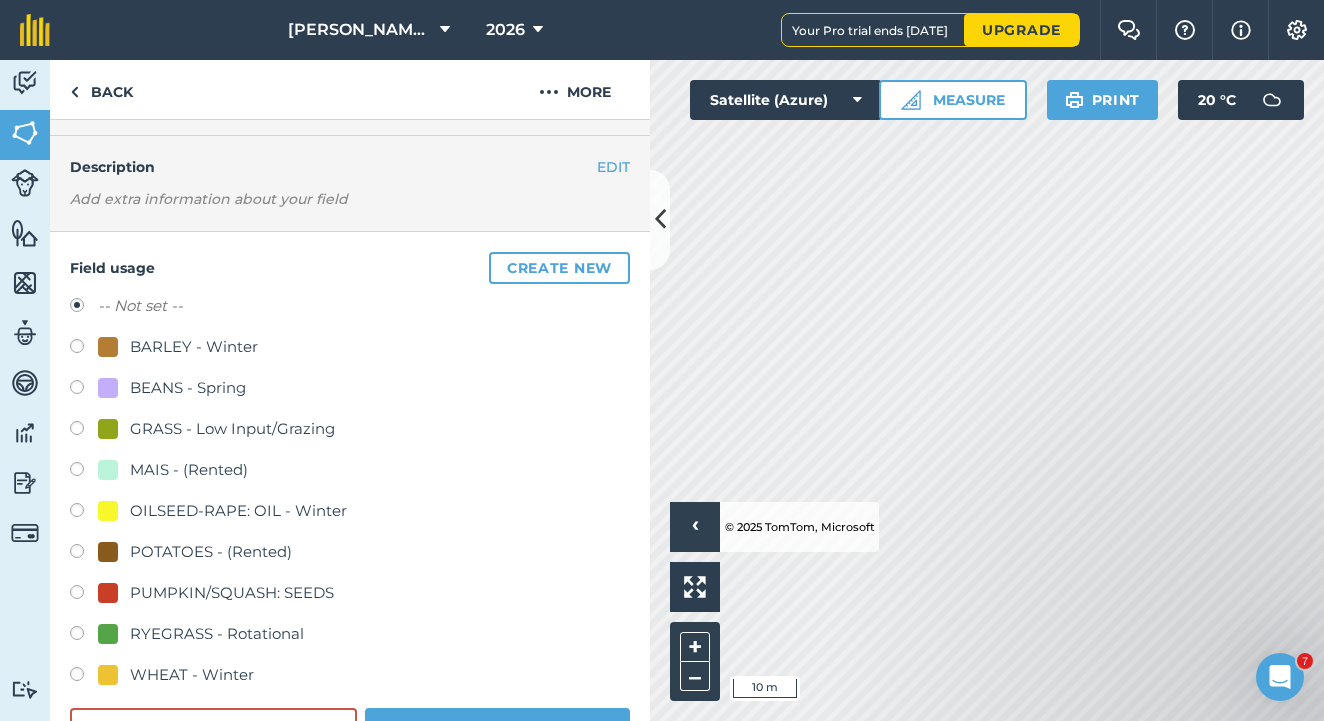 scroll, scrollTop: 74, scrollLeft: 0, axis: vertical 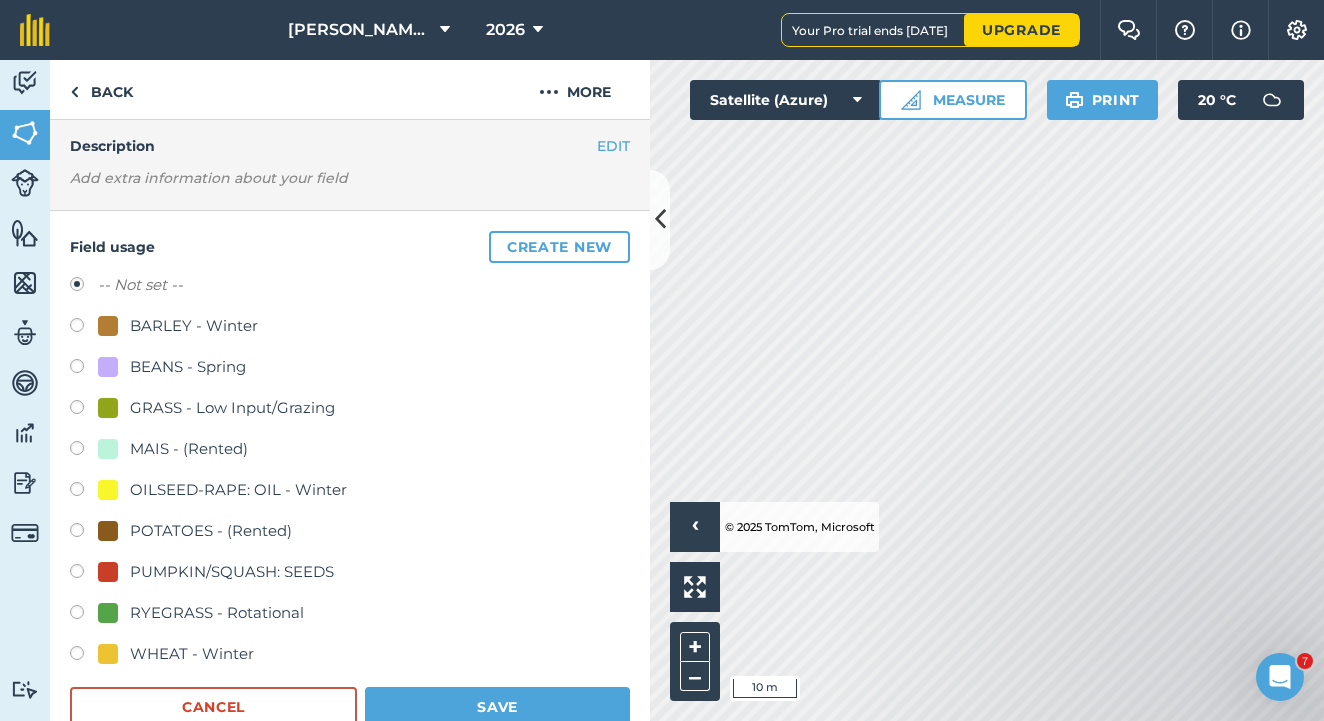 click at bounding box center (84, 533) 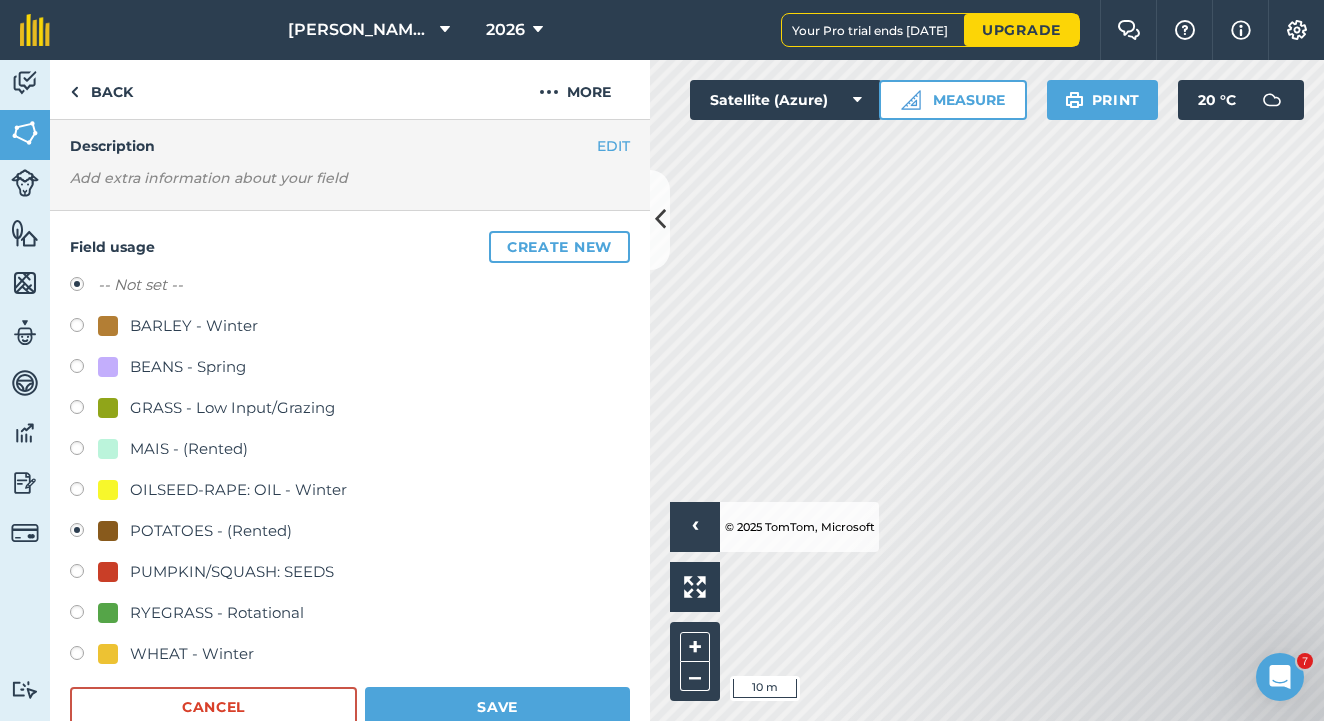 radio on "false" 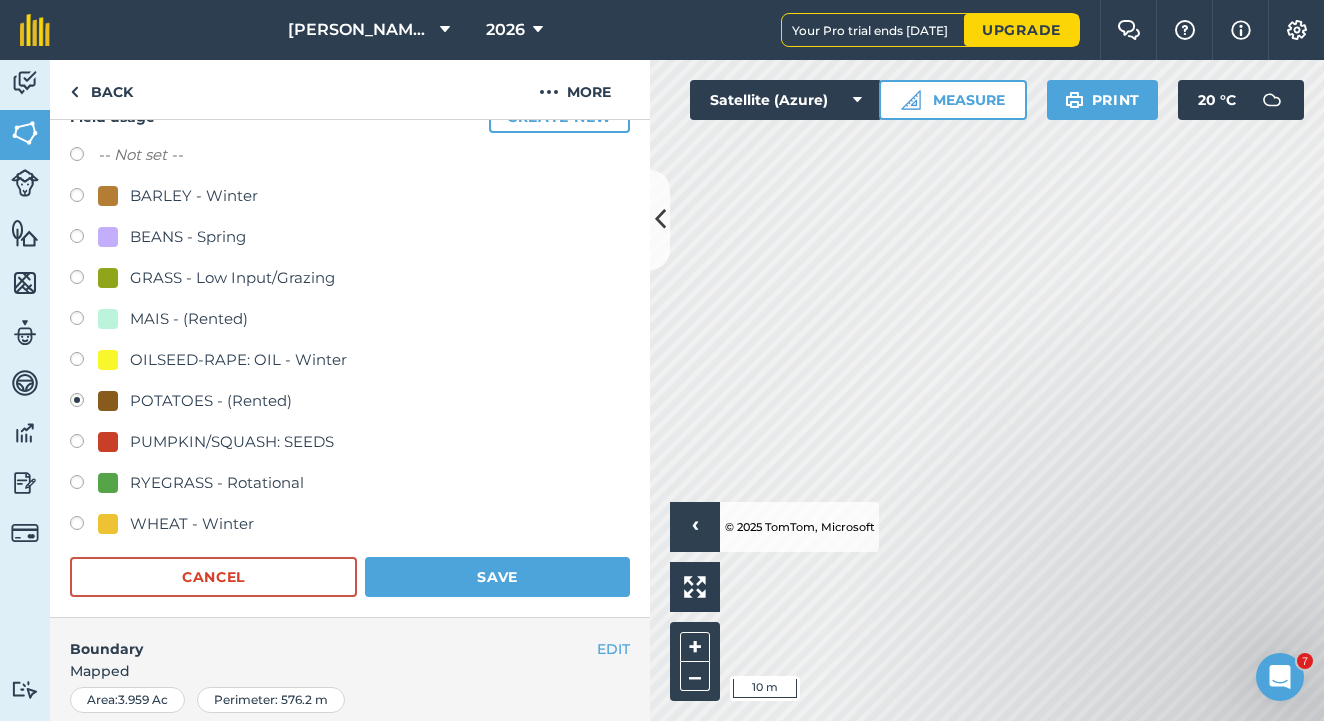 scroll, scrollTop: 207, scrollLeft: 0, axis: vertical 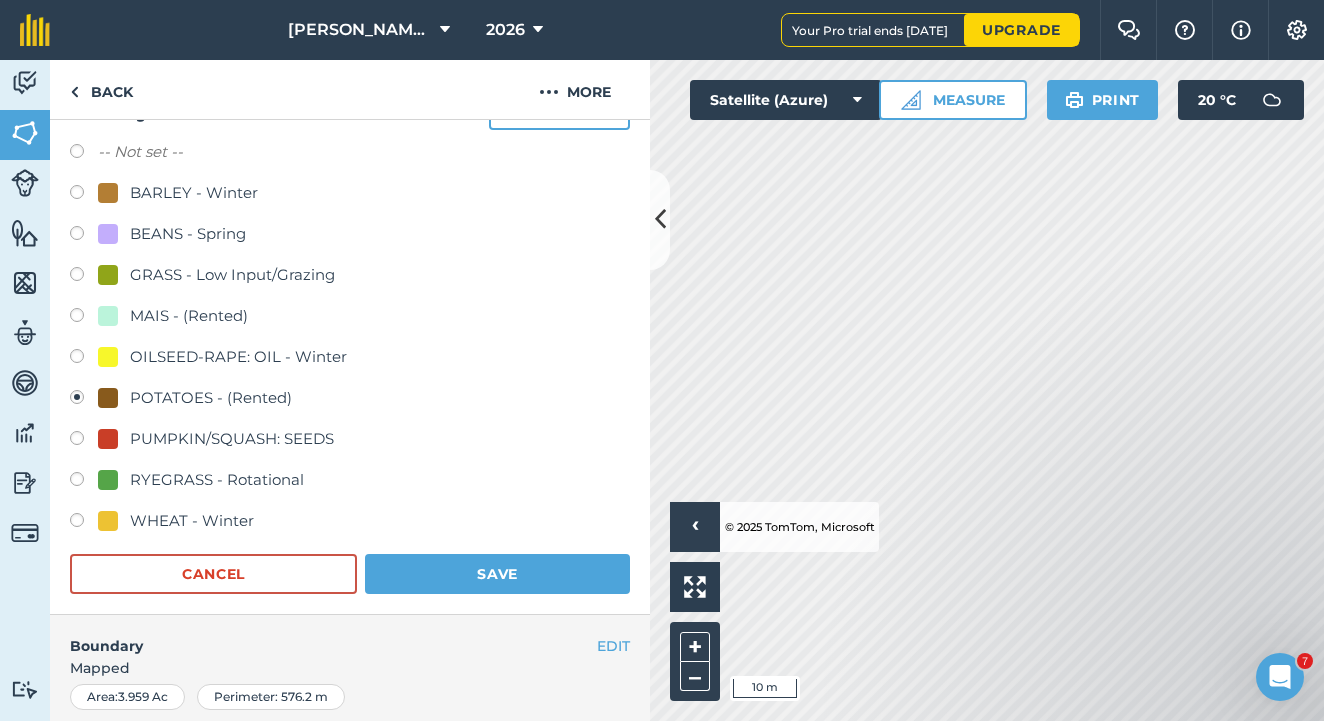 click on "Save" at bounding box center [497, 574] 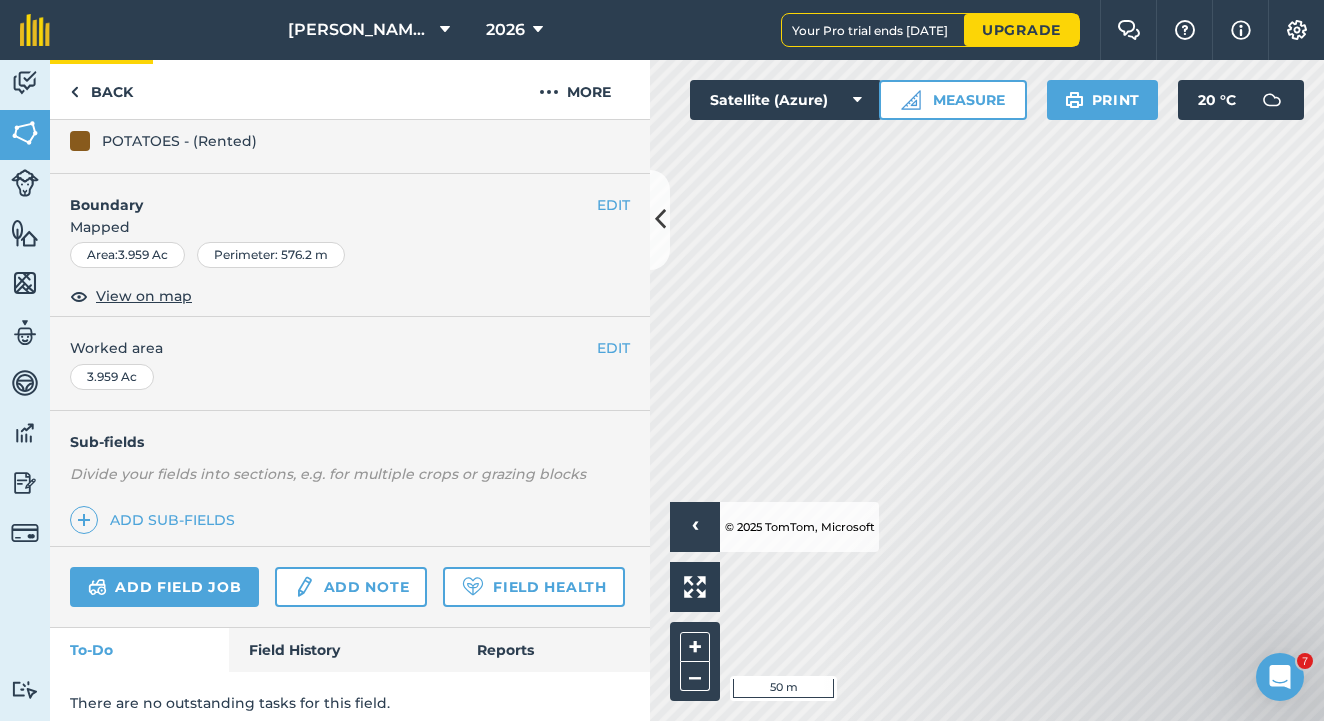 click on "Back" at bounding box center [101, 89] 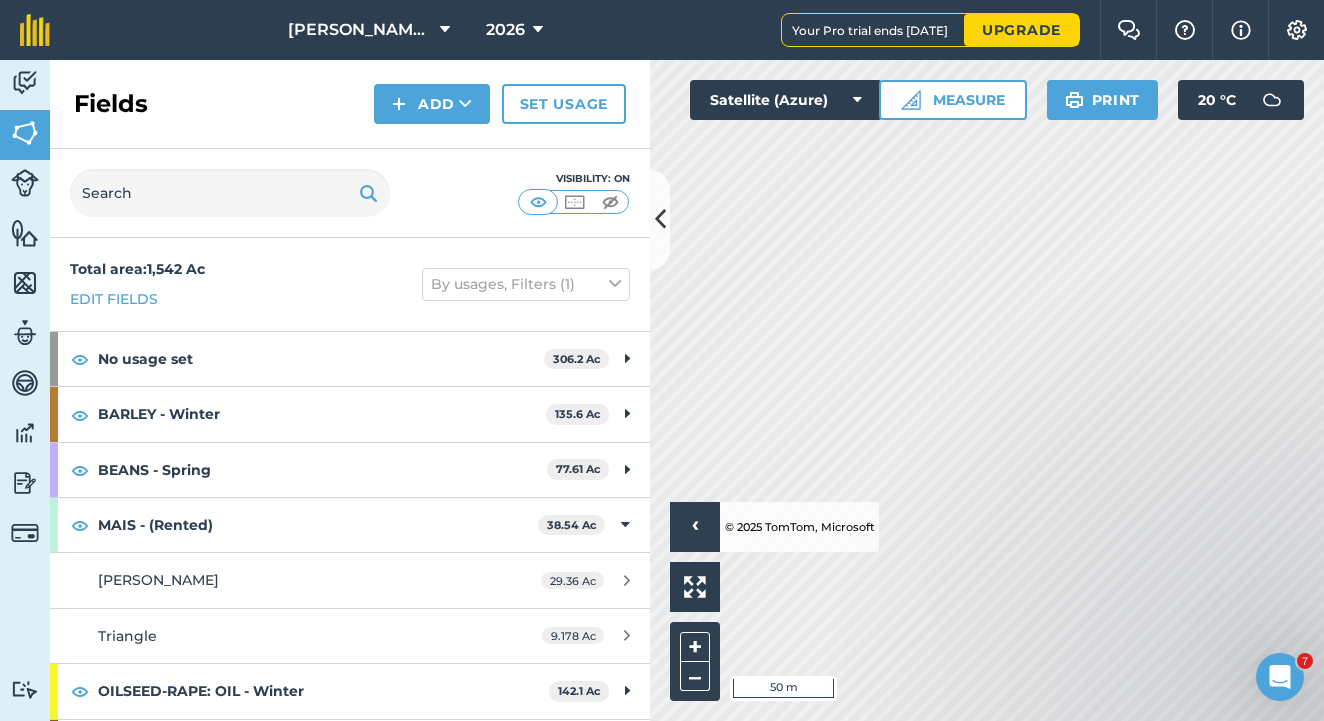 click on "Add" at bounding box center (432, 104) 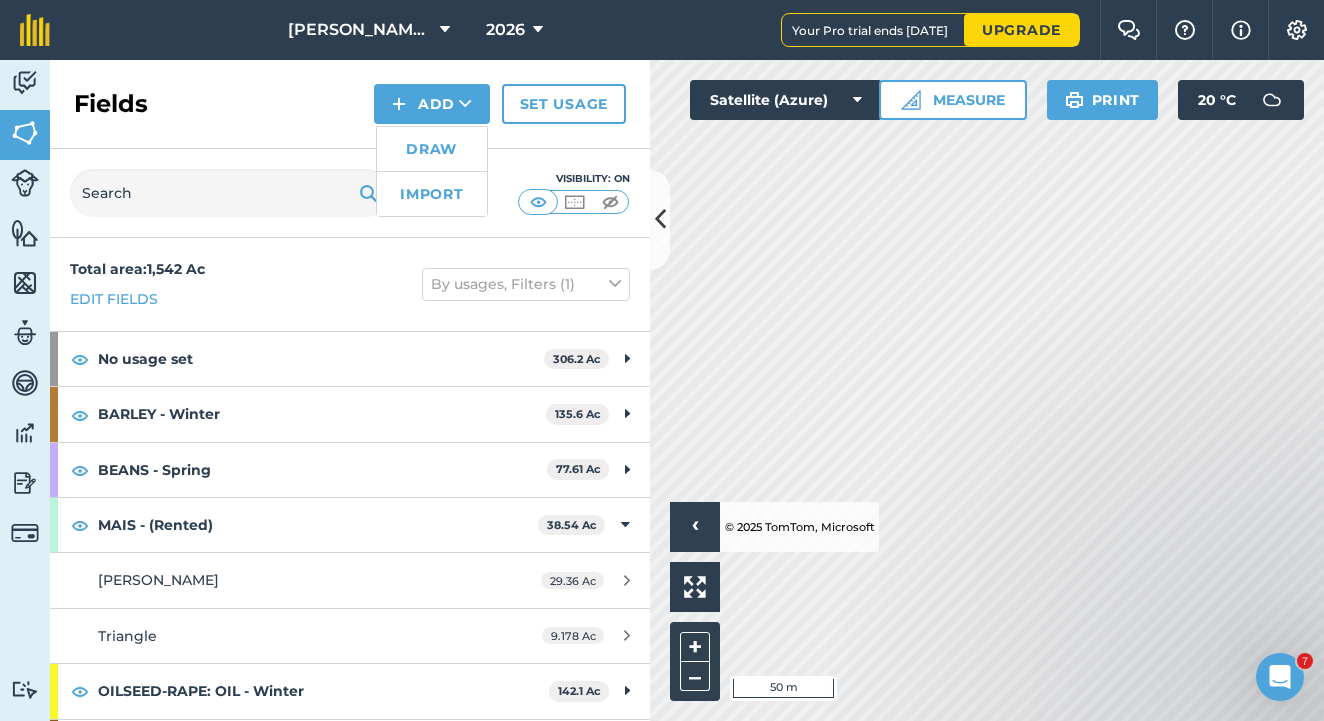 click on "Draw" at bounding box center (432, 149) 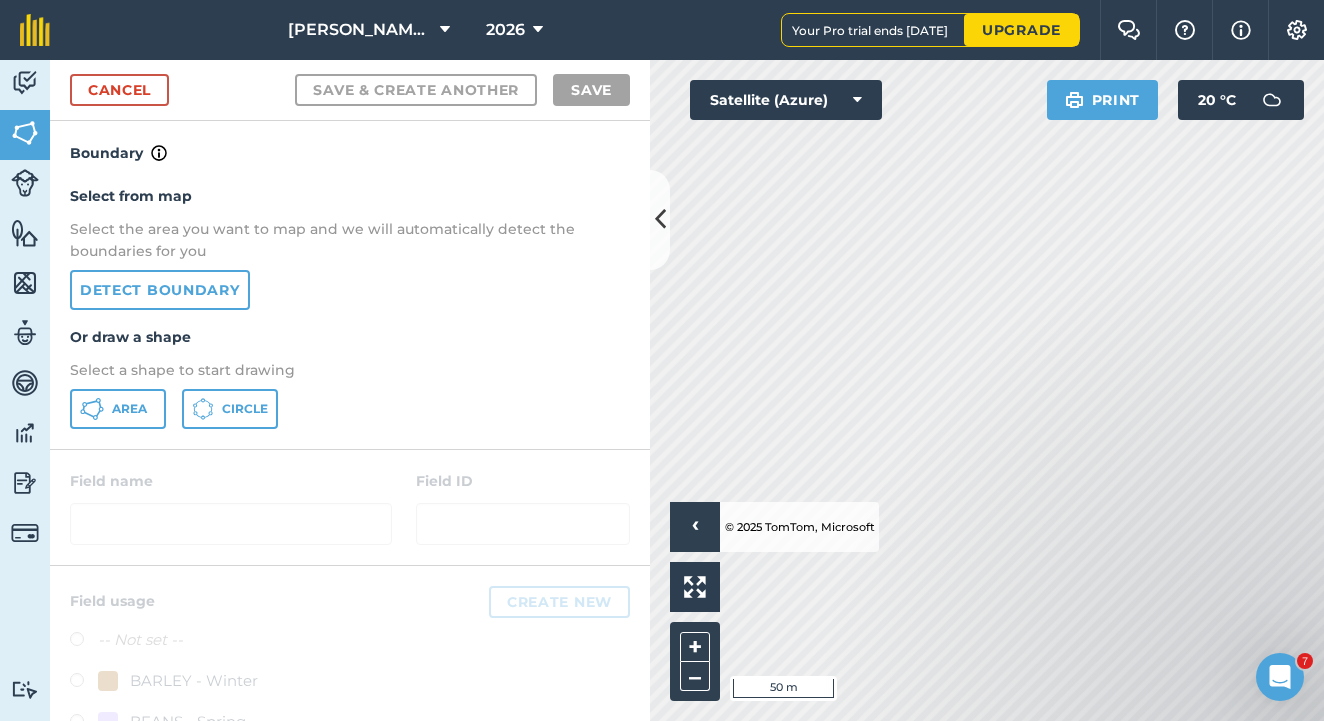 click on "Area" at bounding box center [129, 409] 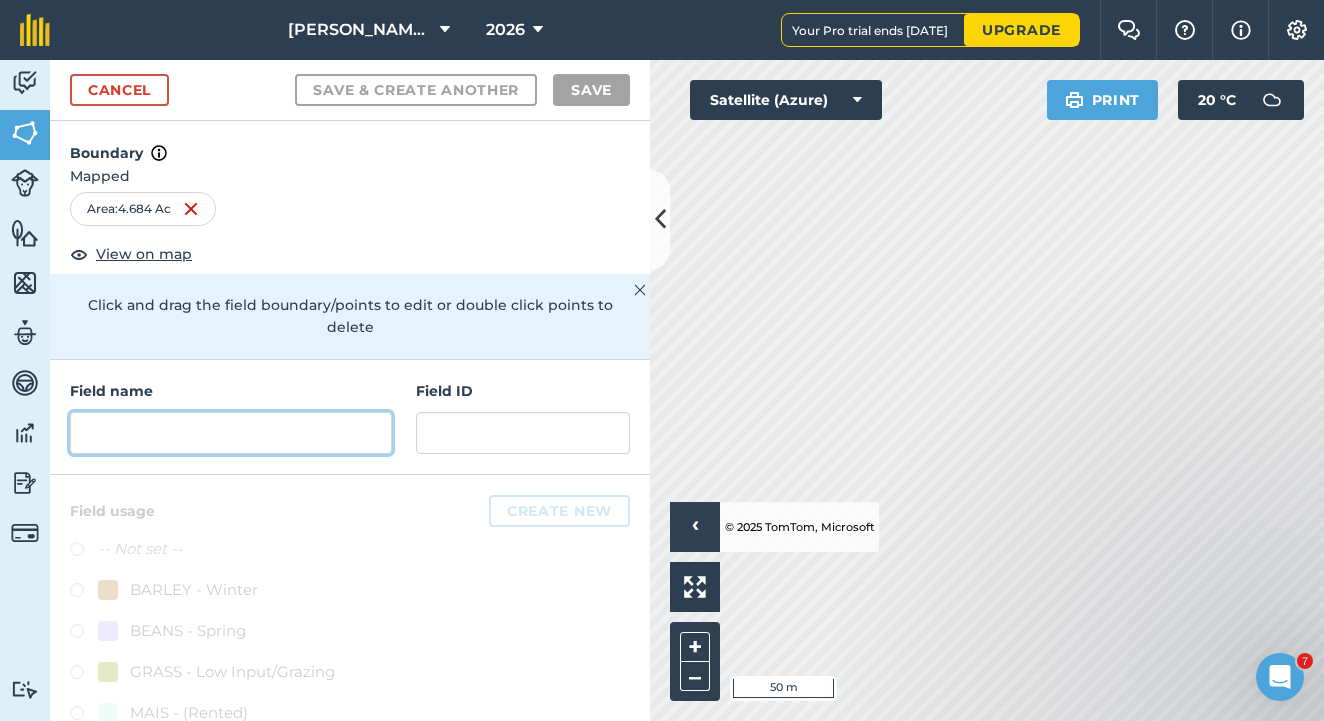 click at bounding box center (231, 433) 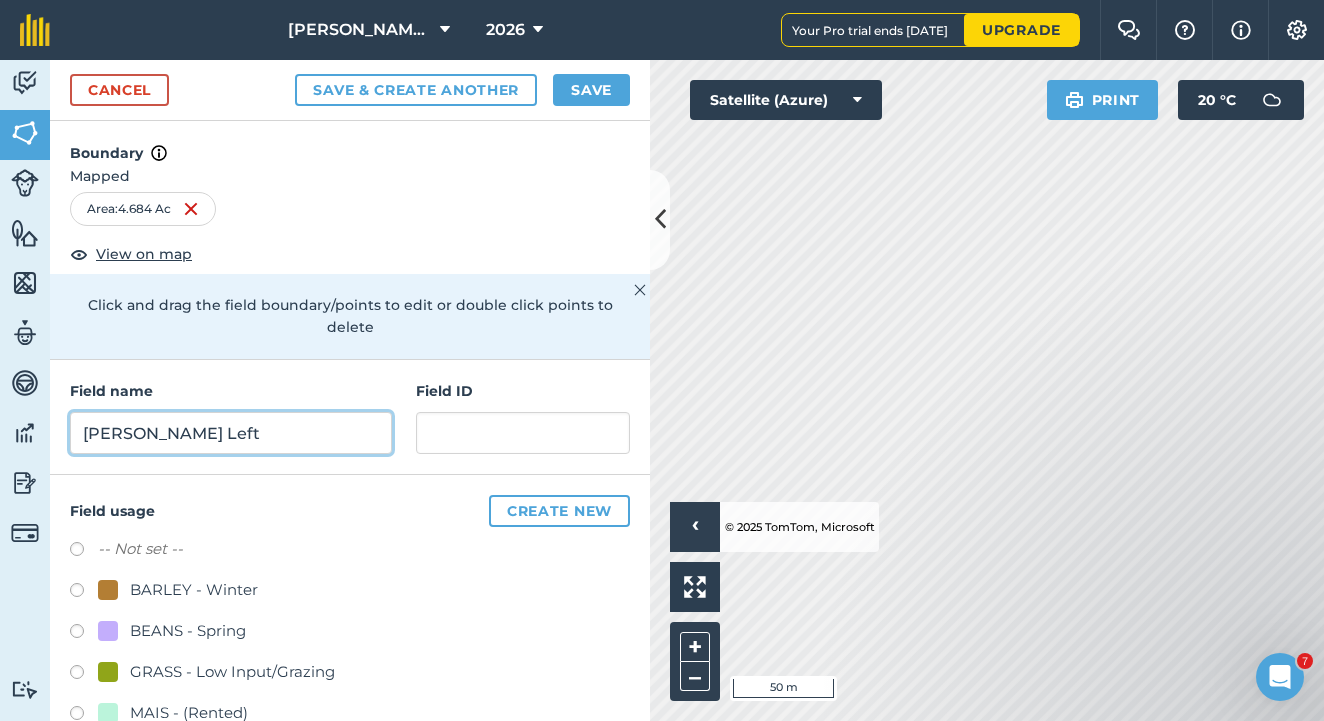 type on "[PERSON_NAME] Left" 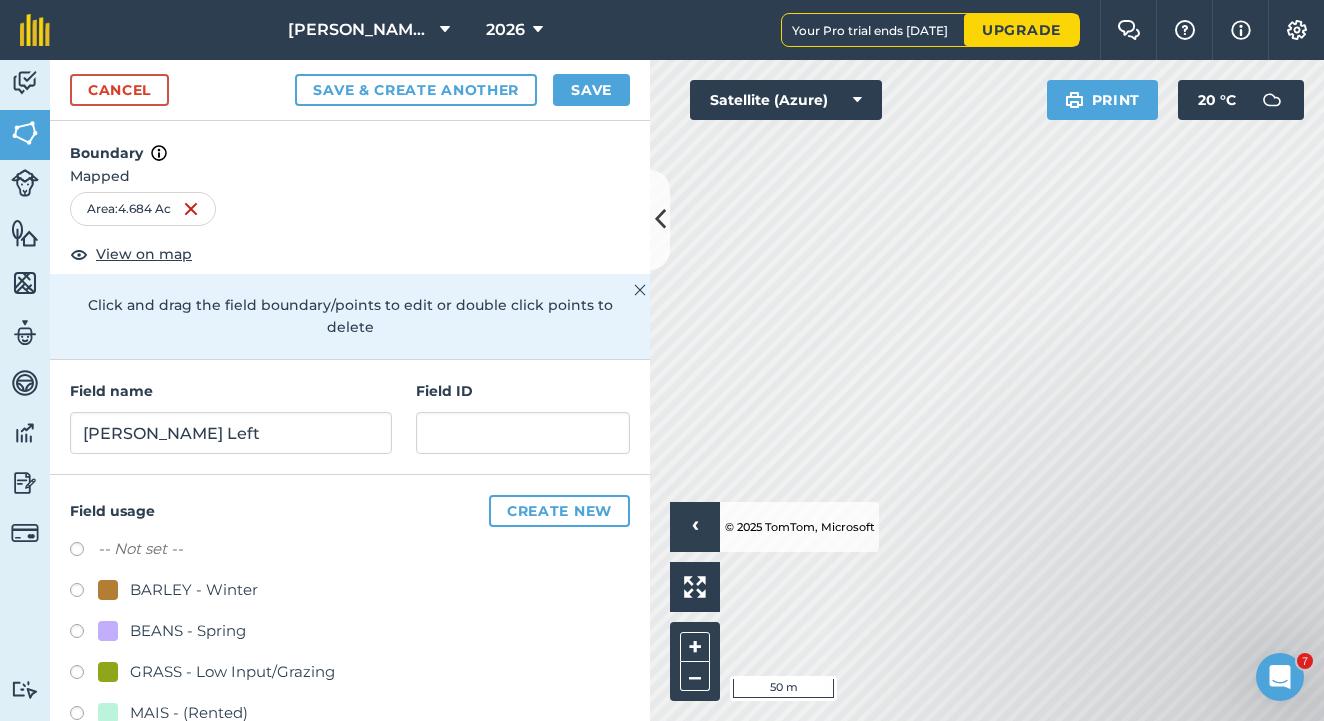 click on "Save" at bounding box center [591, 90] 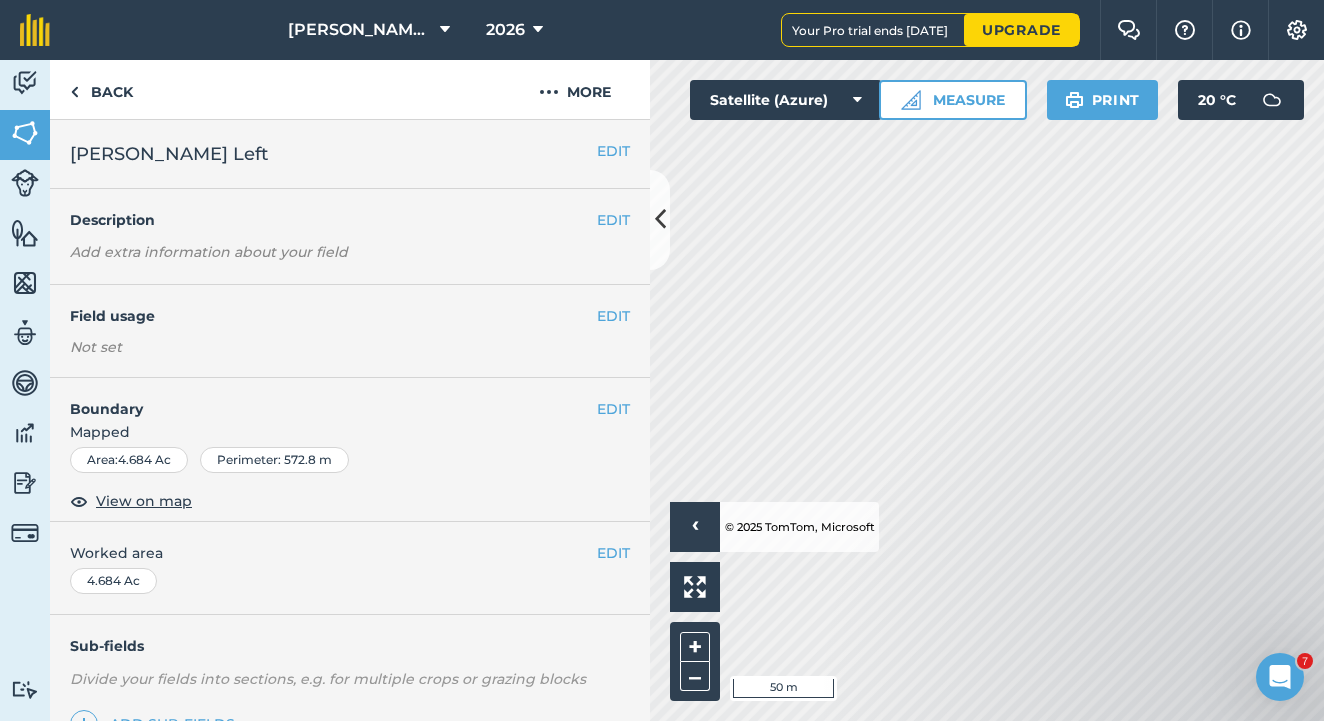 click on "EDIT Field usage Not set" at bounding box center [350, 331] 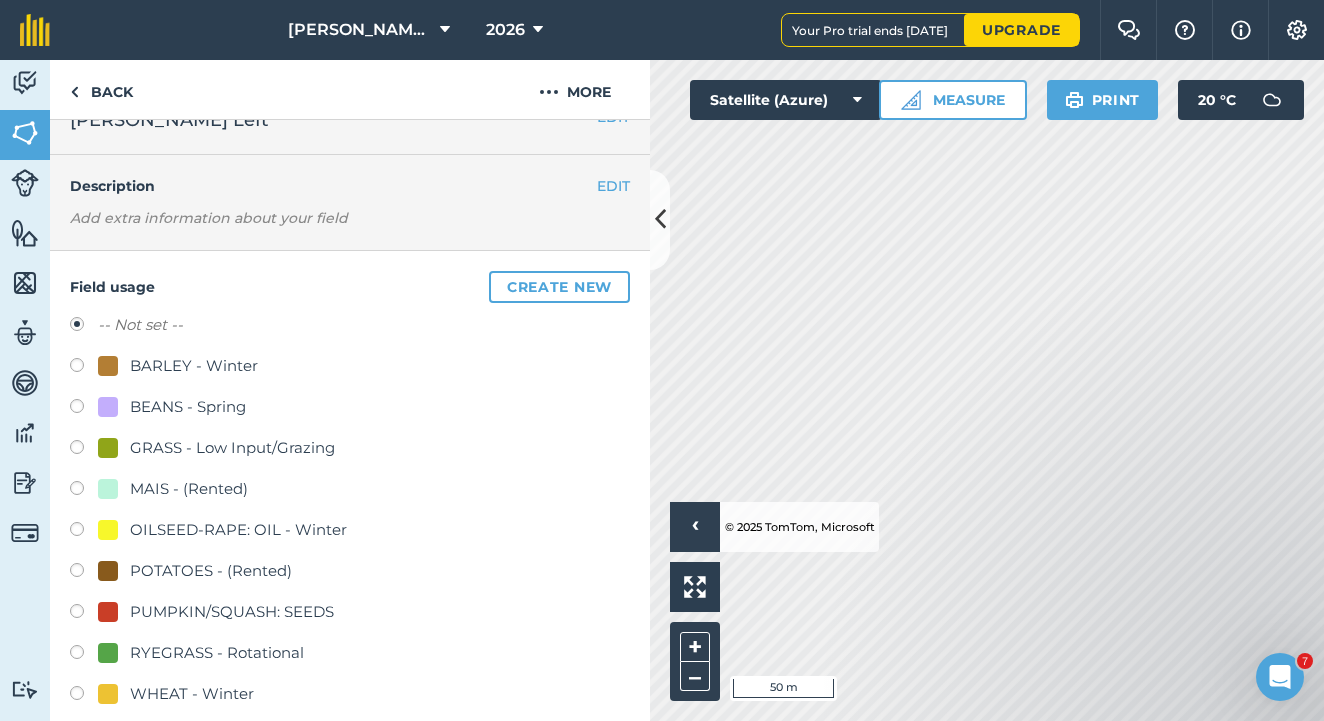 scroll, scrollTop: 39, scrollLeft: 0, axis: vertical 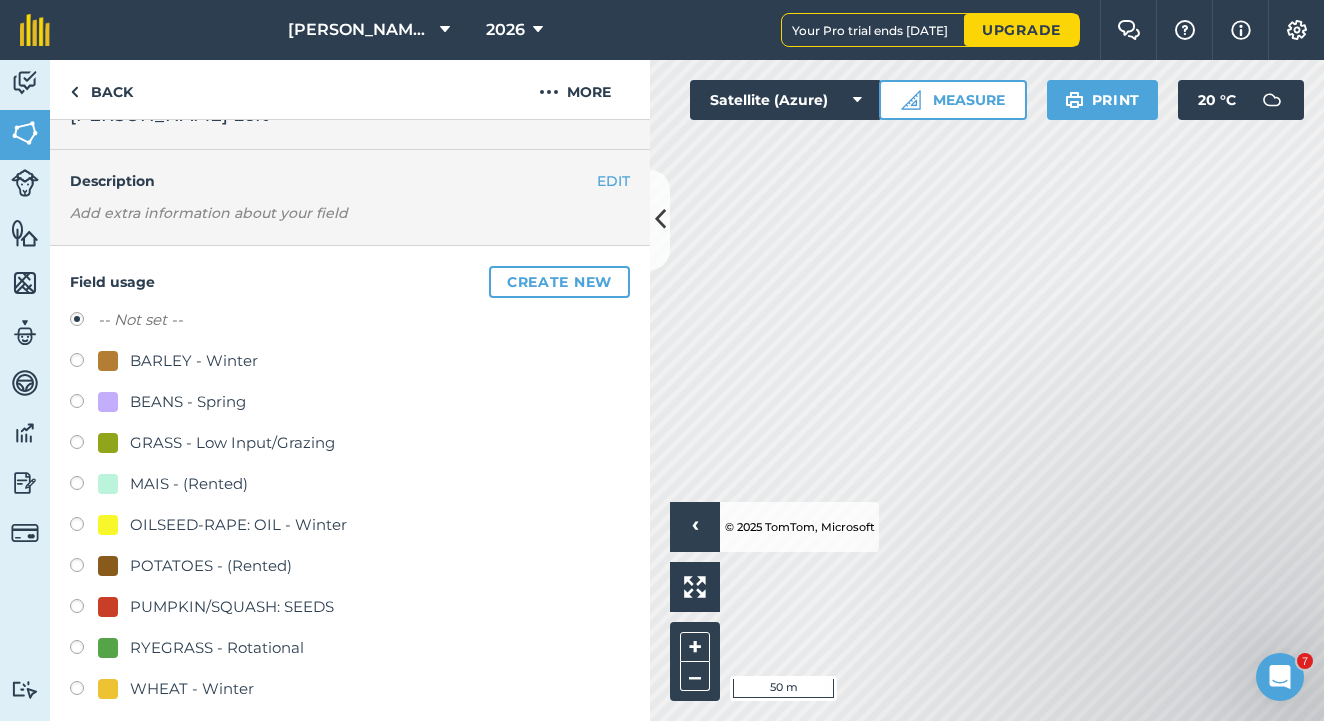 click at bounding box center (84, 568) 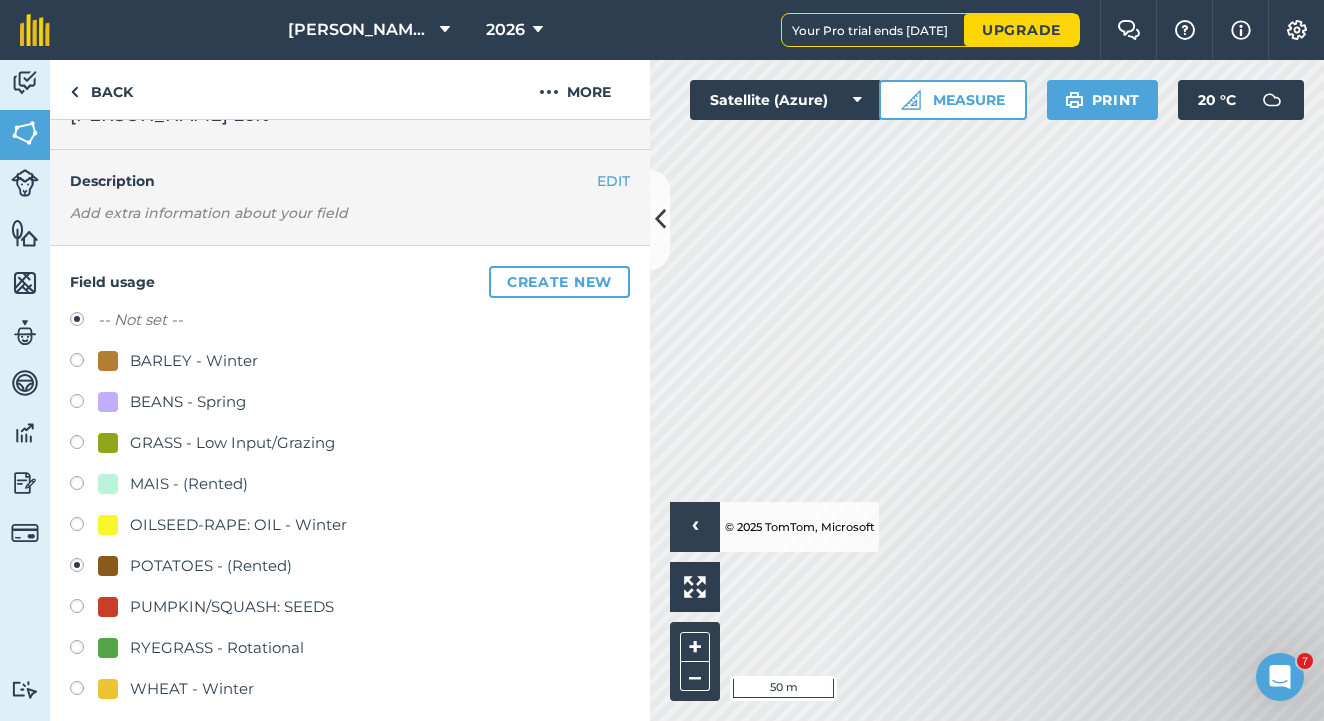 radio on "true" 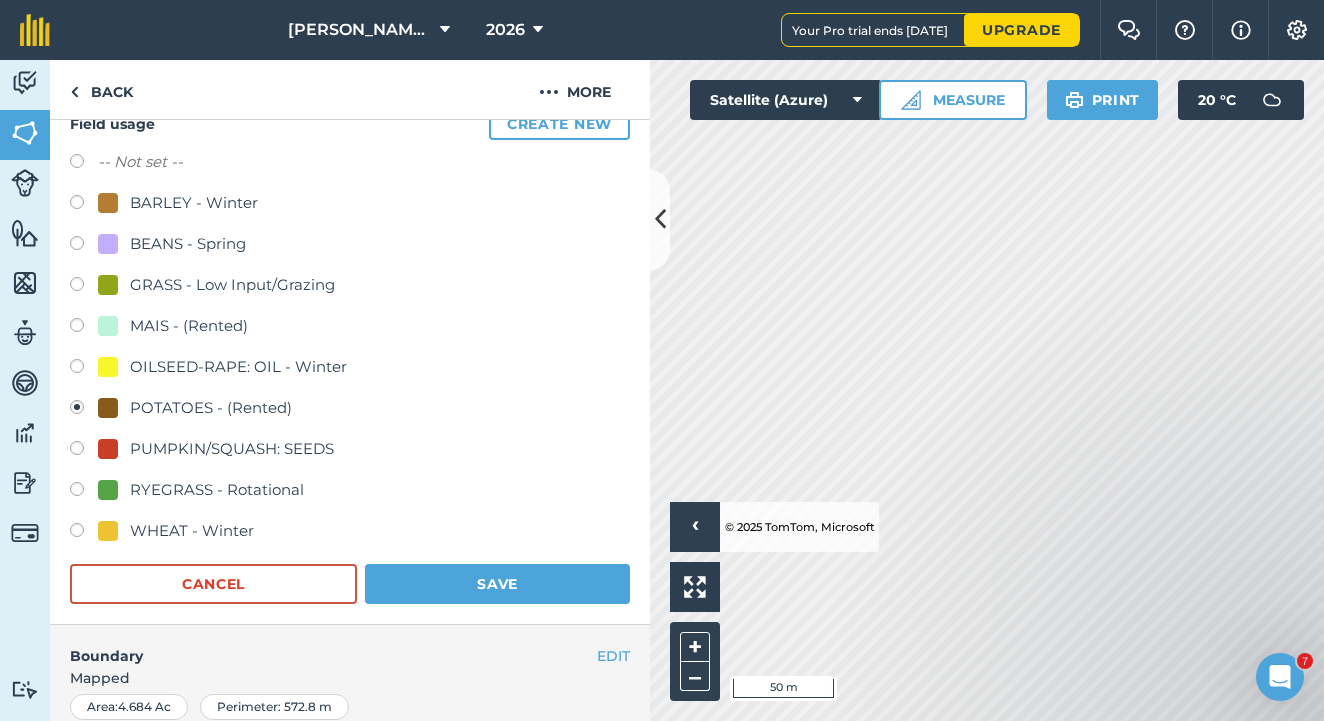 scroll, scrollTop: 233, scrollLeft: 0, axis: vertical 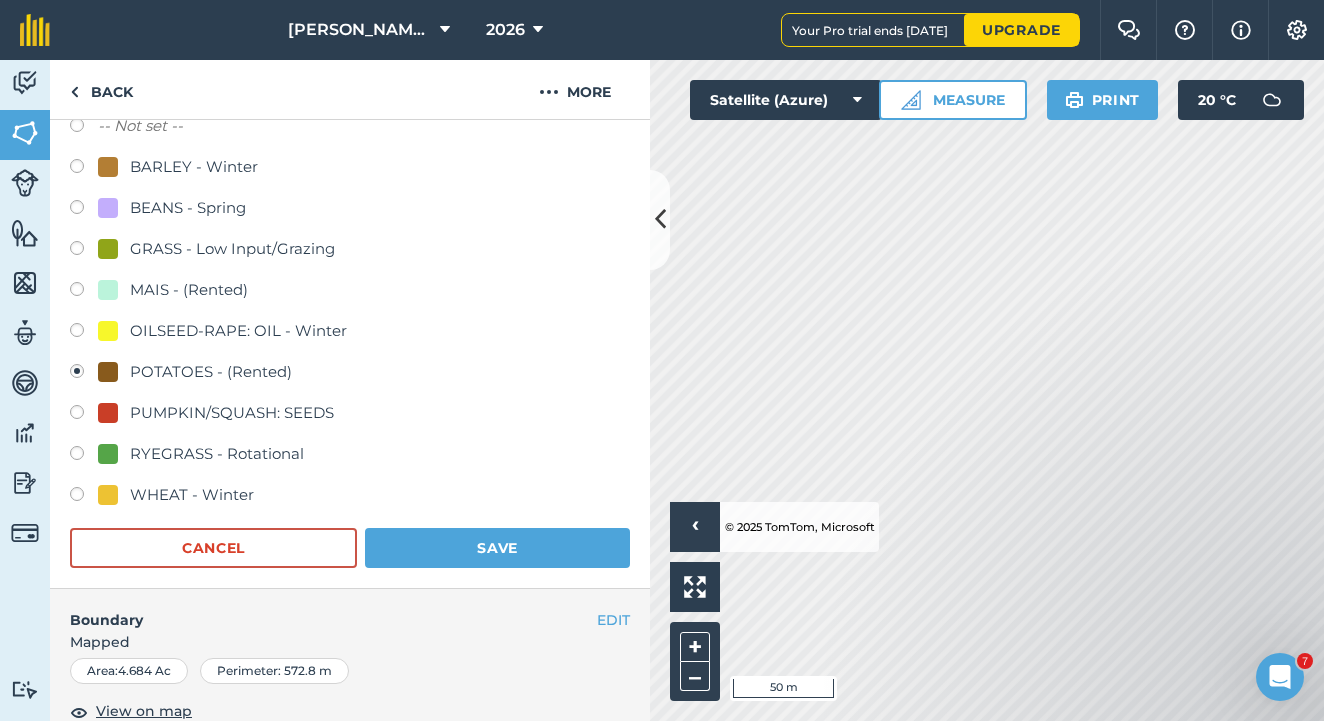 click on "Save" at bounding box center (497, 548) 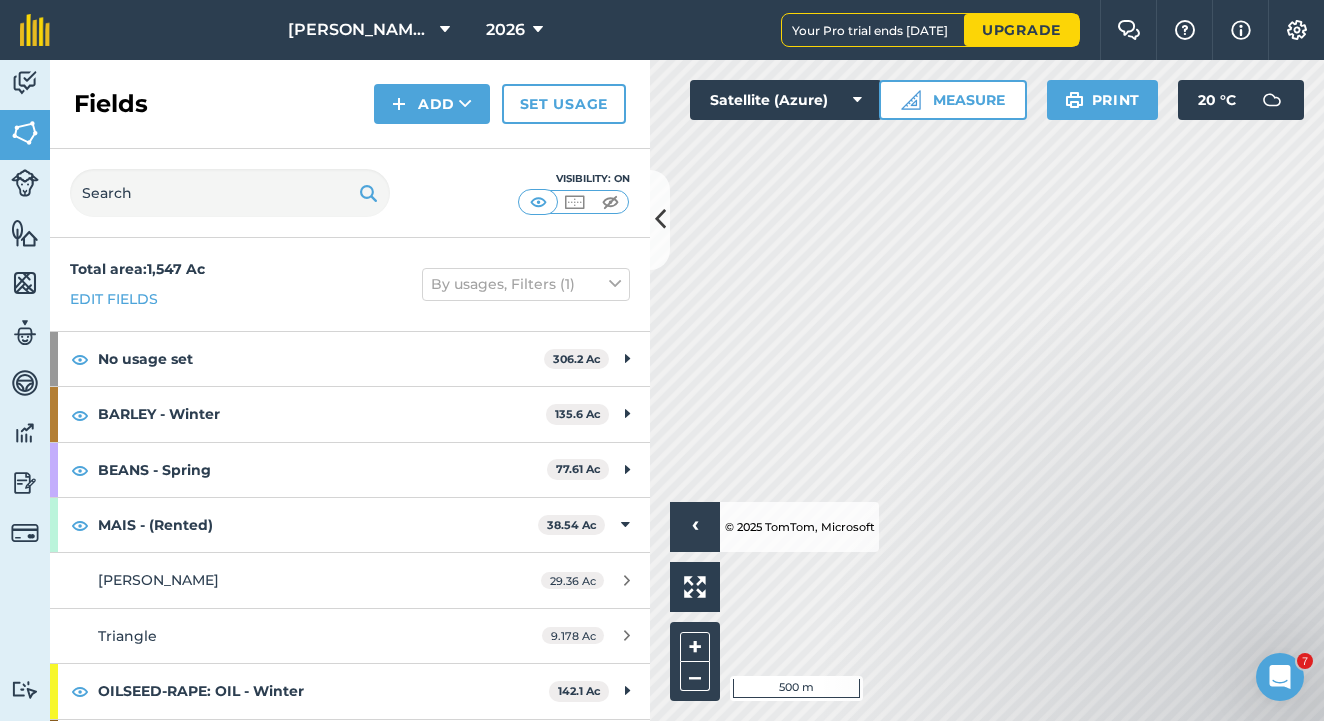 scroll, scrollTop: 0, scrollLeft: 0, axis: both 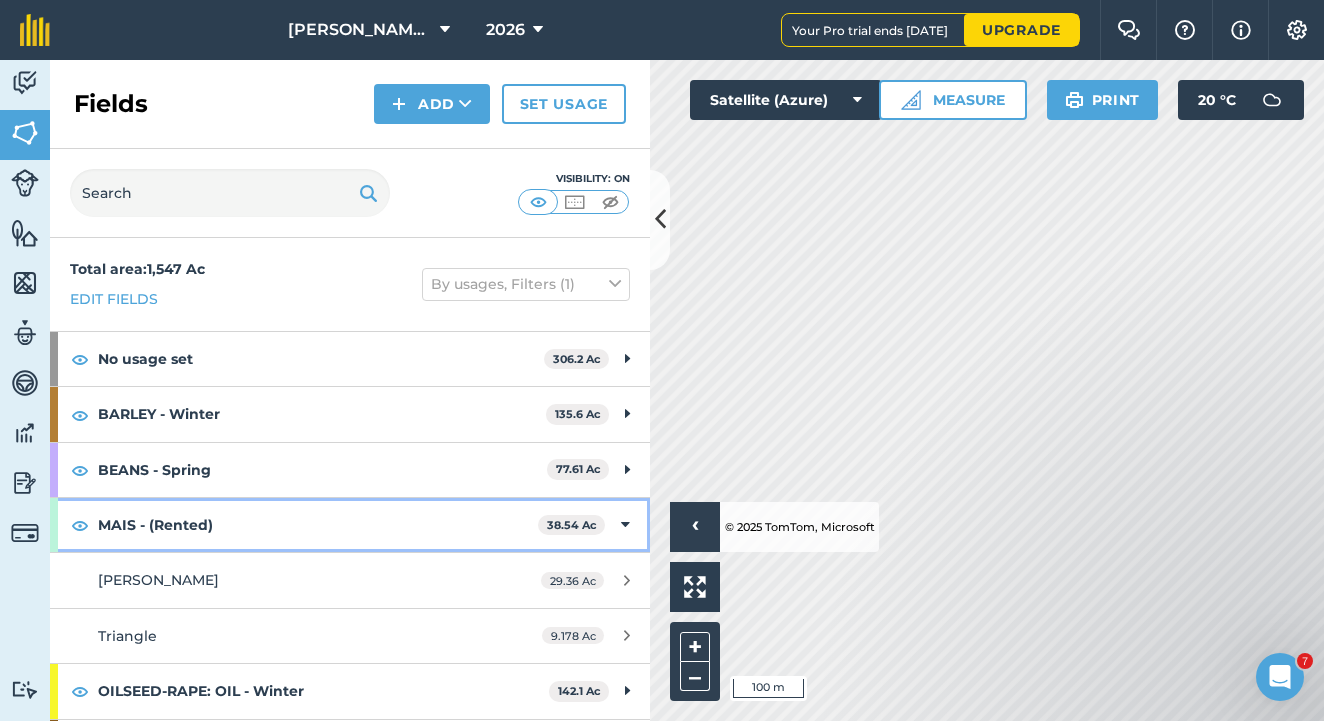 click at bounding box center [625, 525] 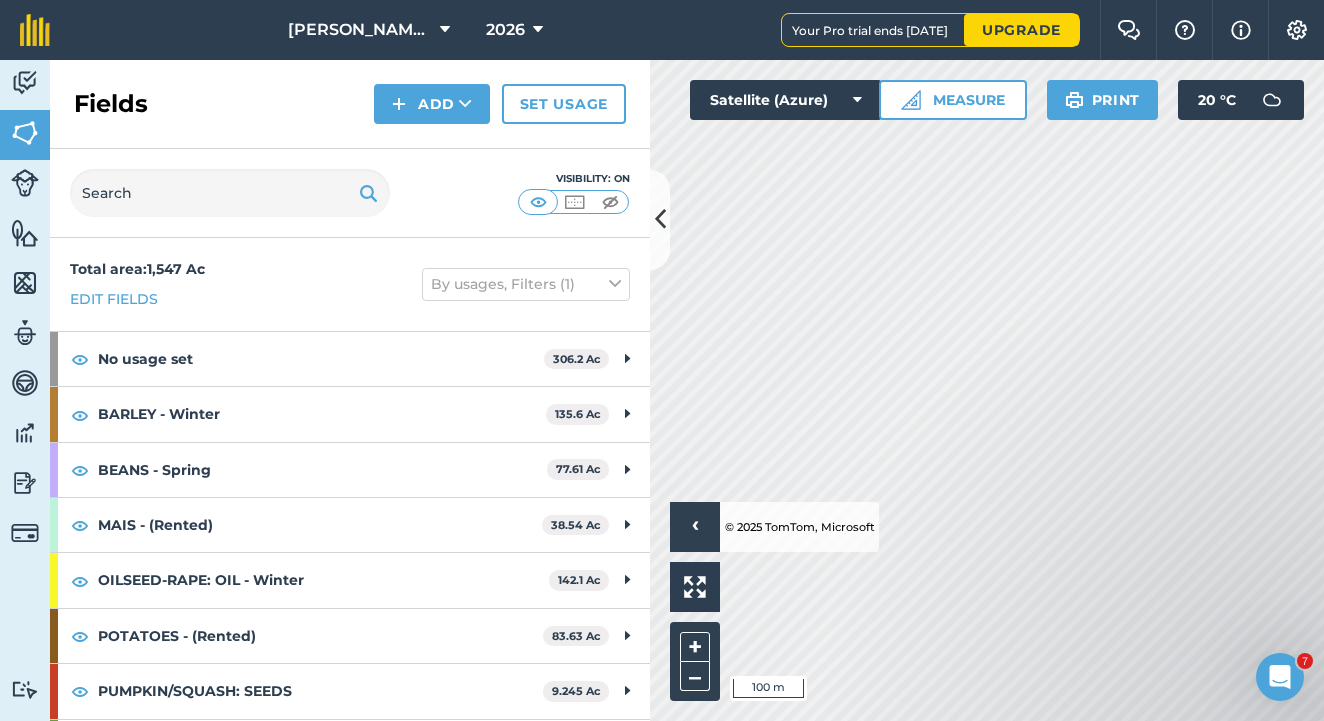 click at bounding box center (25, 183) 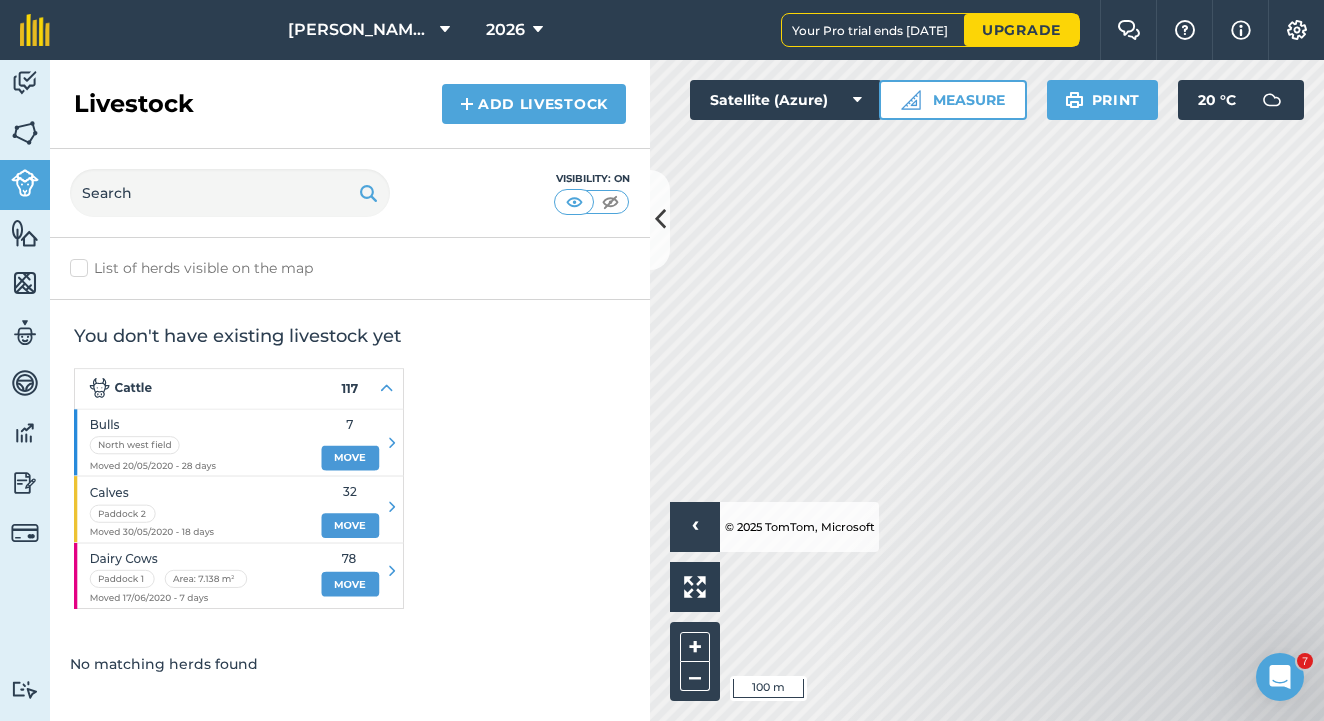 click at bounding box center [25, 233] 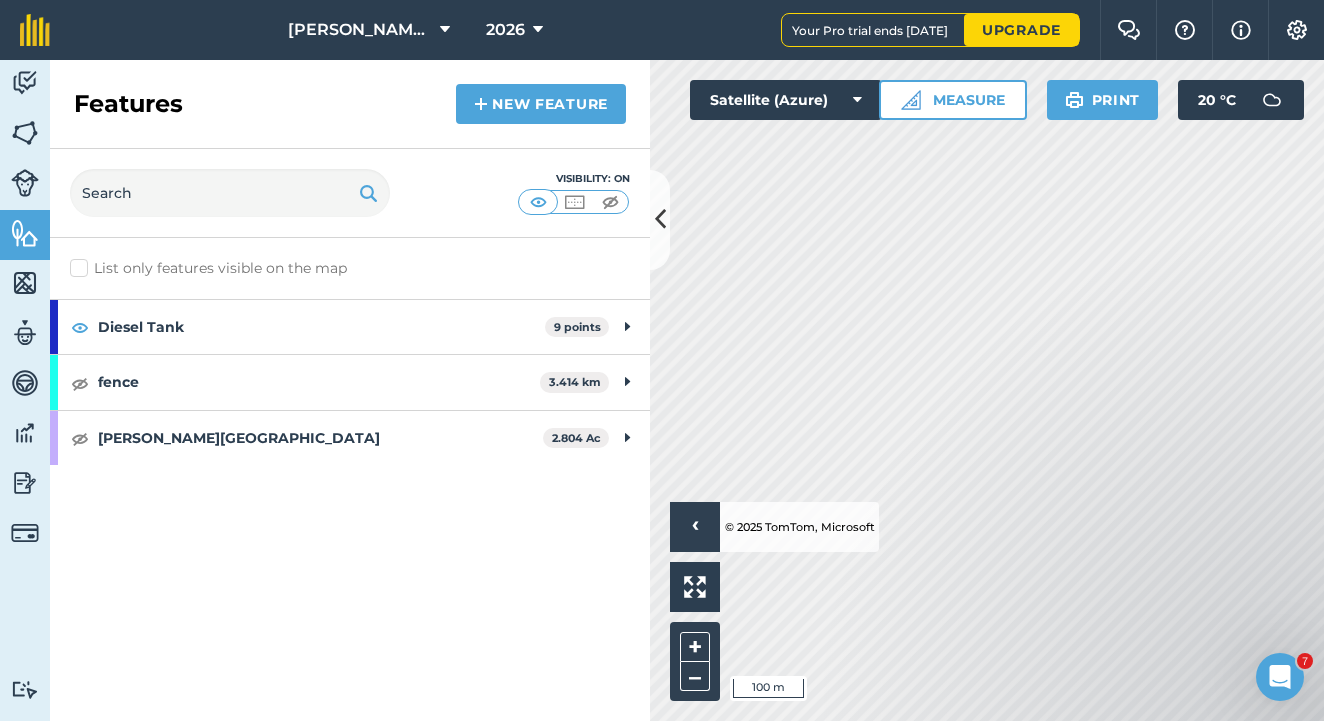 click at bounding box center (25, 133) 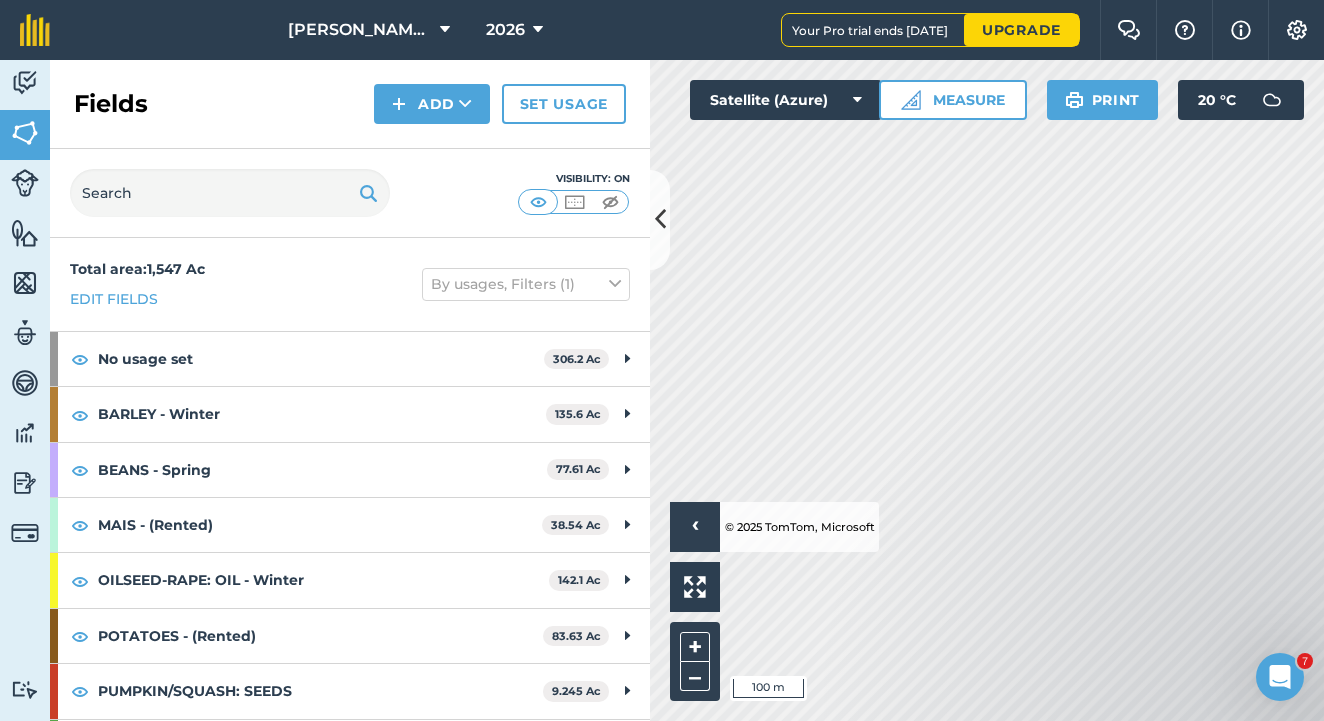 click at bounding box center (25, 83) 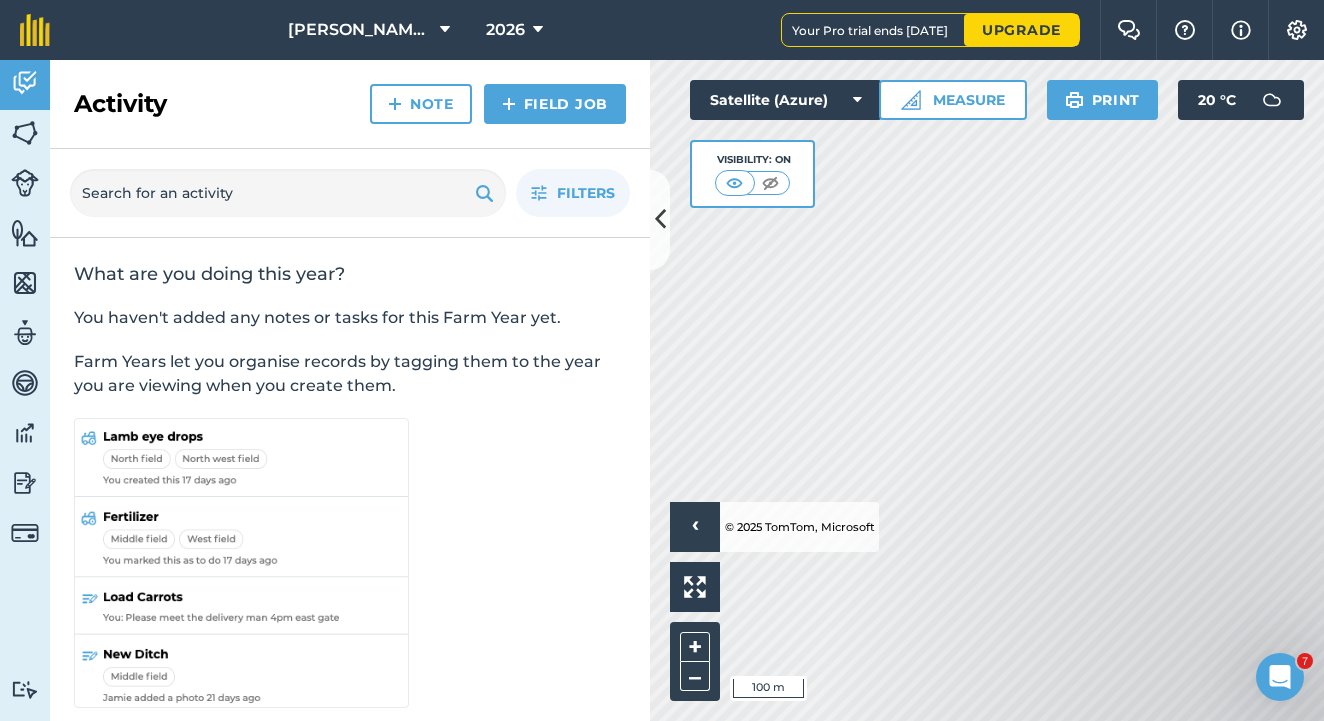 click at bounding box center [395, 104] 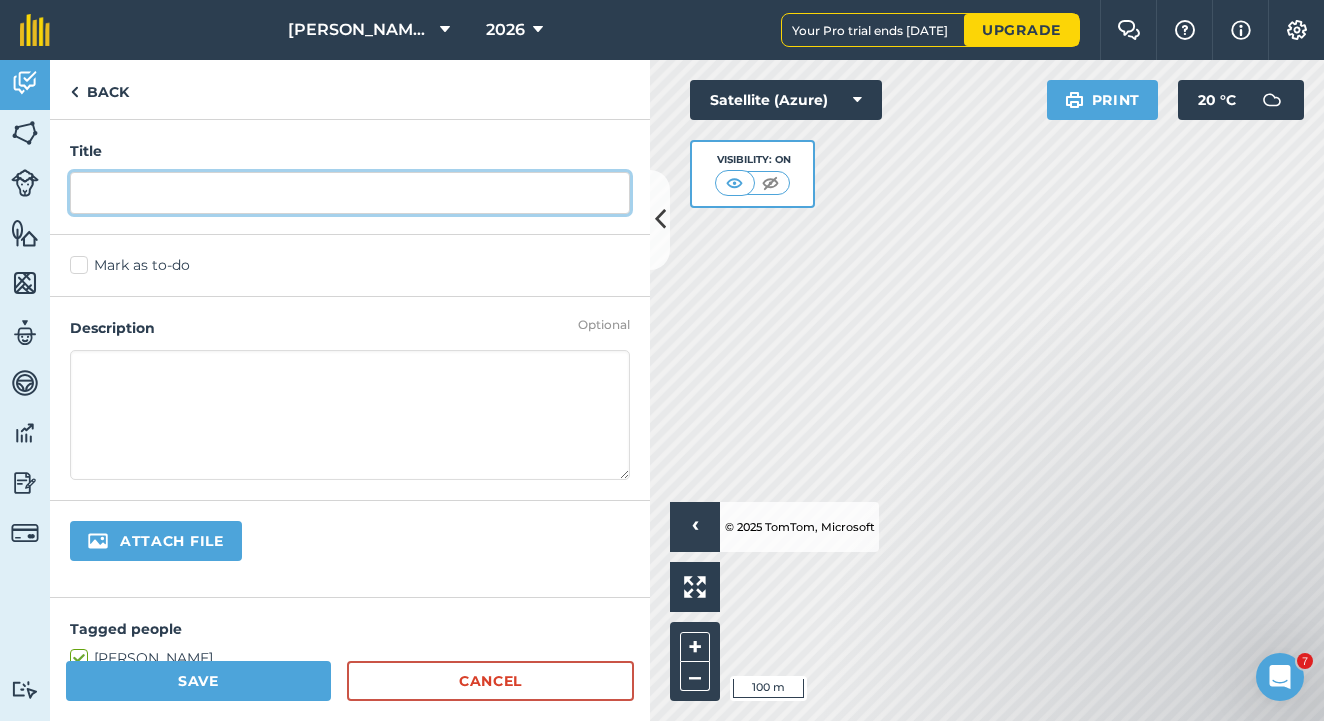 click at bounding box center [350, 193] 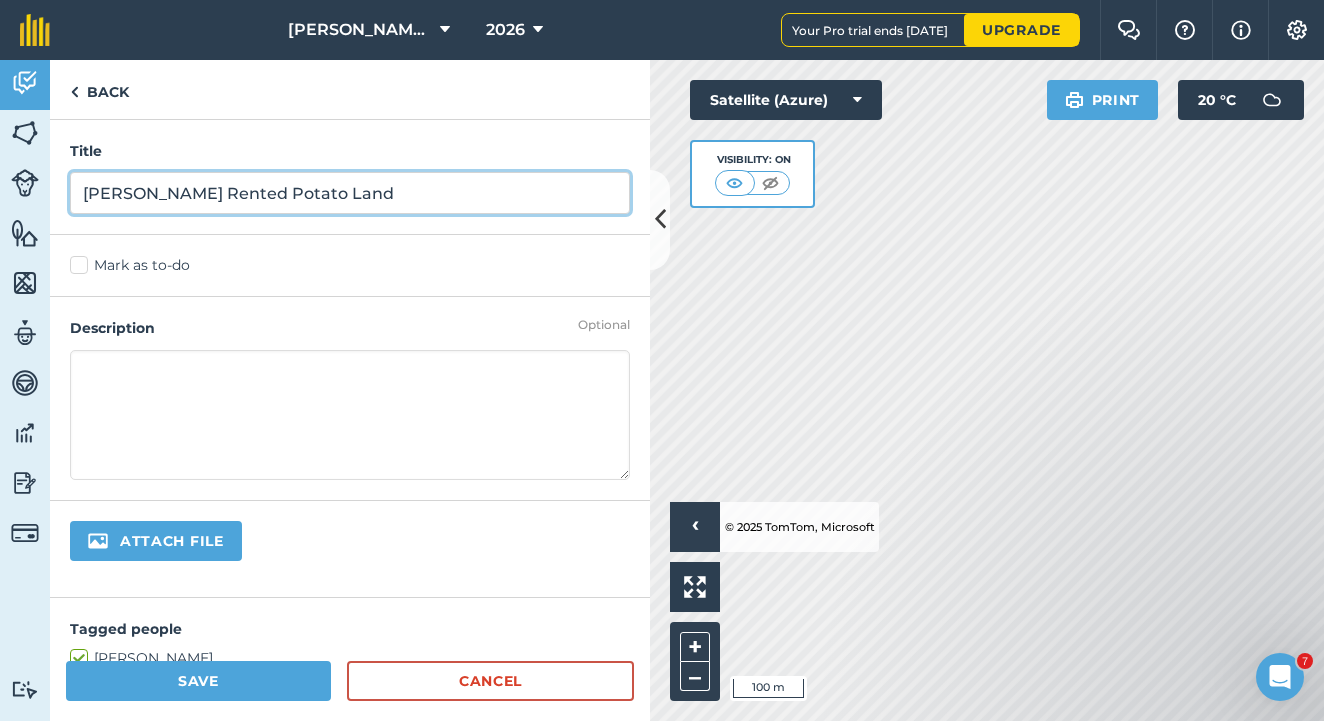 click on "[PERSON_NAME] Rented Potato Land" at bounding box center [350, 193] 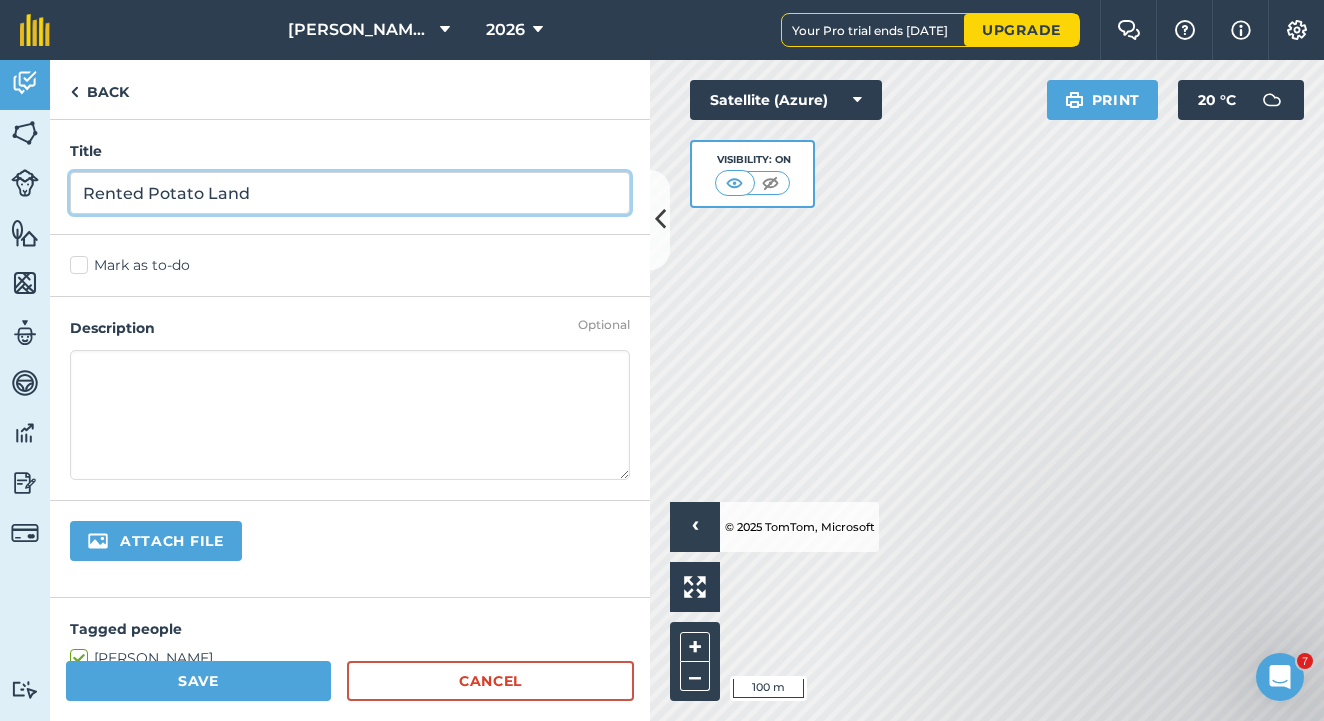 click on "Rented Potato Land" at bounding box center [350, 193] 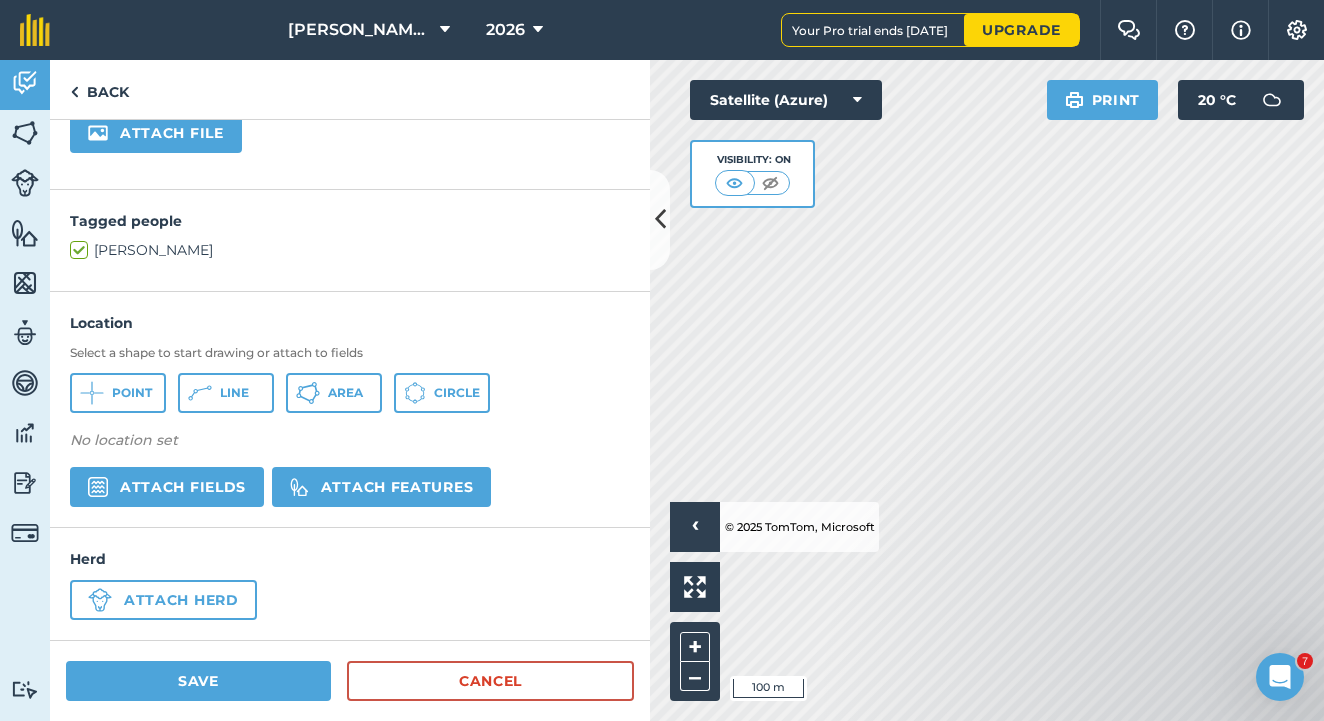 scroll, scrollTop: 406, scrollLeft: 0, axis: vertical 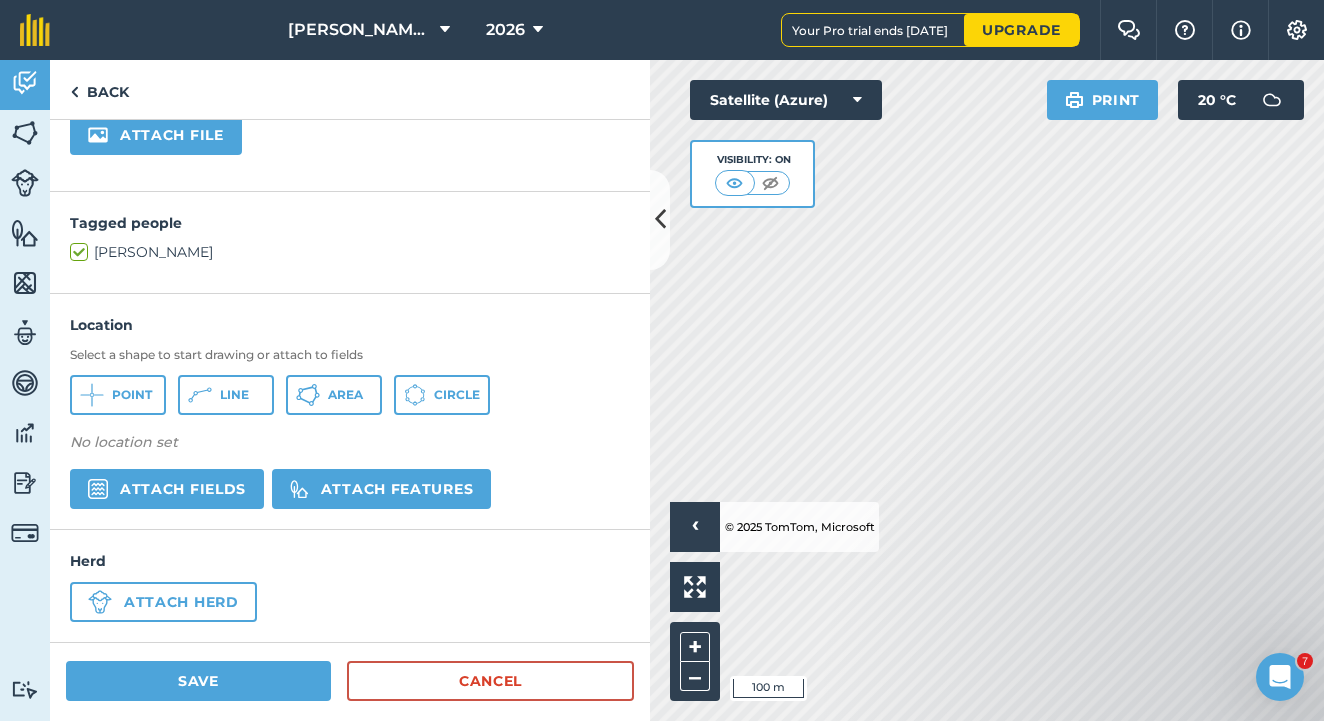 type on "Rented Potato Land ([PERSON_NAME])" 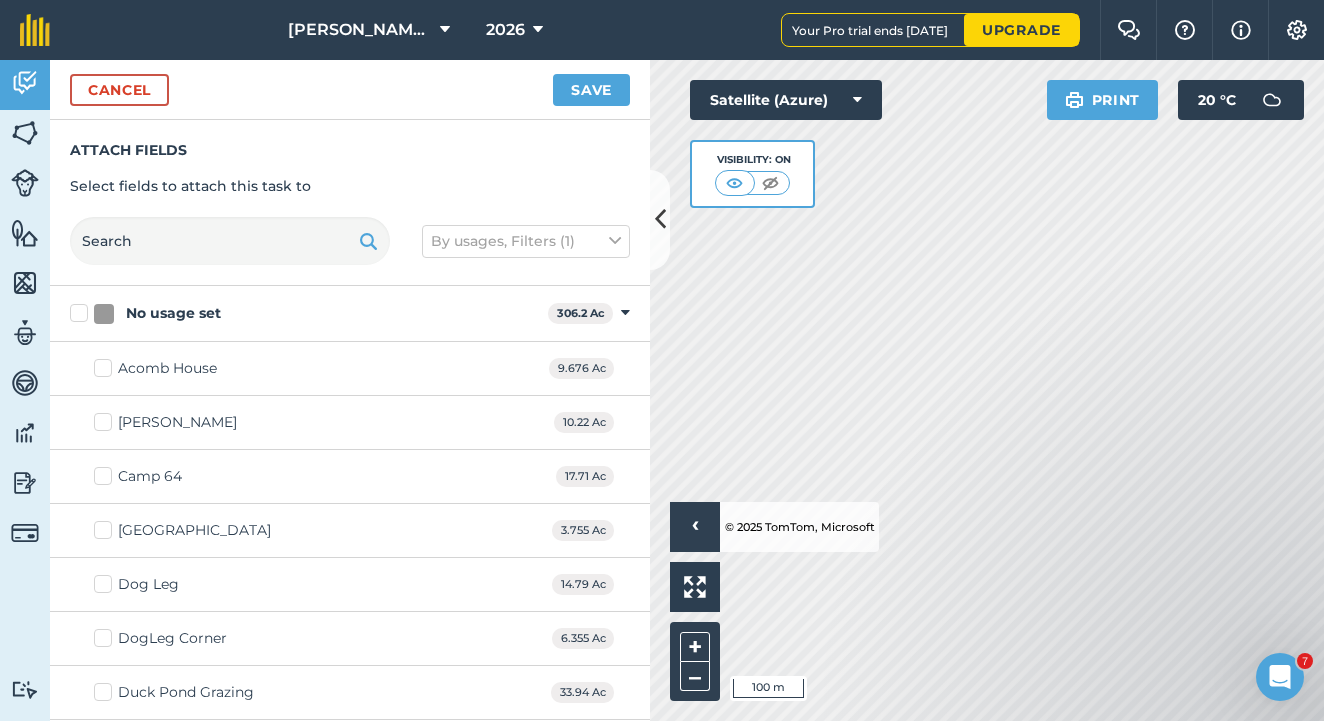 checkbox on "true" 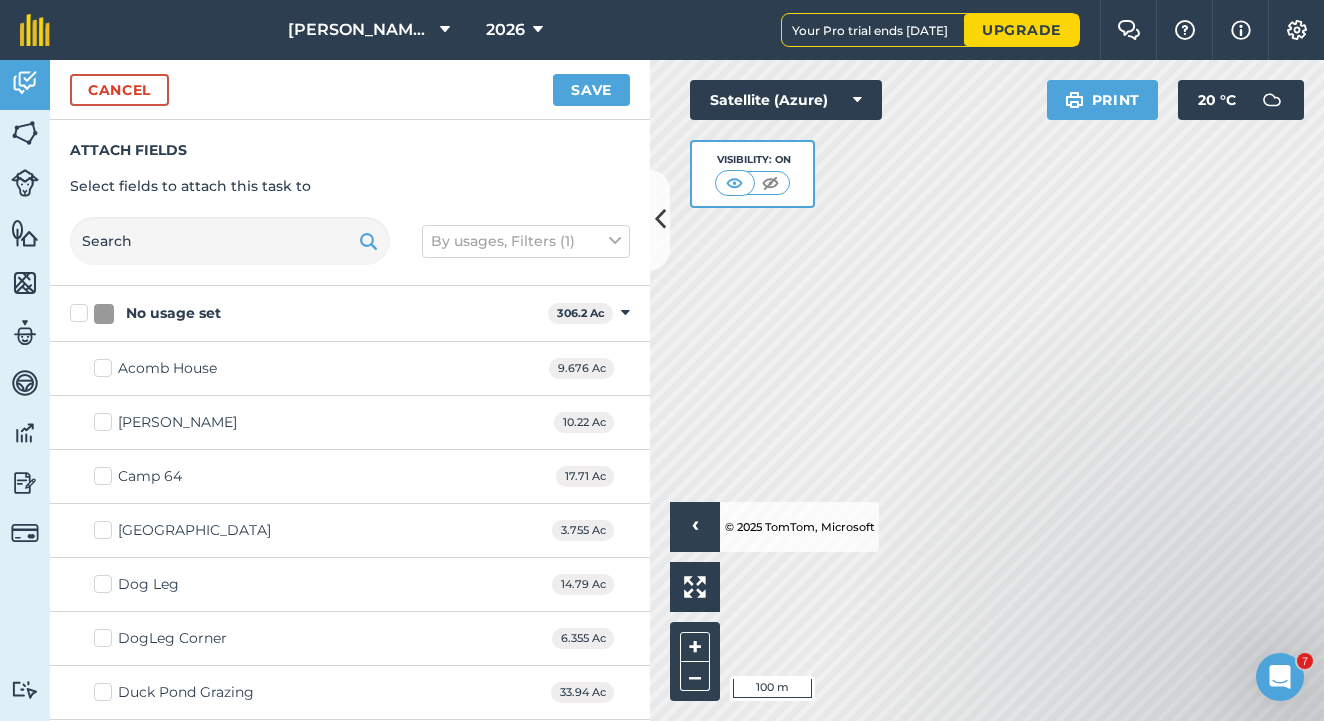 checkbox on "true" 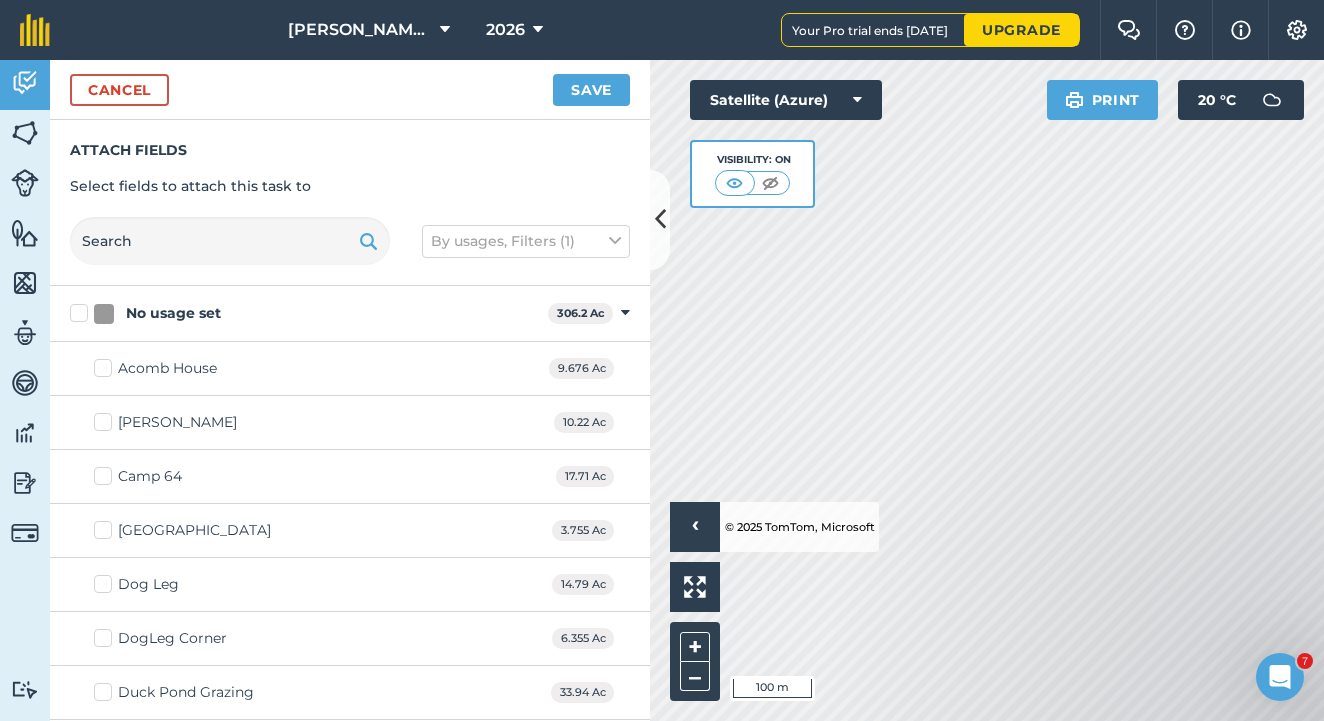 checkbox on "true" 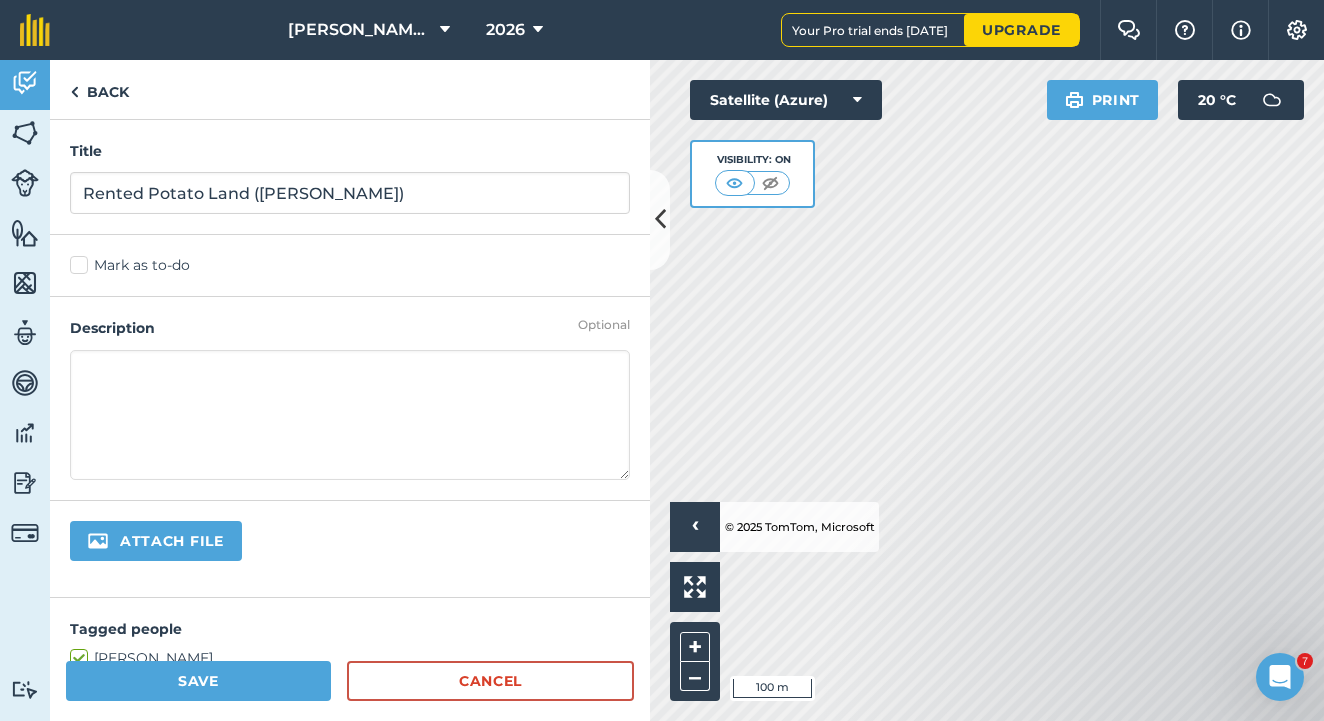 scroll, scrollTop: 0, scrollLeft: 0, axis: both 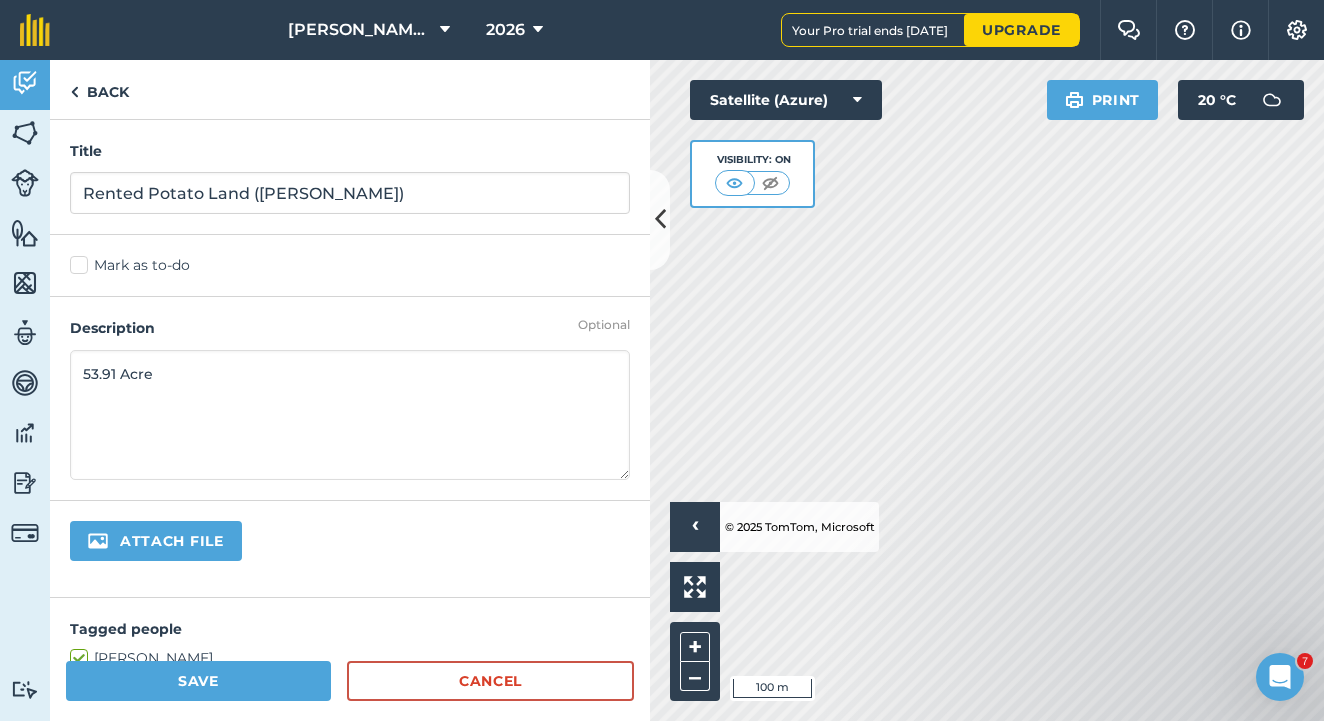 type on "53.91 Acre" 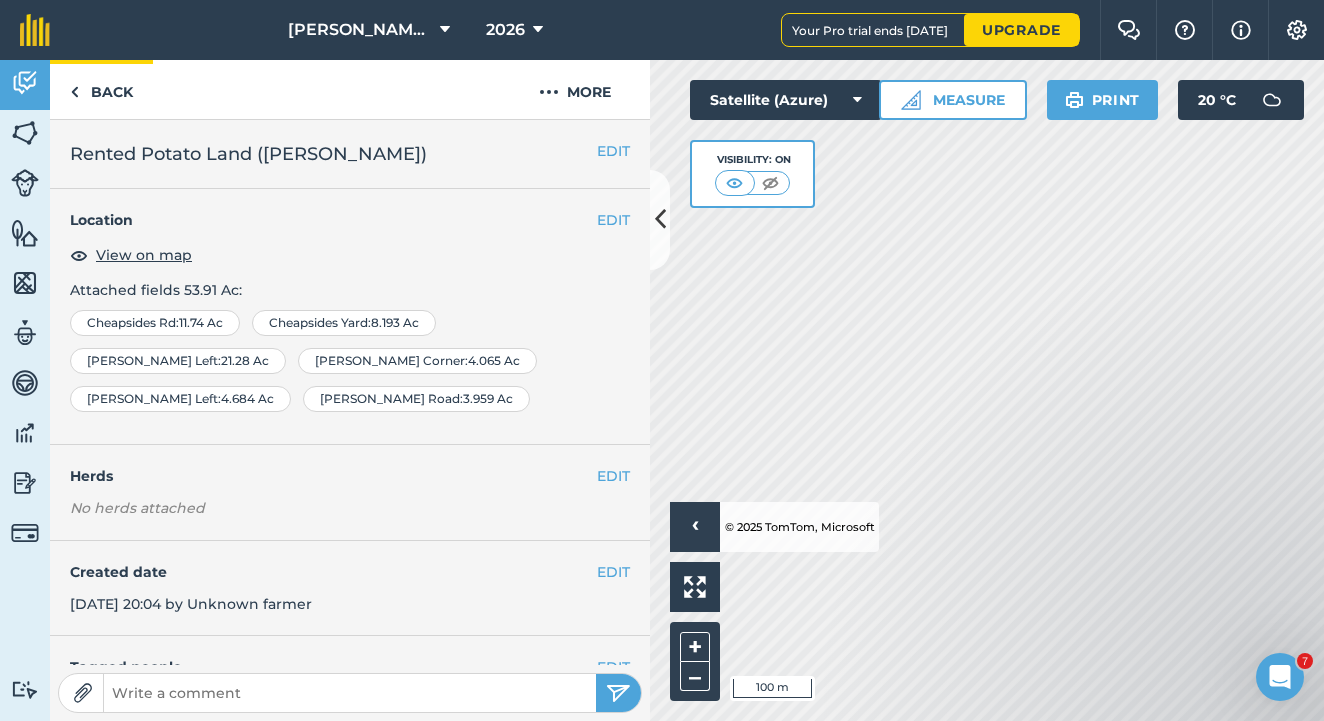 click on "Back" at bounding box center (101, 89) 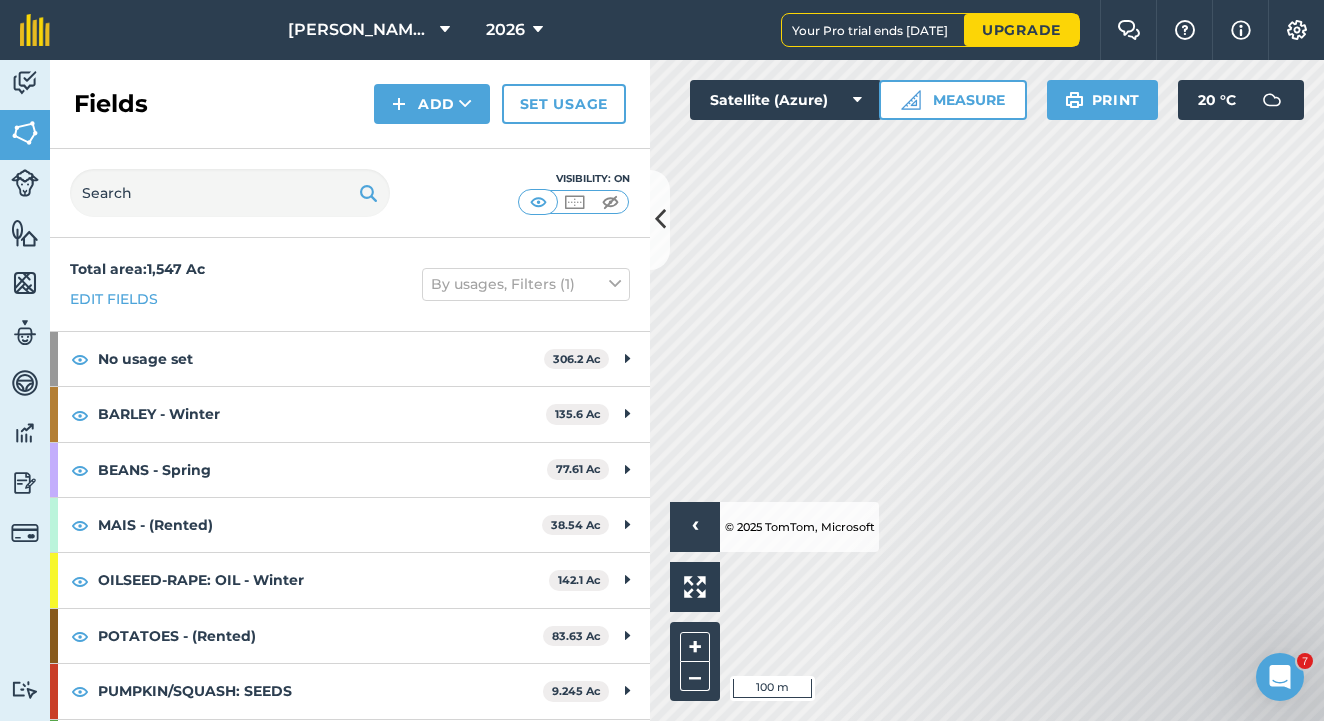 click at bounding box center (25, 83) 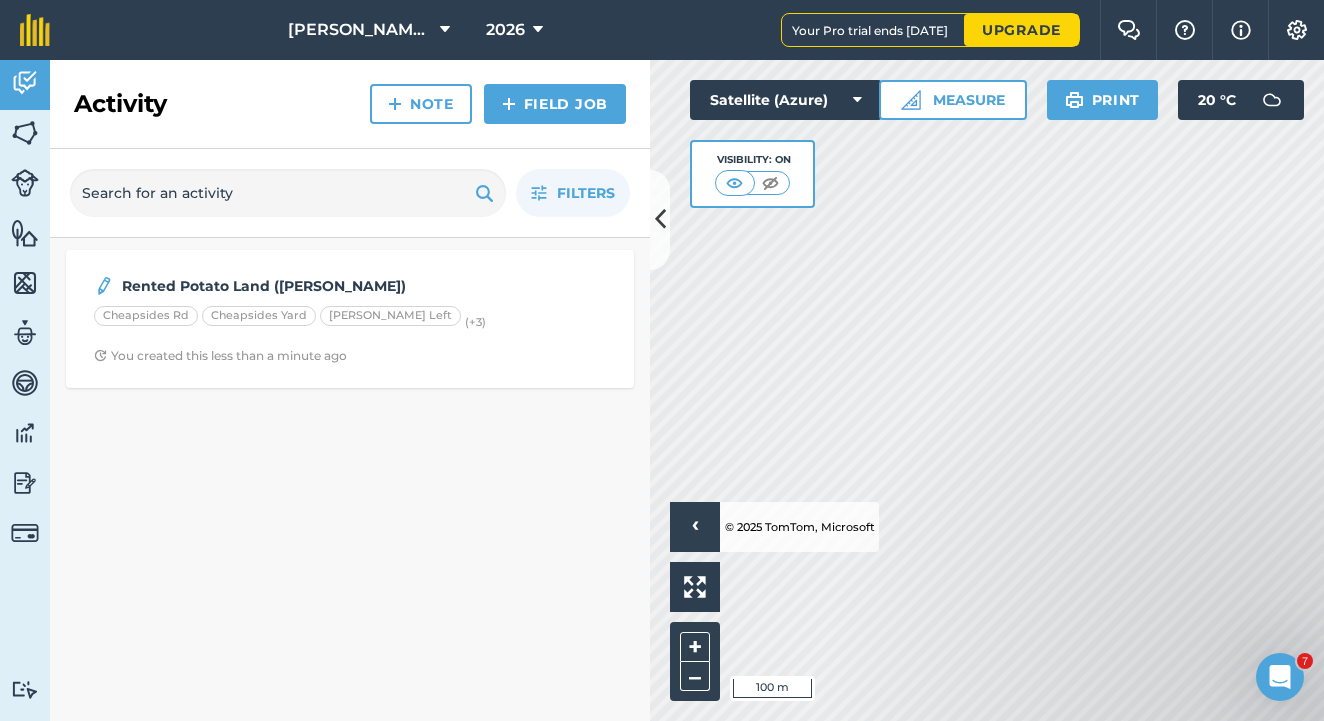 click on "Note" at bounding box center (421, 104) 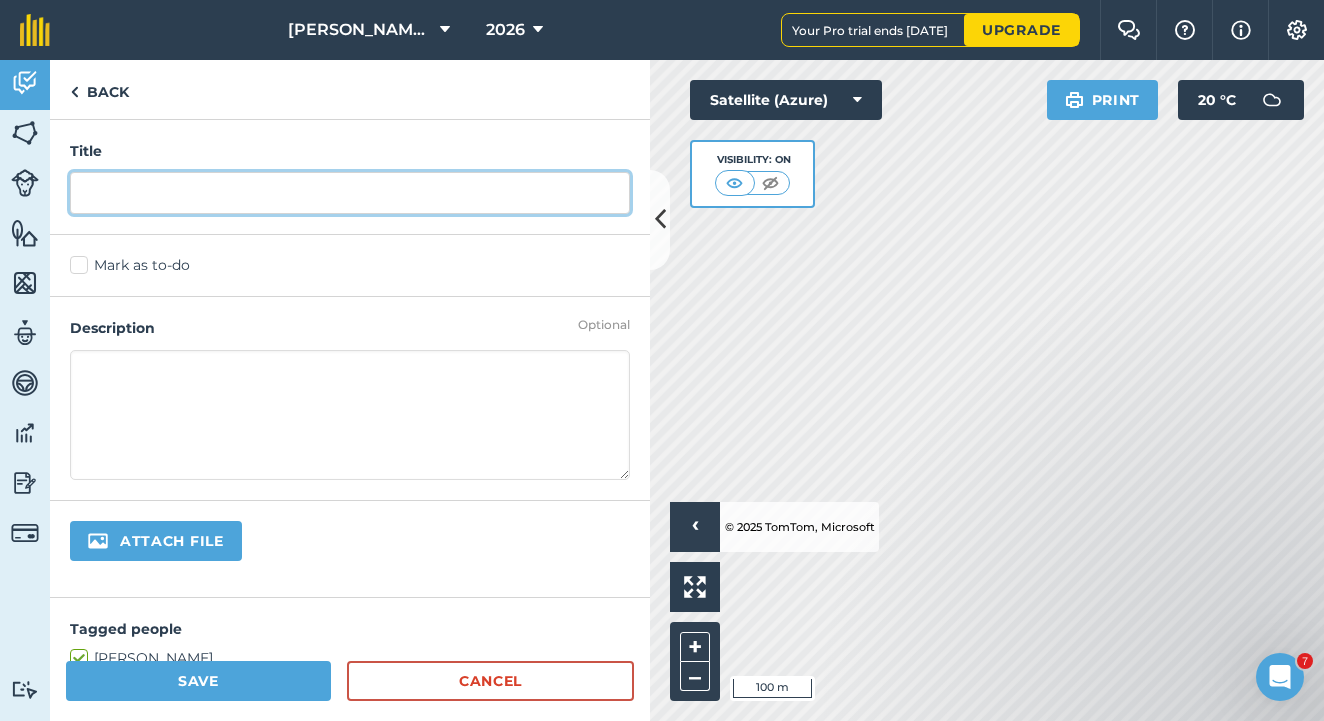 click at bounding box center (350, 193) 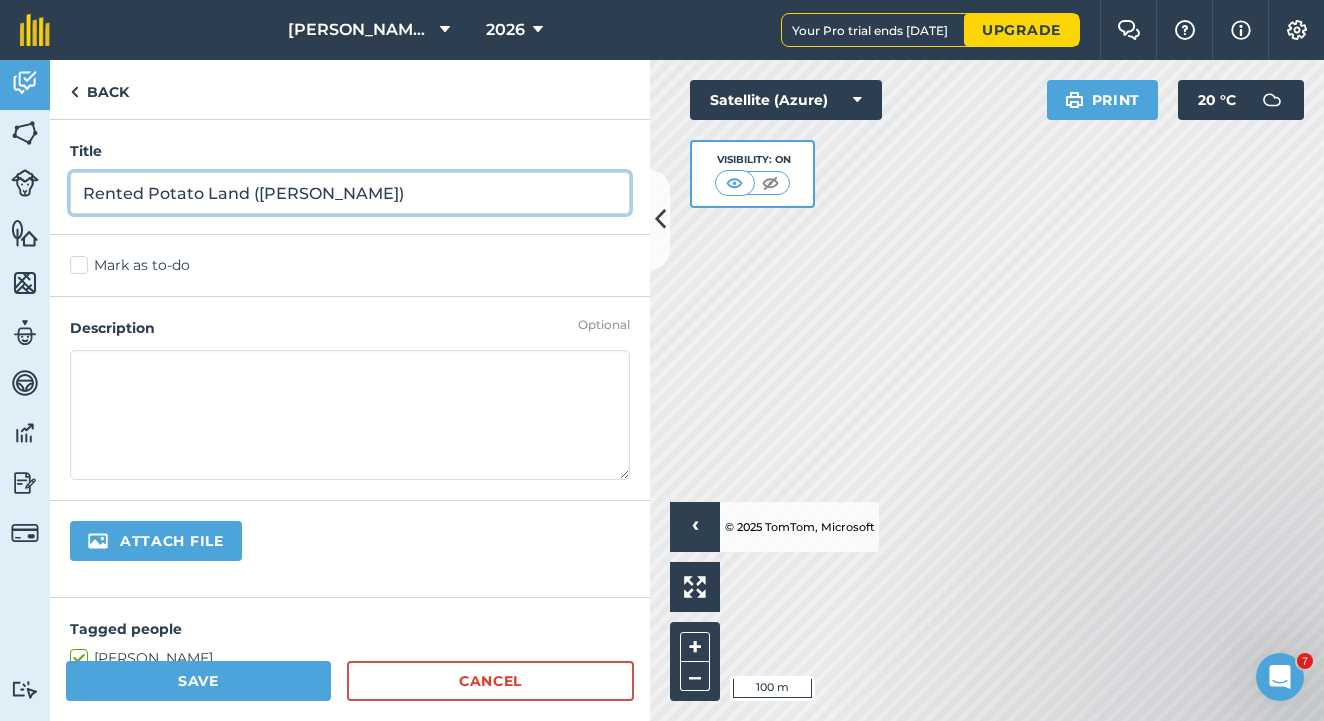 type on "Rented Potato Land ([PERSON_NAME])" 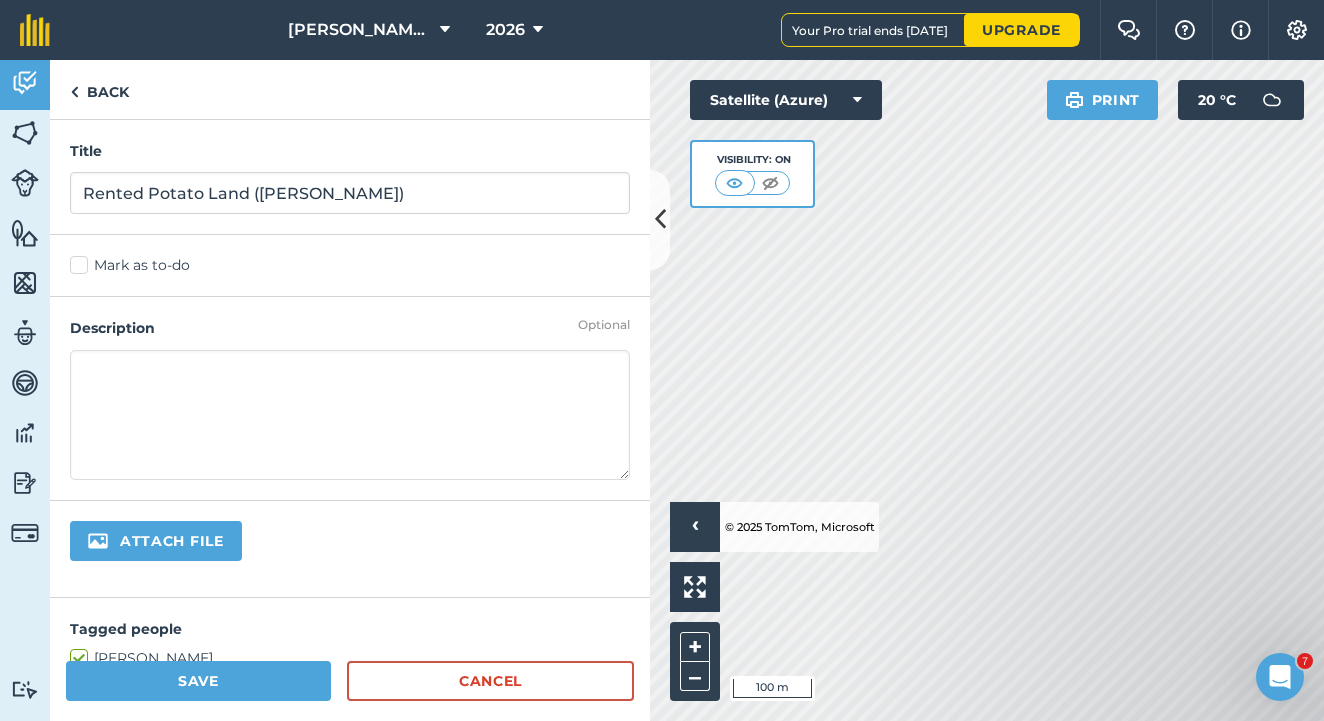 click on "[PERSON_NAME] Farm Partnership  2026 Your Pro trial ends [DATE] Upgrade Farm Chat Help Info Settings Map printing is not available on our free plan Please upgrade to our Essentials, Plus or Pro plan to access this feature. Activity Fields Livestock Features Maps Team Vehicles Data Reporting Billing Tutorials Tutorials   Back Title Rented Potato Land ([PERSON_NAME]) Mark as to-do Optional Description   Attach file Tagged people [PERSON_NAME] Location Select a shape to start drawing or attach to fields Point Line Area Circle No location set   Attach fields   Attach features Herd   Attach herd Save Cancel Click to start drawing › © 2025 TomTom, Microsoft 100 m + – Satellite (Azure) Visibility: On Print 20   ° C
7" at bounding box center [662, 360] 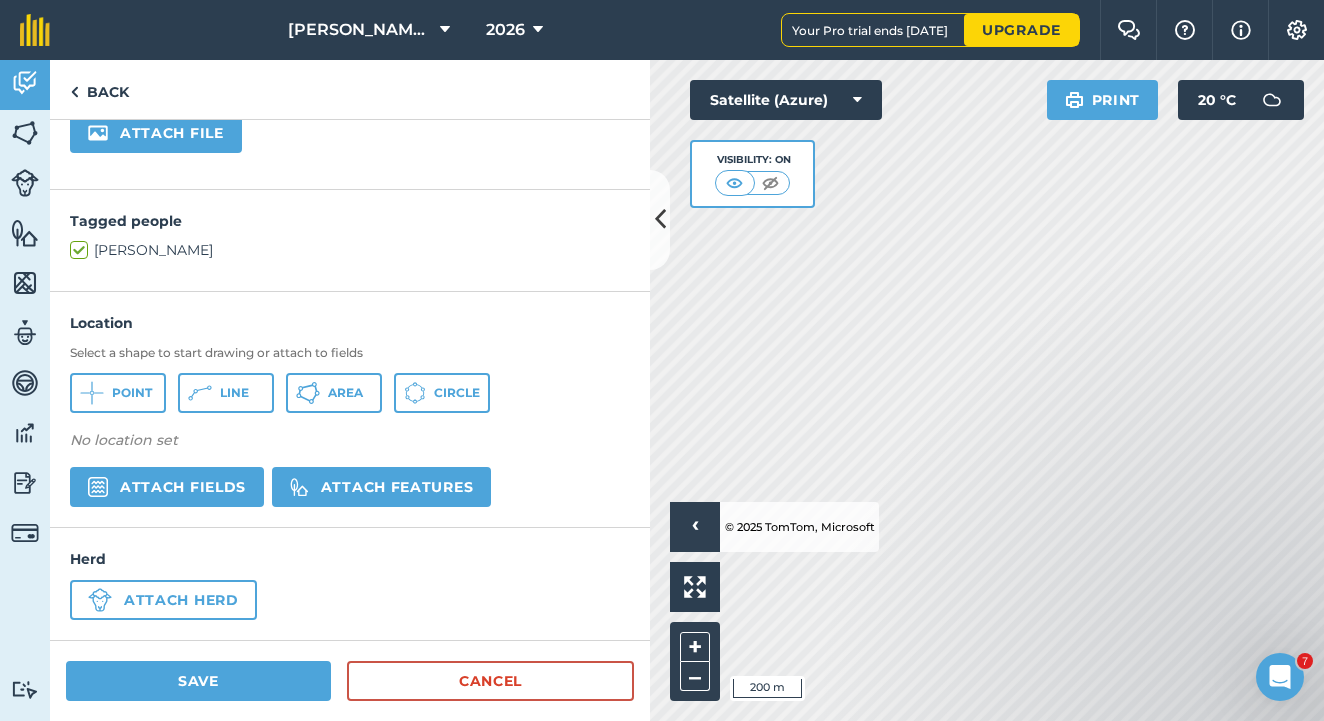 scroll, scrollTop: 406, scrollLeft: 0, axis: vertical 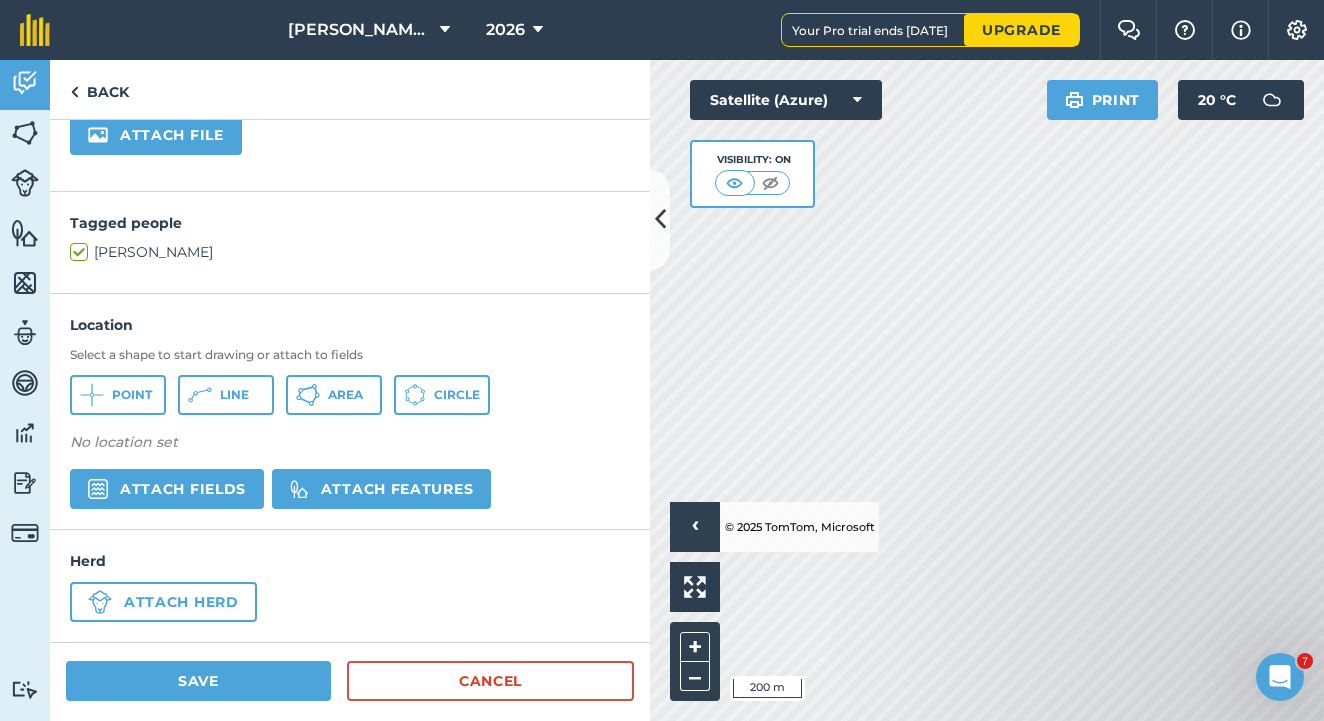 click on "Attach fields" at bounding box center [167, 489] 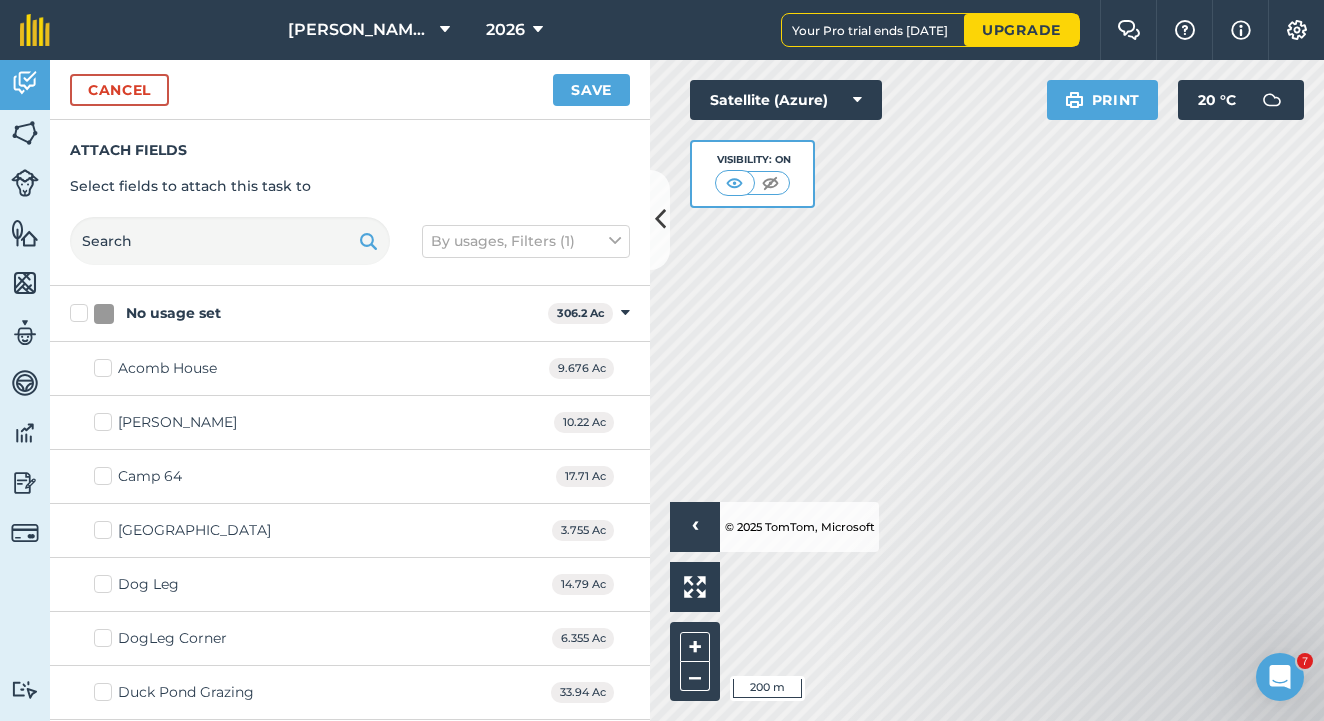 checkbox on "true" 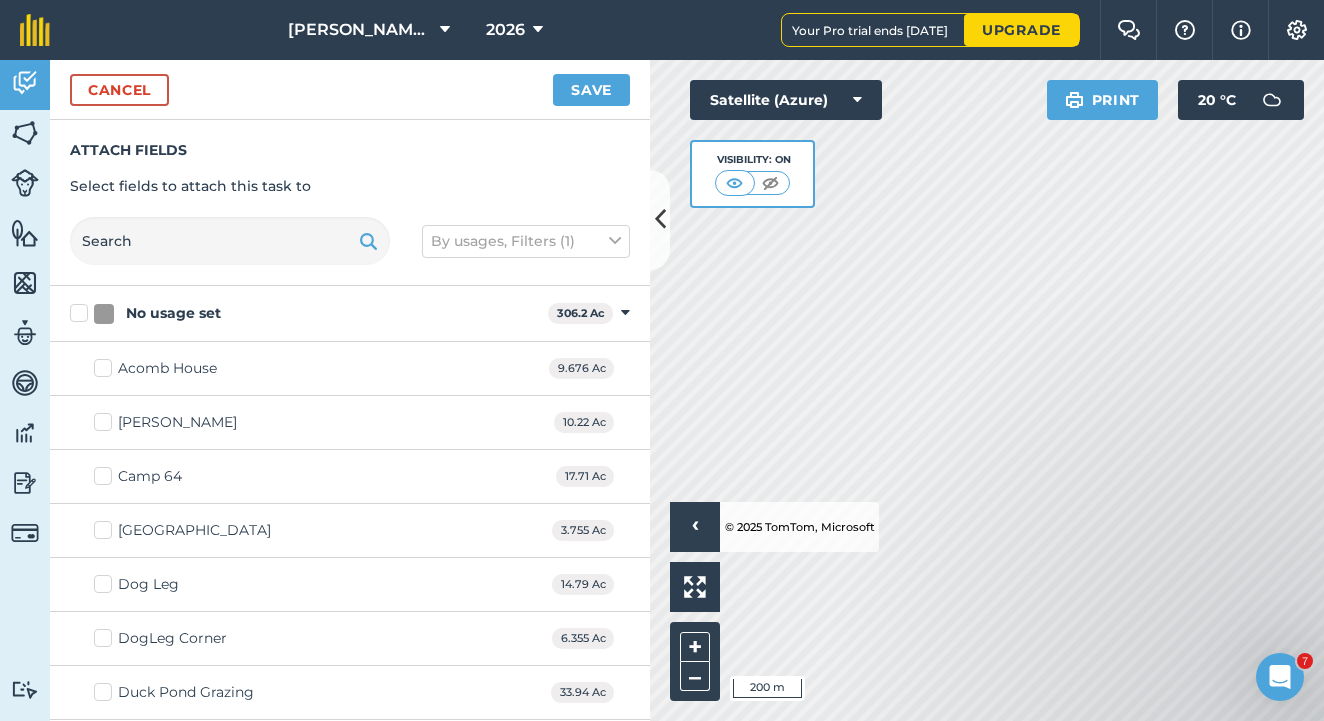 click on "Save" at bounding box center [591, 90] 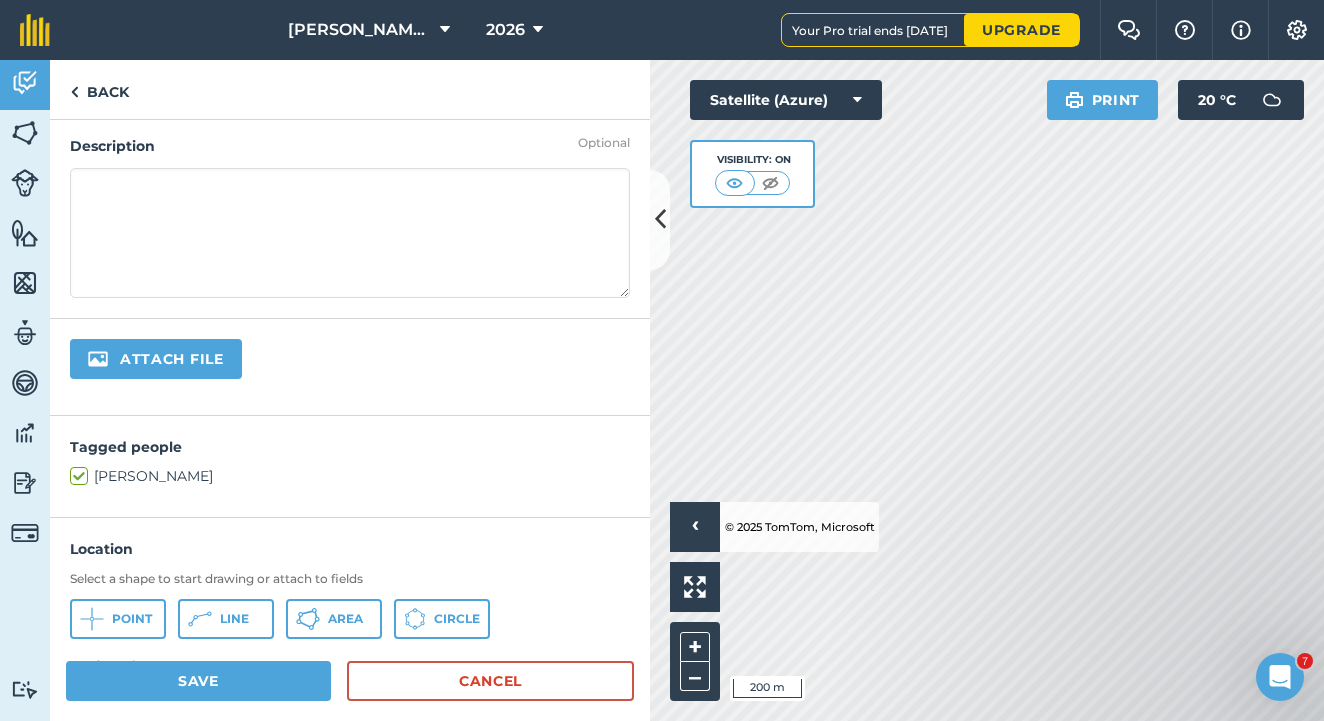 scroll, scrollTop: 180, scrollLeft: 0, axis: vertical 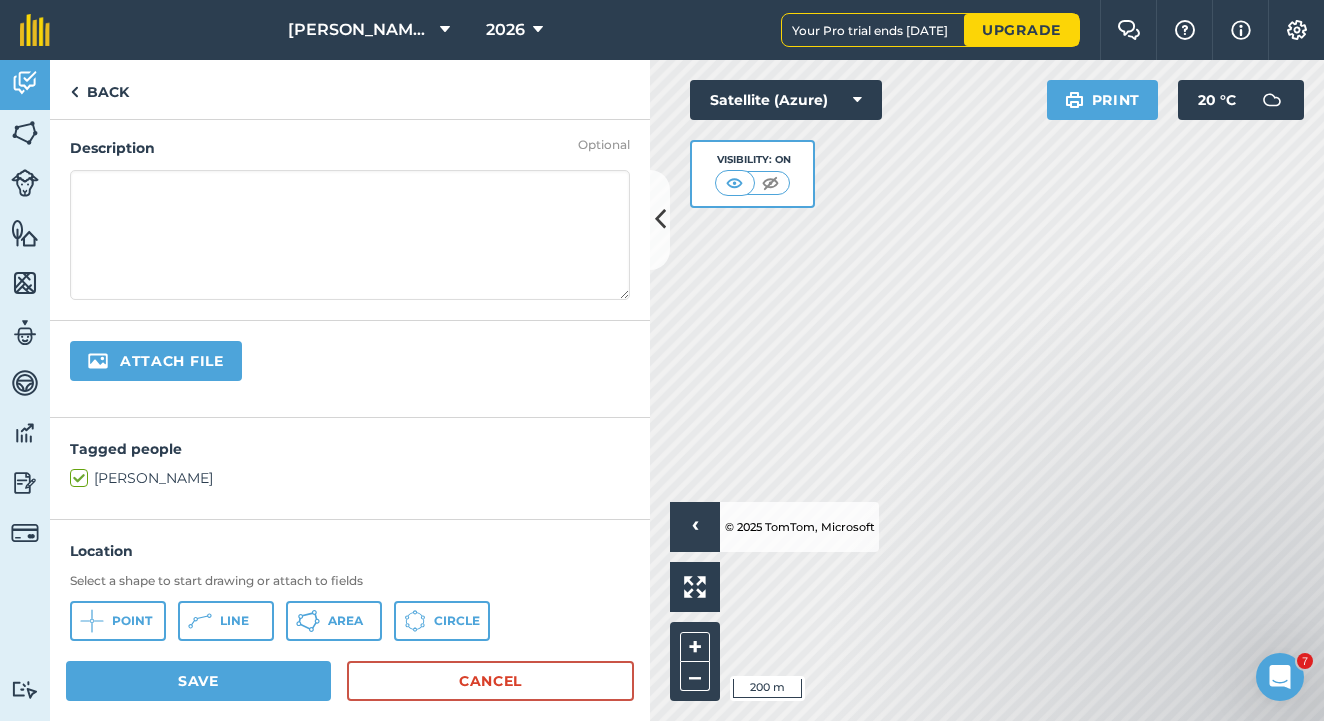 click at bounding box center [350, 235] 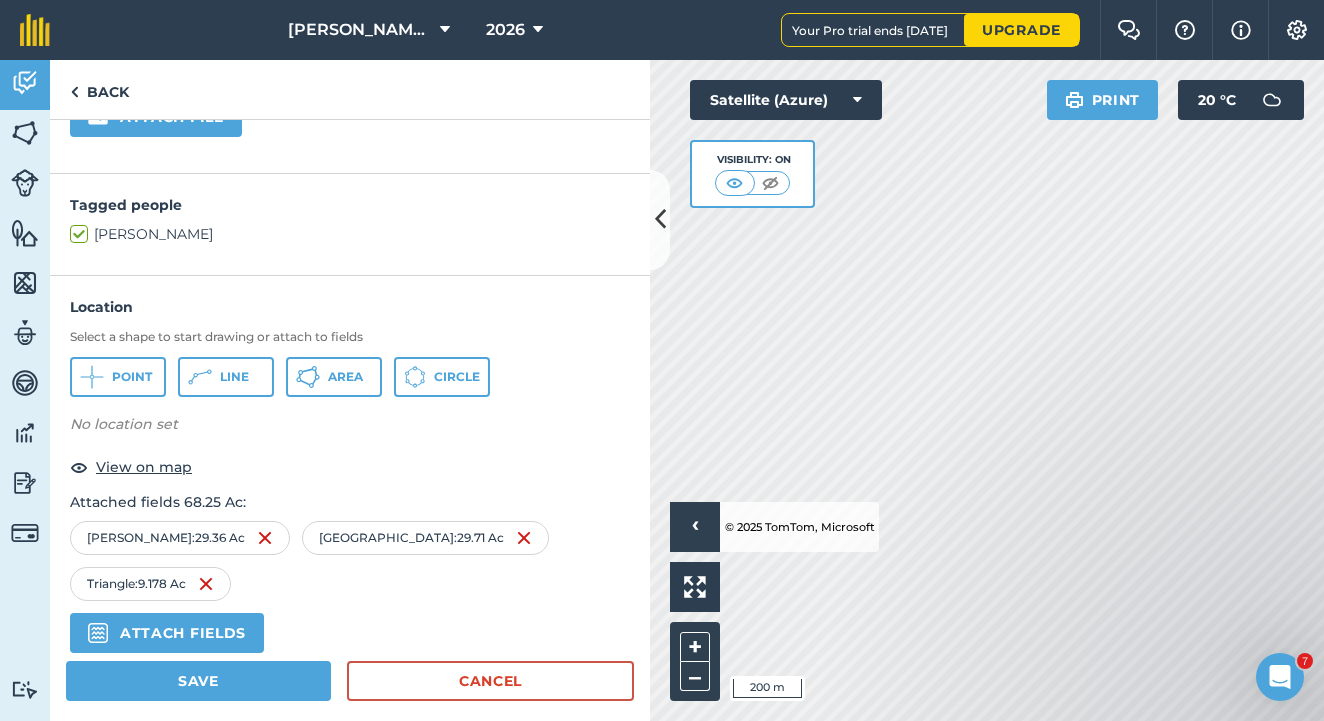 scroll, scrollTop: 0, scrollLeft: 0, axis: both 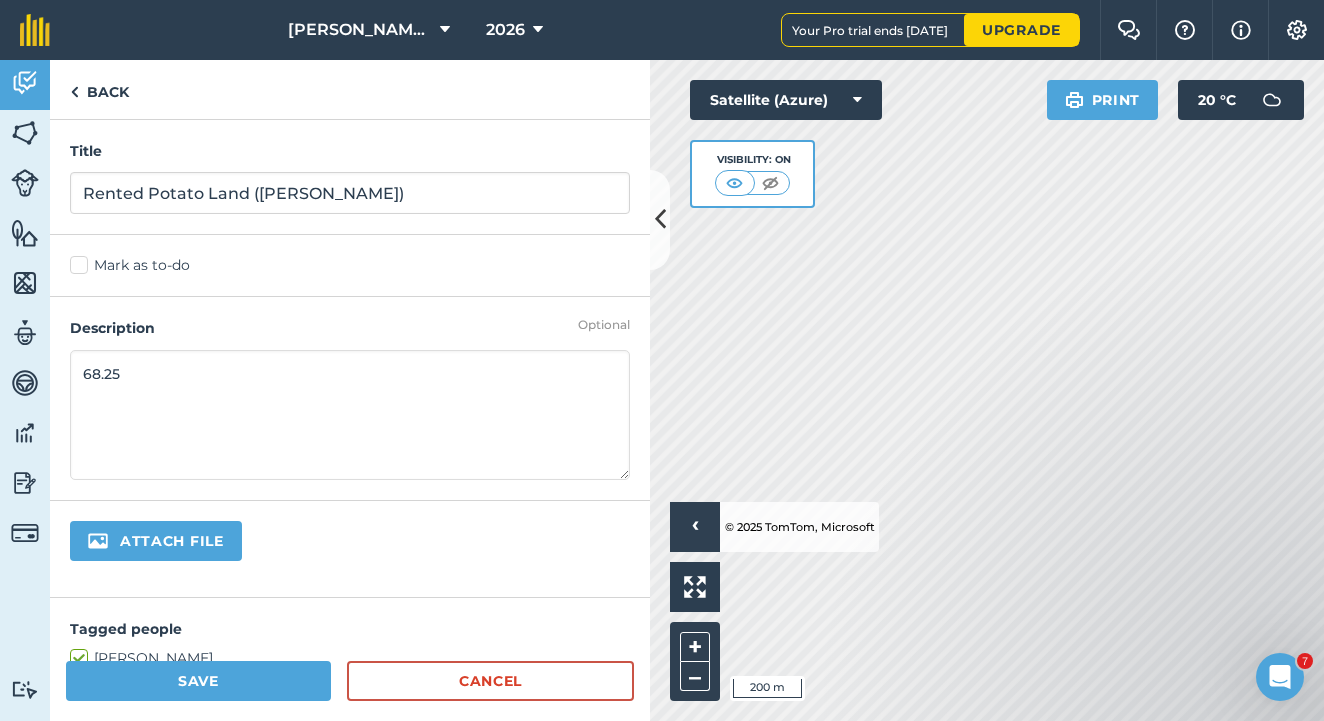 type on "68.25" 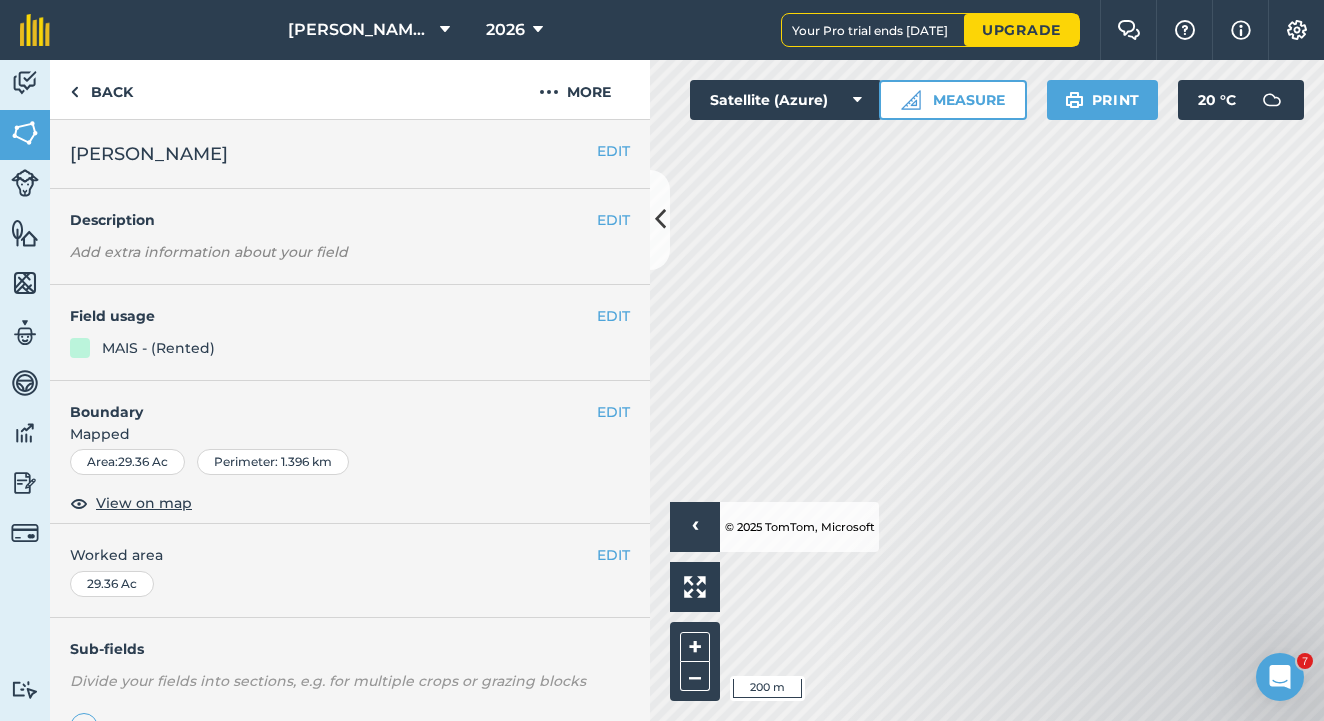click on "EDIT" at bounding box center (613, 316) 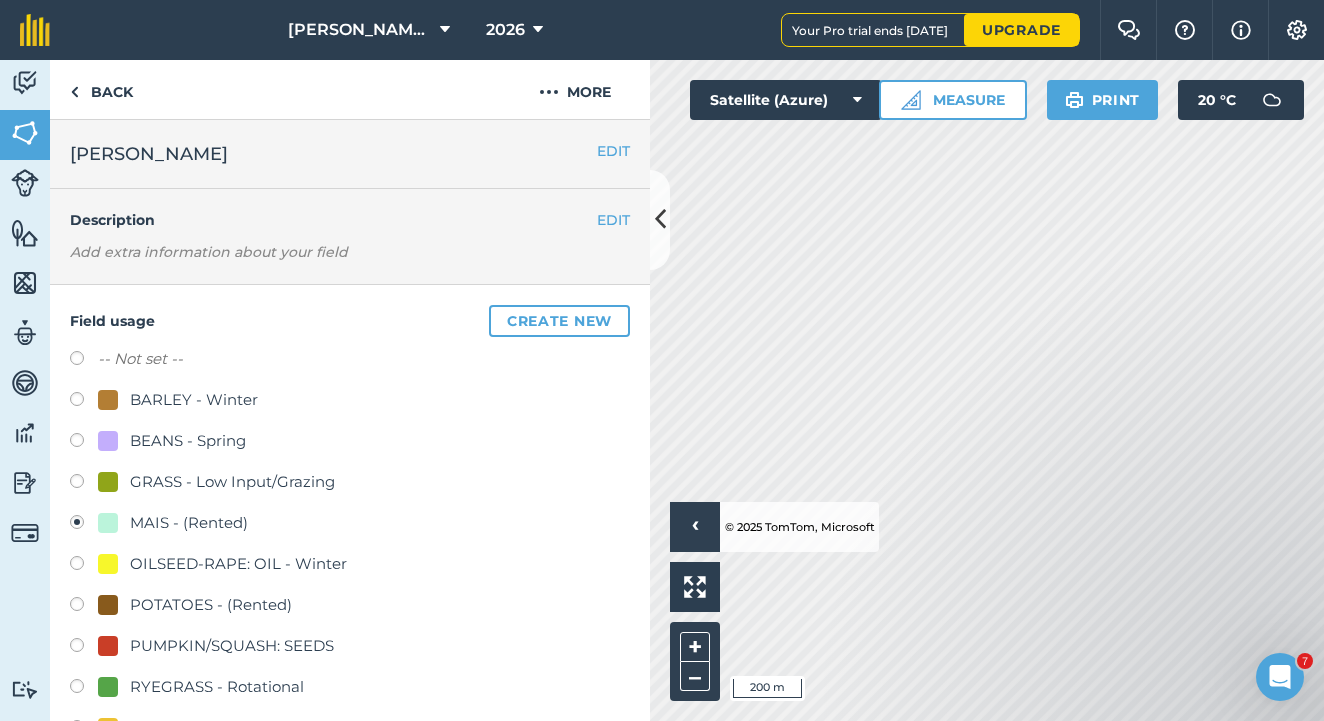 click at bounding box center [84, 607] 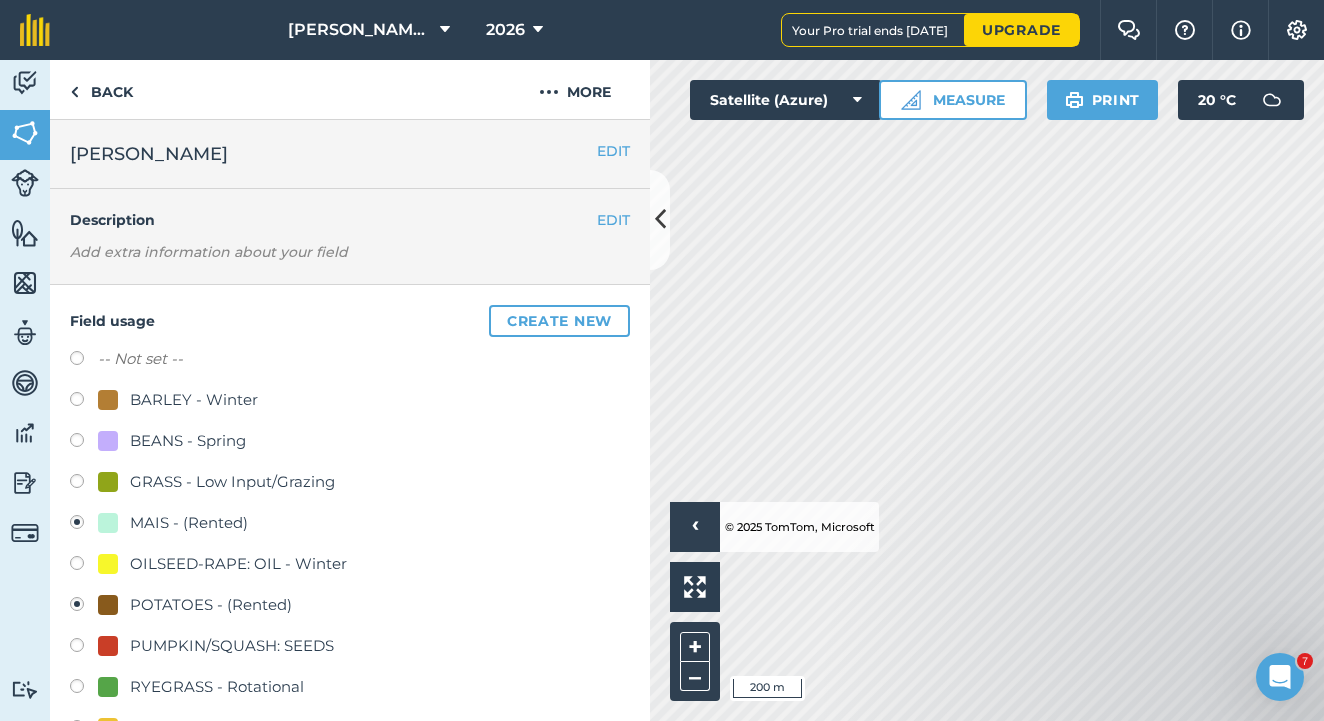 radio on "true" 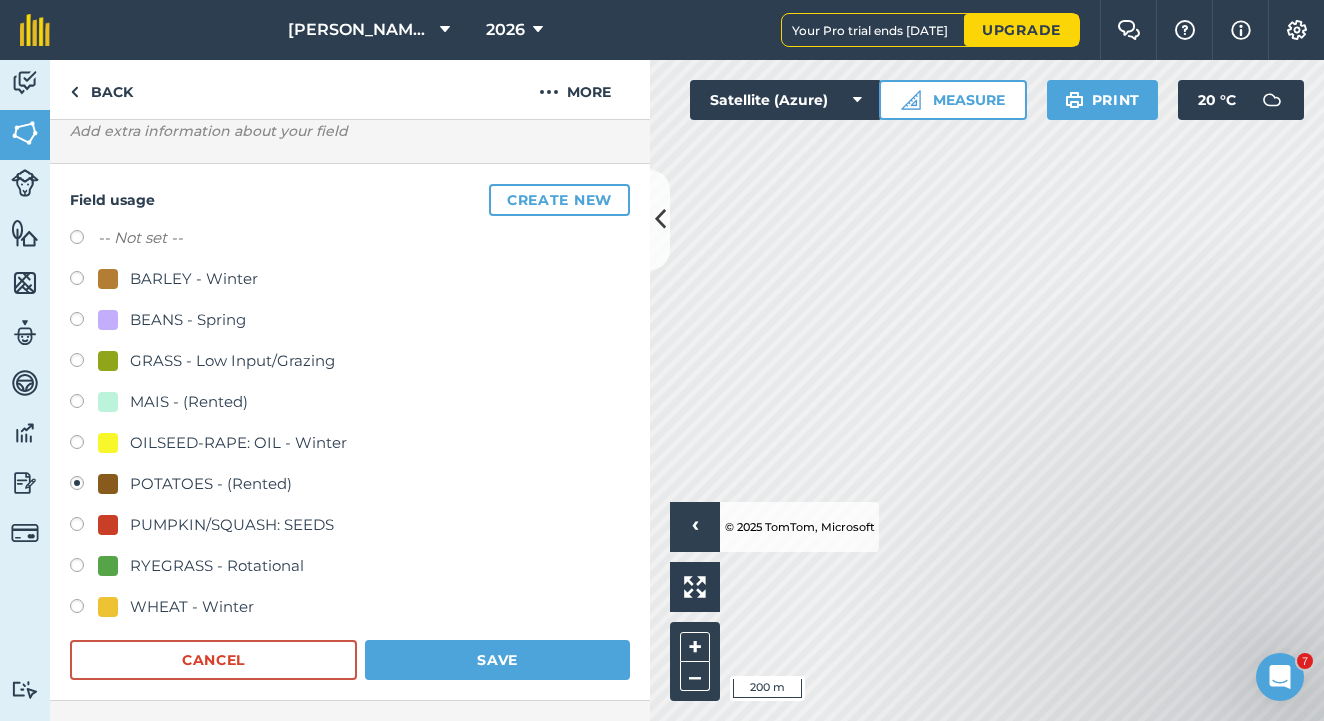 scroll, scrollTop: 444, scrollLeft: 0, axis: vertical 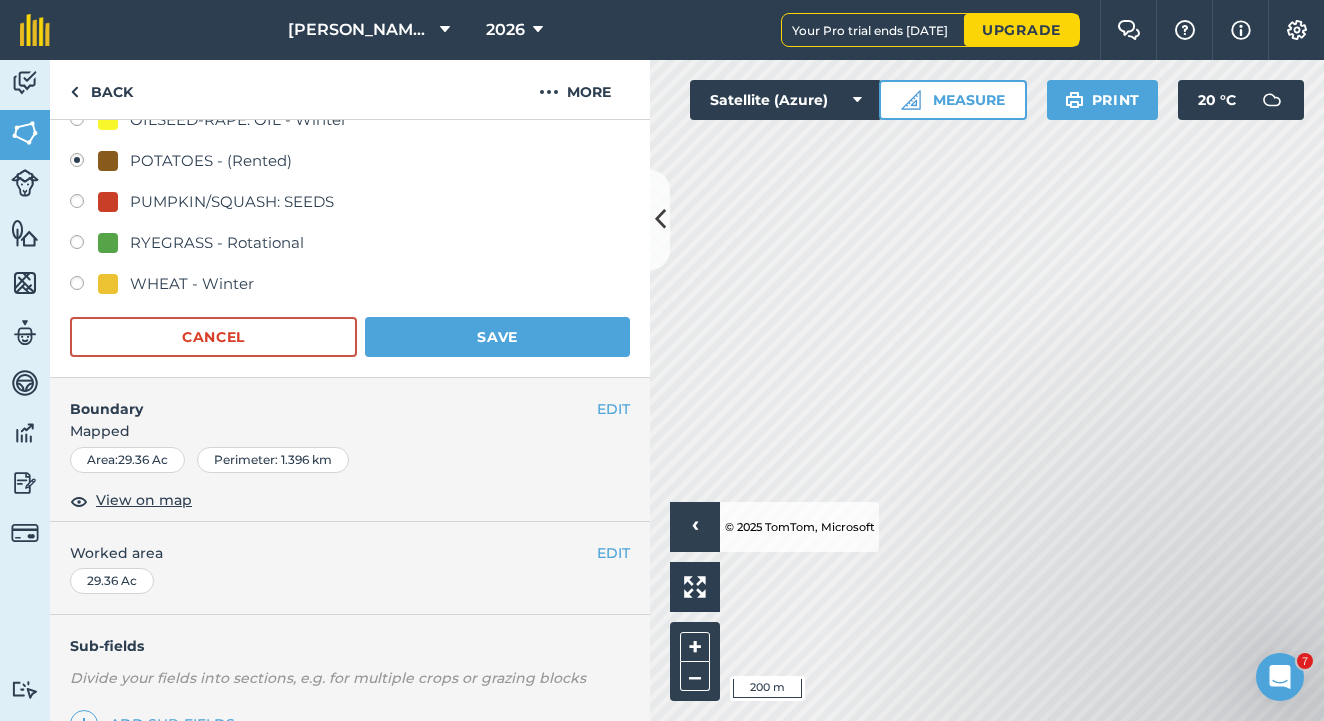 click on "Save" at bounding box center (497, 337) 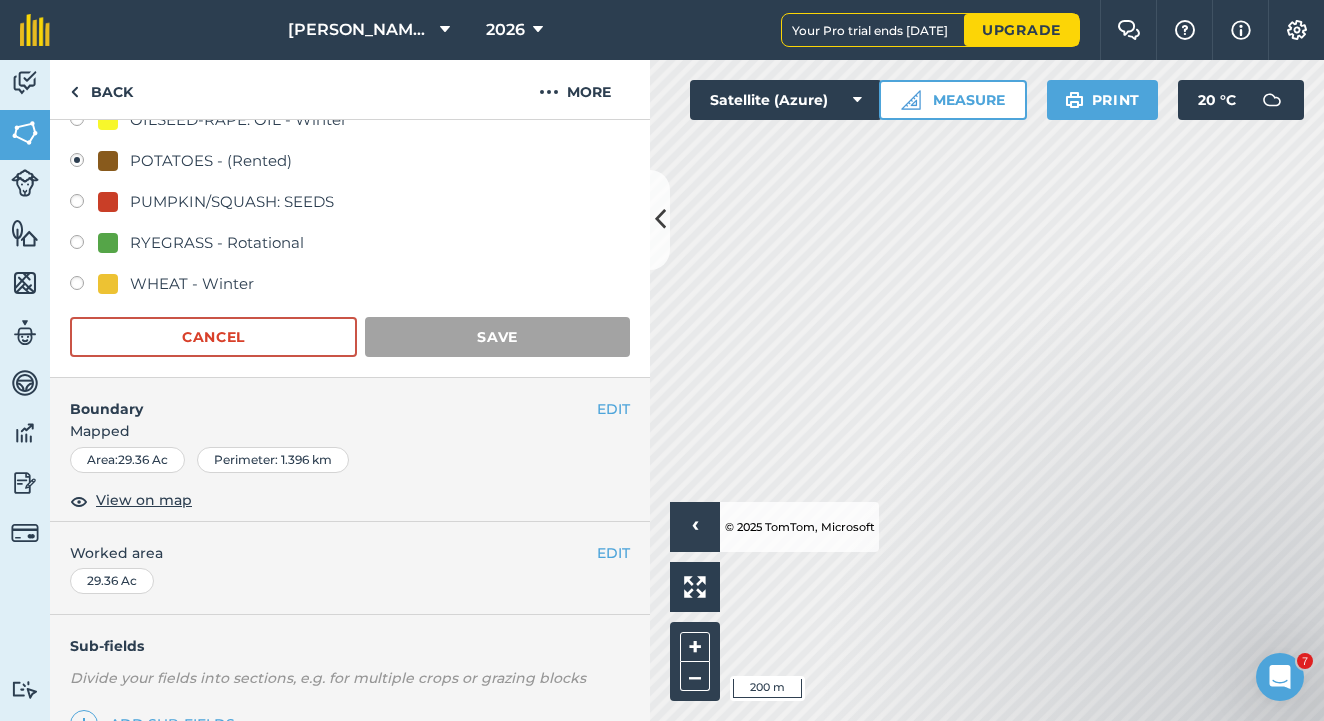 scroll, scrollTop: 272, scrollLeft: 0, axis: vertical 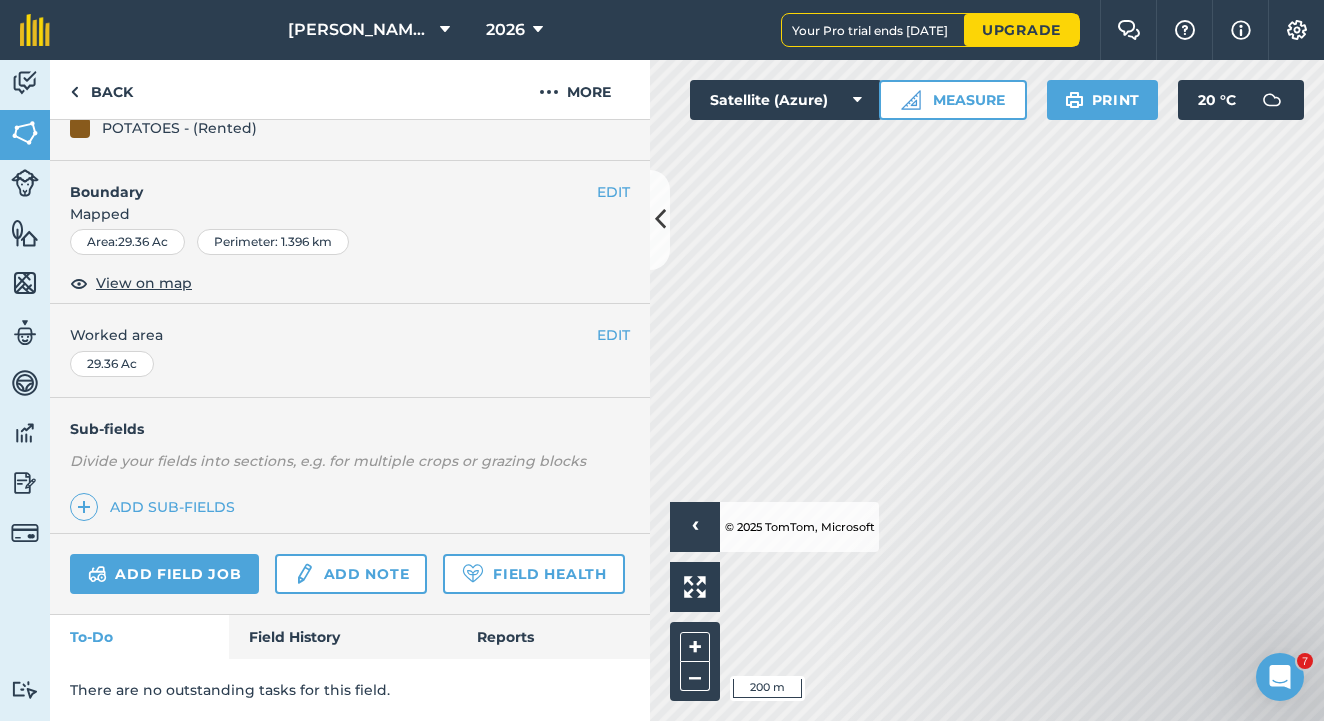 click on "© 2025 TomTom, Microsoft" at bounding box center (797, 527) 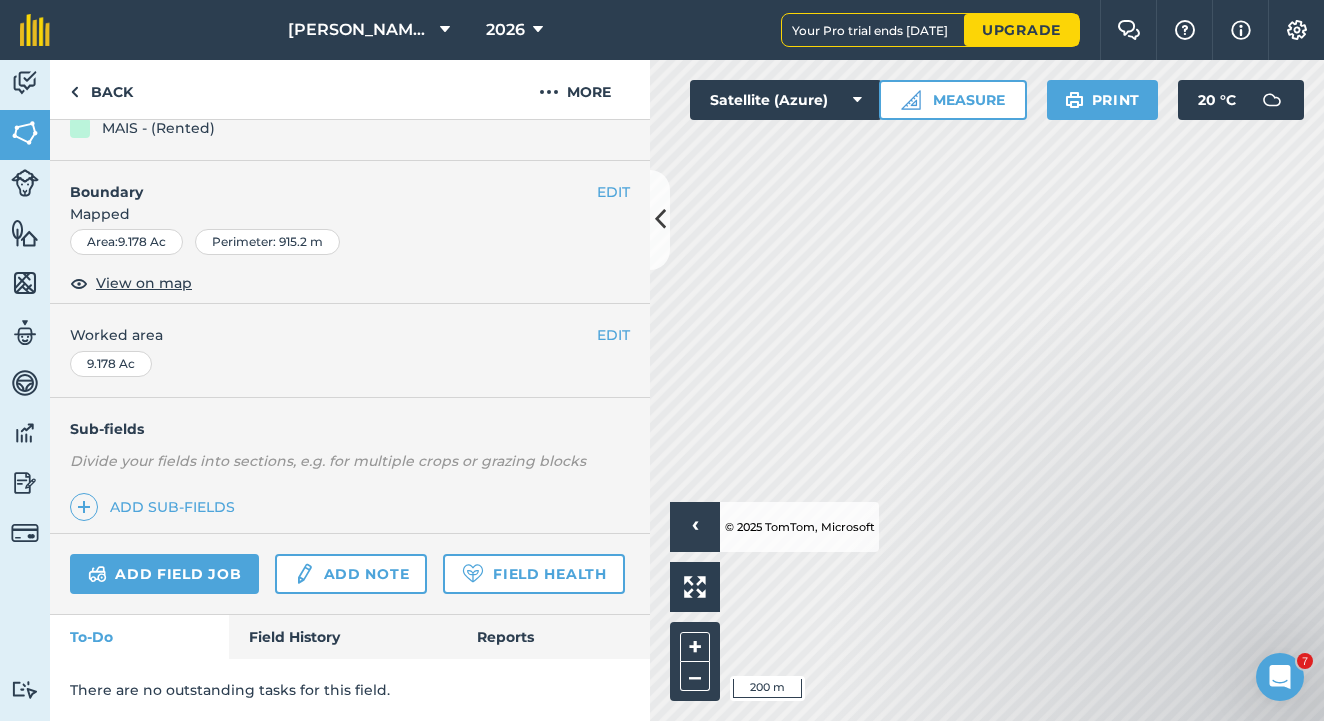 scroll, scrollTop: 9, scrollLeft: 0, axis: vertical 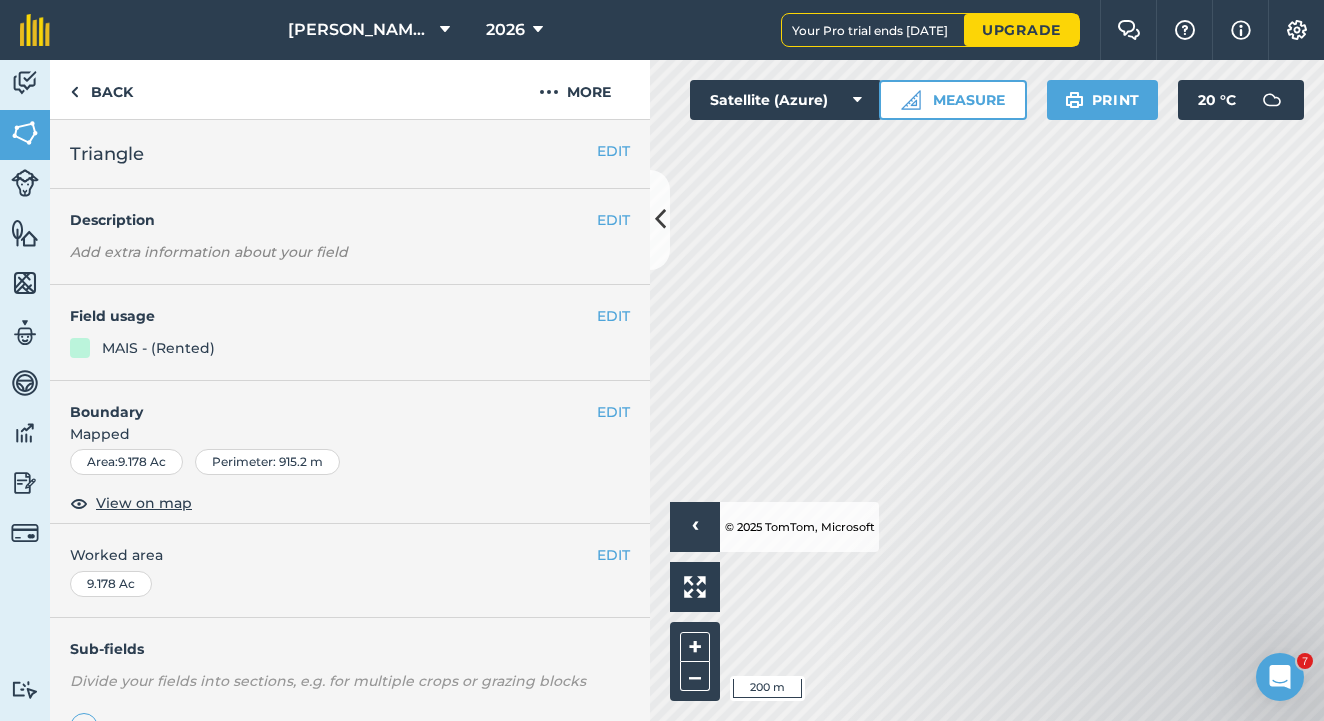 click on "EDIT" at bounding box center [613, 316] 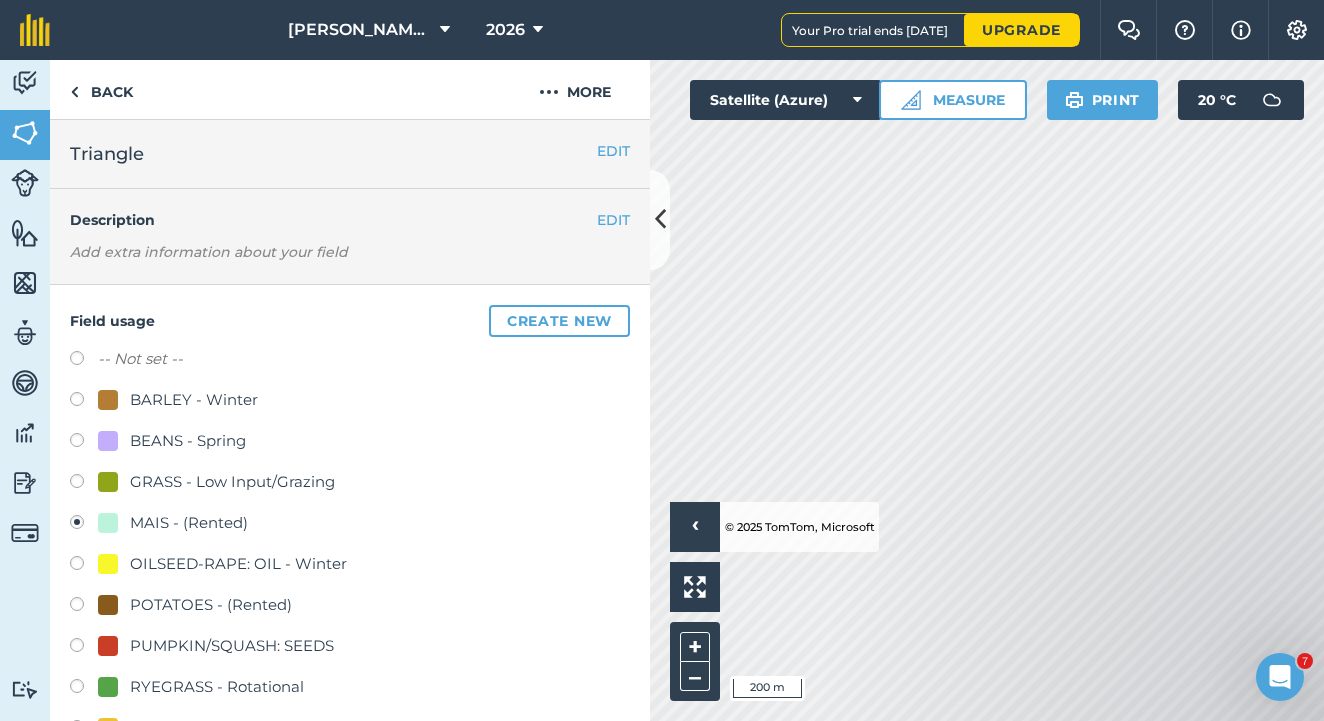 click at bounding box center (84, 607) 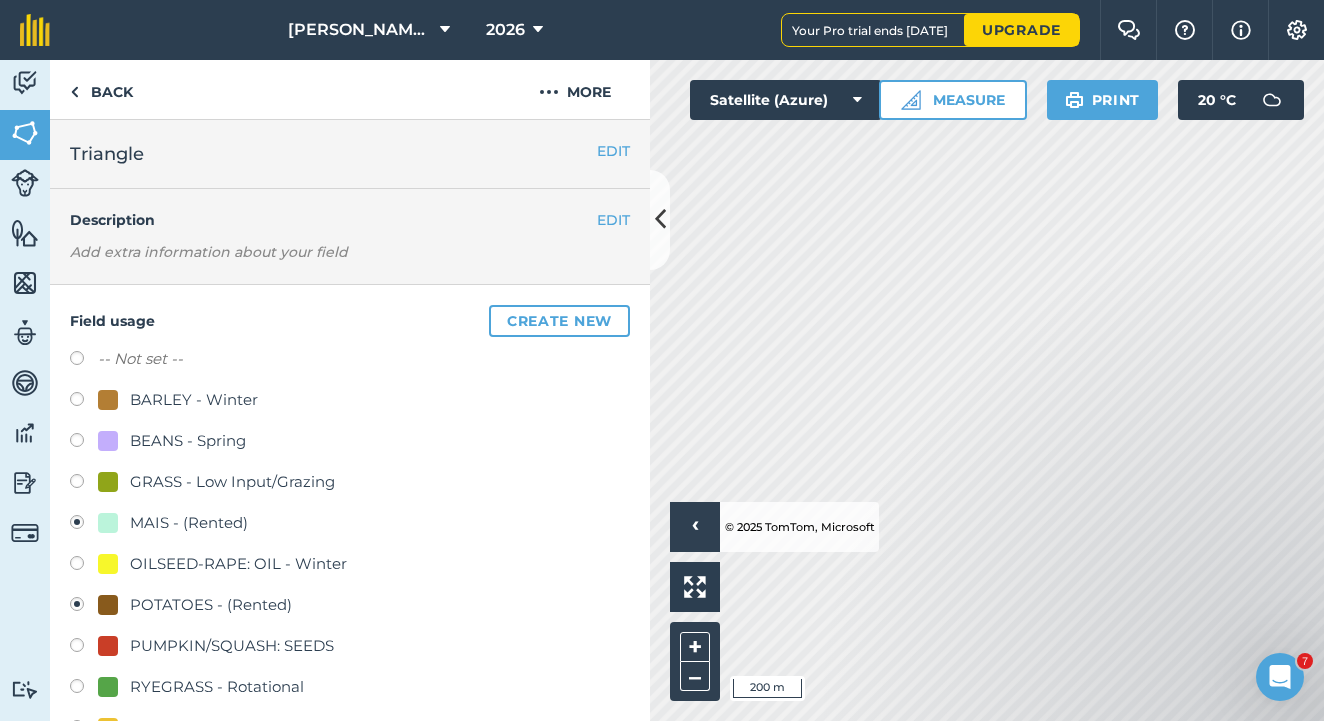 radio on "true" 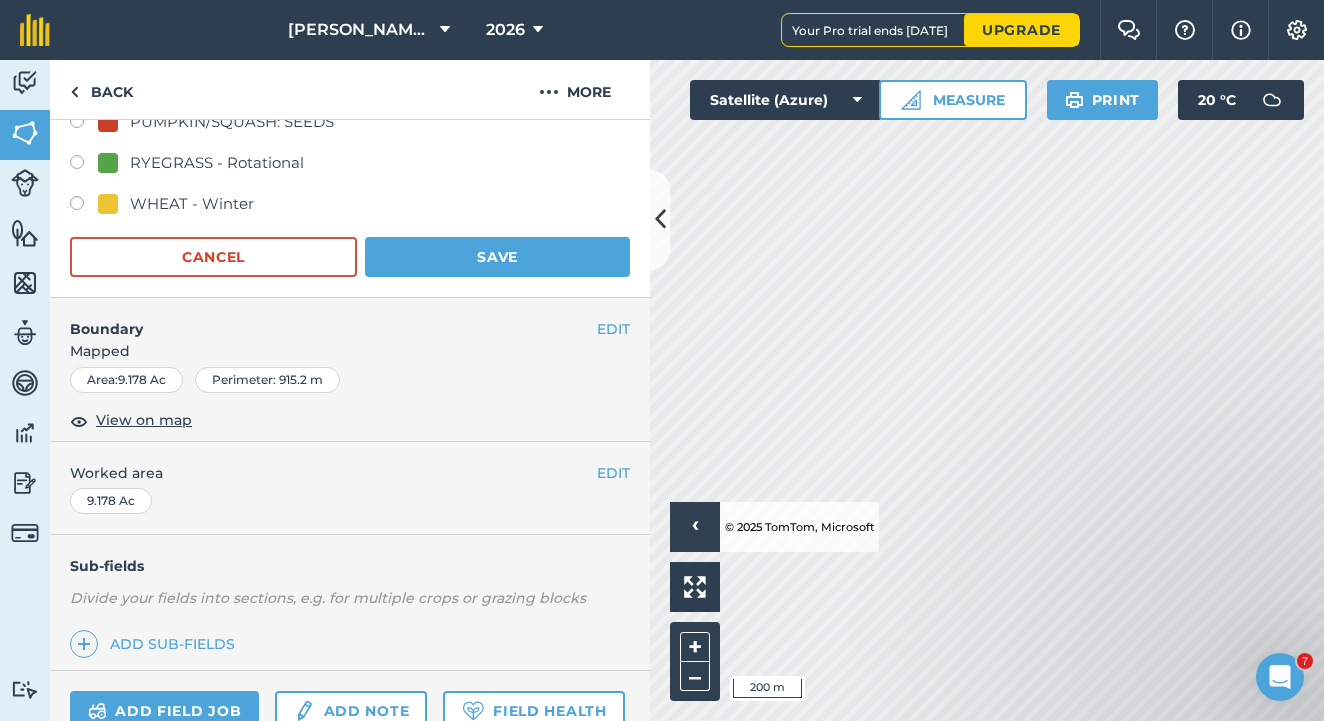 scroll, scrollTop: 540, scrollLeft: 0, axis: vertical 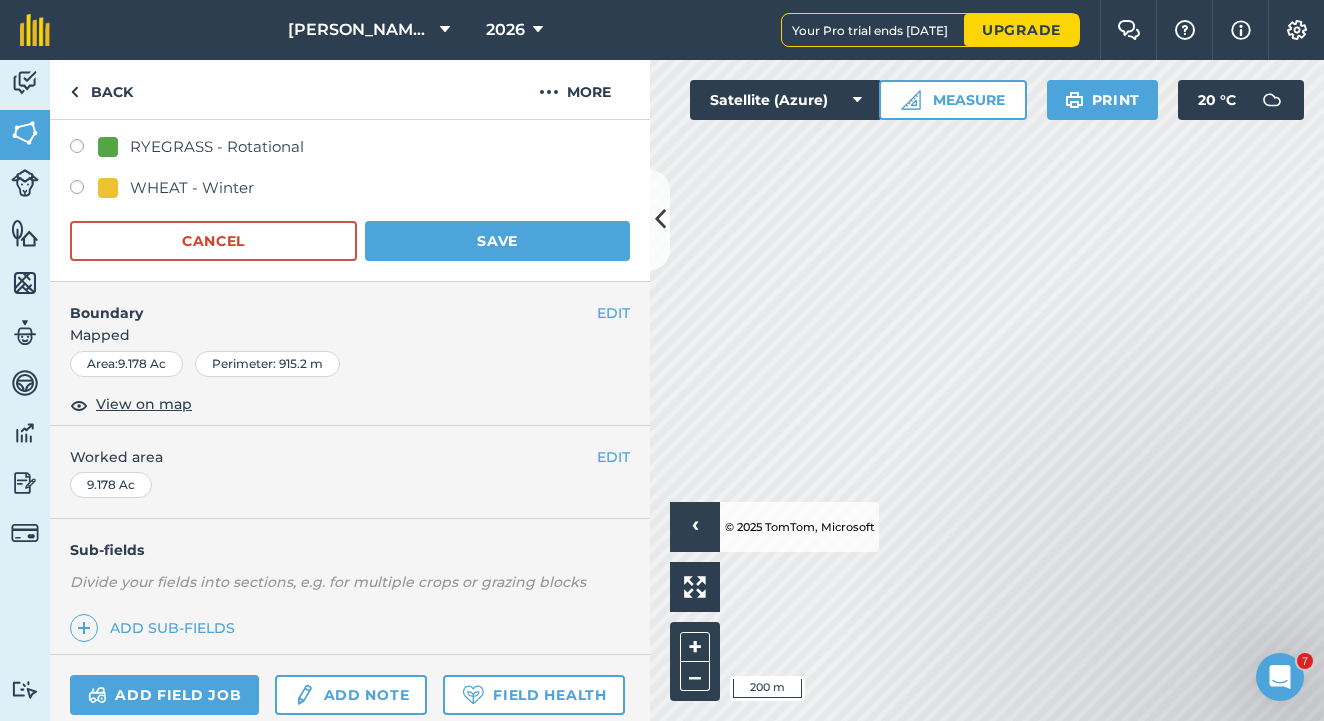 click on "Save" at bounding box center (497, 241) 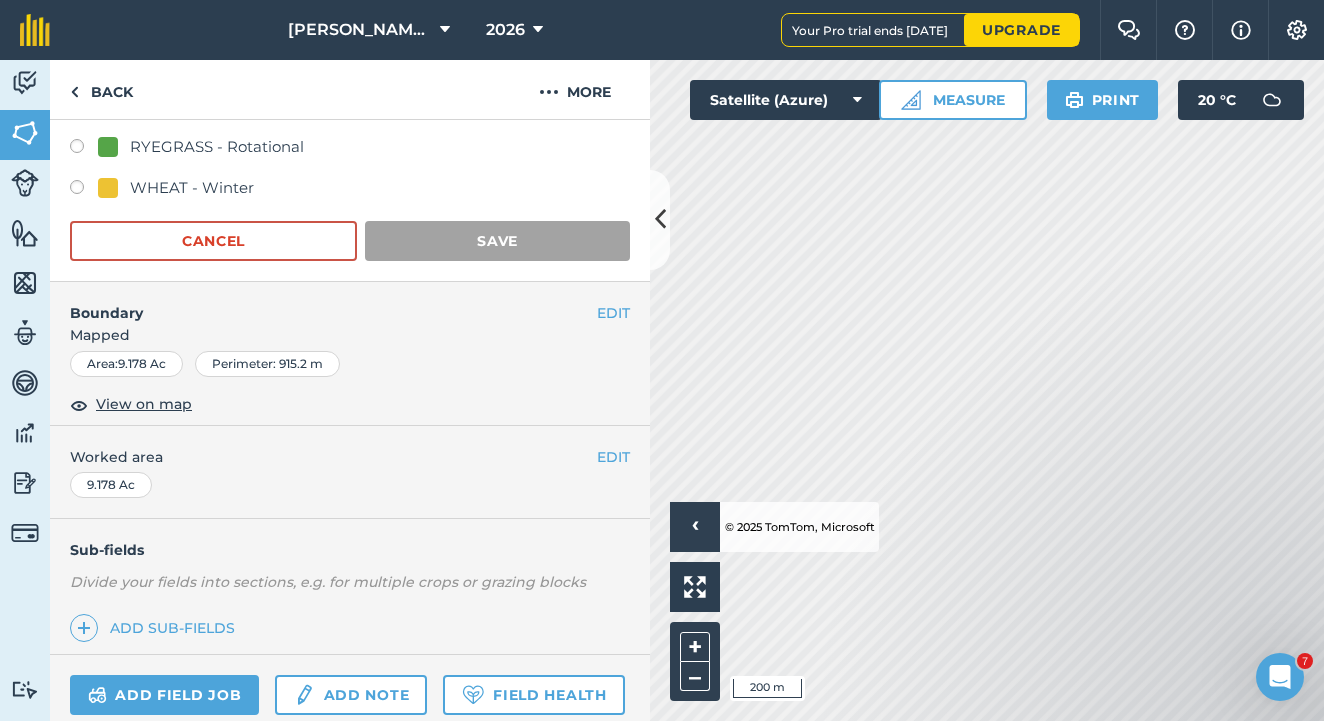 scroll, scrollTop: 272, scrollLeft: 0, axis: vertical 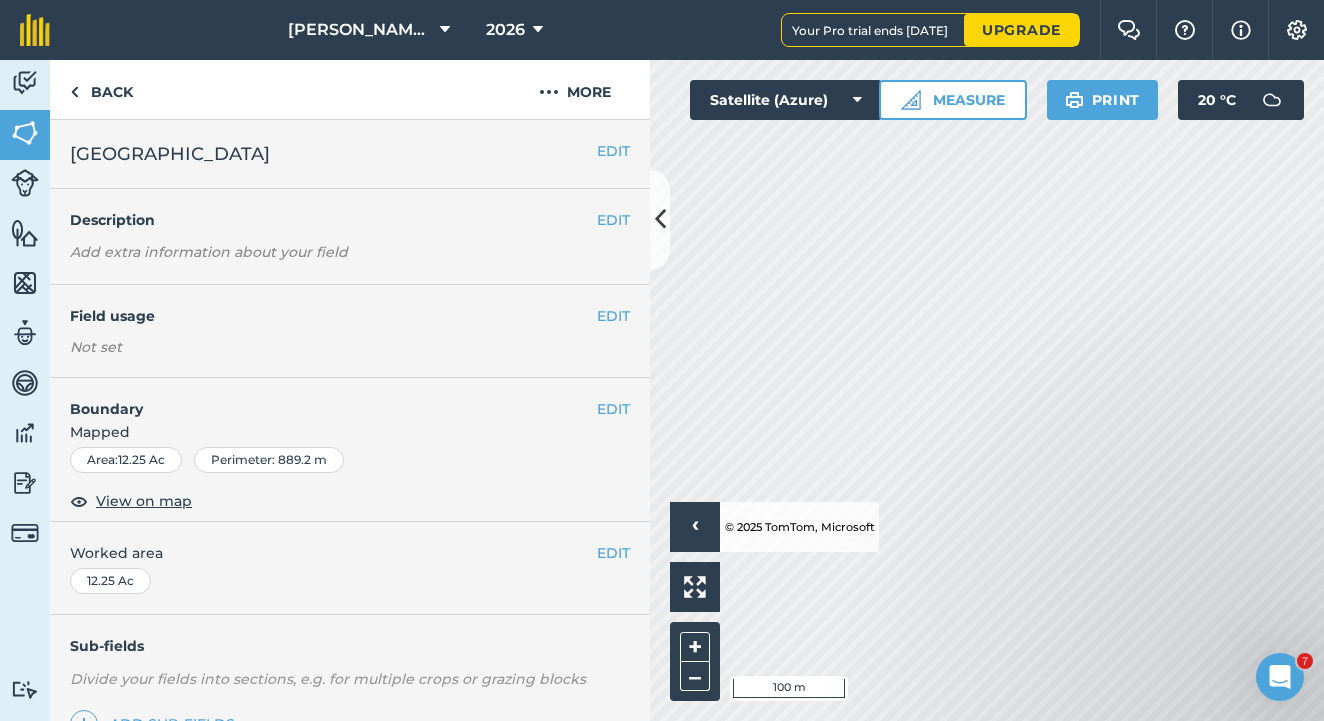 click on "EDIT" at bounding box center (613, 316) 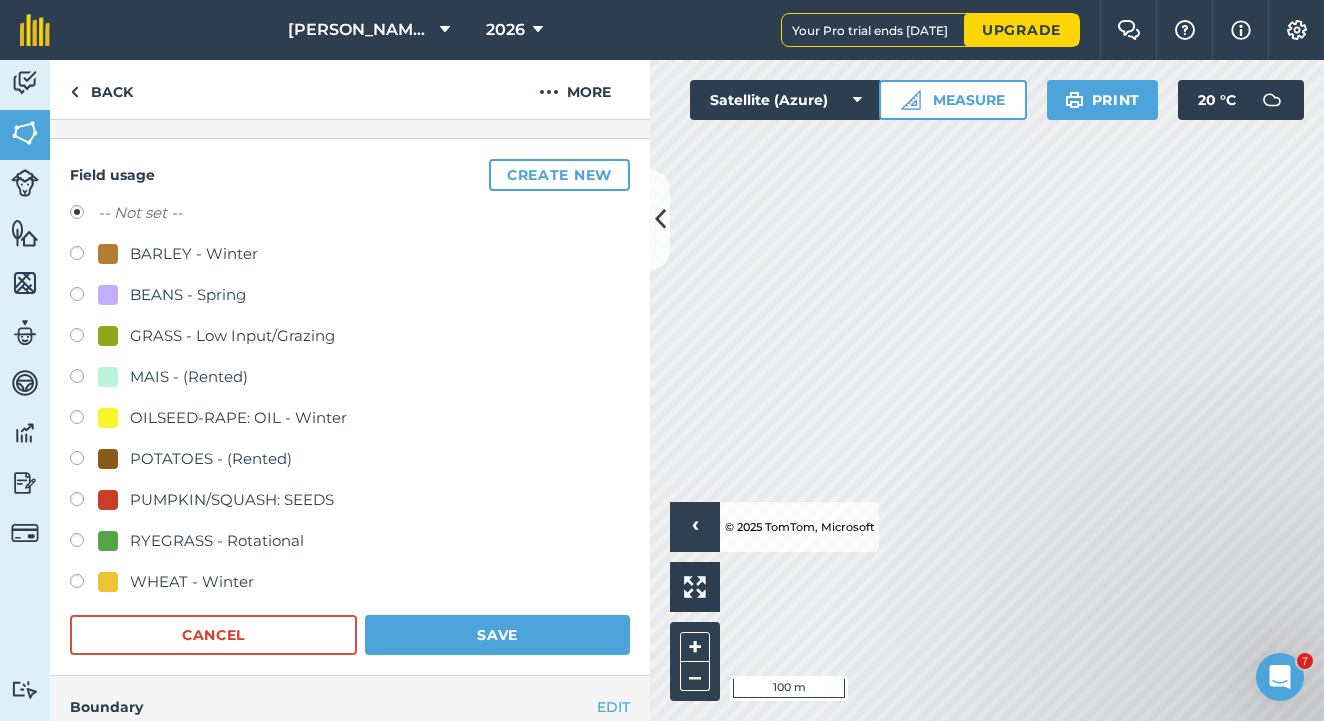 scroll, scrollTop: 147, scrollLeft: 0, axis: vertical 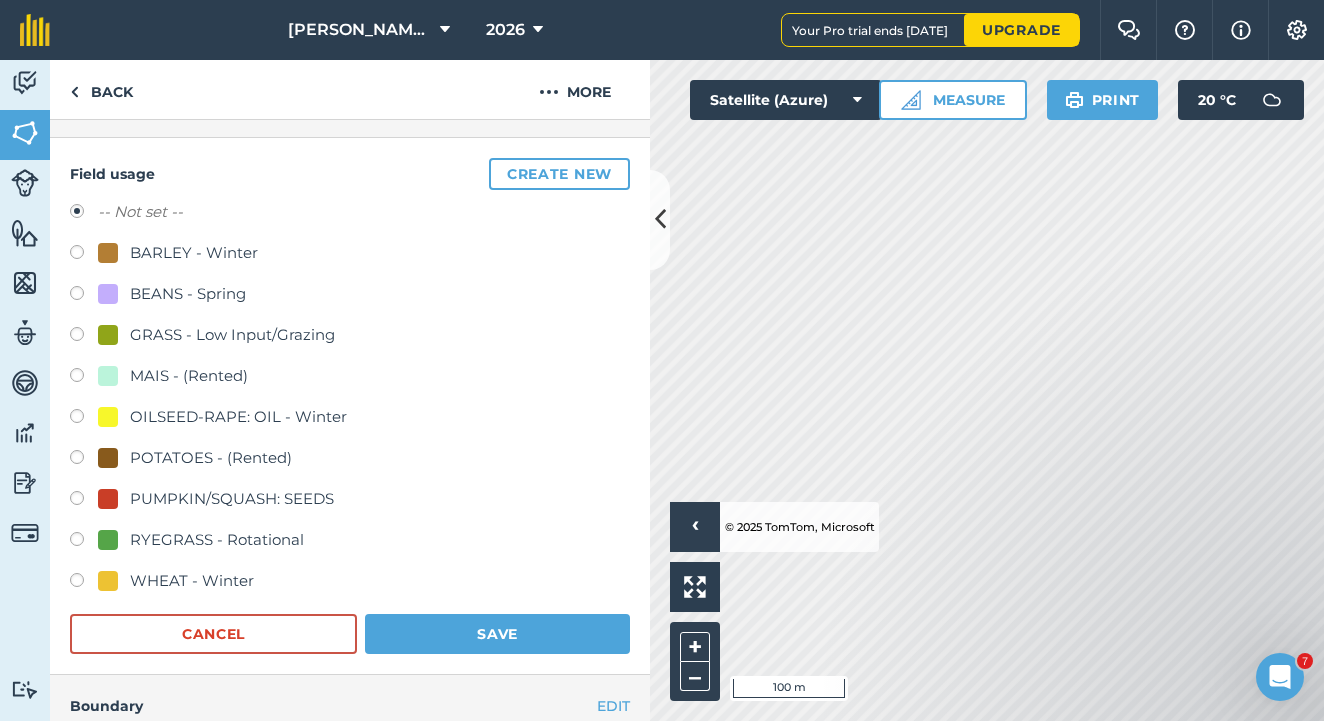 click at bounding box center (84, 542) 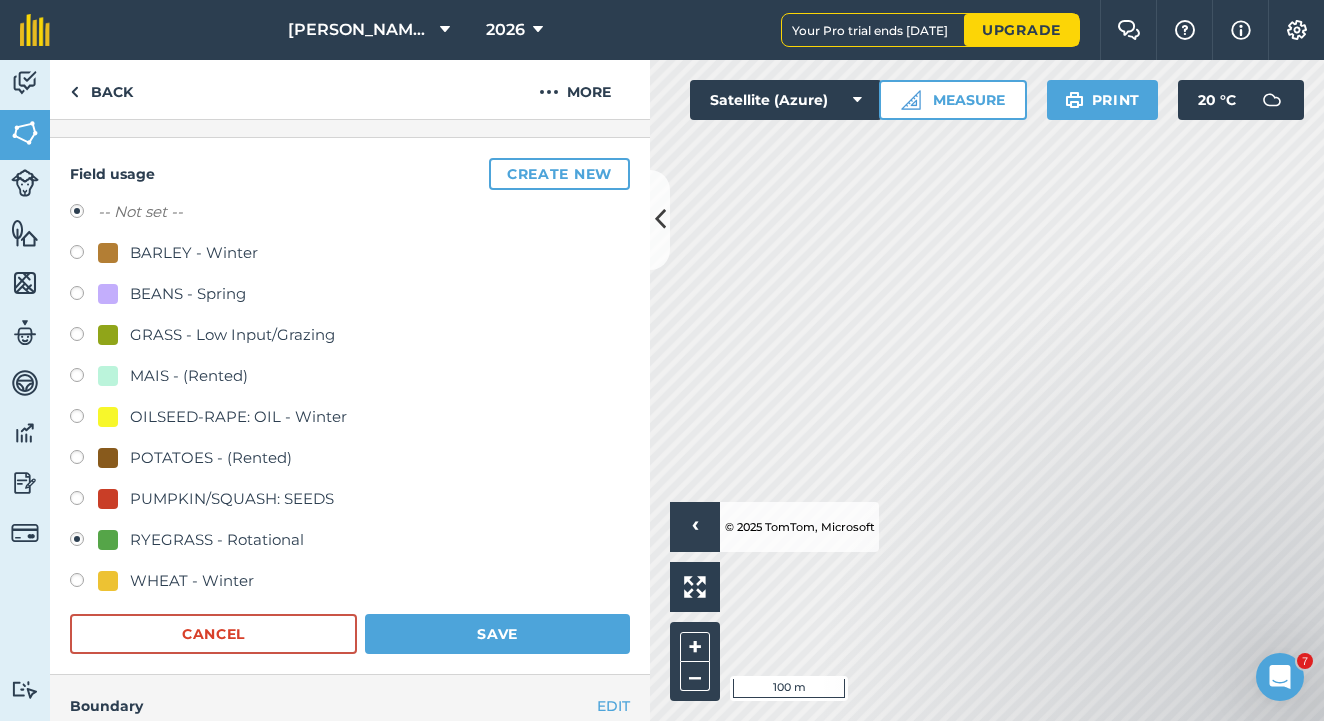 radio on "true" 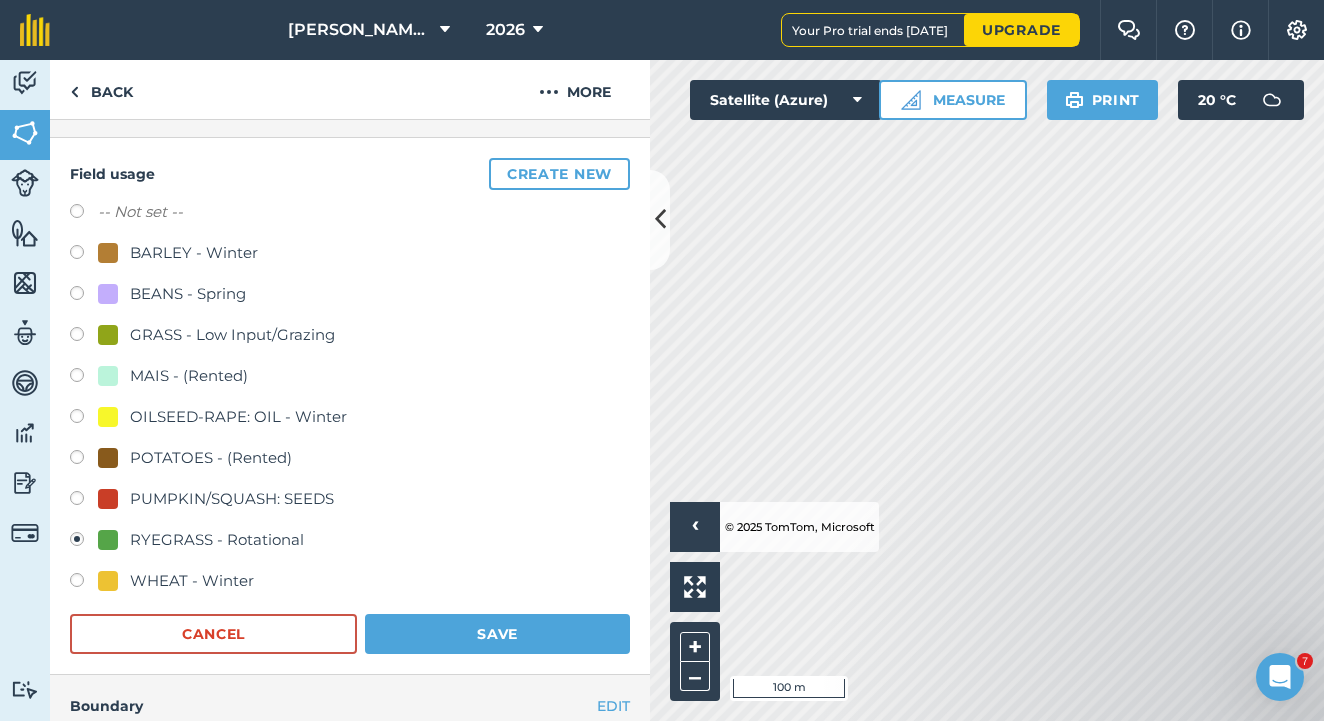 click on "Save" at bounding box center [497, 634] 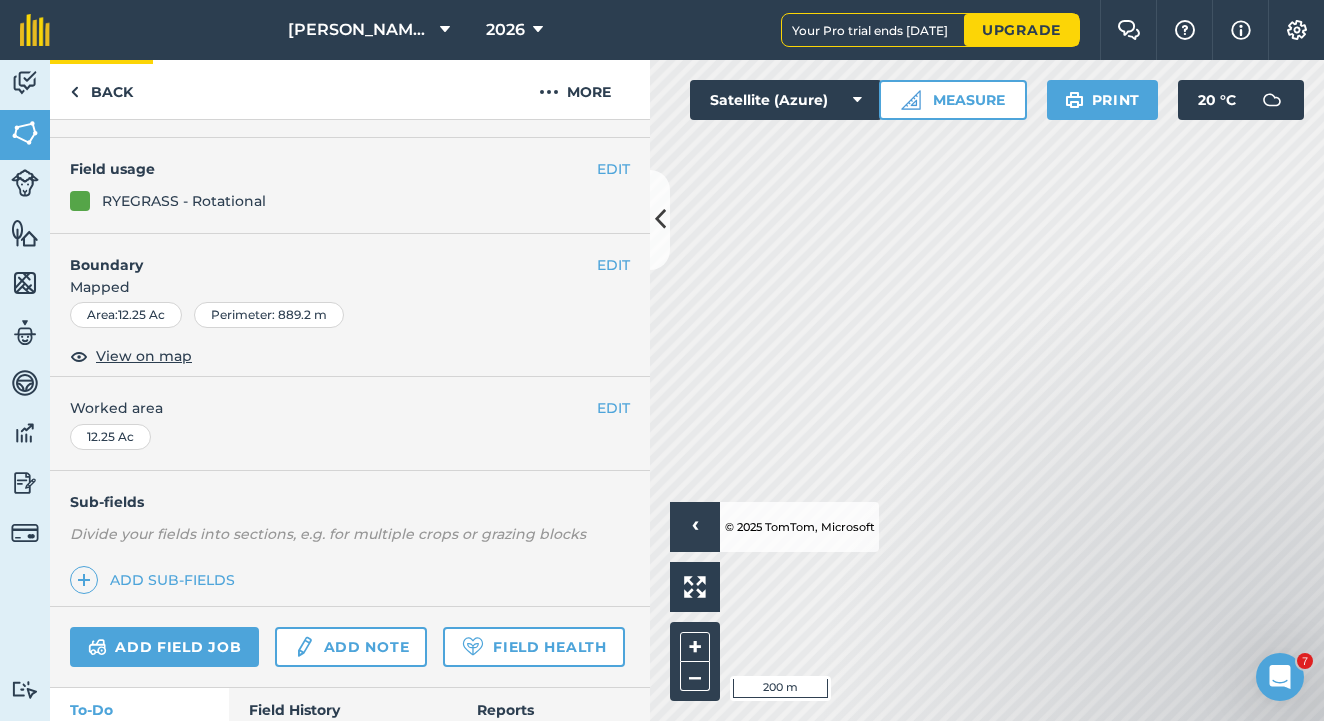 click at bounding box center [74, 92] 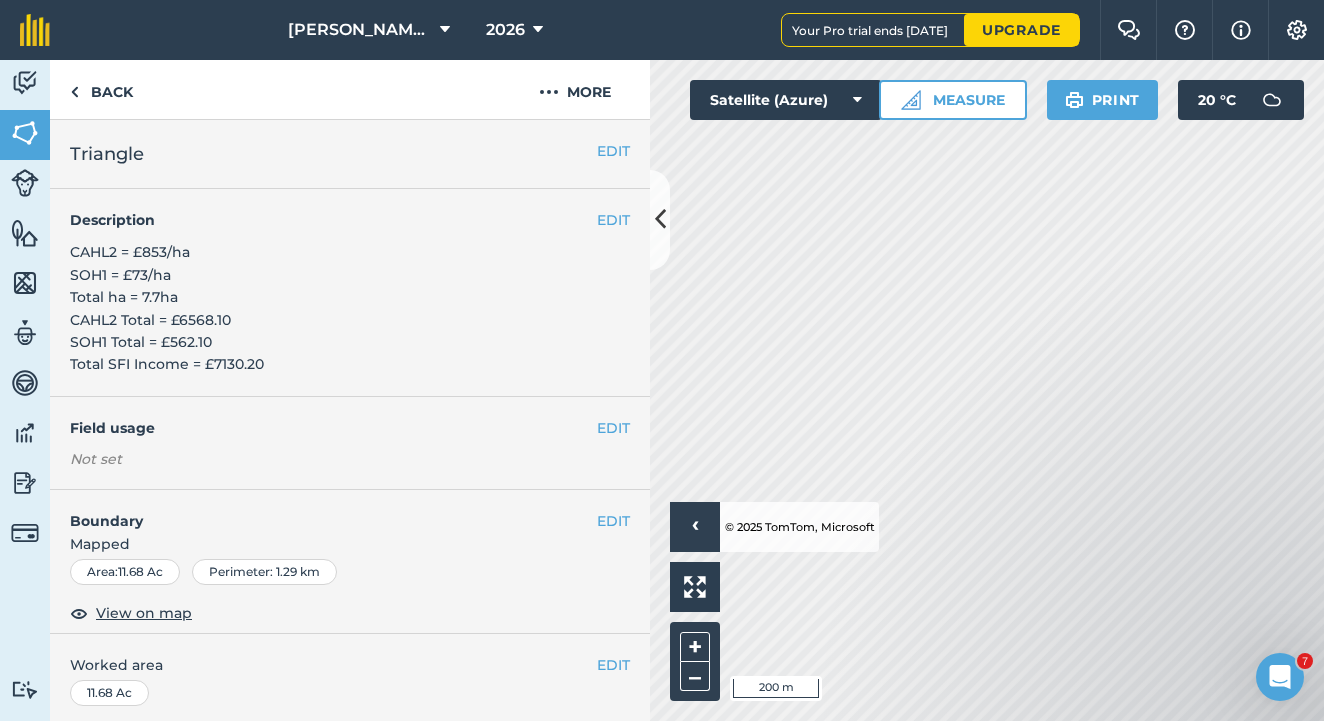 click on "EDIT" at bounding box center [613, 220] 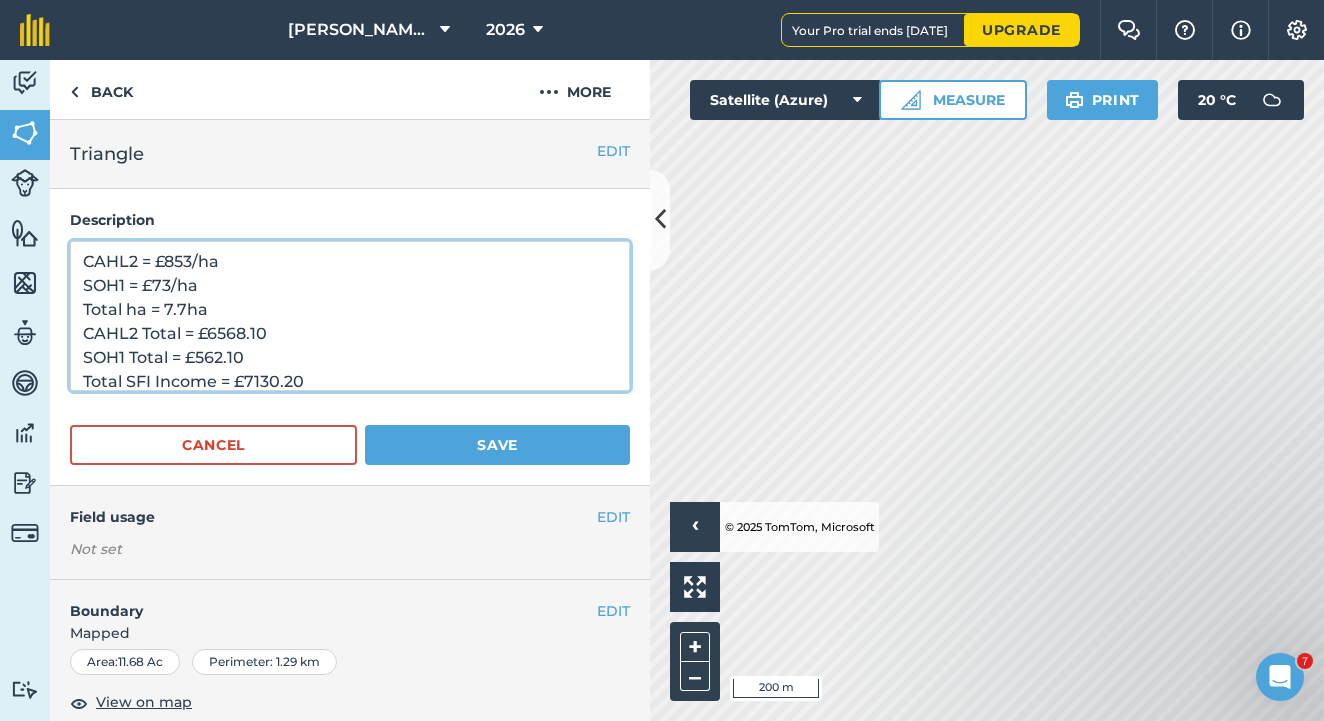 click on "CAHL2 = £853/ha
SOH1 = £73/ha
Total ha = 7.7ha
CAHL2 Total = £6568.10
SOH1 Total = £562.10
Total SFI Income = £7130.20" at bounding box center (350, 316) 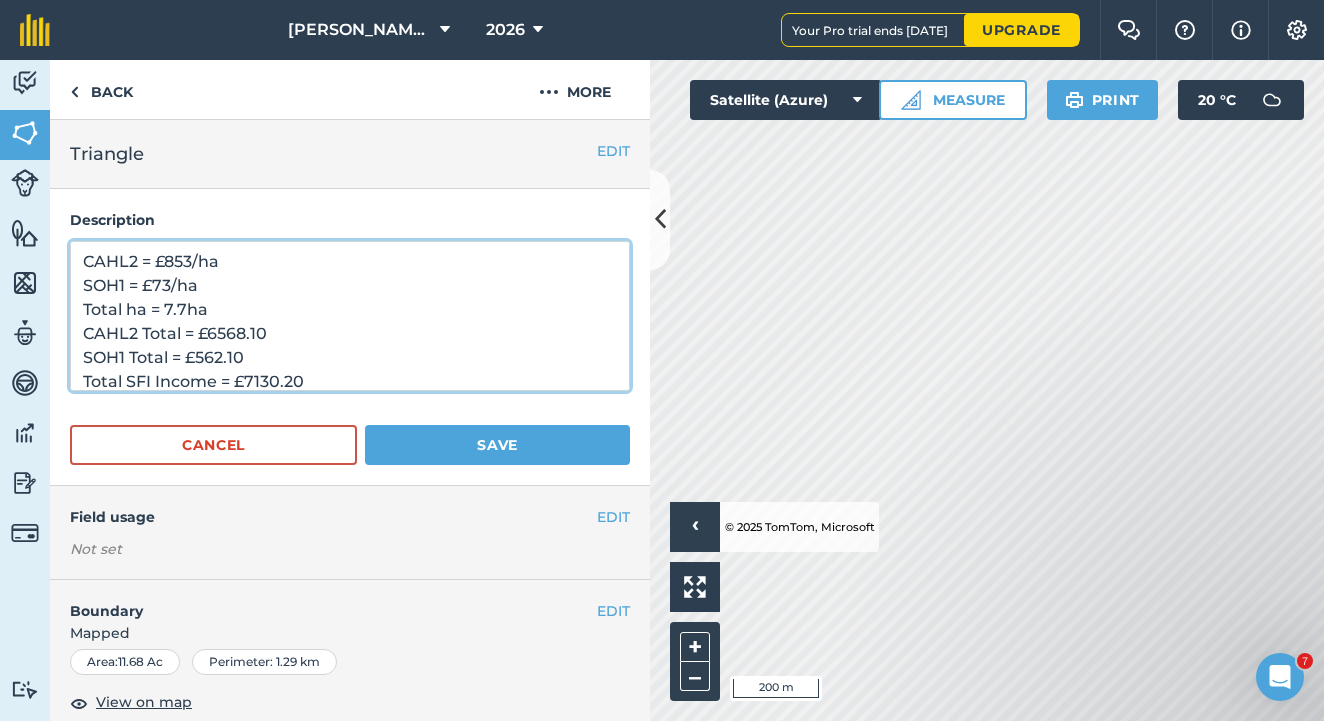 type on "CAHL2 = £853/ha
SOH1 = £73/ha
Total ha Total SFI Income = £7130.20
= 7.7ha
CAHL2 Total = £6568.10
SOH1 Total = £562.10" 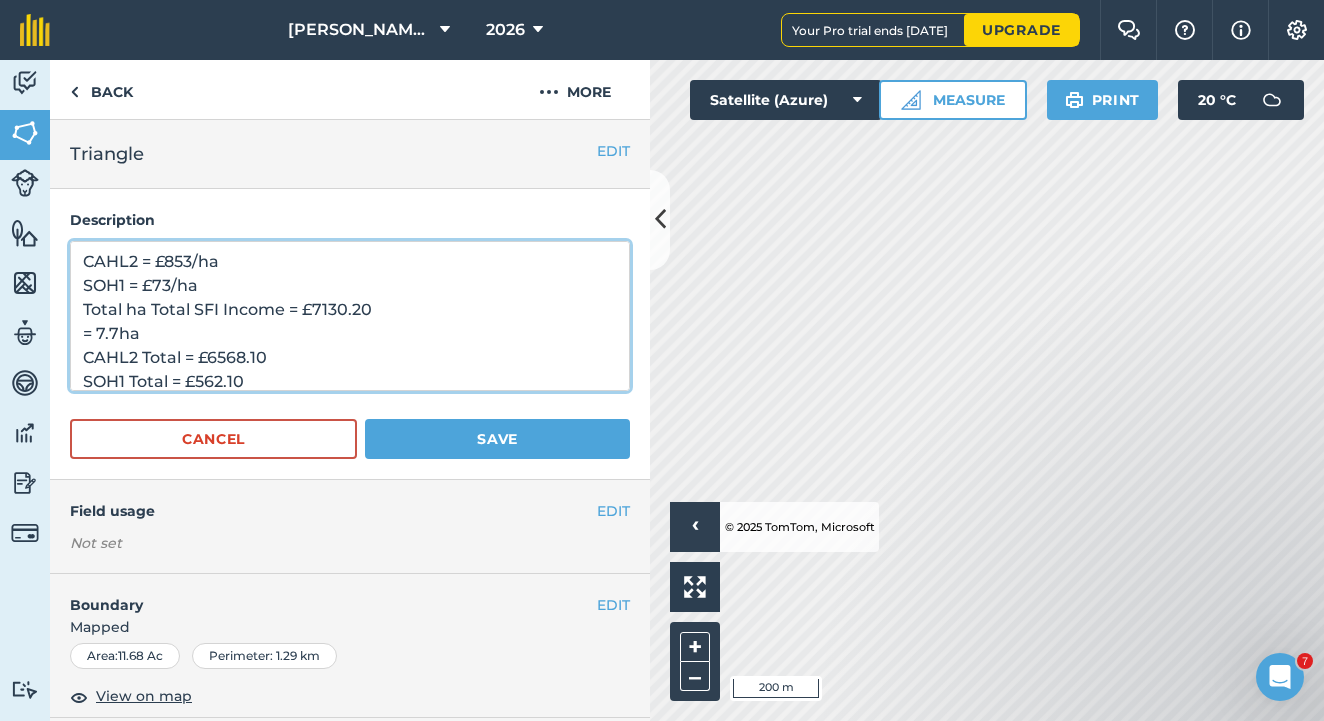 scroll, scrollTop: 12, scrollLeft: 0, axis: vertical 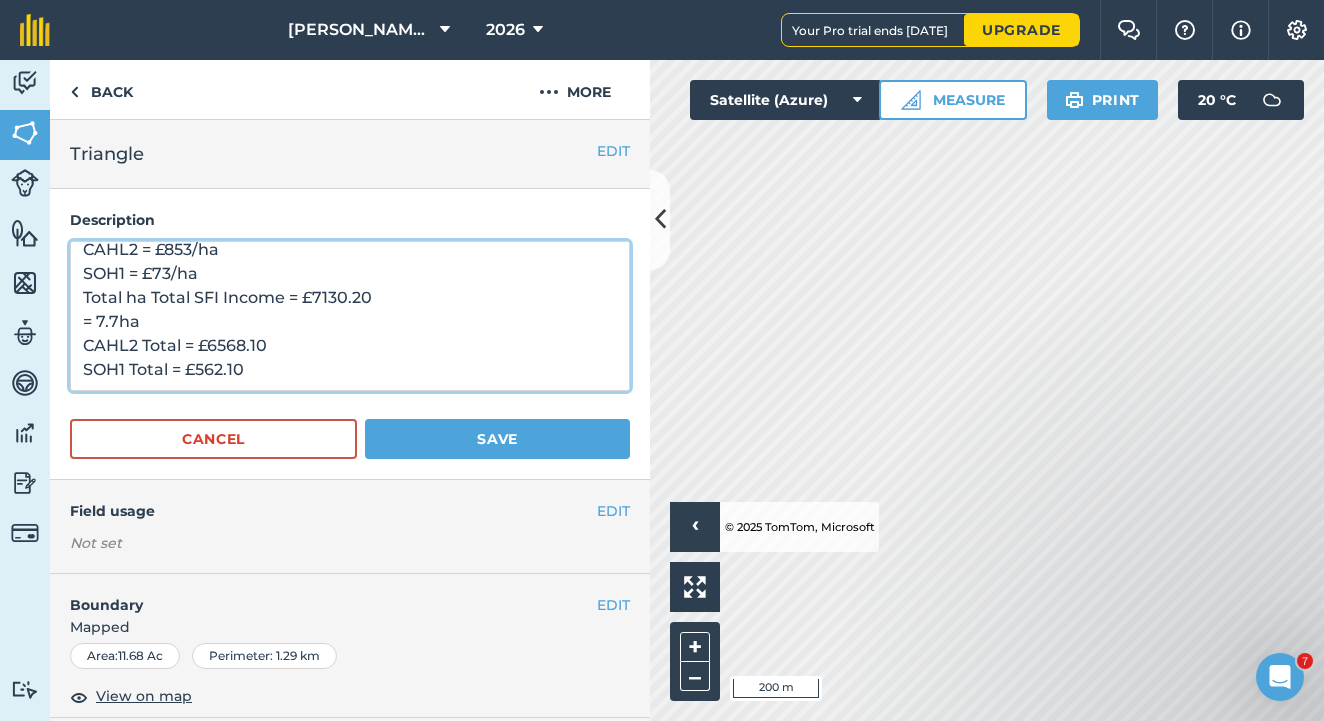 drag, startPoint x: 76, startPoint y: 260, endPoint x: 307, endPoint y: 470, distance: 312.18744 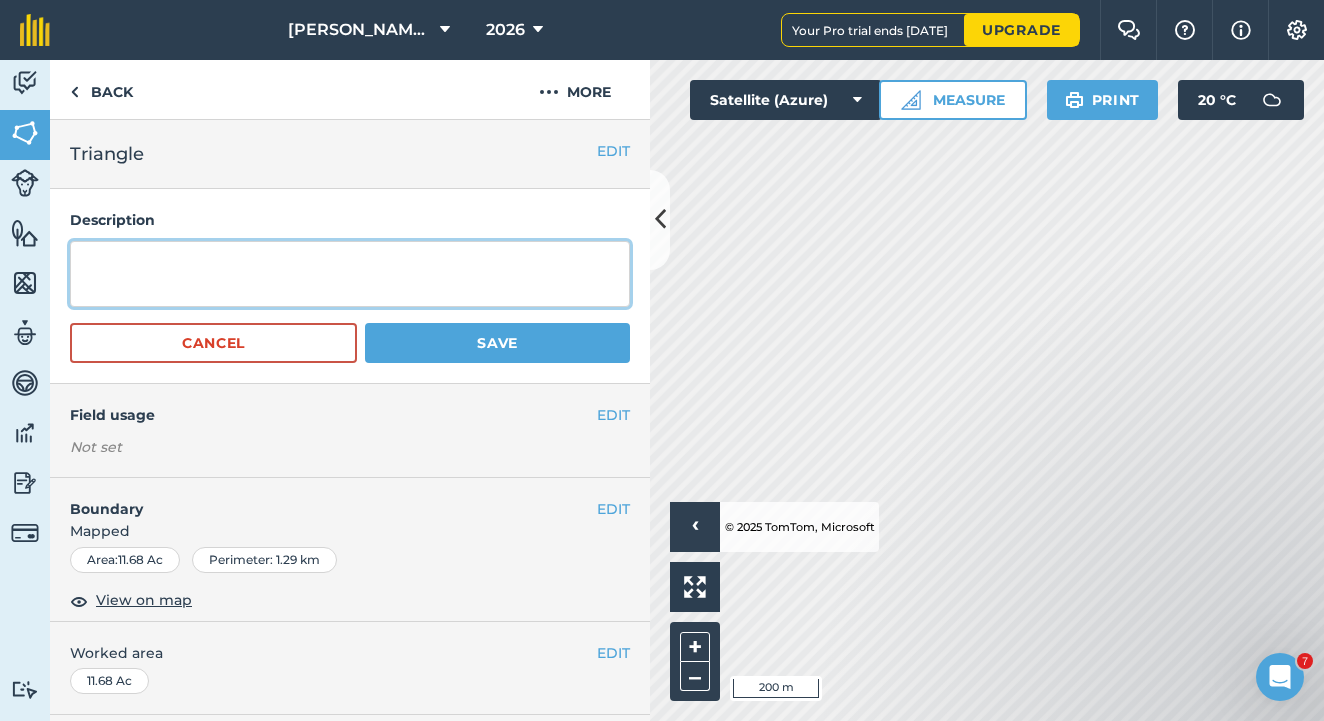 scroll, scrollTop: 0, scrollLeft: 0, axis: both 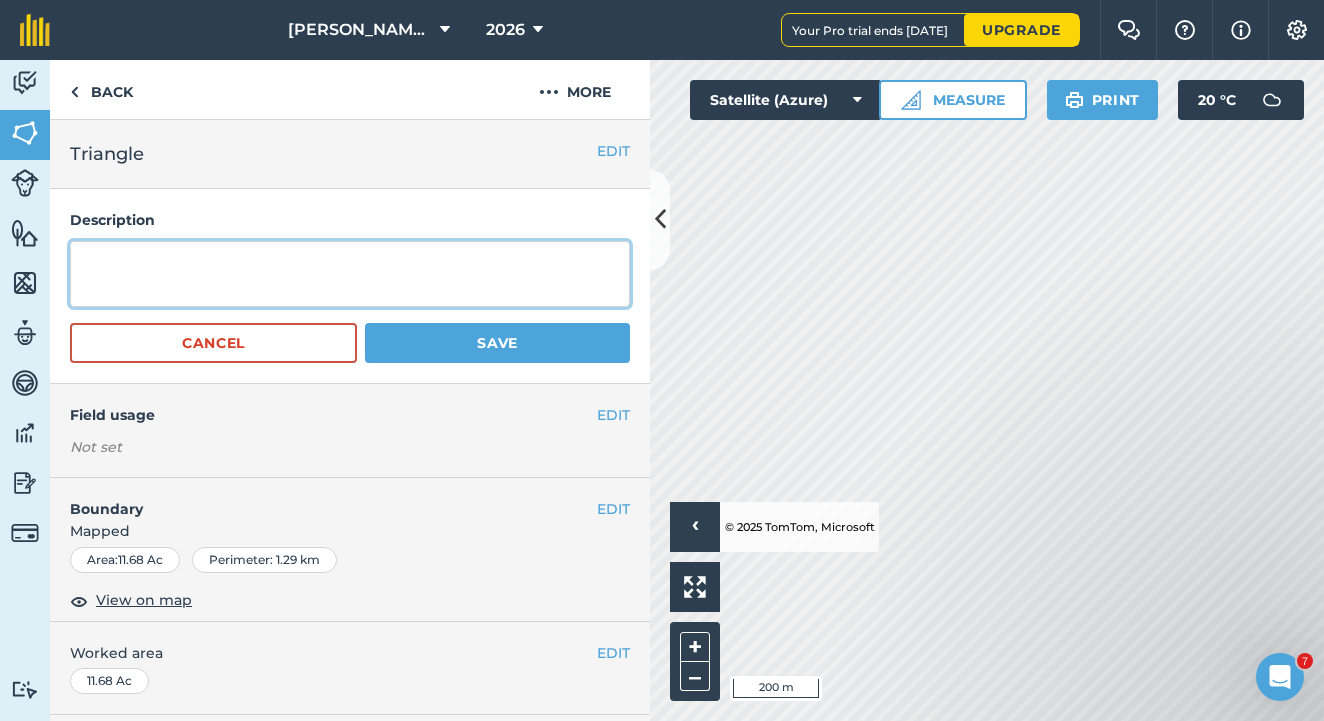 type 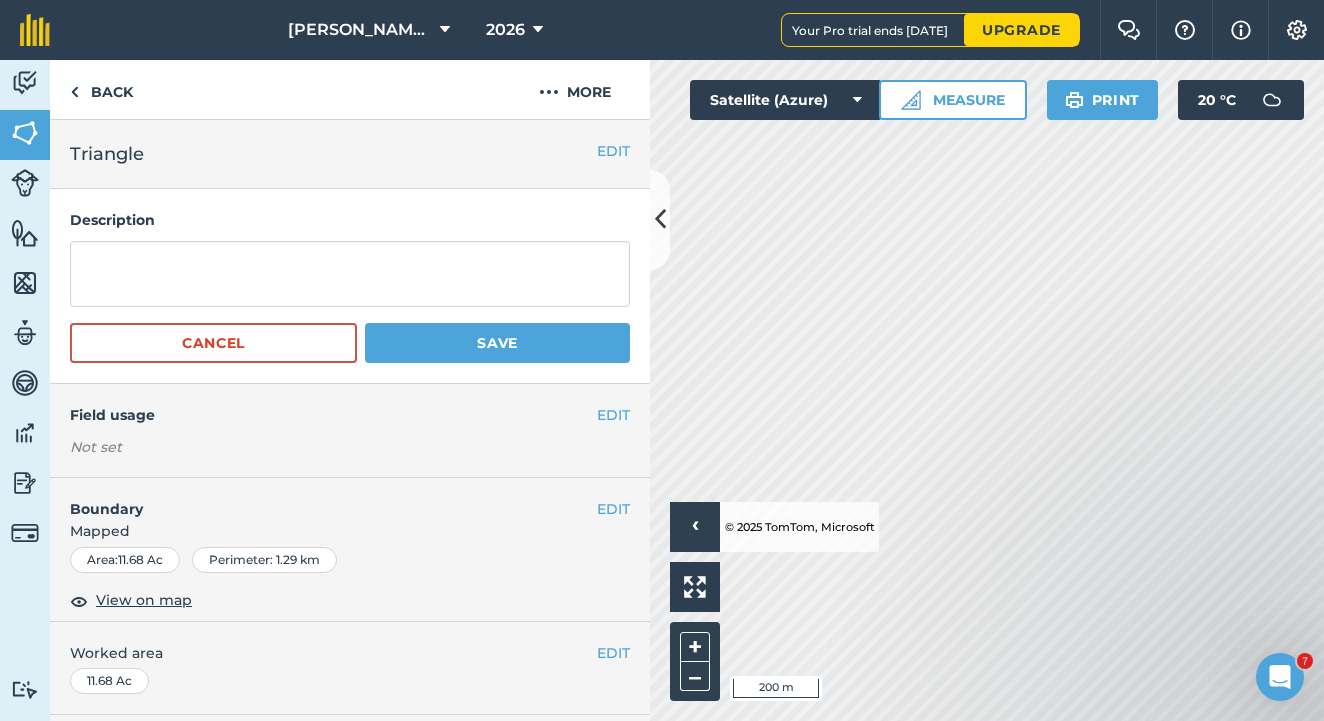 click on "Save" at bounding box center [497, 343] 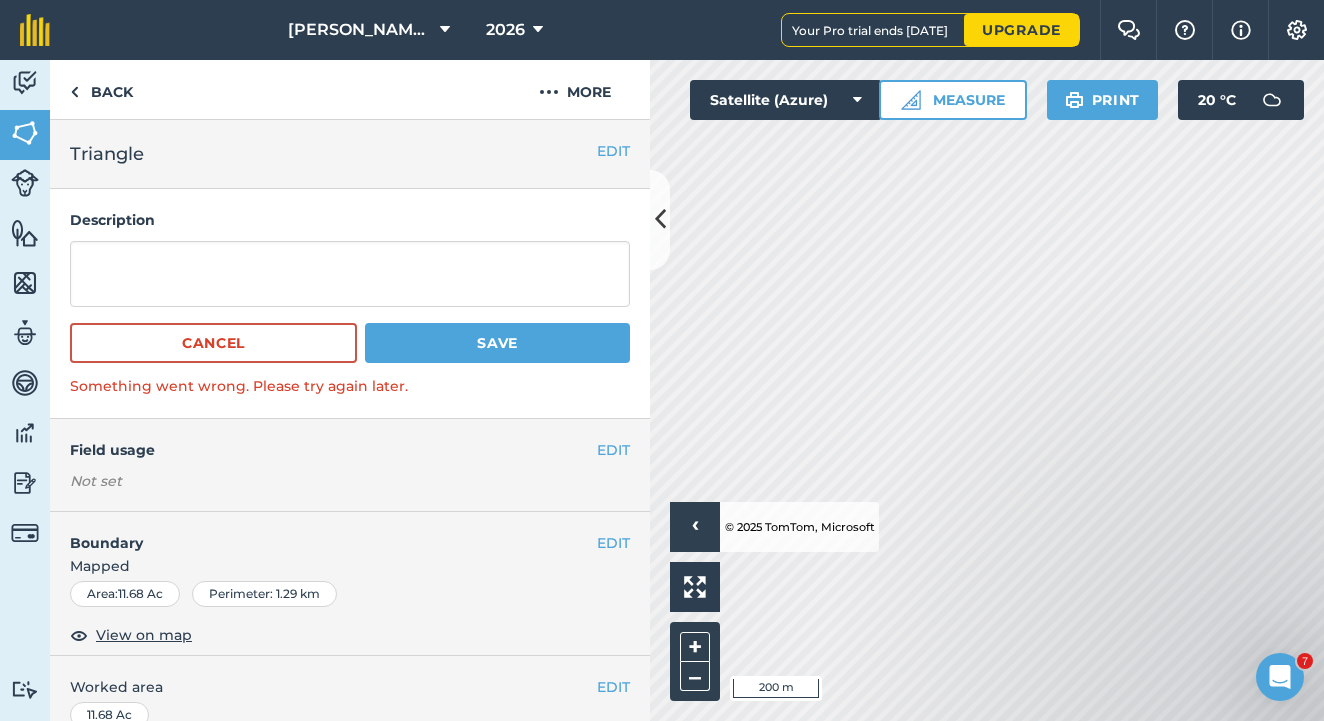 click on "EDIT" at bounding box center [613, 450] 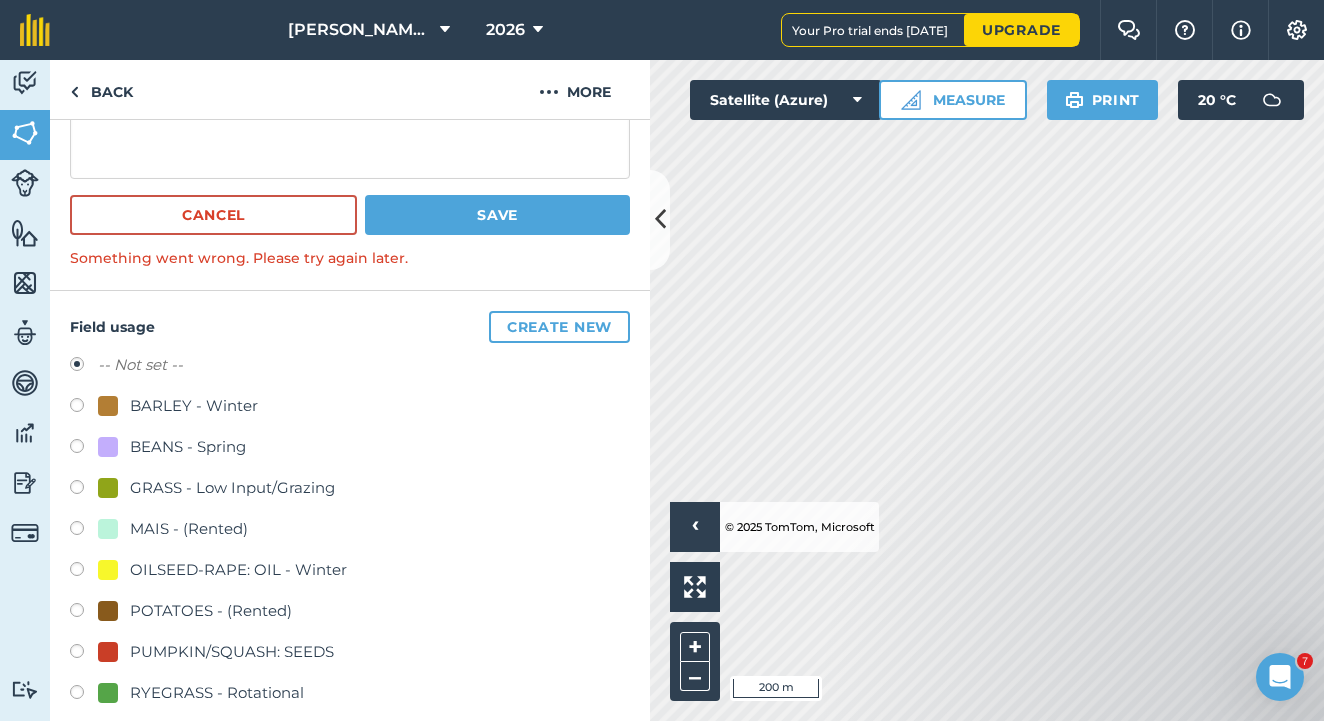 scroll, scrollTop: 135, scrollLeft: 0, axis: vertical 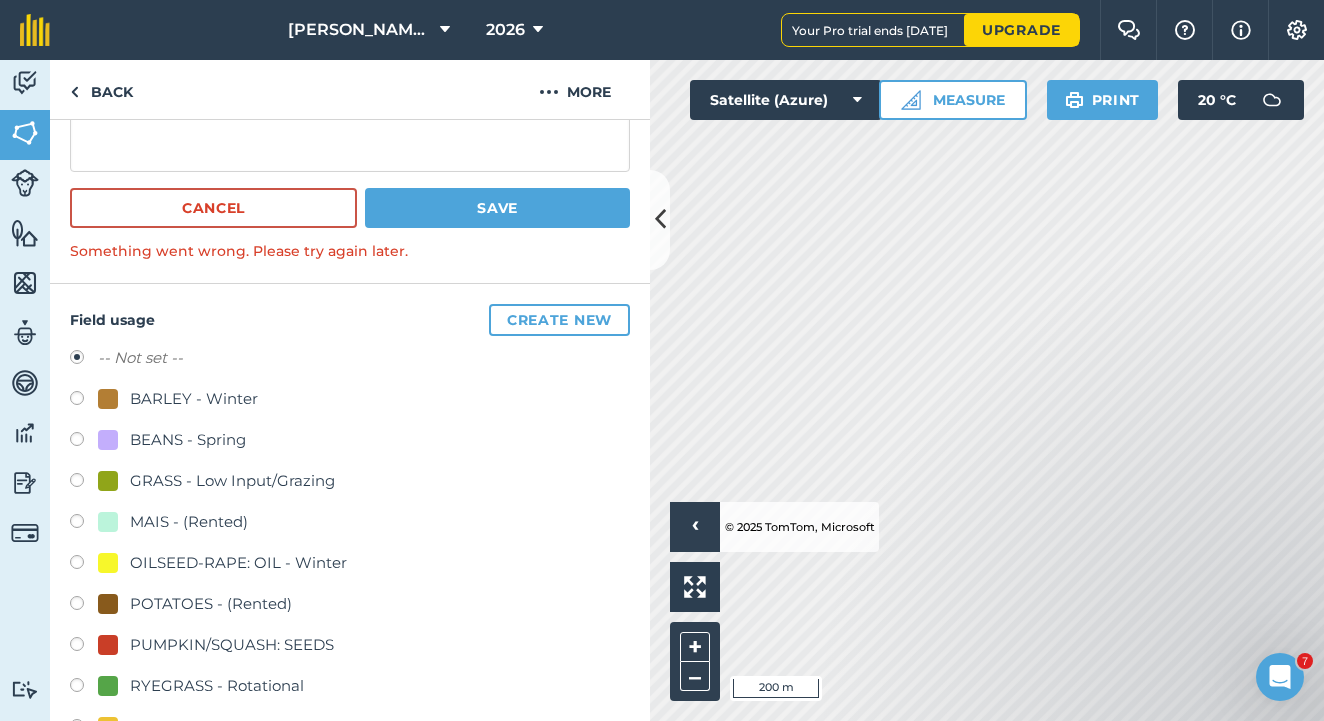 click at bounding box center [84, 688] 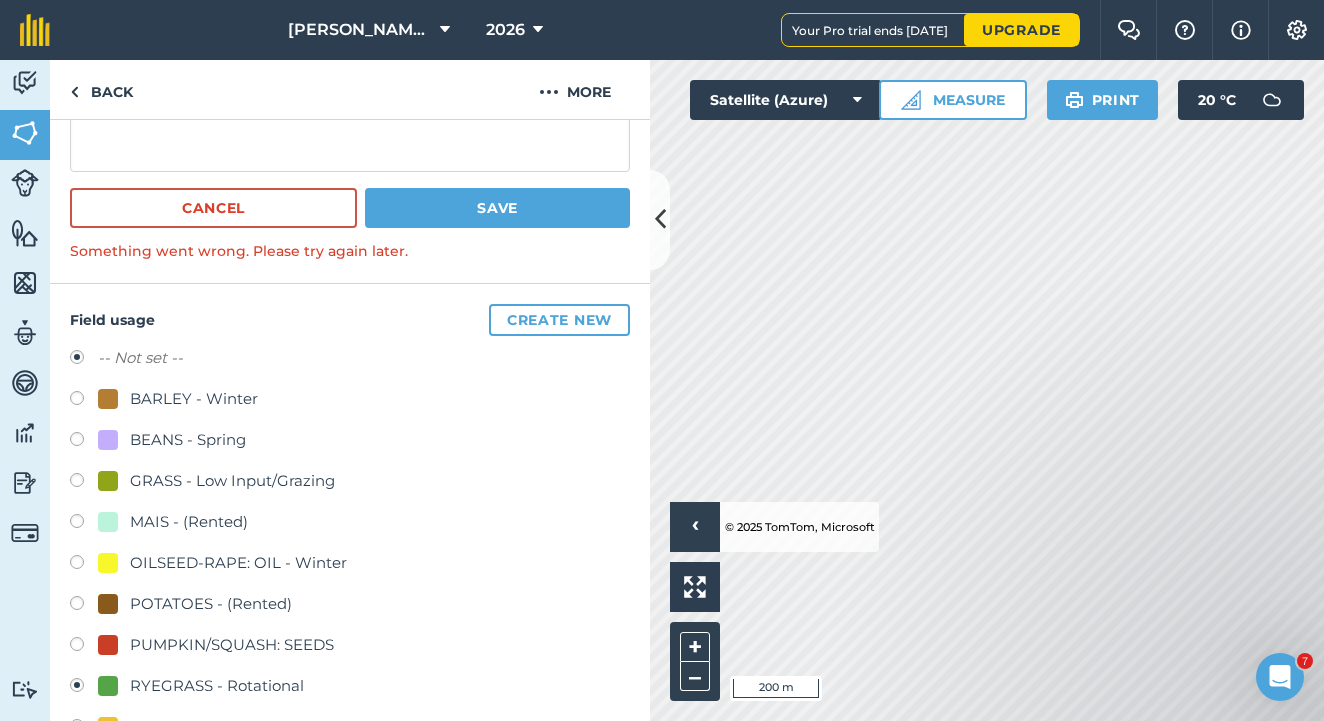 radio on "false" 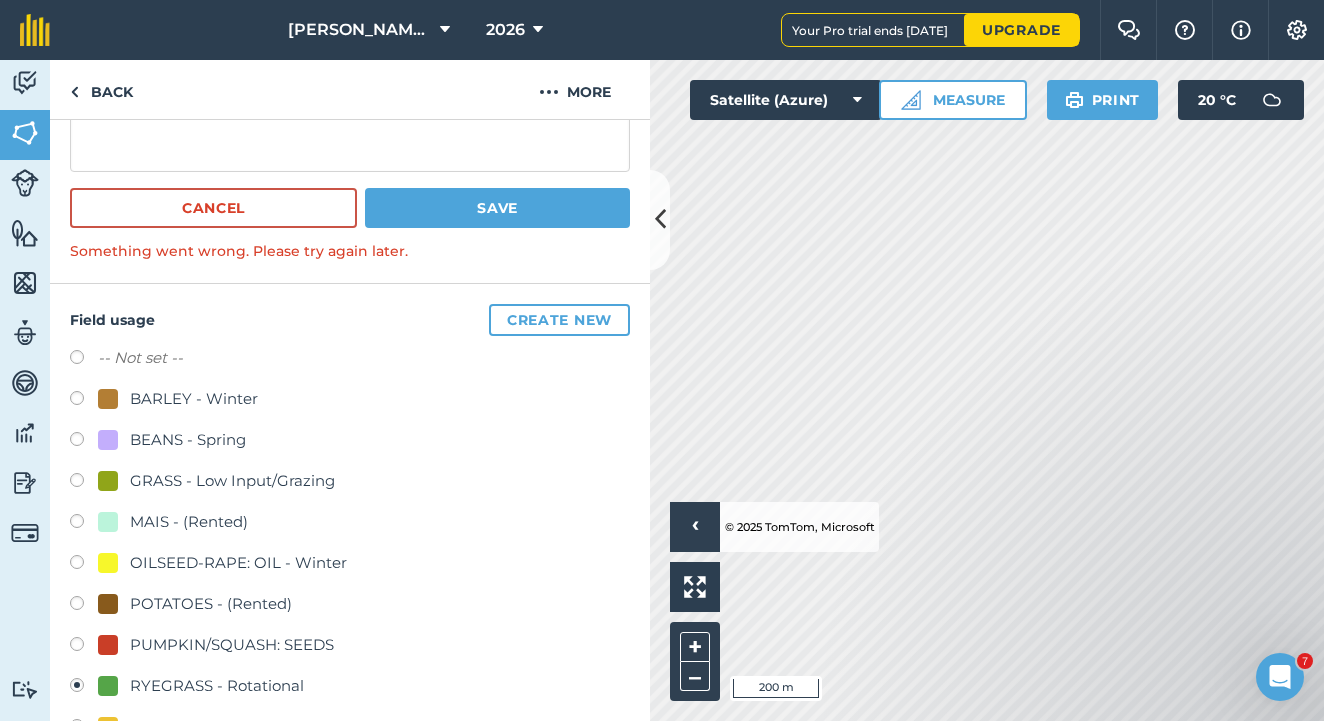 click on "Save" at bounding box center [497, 208] 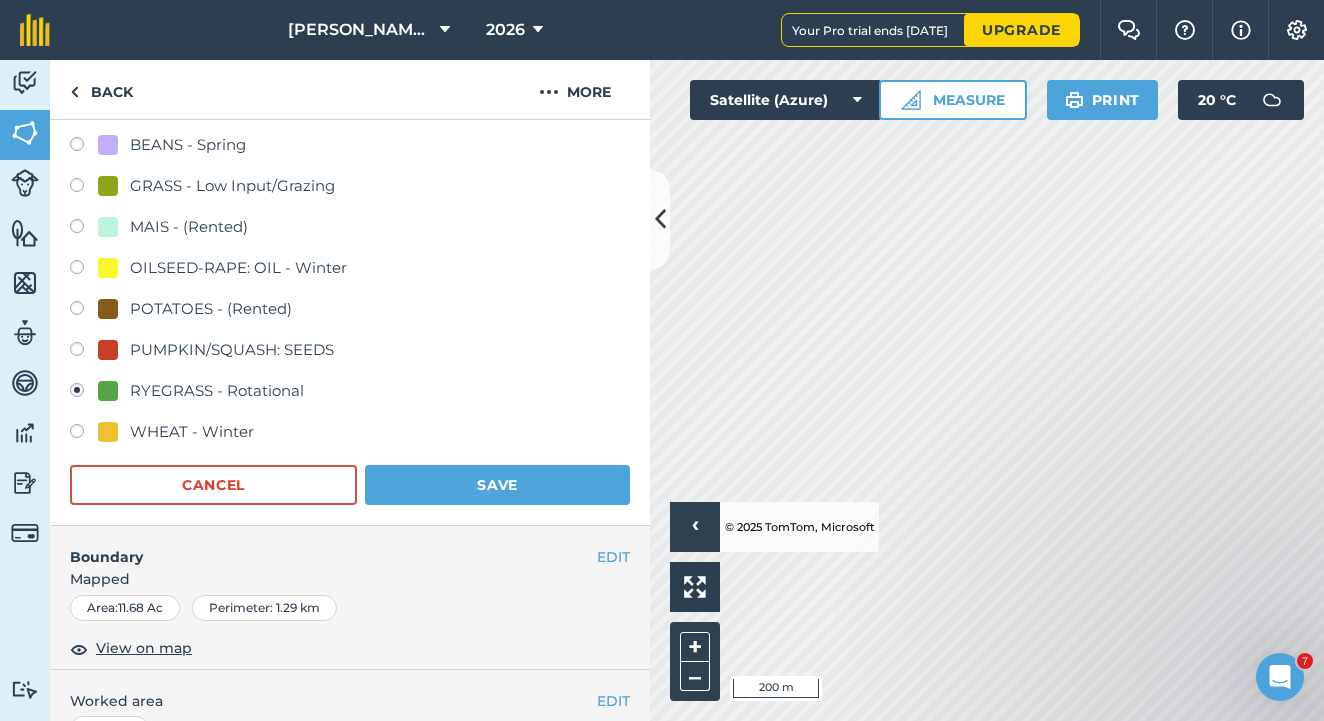 scroll, scrollTop: 587, scrollLeft: 0, axis: vertical 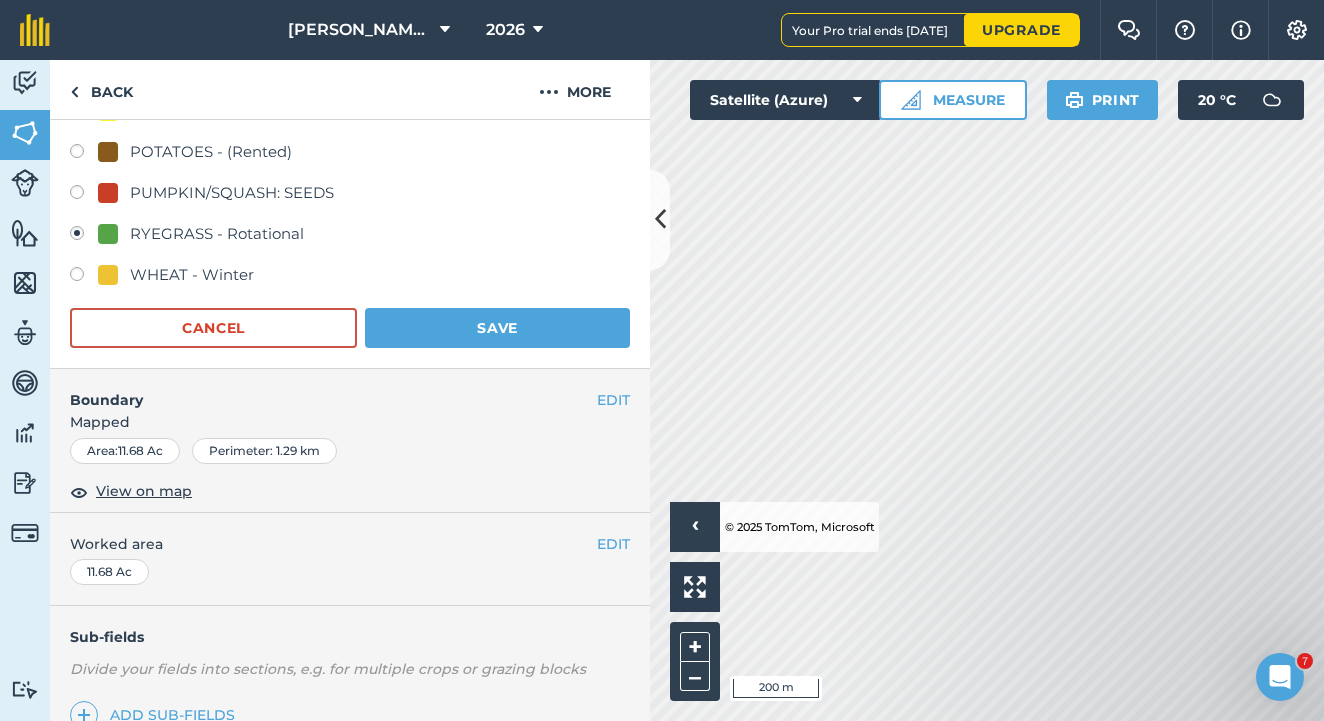 click on "Save" at bounding box center (497, 328) 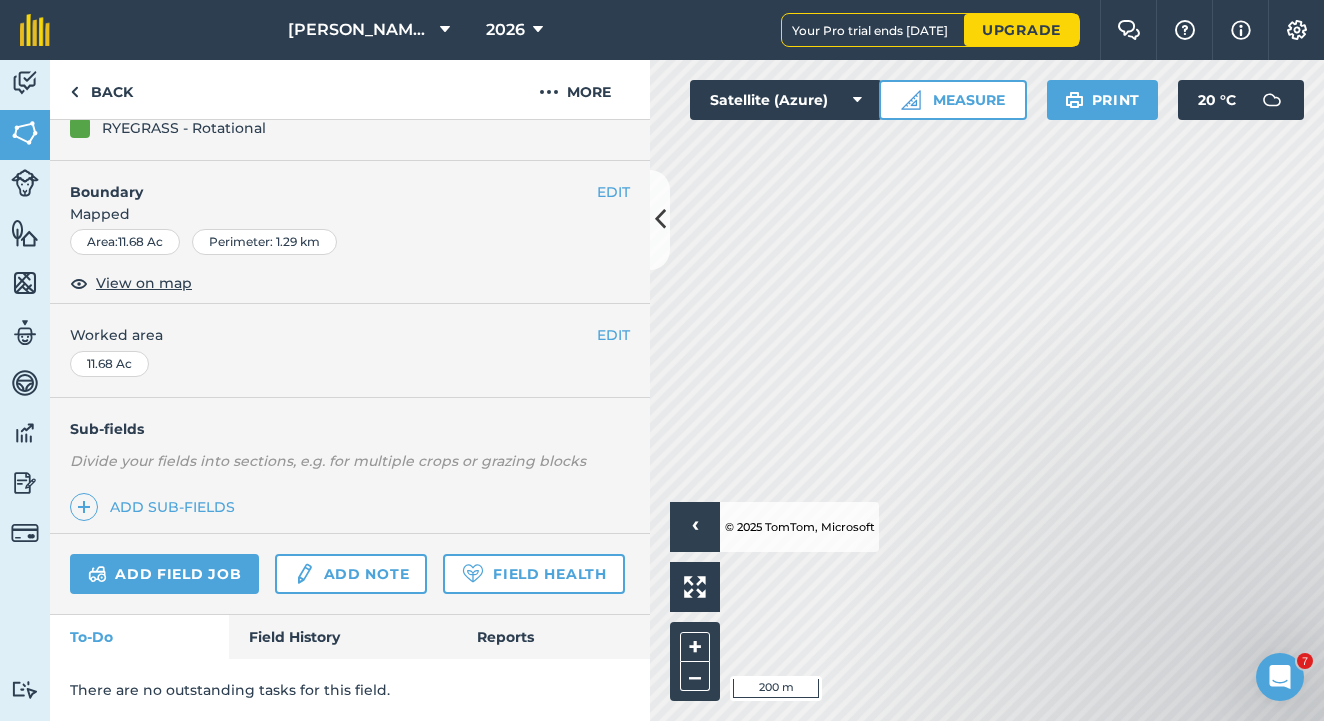 scroll, scrollTop: 406, scrollLeft: 0, axis: vertical 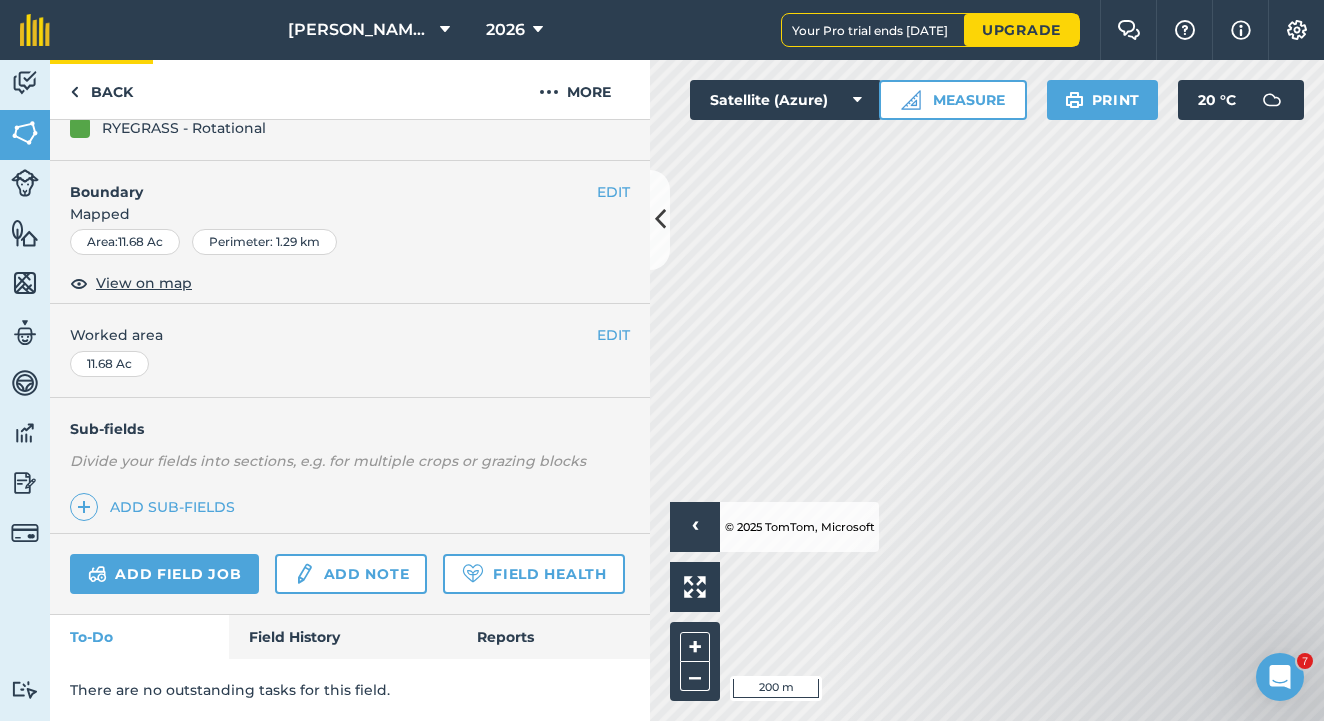 click on "Back" at bounding box center [101, 89] 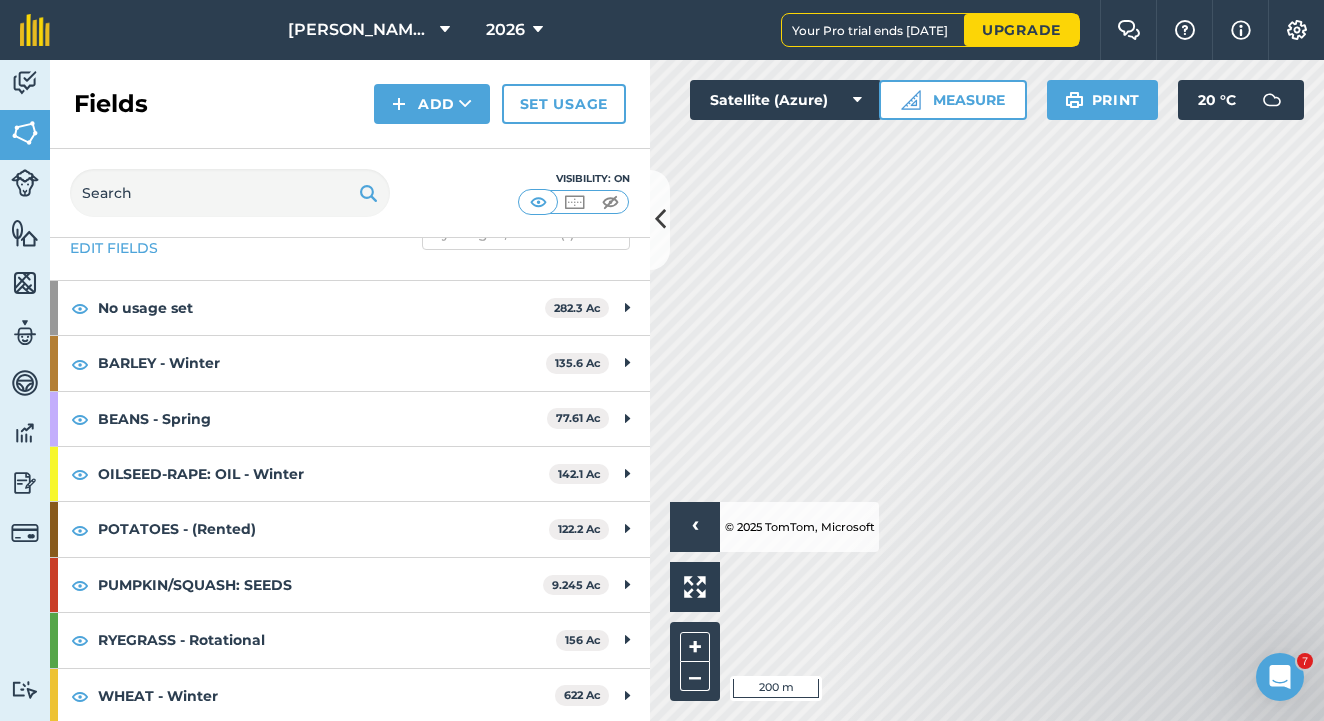 scroll, scrollTop: 49, scrollLeft: 0, axis: vertical 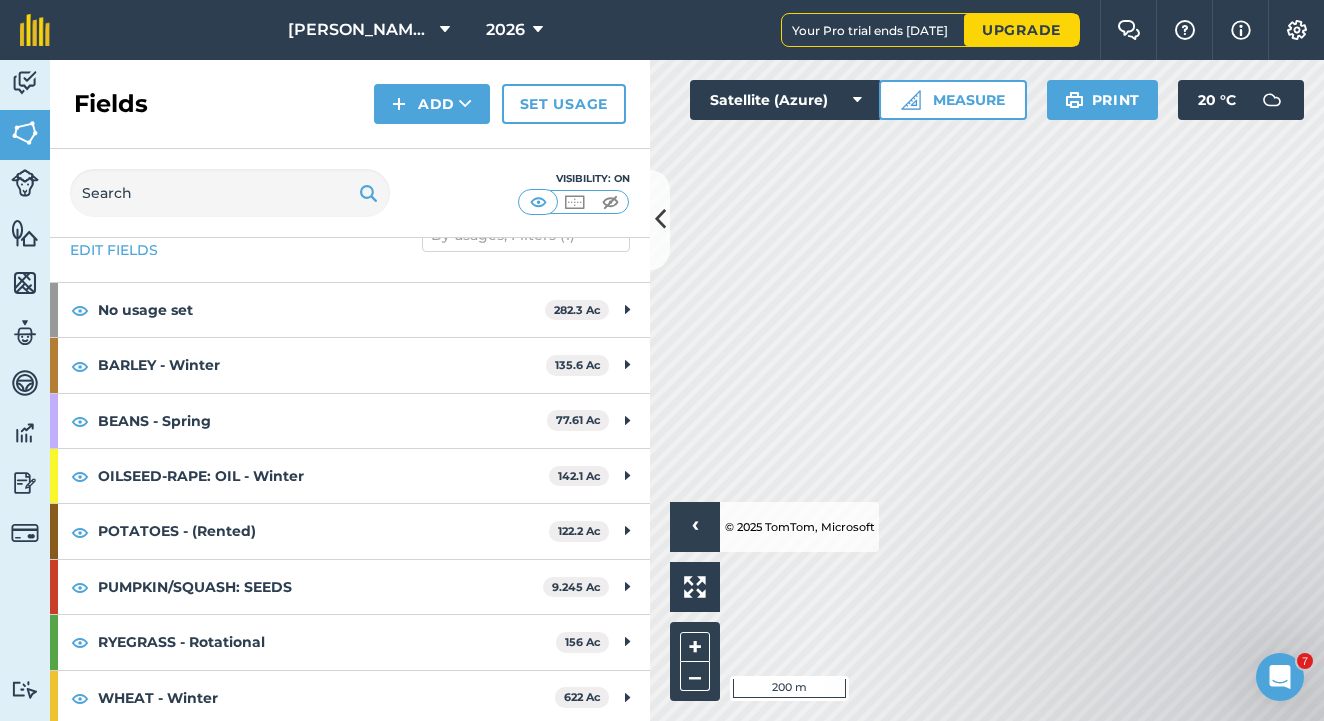 click on "Add" at bounding box center (432, 104) 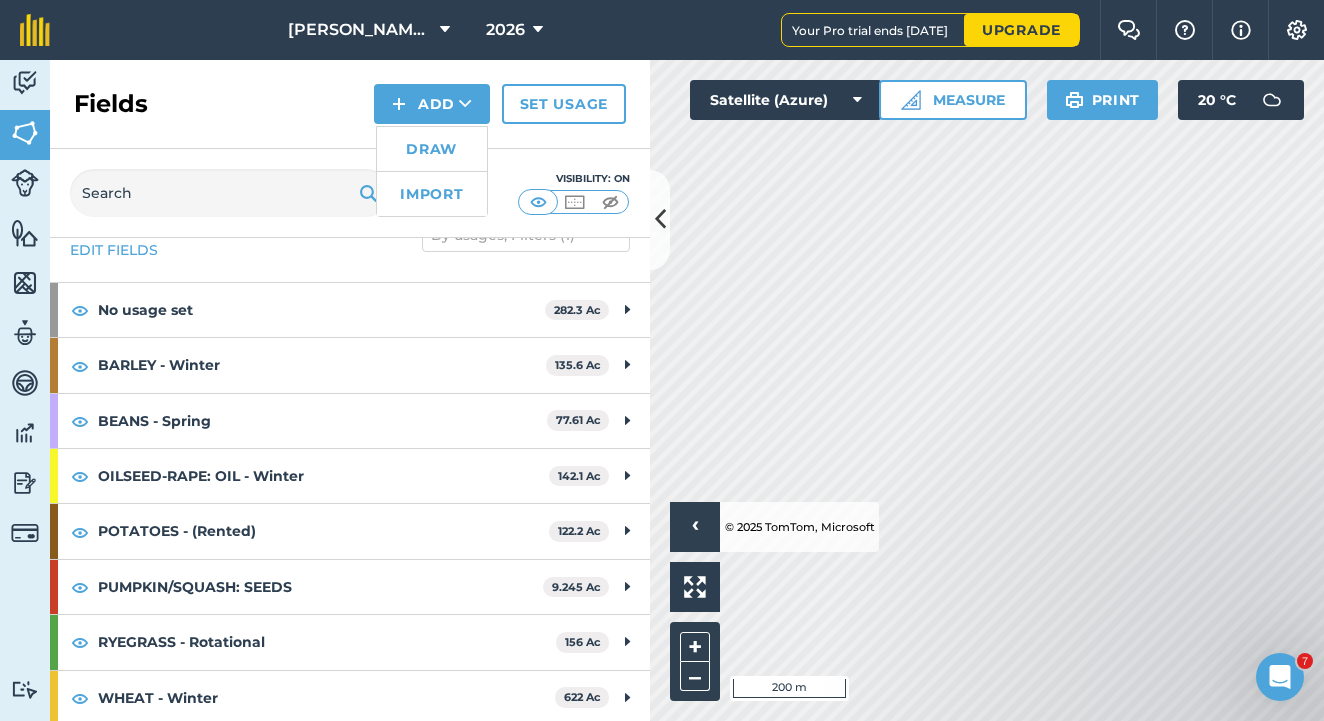 click on "Draw" at bounding box center [432, 149] 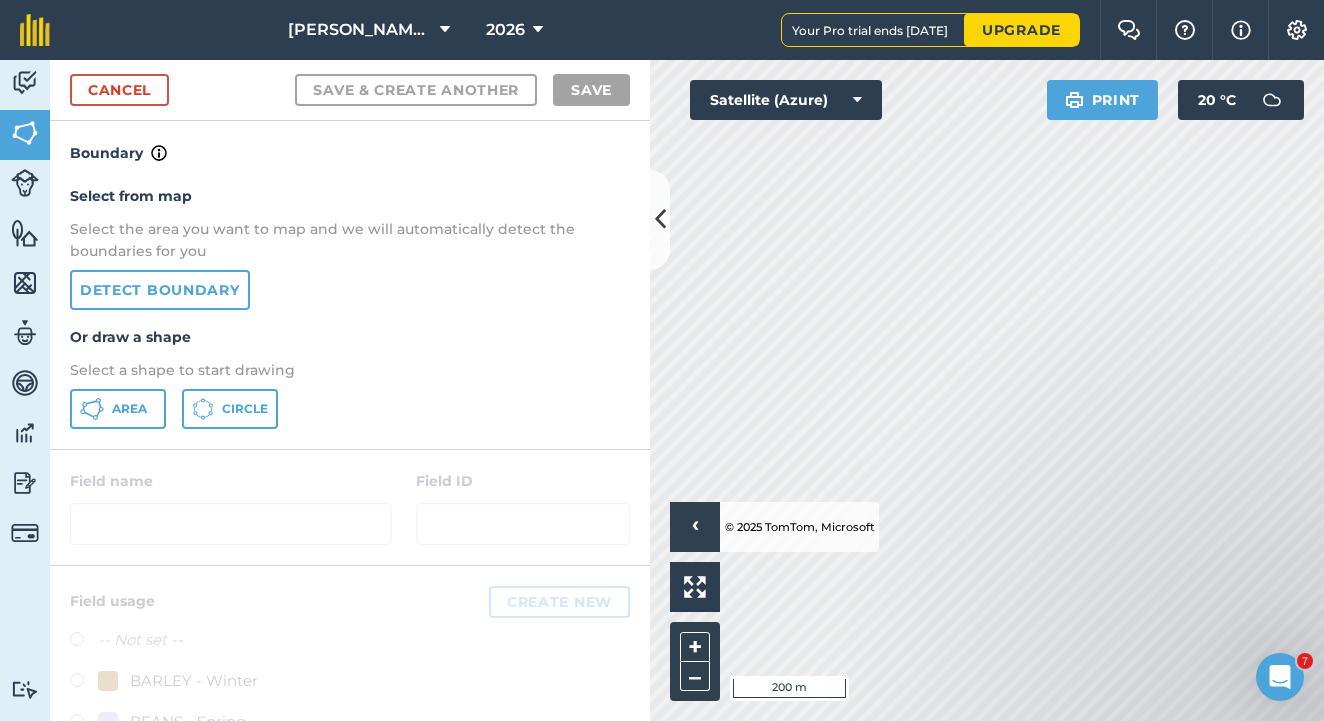 click 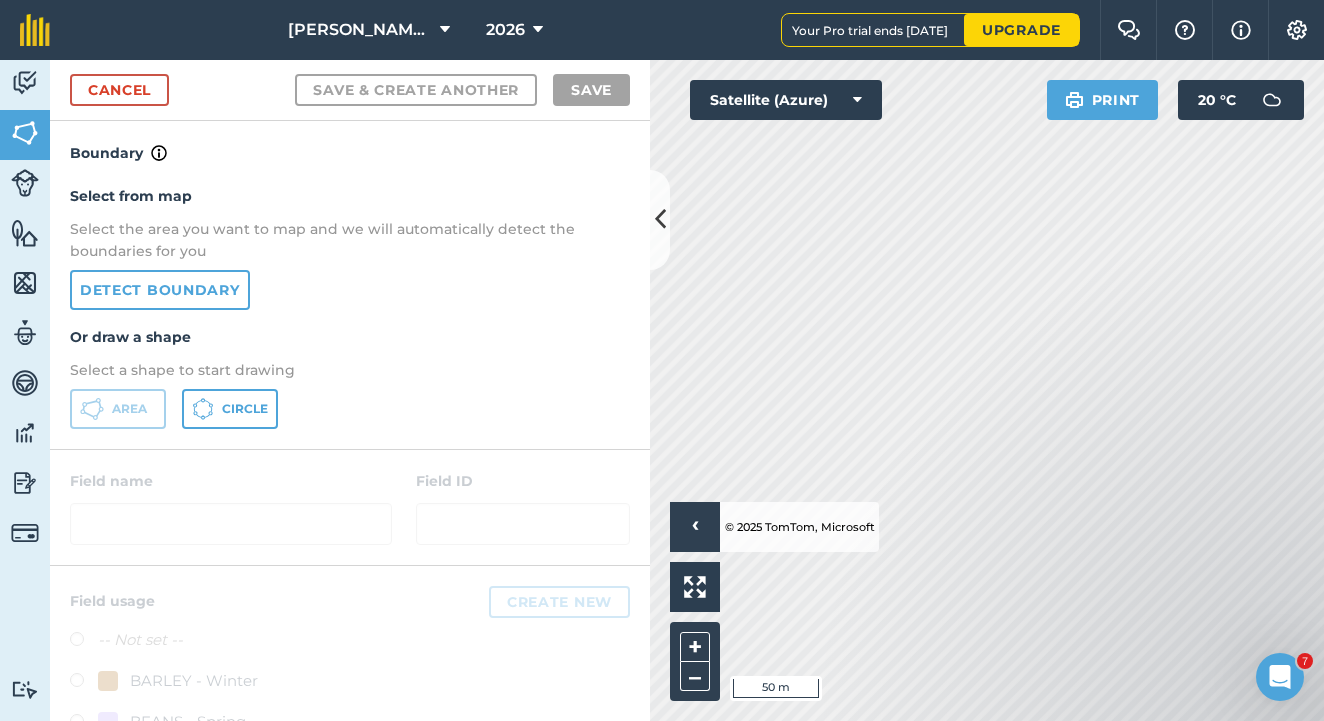 click on "[PERSON_NAME] Farm Partnership  2026 Your Pro trial ends [DATE] Upgrade Farm Chat Help Info Settings Map printing is not available on our free plan Please upgrade to our Essentials, Plus or Pro plan to access this feature. Activity Fields Livestock Features Maps Team Vehicles Data Reporting Billing Tutorials Tutorials Cancel Save & Create Another Save Boundary   Select from map Select the area you want to map and we will automatically detect the boundaries for you Detect boundary Or draw a shape Select a shape to start drawing Area Circle Field name Field ID Field usage   Create new -- Not set -- BARLEY - Winter  BEANS - Spring  GRASS - Low Input/Grazing  MAIS - (Rented) OILSEED-RAPE: OIL - Winter POTATOES - (Rented) PUMPKIN/SQUASH: SEEDS RYEGRASS - Rotational WHEAT - Winter Click to start drawing › © 2025 TomTom, Microsoft 50 m + – Satellite (Azure) Print 20   ° C
7" at bounding box center (662, 360) 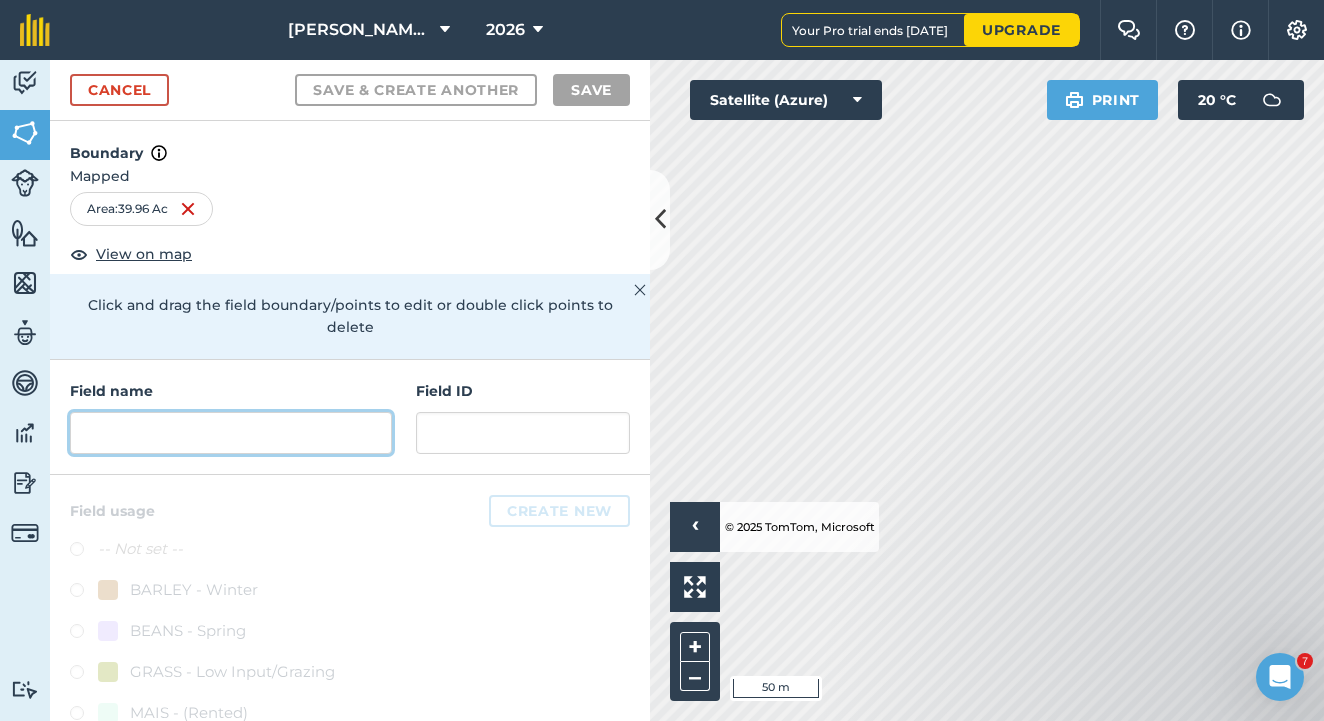 click at bounding box center [231, 433] 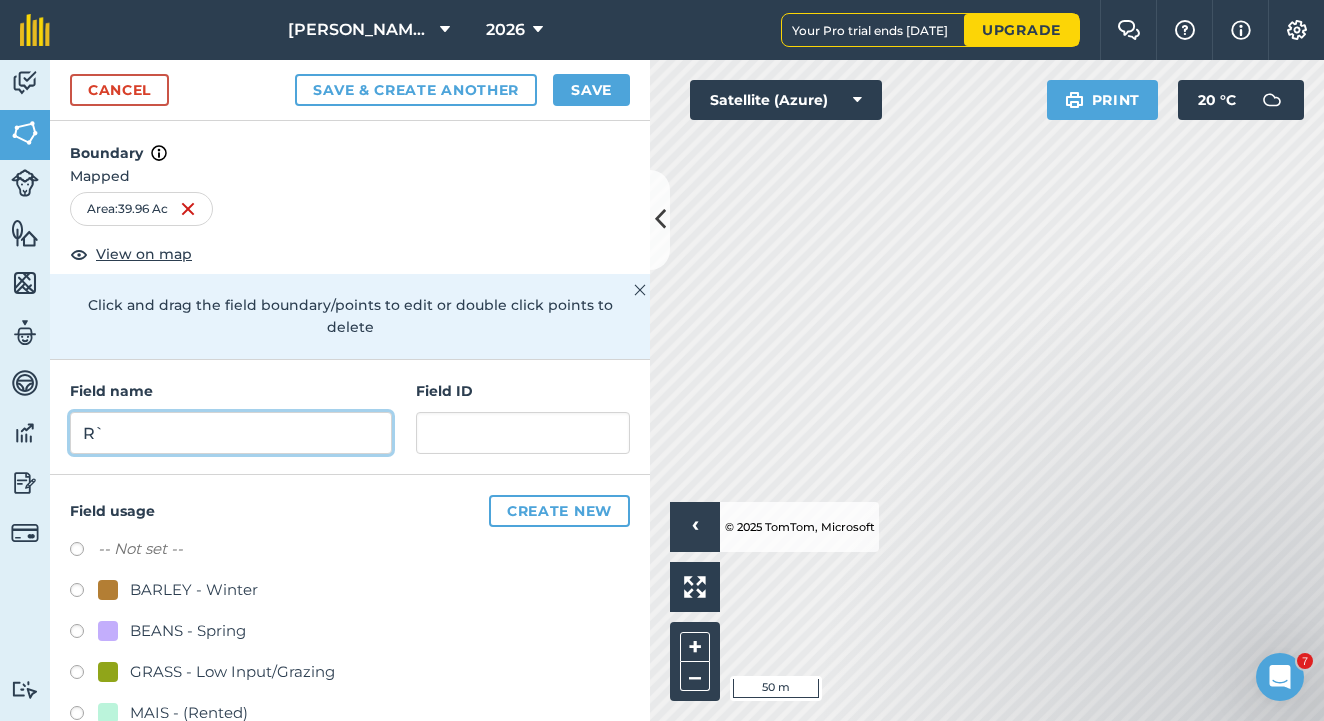 type on "R" 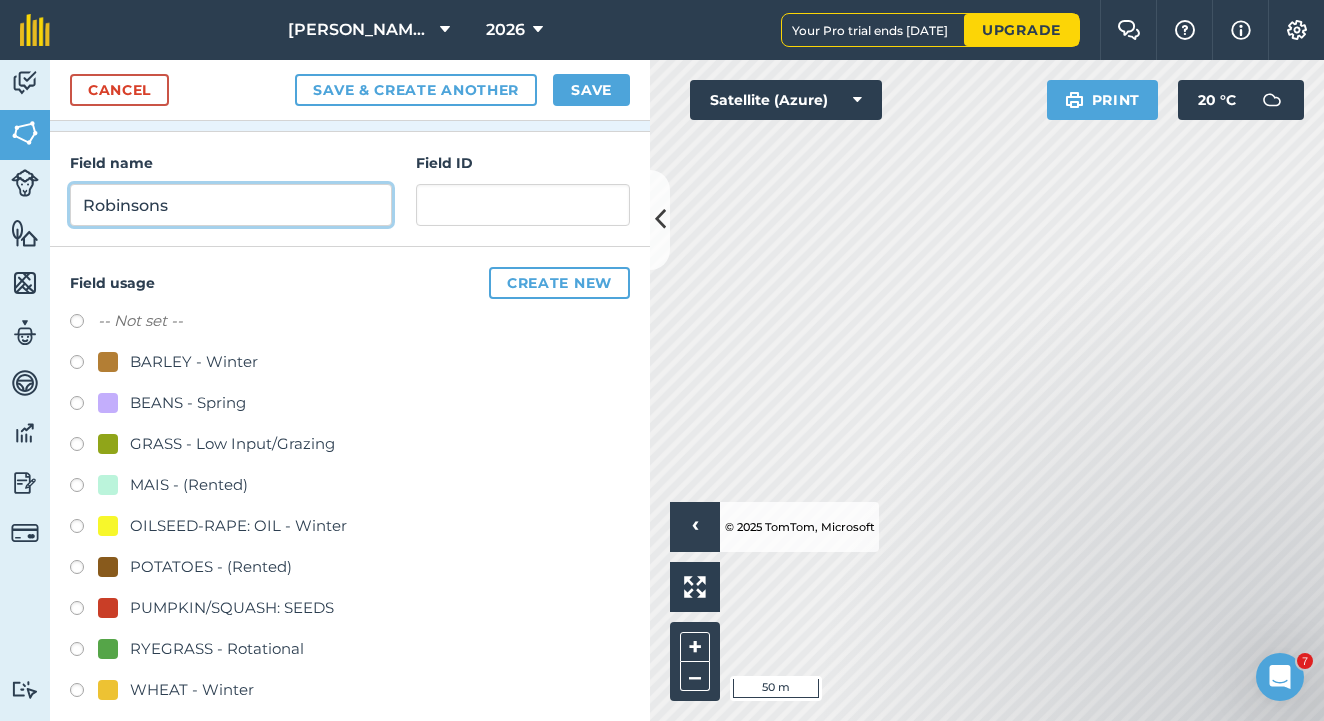 scroll, scrollTop: 230, scrollLeft: 0, axis: vertical 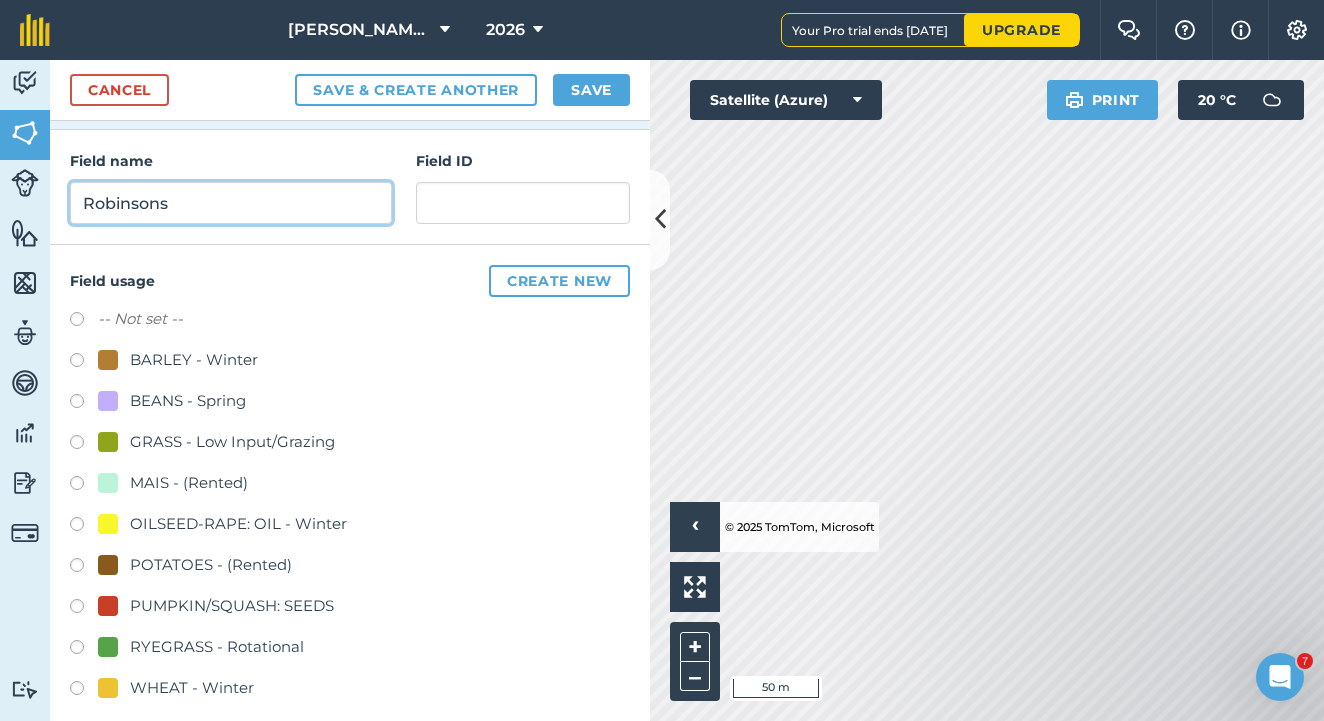 type on "Robinsons" 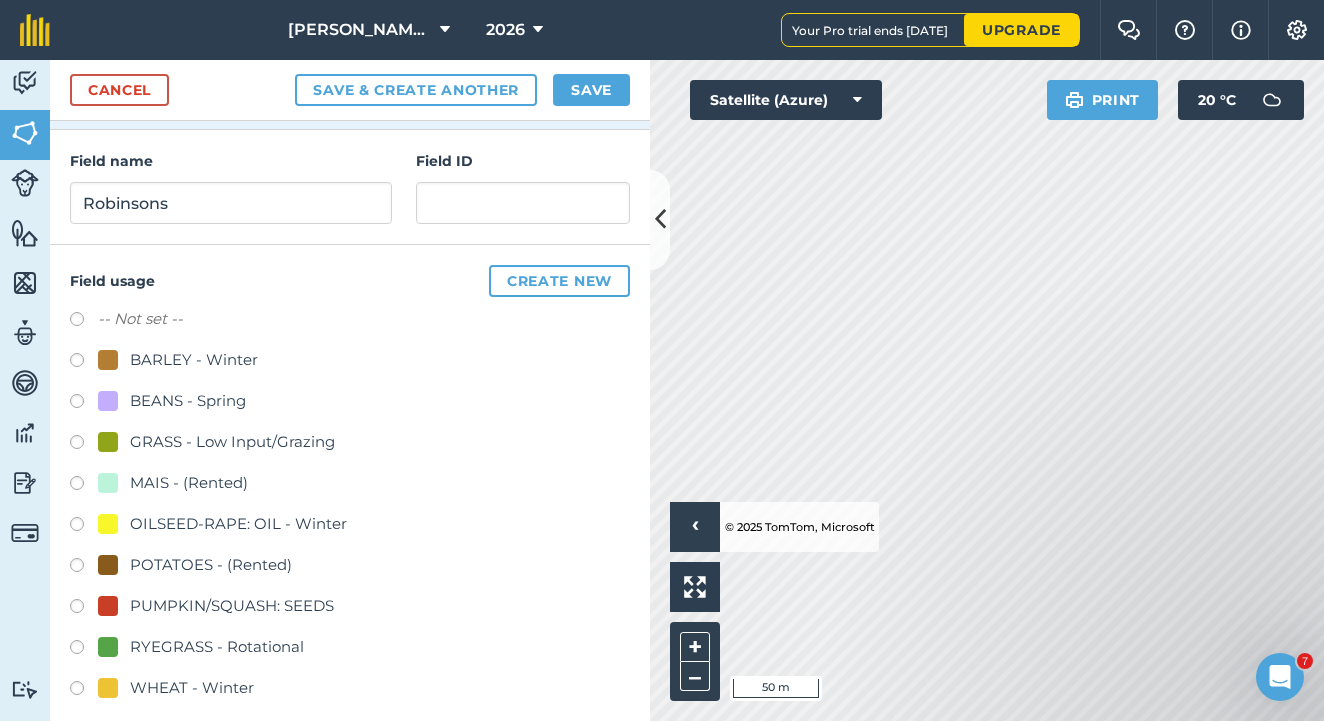 click at bounding box center [84, 691] 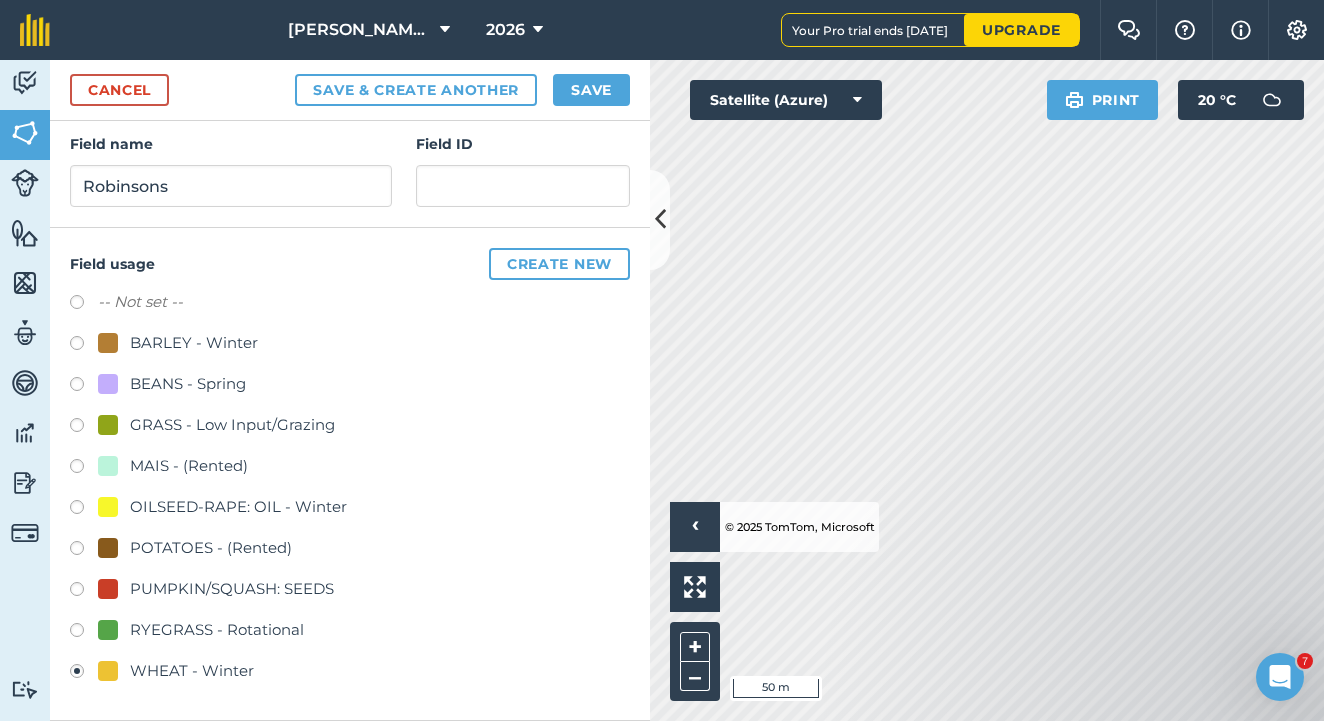 scroll, scrollTop: 246, scrollLeft: 0, axis: vertical 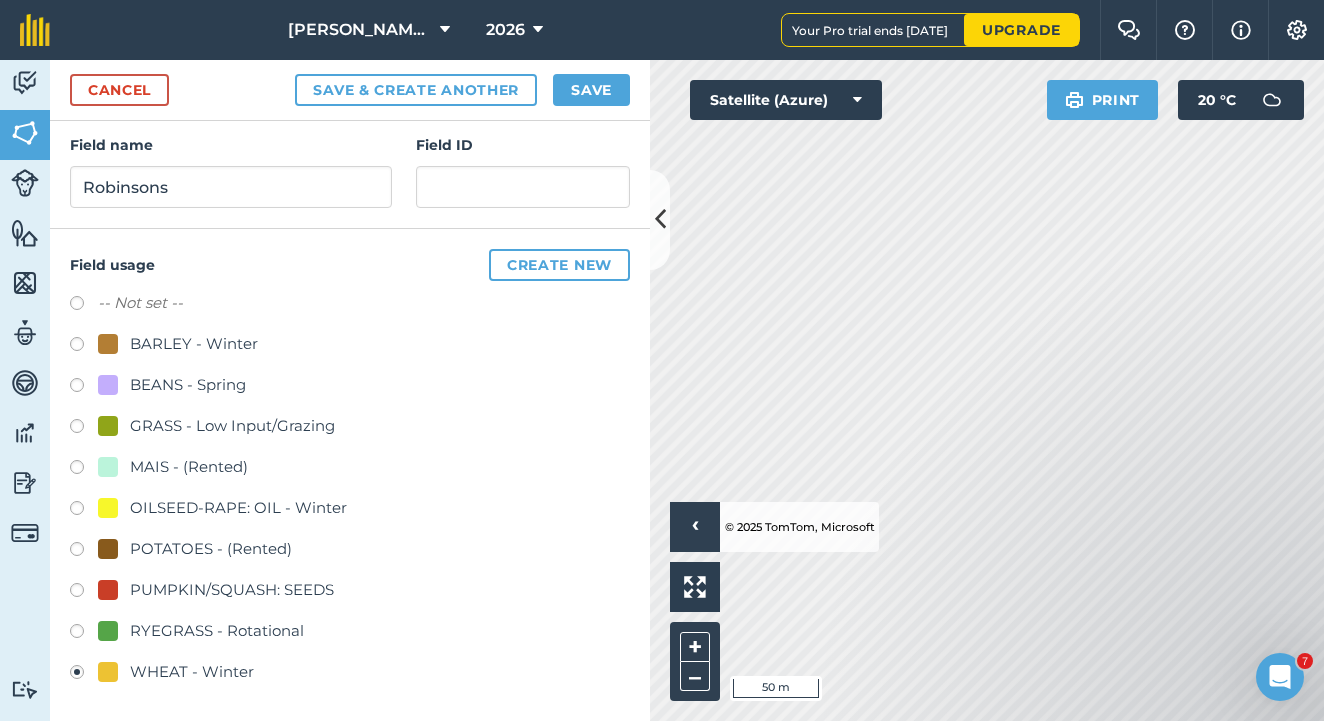 click on "Save" at bounding box center [591, 90] 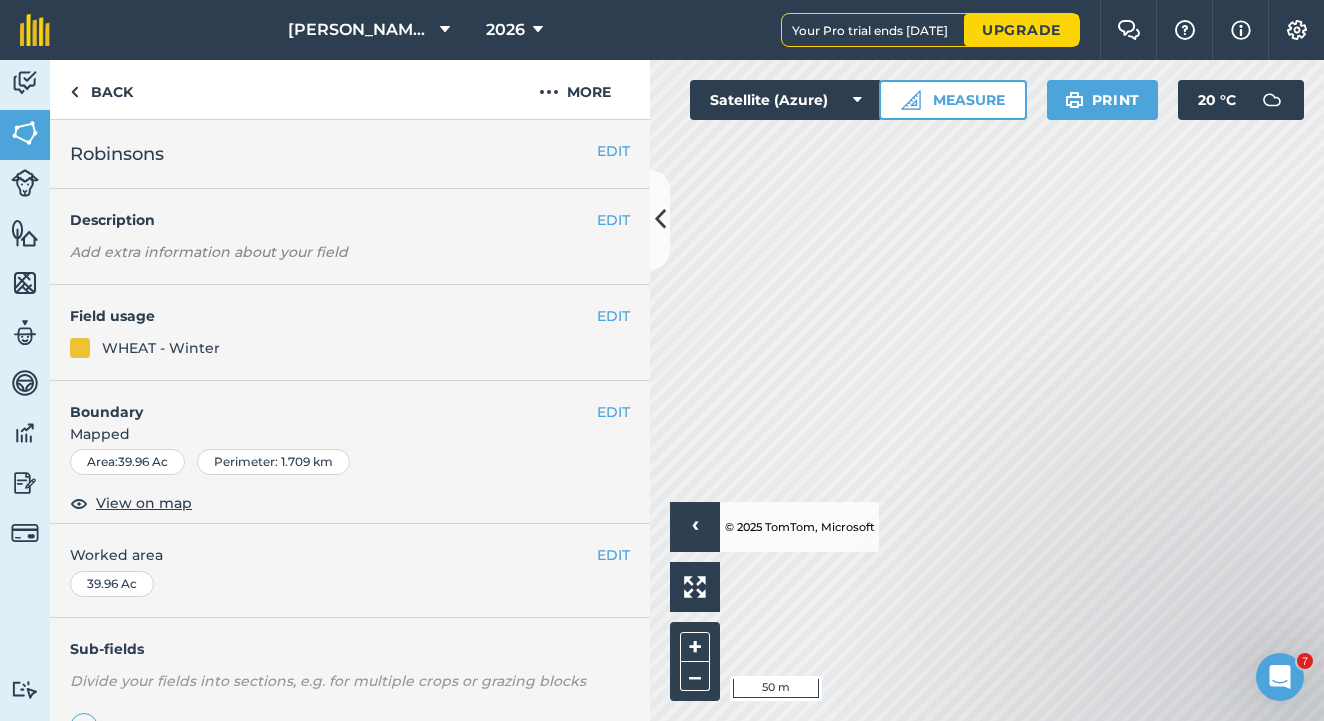 click on "Click to start drawing › © 2025 TomTom, Microsoft 50 m + –" at bounding box center [987, 390] 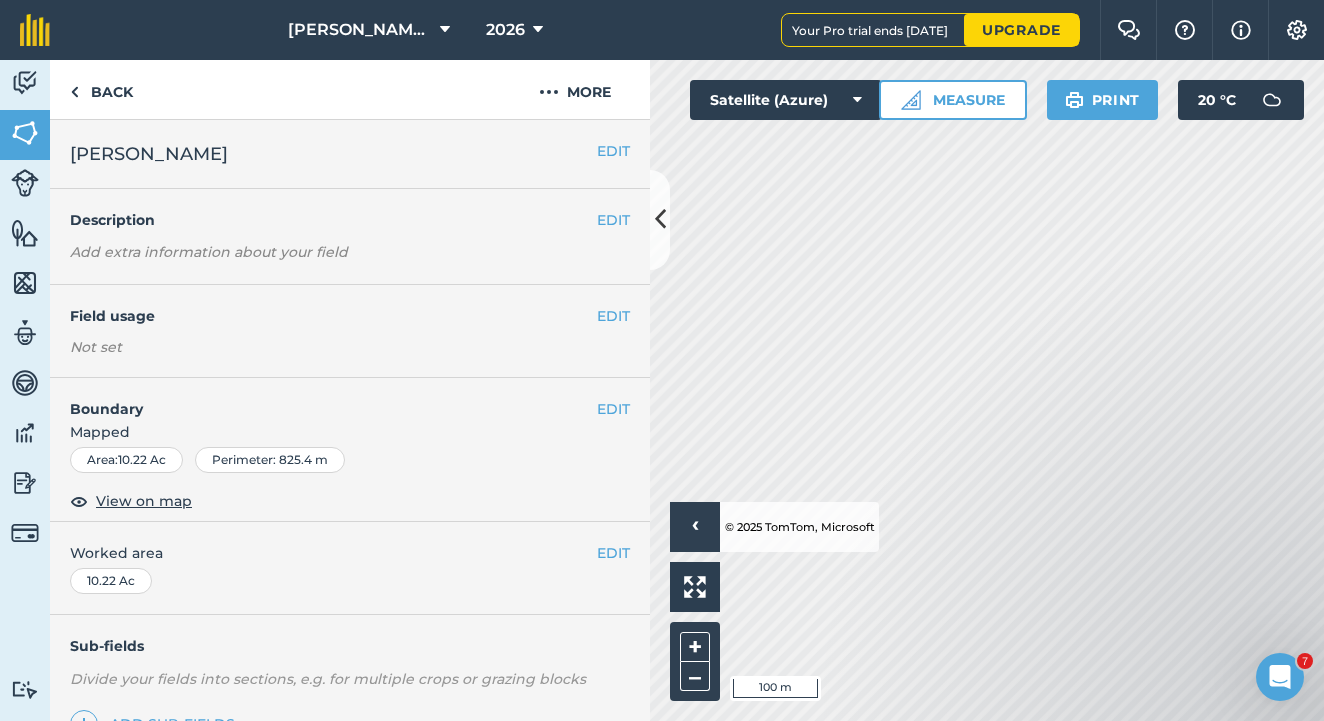 click on "EDIT" at bounding box center [613, 316] 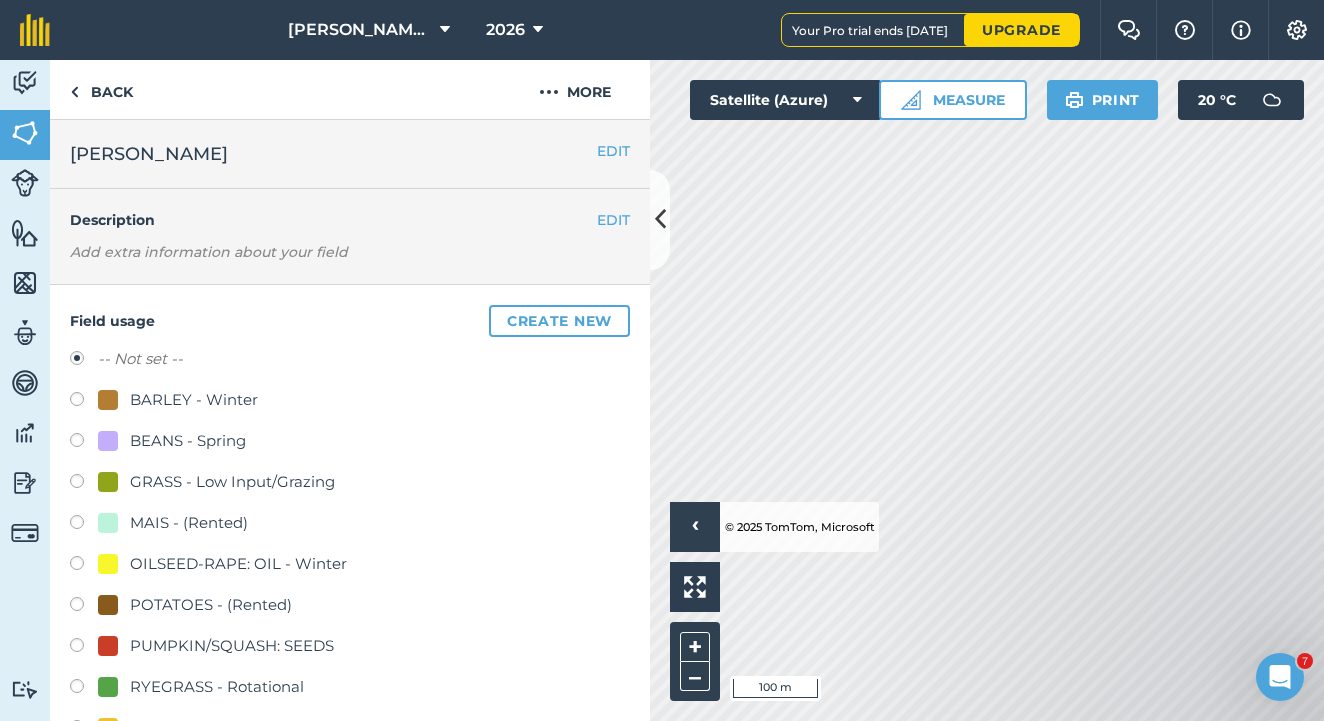 scroll, scrollTop: 103, scrollLeft: 0, axis: vertical 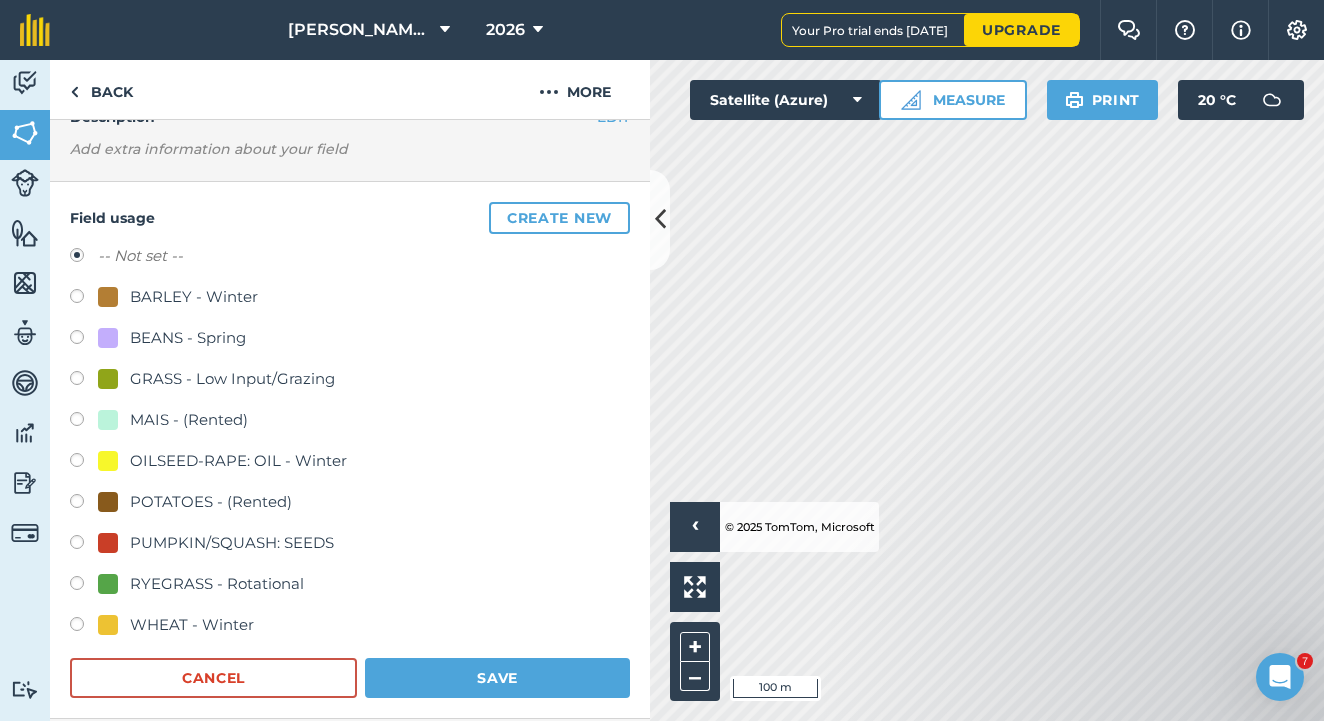 click at bounding box center (84, 627) 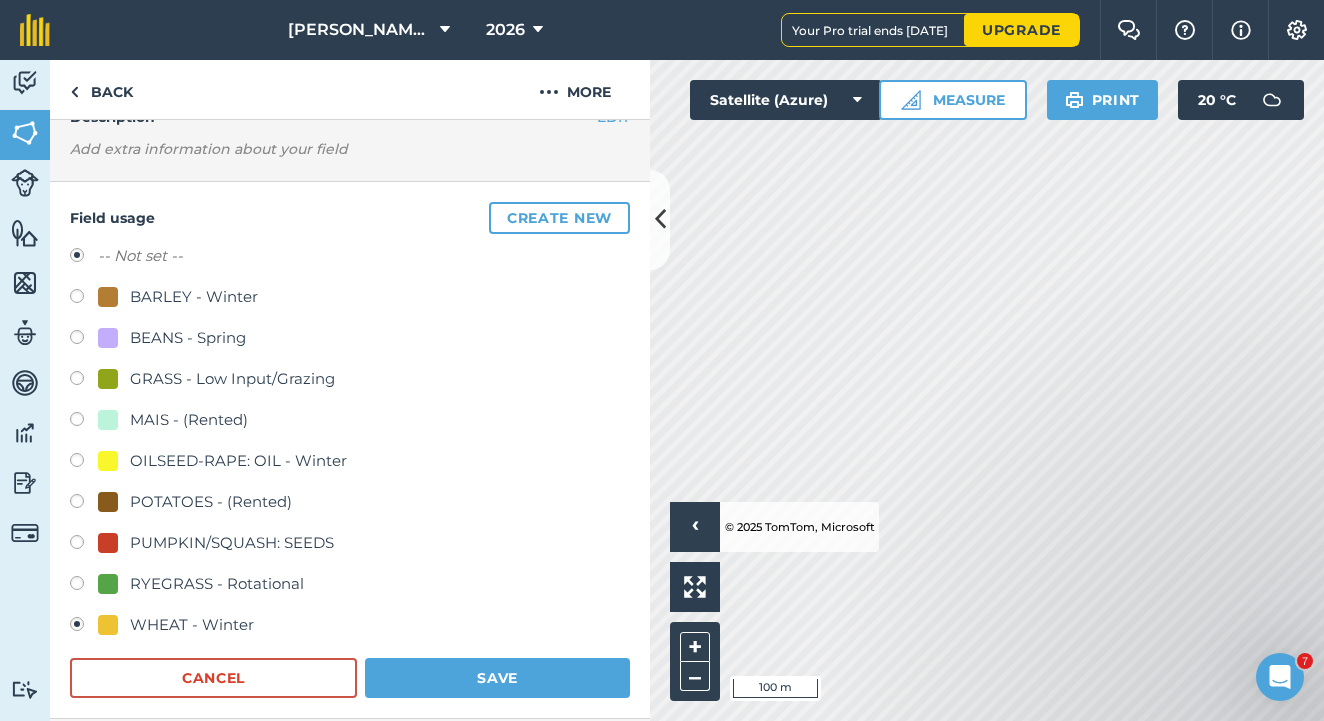 radio on "true" 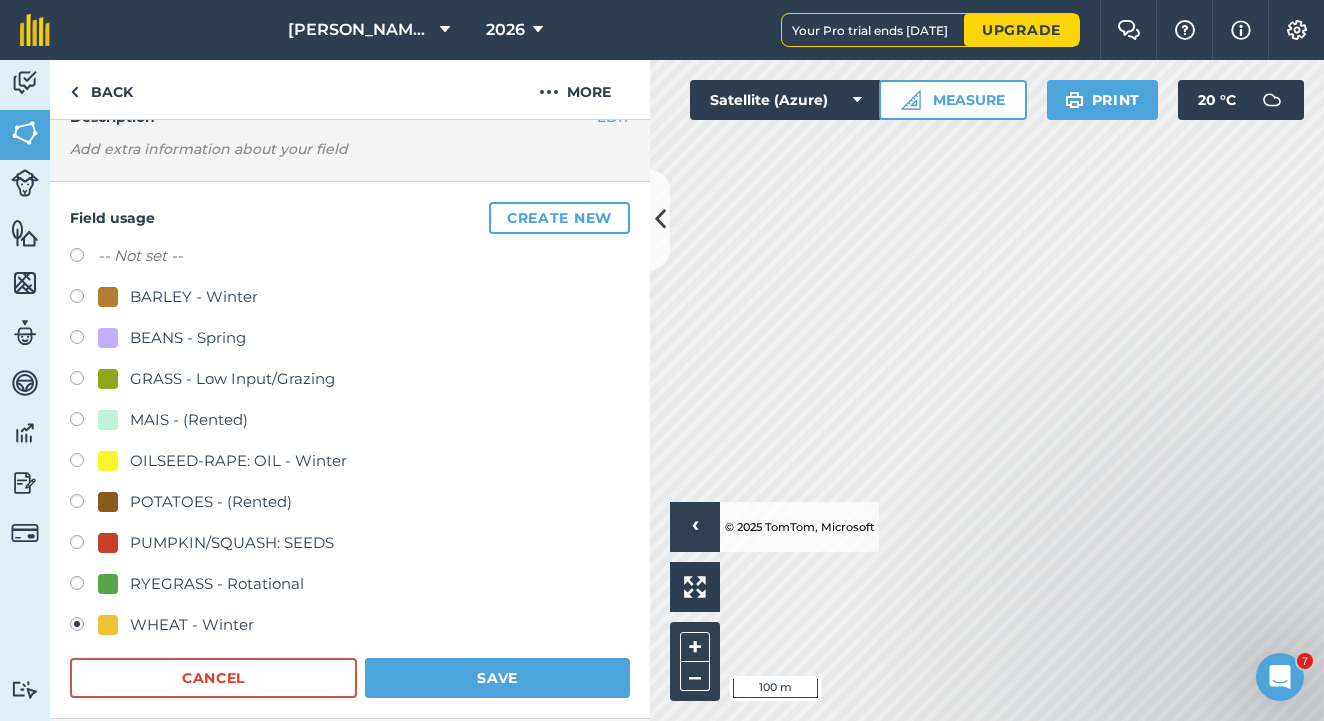 click on "Save" at bounding box center (497, 678) 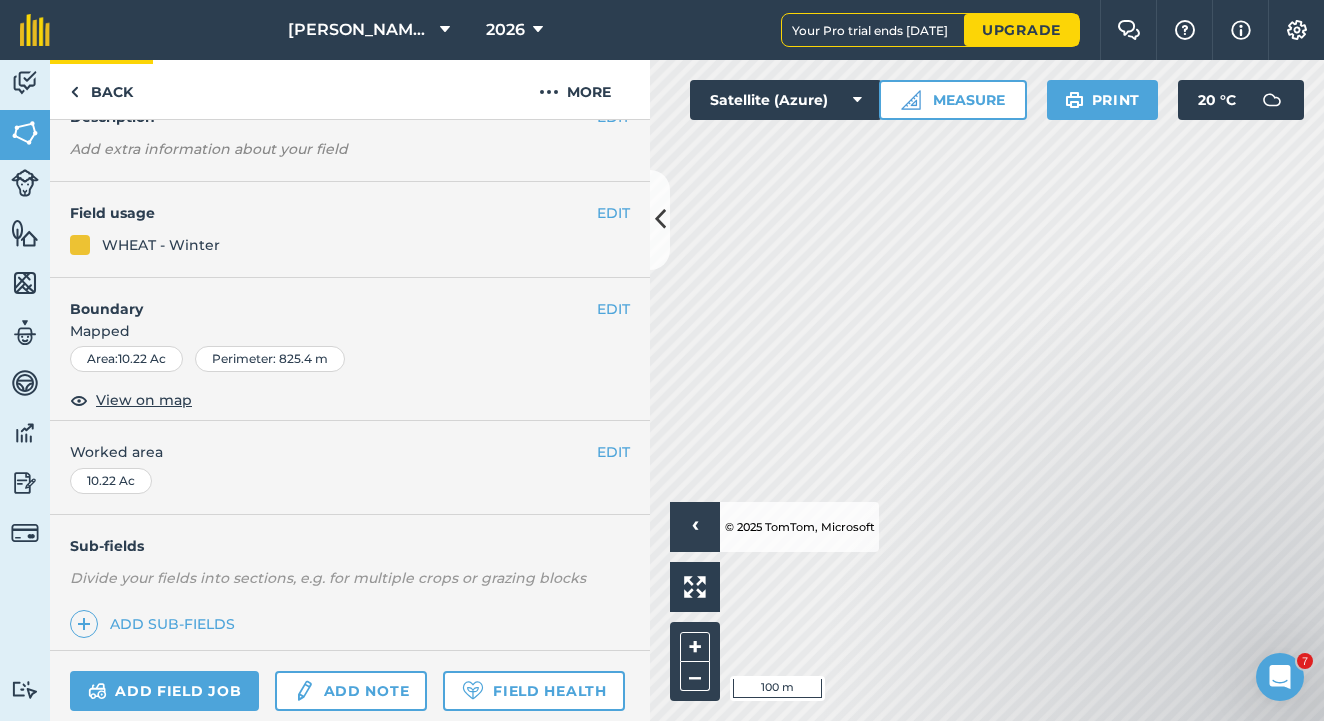 click on "Back" at bounding box center [101, 89] 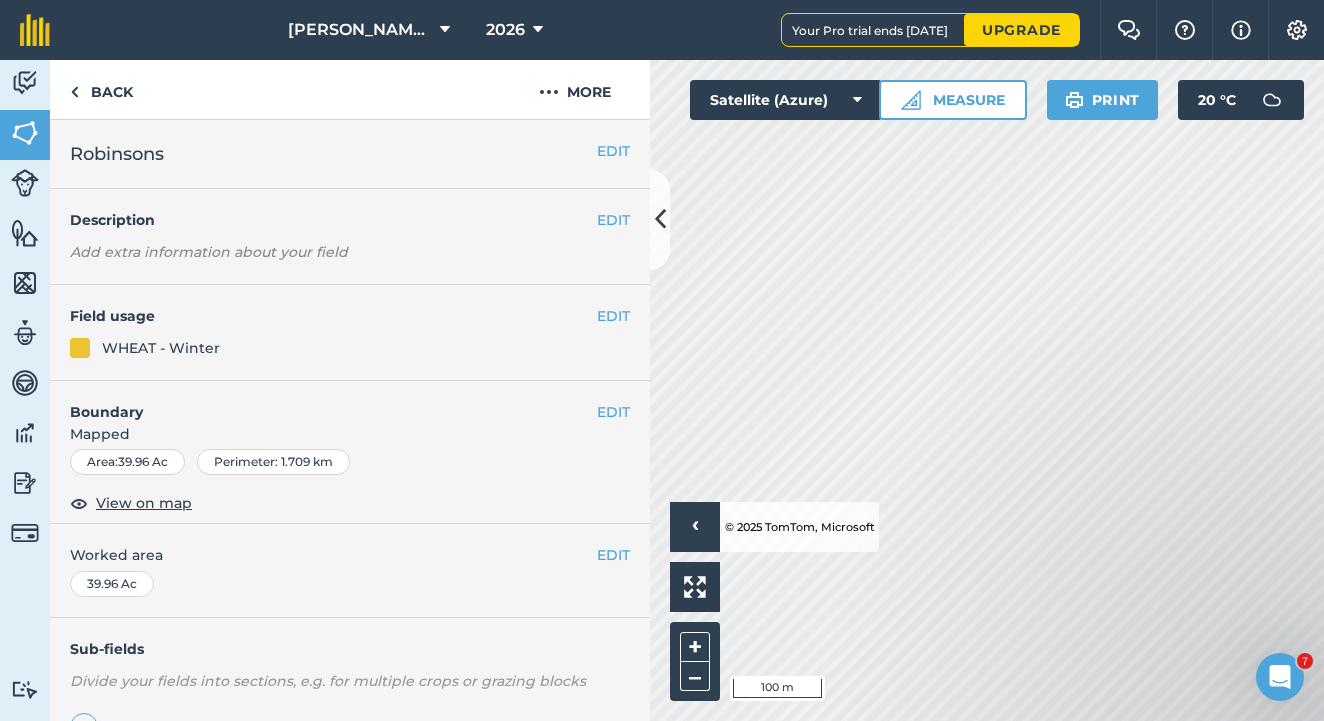 scroll, scrollTop: 0, scrollLeft: 0, axis: both 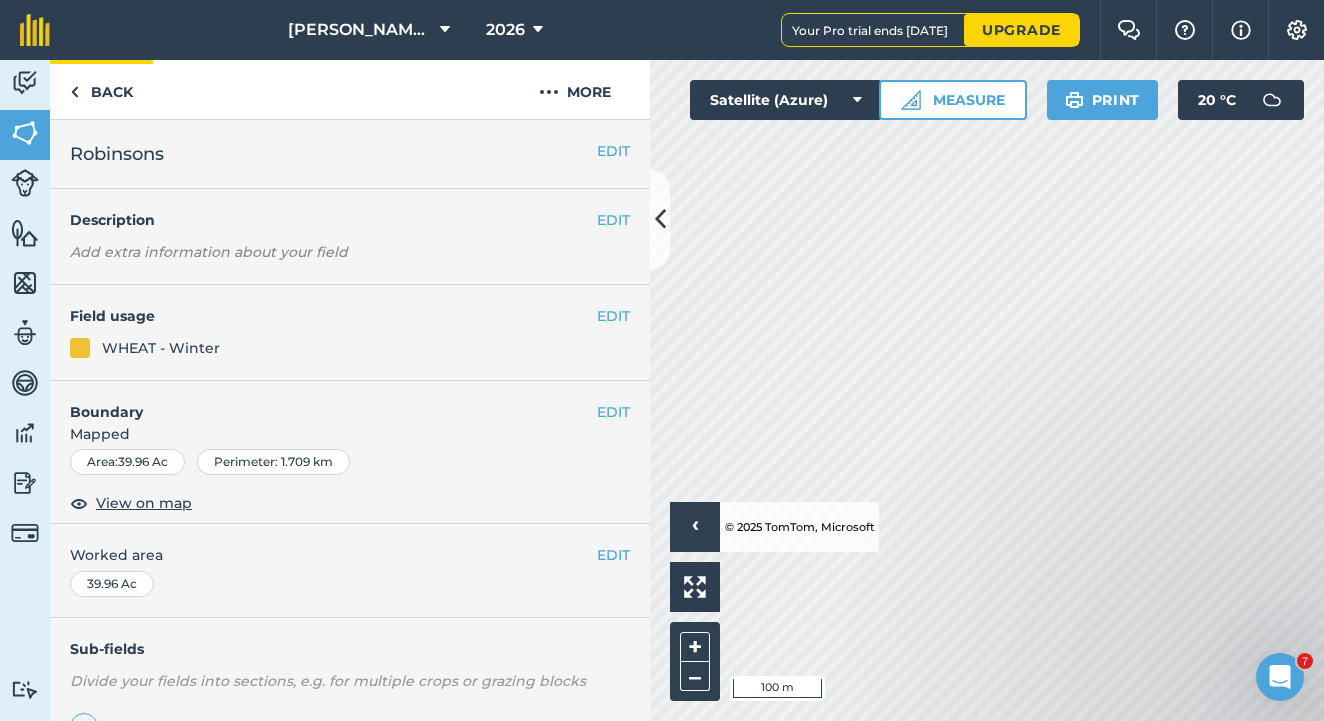 click on "Back" at bounding box center (101, 89) 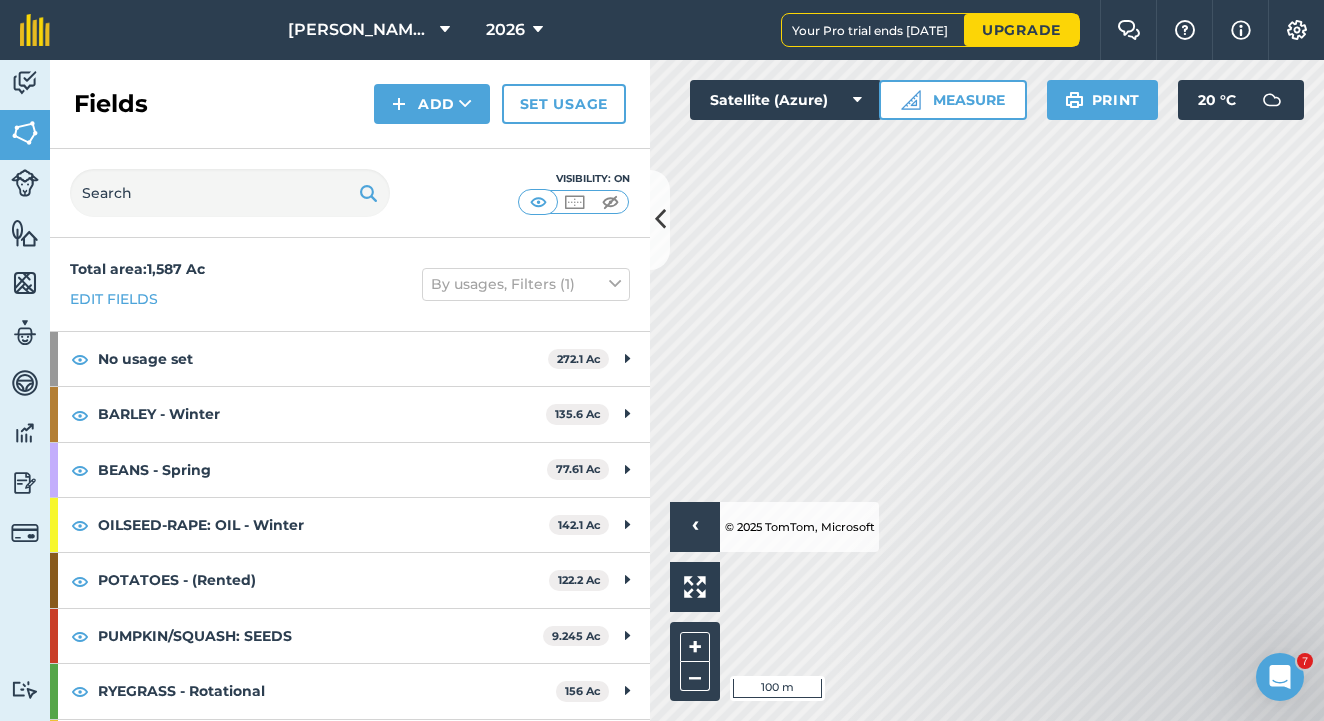 click on "Add" at bounding box center [432, 104] 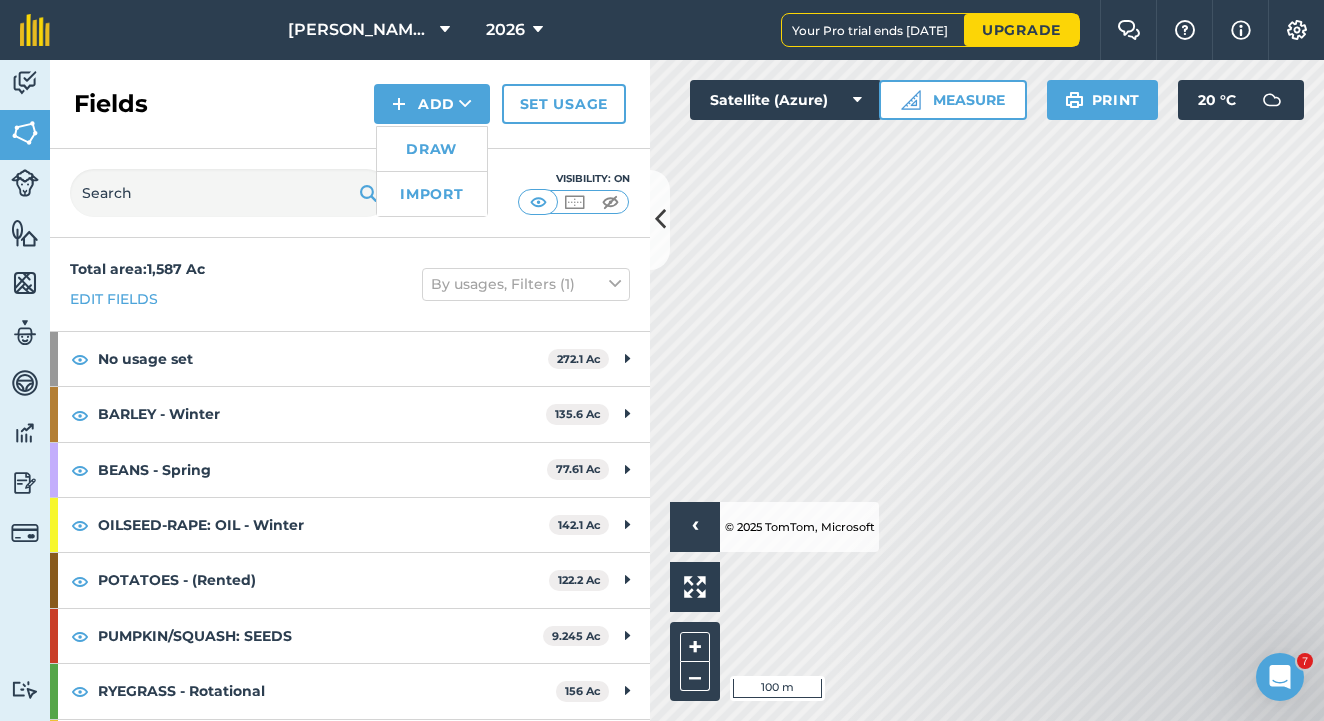 click on "Draw" at bounding box center [432, 149] 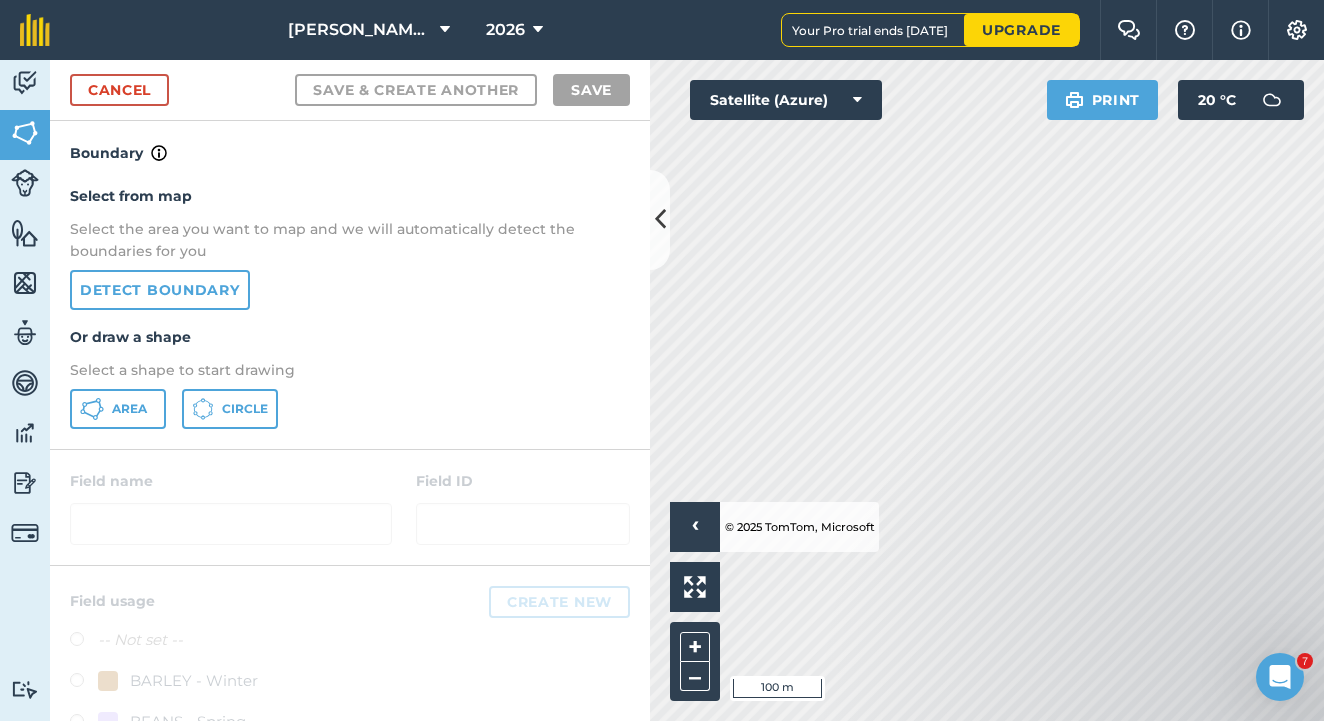 click on "Area" at bounding box center [118, 409] 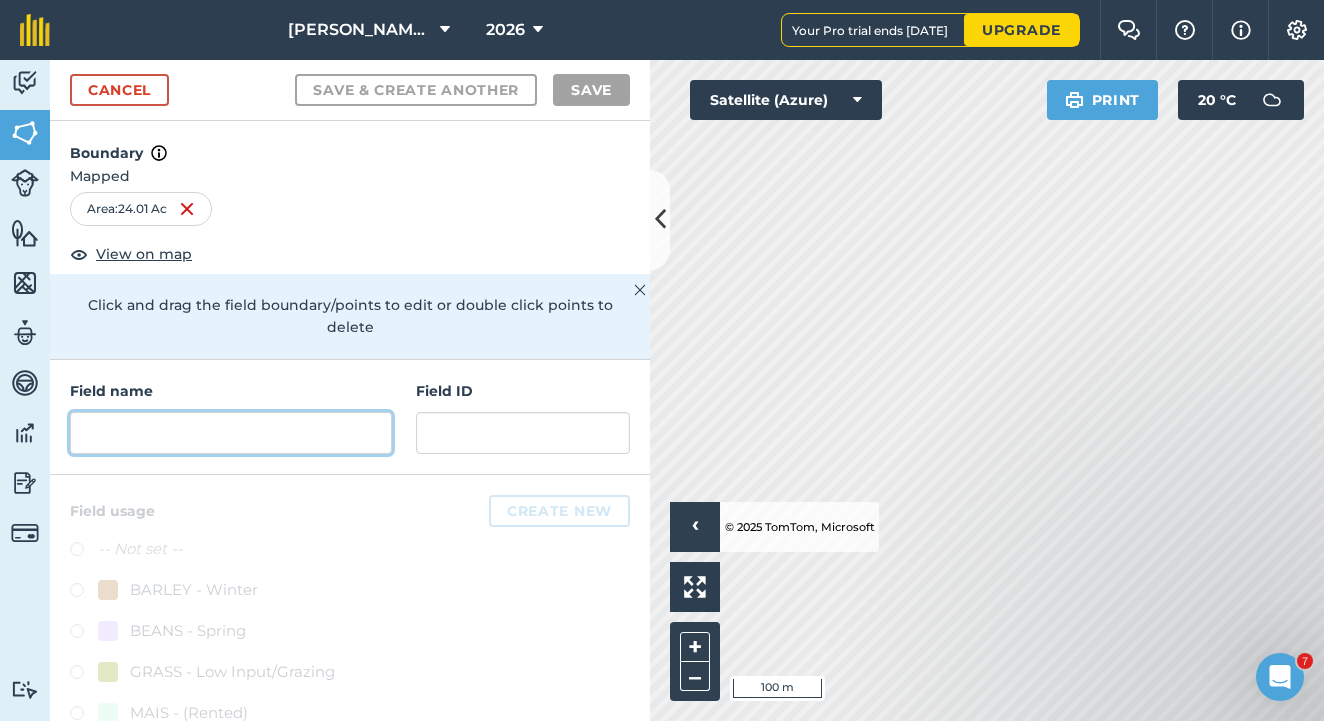 click at bounding box center [231, 433] 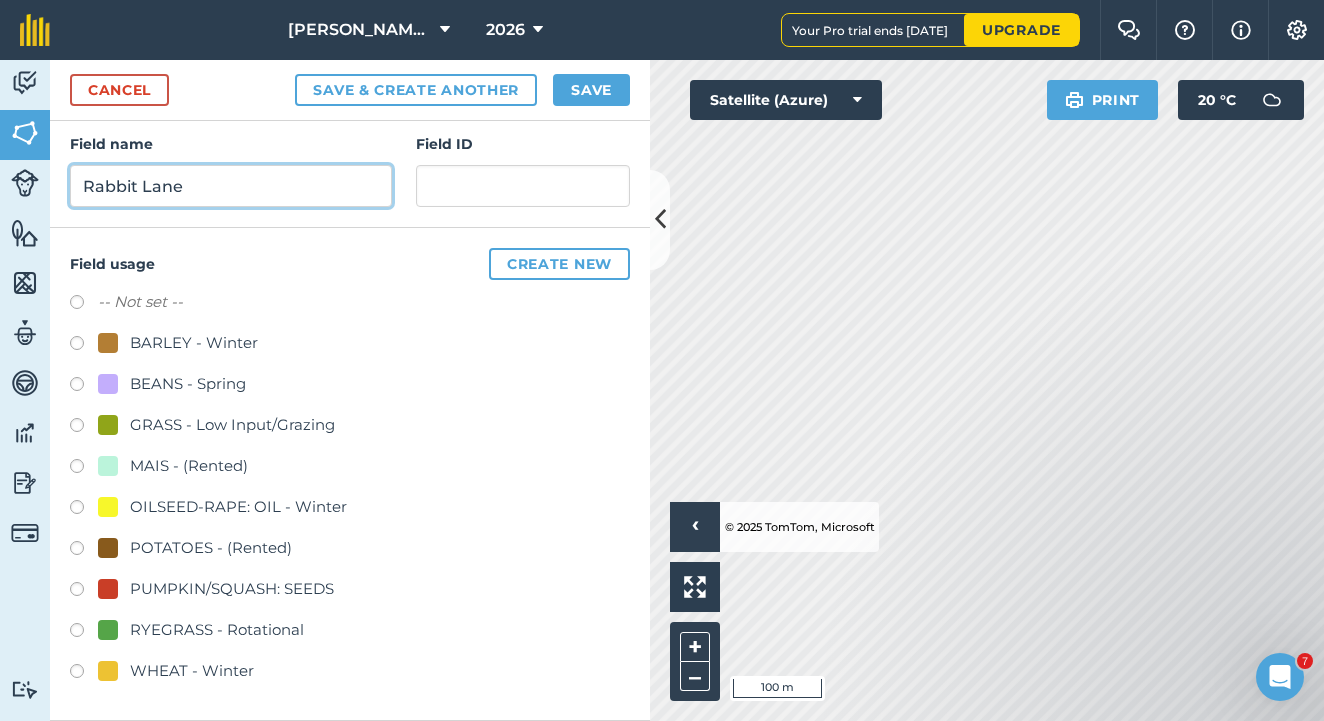 scroll, scrollTop: 246, scrollLeft: 0, axis: vertical 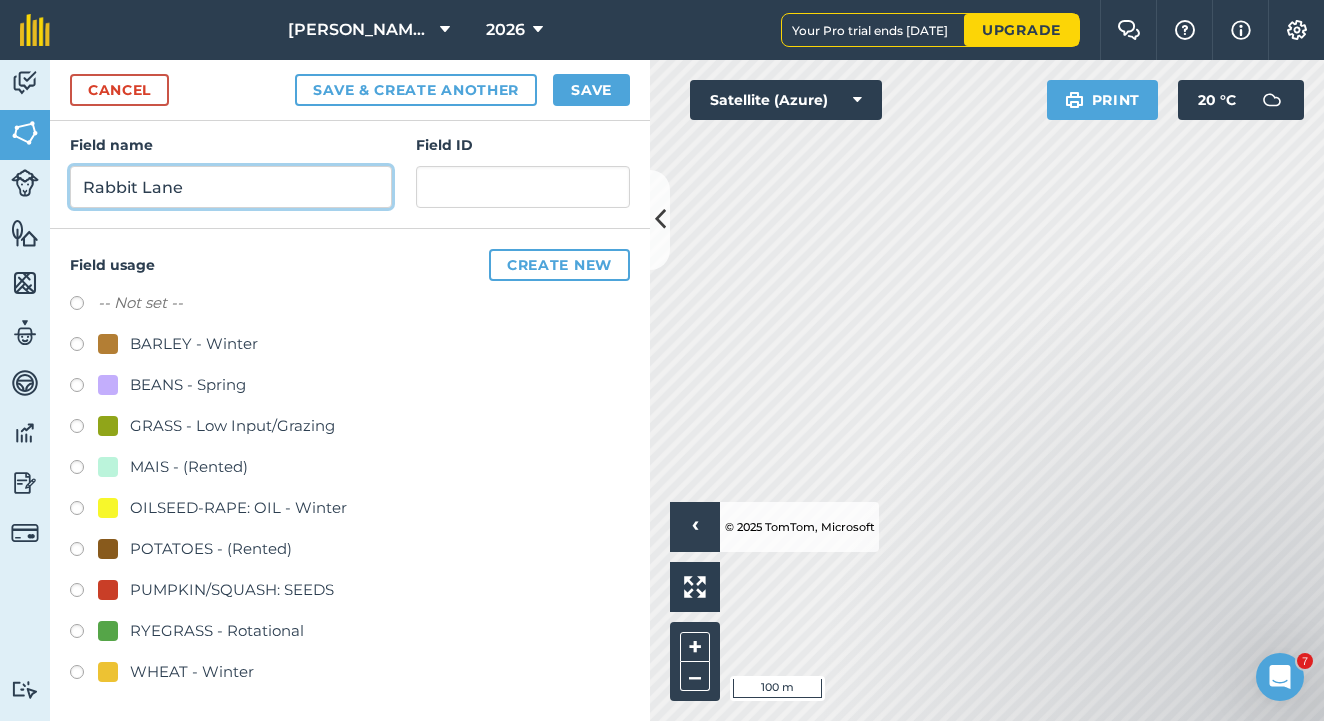 type on "Rabbit Lane" 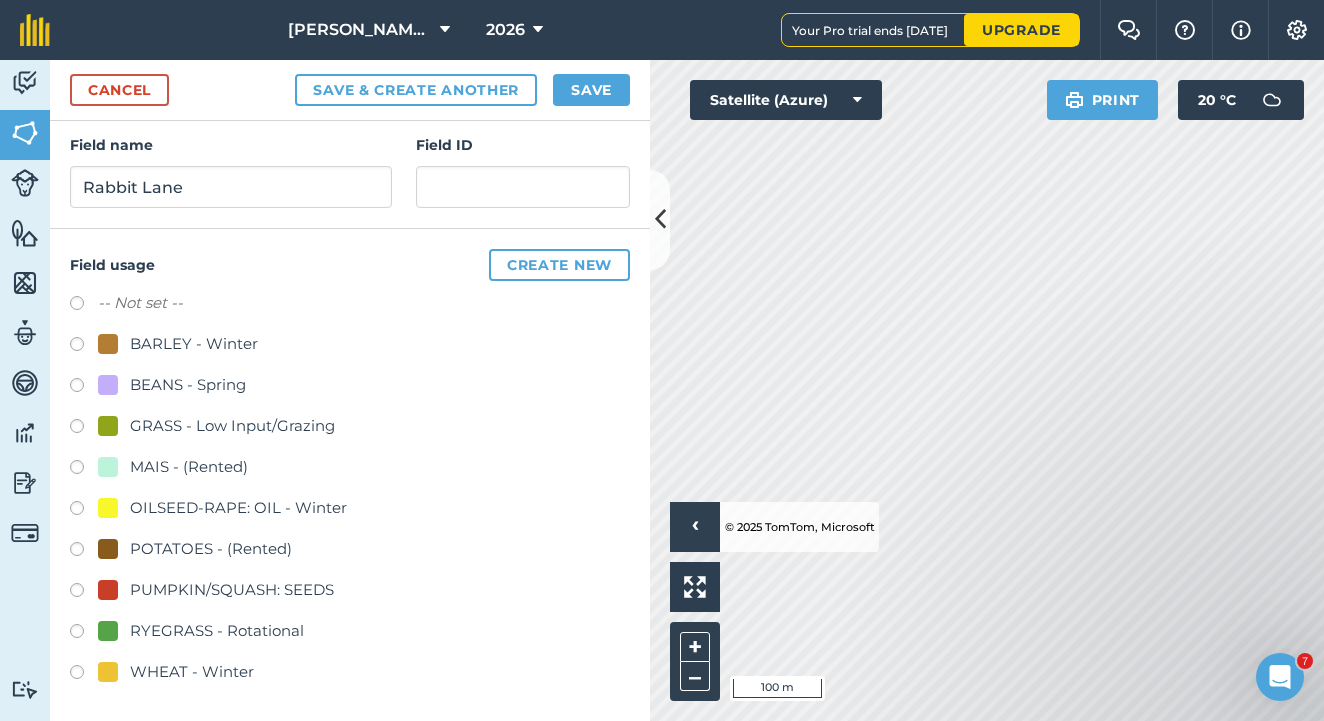 click at bounding box center (84, 675) 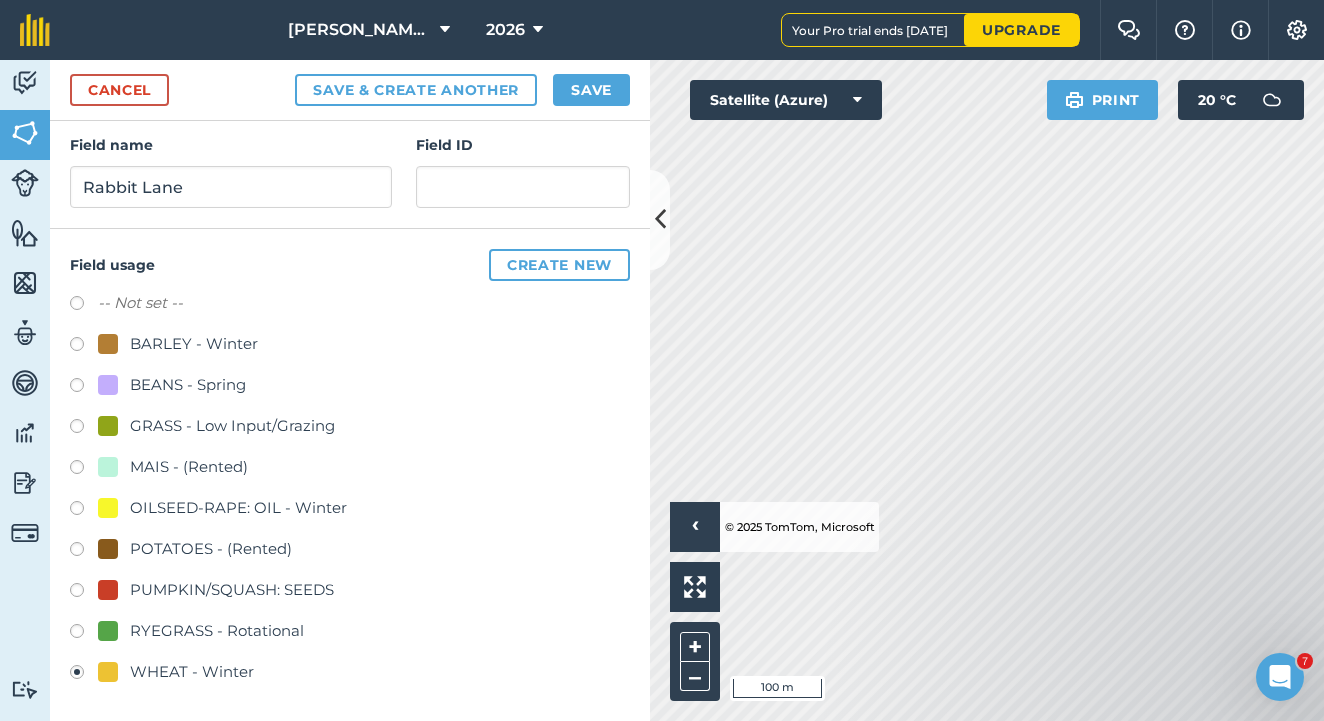 click on "Save" at bounding box center (591, 90) 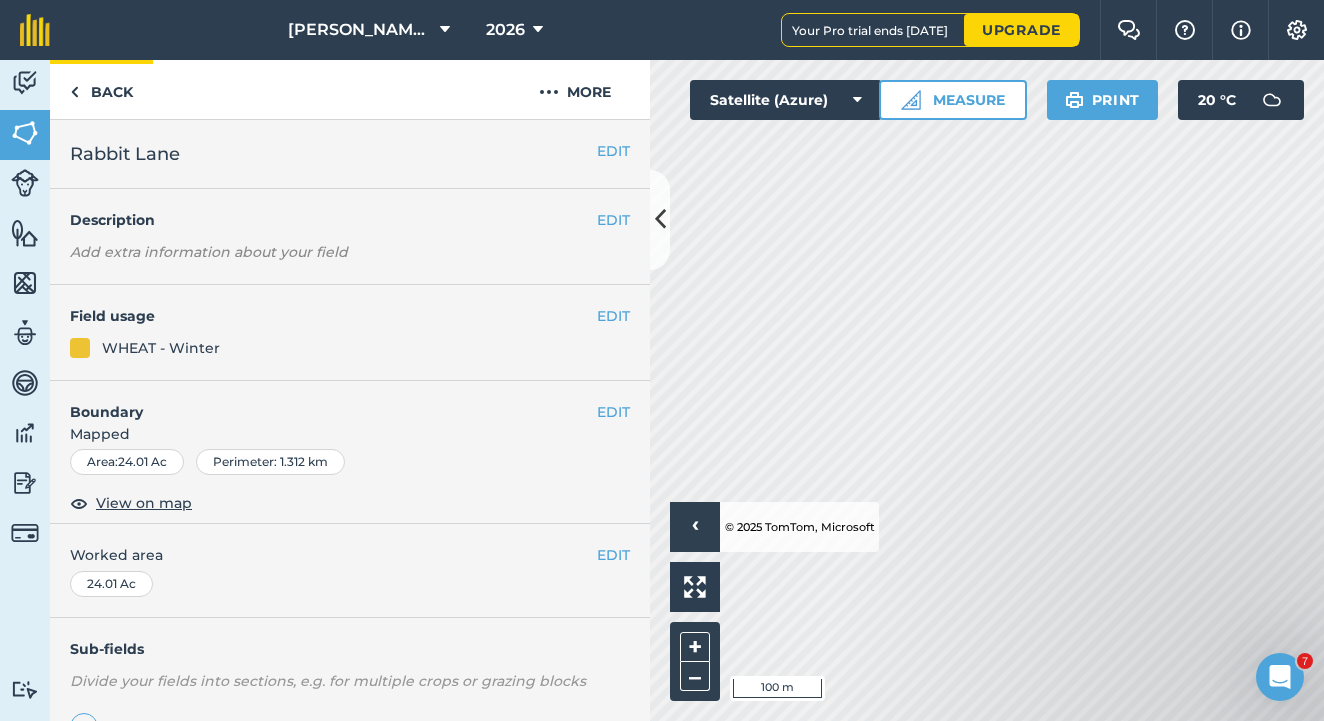 click on "Back" at bounding box center (101, 89) 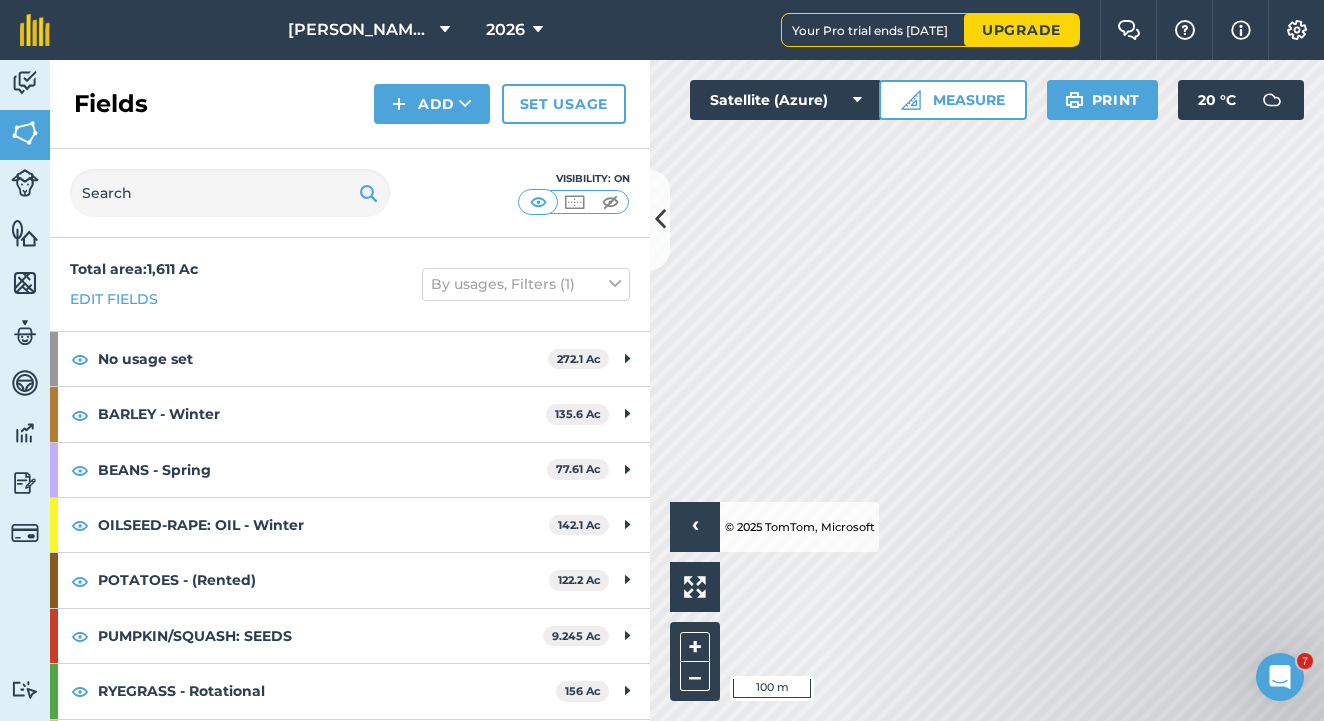 click on "Add" at bounding box center [432, 104] 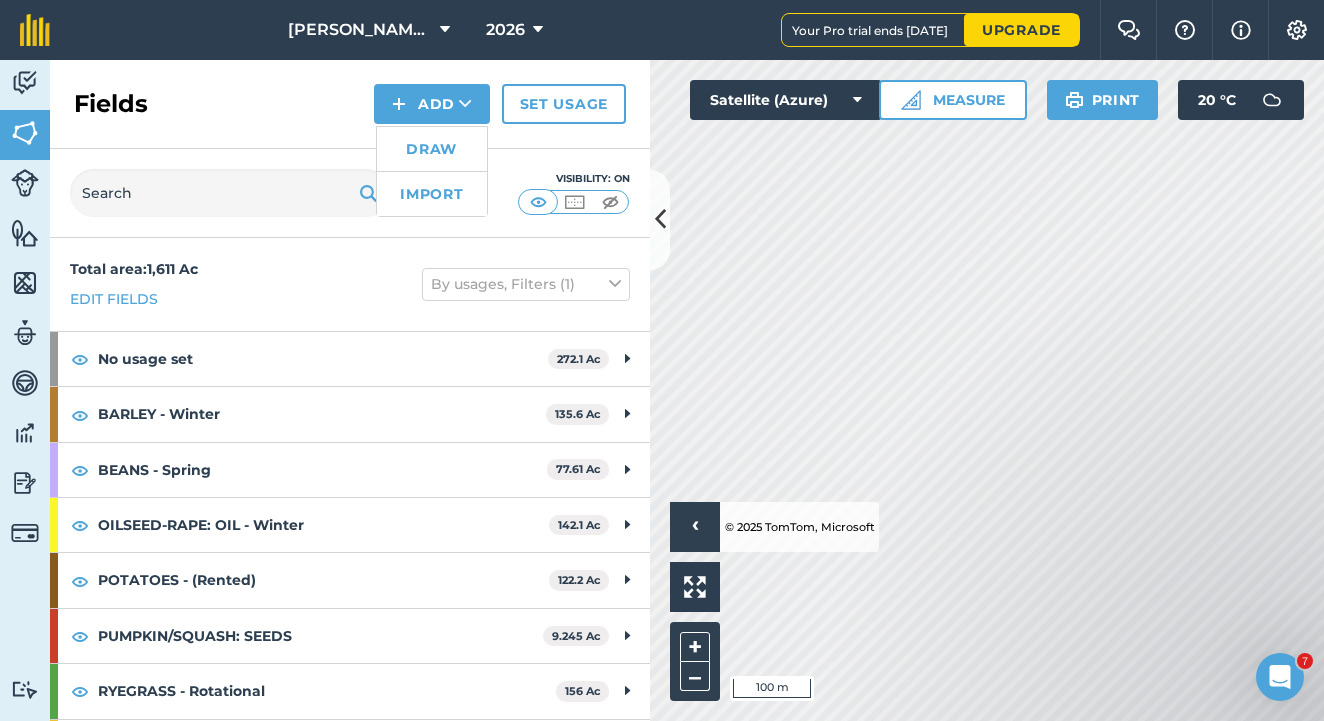click on "Draw" at bounding box center (432, 149) 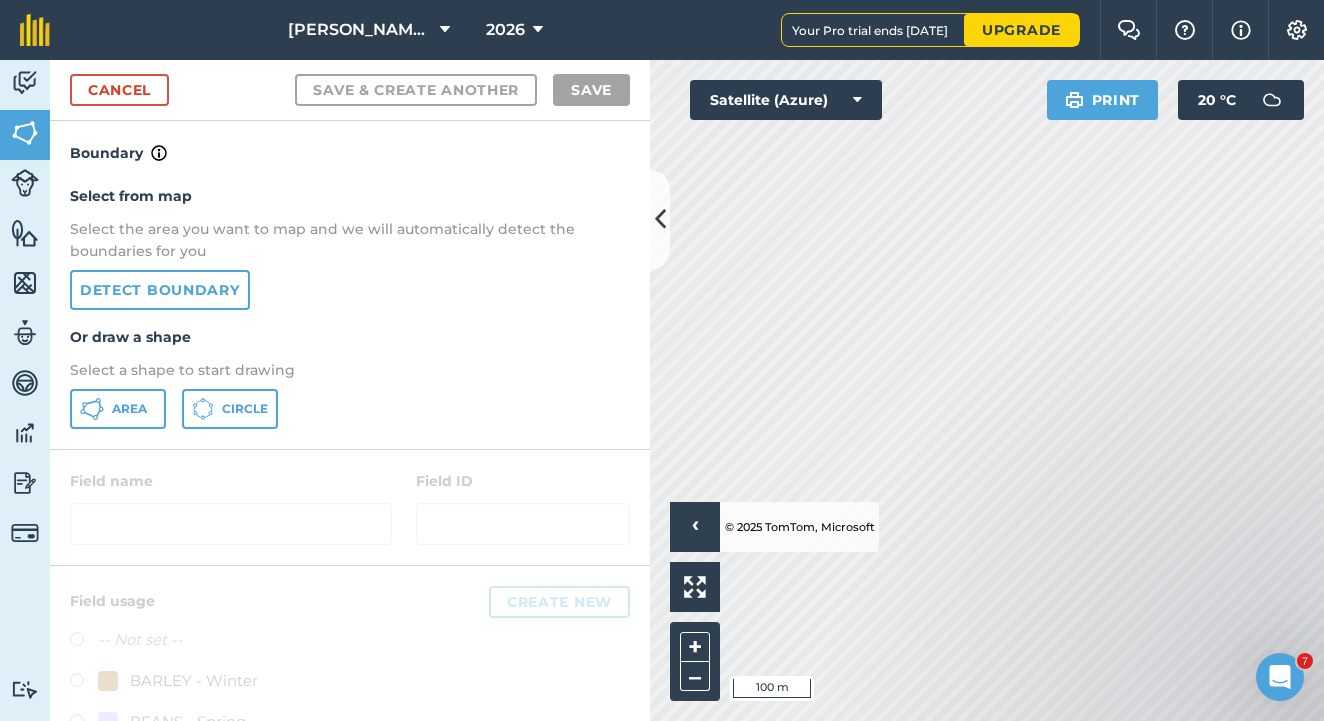 click on "Detect boundary" at bounding box center [160, 290] 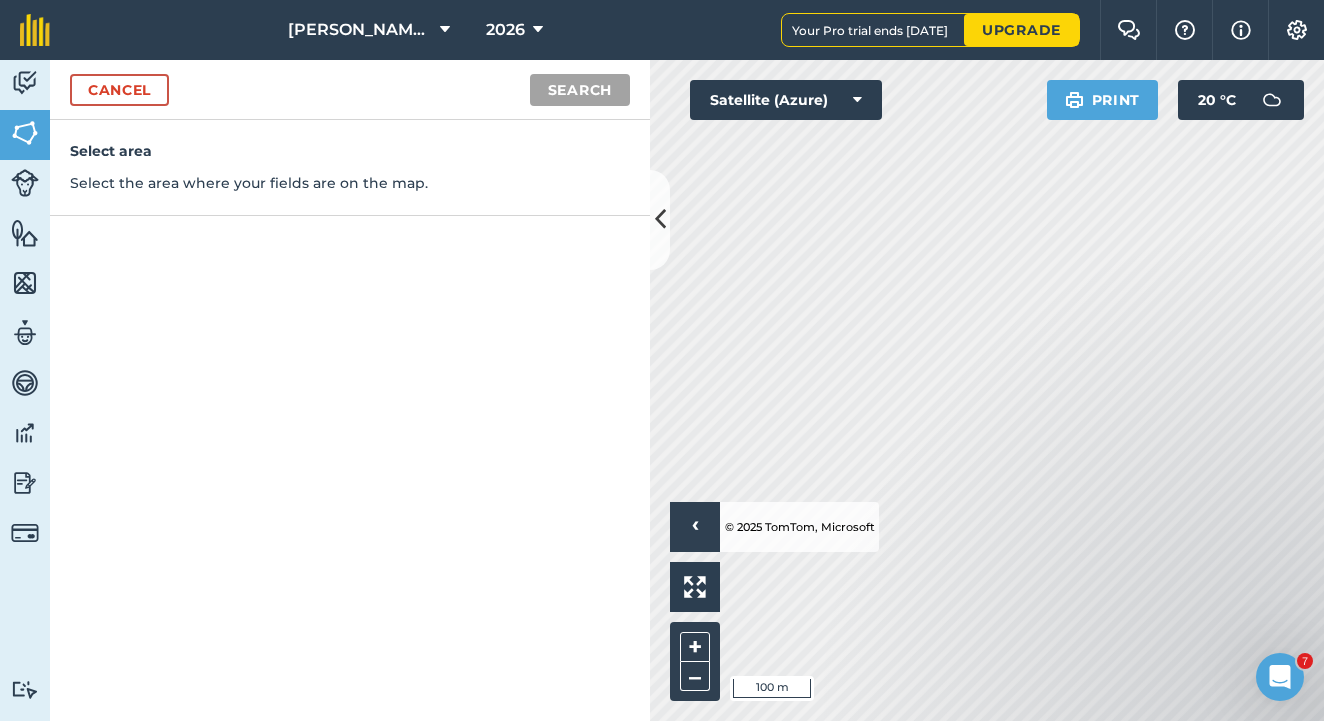 click on "Cancel" at bounding box center [119, 90] 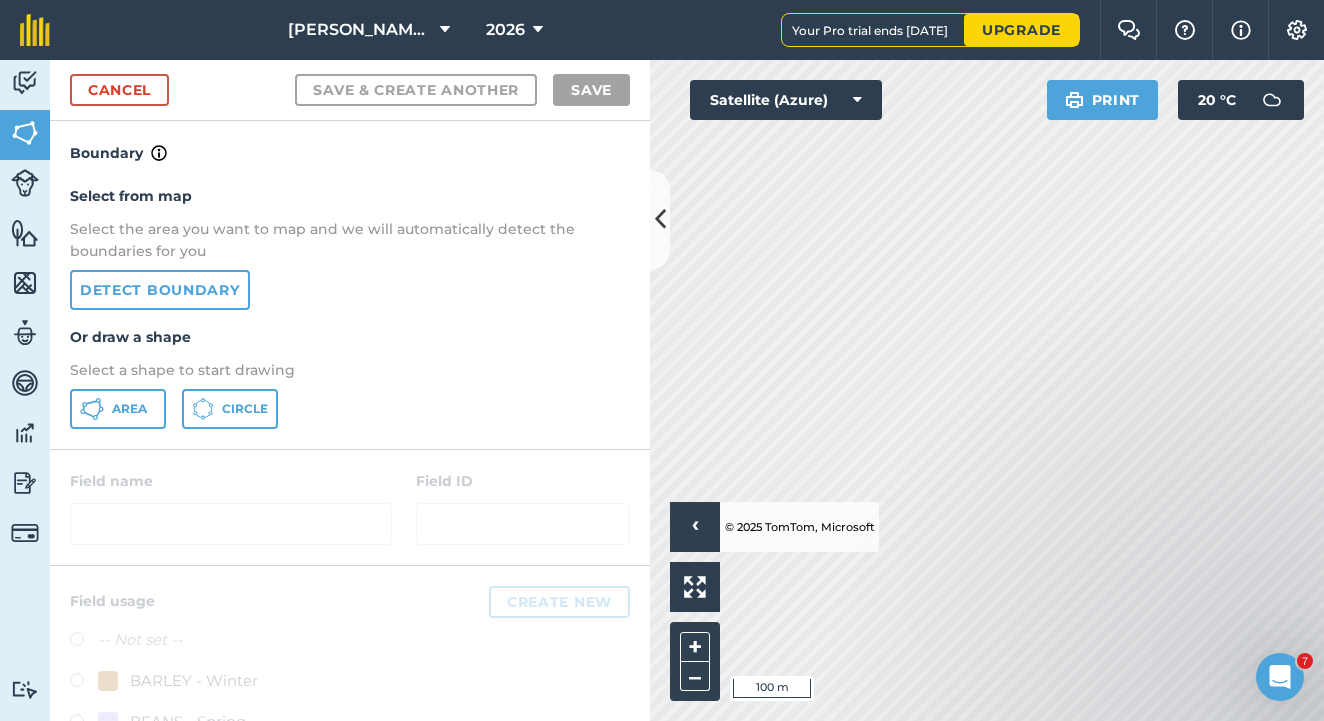 click on "Area" at bounding box center (129, 409) 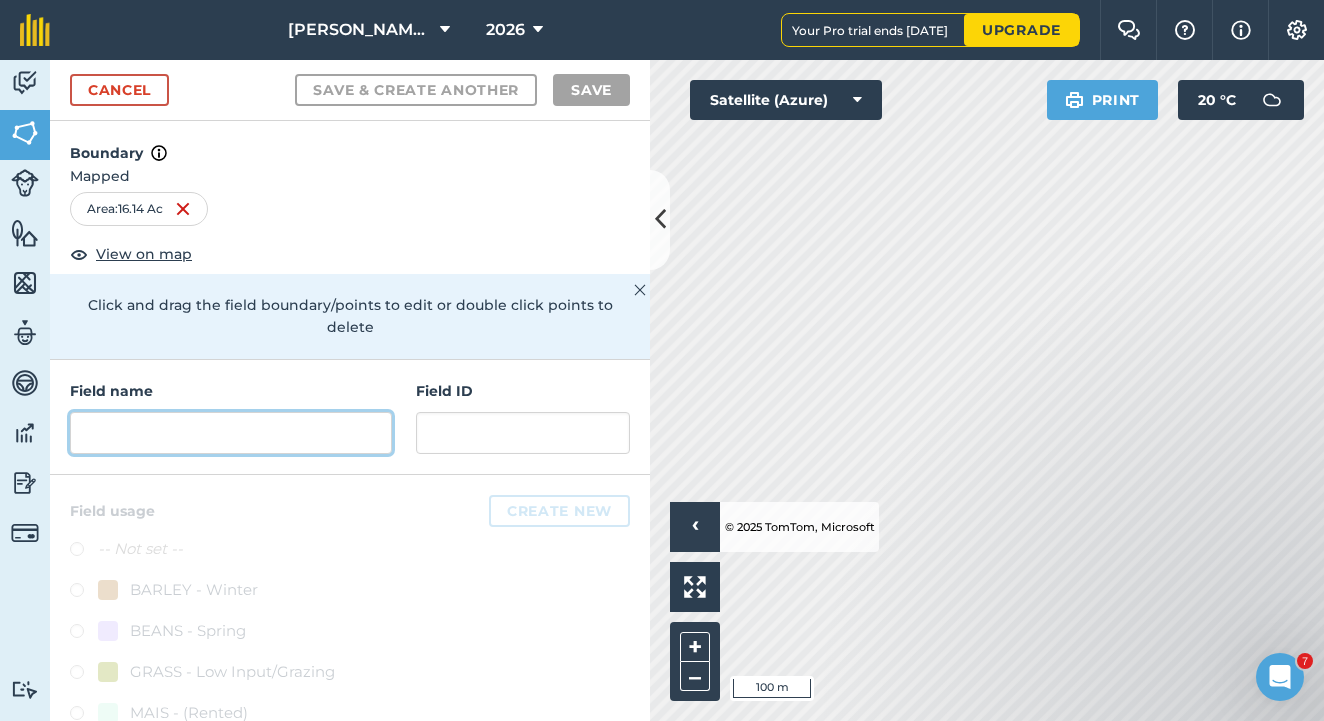 click at bounding box center [231, 433] 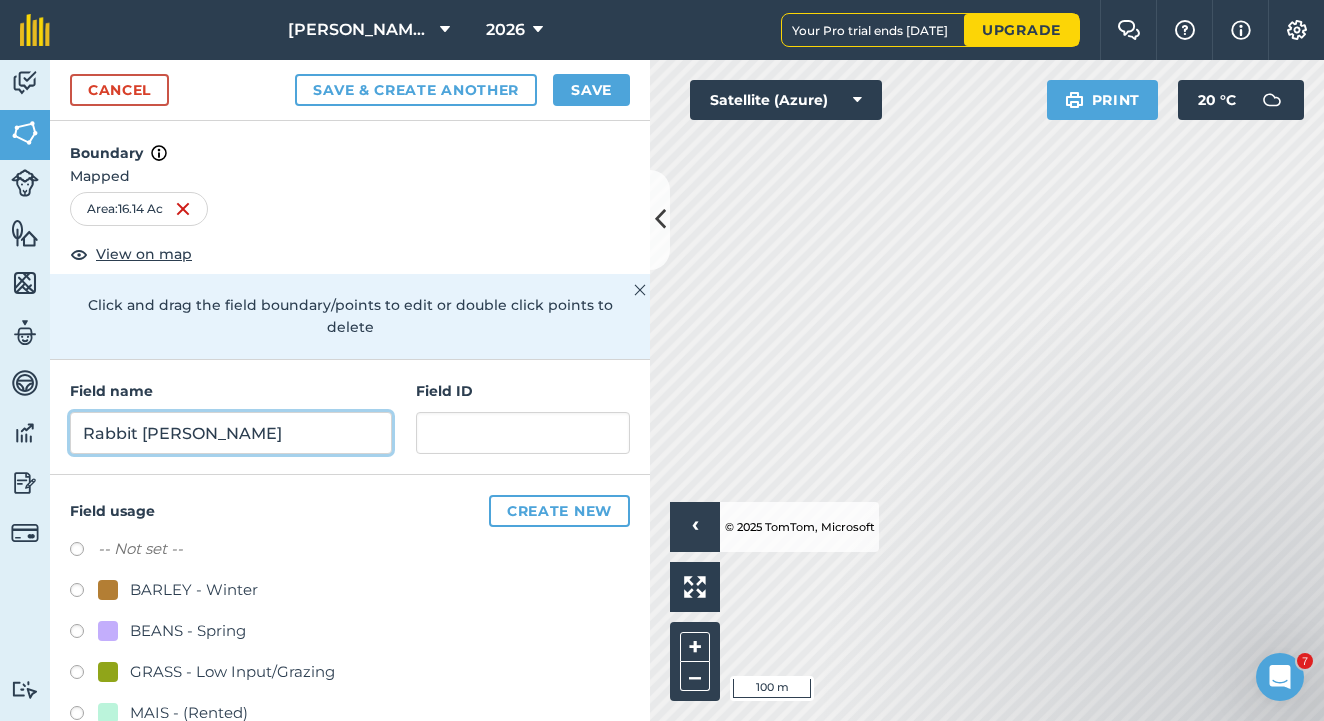 type on "Rabbit [PERSON_NAME]" 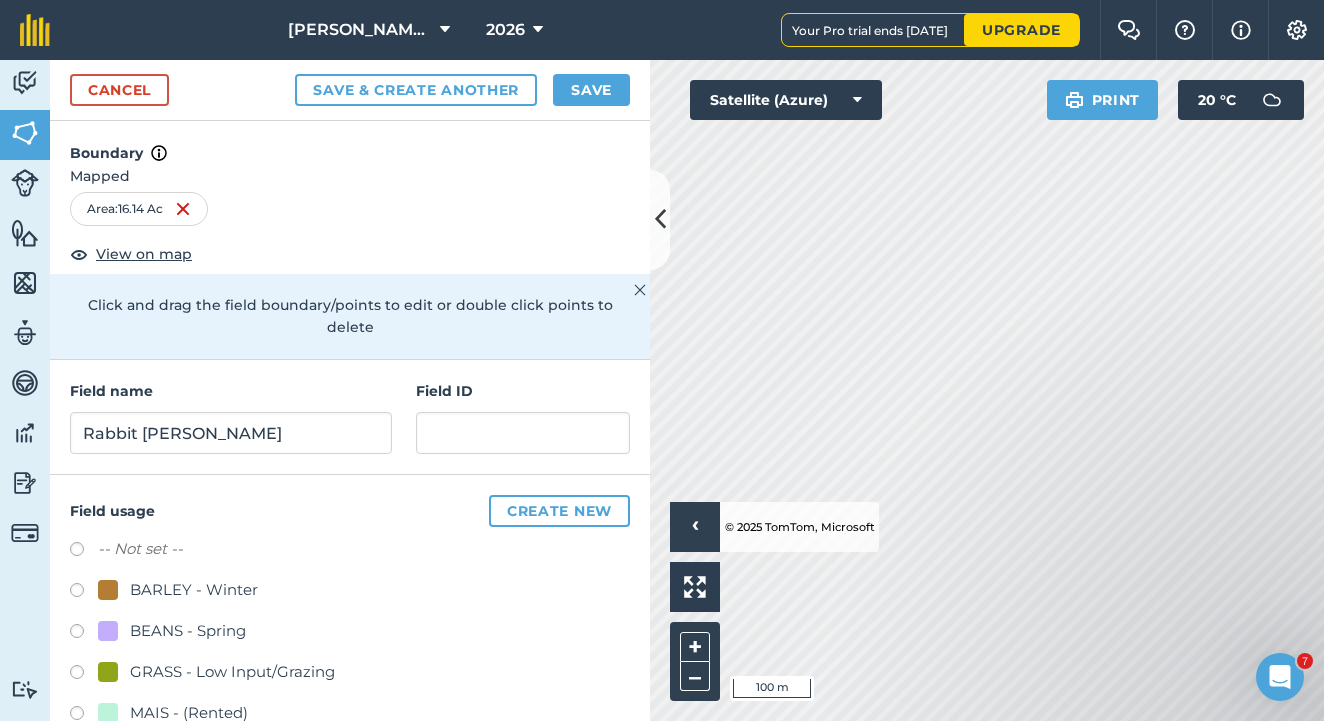 click on "Save" at bounding box center (591, 90) 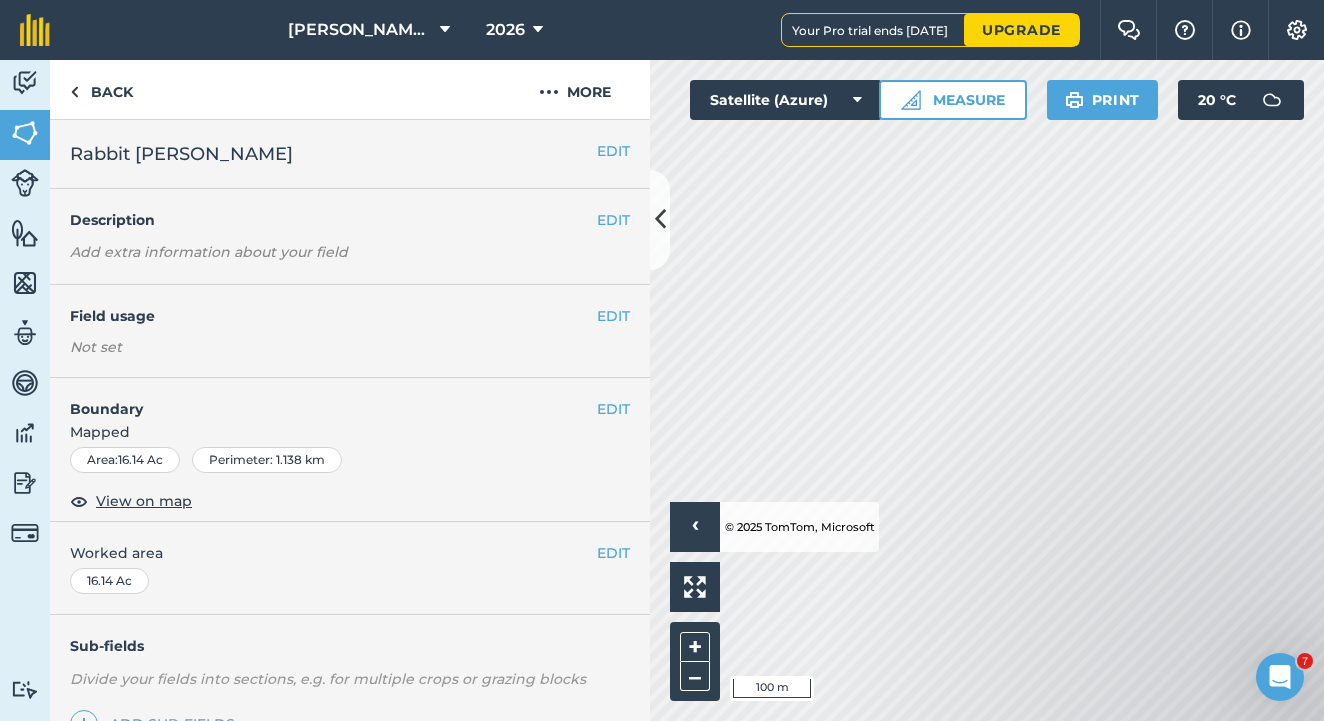 click on "EDIT" at bounding box center (613, 316) 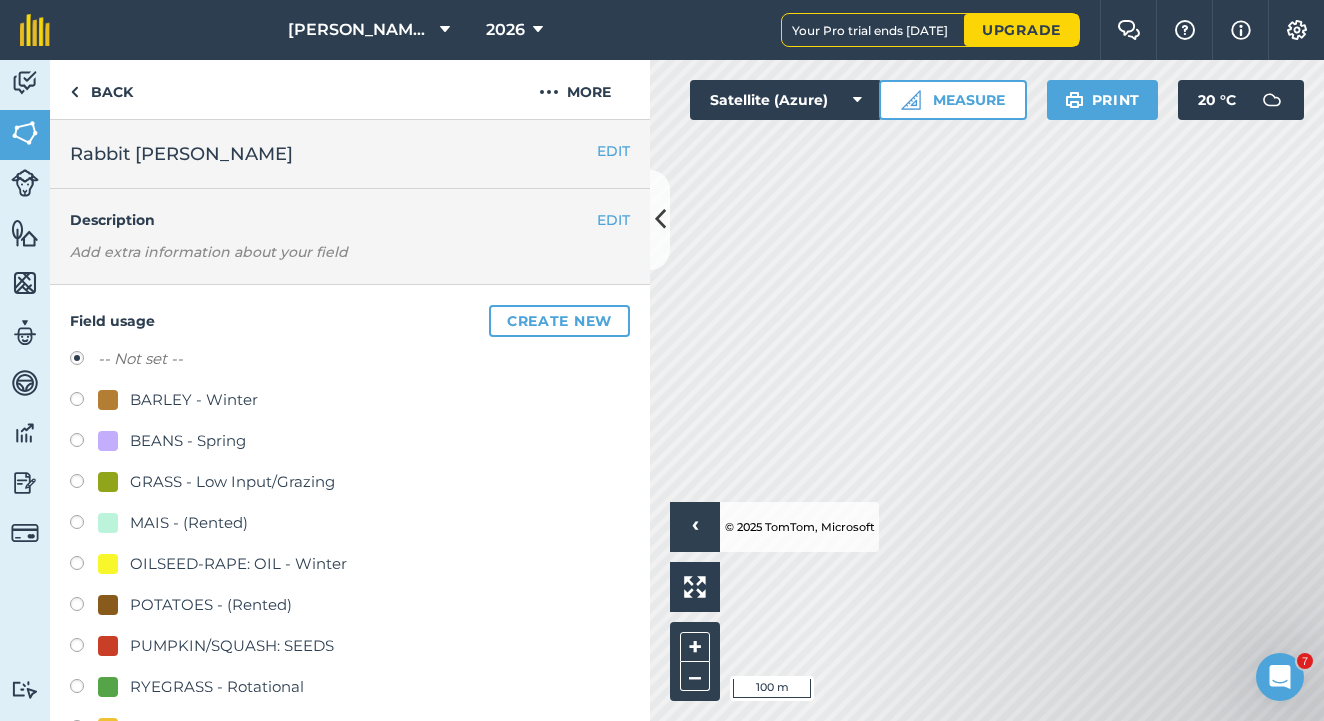 scroll, scrollTop: 135, scrollLeft: 0, axis: vertical 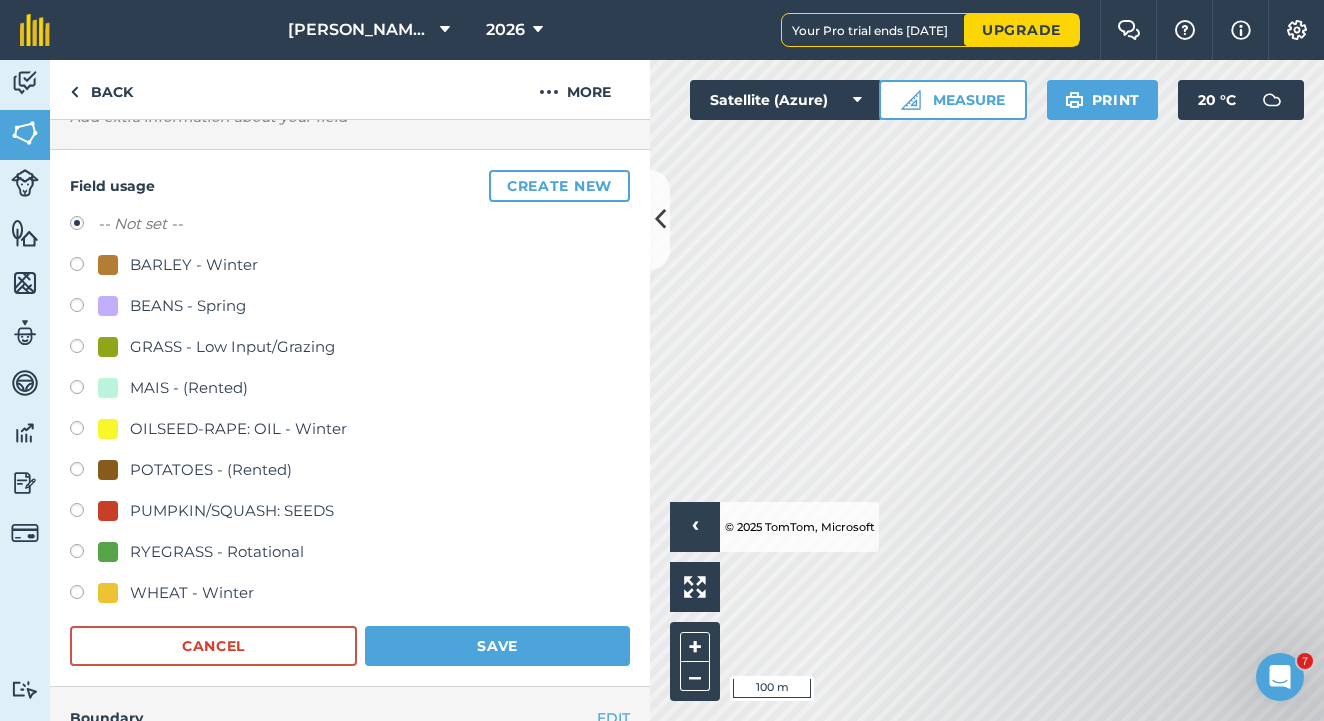click at bounding box center (84, 595) 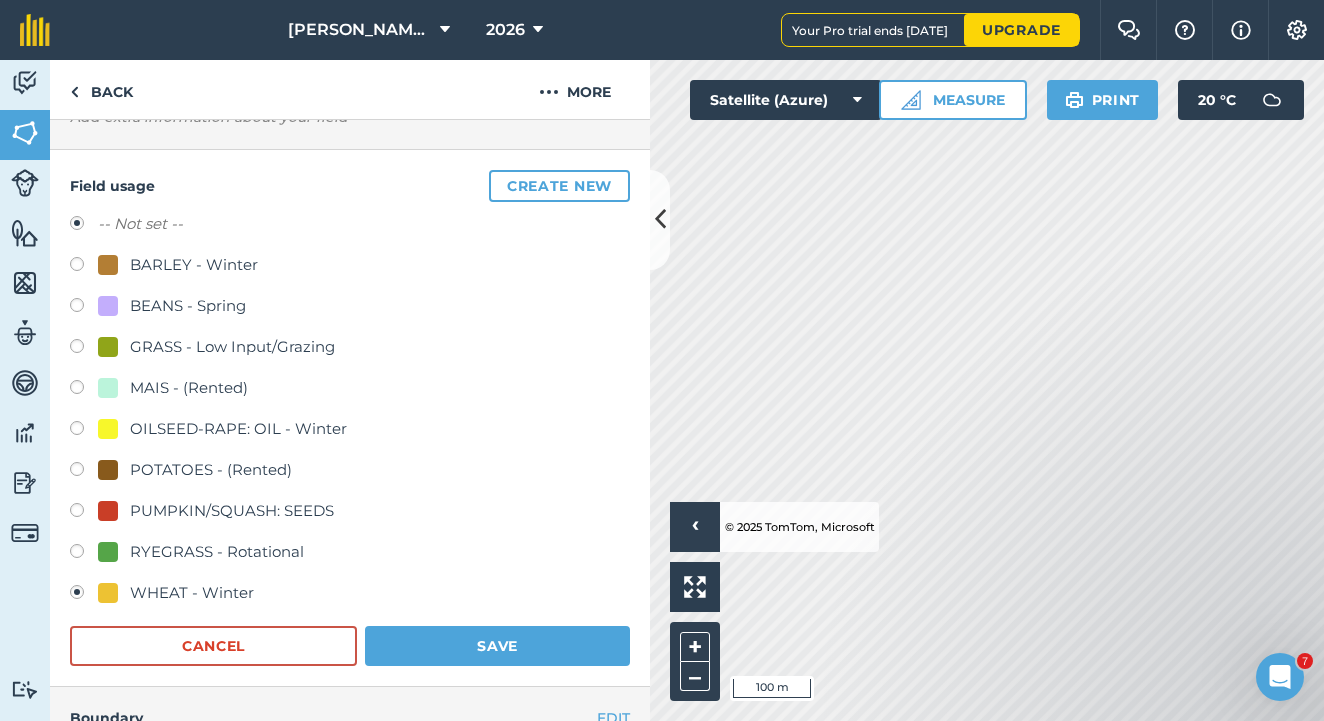 radio on "true" 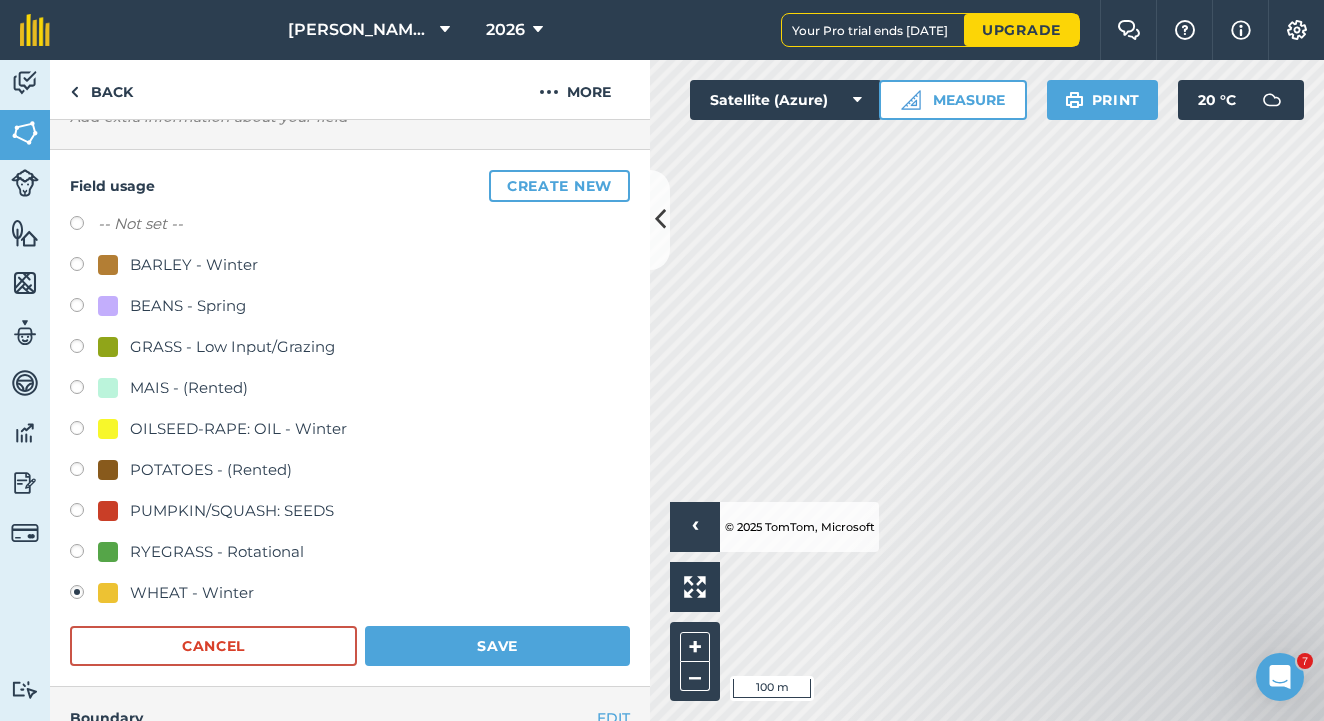 click on "Save" at bounding box center [497, 646] 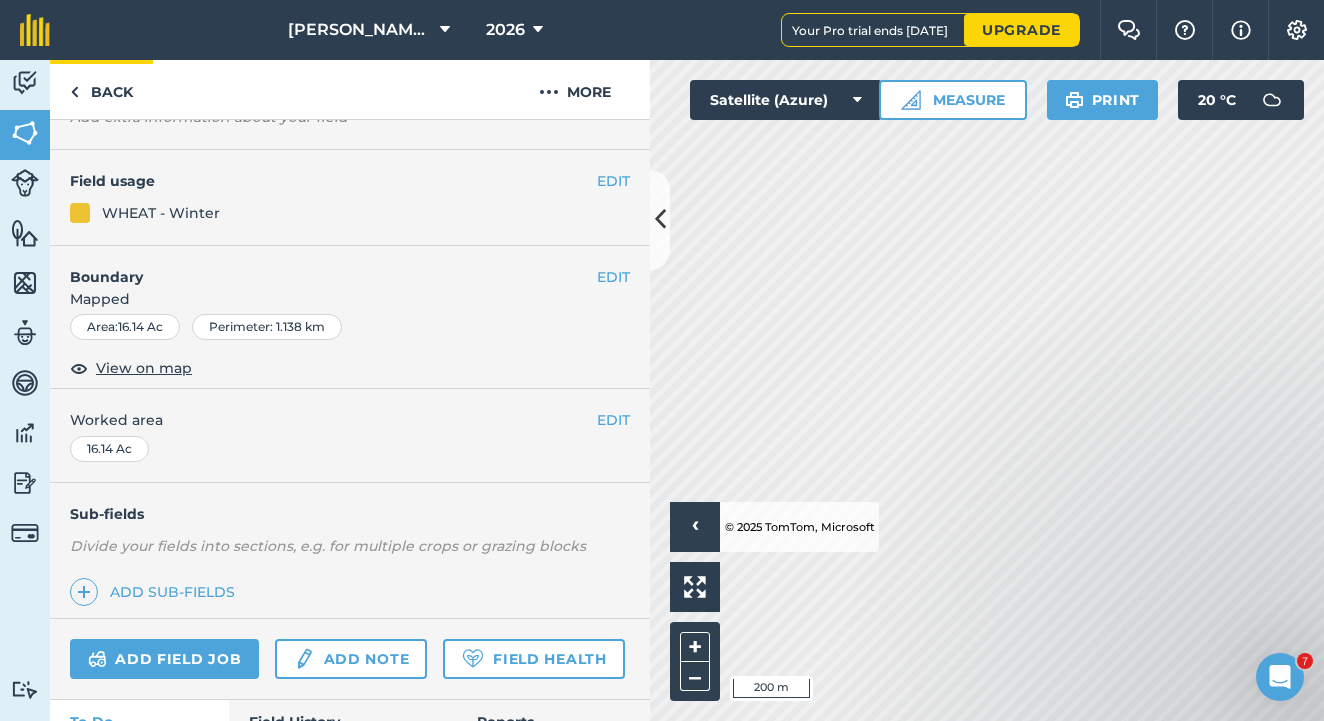 click on "Back" at bounding box center (101, 89) 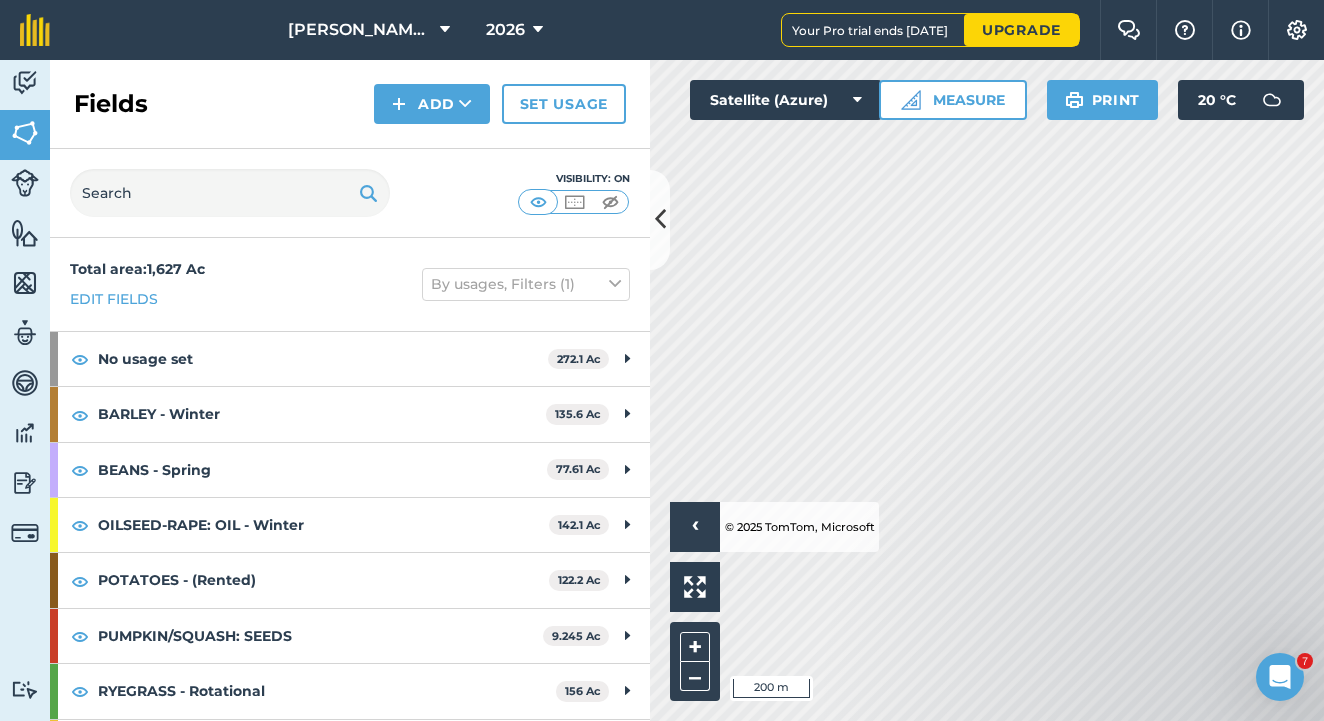 click on "Add" at bounding box center [432, 104] 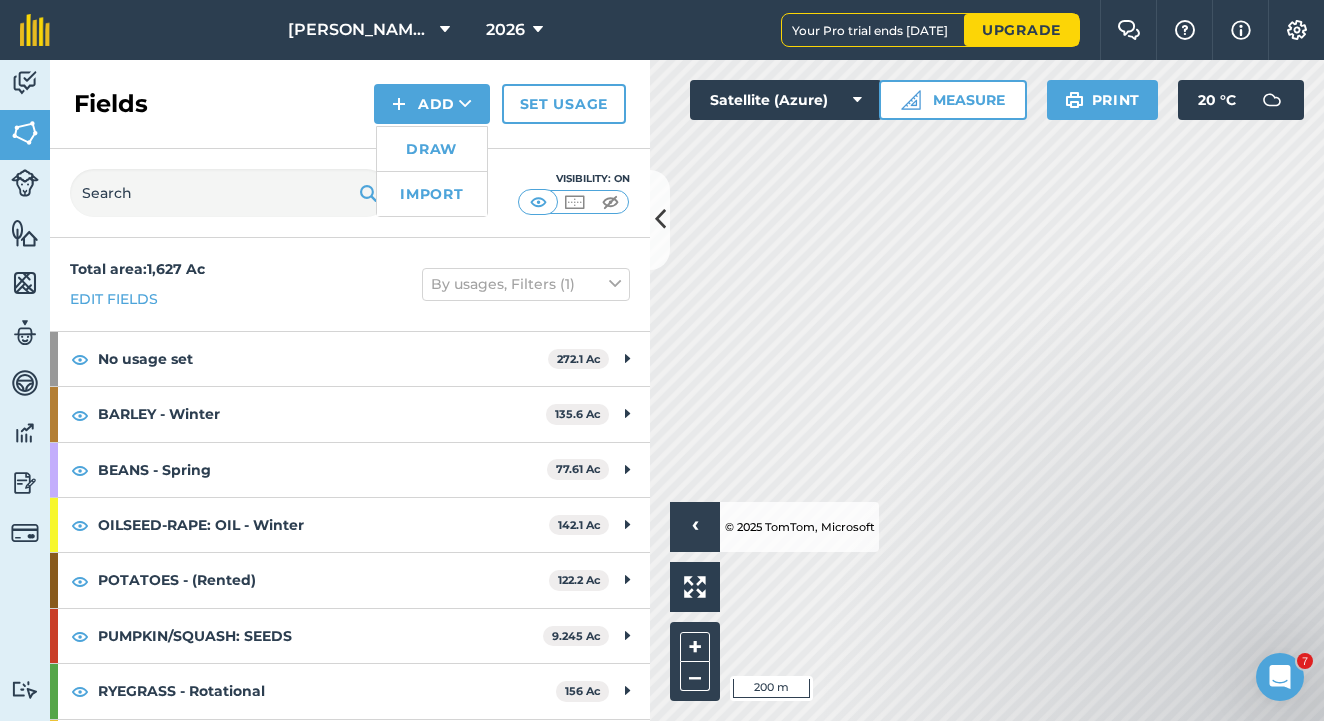 click on "Draw" at bounding box center (432, 149) 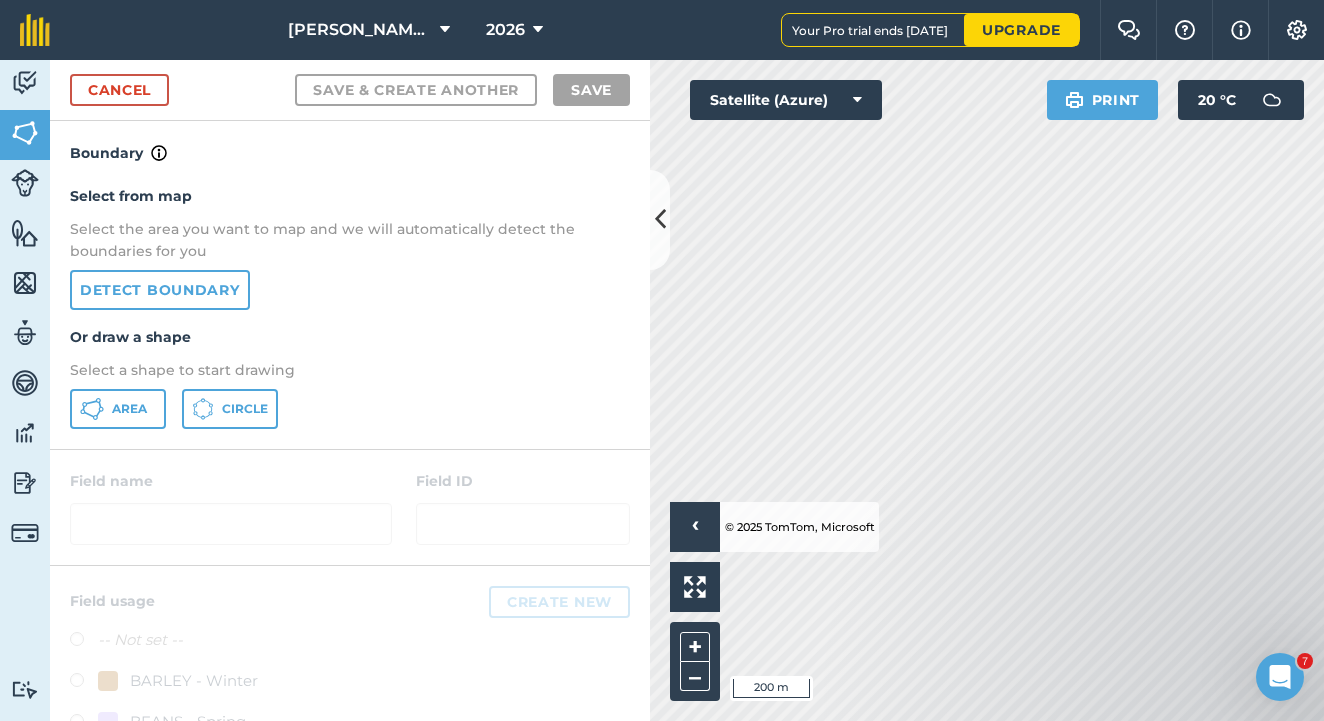 click on "Detect boundary" at bounding box center (160, 290) 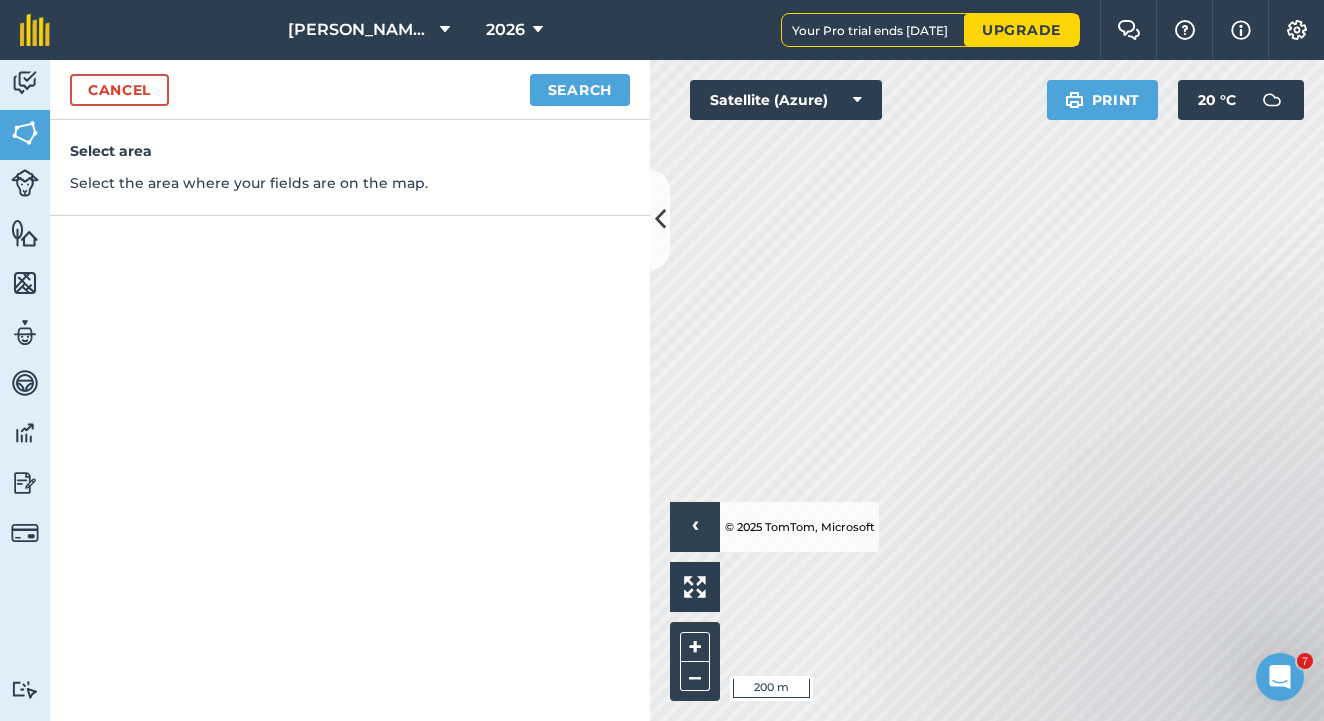 click on "Search" at bounding box center [580, 90] 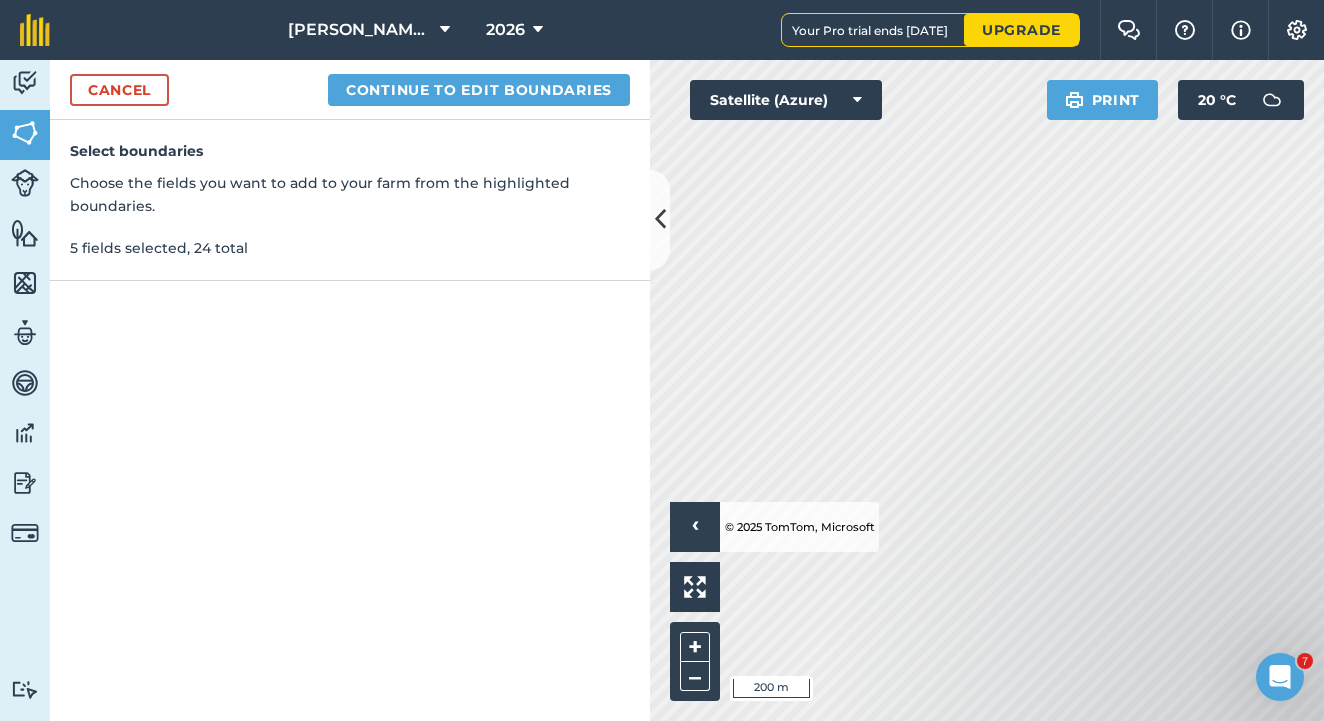click on "Continue to edit boundaries" at bounding box center (479, 90) 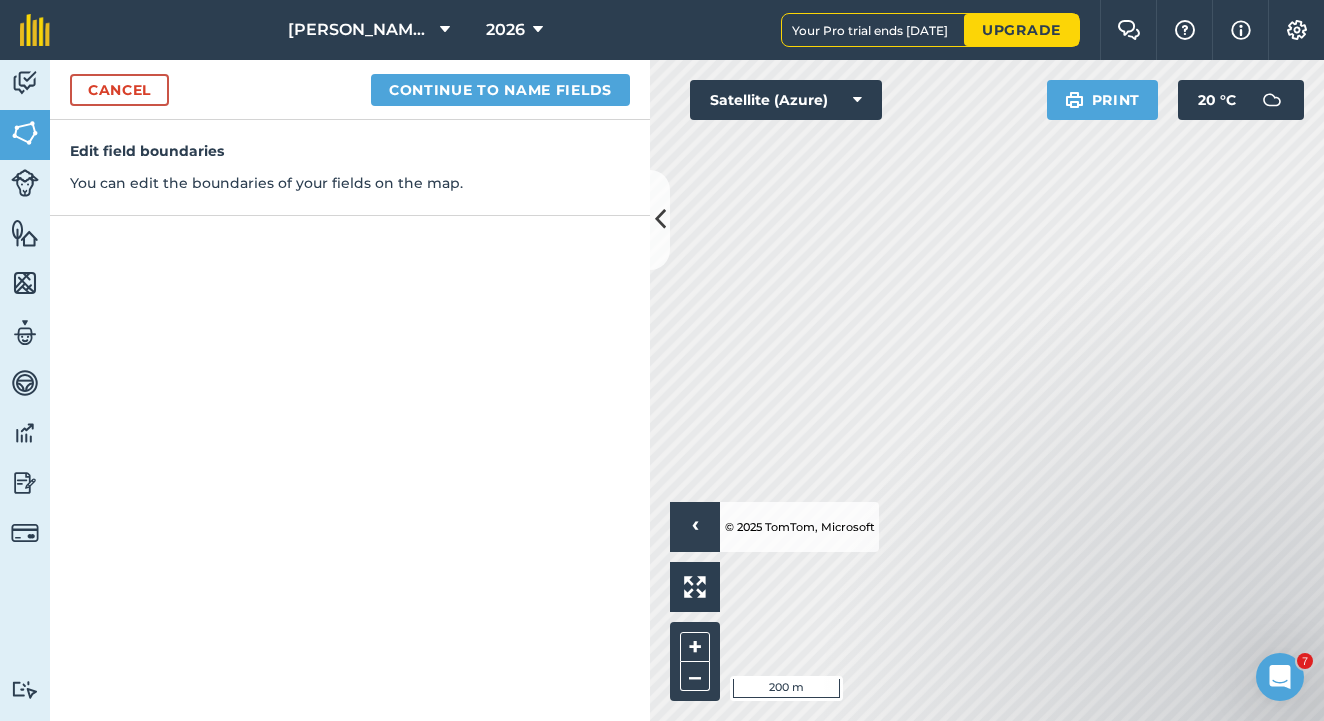 click on "Continue to name fields" at bounding box center (500, 90) 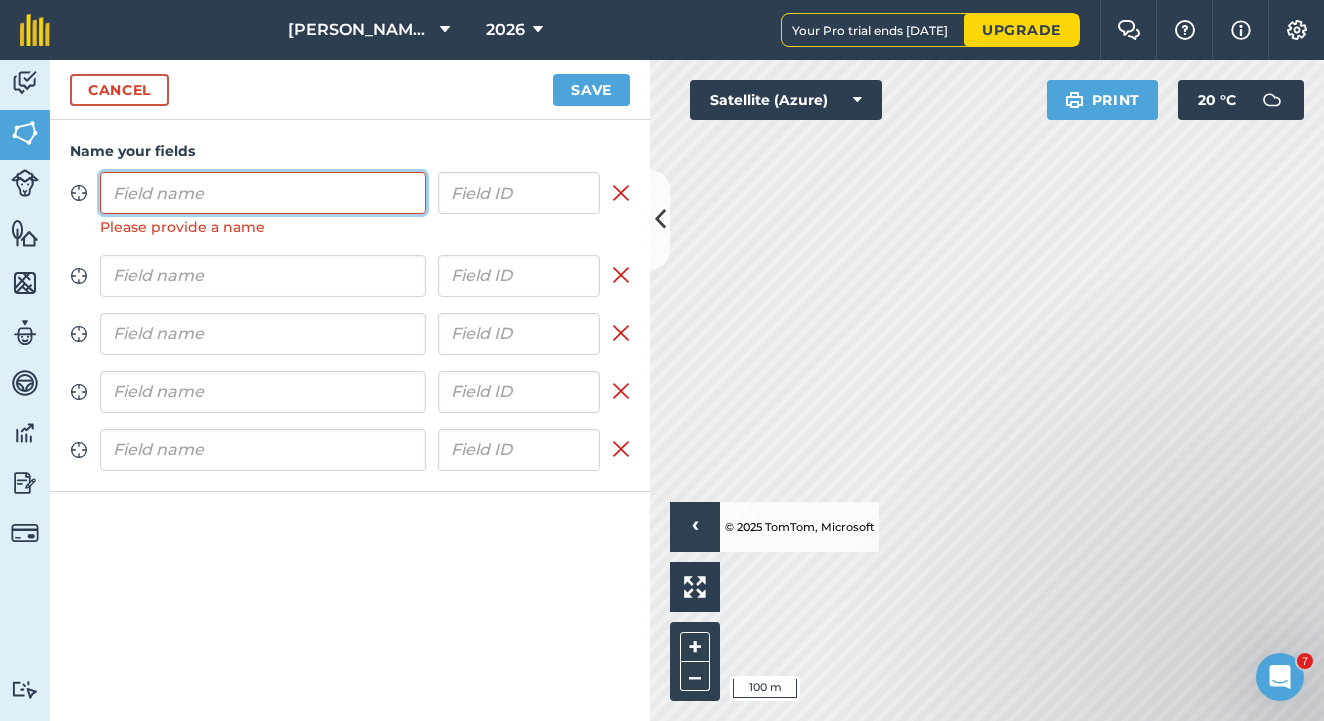 click at bounding box center [263, 193] 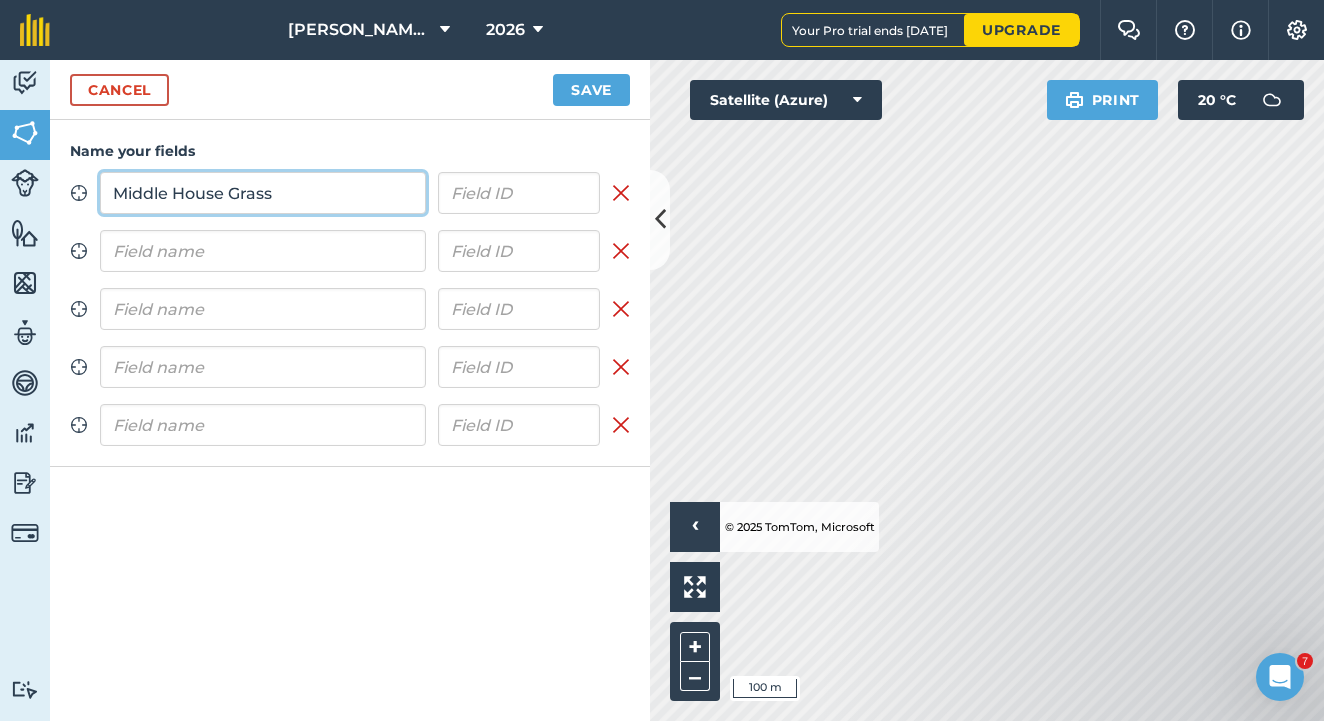 type on "Middle House Grass" 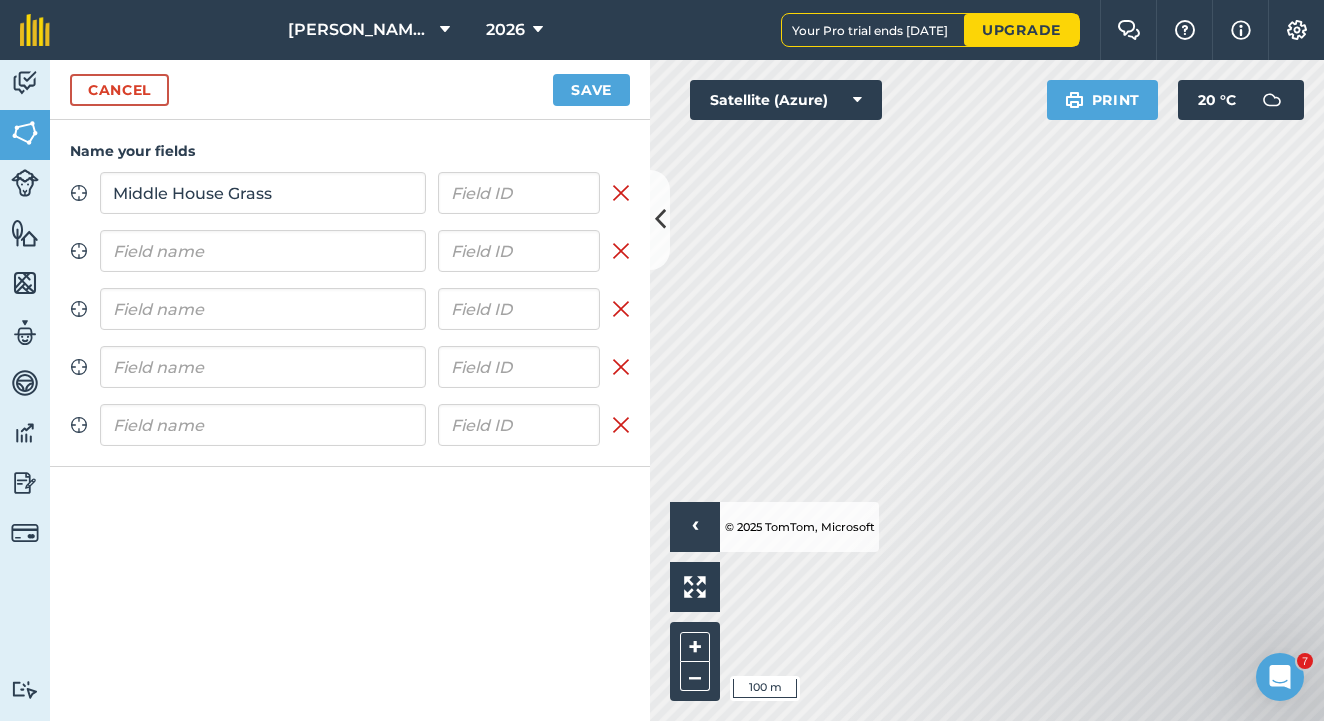 click on "Save" at bounding box center [591, 90] 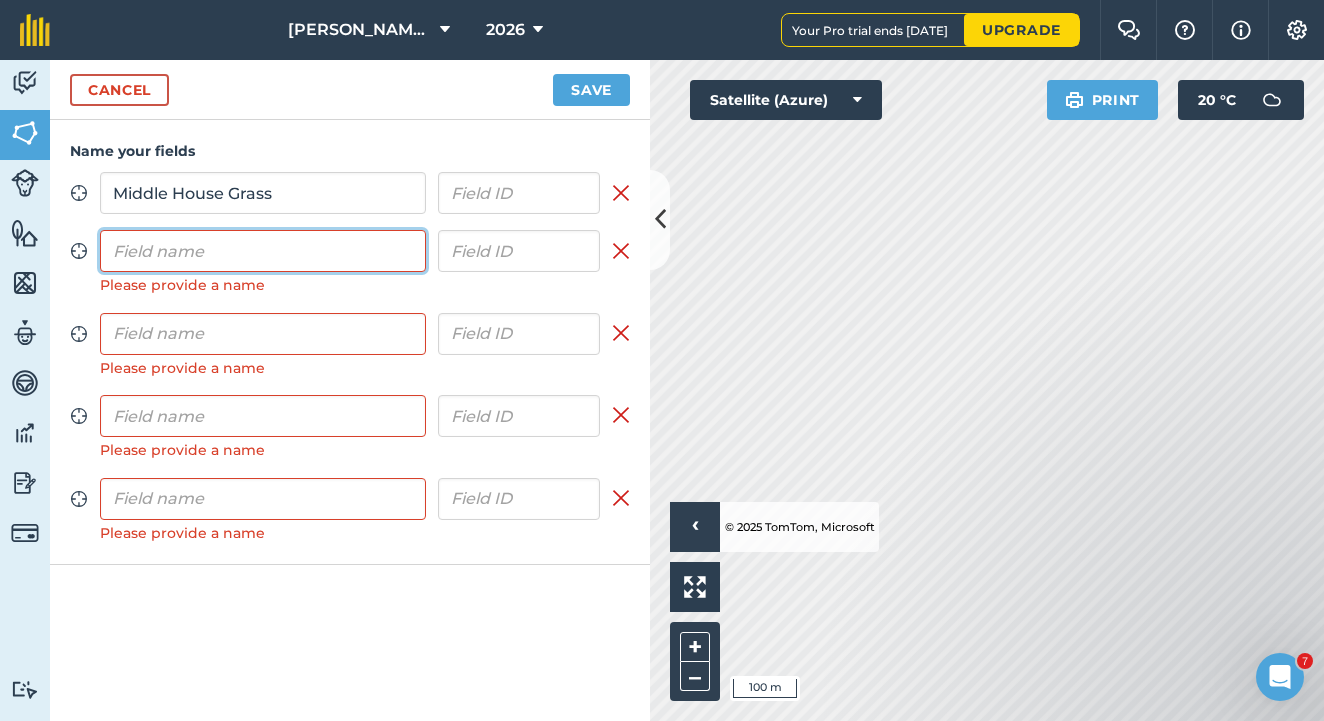 click at bounding box center (263, 251) 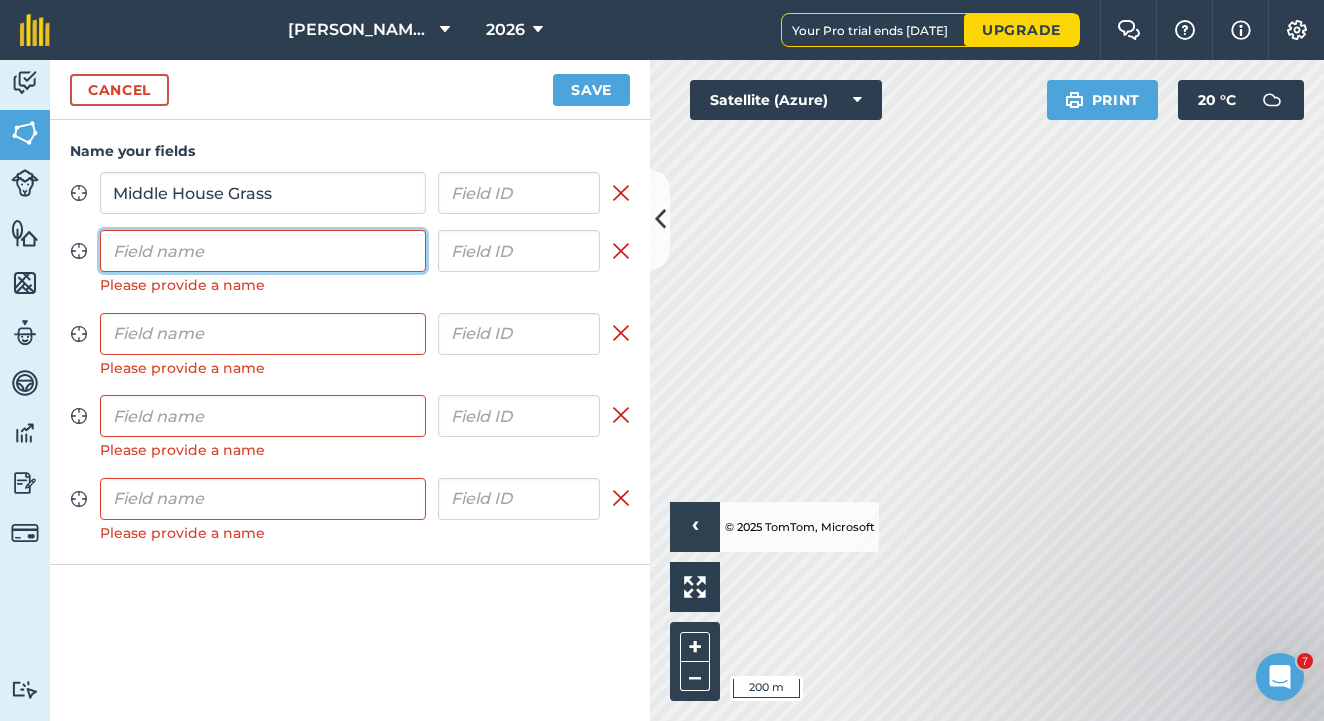 click at bounding box center (263, 251) 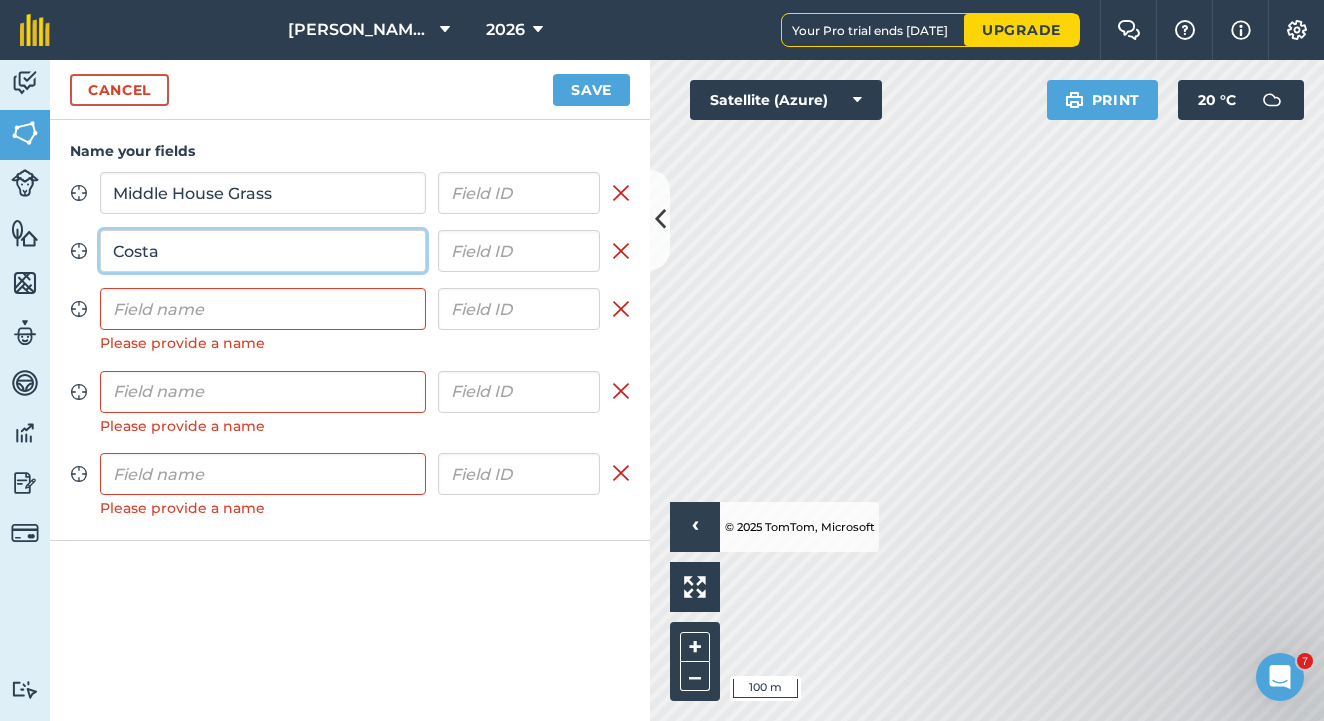 type on "Costa" 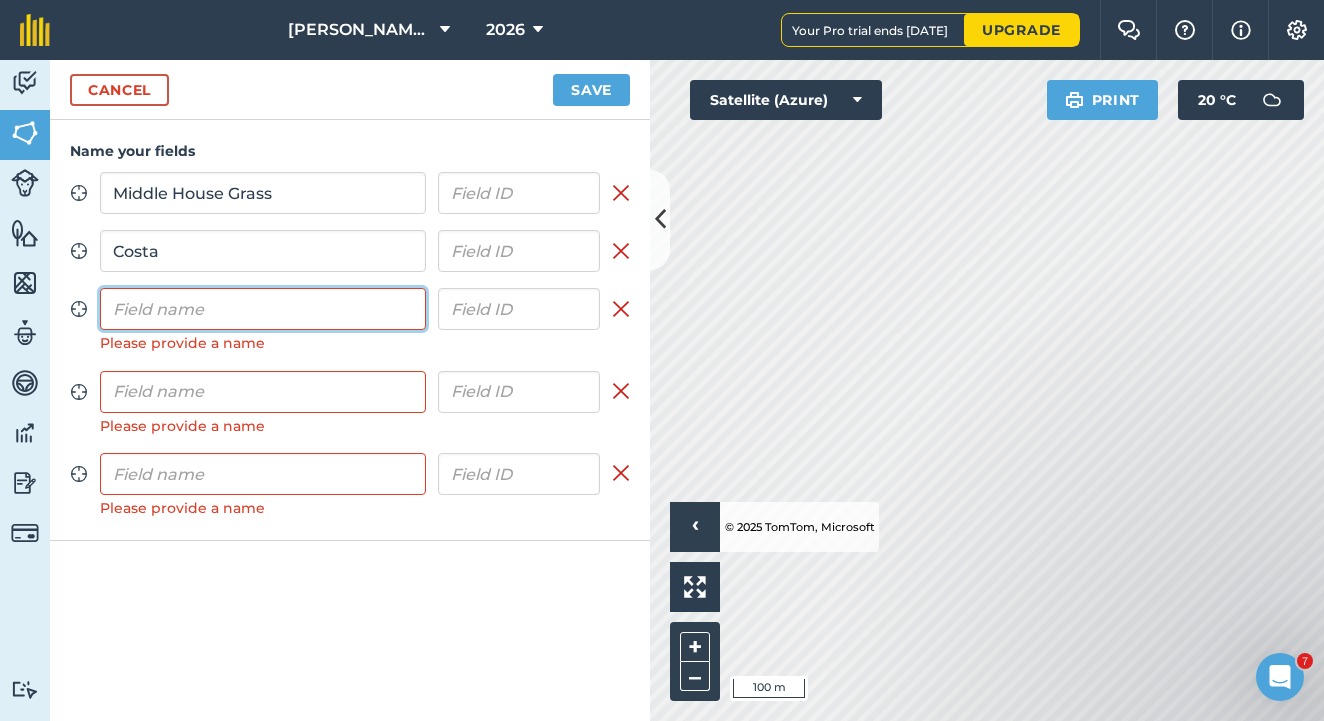 click at bounding box center [263, 309] 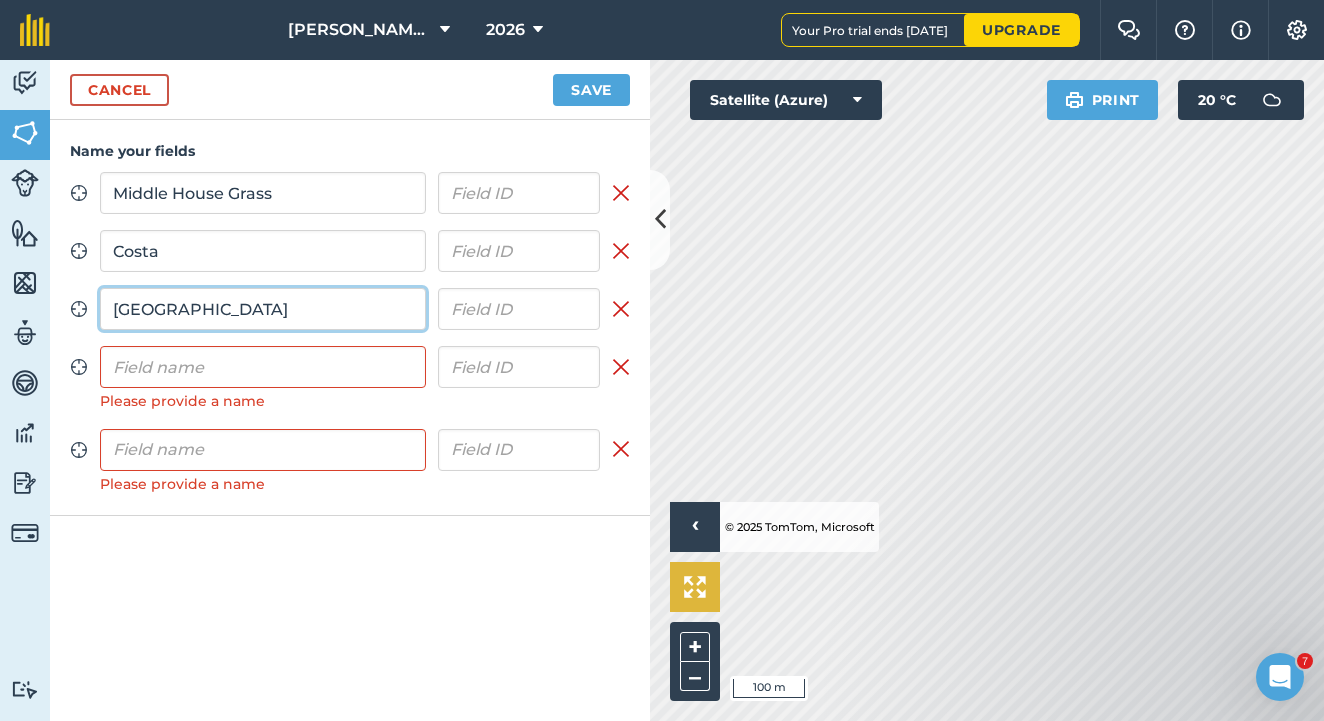 type on "[GEOGRAPHIC_DATA]" 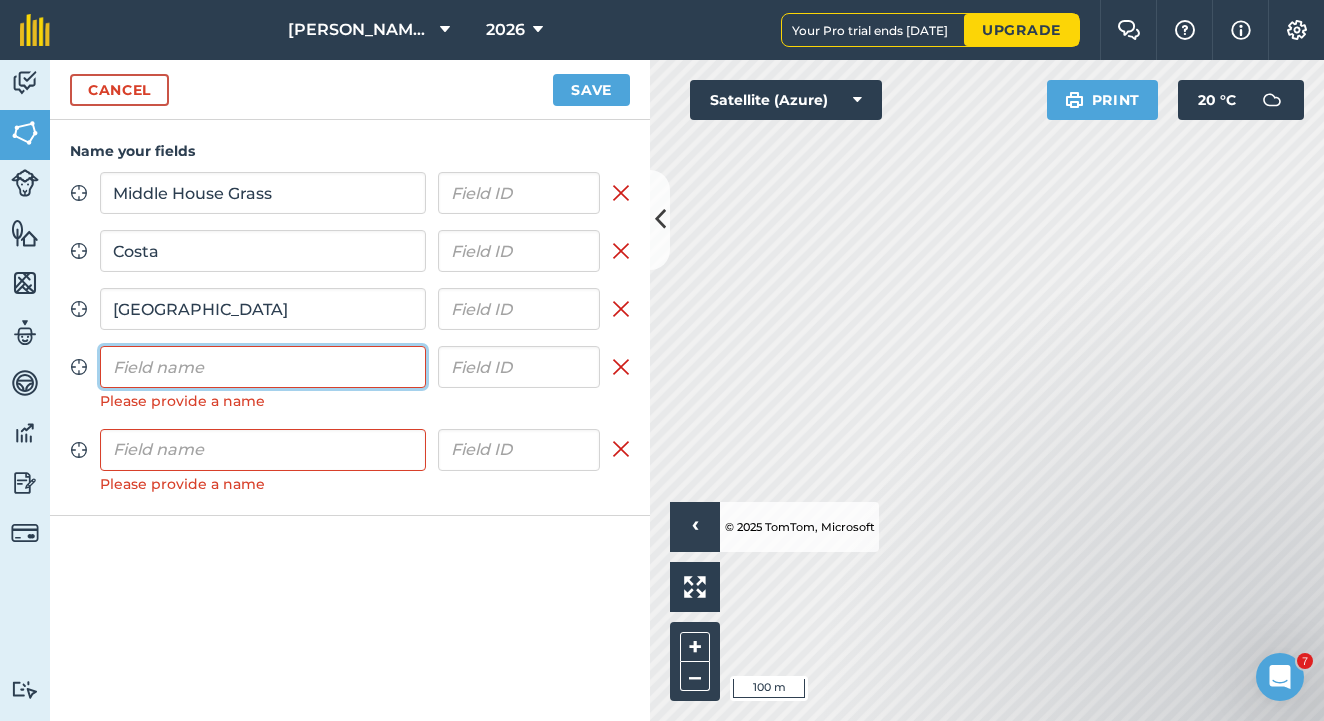 click at bounding box center [263, 367] 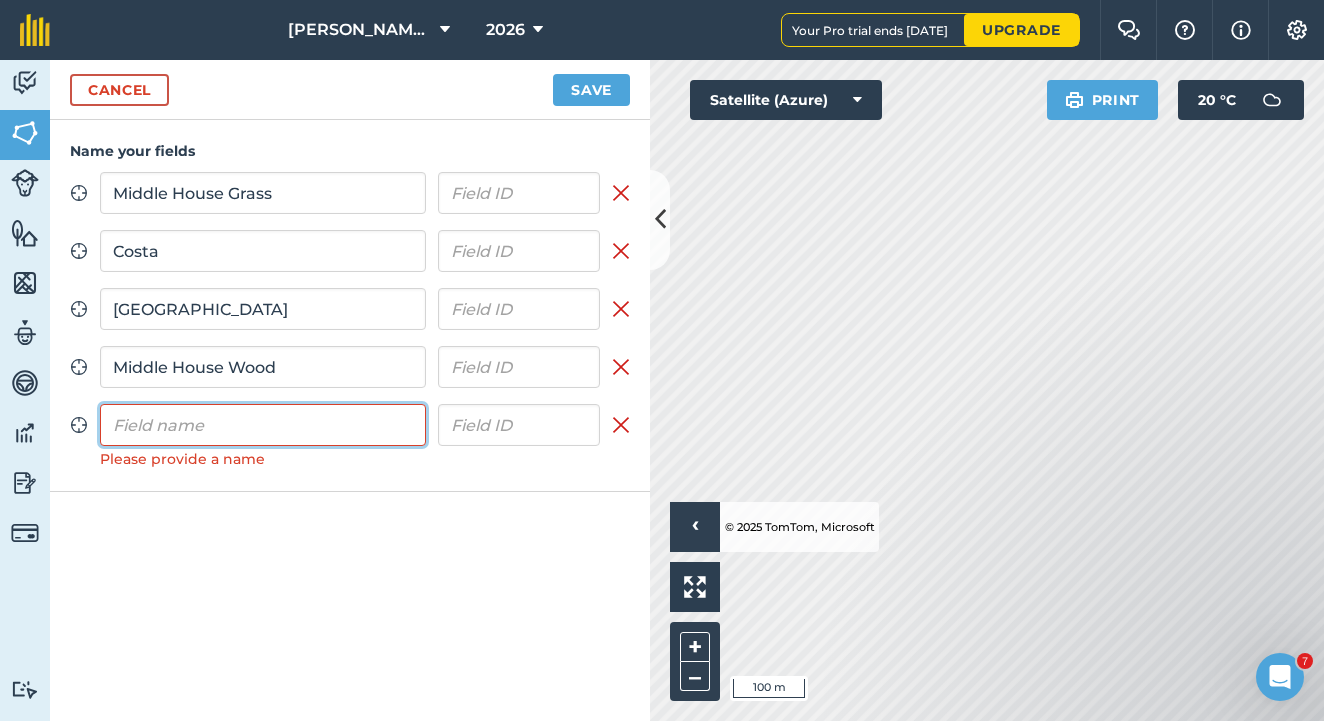 click at bounding box center (263, 425) 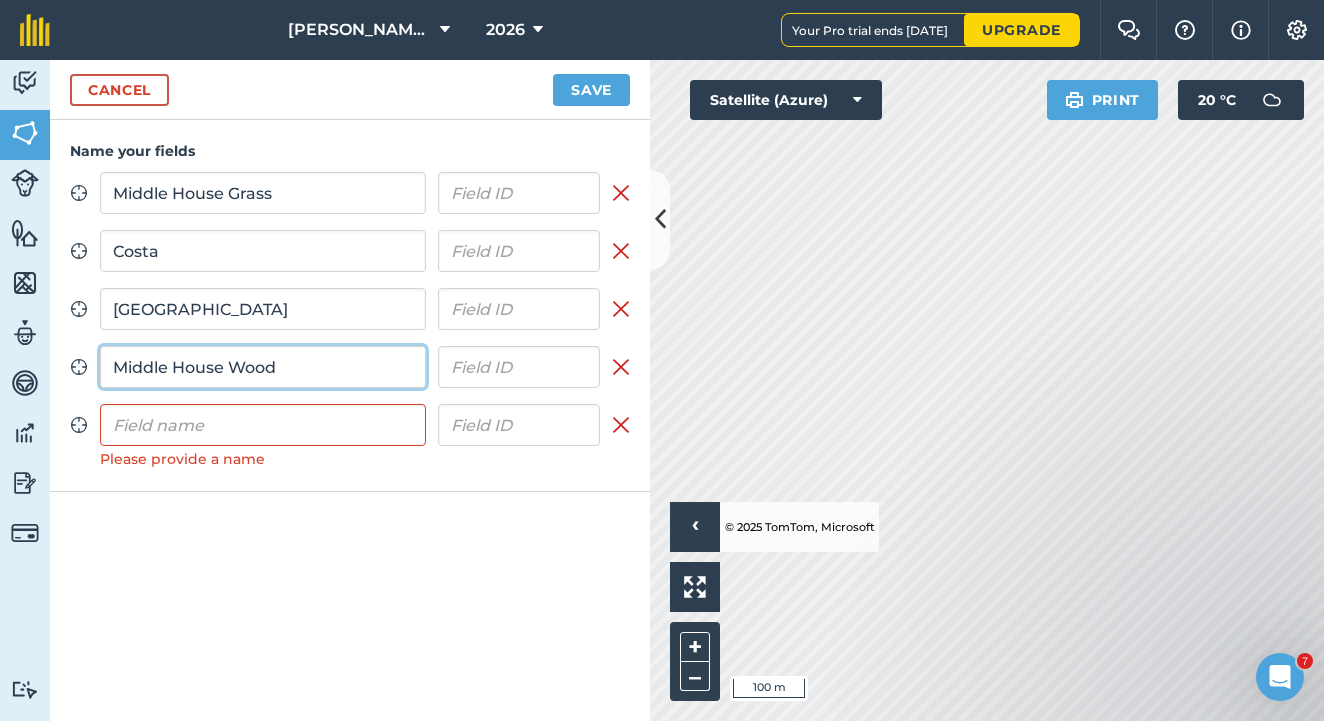 drag, startPoint x: 235, startPoint y: 364, endPoint x: 316, endPoint y: 370, distance: 81.22192 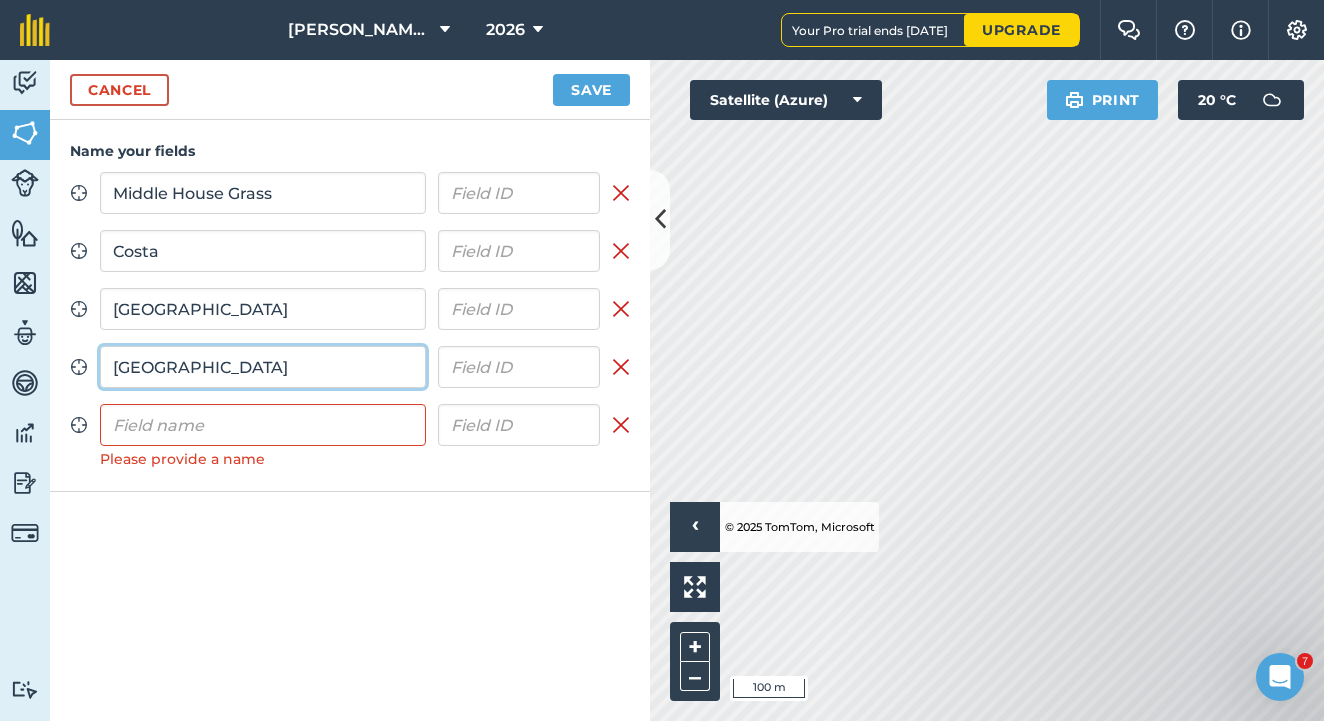 drag, startPoint x: 229, startPoint y: 367, endPoint x: 62, endPoint y: 370, distance: 167.02695 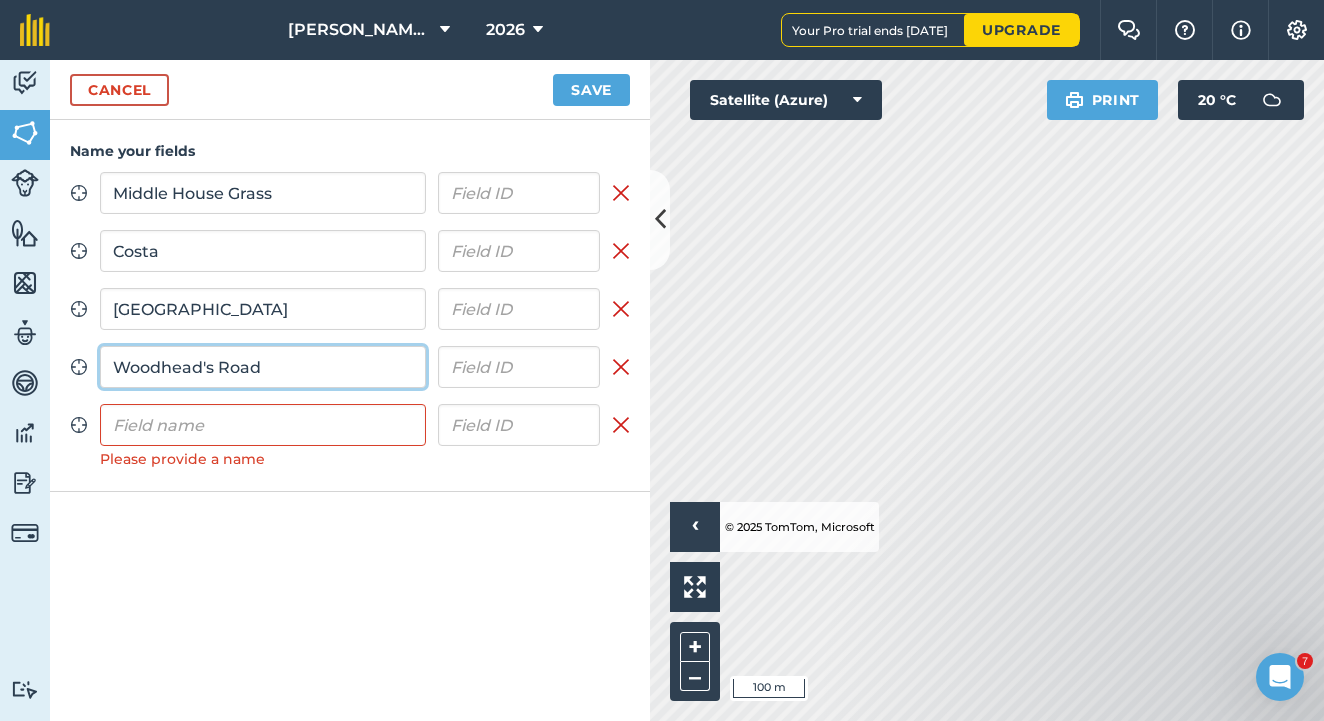 type on "Woodhead's Road" 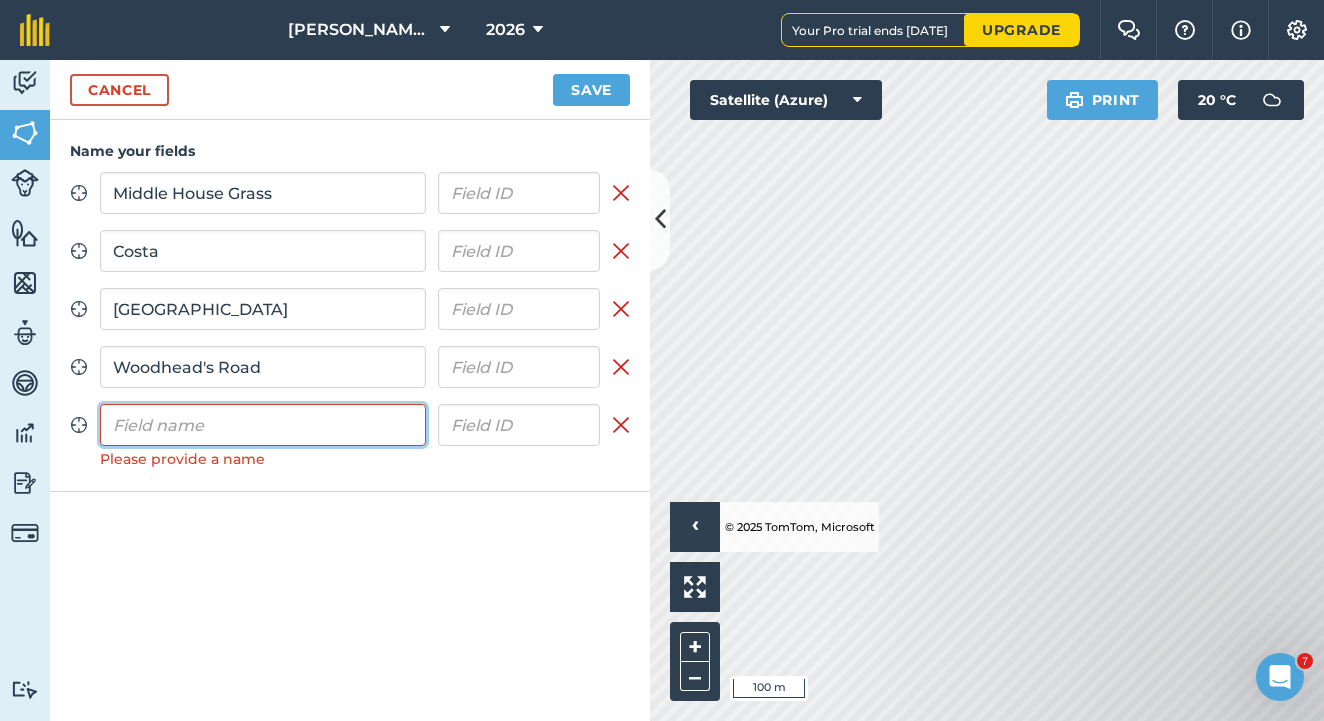 click at bounding box center (263, 425) 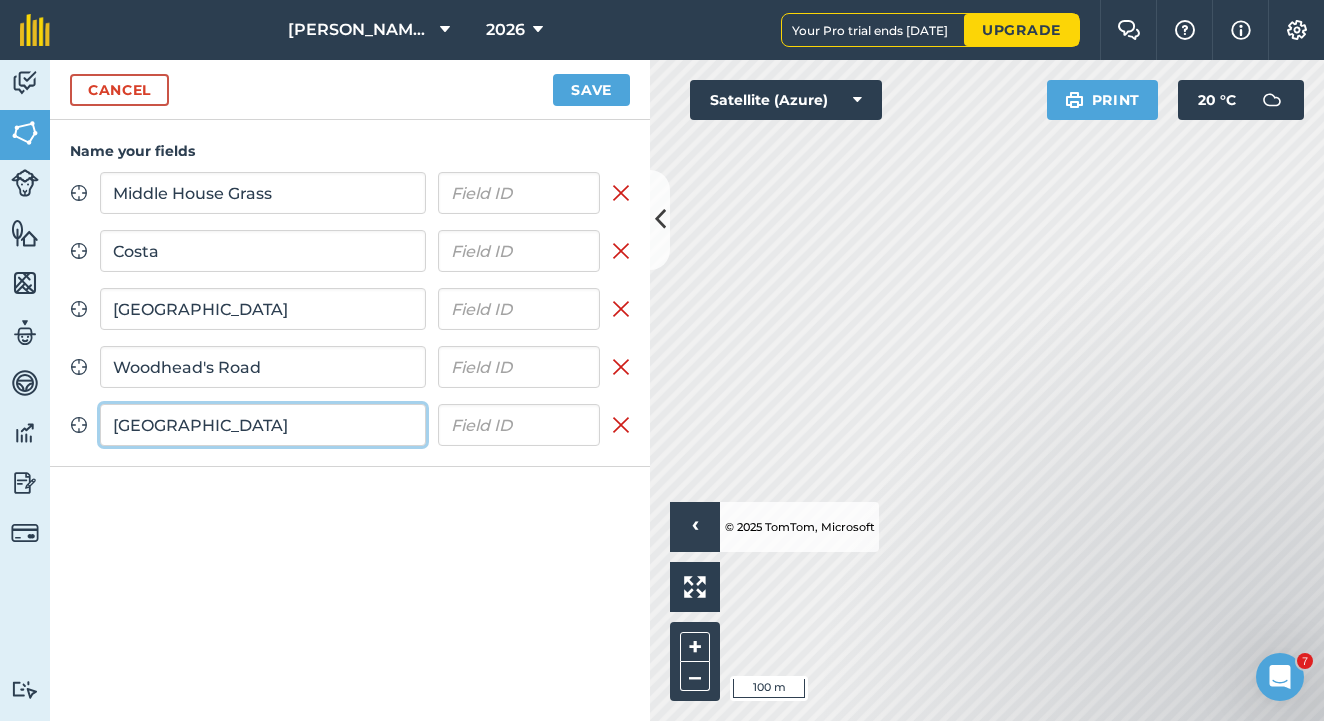 type on "[GEOGRAPHIC_DATA]" 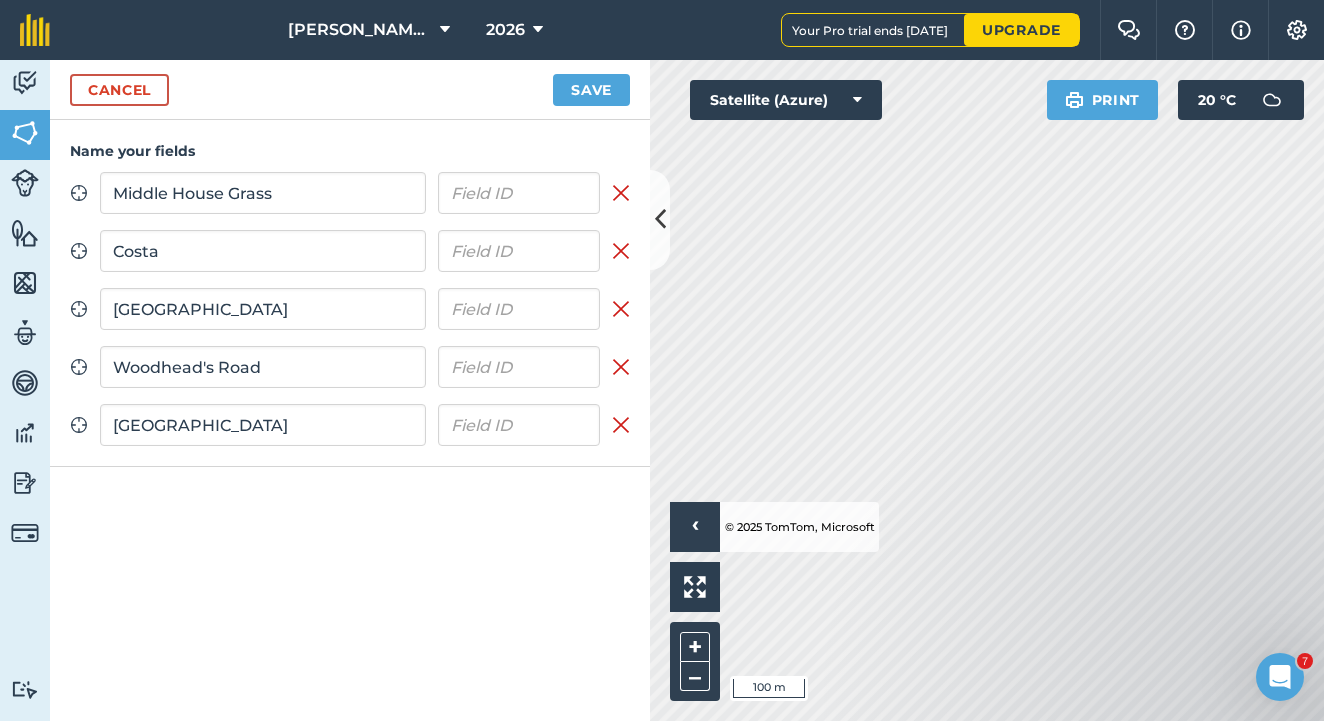 click on "Save" at bounding box center [591, 90] 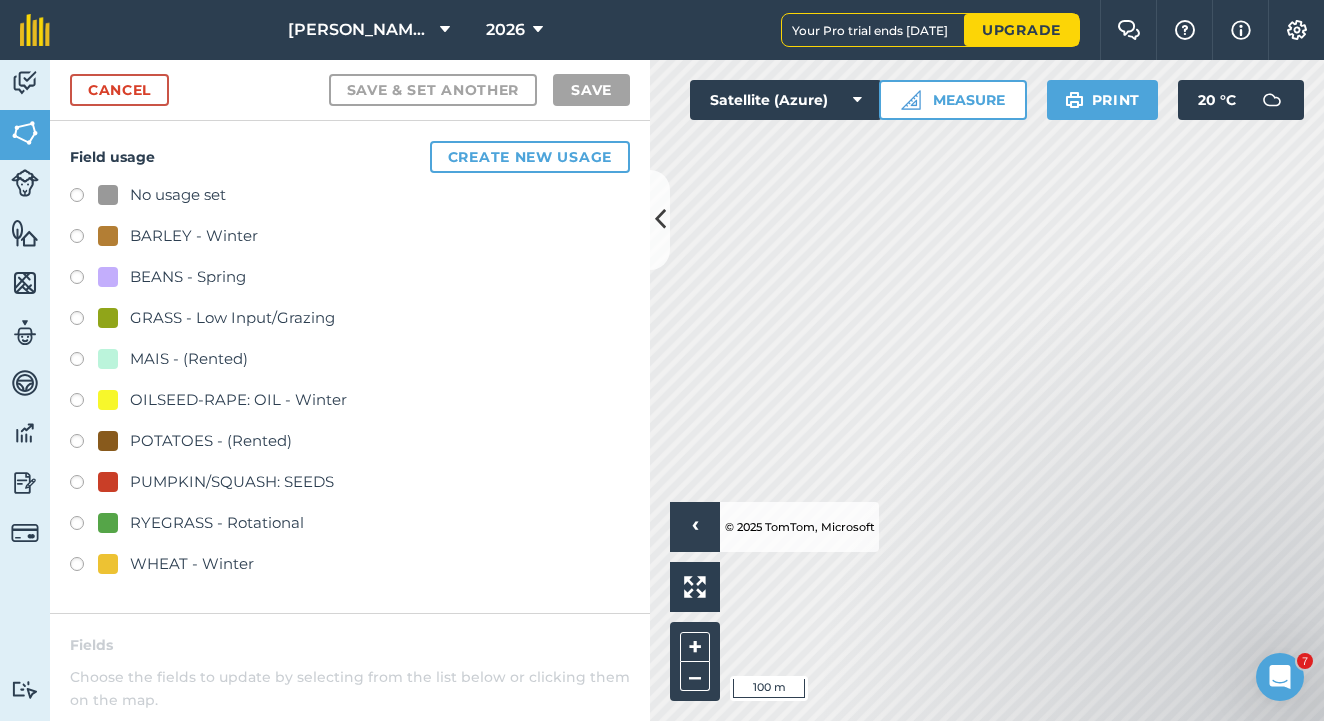 click on "Cancel" at bounding box center [119, 90] 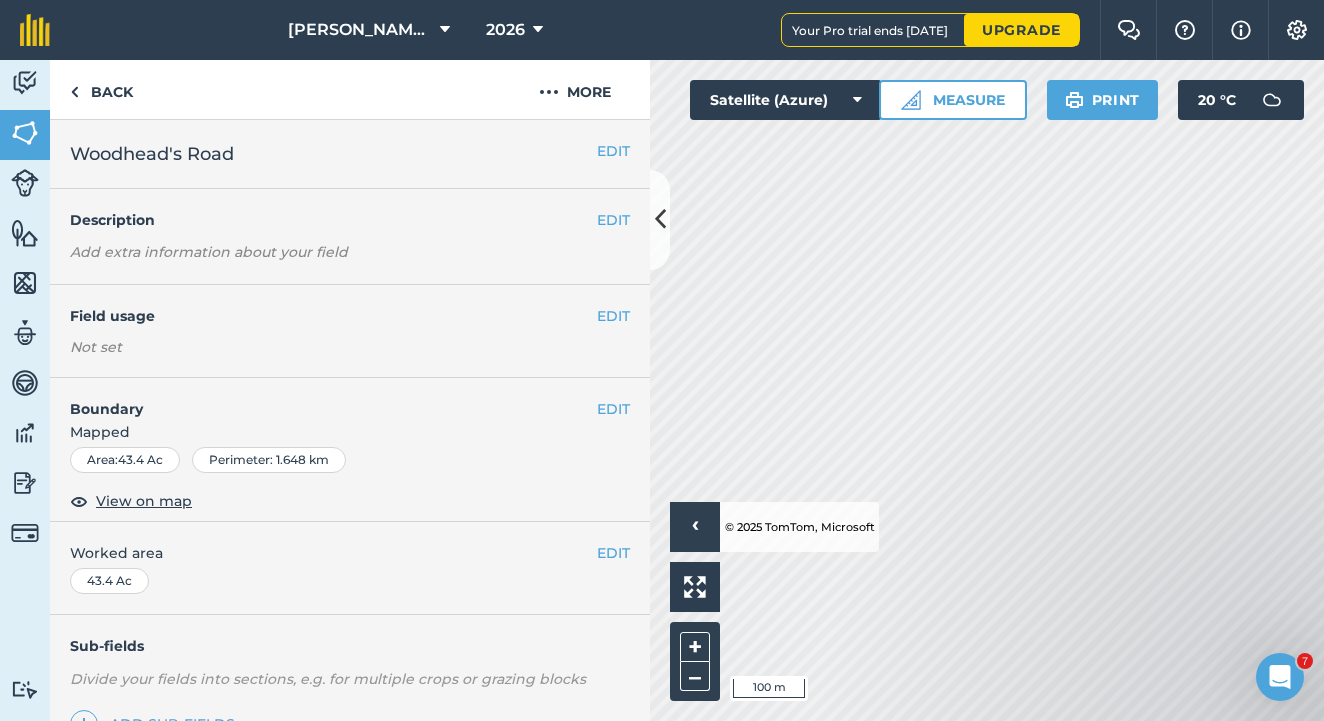 click on "EDIT" at bounding box center [613, 316] 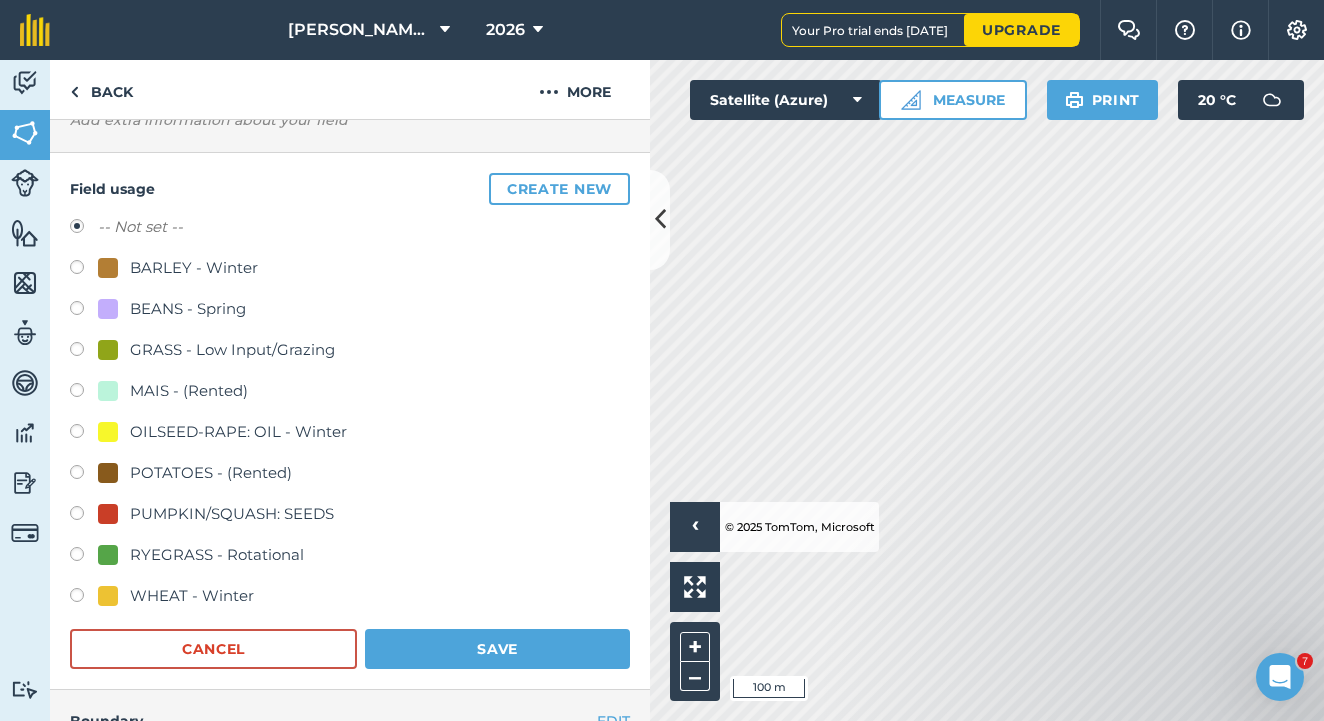scroll, scrollTop: 134, scrollLeft: 0, axis: vertical 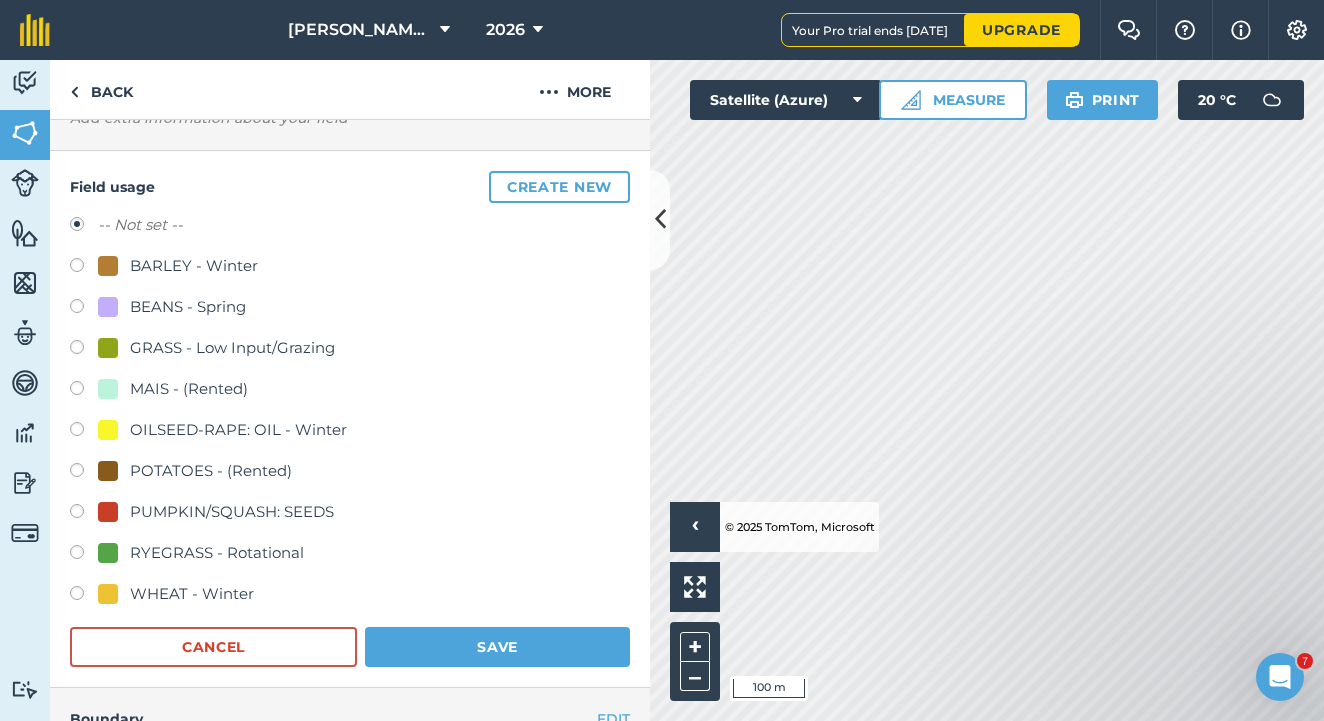 click at bounding box center (84, 596) 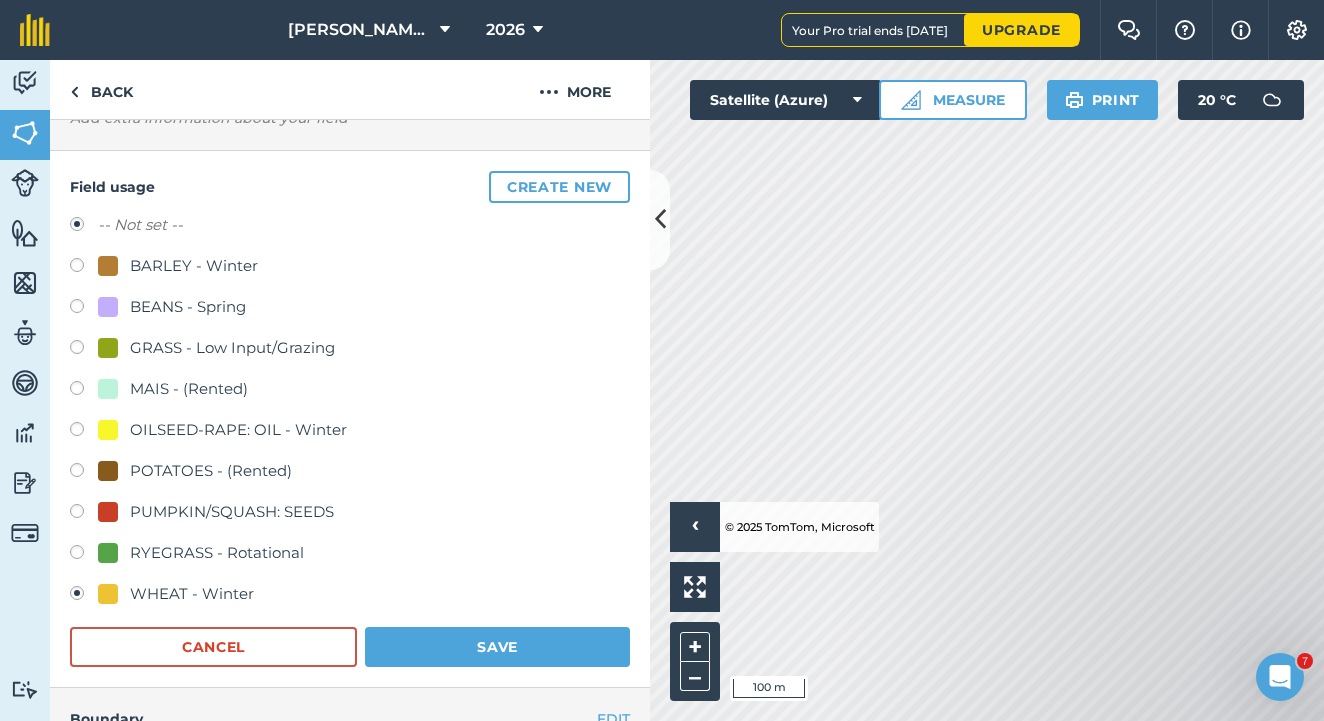 radio on "true" 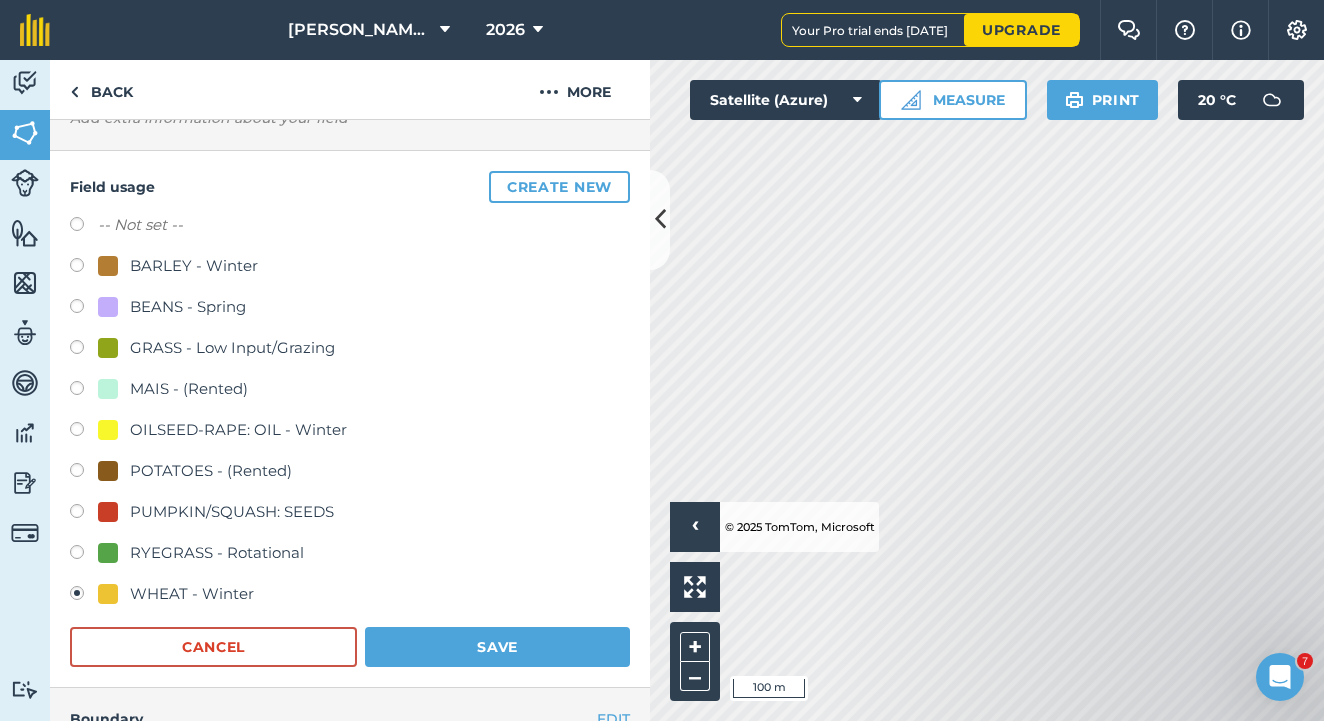 click on "Save" at bounding box center [497, 647] 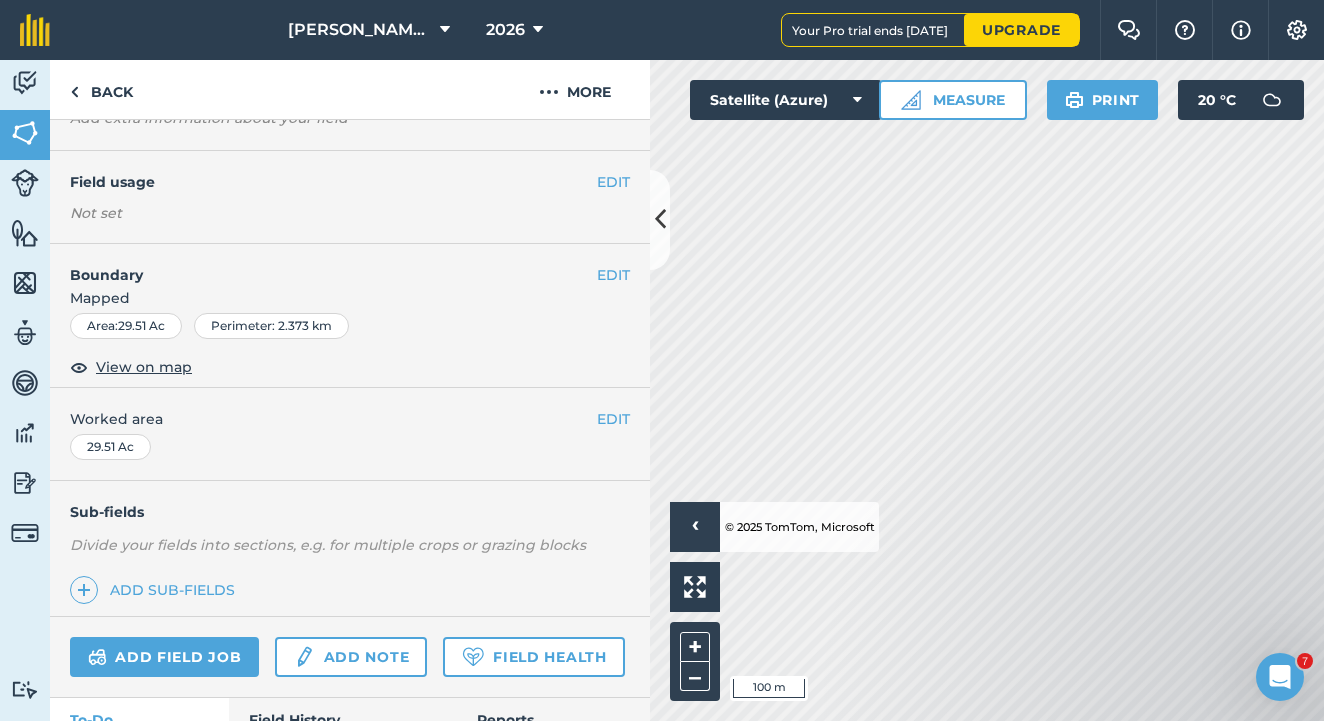 click on "EDIT" at bounding box center [613, 182] 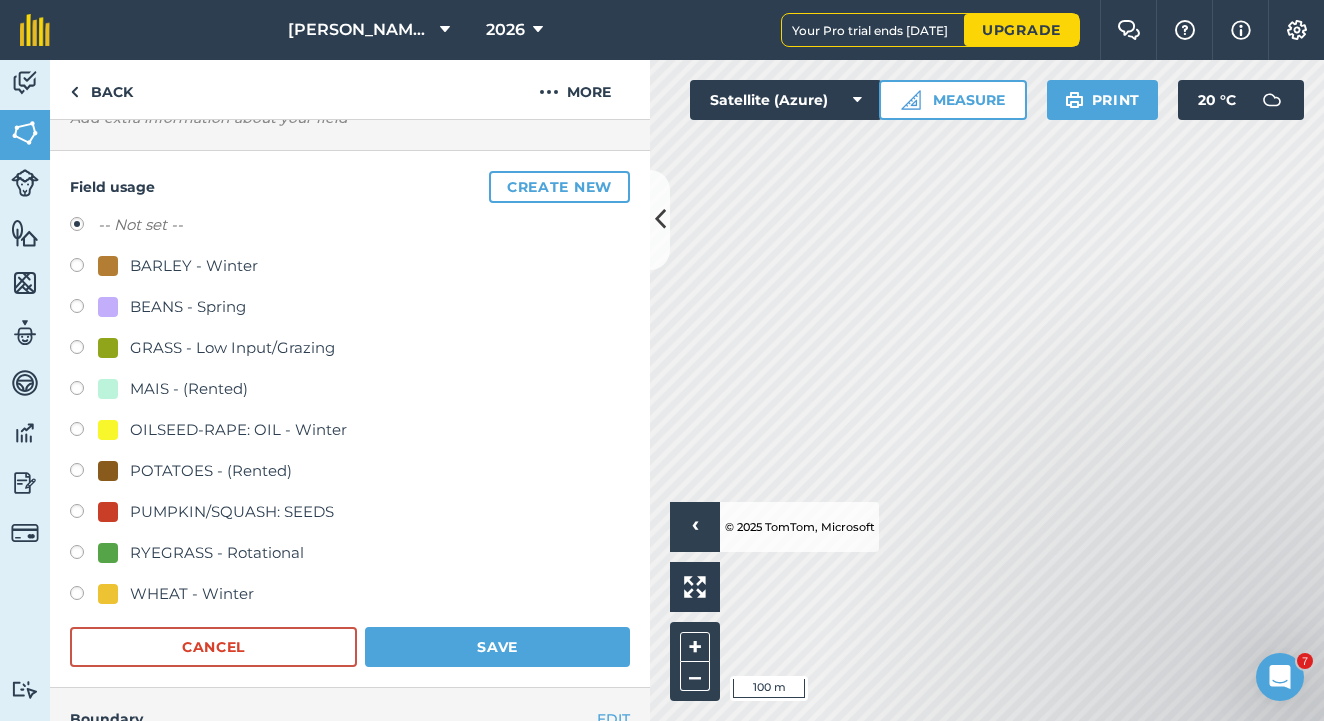 click at bounding box center [84, 555] 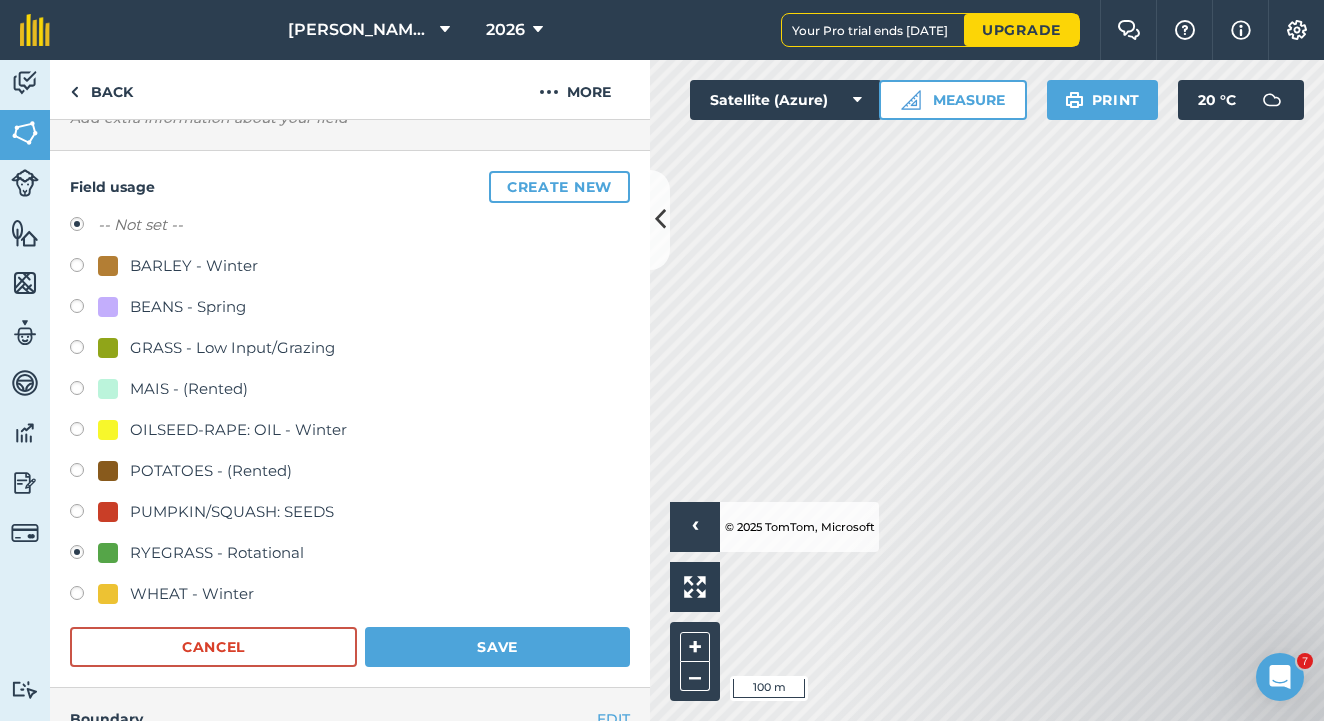 radio on "true" 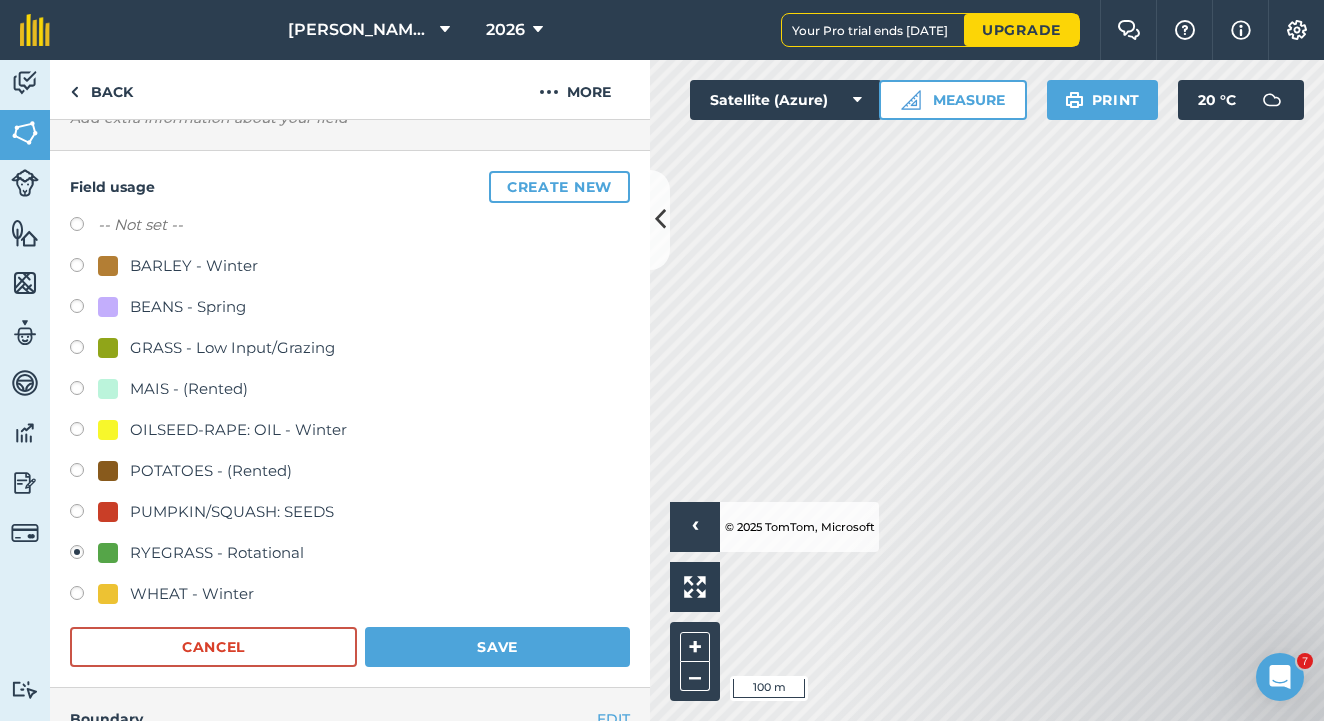 click on "Save" at bounding box center [497, 647] 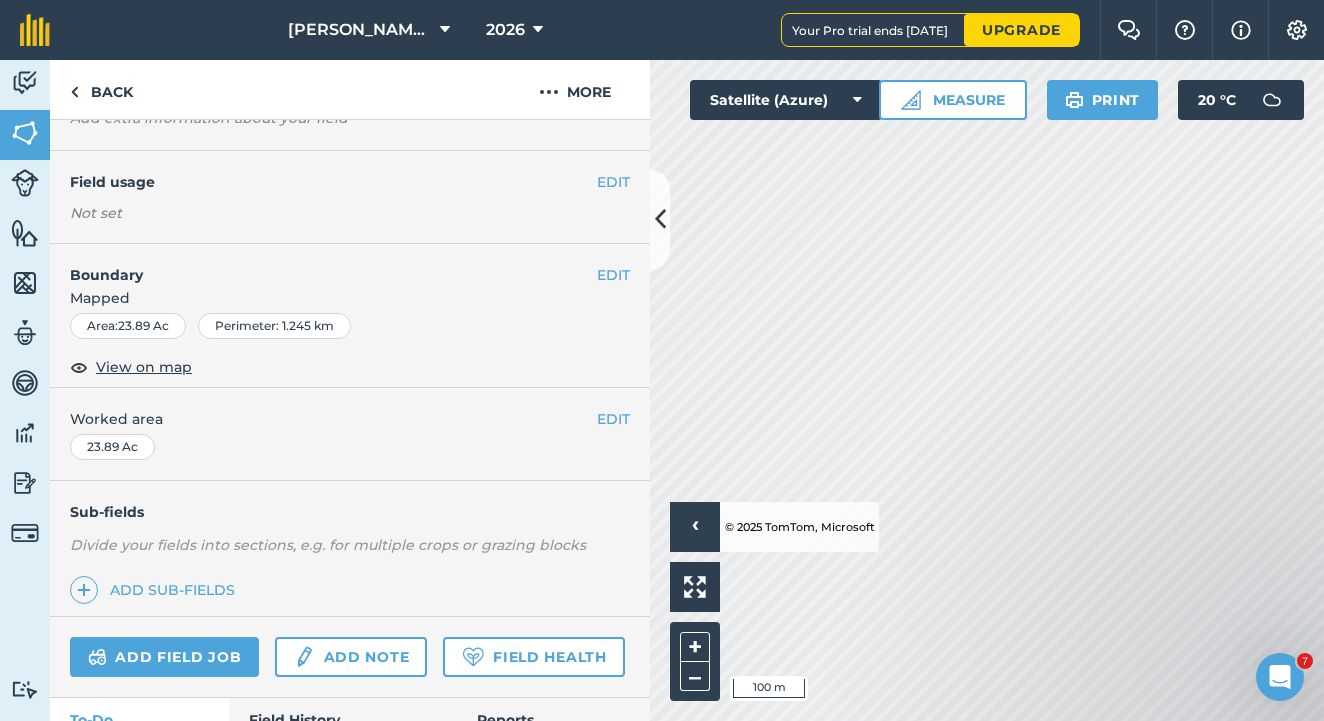 click on "EDIT" at bounding box center [613, 275] 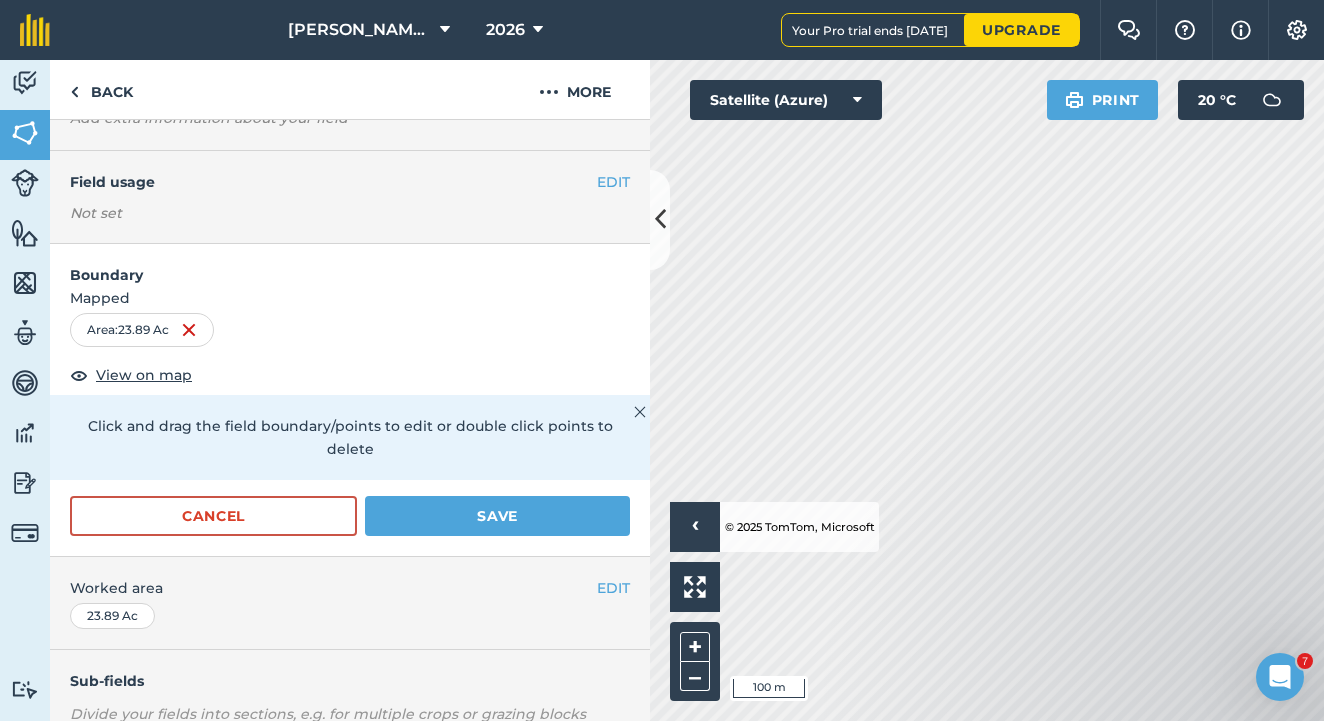 click on "EDIT" at bounding box center (613, 182) 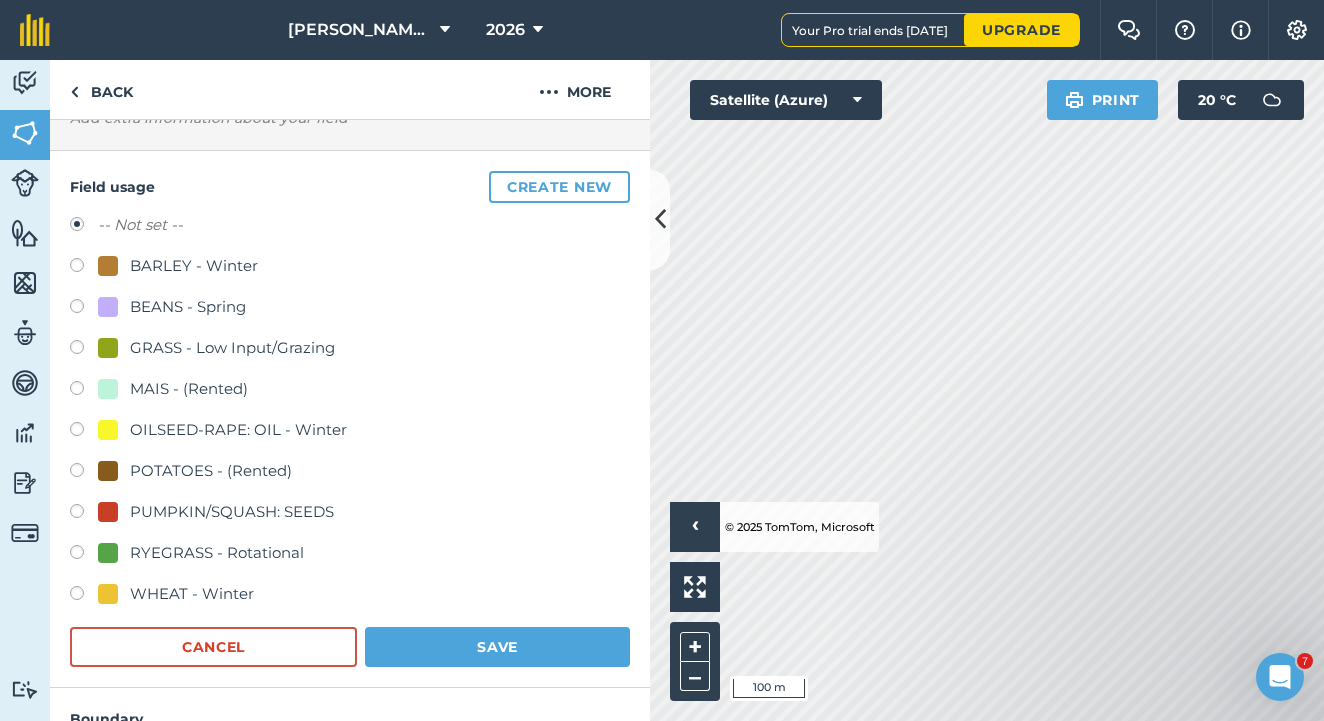 click at bounding box center [84, 391] 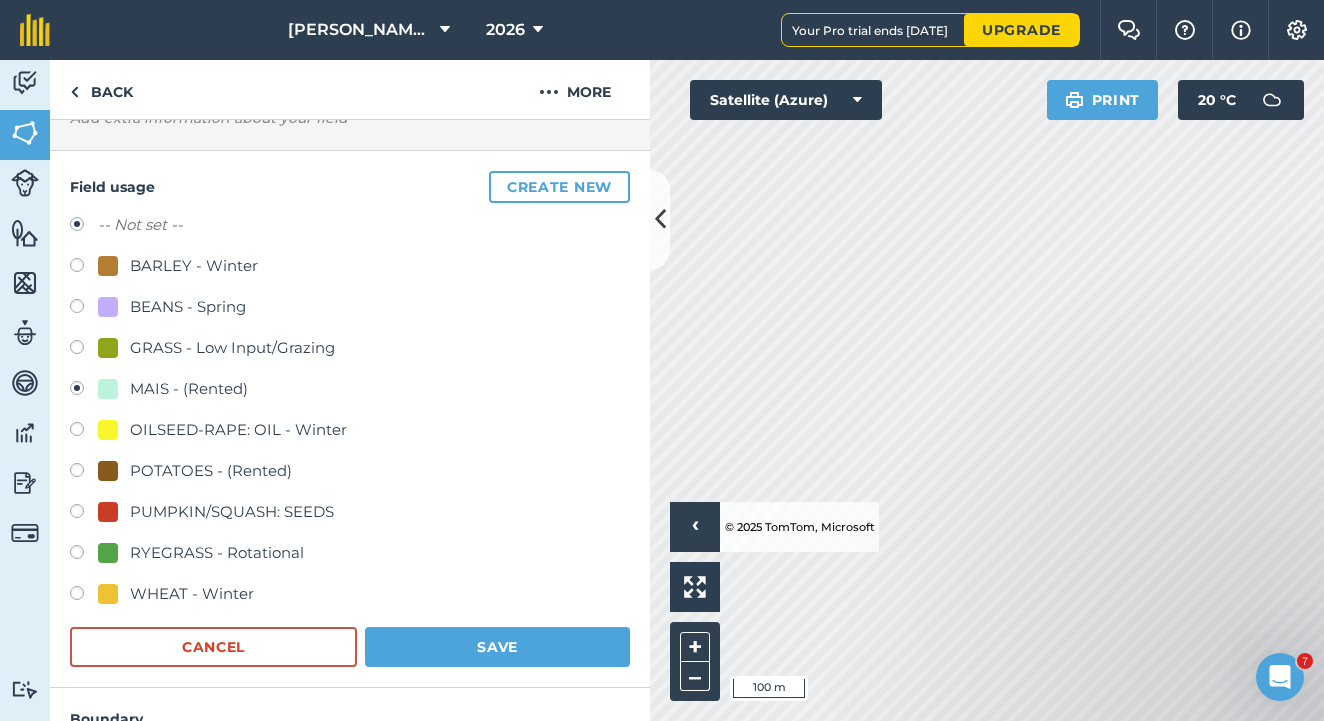 radio on "false" 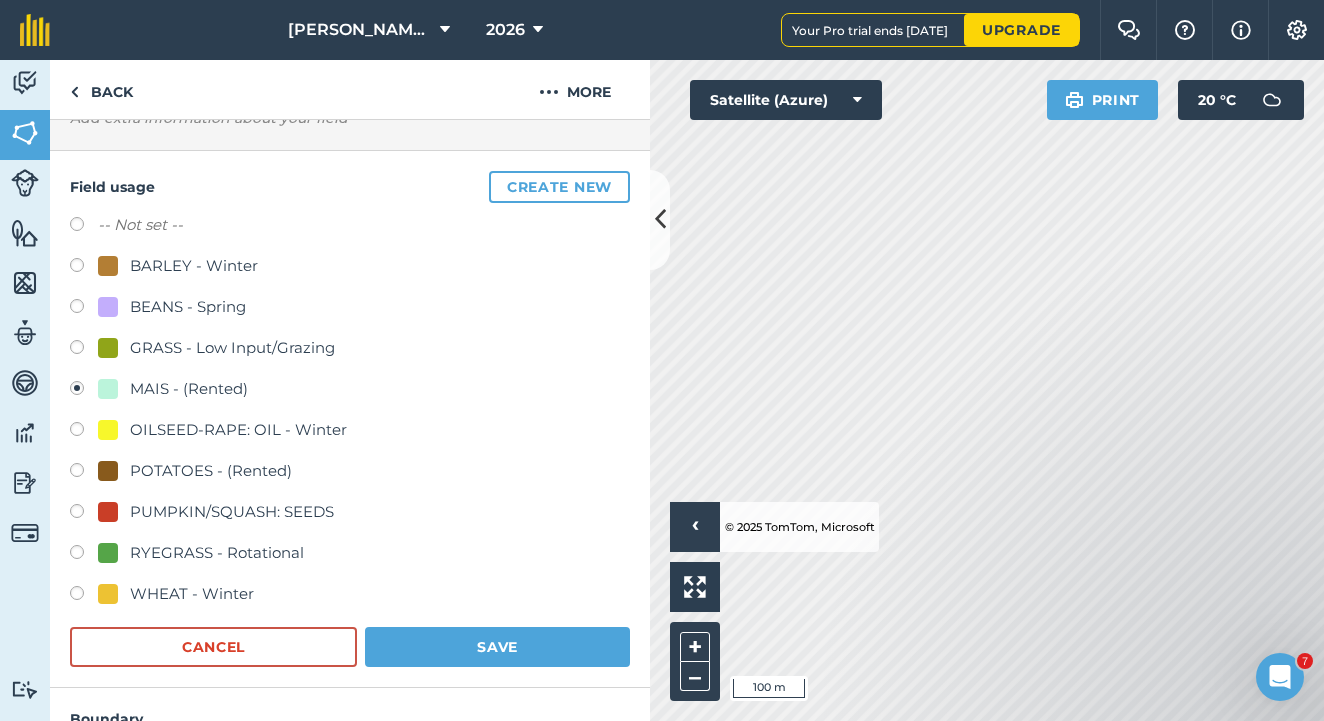 click on "Save" at bounding box center (497, 647) 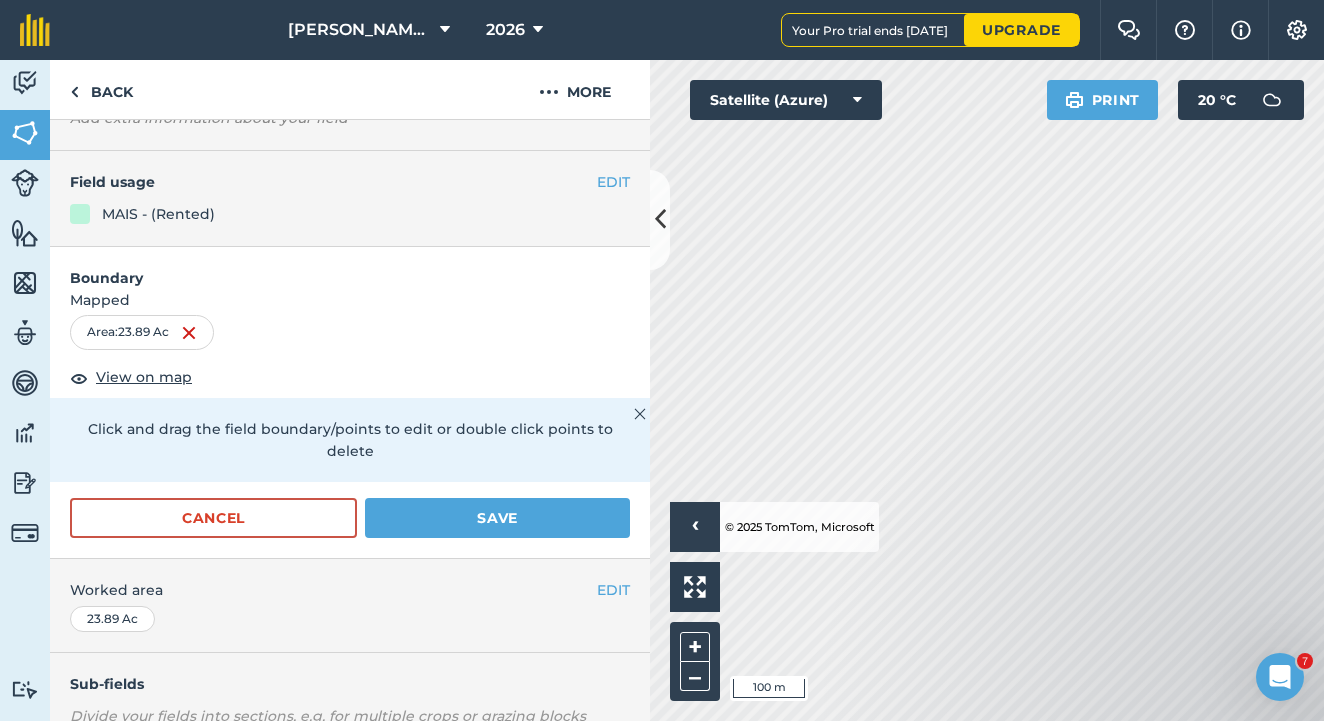 click on "Save" at bounding box center (497, 518) 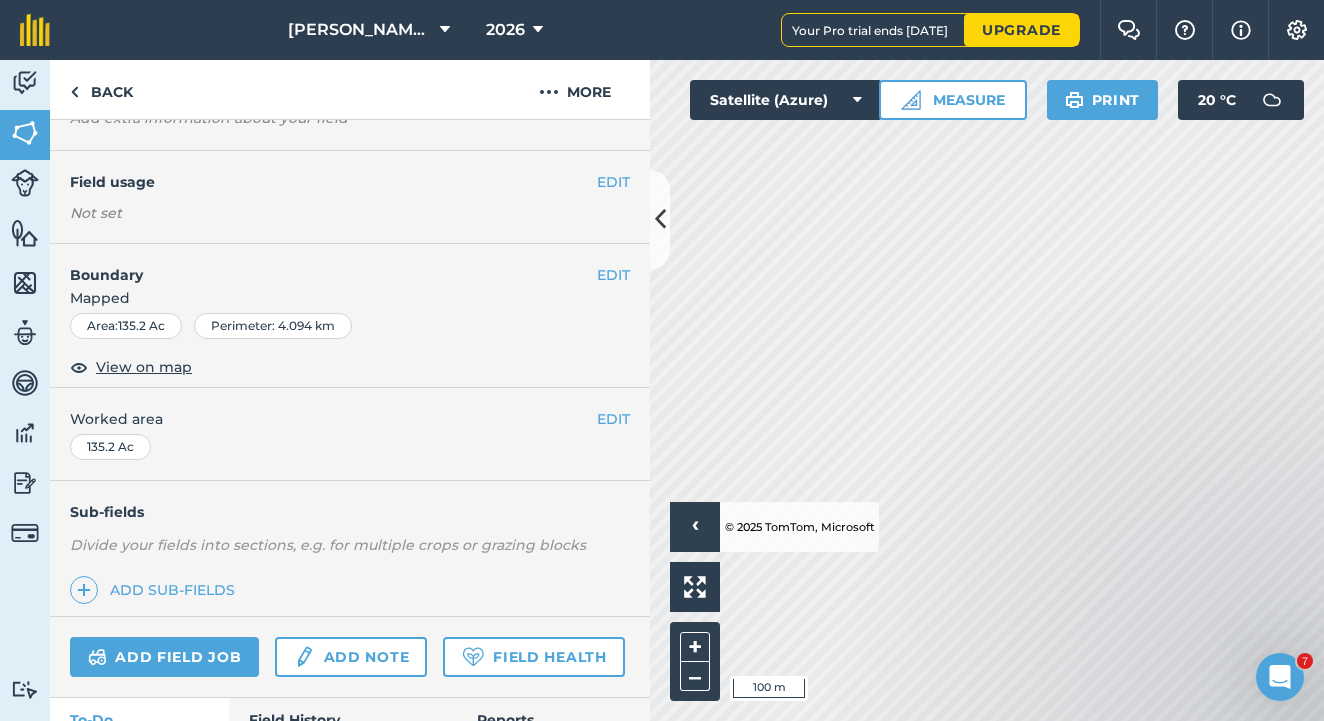 click on "EDIT" at bounding box center [613, 182] 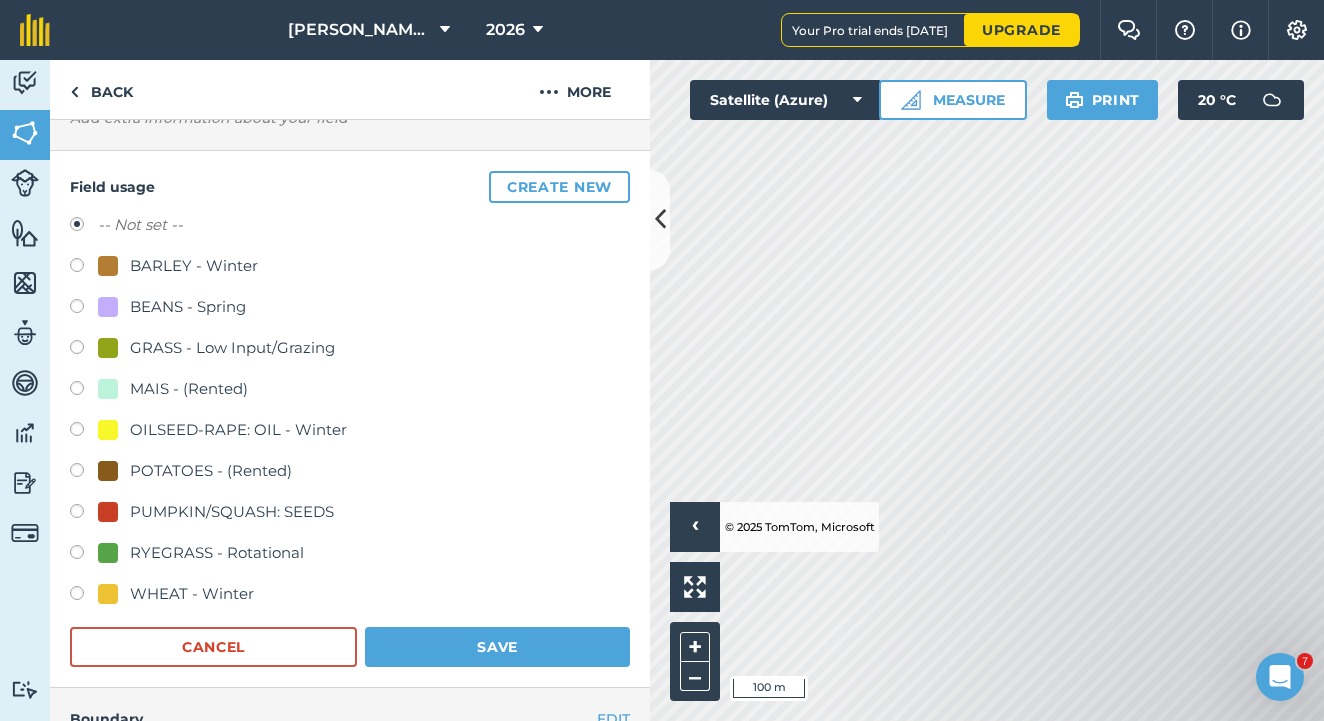 click at bounding box center (84, 391) 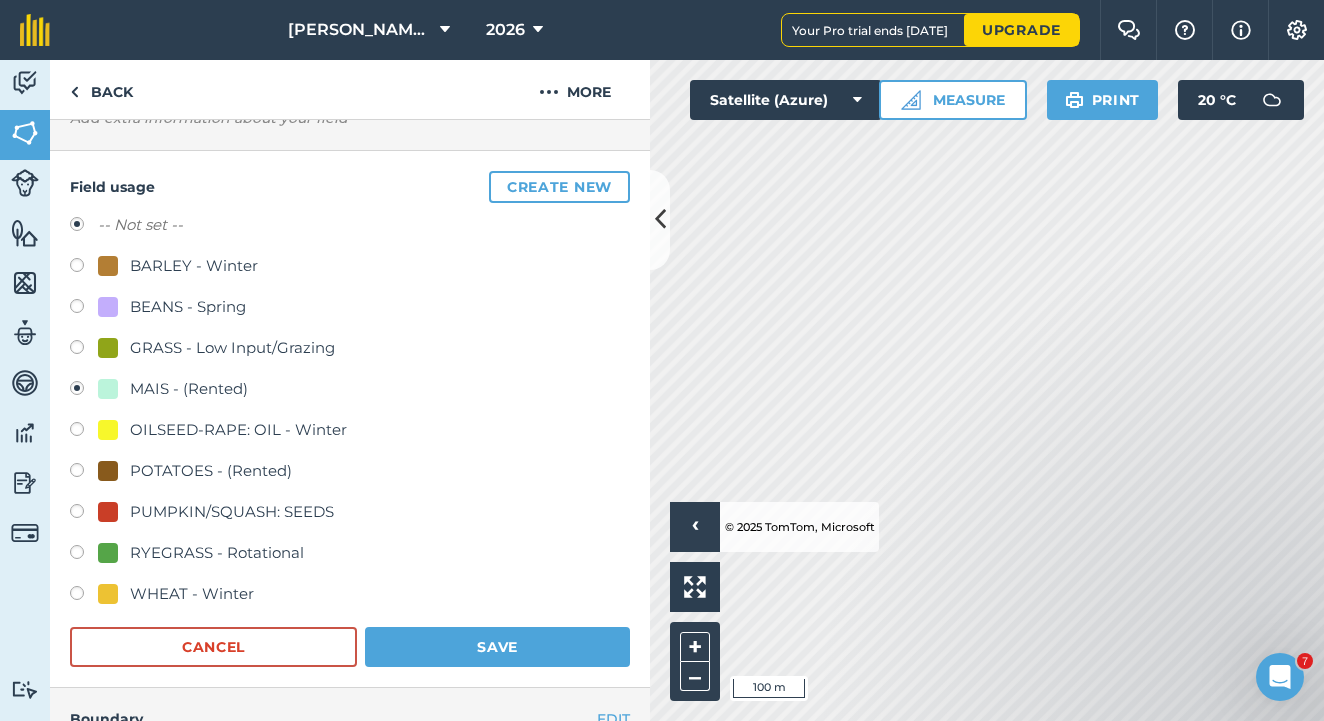 radio on "true" 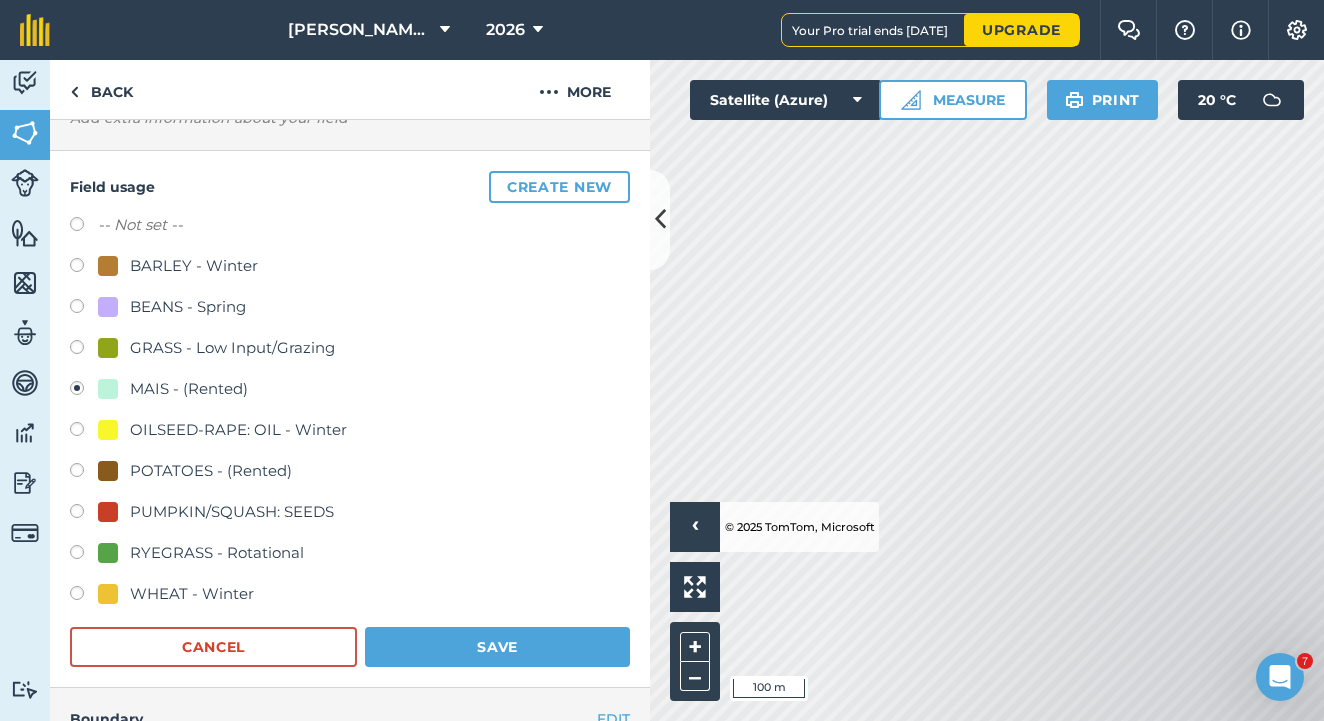 click on "Save" at bounding box center [497, 647] 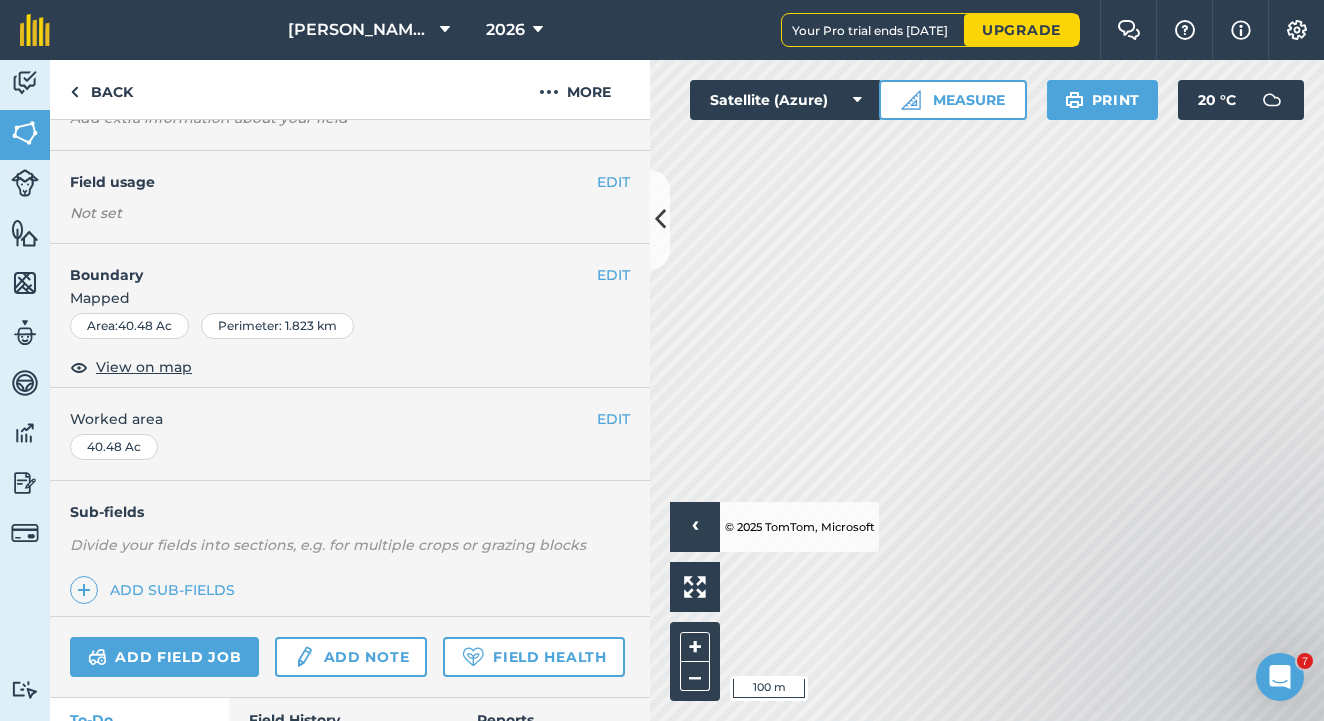 click on "EDIT" at bounding box center [613, 275] 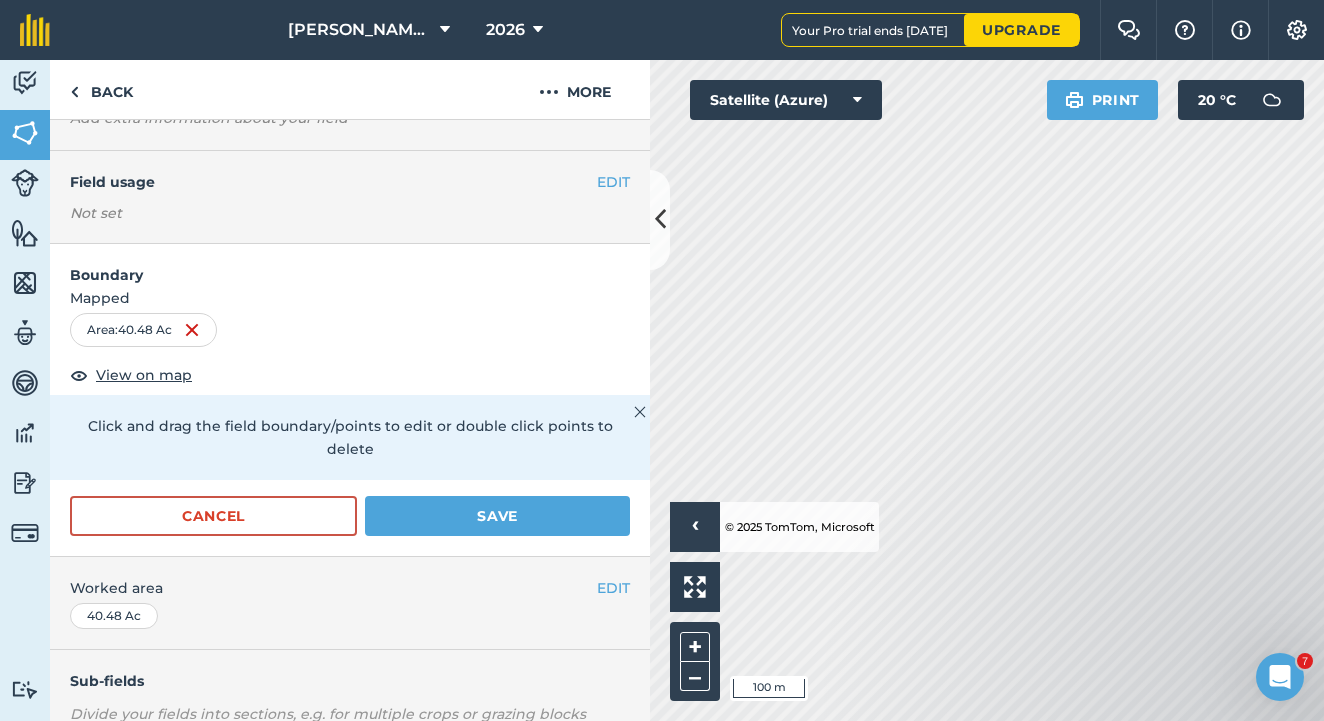 click on "EDIT" at bounding box center [613, 182] 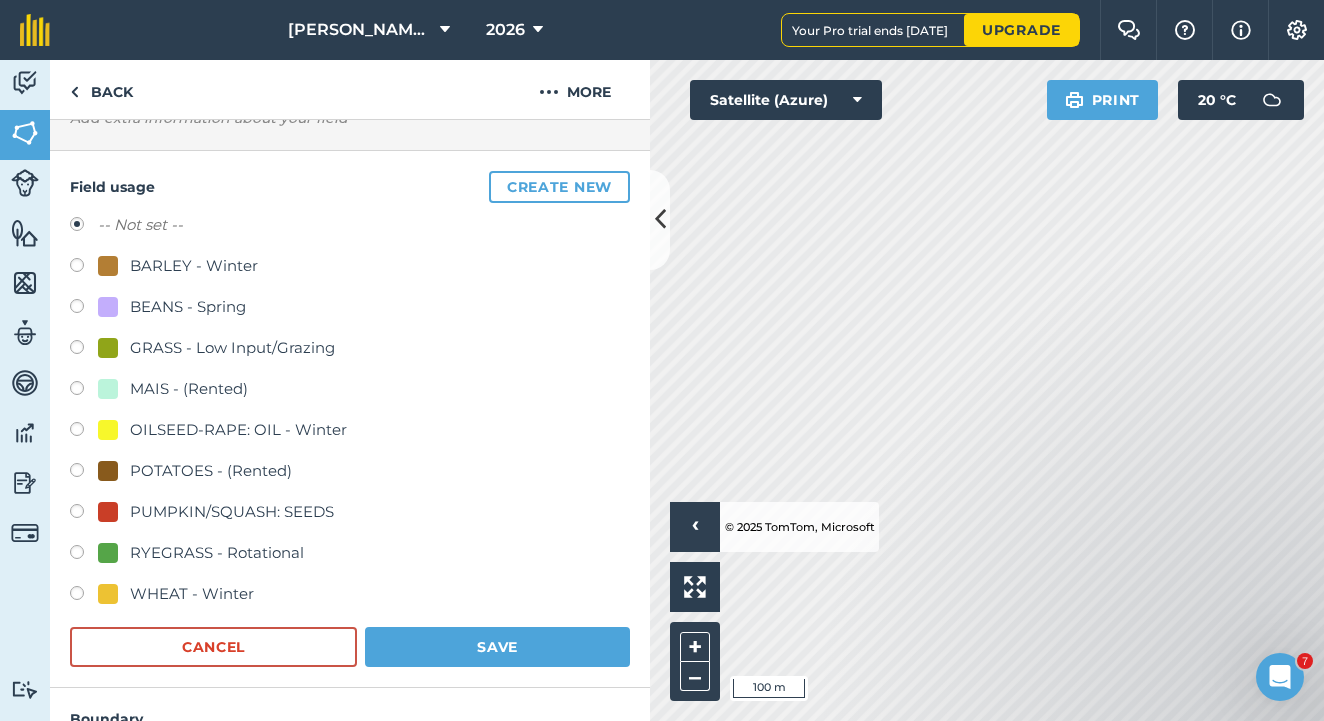 click at bounding box center [84, 391] 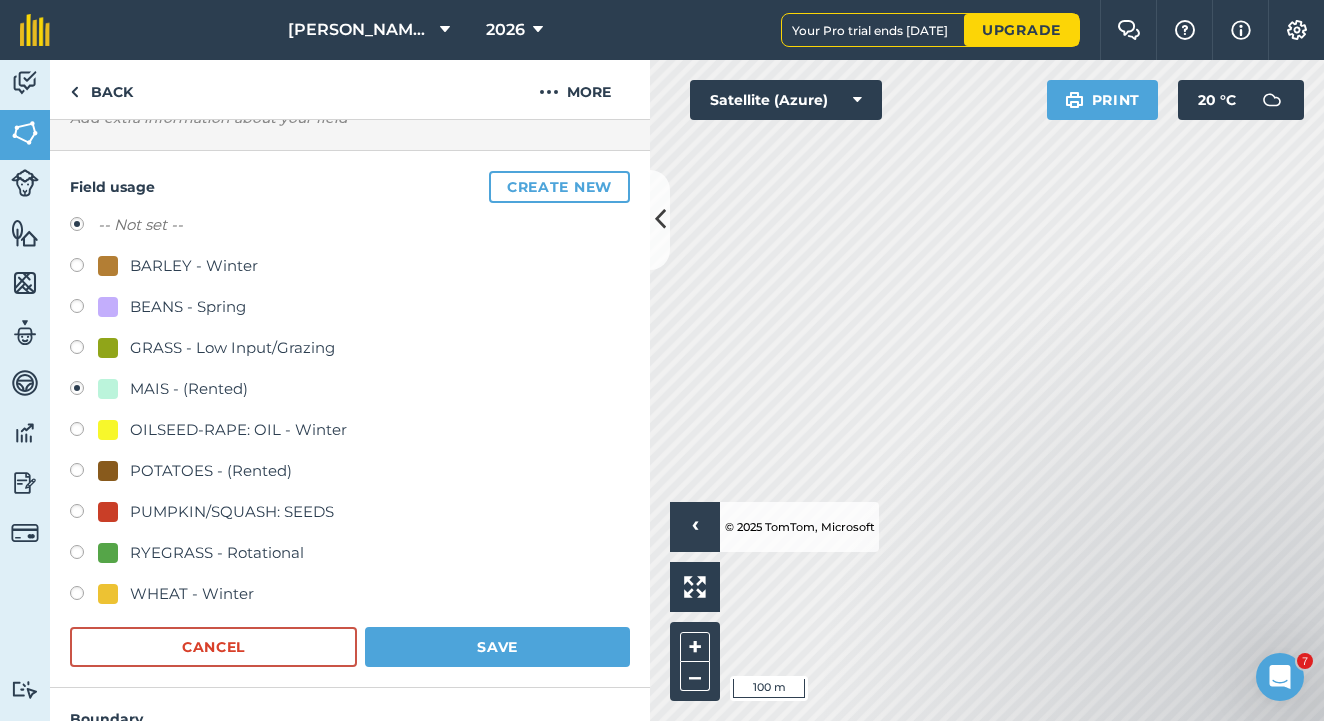 radio on "true" 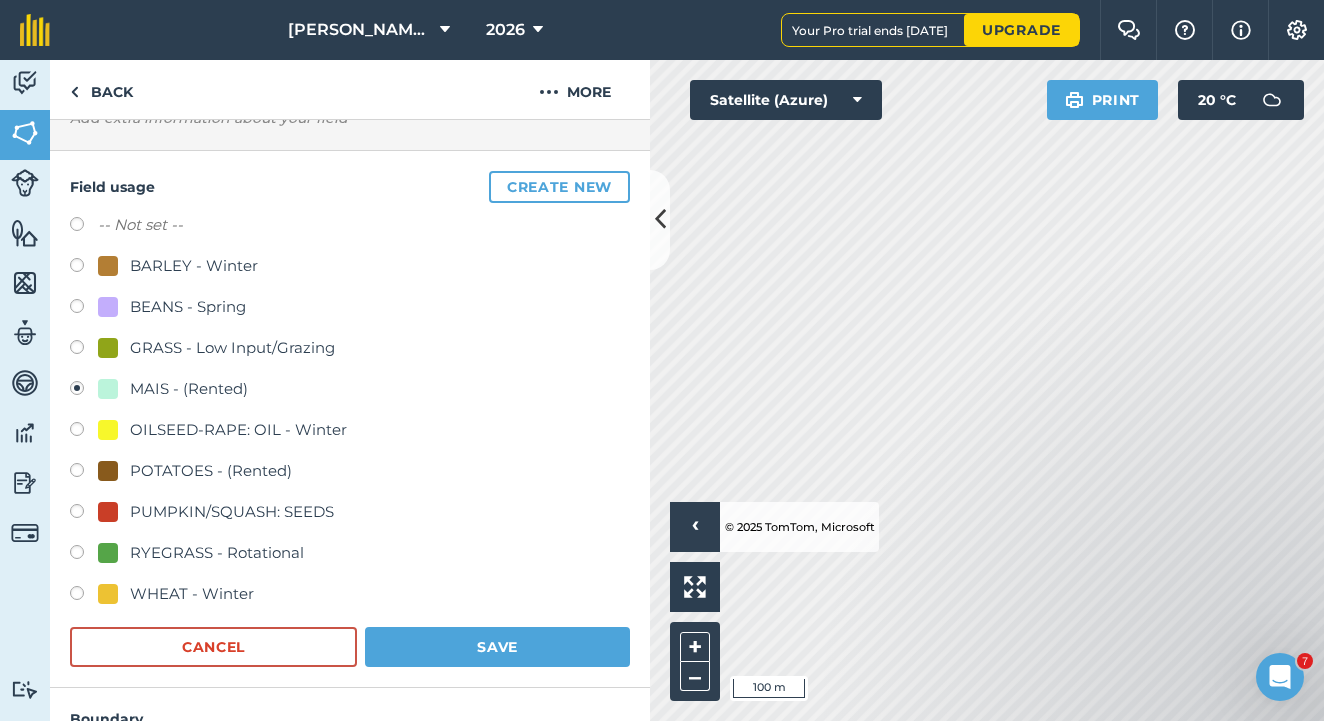 click on "Save" at bounding box center [497, 647] 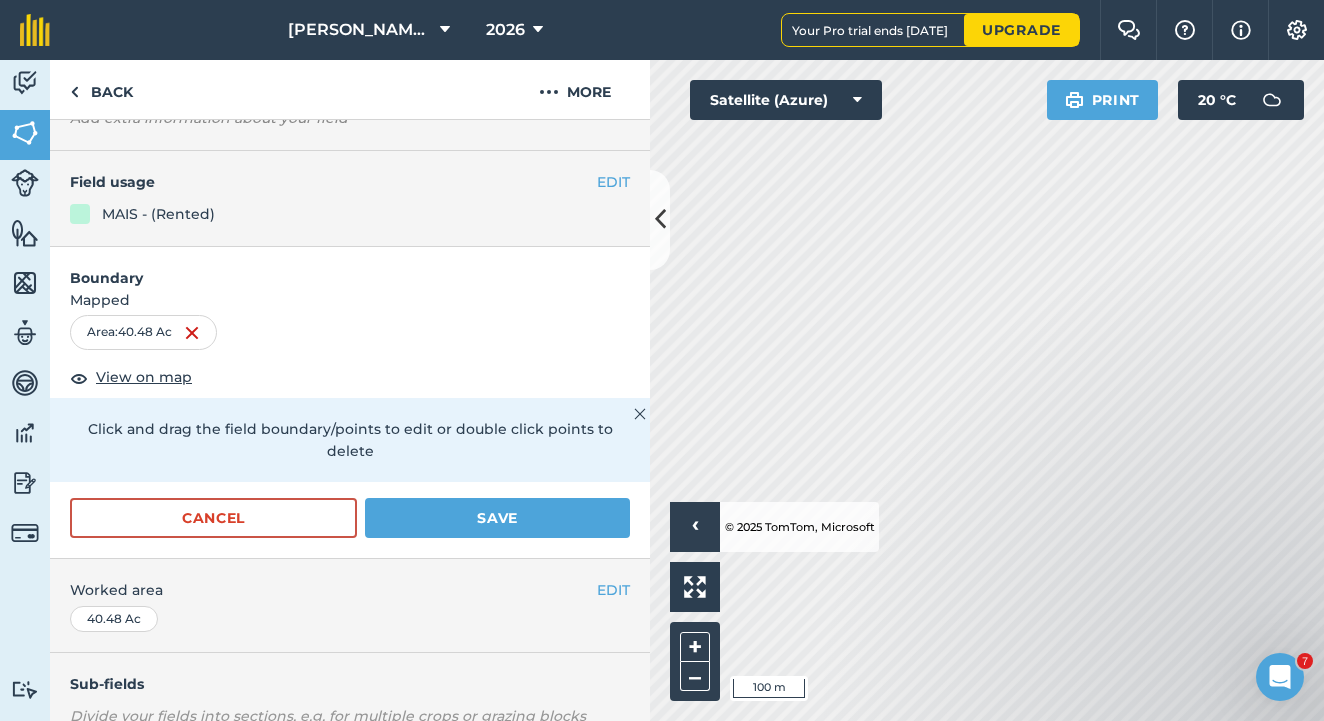 click on "Save" at bounding box center (497, 518) 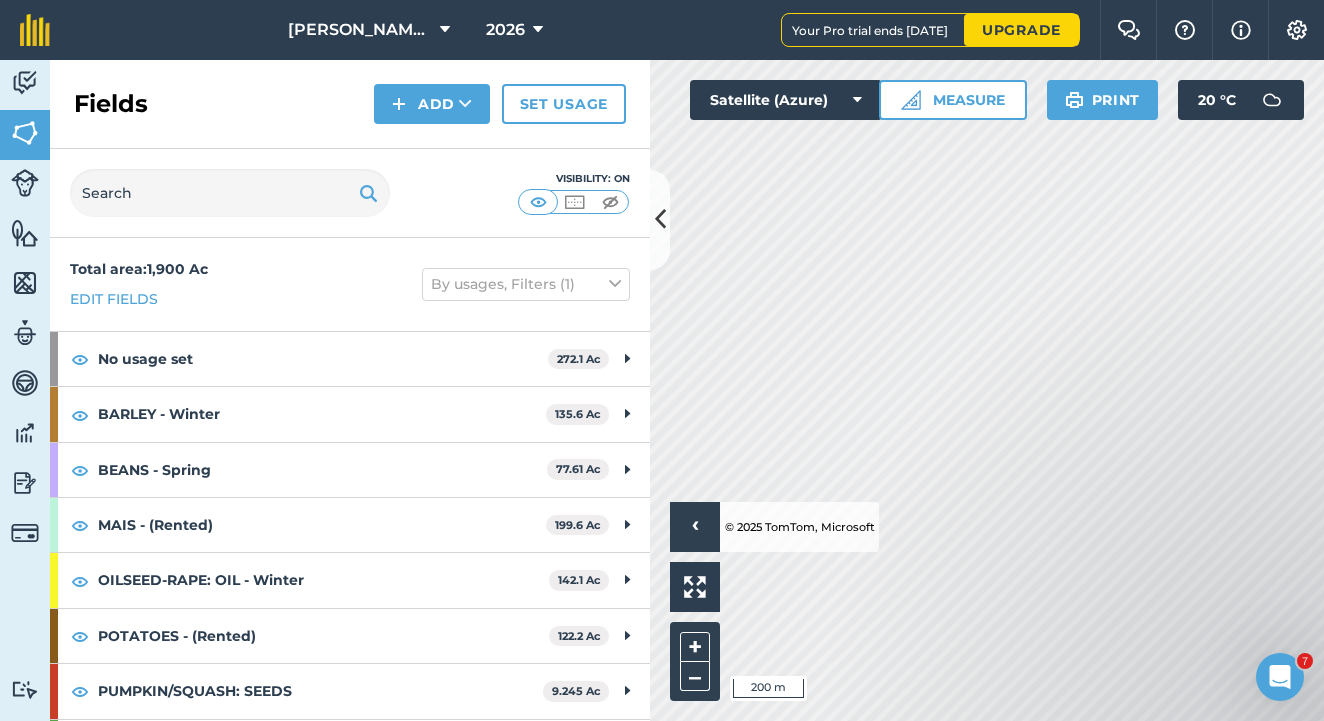 click on "Click to start drawing › © 2025 TomTom, Microsoft 200 m + –" at bounding box center [987, 390] 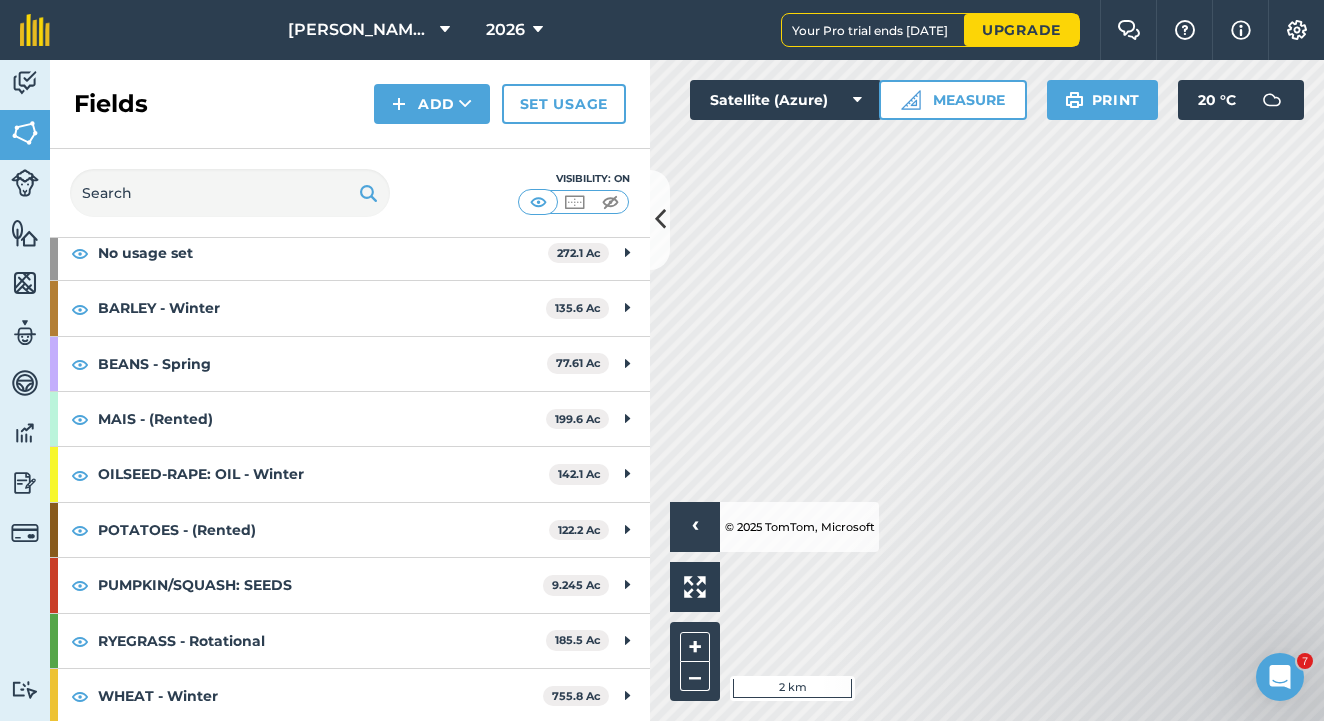 scroll, scrollTop: 104, scrollLeft: 0, axis: vertical 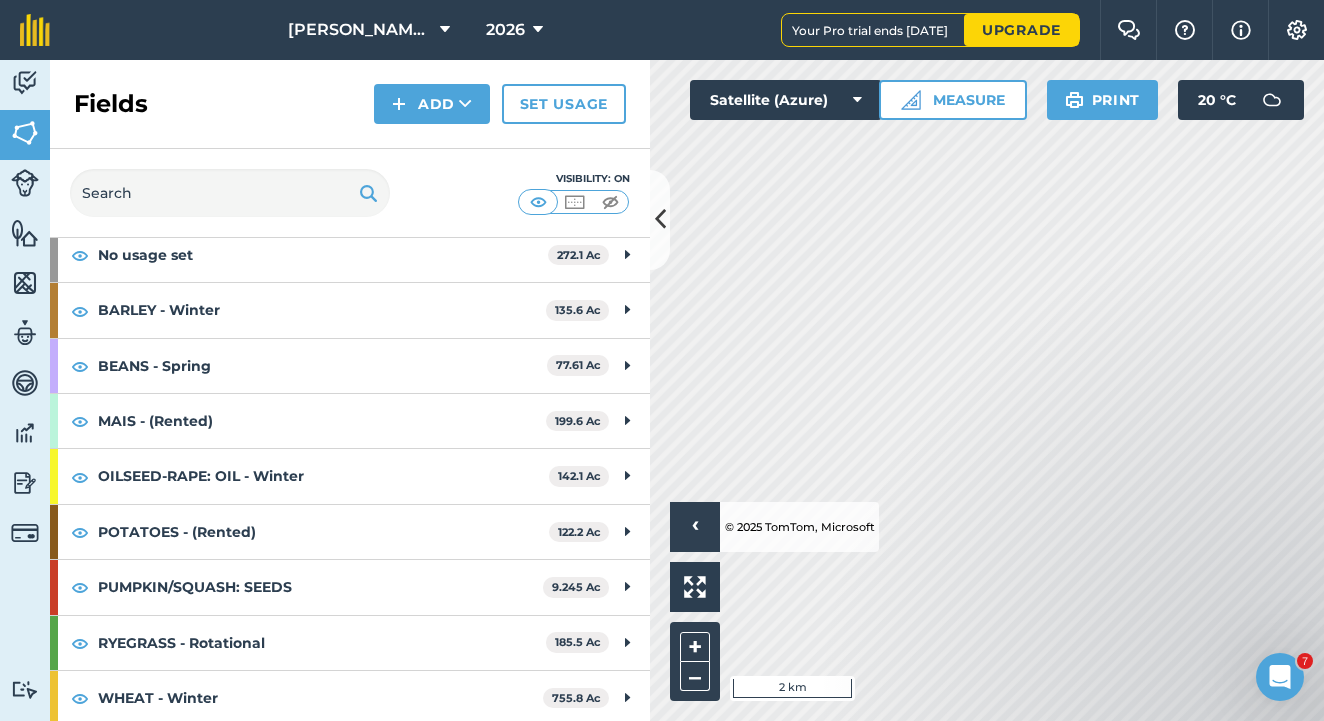 click at bounding box center [660, 220] 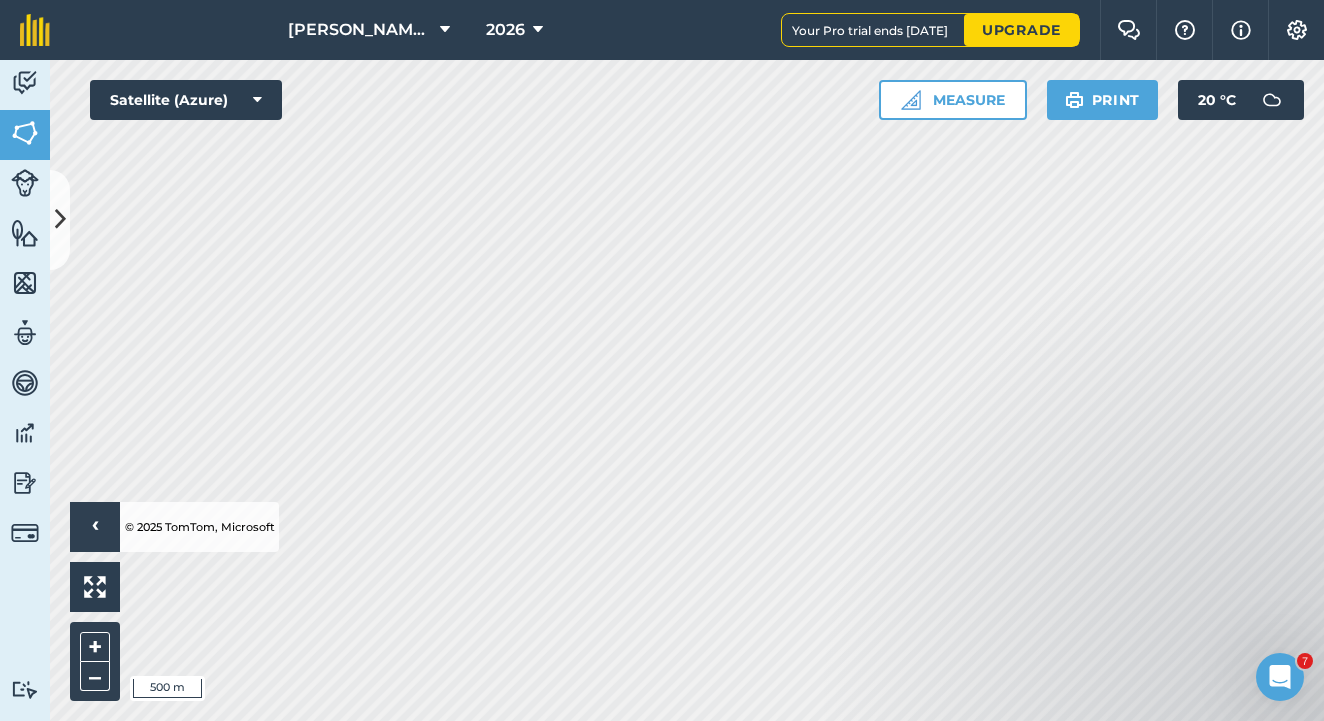 click at bounding box center [60, 219] 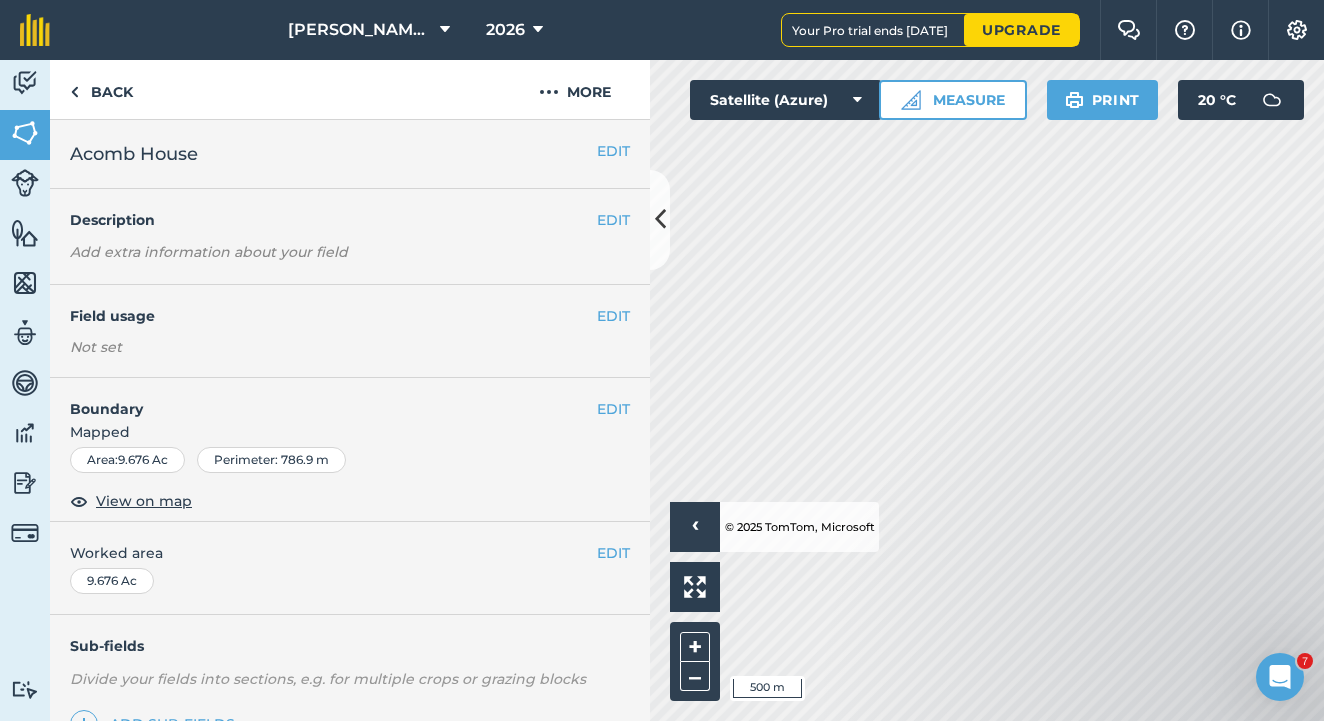 click at bounding box center [25, 83] 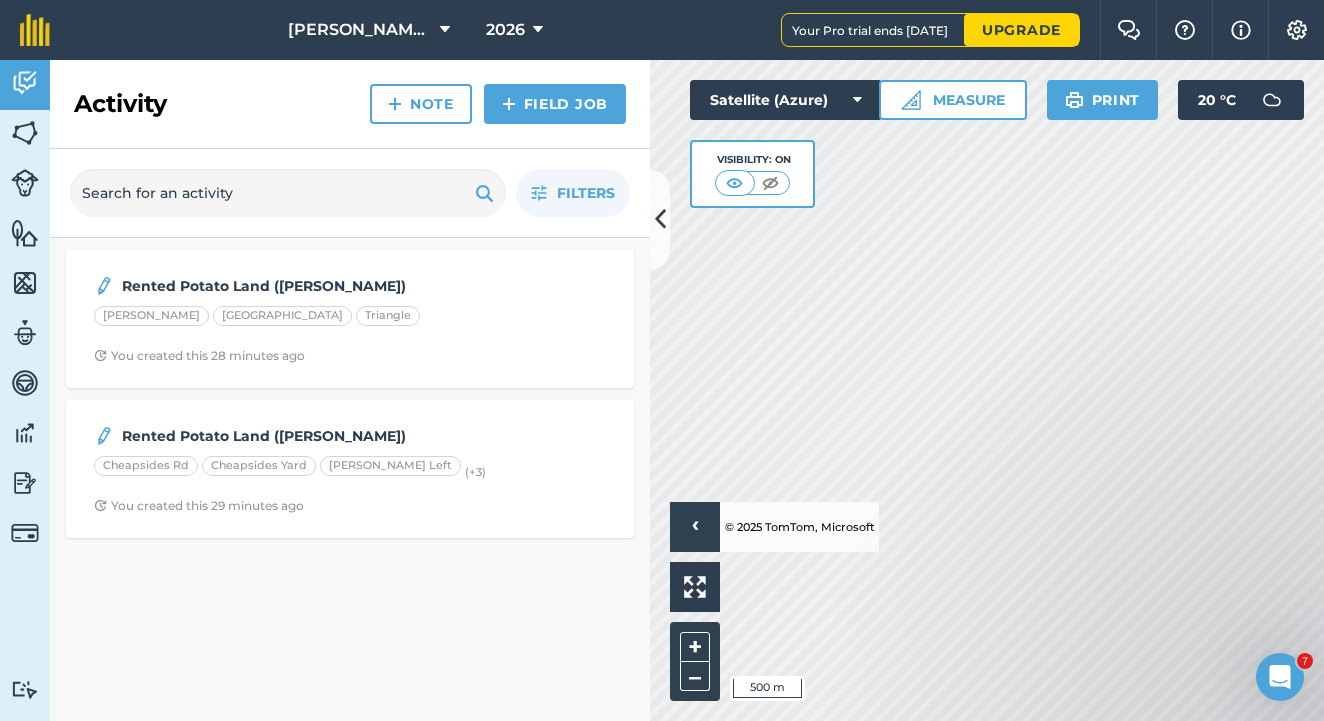 click on "Note" at bounding box center [421, 104] 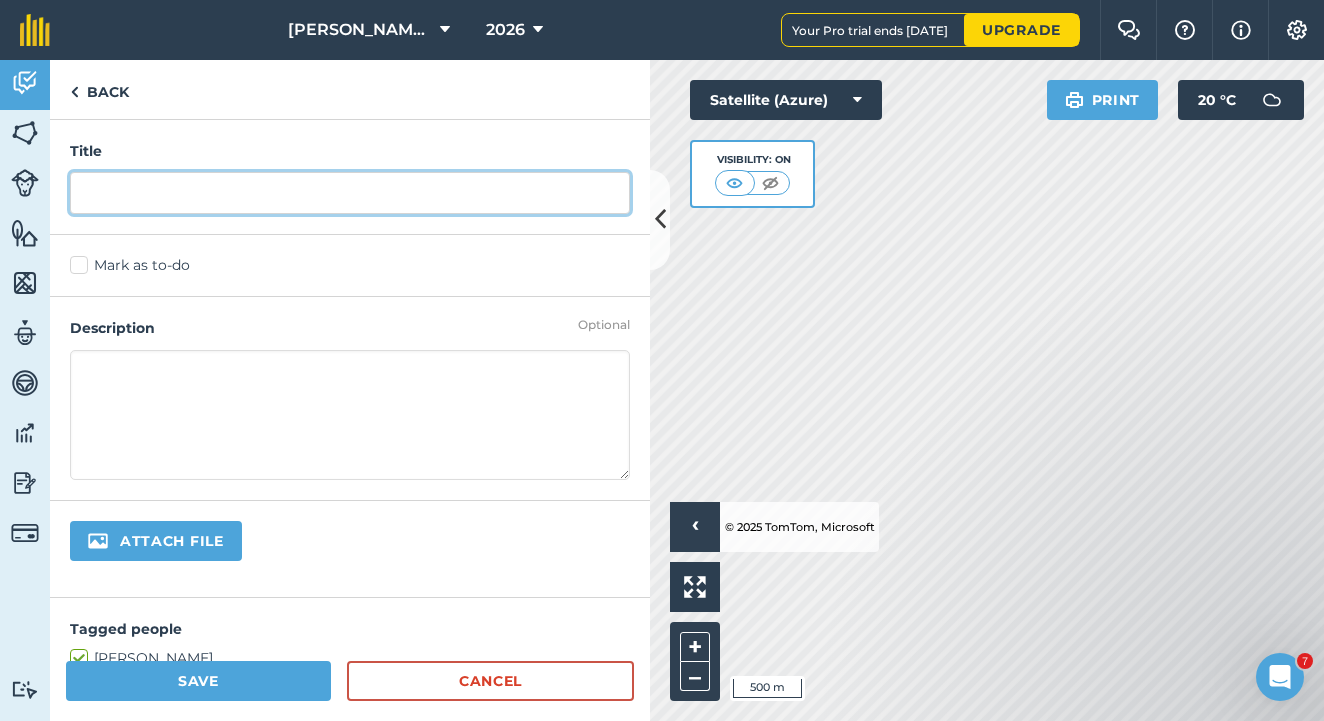 click at bounding box center (350, 193) 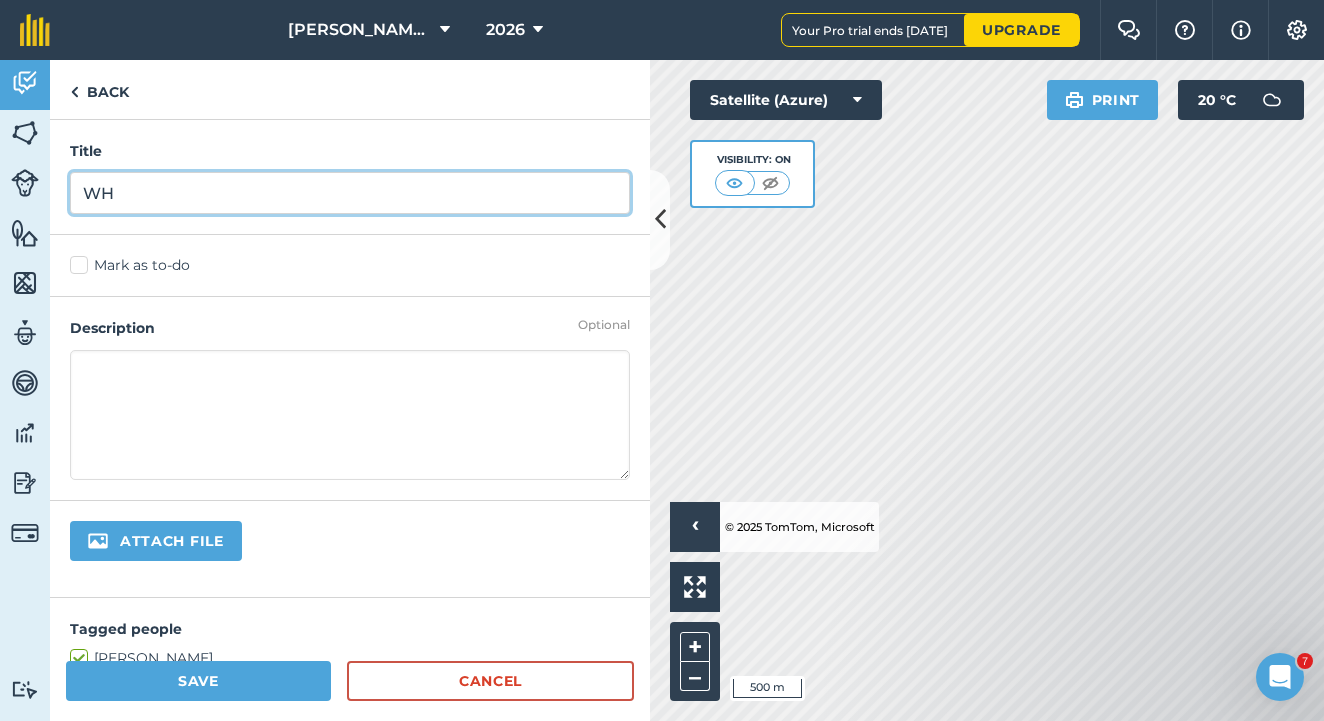 type on "W" 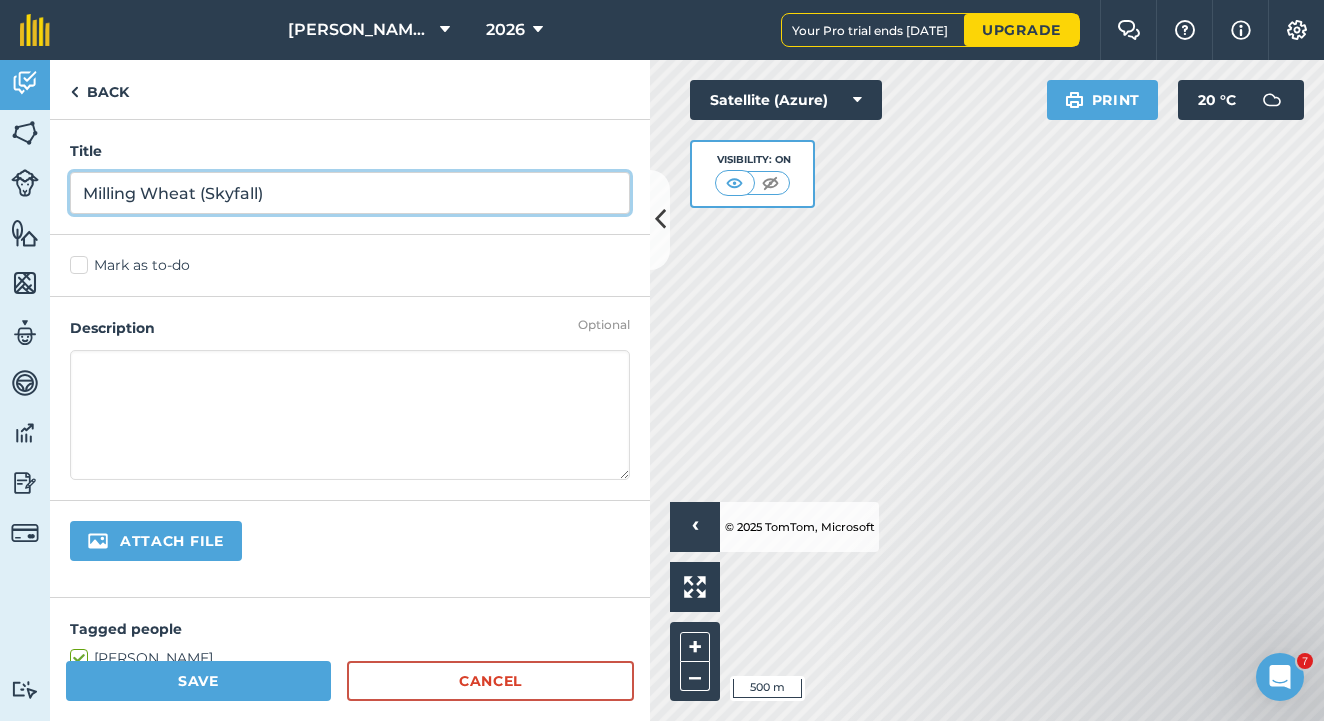 type on "Milling Wheat (Skyfall)" 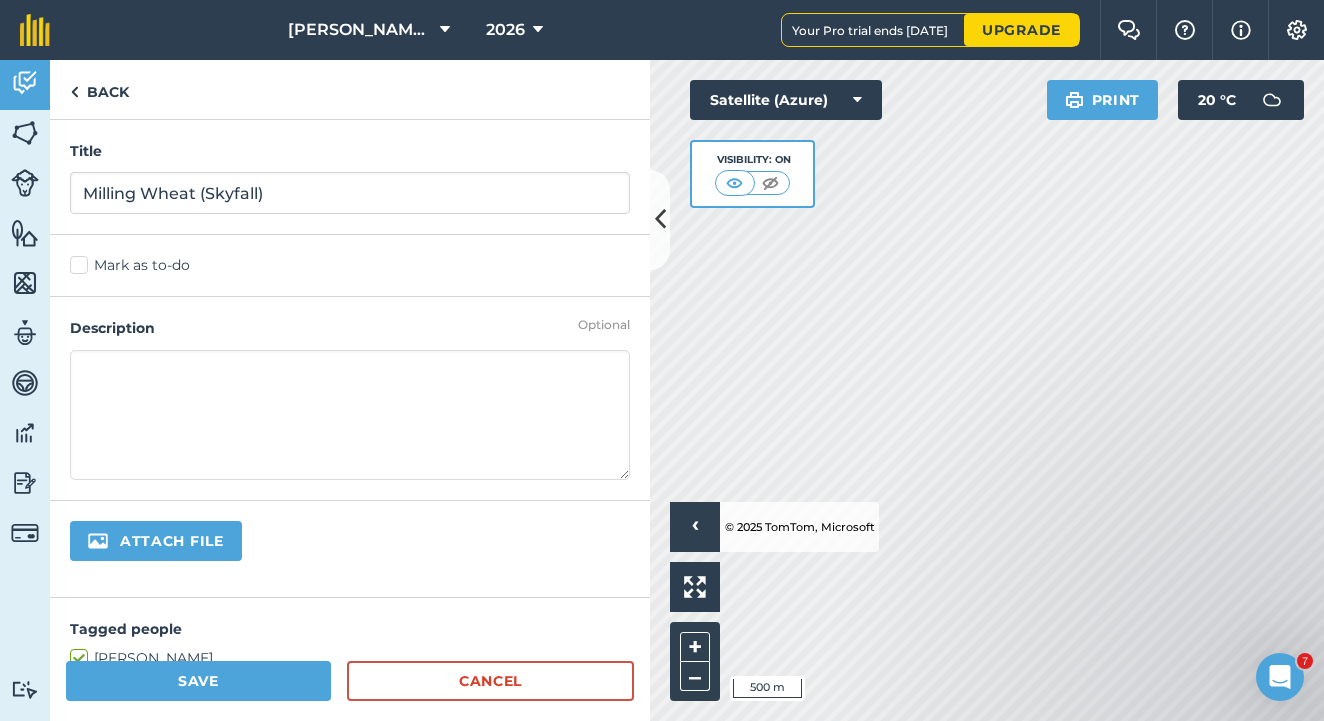 click on "Save" at bounding box center (198, 681) 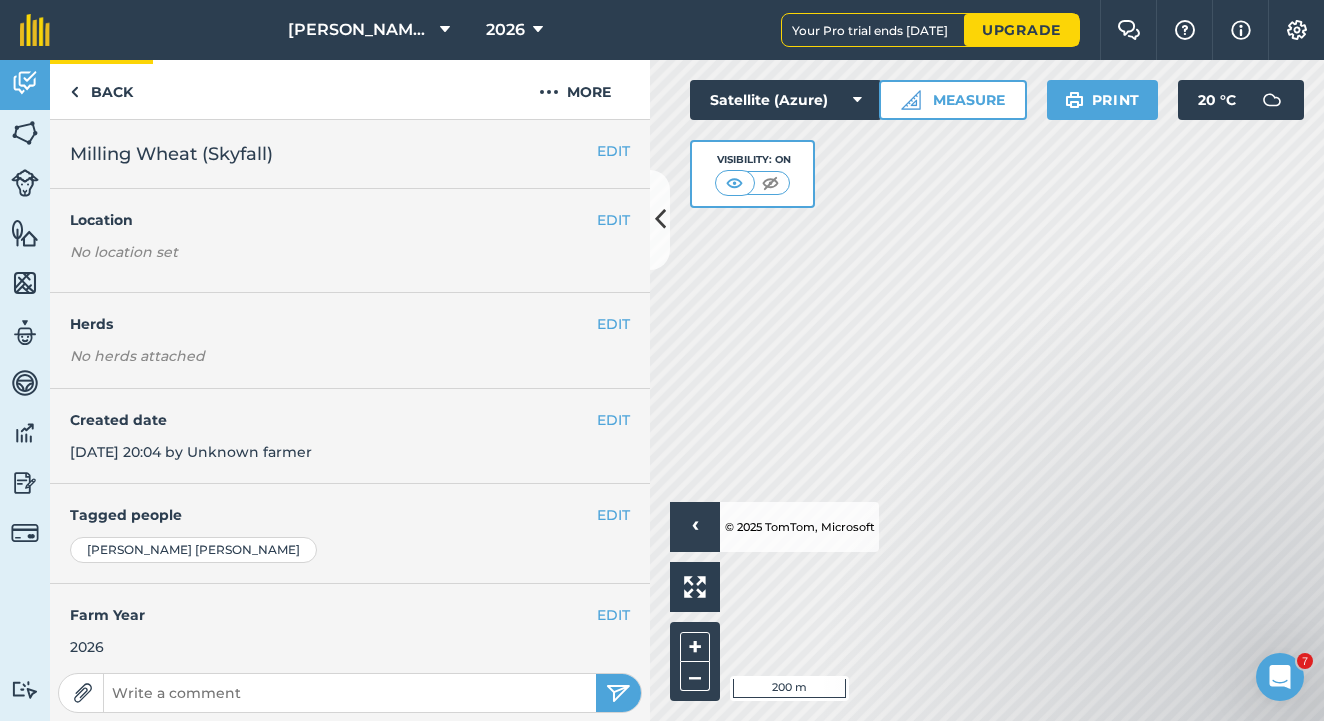 scroll, scrollTop: 0, scrollLeft: 0, axis: both 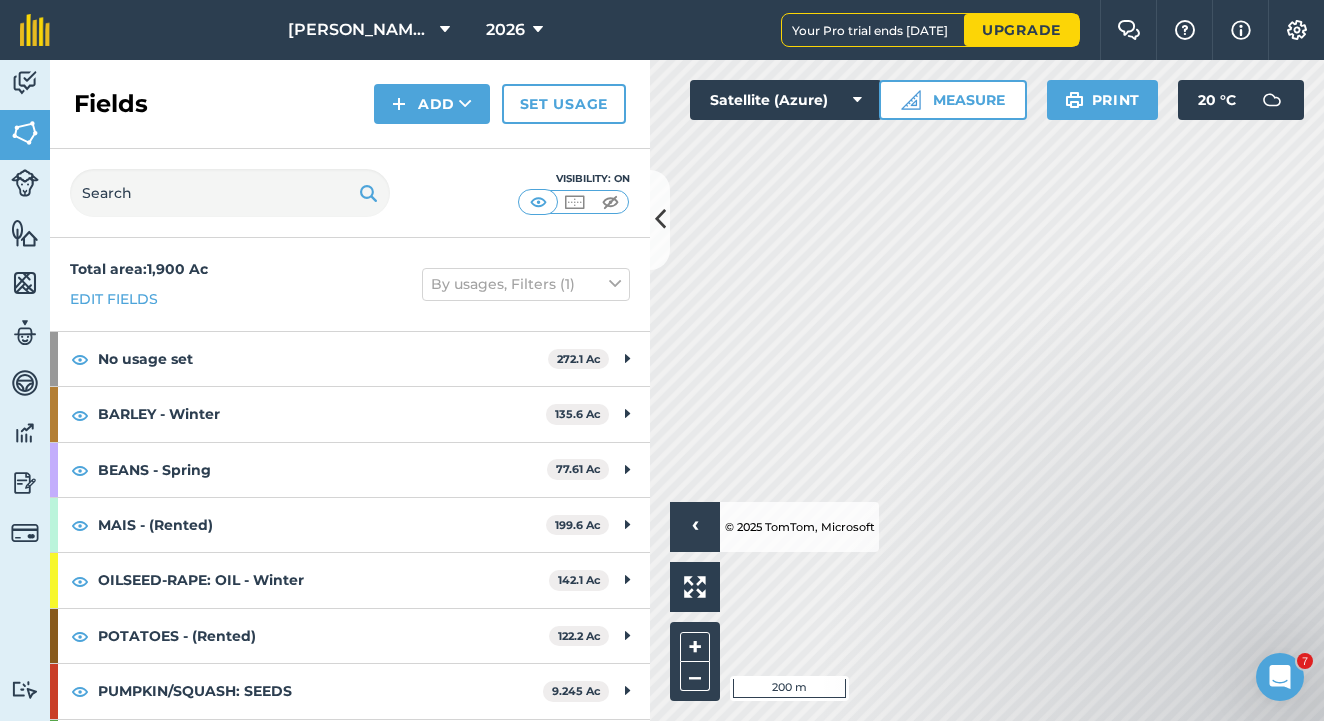 click at bounding box center [25, 83] 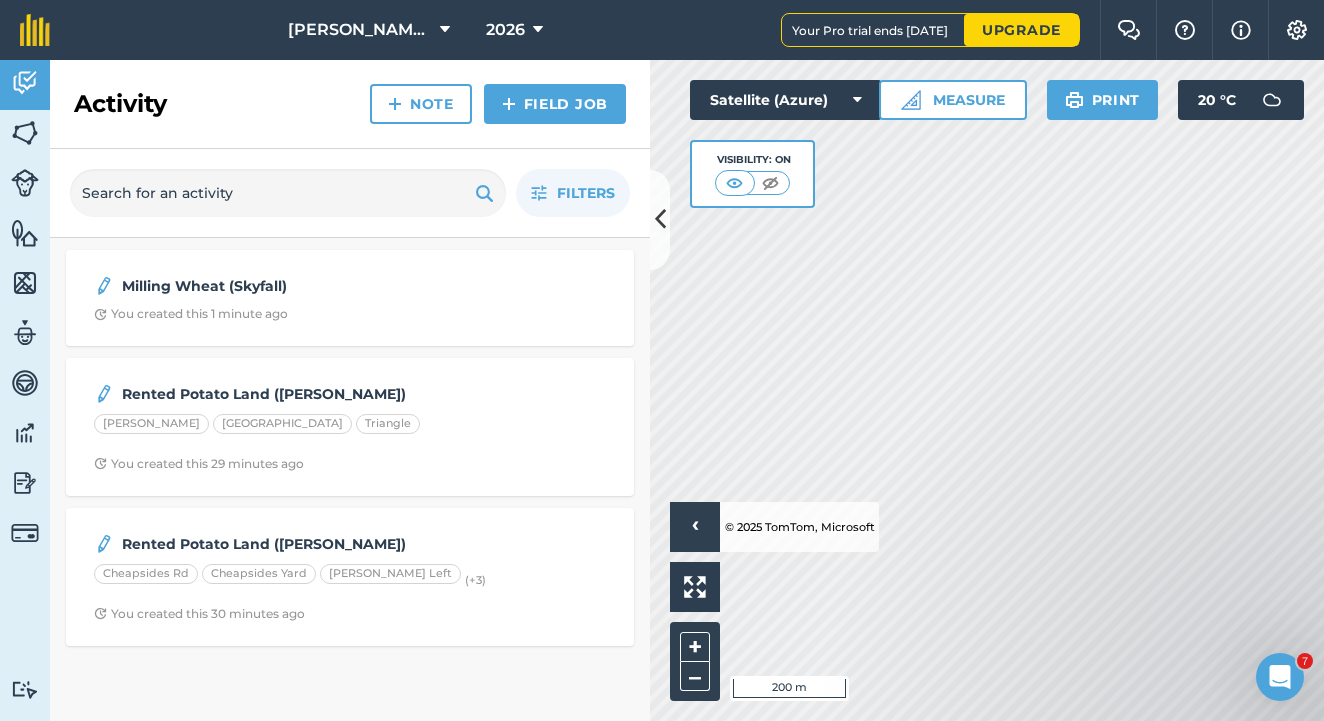 click on "Milling Wheat (Skyfall)" at bounding box center [280, 286] 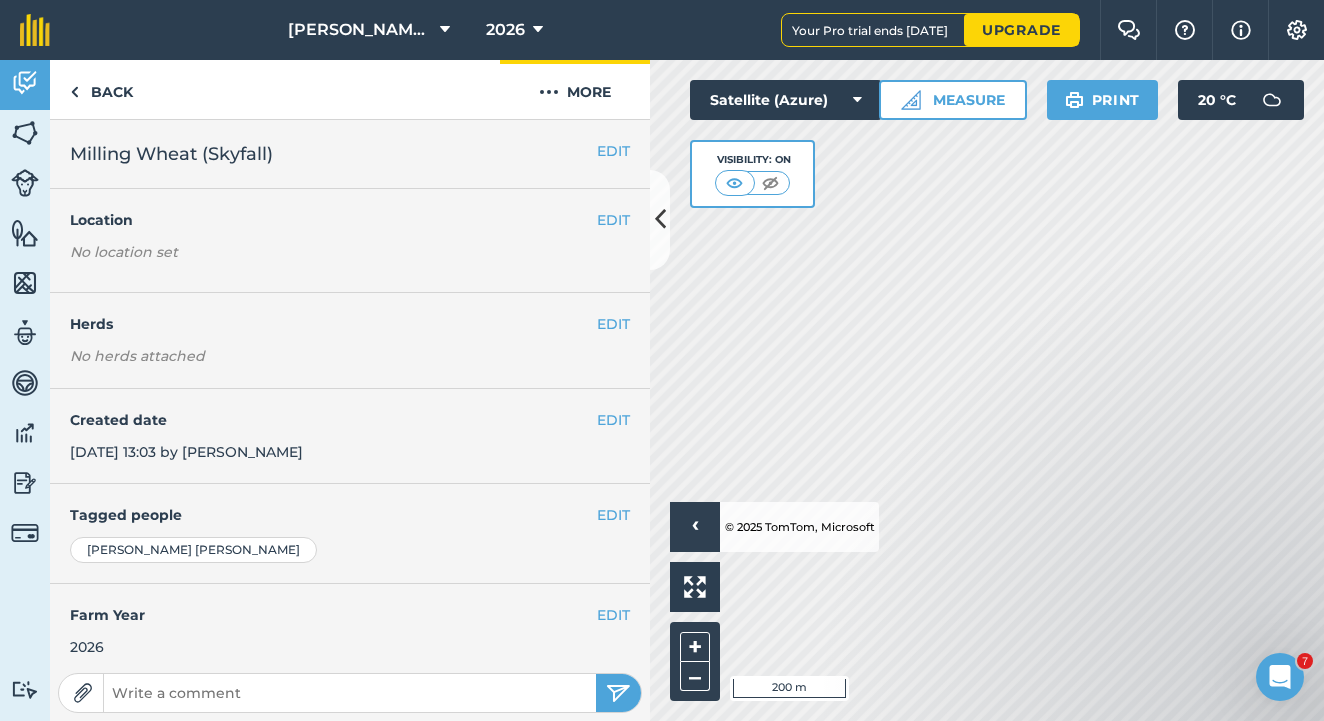 click on "More" at bounding box center [575, 89] 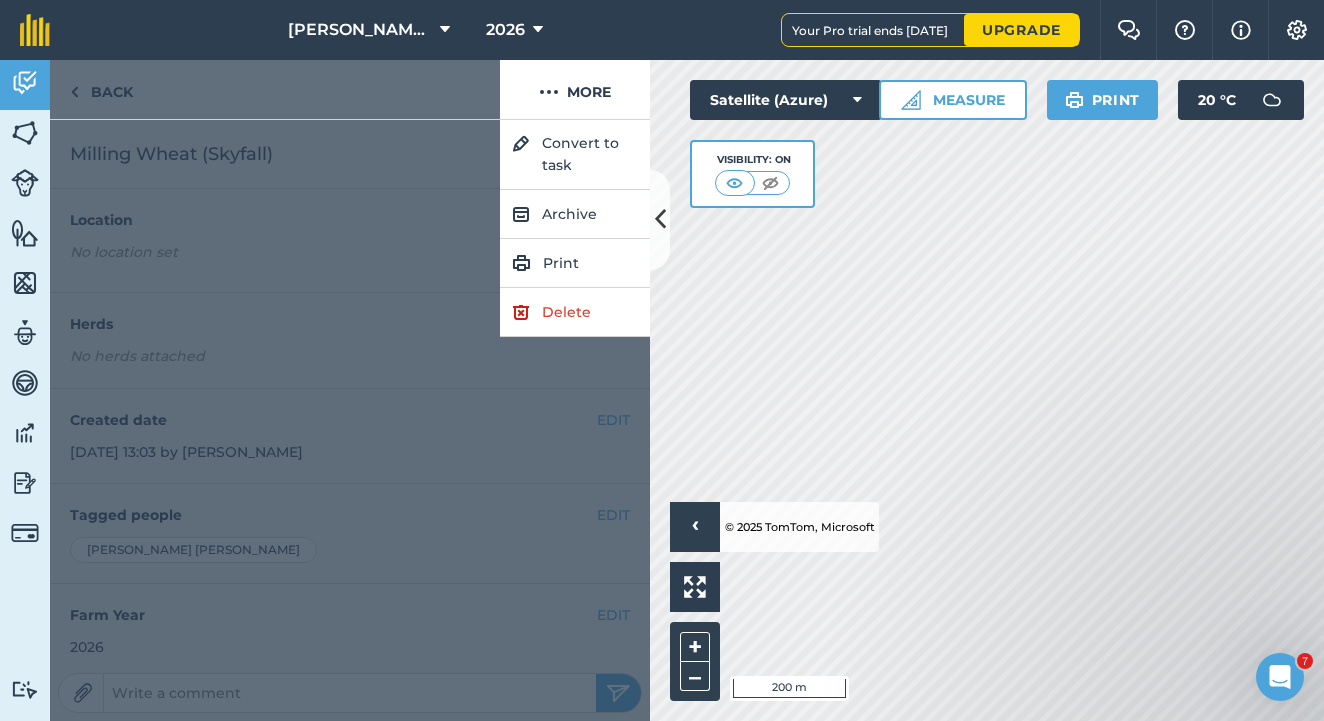 click on "Delete" at bounding box center (575, 312) 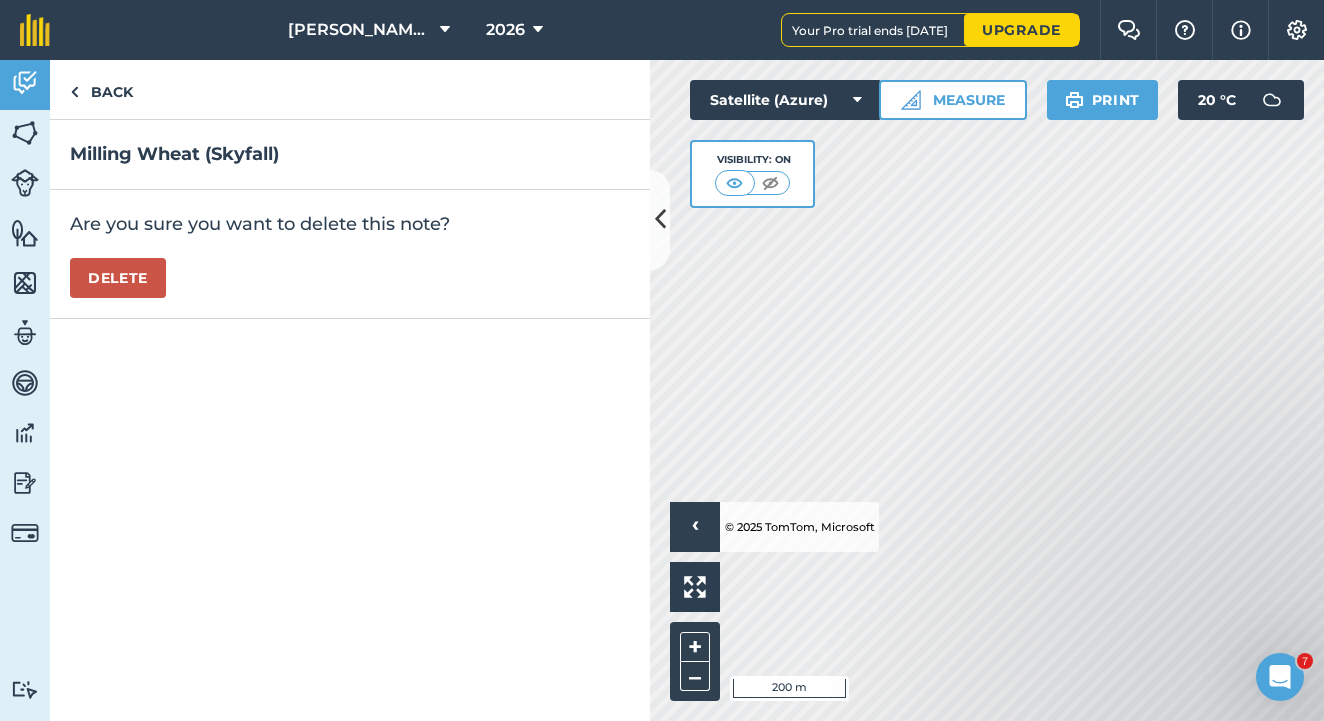 click on "Delete" at bounding box center [118, 278] 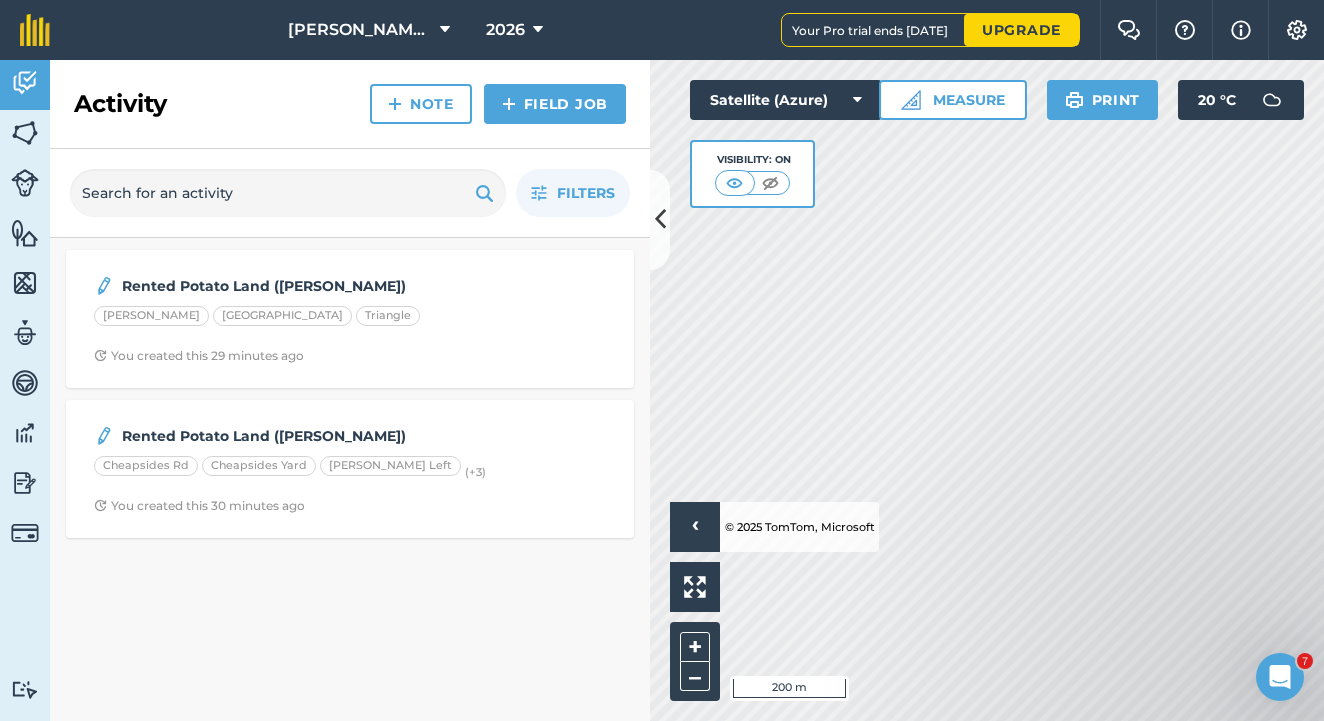 click on "Note" at bounding box center [421, 104] 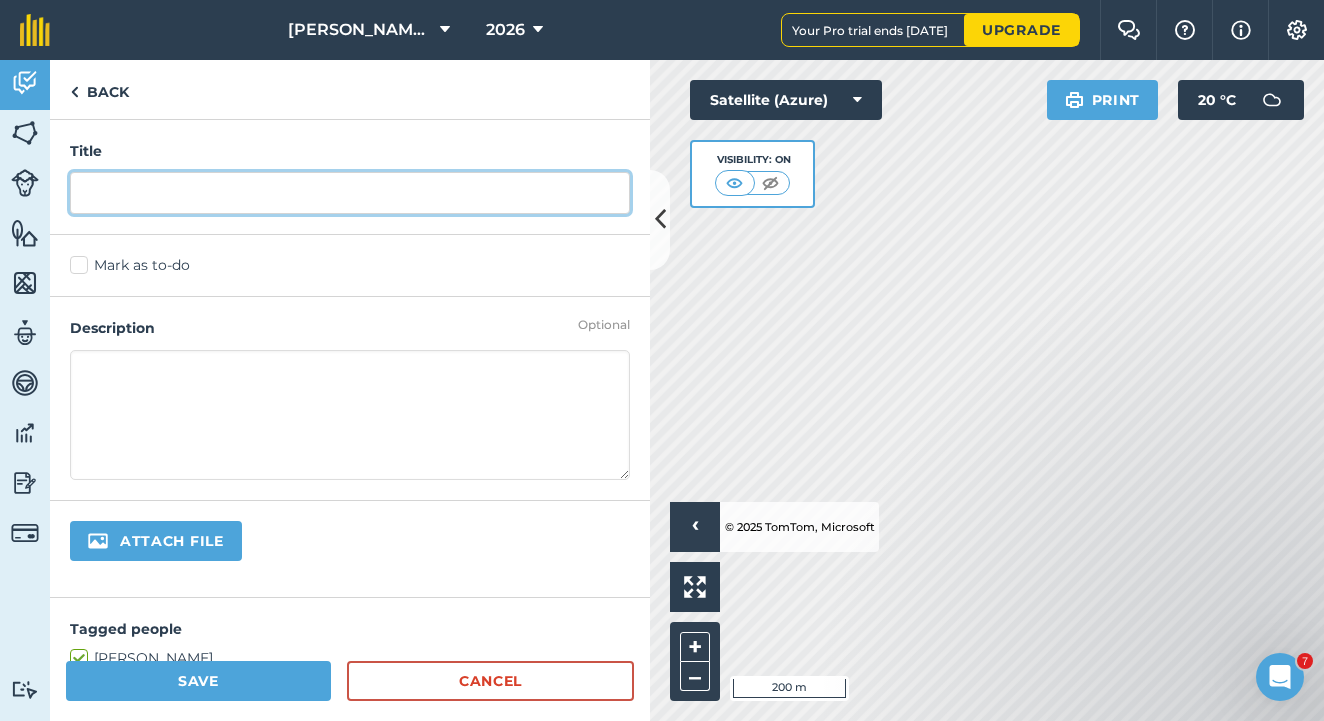 click at bounding box center (350, 193) 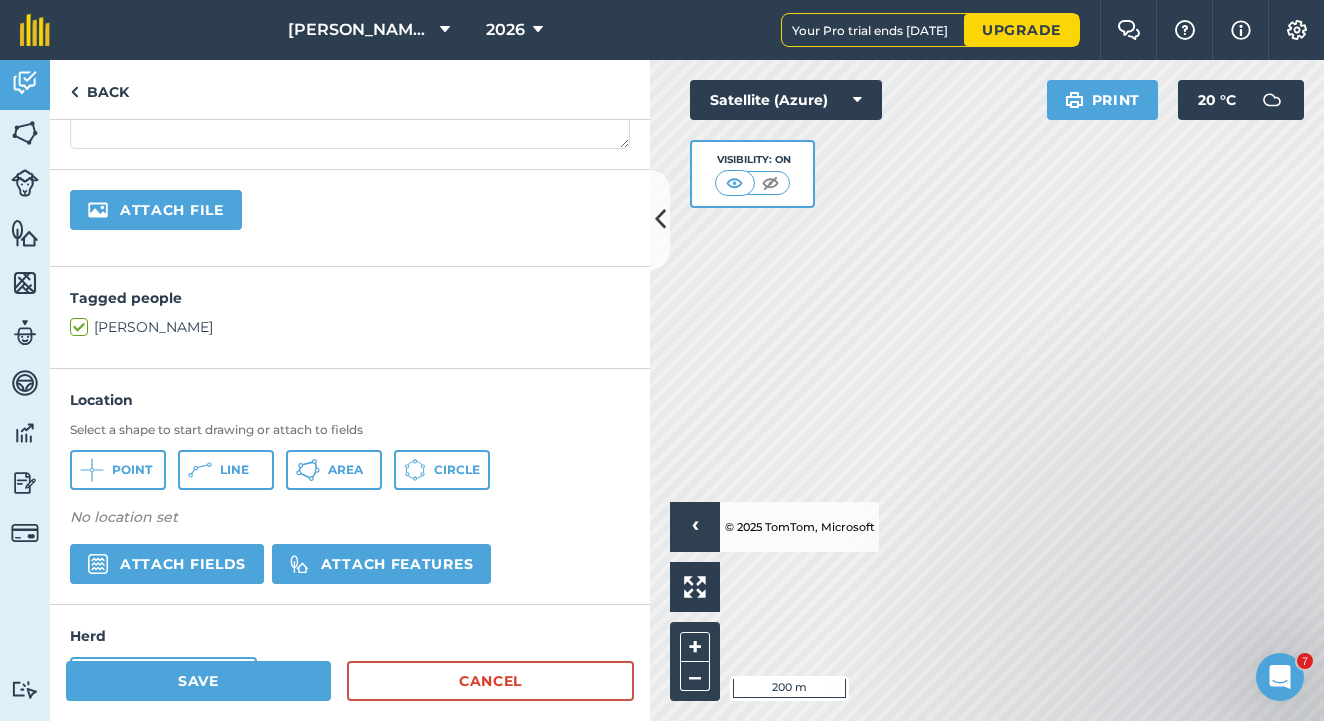scroll, scrollTop: 332, scrollLeft: 0, axis: vertical 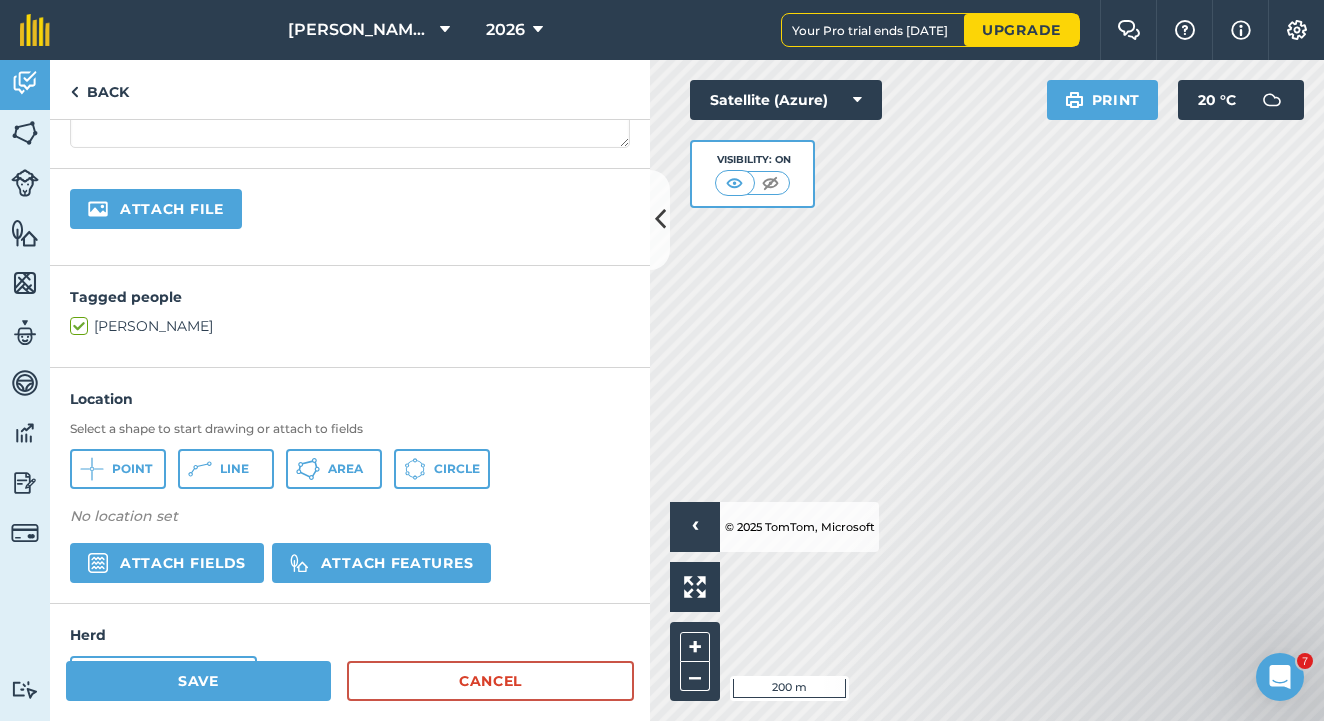 type on "Milling Wheat (SkyFall)" 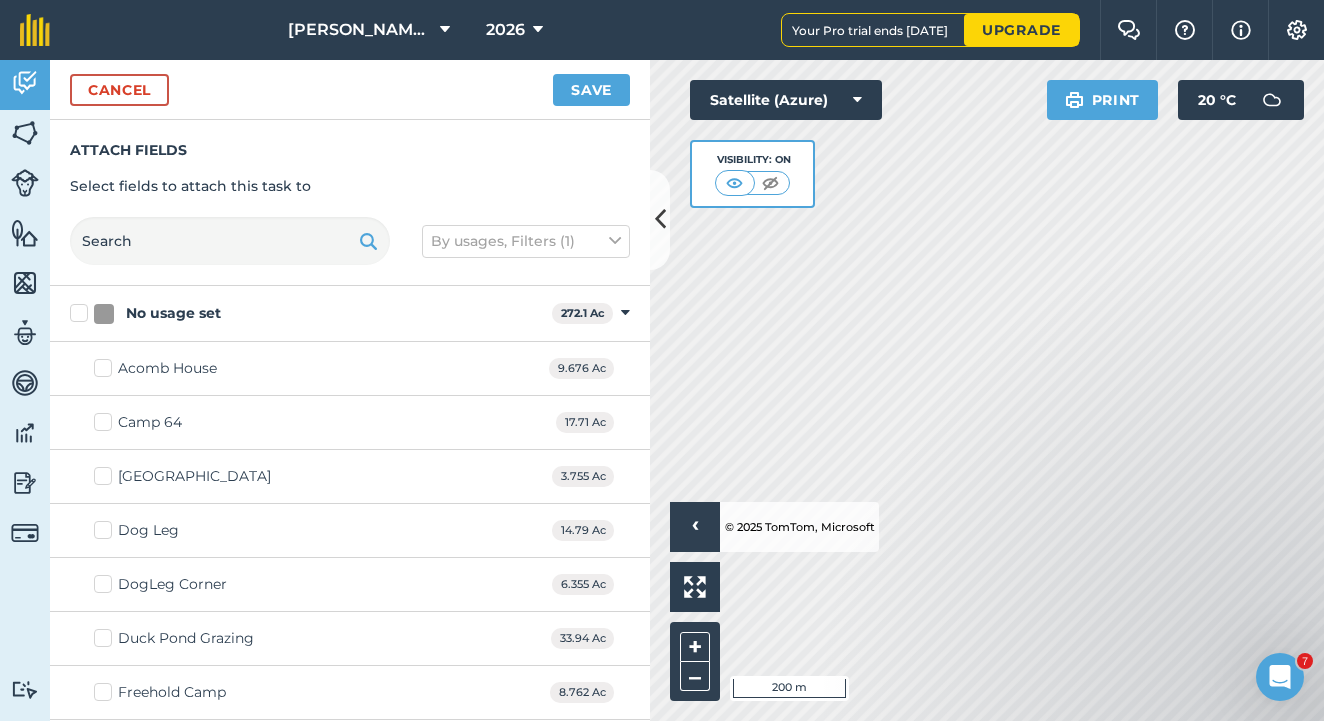 checkbox on "true" 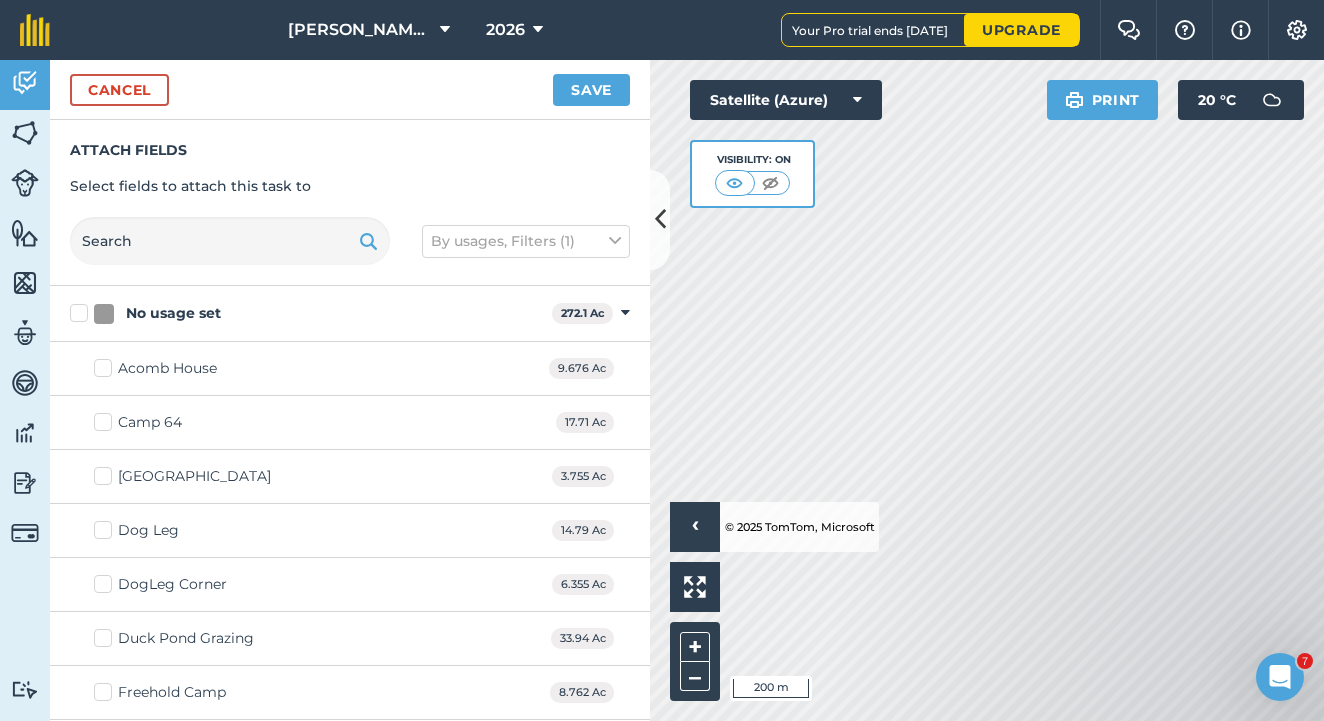 checkbox on "true" 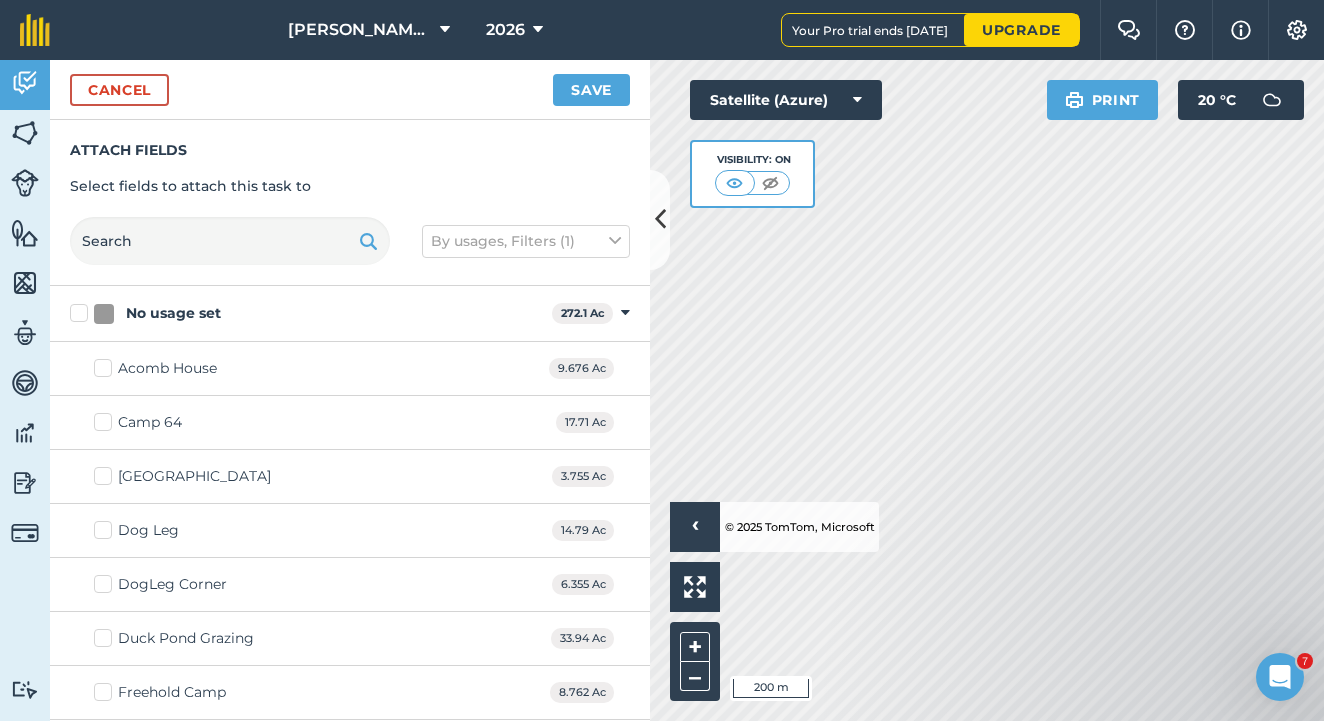 checkbox on "true" 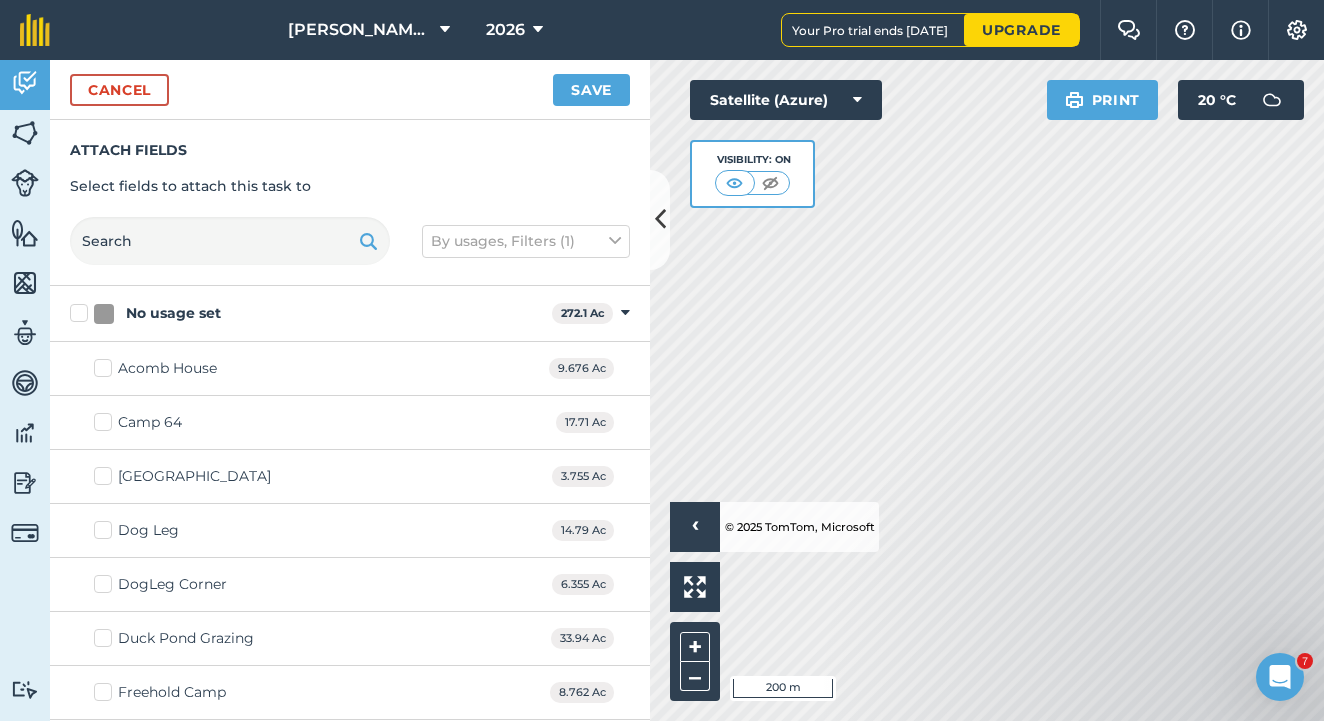 checkbox on "true" 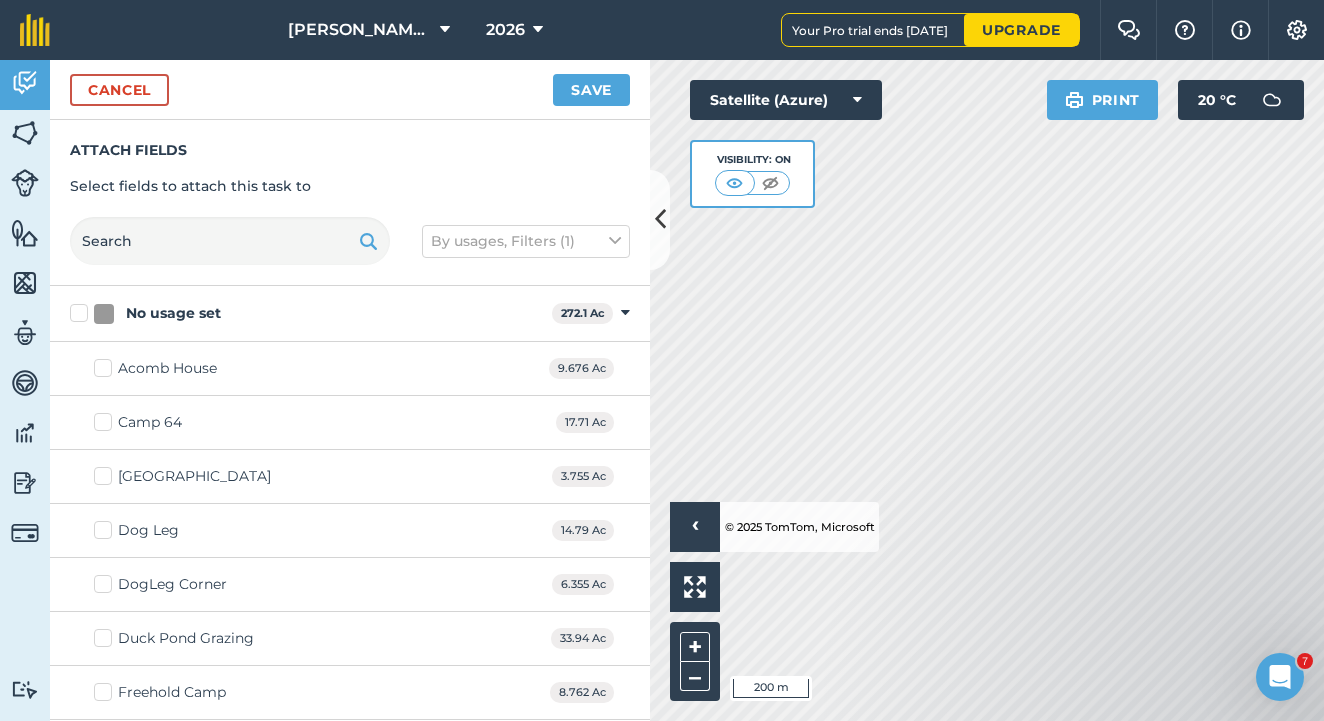 checkbox on "true" 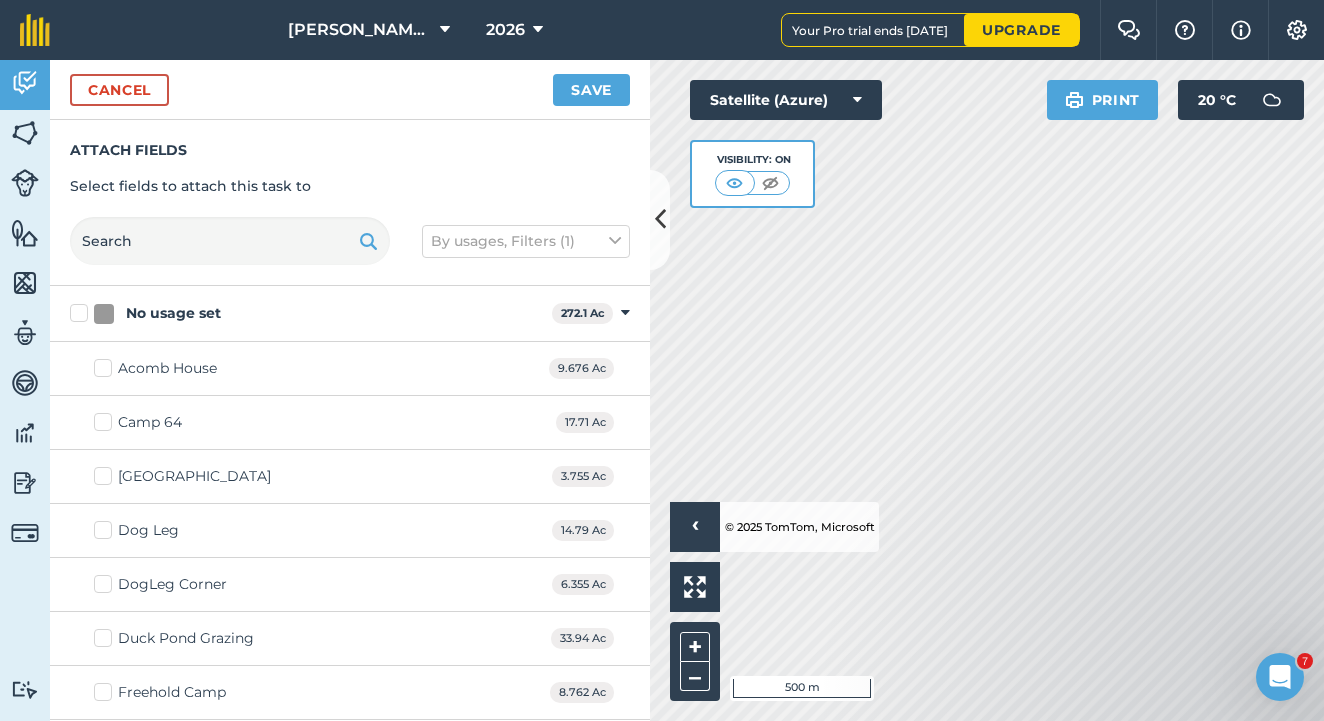 click on "[PERSON_NAME] Farm Partnership  2026 Your Pro trial ends [DATE] Upgrade Farm Chat Help Info Settings Map printing is not available on our free plan Please upgrade to our Essentials, Plus or Pro plan to access this feature. Activity Fields Livestock Features Maps Team Vehicles Data Reporting Billing Tutorials Tutorials Cancel Save Attach fields Select fields to attach this task to By usages, Filters (1) No usage set 272.1   Ac Toggle showing  No usage set  fields Acomb House 9.676   Ac Camp 64 17.71   Ac [GEOGRAPHIC_DATA] 3.755   Ac Dog Leg 14.79   Ac DogLeg Corner 6.355   Ac Duck Pond Grazing 33.94   Ac Freehold Camp 8.762   Ac [GEOGRAPHIC_DATA] 9.595   Ac [GEOGRAPHIC_DATA] Mid 6.183   Ac Front Of House  7.462   Ac Lowfields Grass 2.505   Ac Lowfields Long 18.19   [STREET_ADDRESS] 1  9.602   [GEOGRAPHIC_DATA] 2 9.421   Ac Newts Pond Left 14.93   Ac Newts Pond Right 8.971   Ac [GEOGRAPHIC_DATA] 31.04   Ac Opposite Farm 7.714   Ac Permanent Cutting Grasses 51.48   Ac BARLEY - Winter  135.6   [PERSON_NAME] 43.98" at bounding box center (662, 360) 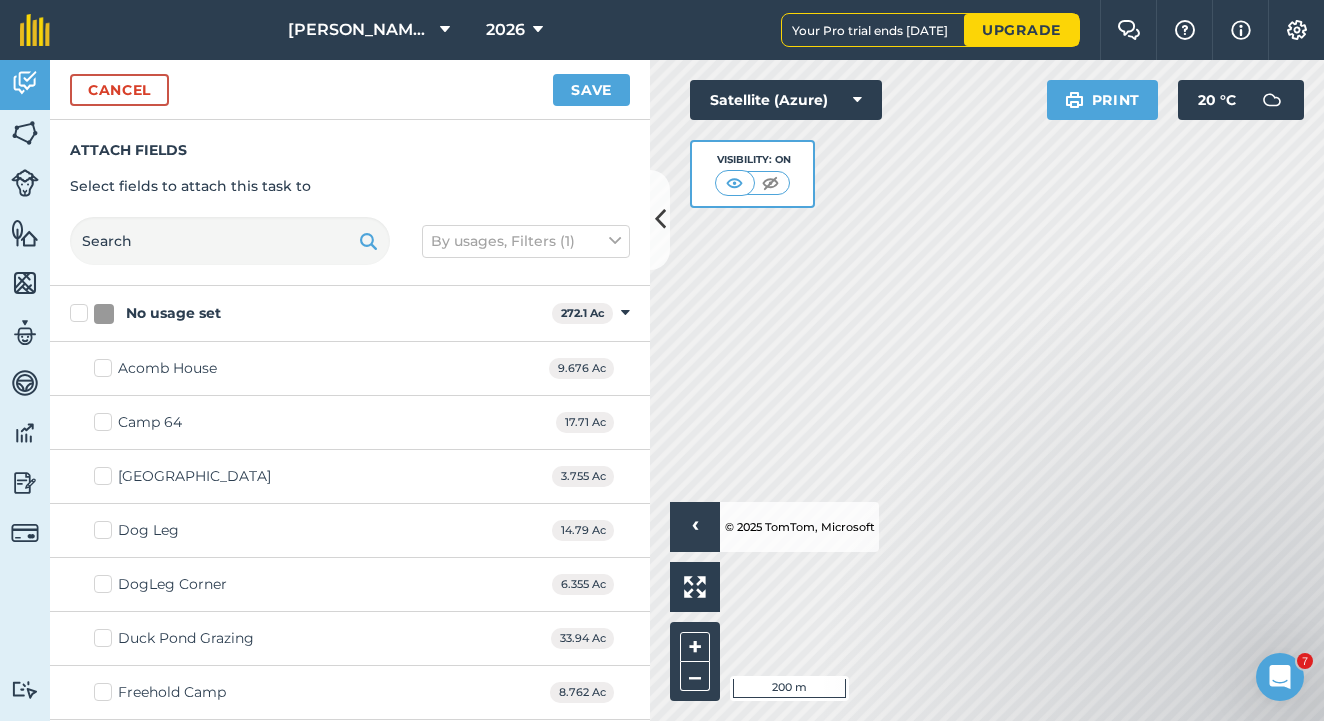 checkbox on "true" 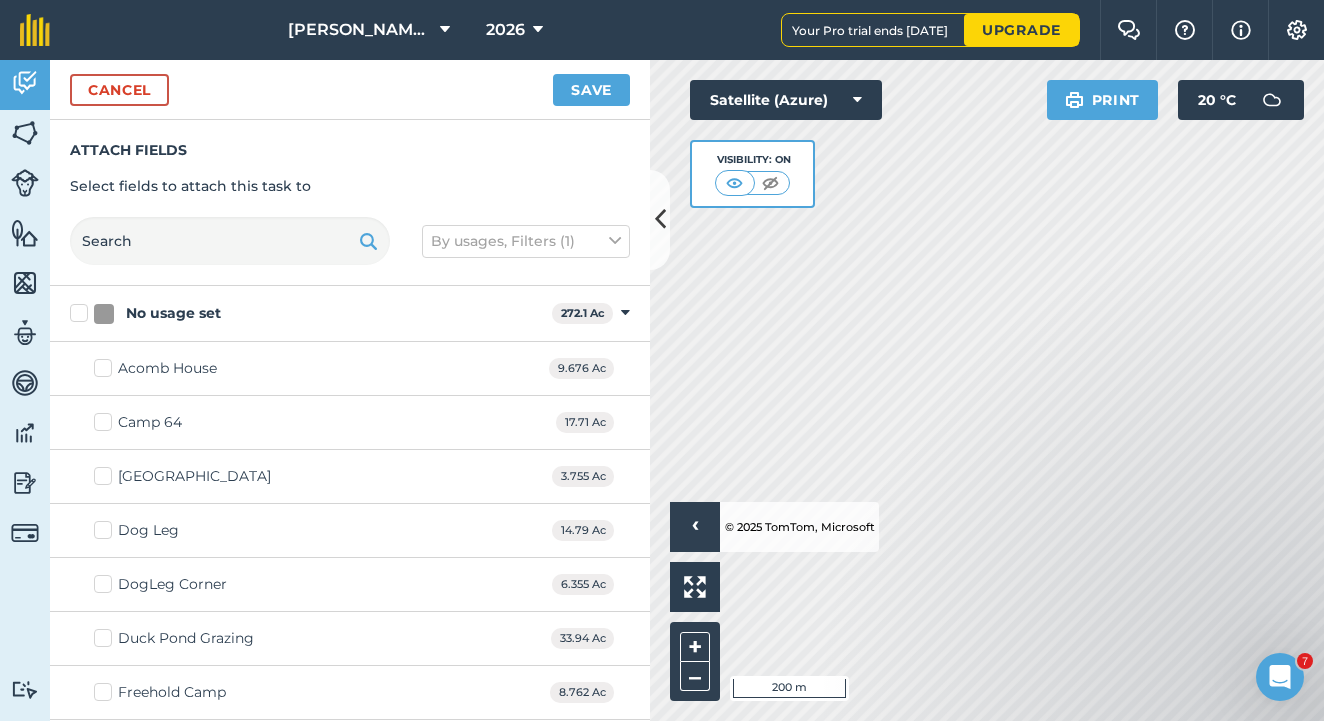checkbox on "true" 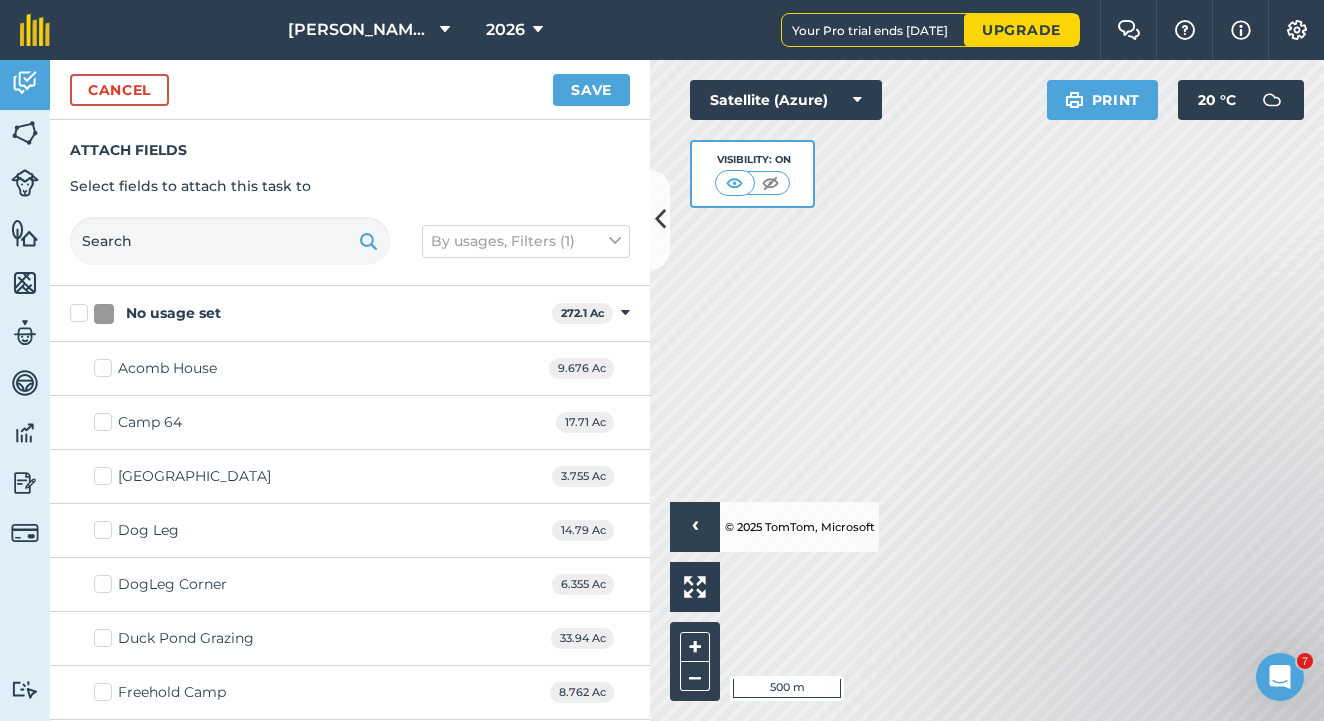 checkbox on "false" 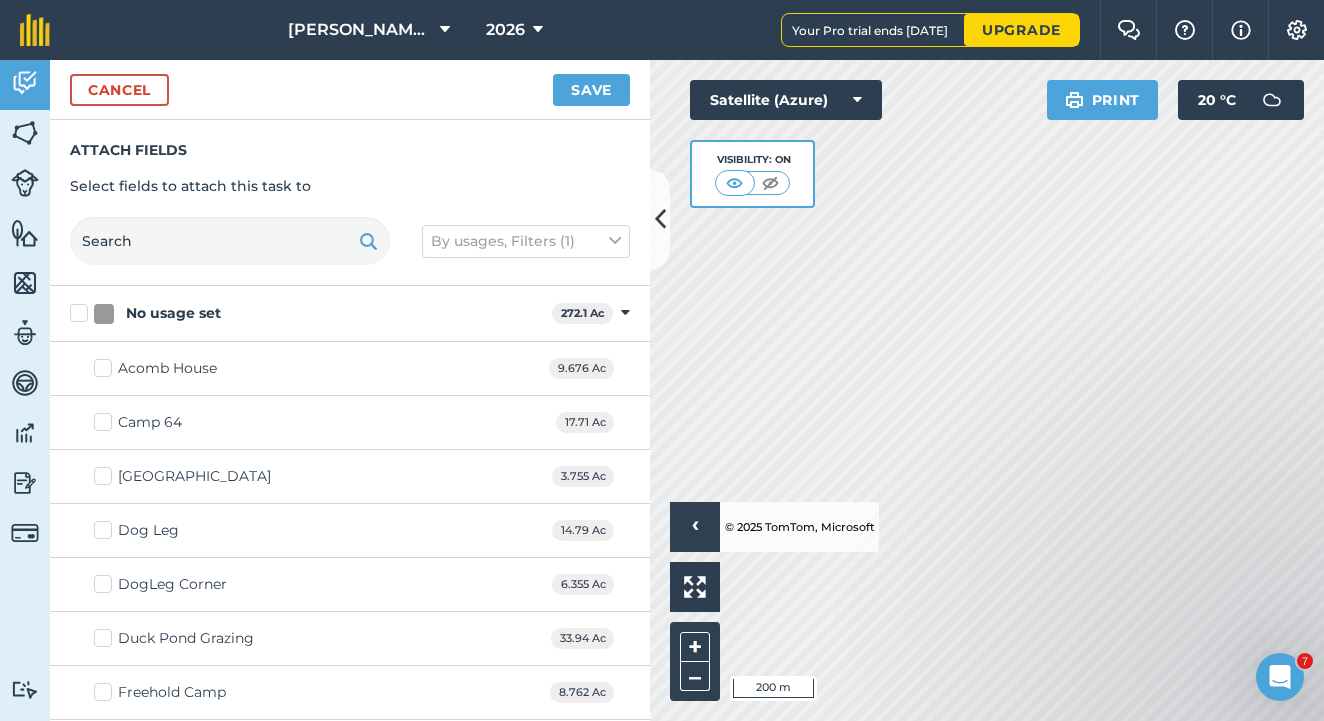 checkbox on "true" 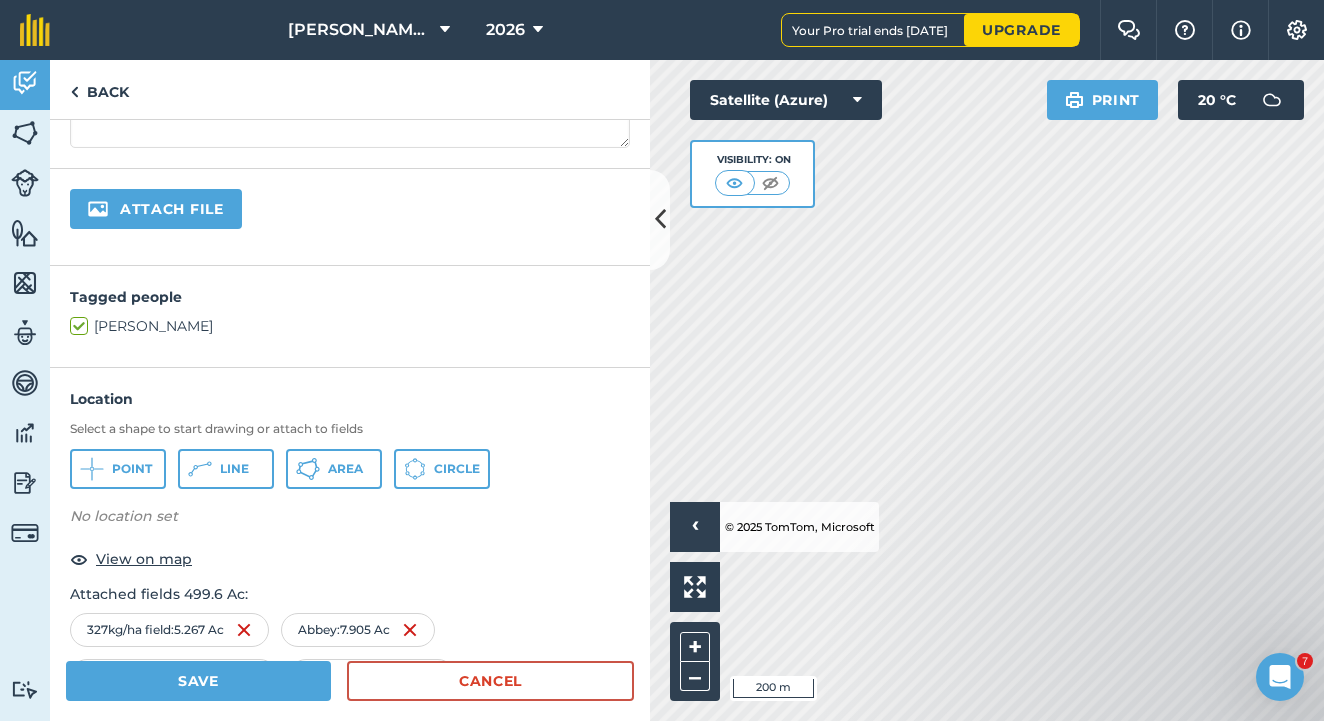 click on "Save" at bounding box center [198, 681] 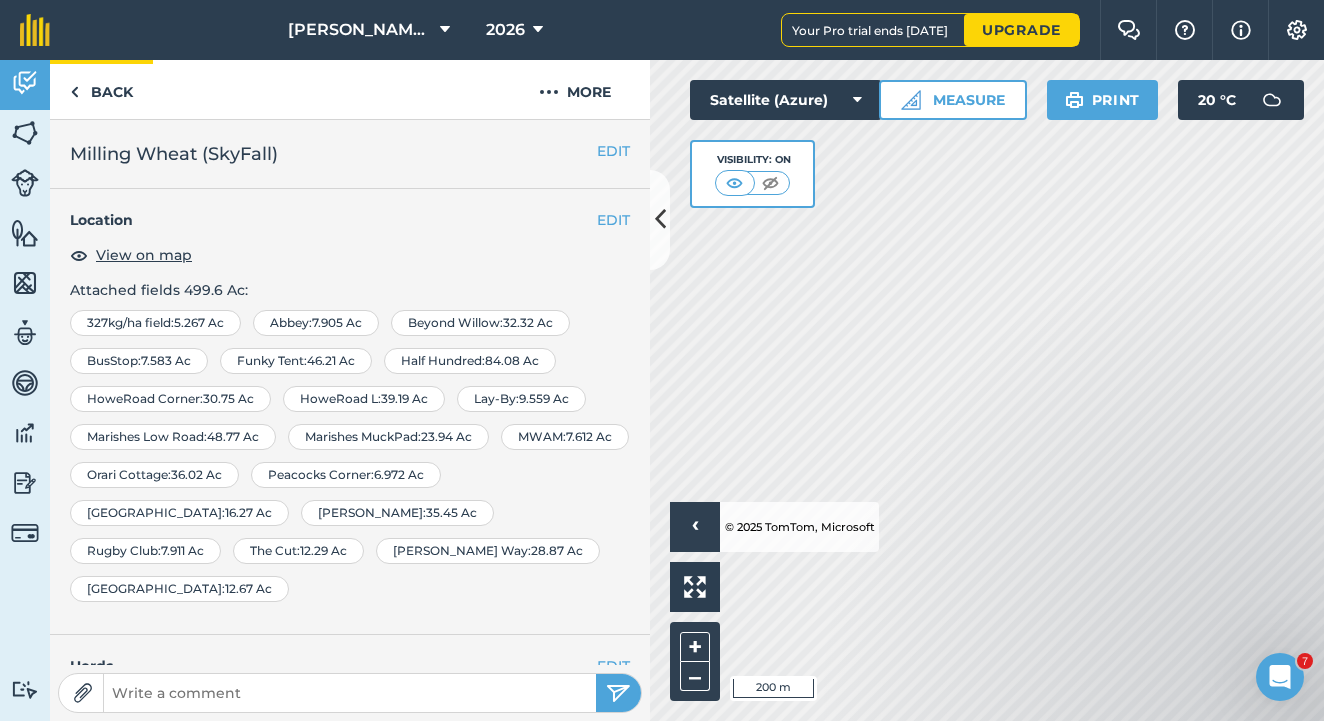 click on "Back" at bounding box center [101, 89] 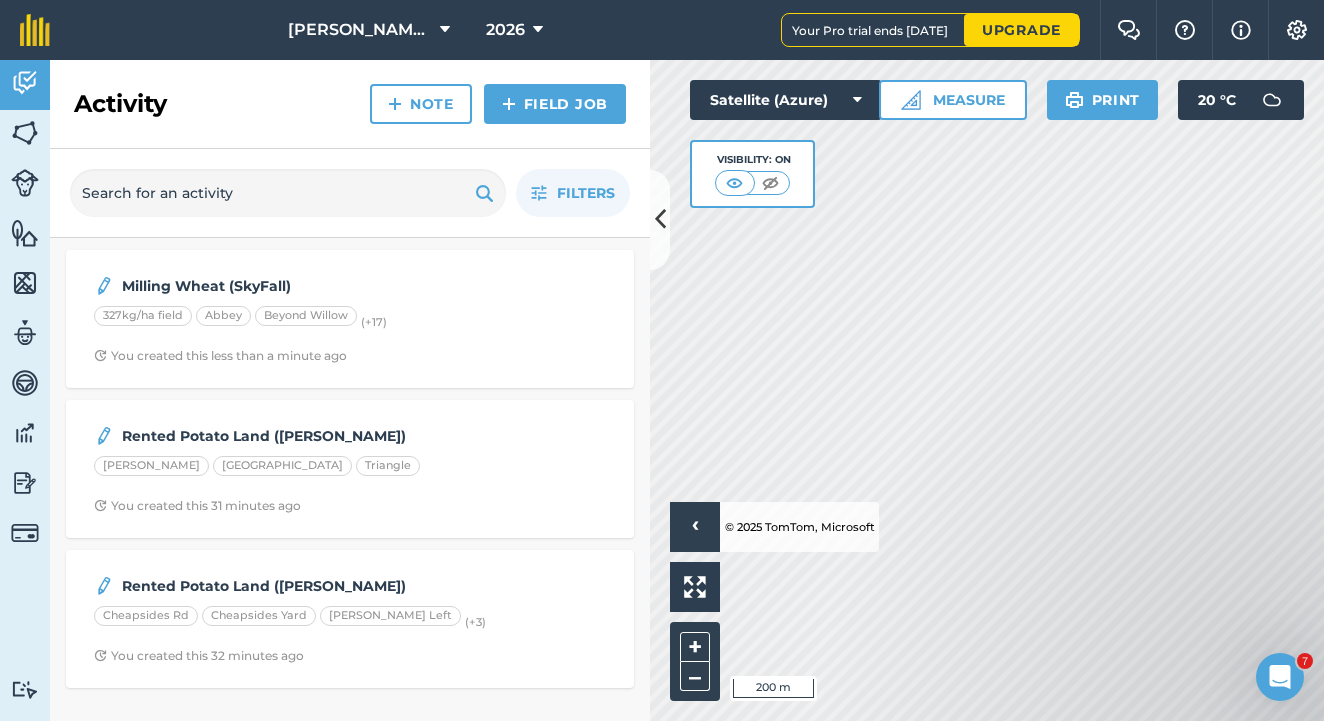 click on "Note" at bounding box center [421, 104] 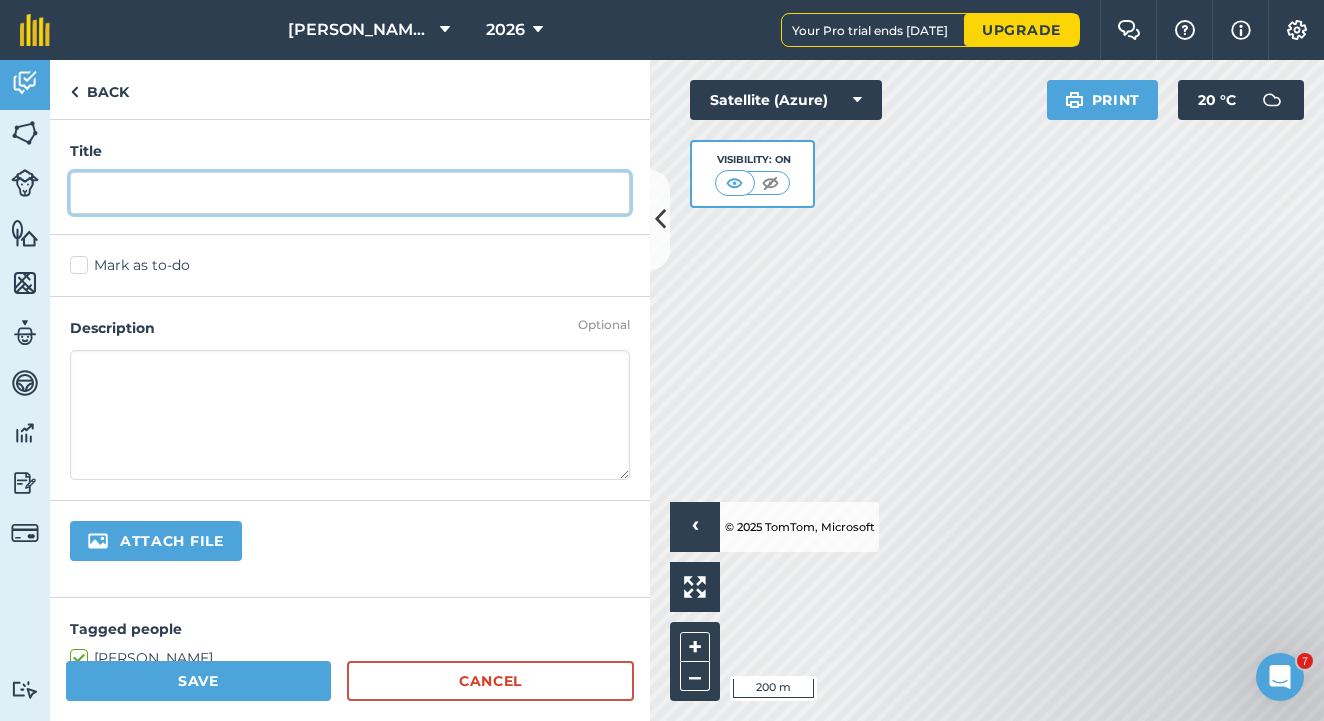 click at bounding box center [350, 193] 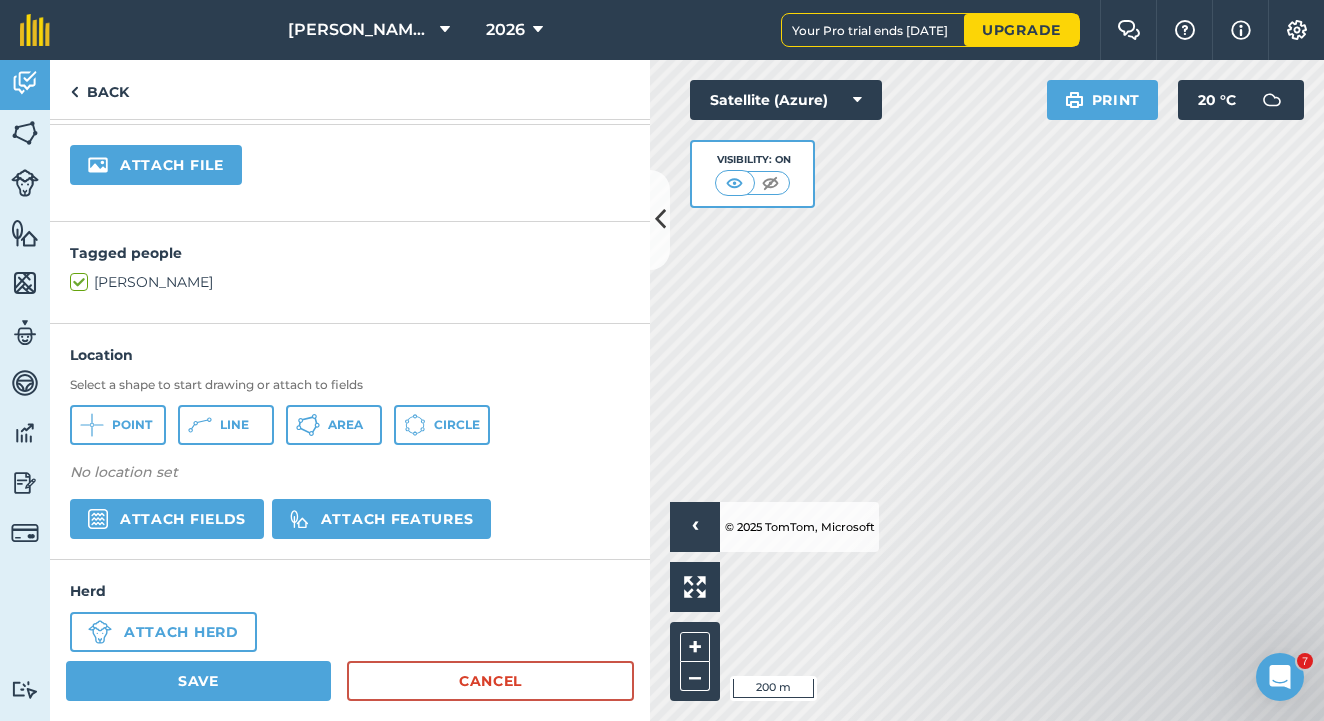 scroll, scrollTop: 406, scrollLeft: 0, axis: vertical 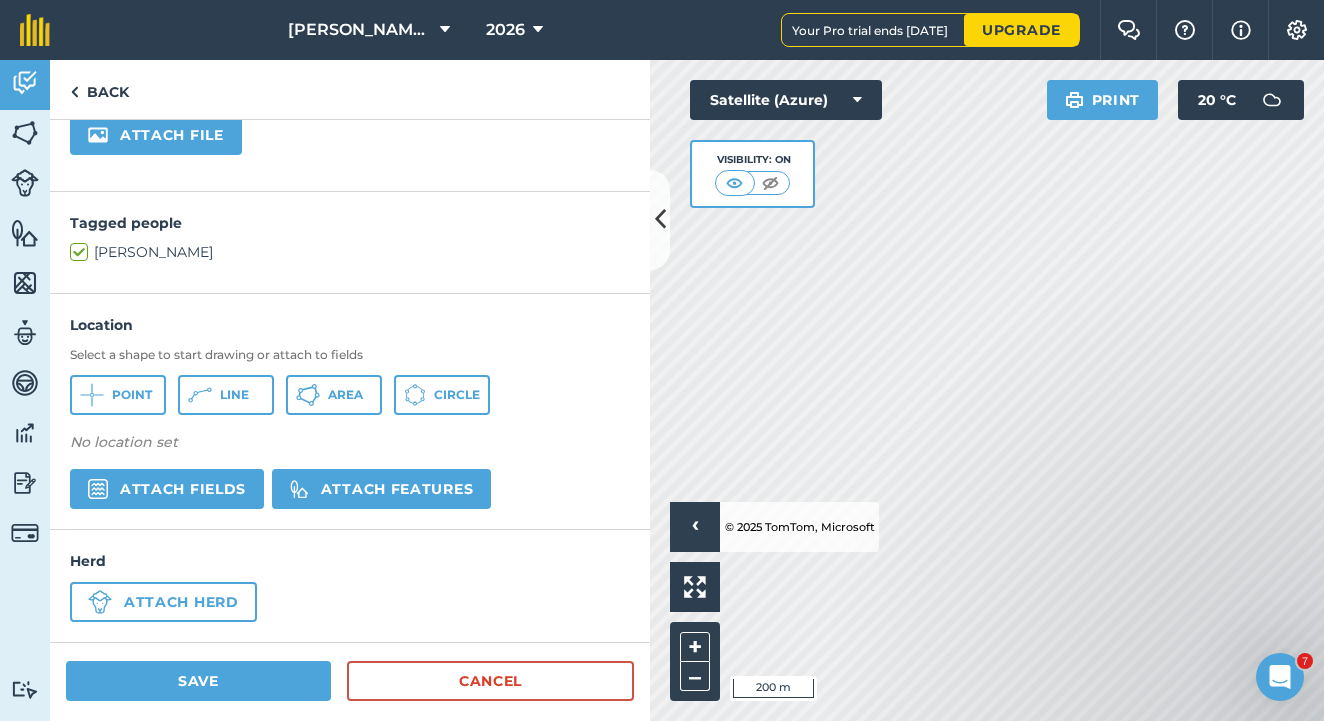 type on "Feed Wheat (Typhoon)" 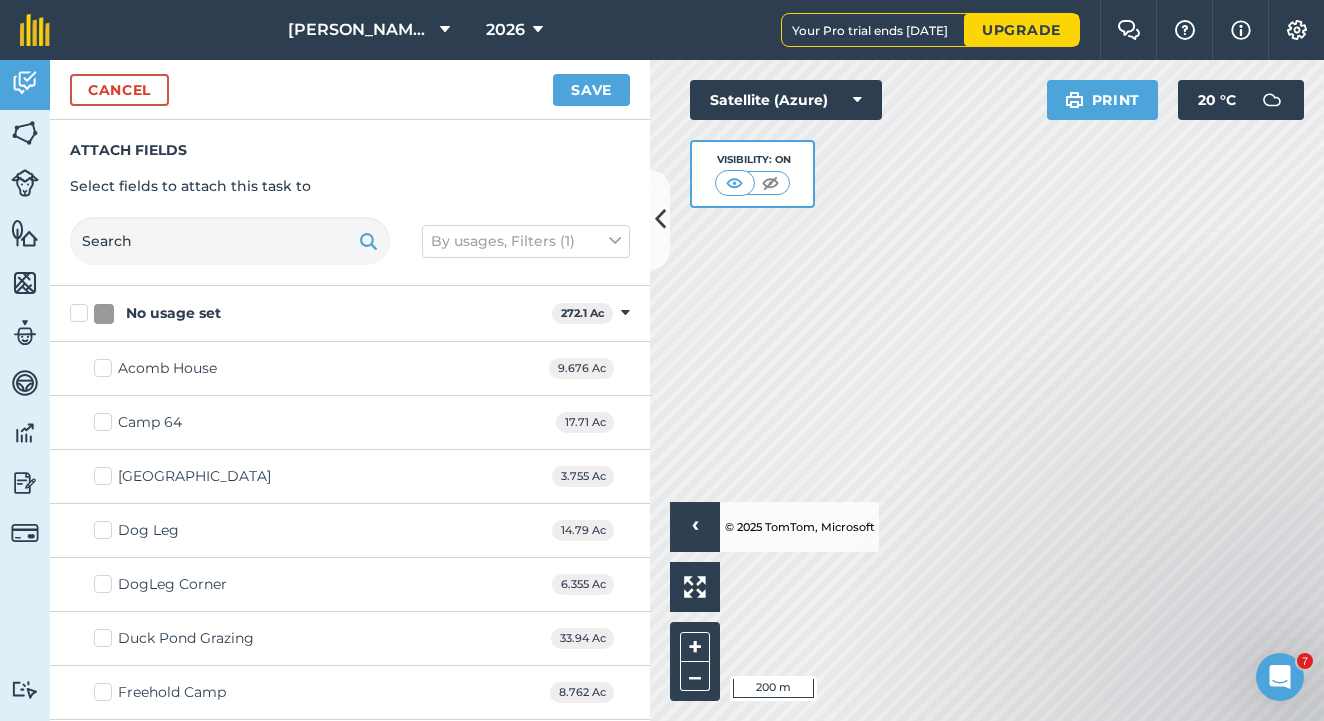checkbox on "true" 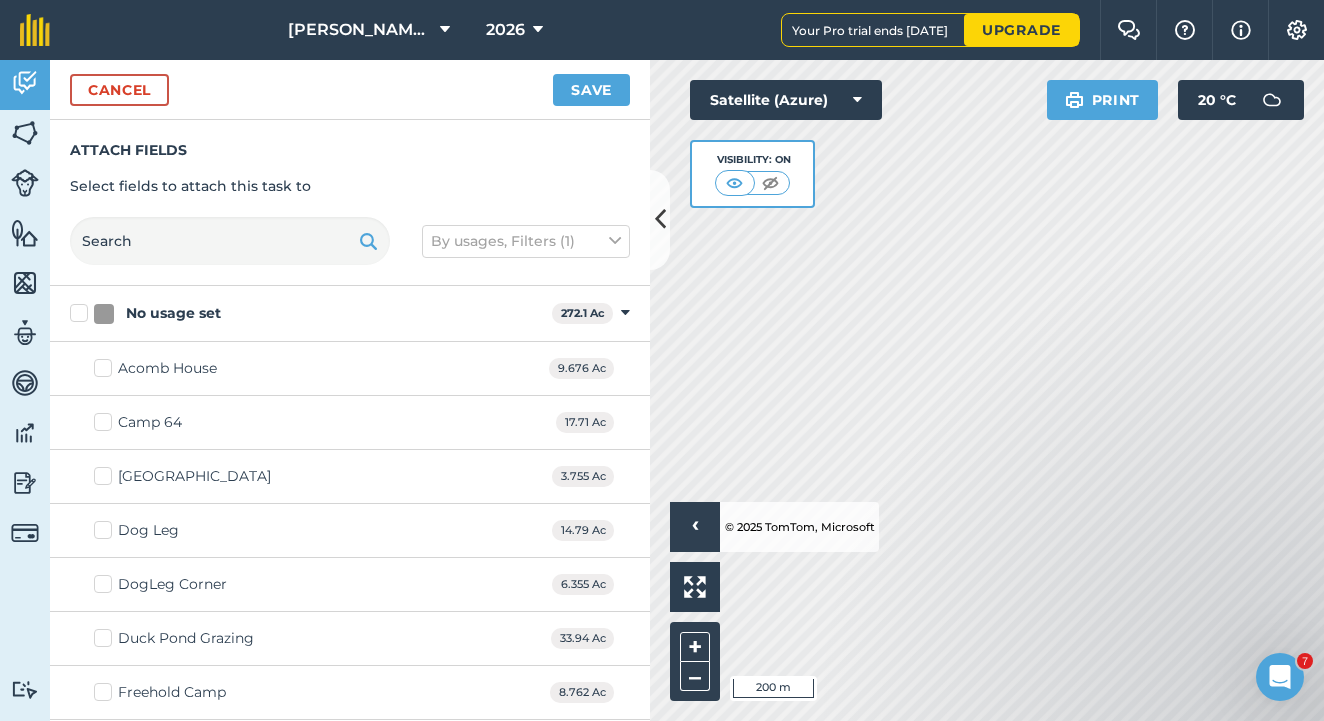 checkbox on "true" 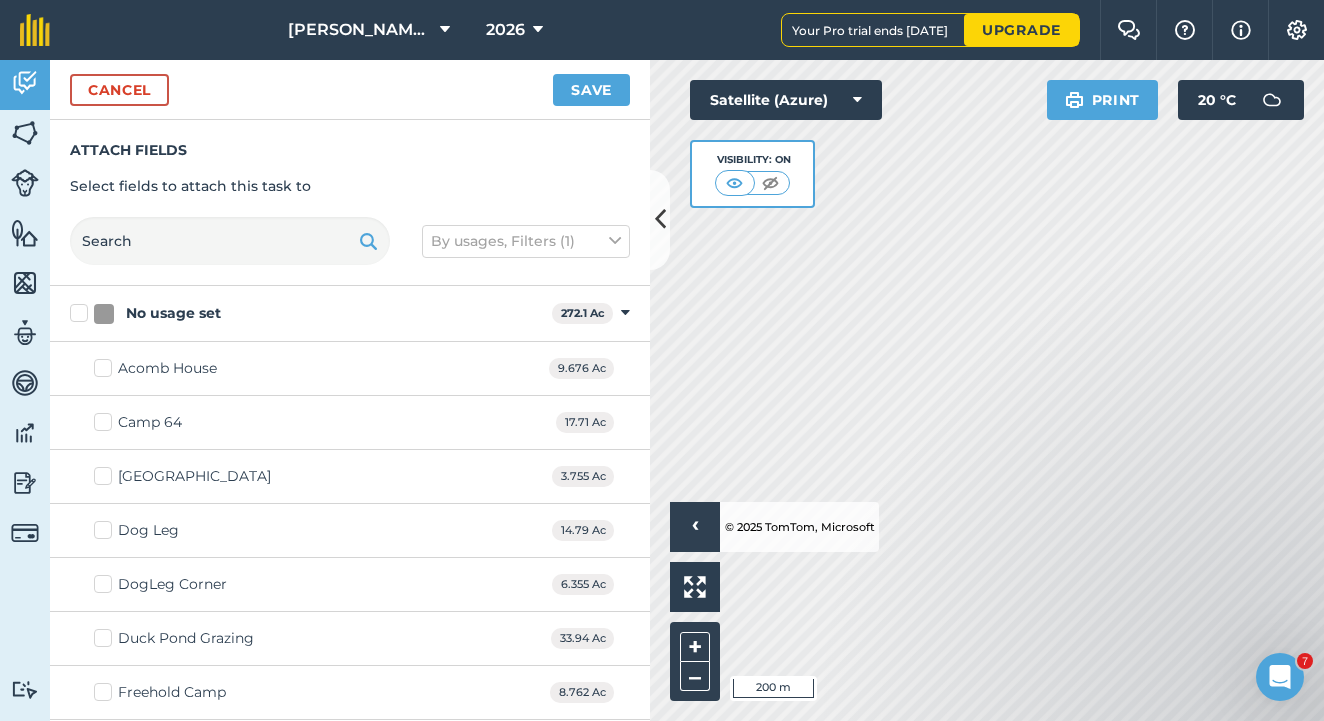 checkbox on "true" 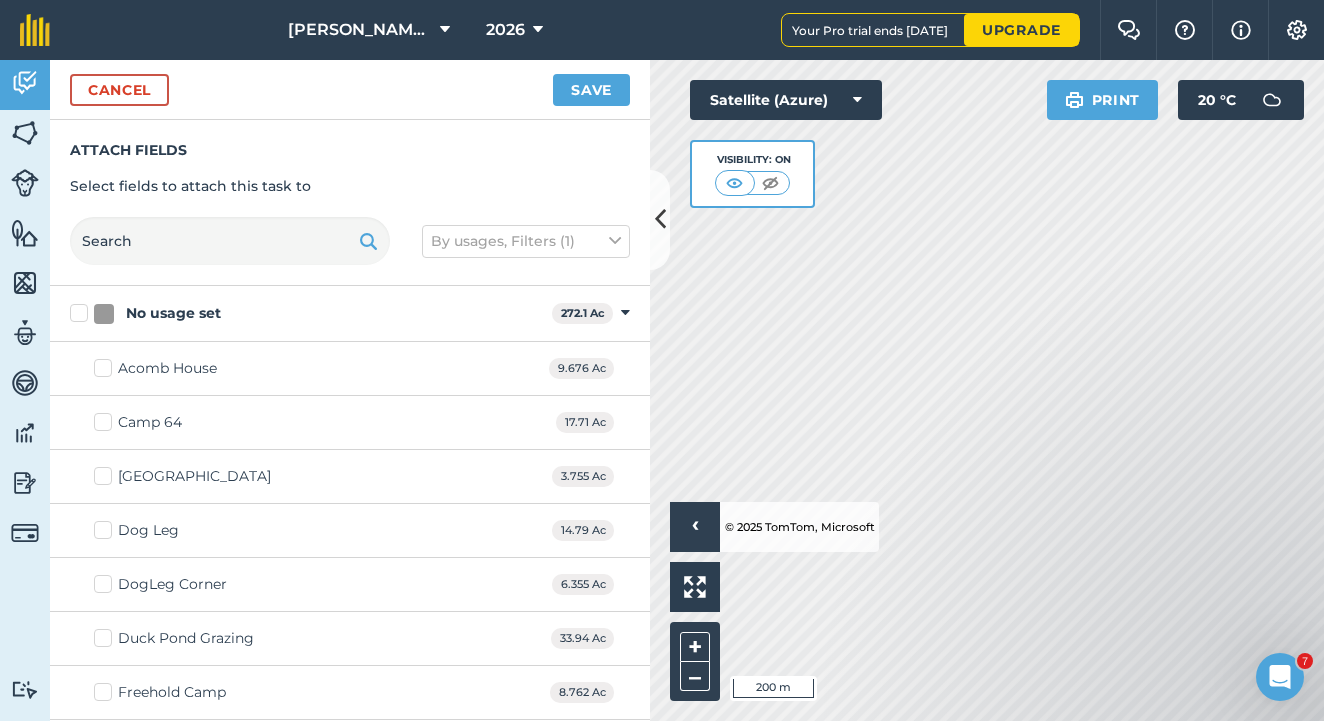 checkbox on "true" 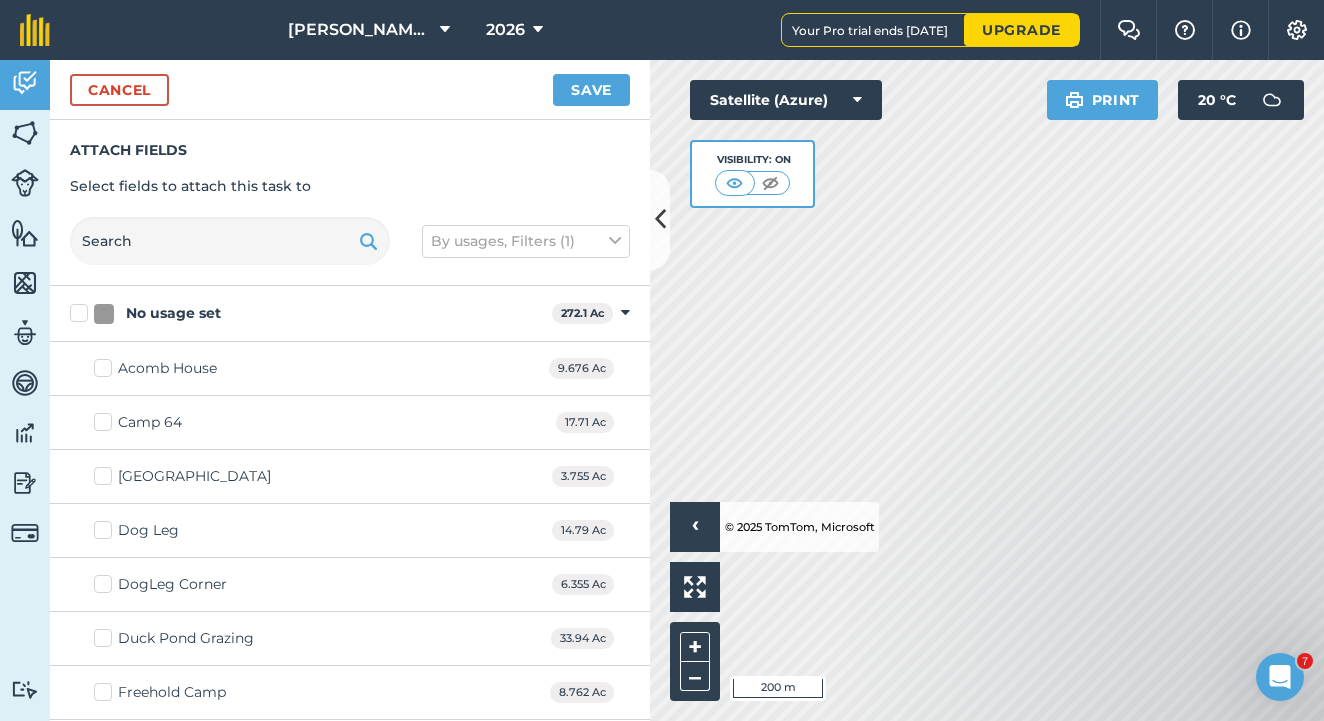 click on "Save" at bounding box center [591, 90] 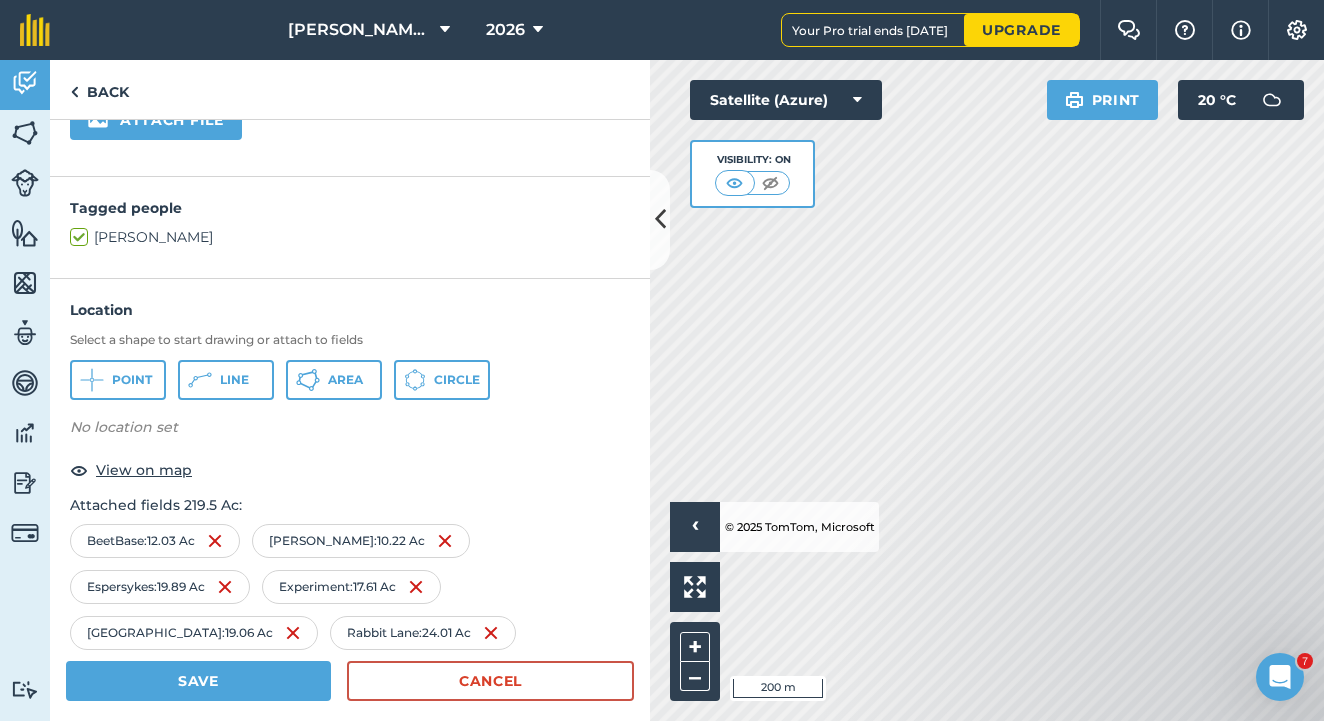 scroll, scrollTop: 419, scrollLeft: 0, axis: vertical 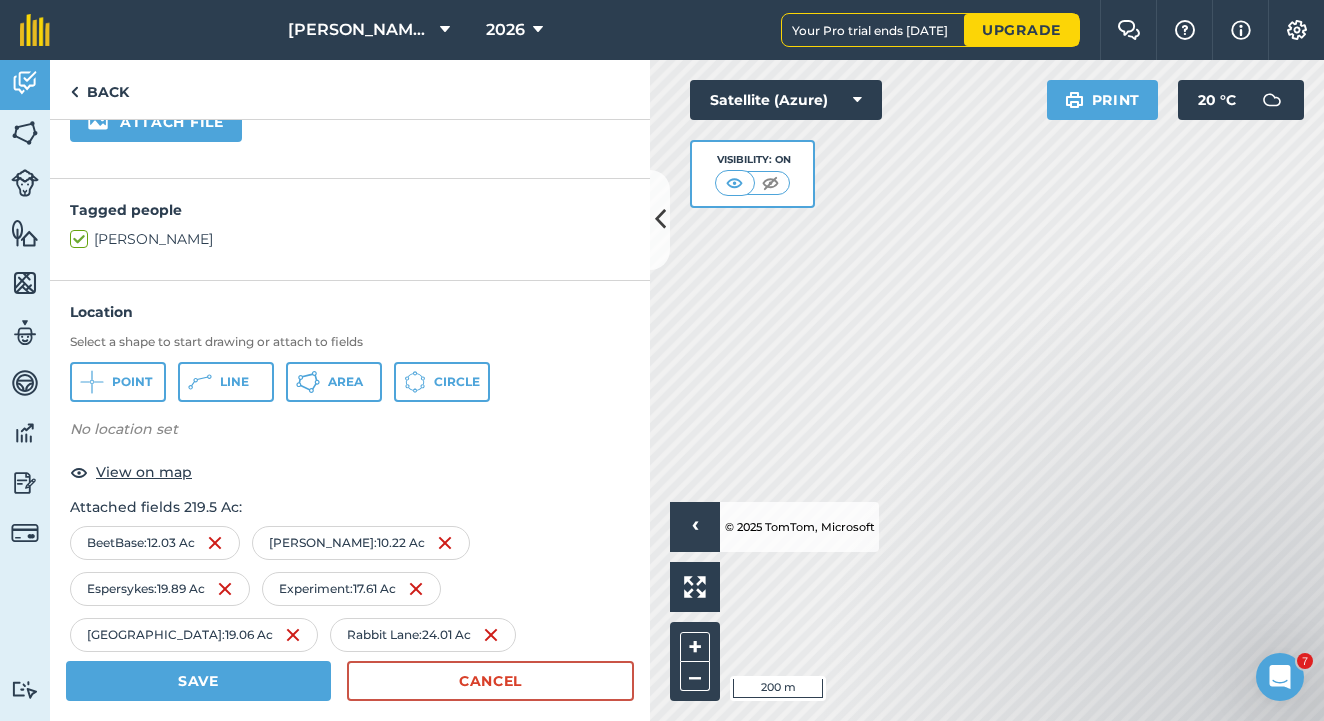 click on "Save" at bounding box center [198, 681] 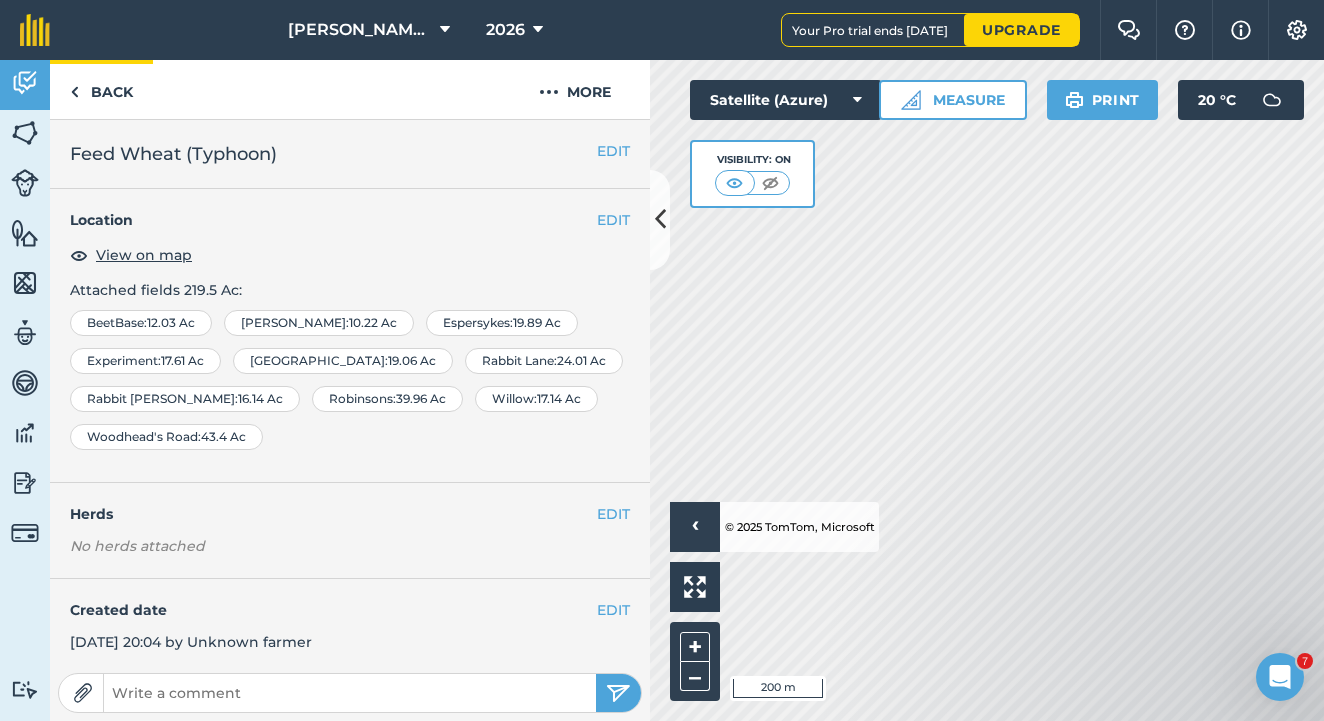 click on "Back" at bounding box center [101, 89] 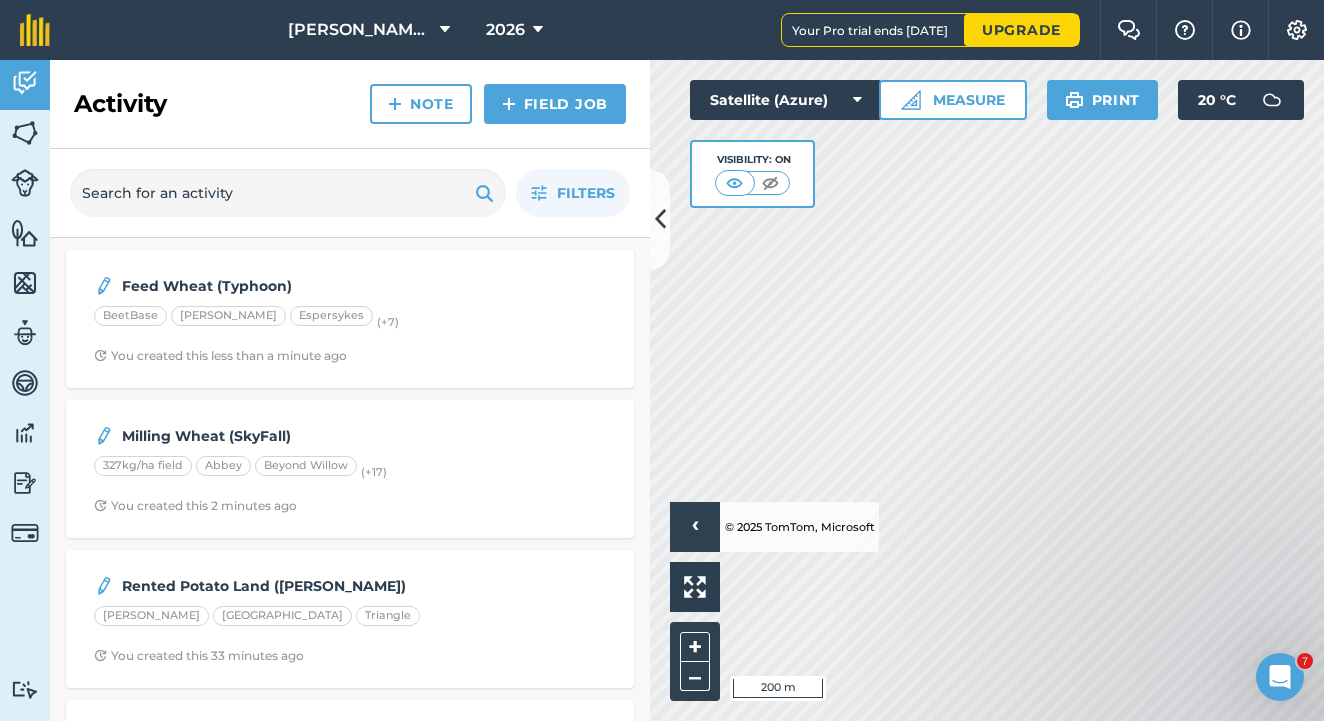 click on "Milling Wheat (SkyFall) 327kg/ha field Abbey Beyond Willow (+ 17 ) You created this 2 minutes ago" at bounding box center [350, 469] 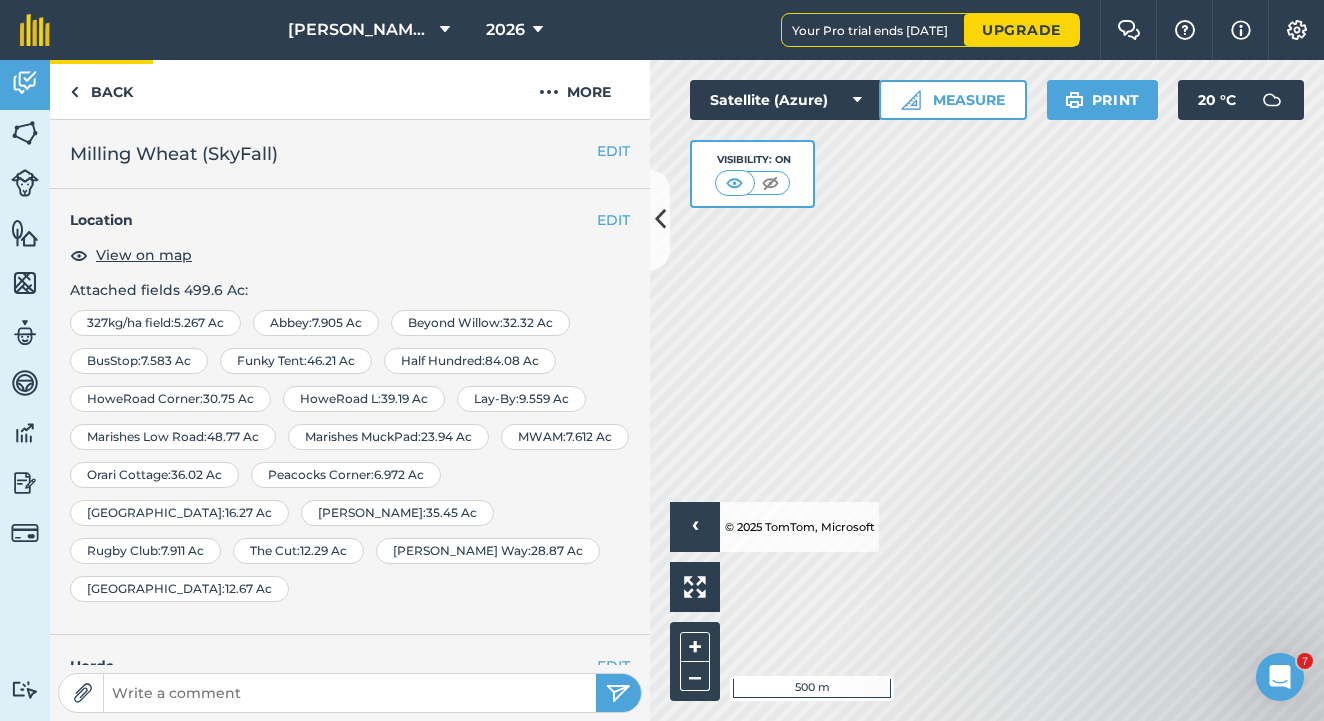 click on "Back" at bounding box center [101, 89] 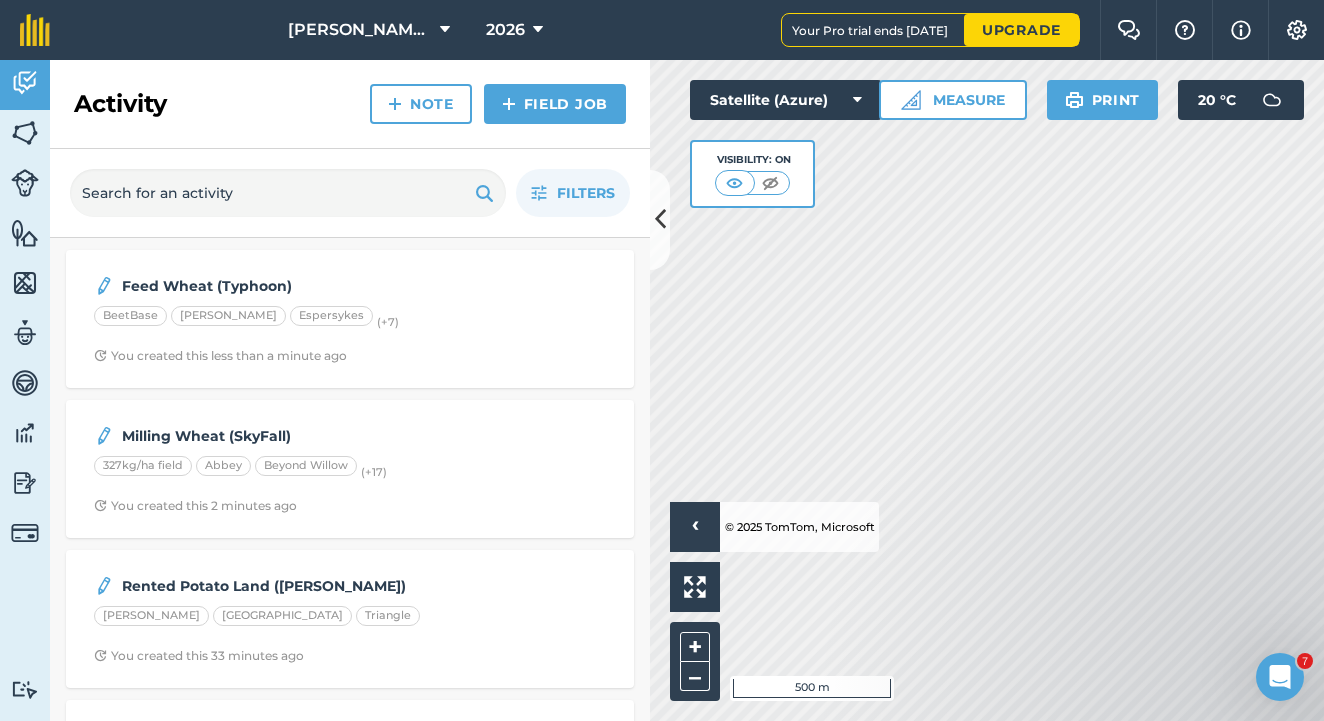 click on "Feed Wheat (Typhoon)" at bounding box center [280, 286] 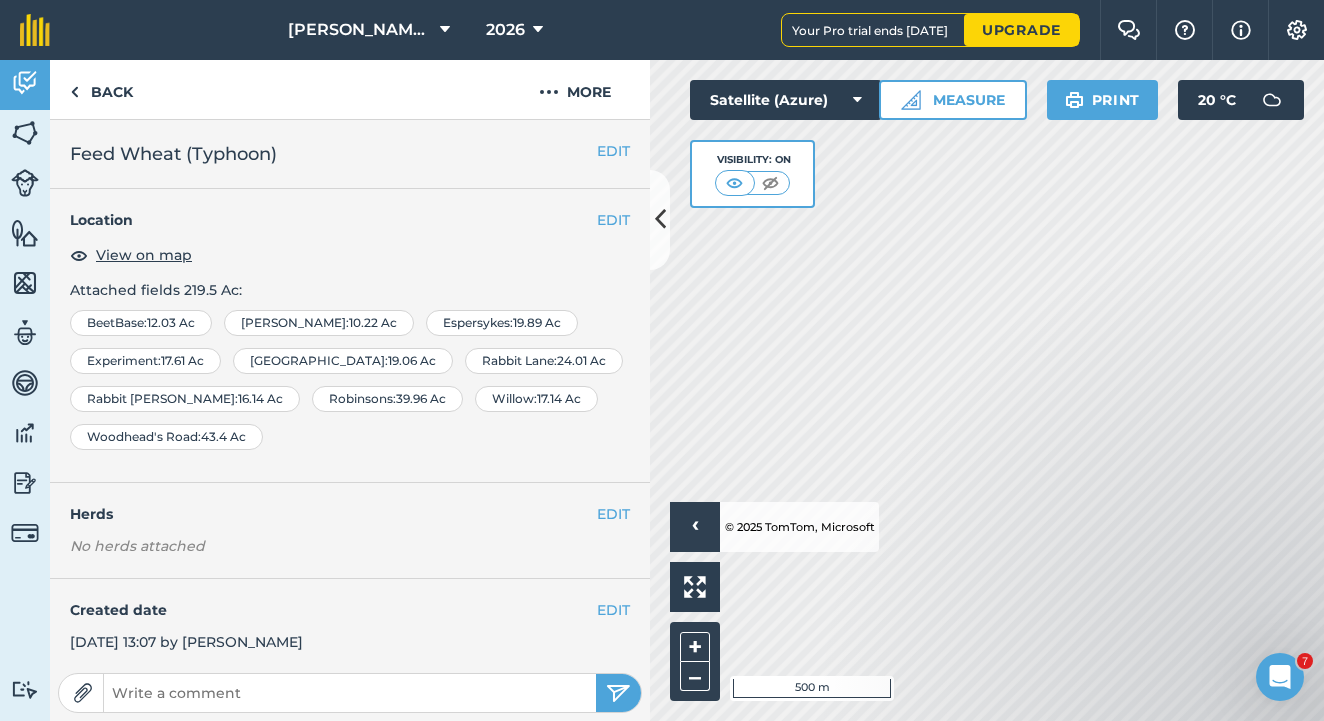 click on "EDIT" at bounding box center [613, 220] 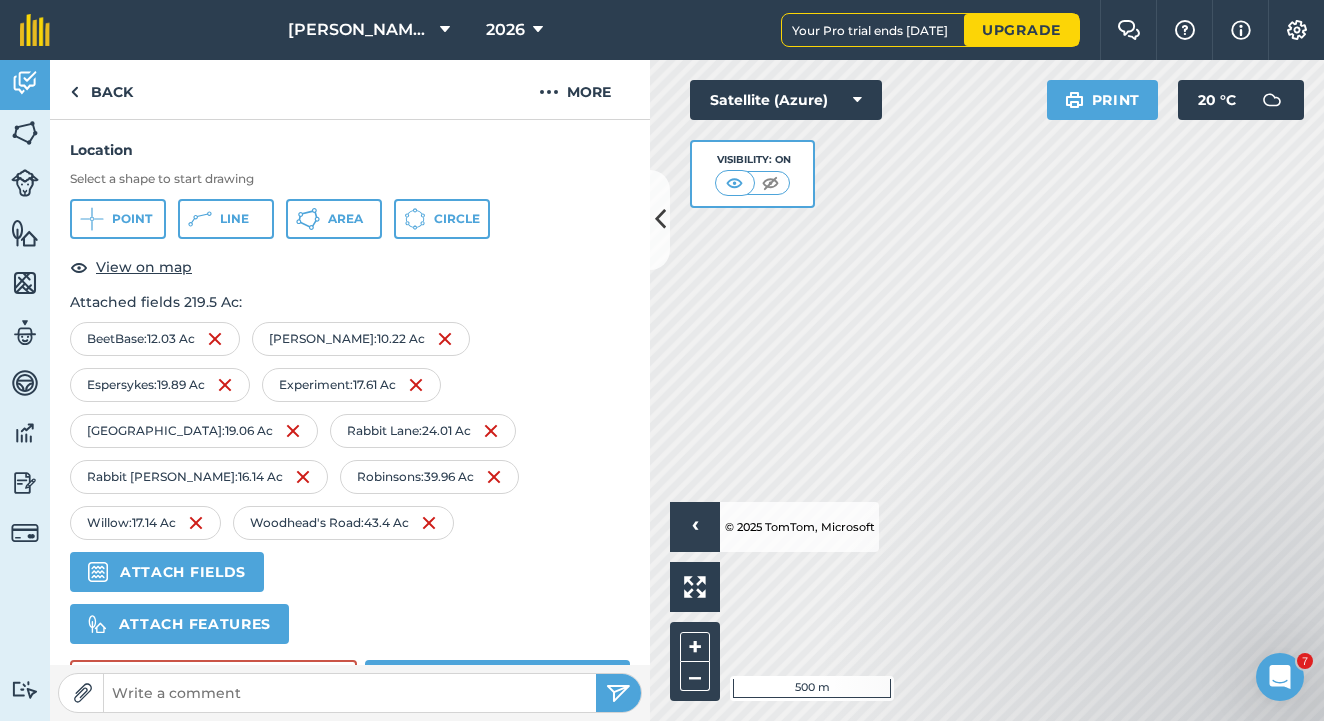 scroll, scrollTop: 93, scrollLeft: 0, axis: vertical 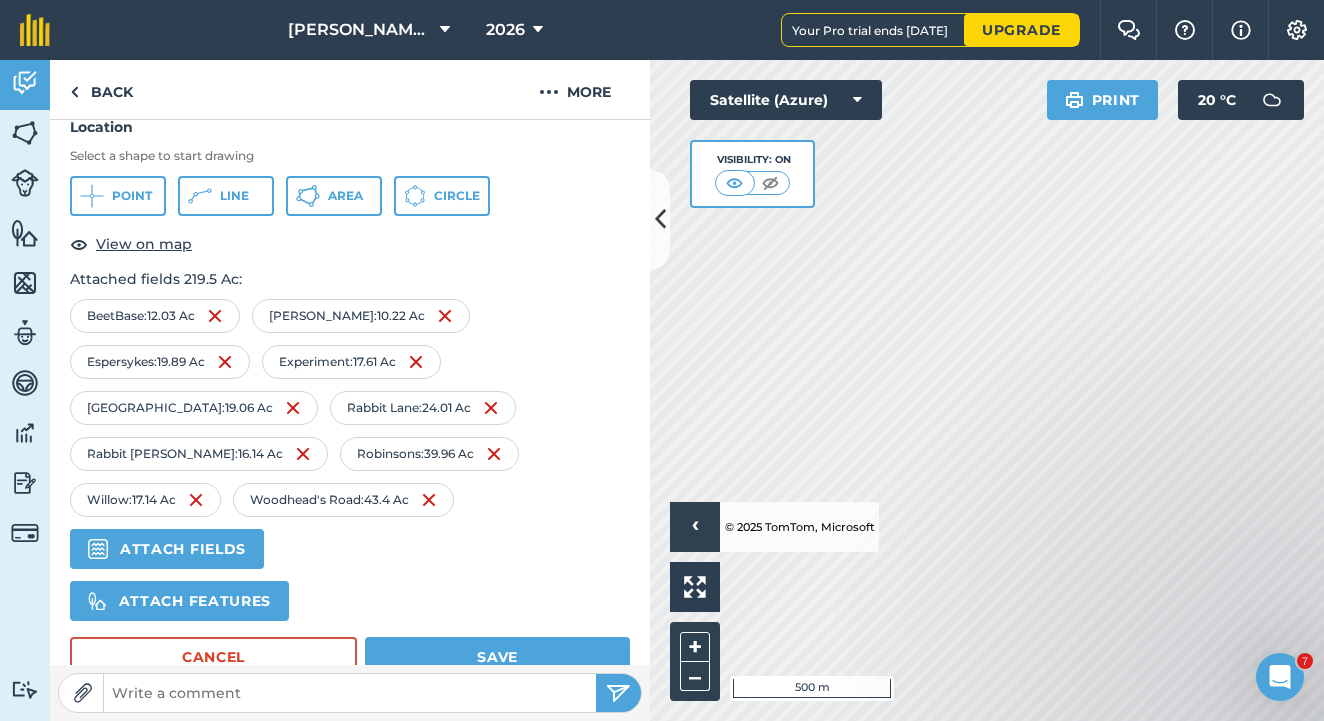 click on "Attach fields" at bounding box center [167, 549] 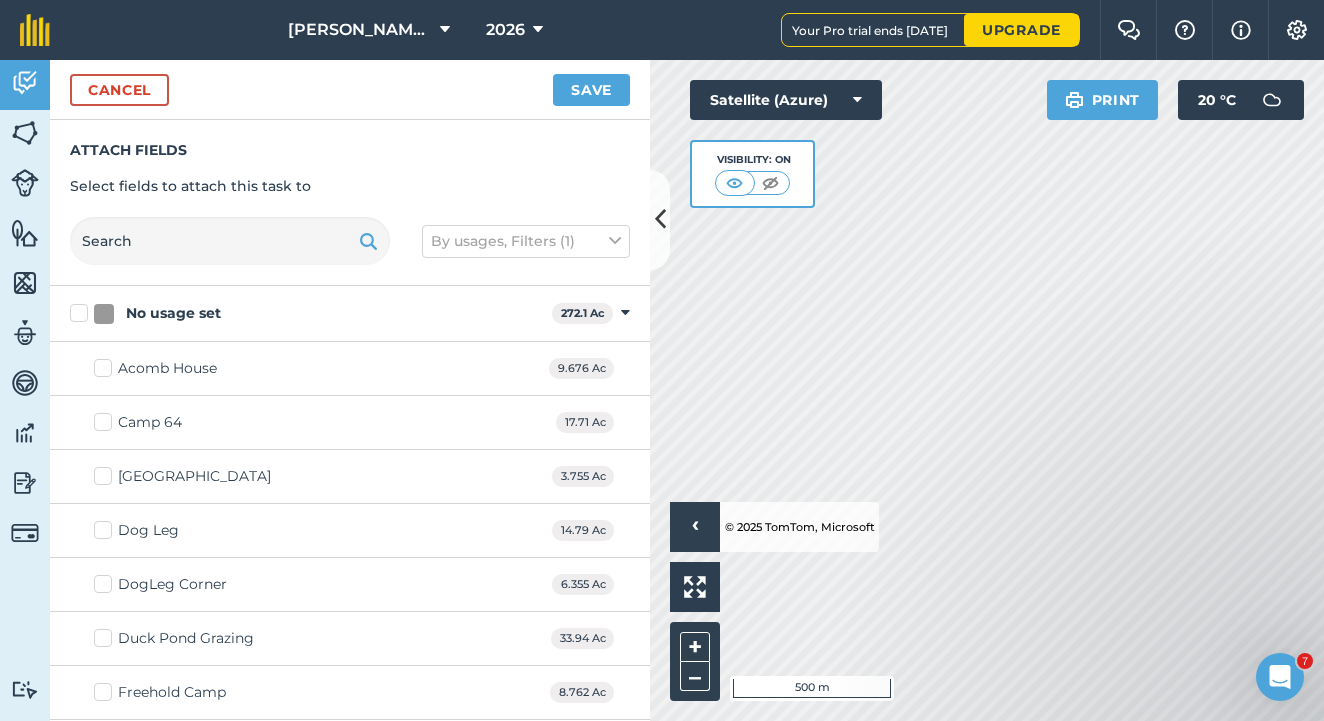 checkbox on "true" 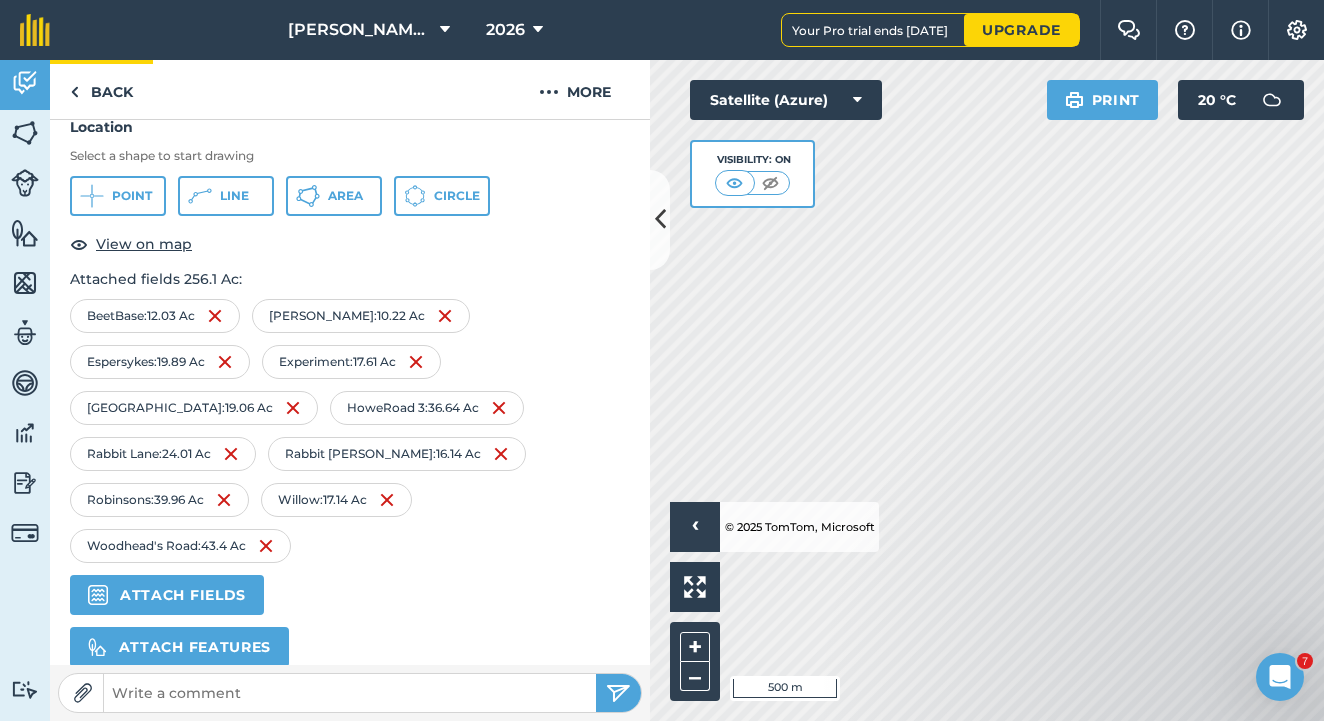 click on "Back" at bounding box center [101, 89] 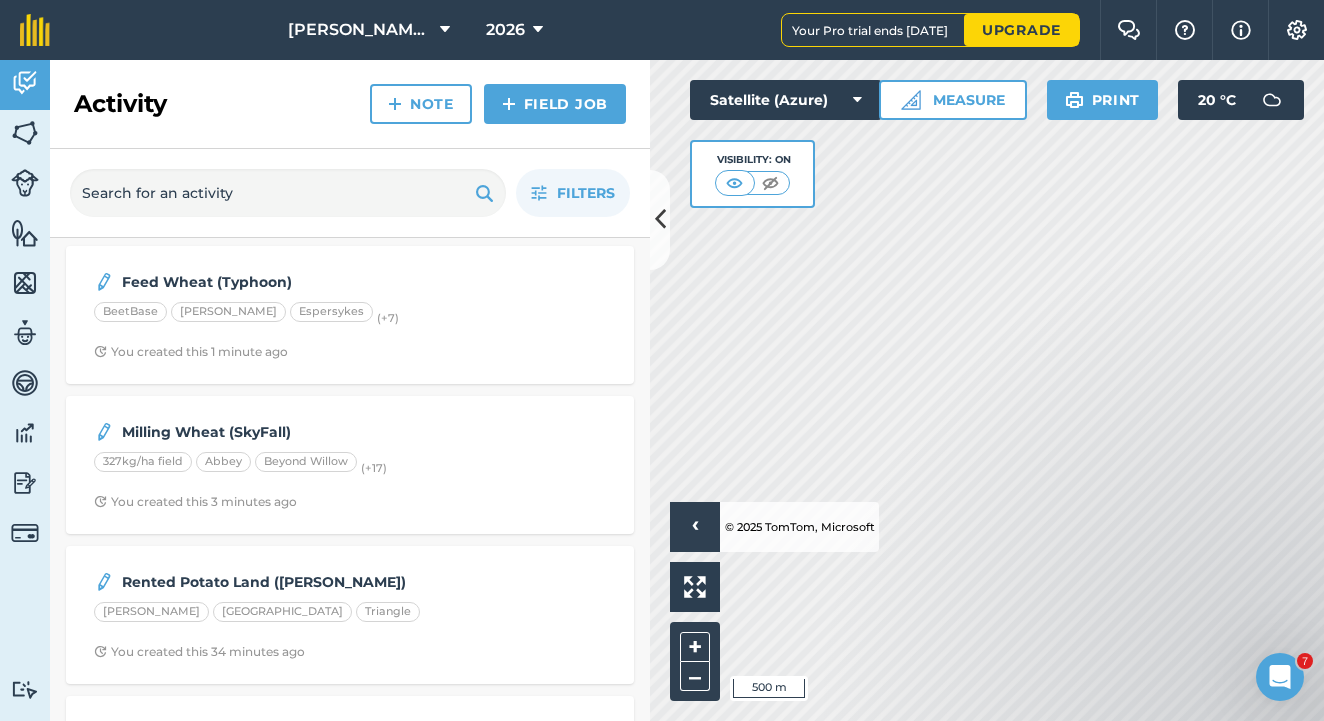 scroll, scrollTop: 0, scrollLeft: 0, axis: both 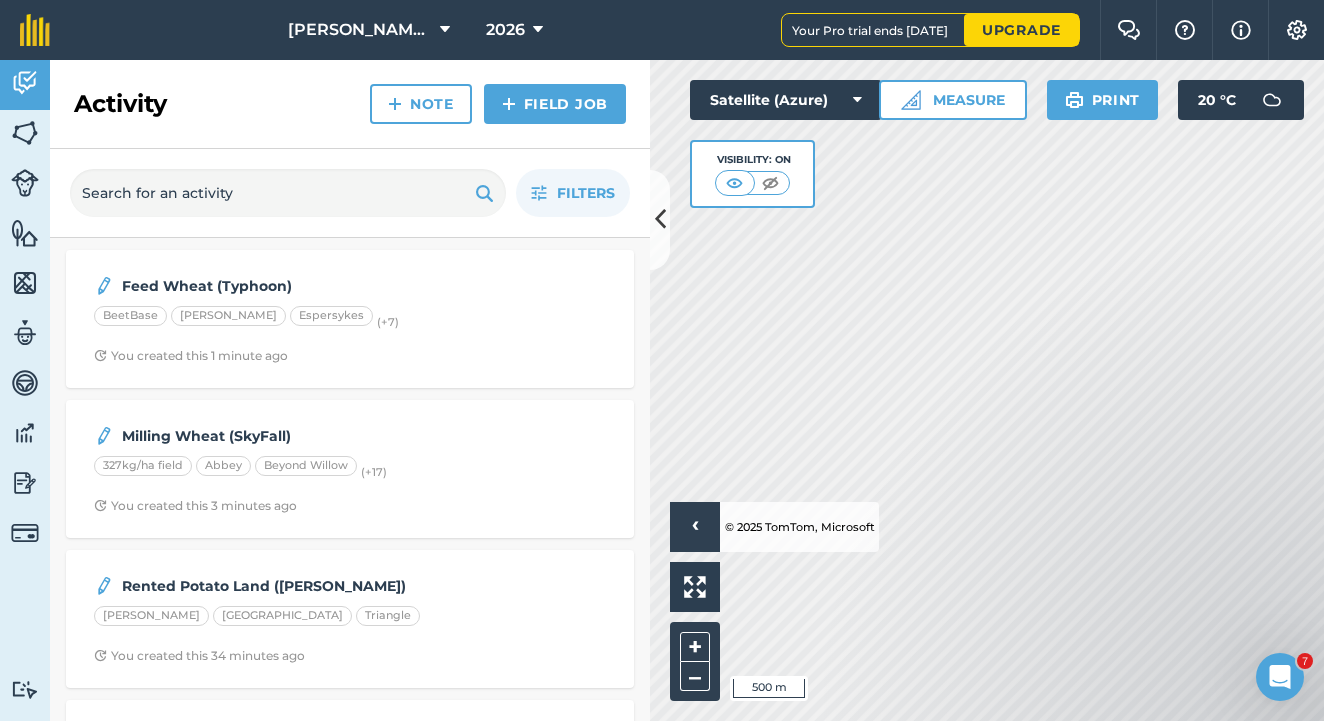 click on "Note" at bounding box center (421, 104) 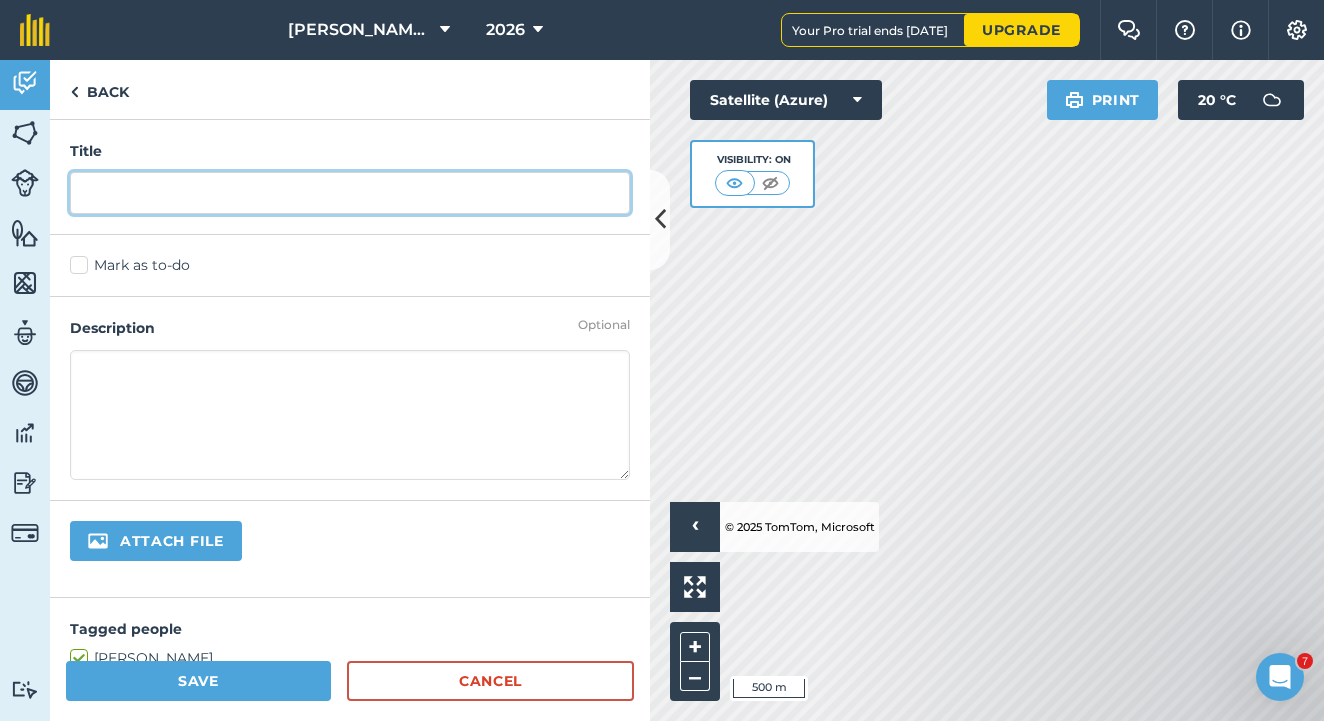 click at bounding box center (350, 193) 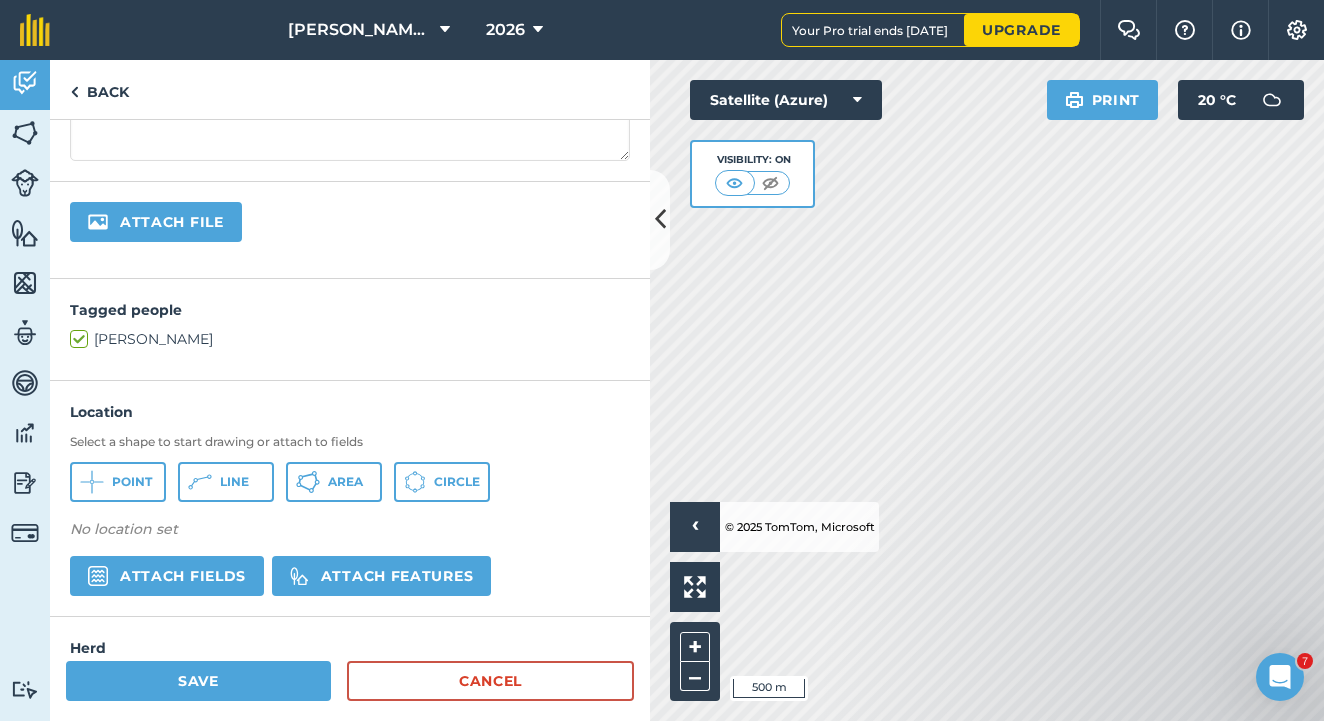 scroll, scrollTop: 326, scrollLeft: 0, axis: vertical 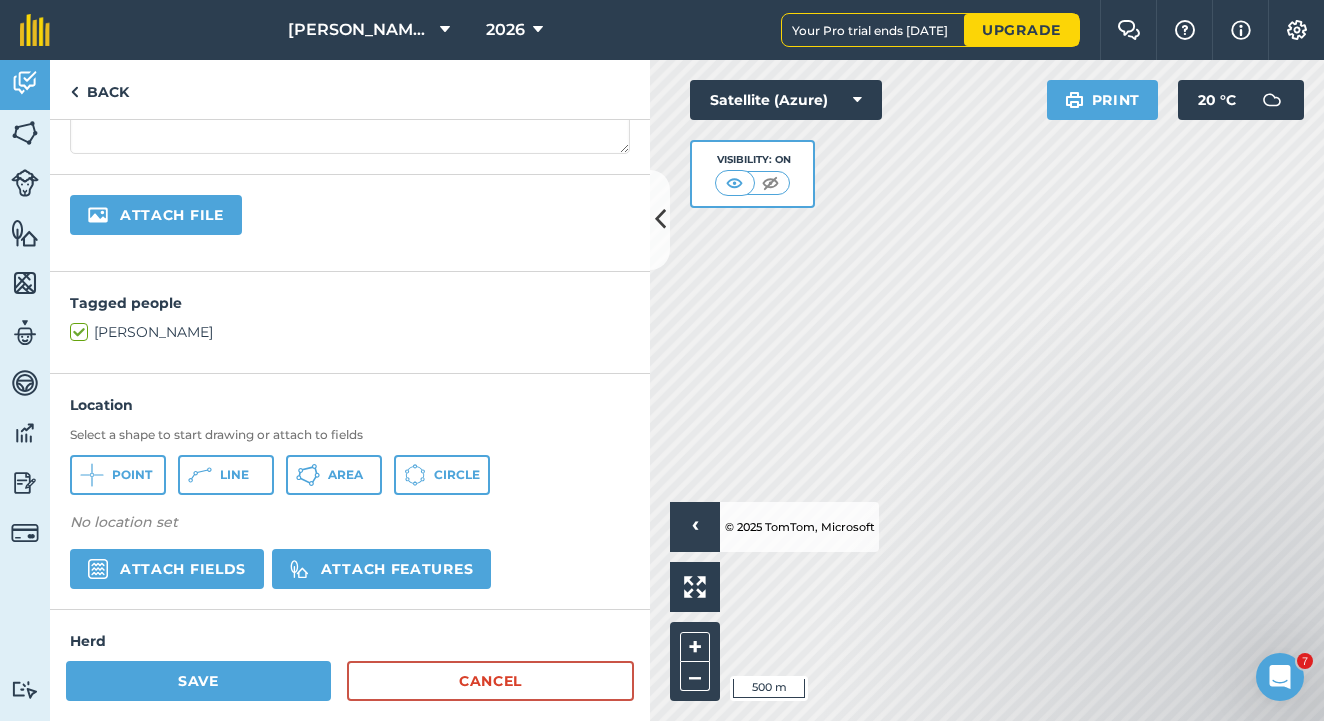 type on "Hybrid OilSeed Rape (DK Exstar)" 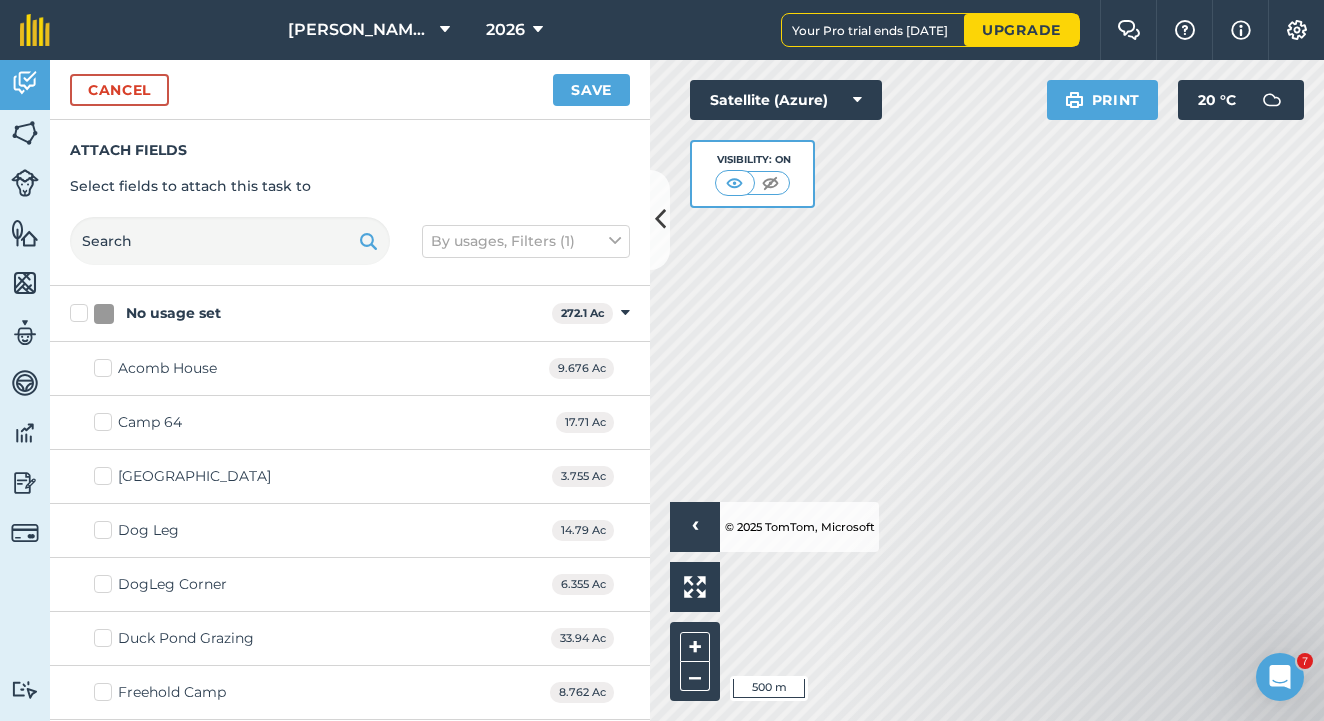 checkbox on "true" 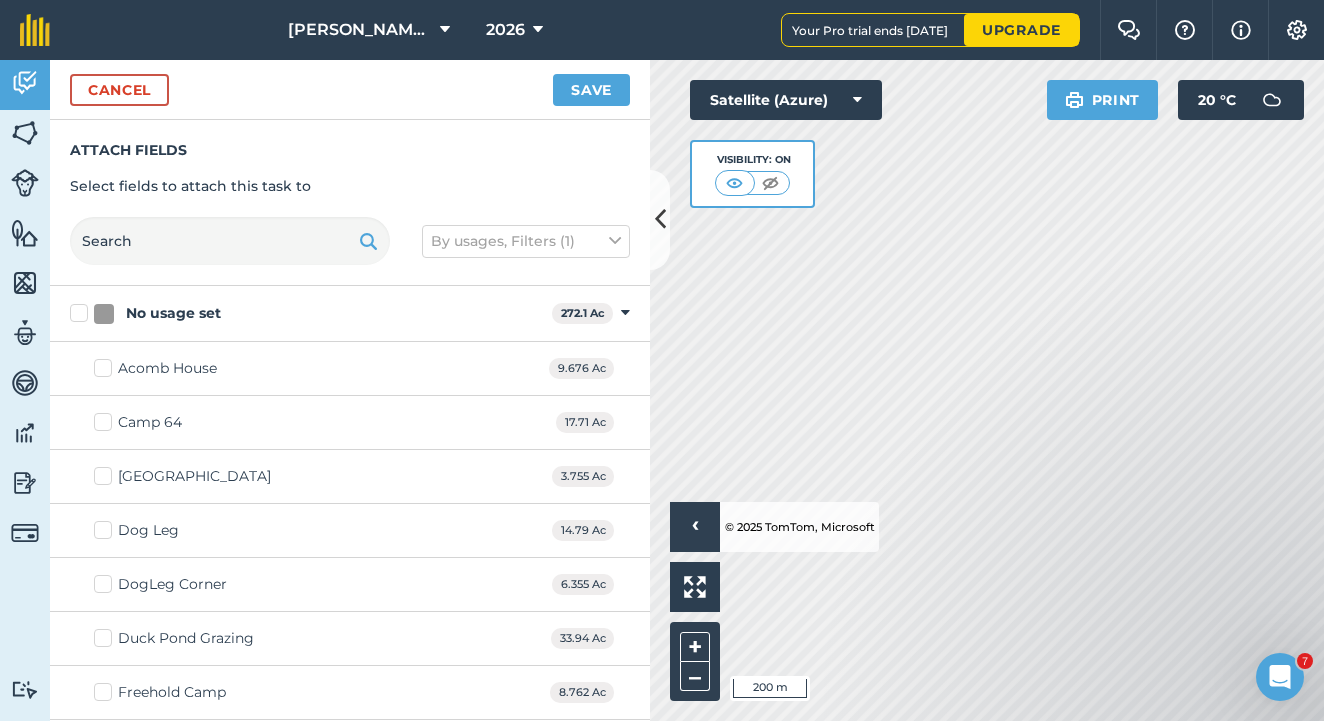 checkbox on "true" 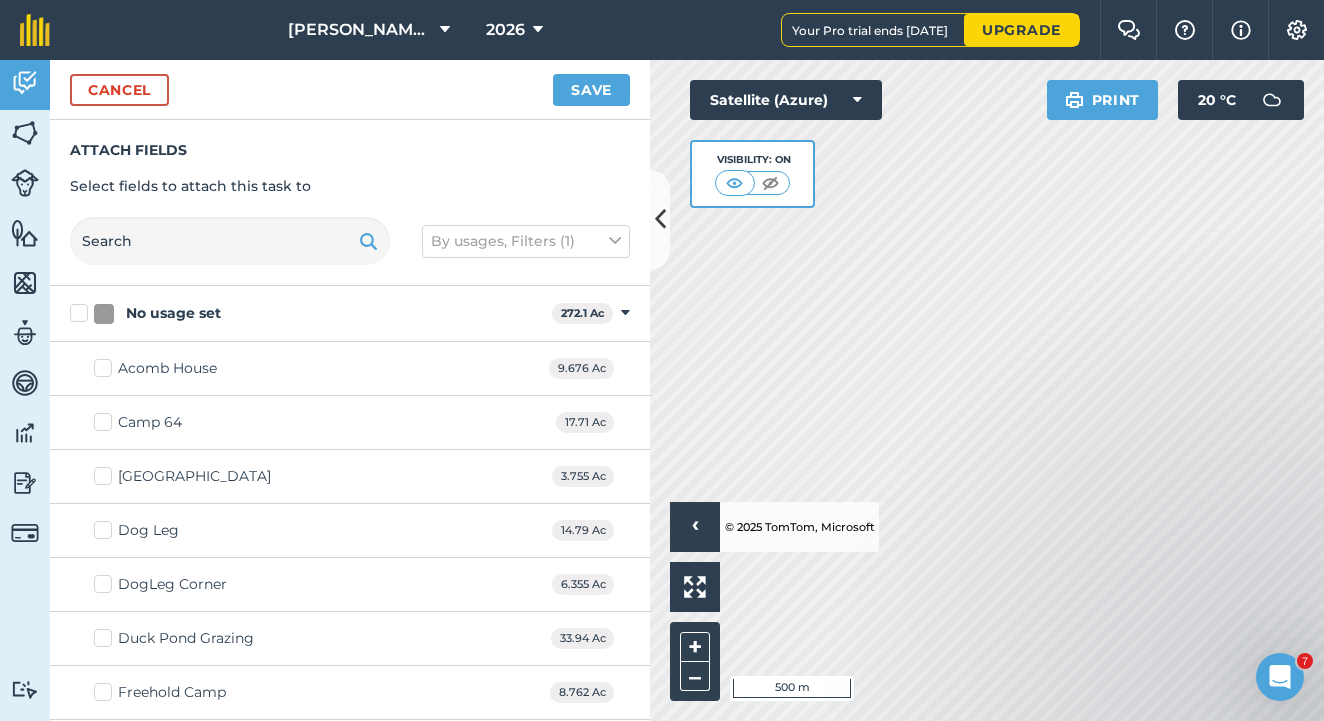 checkbox on "true" 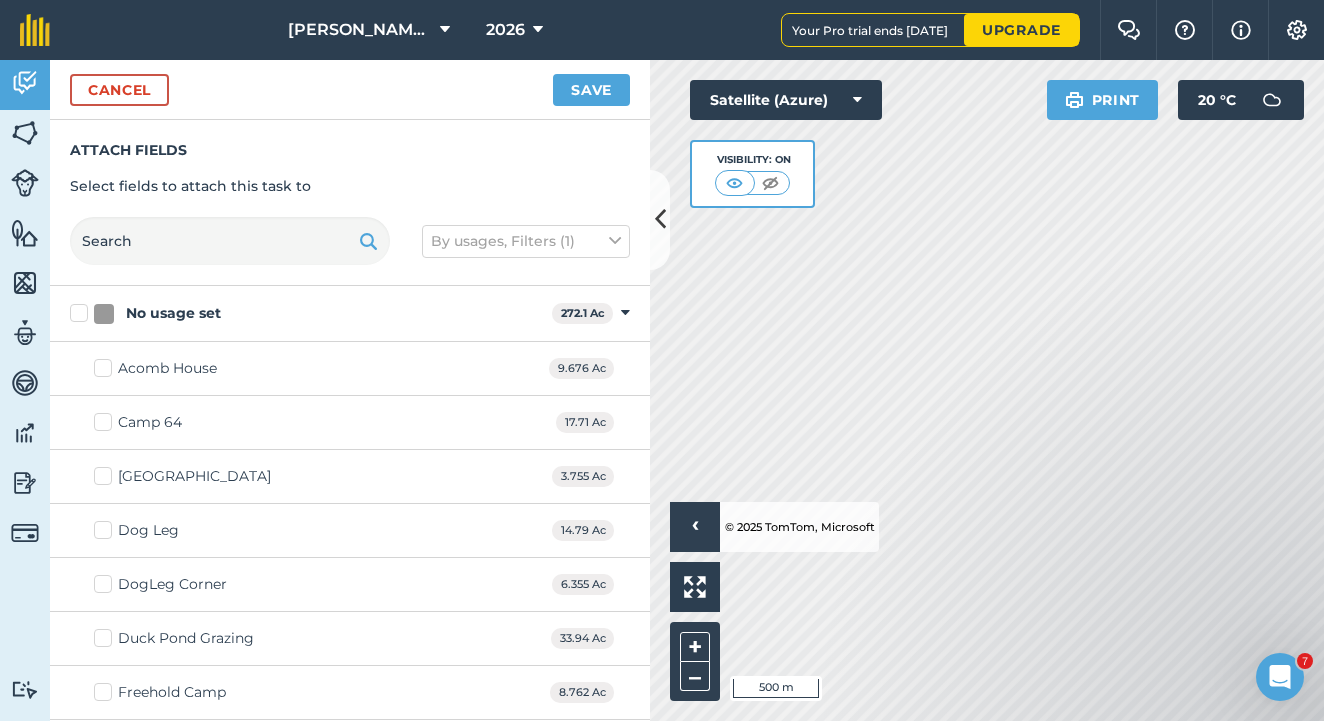 click on "Save" at bounding box center (591, 90) 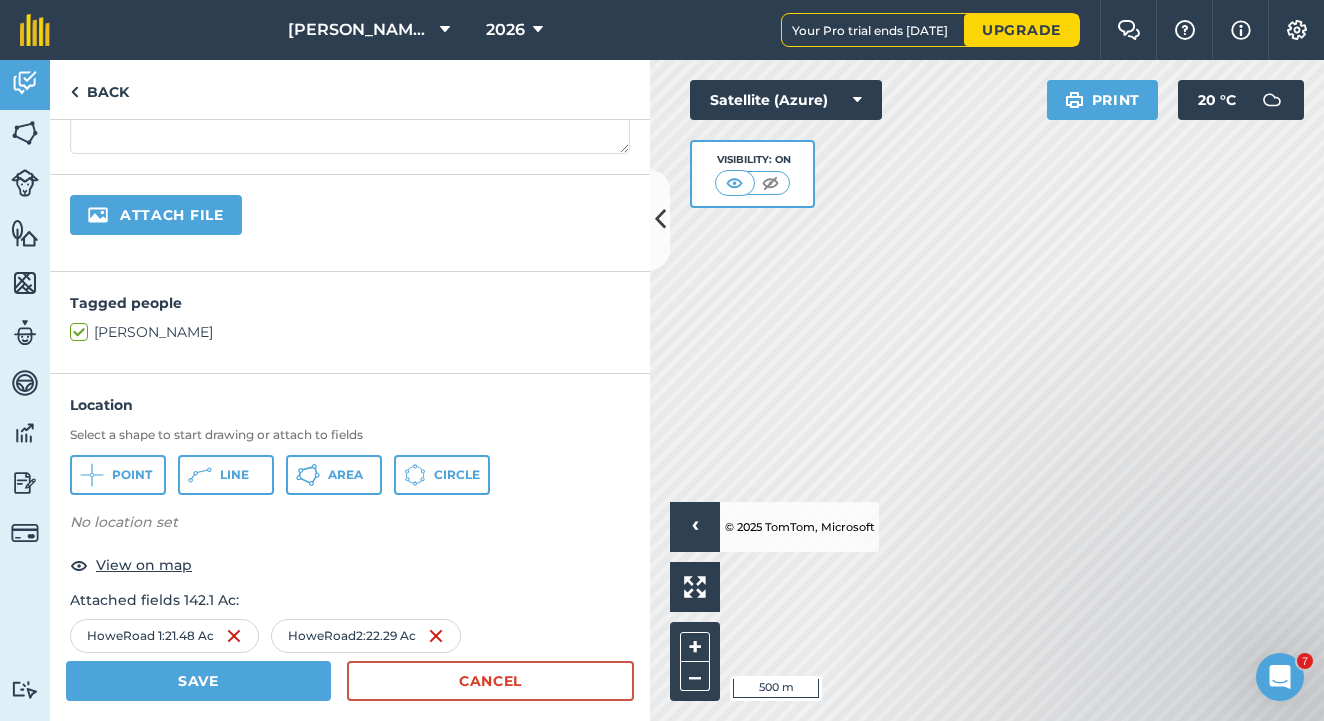 click on "Save" at bounding box center (198, 681) 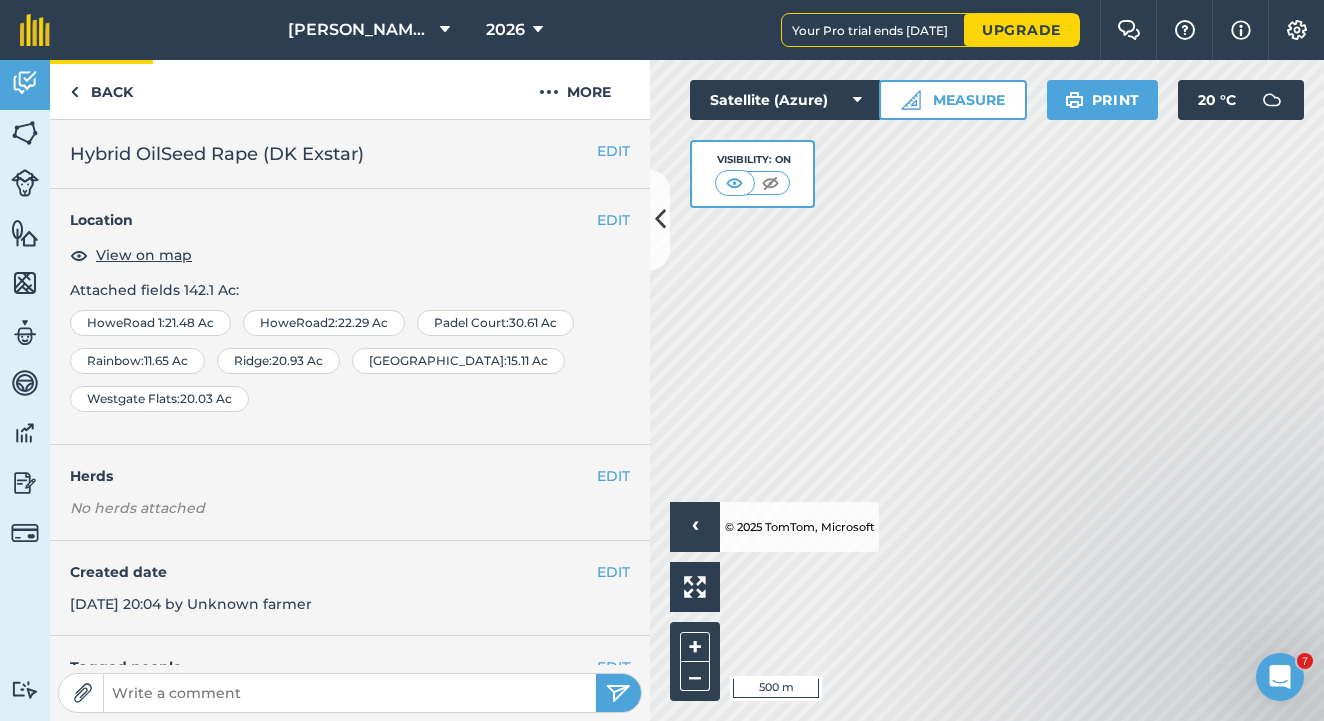 click on "Back" at bounding box center (101, 89) 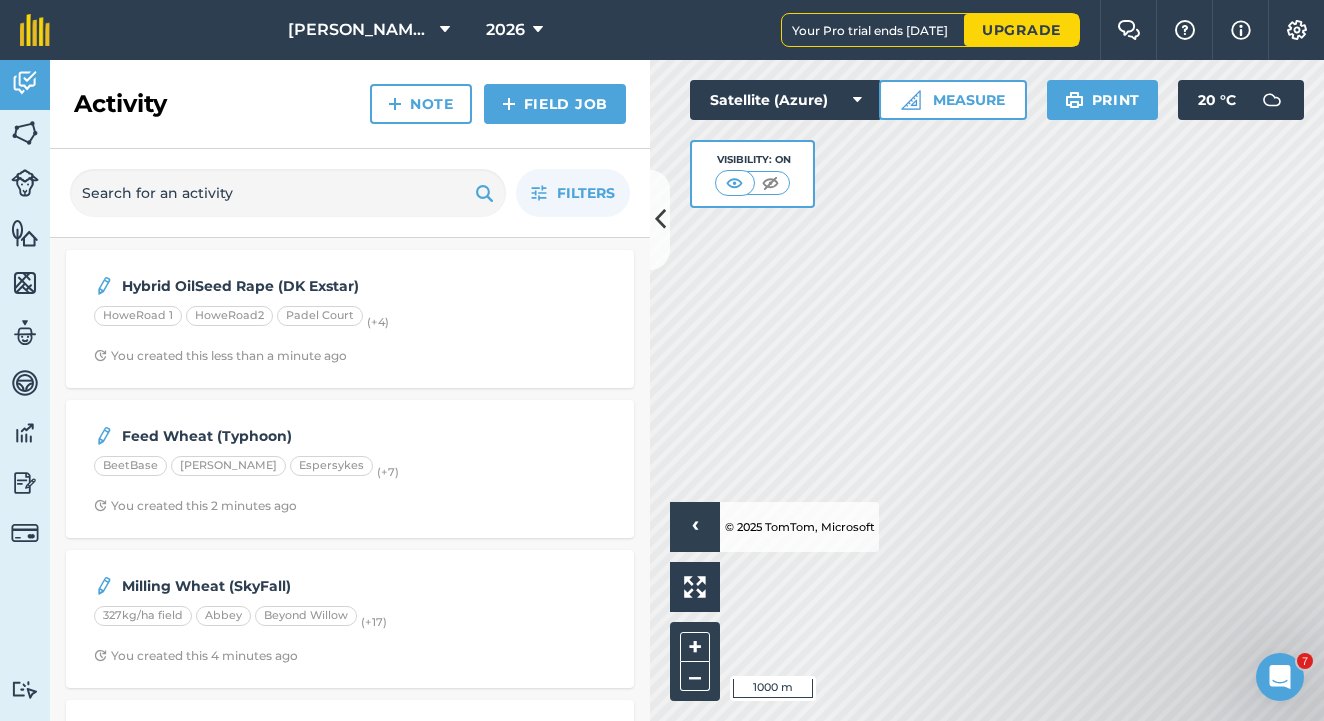 click at bounding box center [1297, 30] 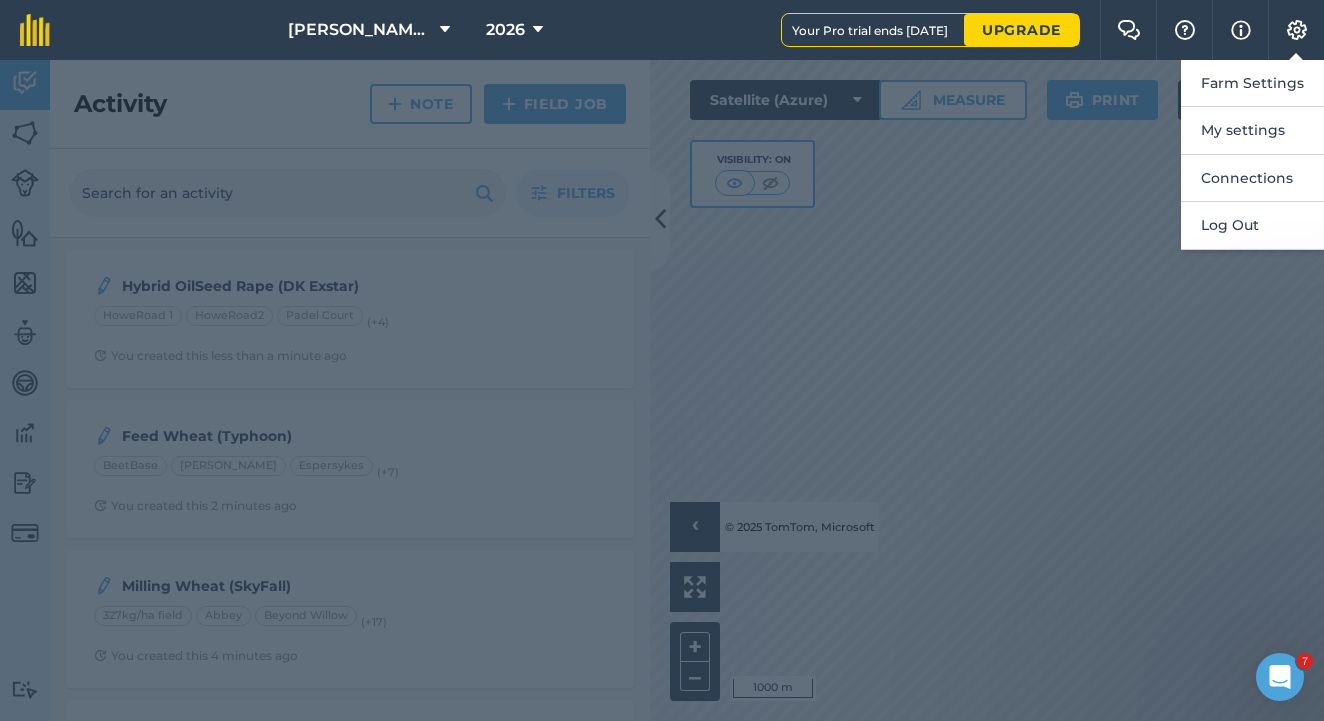 click at bounding box center [662, 390] 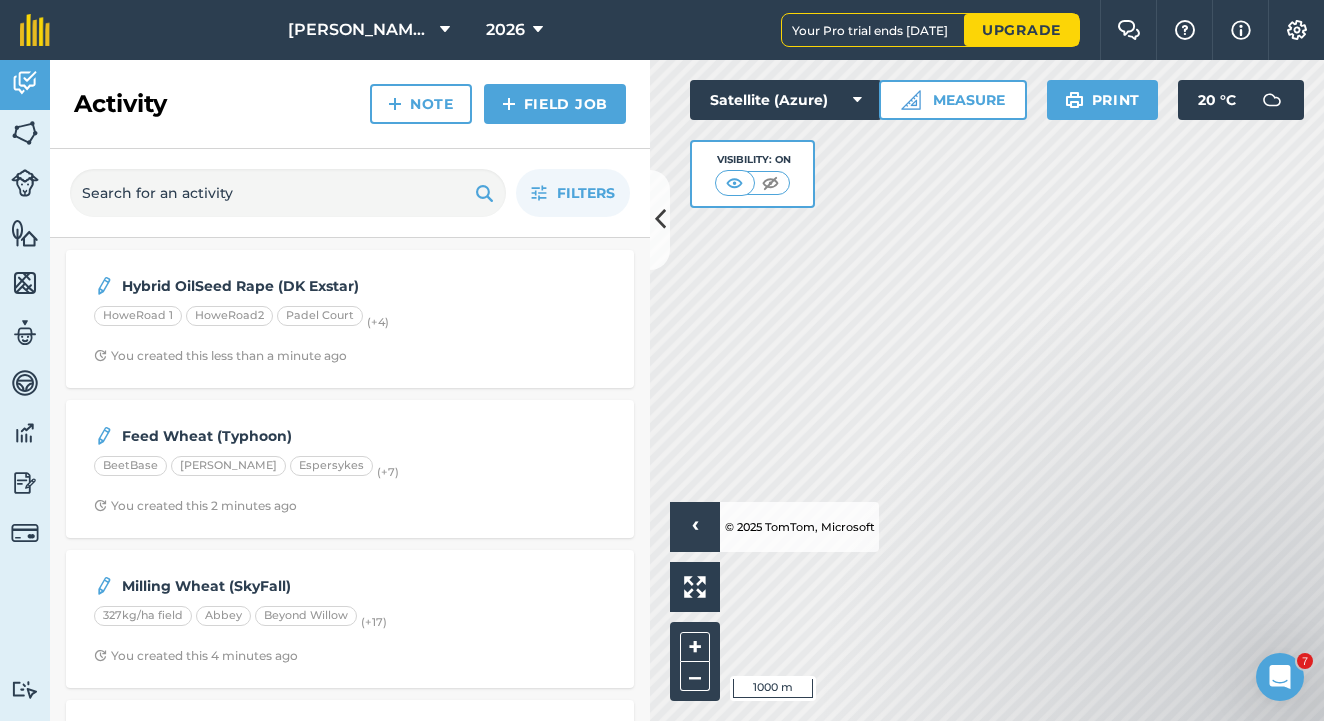 click on "Data" at bounding box center (25, 435) 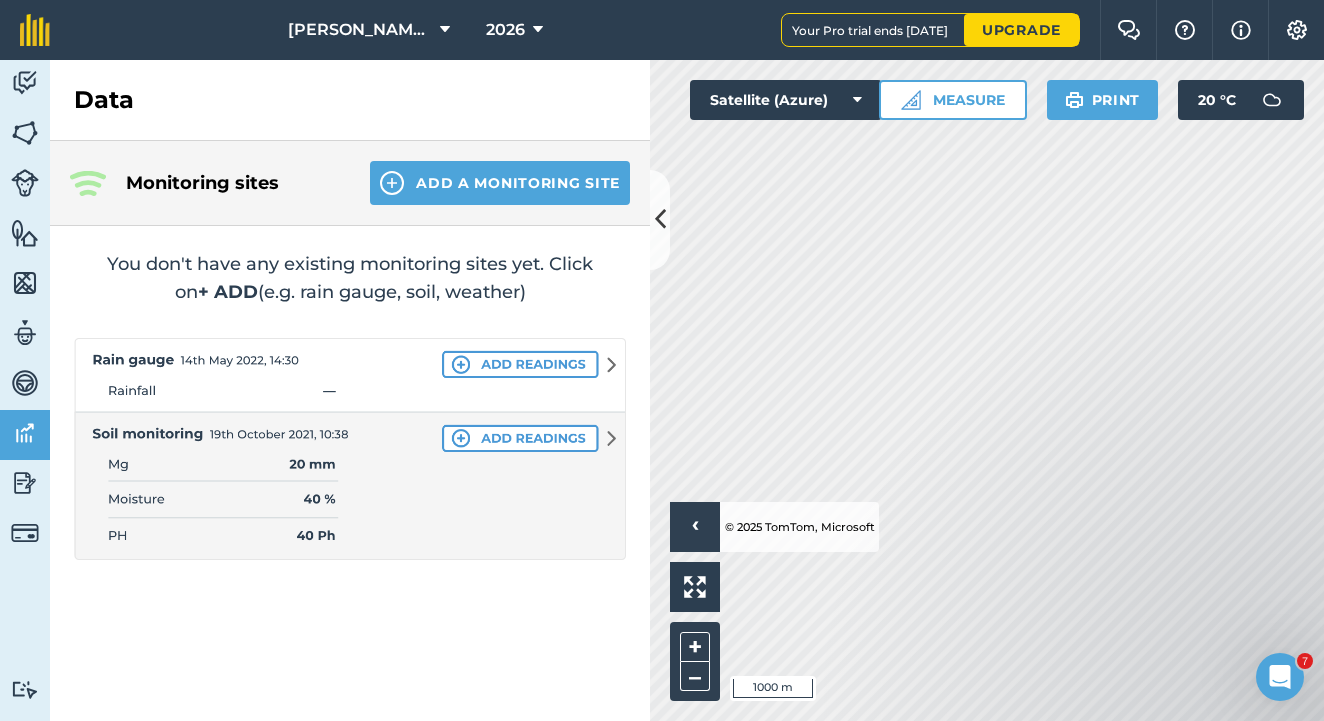 click at bounding box center [25, 483] 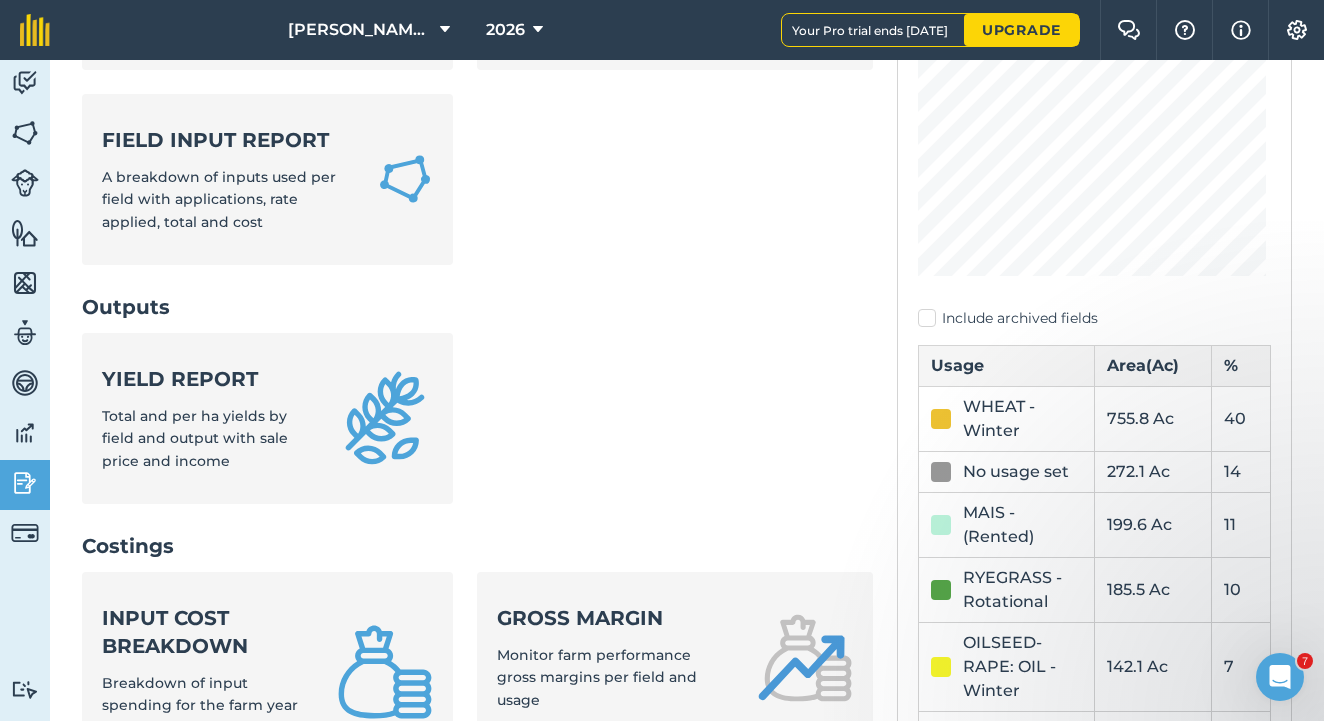 scroll, scrollTop: 328, scrollLeft: 0, axis: vertical 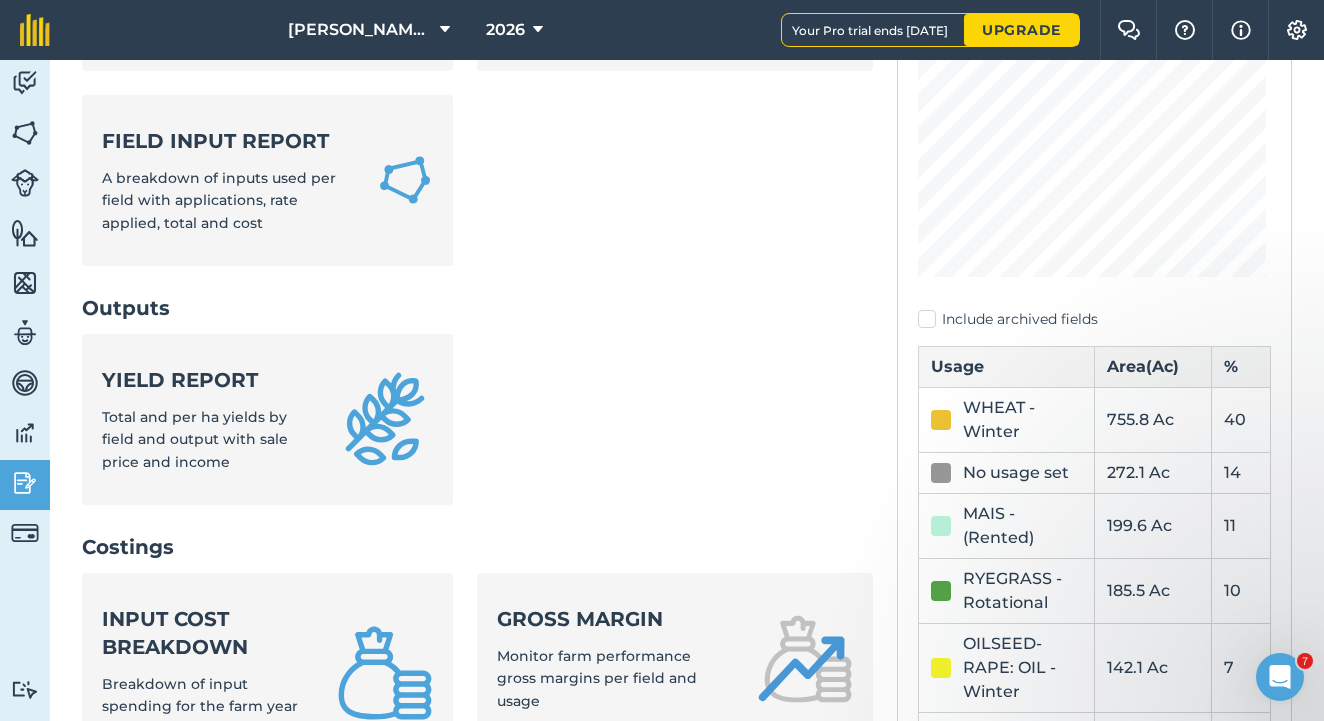click at bounding box center [25, 83] 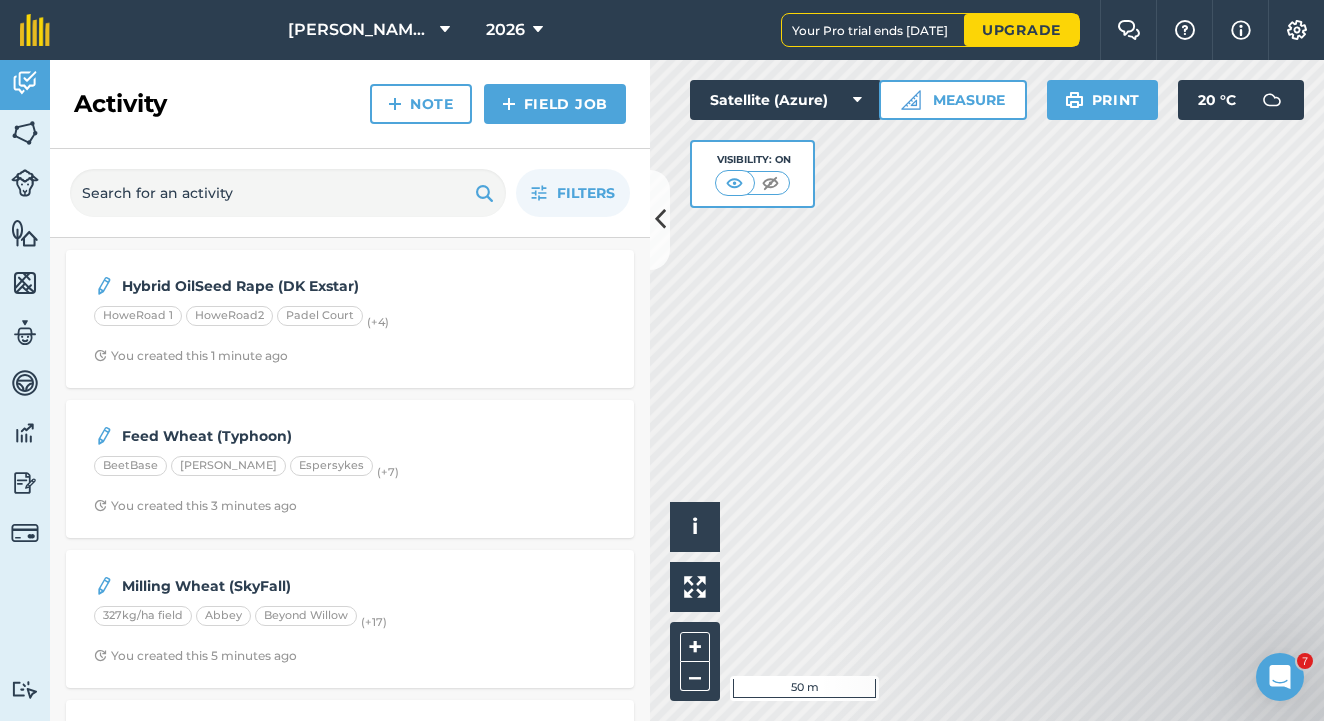 click at bounding box center (25, 133) 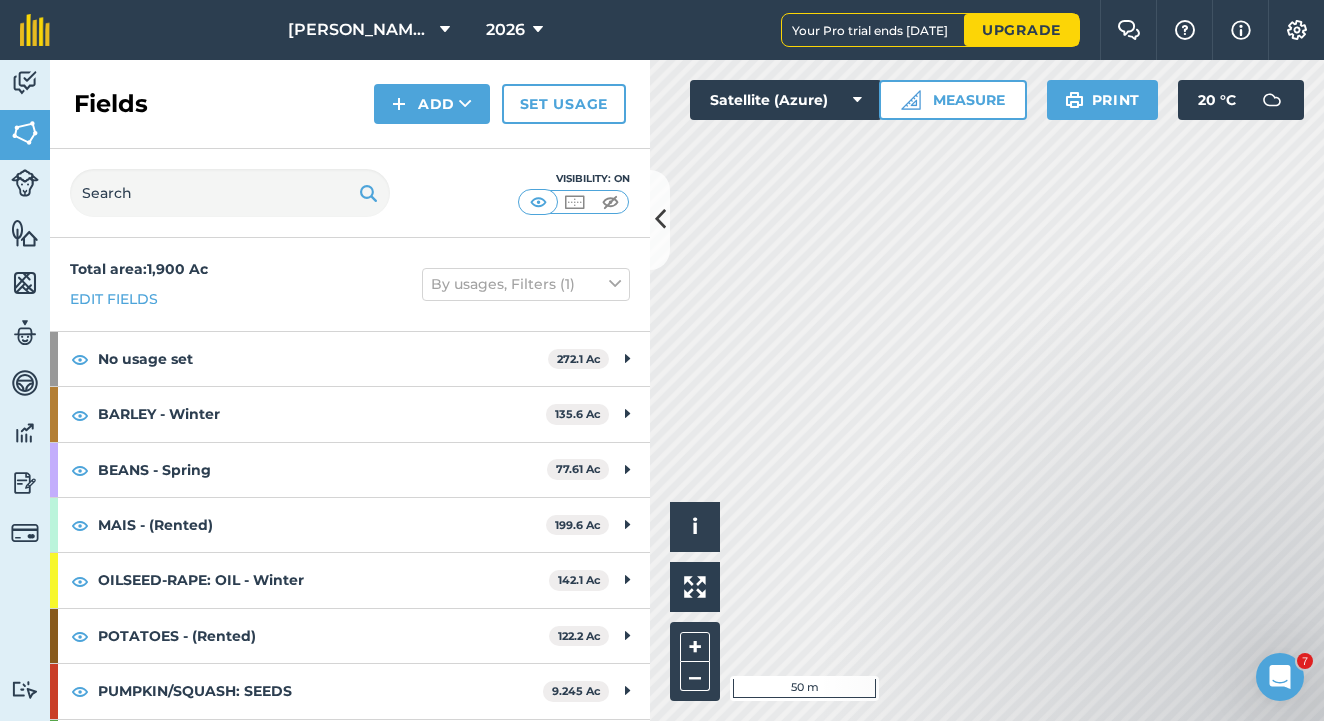 click at bounding box center [610, 202] 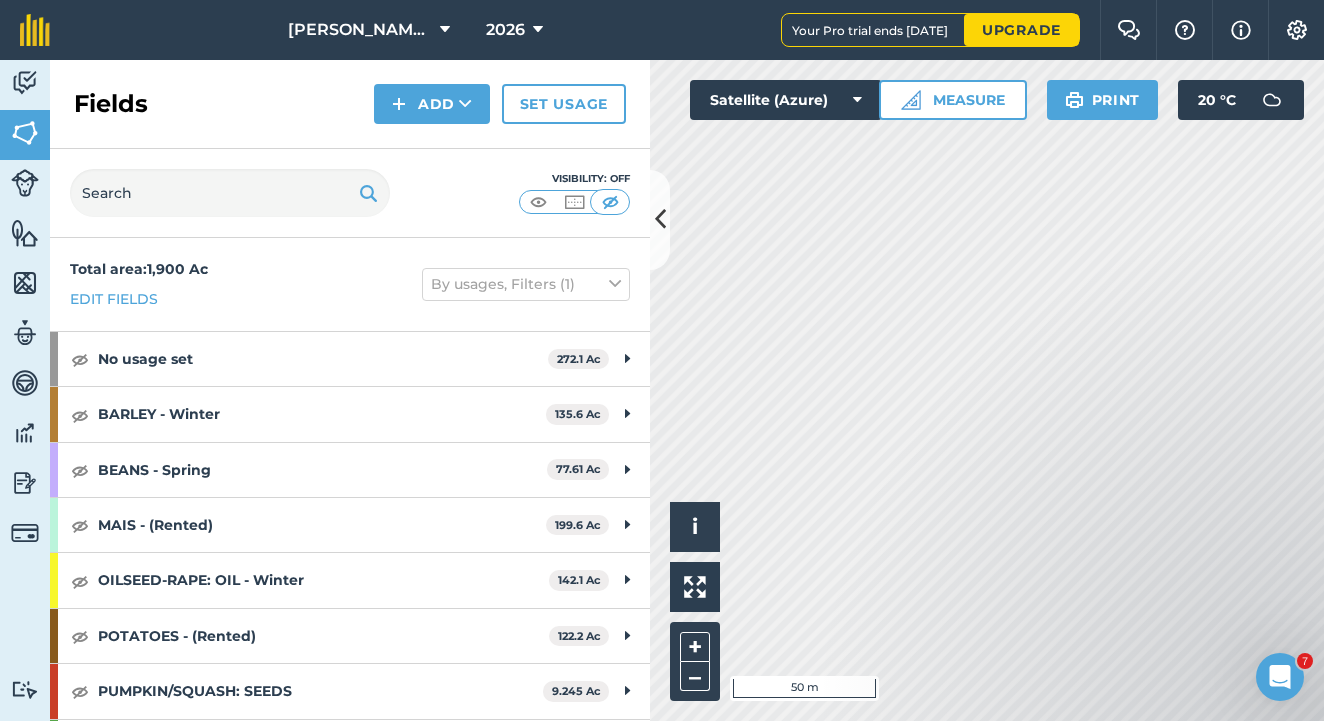 click at bounding box center (610, 202) 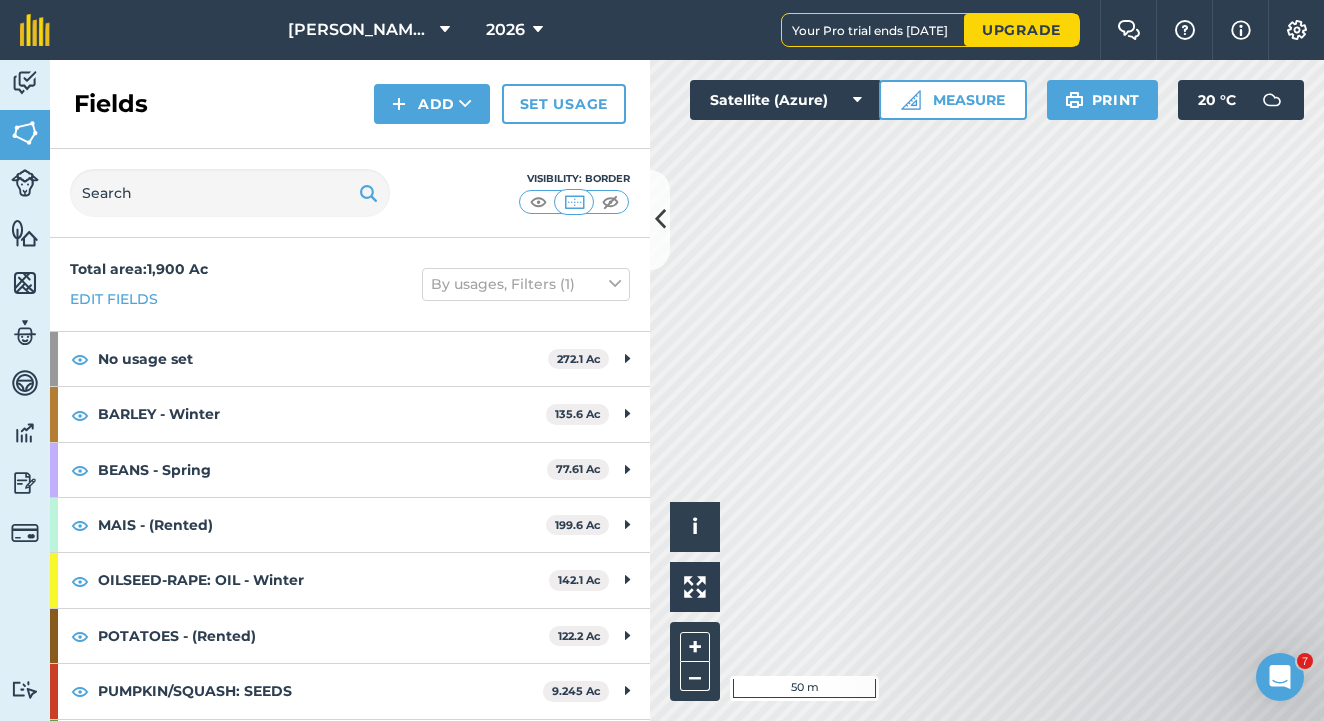click at bounding box center (538, 202) 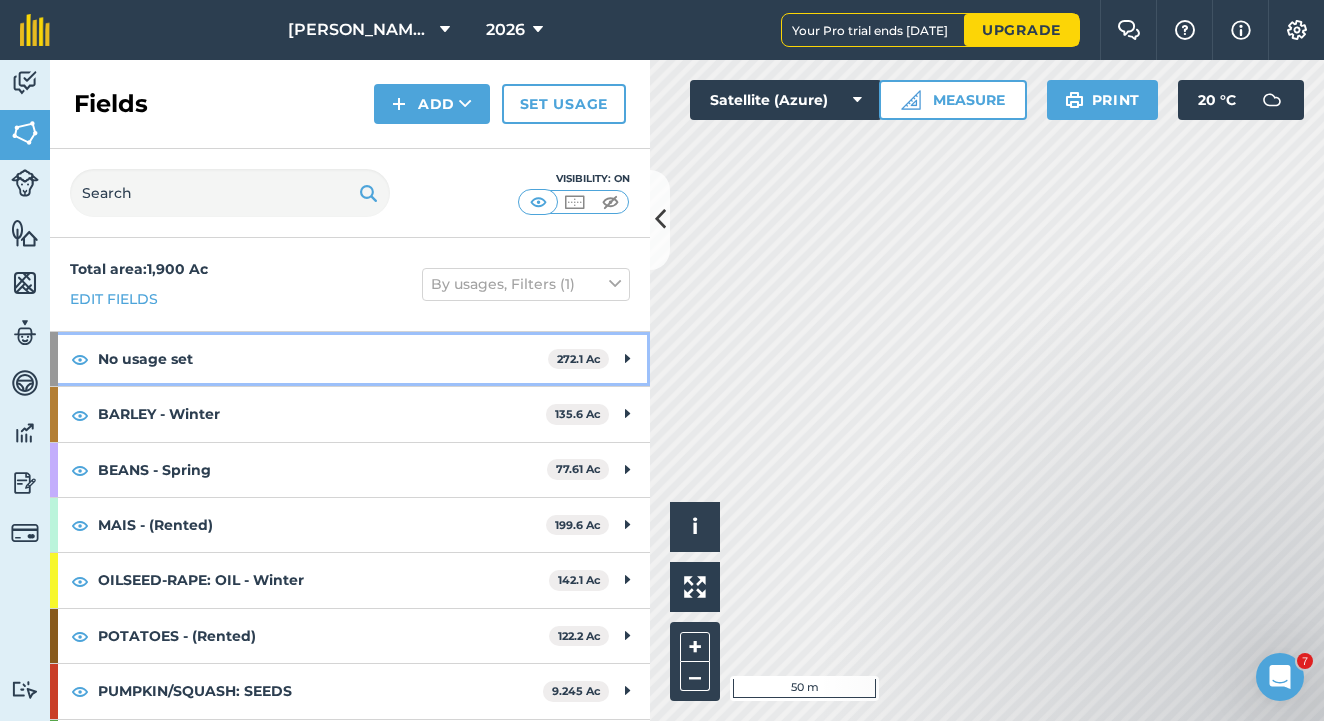 click on "No usage set" at bounding box center [323, 359] 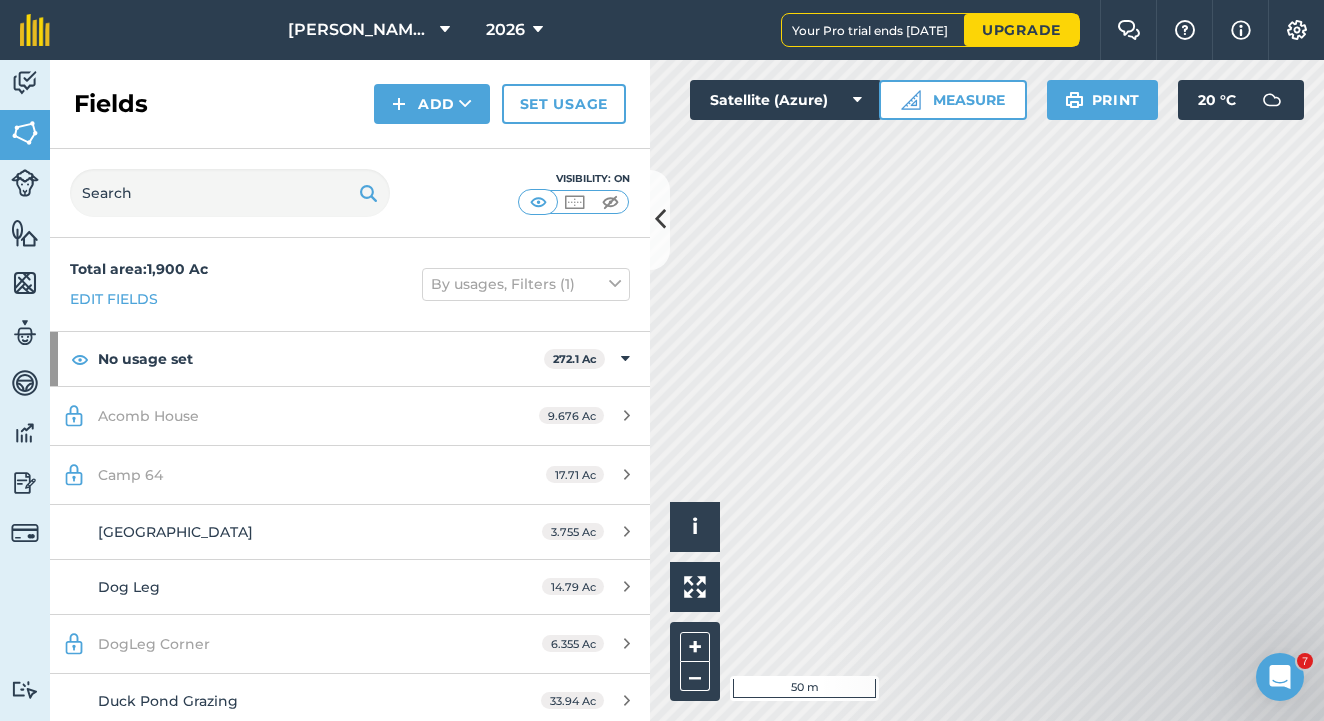 click on "9.676   Ac" at bounding box center [584, 416] 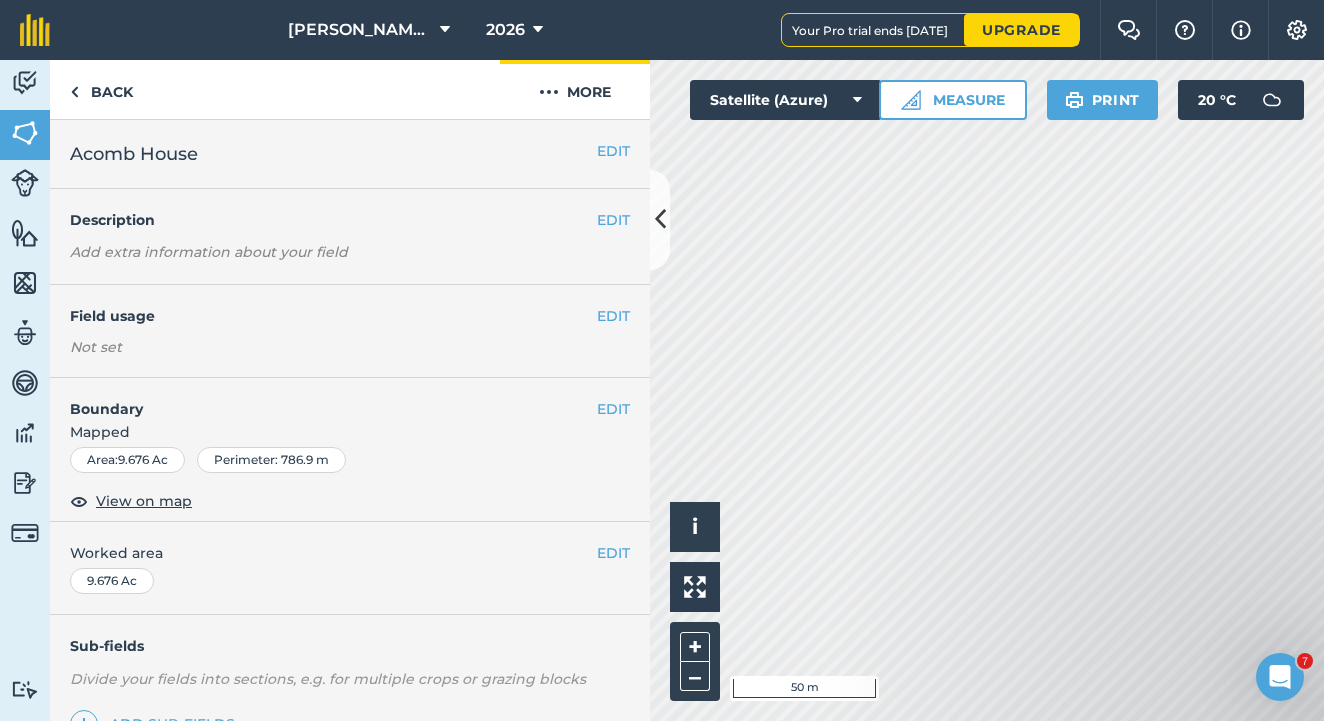 click at bounding box center (549, 92) 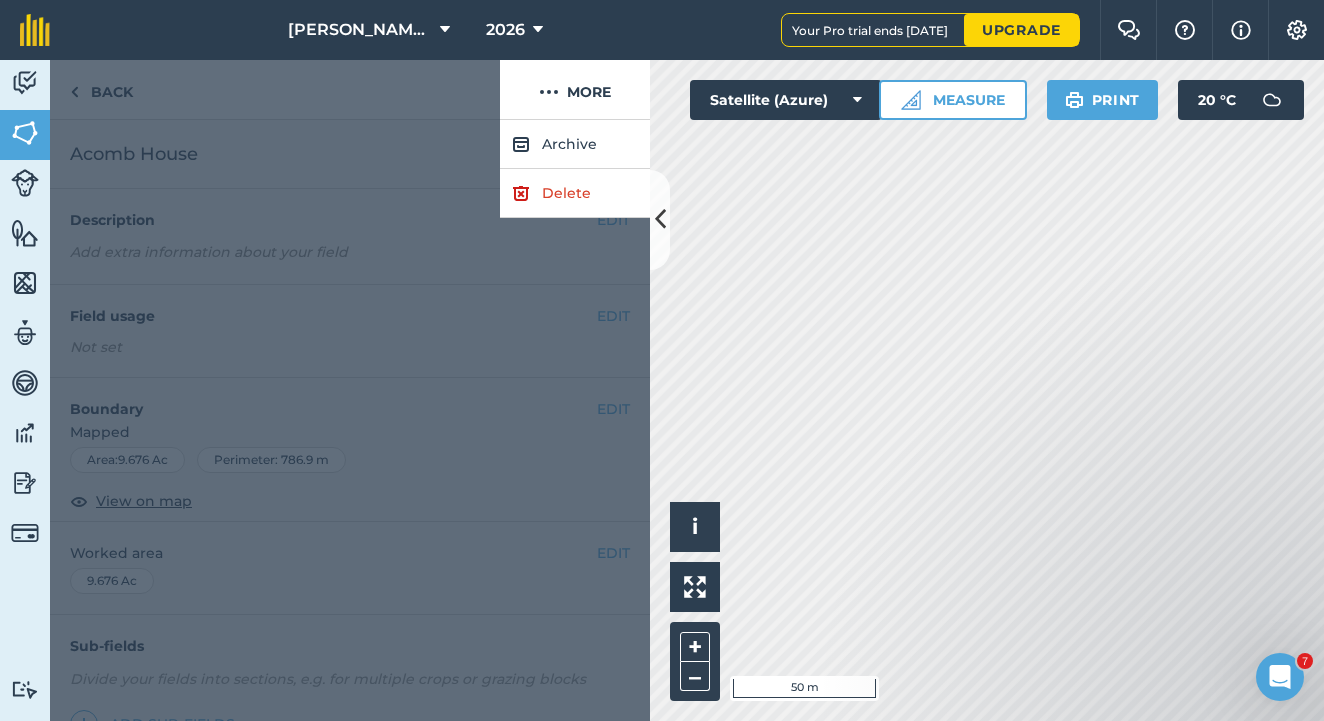 click on "Delete" at bounding box center [575, 193] 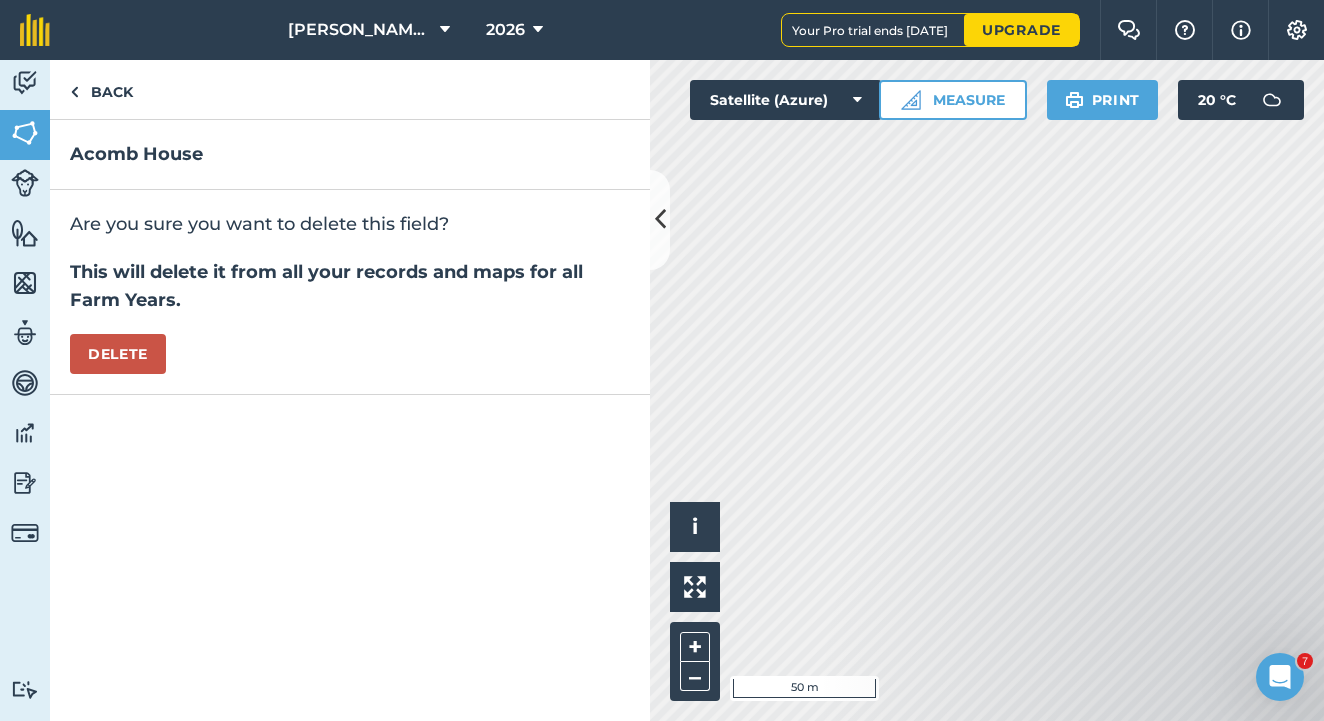 click on "Delete" at bounding box center [118, 354] 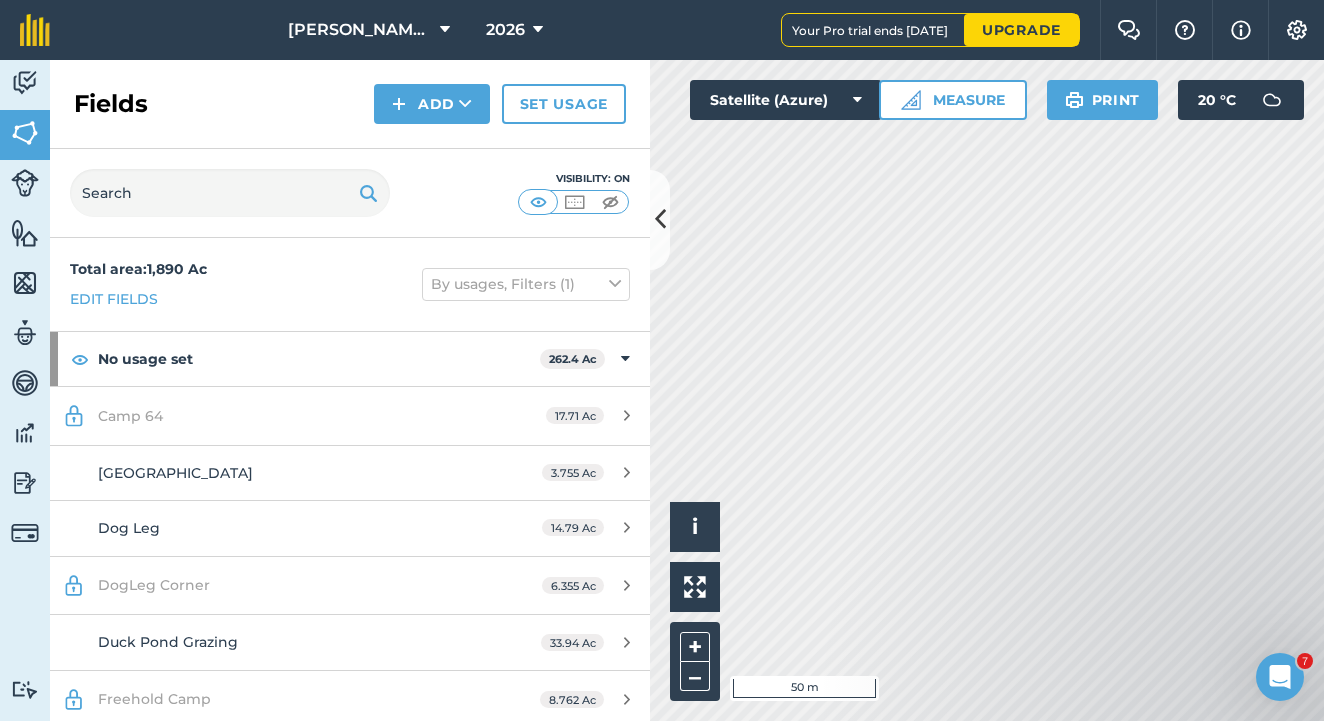 click on "Camp 64" at bounding box center (286, 416) 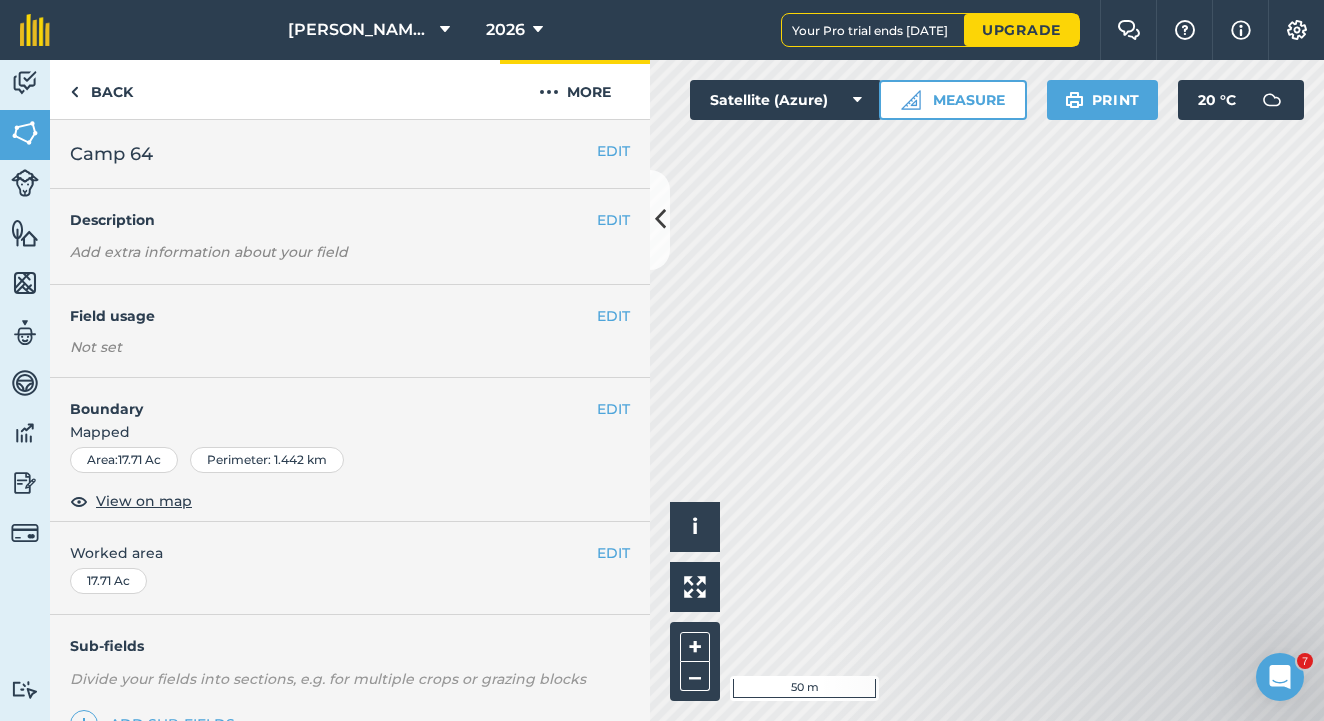click on "More" at bounding box center (575, 89) 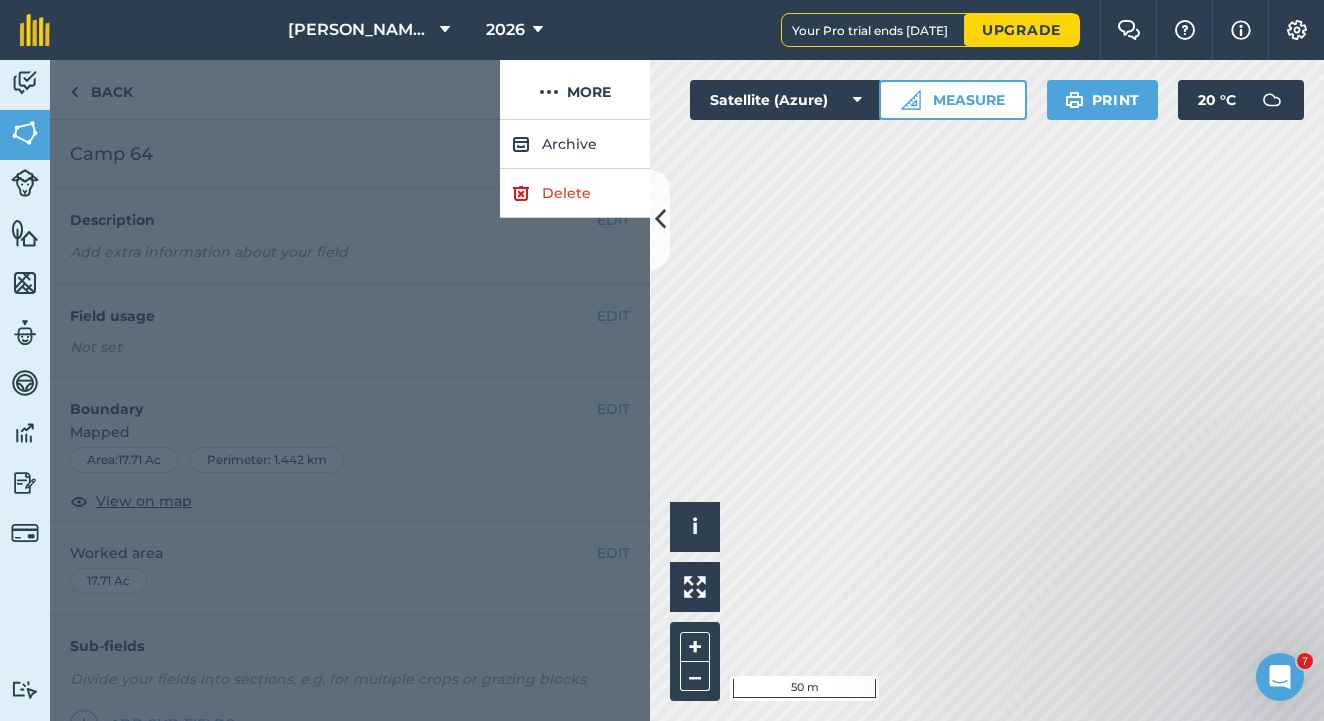 click on "Delete" at bounding box center [575, 193] 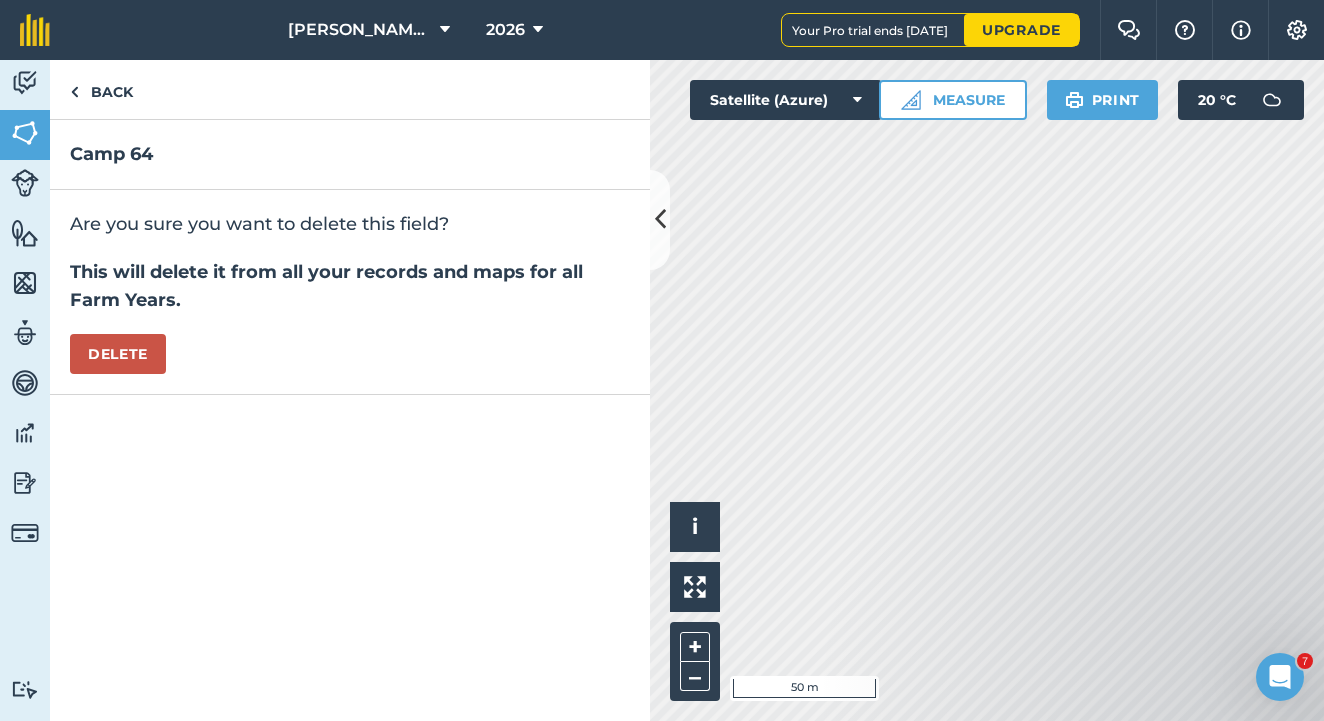 click on "Delete" at bounding box center (118, 354) 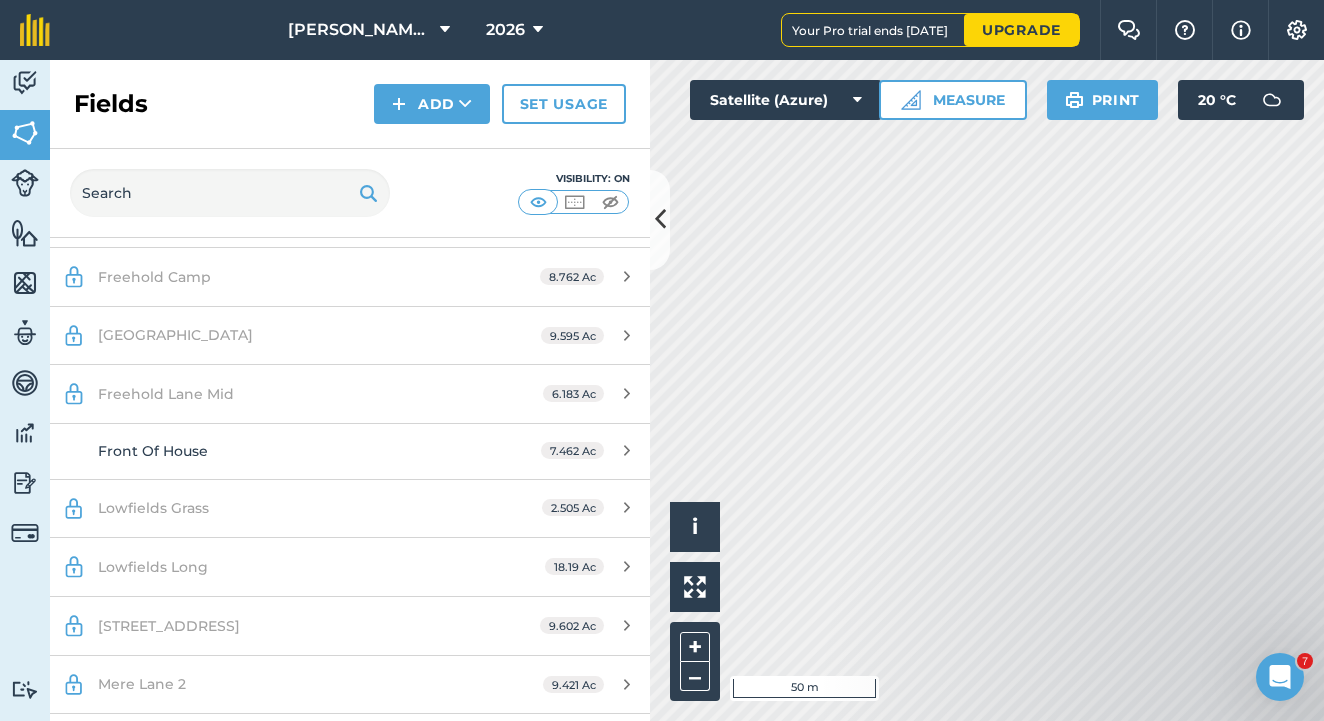 scroll, scrollTop: 381, scrollLeft: 0, axis: vertical 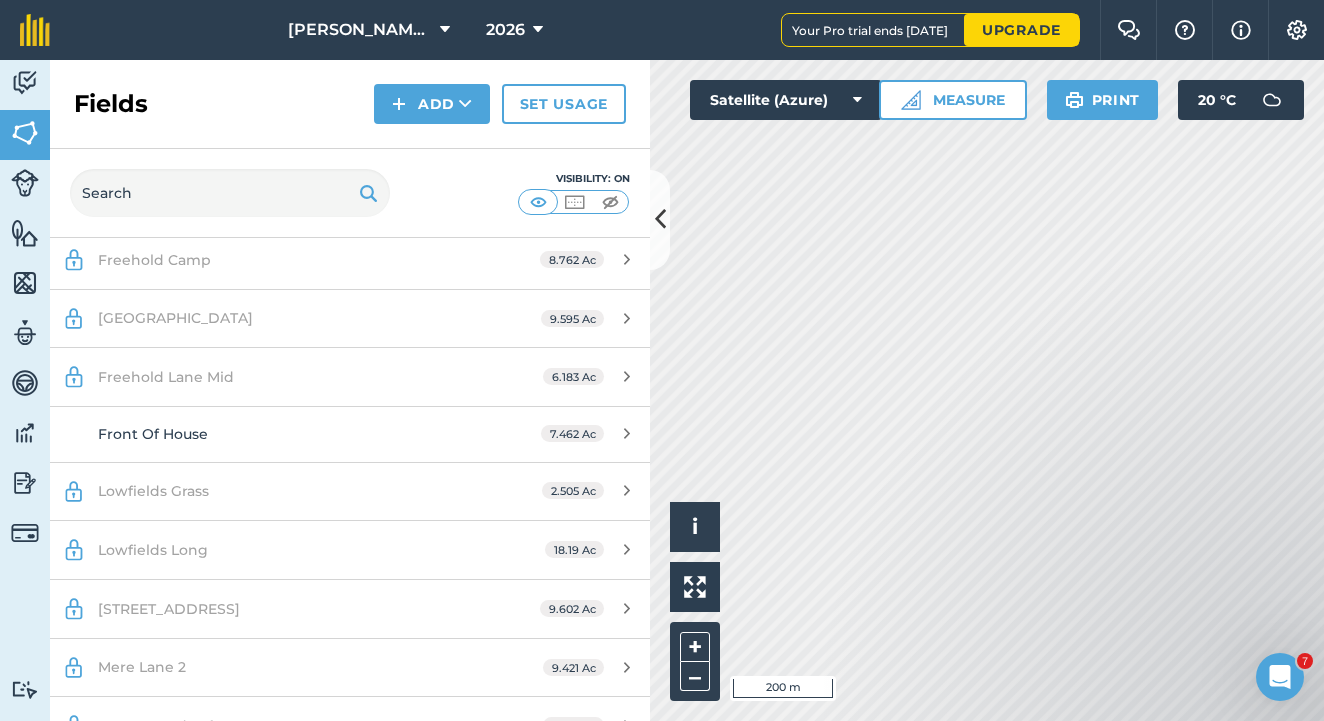 click on "[GEOGRAPHIC_DATA]" at bounding box center [286, 318] 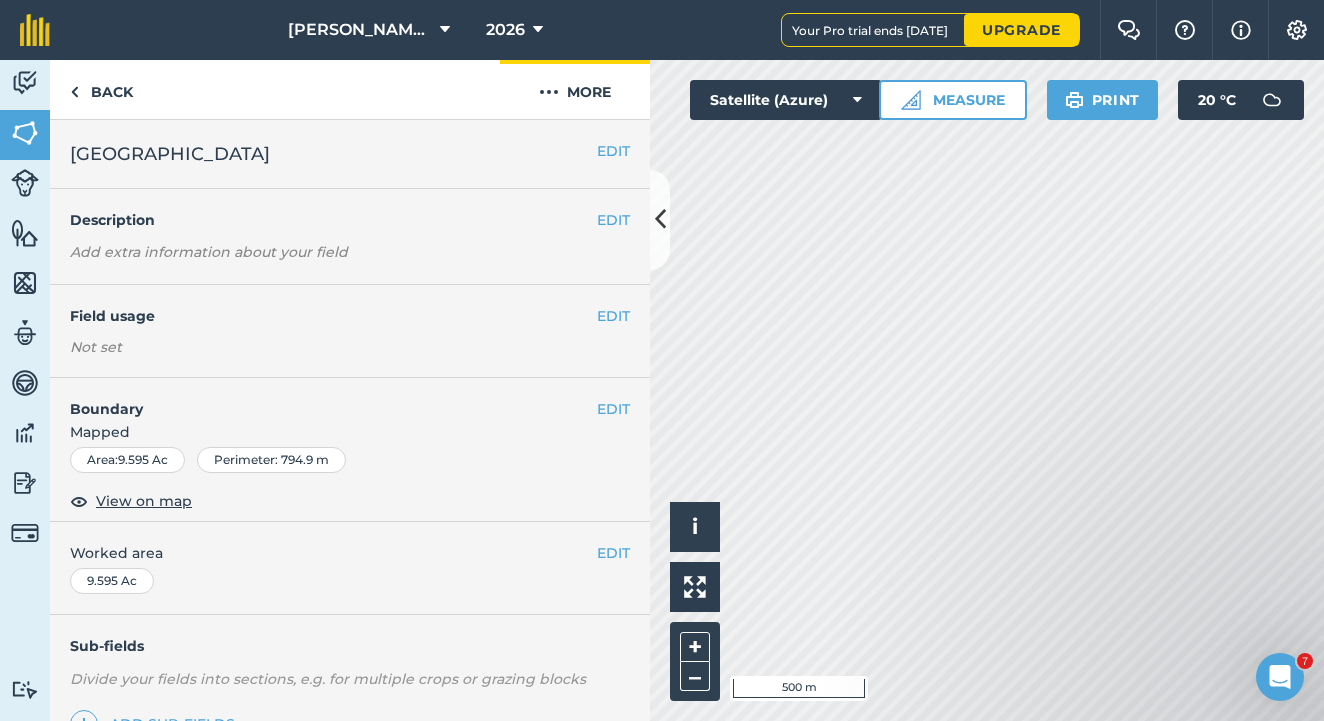click on "More" at bounding box center (575, 89) 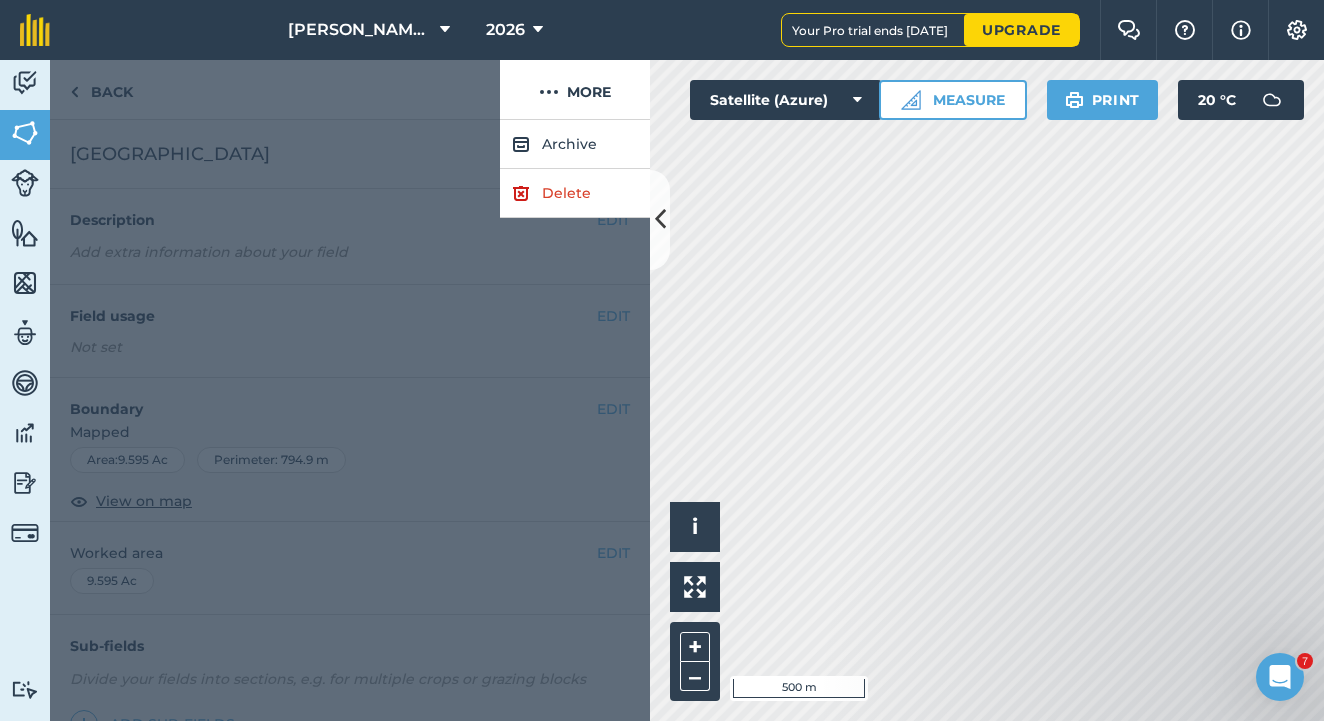 click on "Delete" at bounding box center [575, 193] 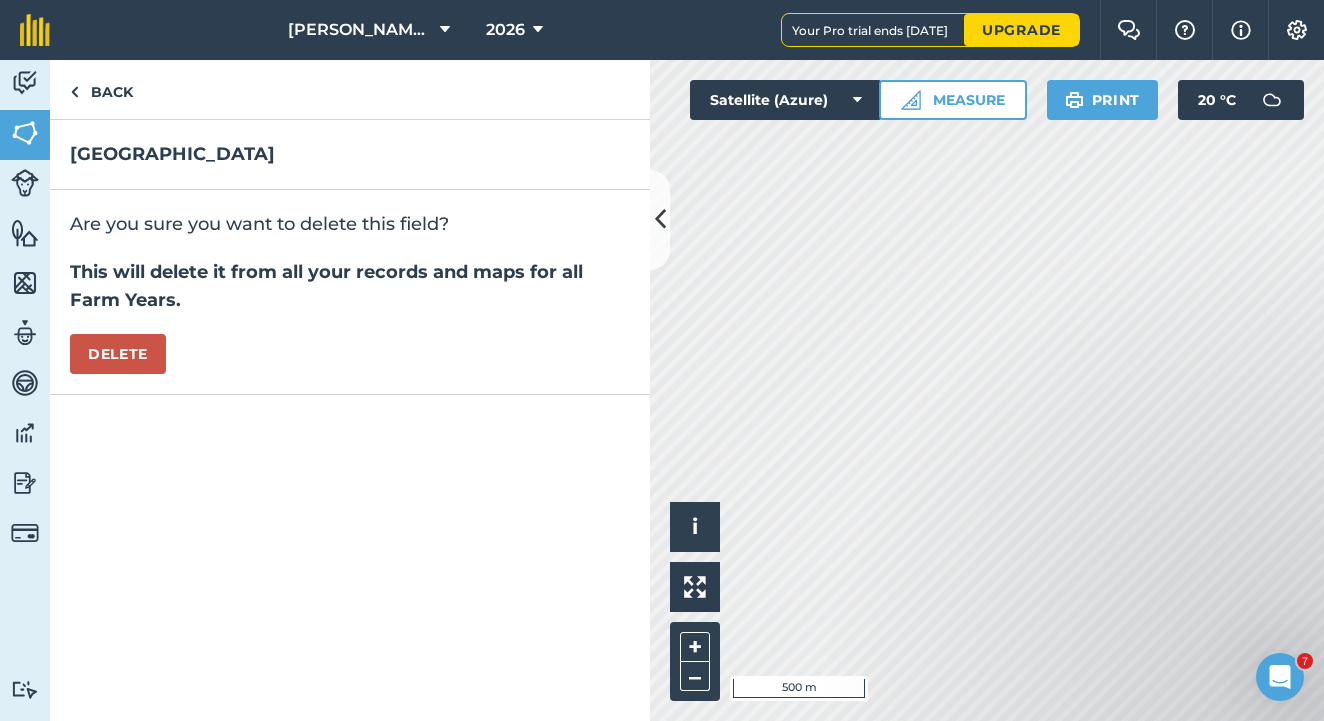 click on "Delete" at bounding box center [118, 354] 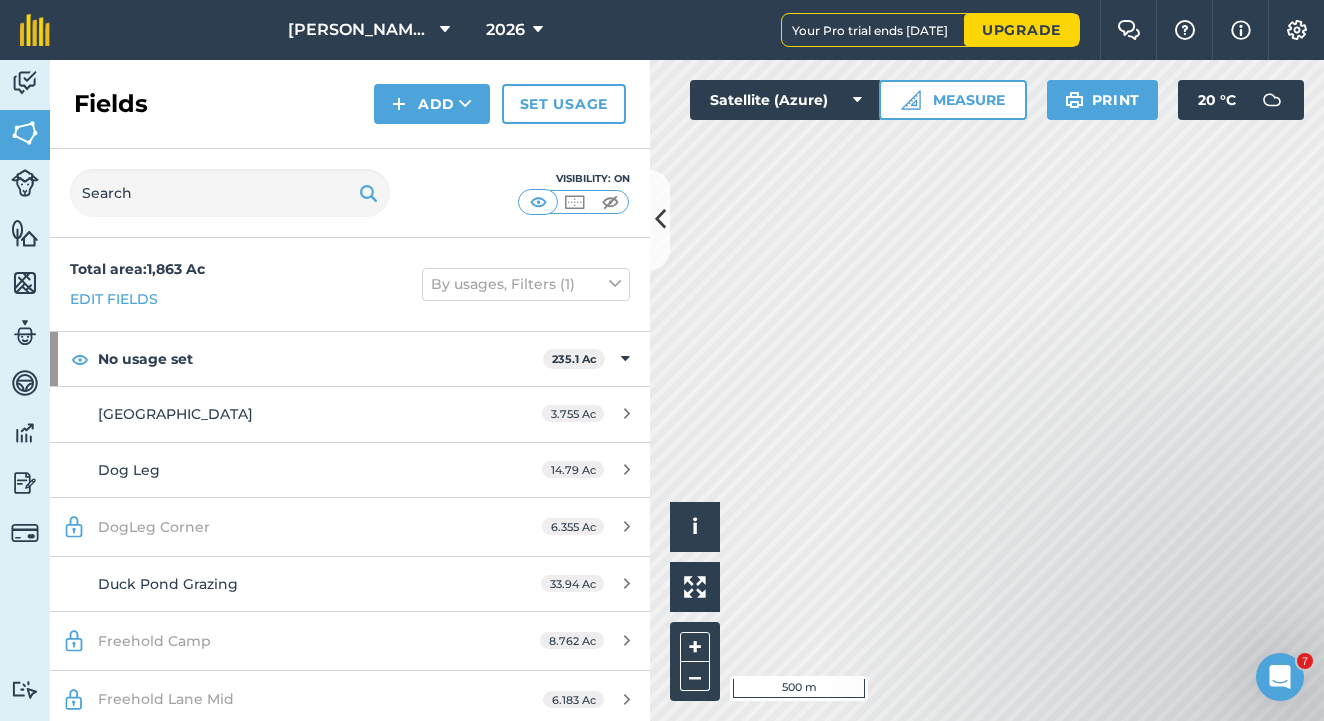 click on "3.755   Ac" at bounding box center (573, 413) 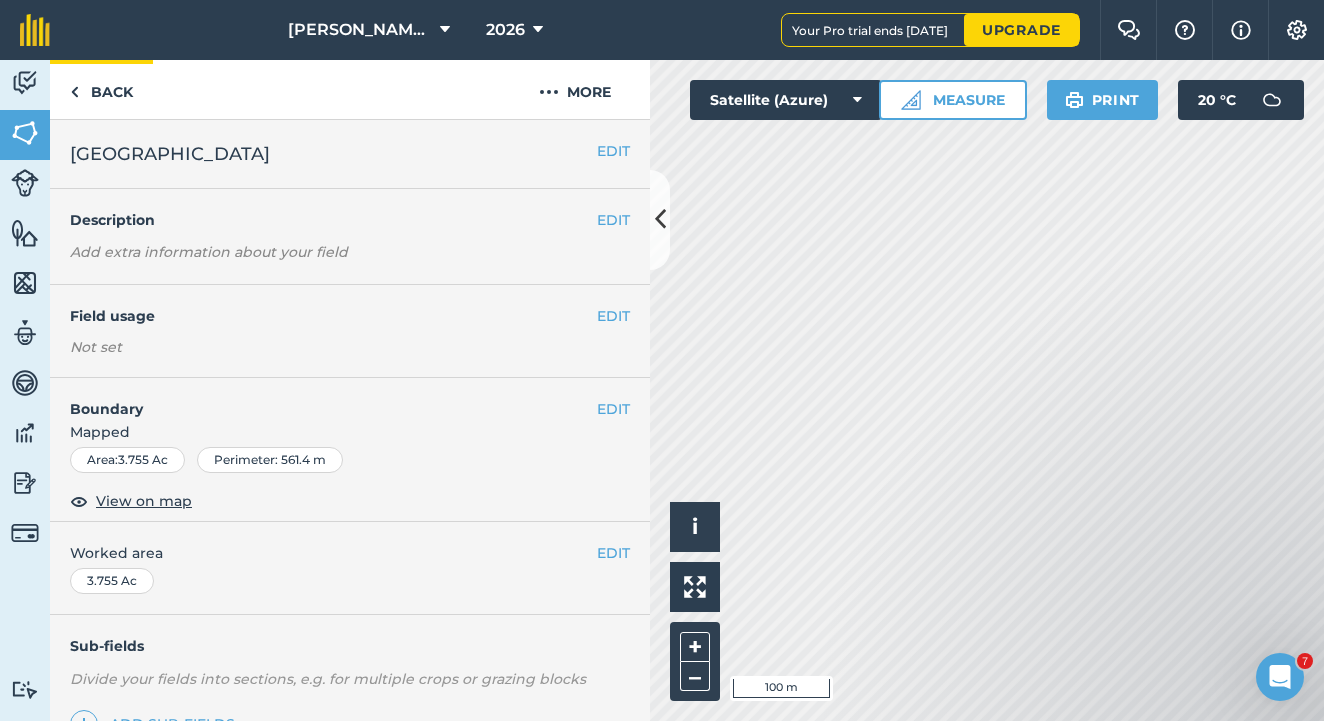 click on "Back" at bounding box center [101, 89] 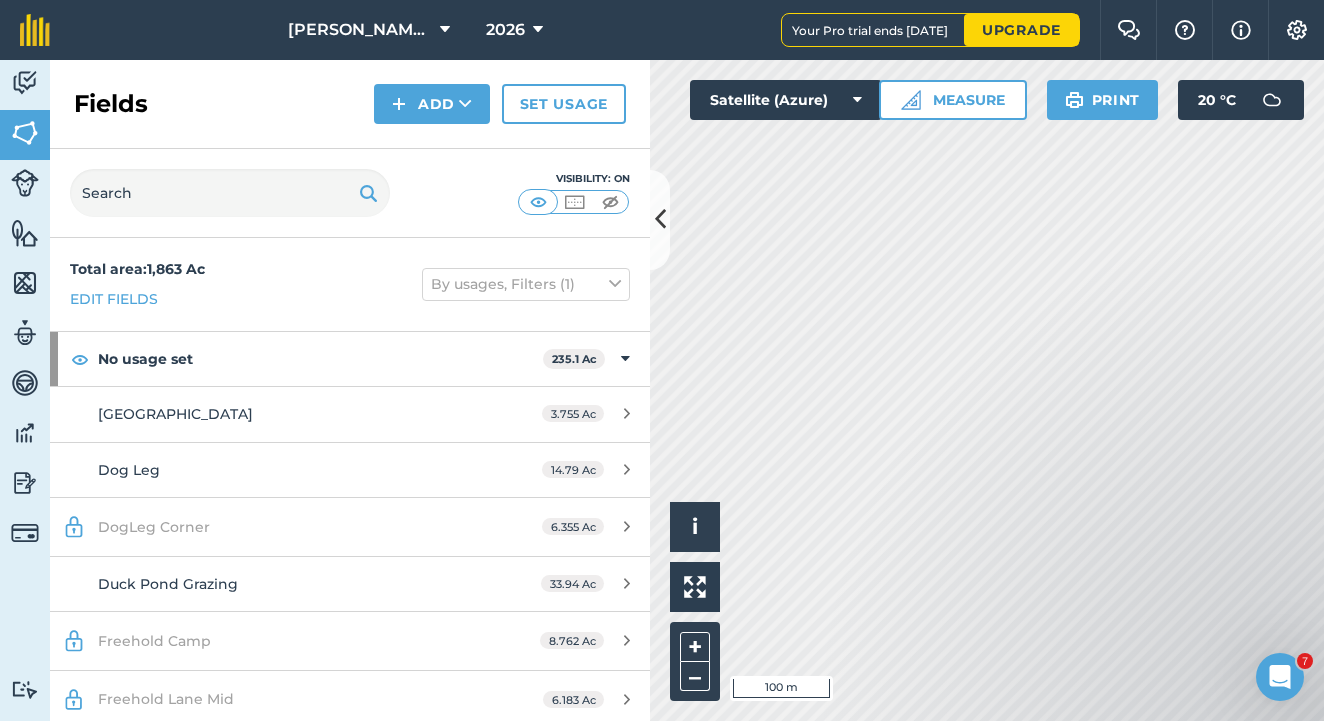 click on "14.79   Ac" at bounding box center [586, 470] 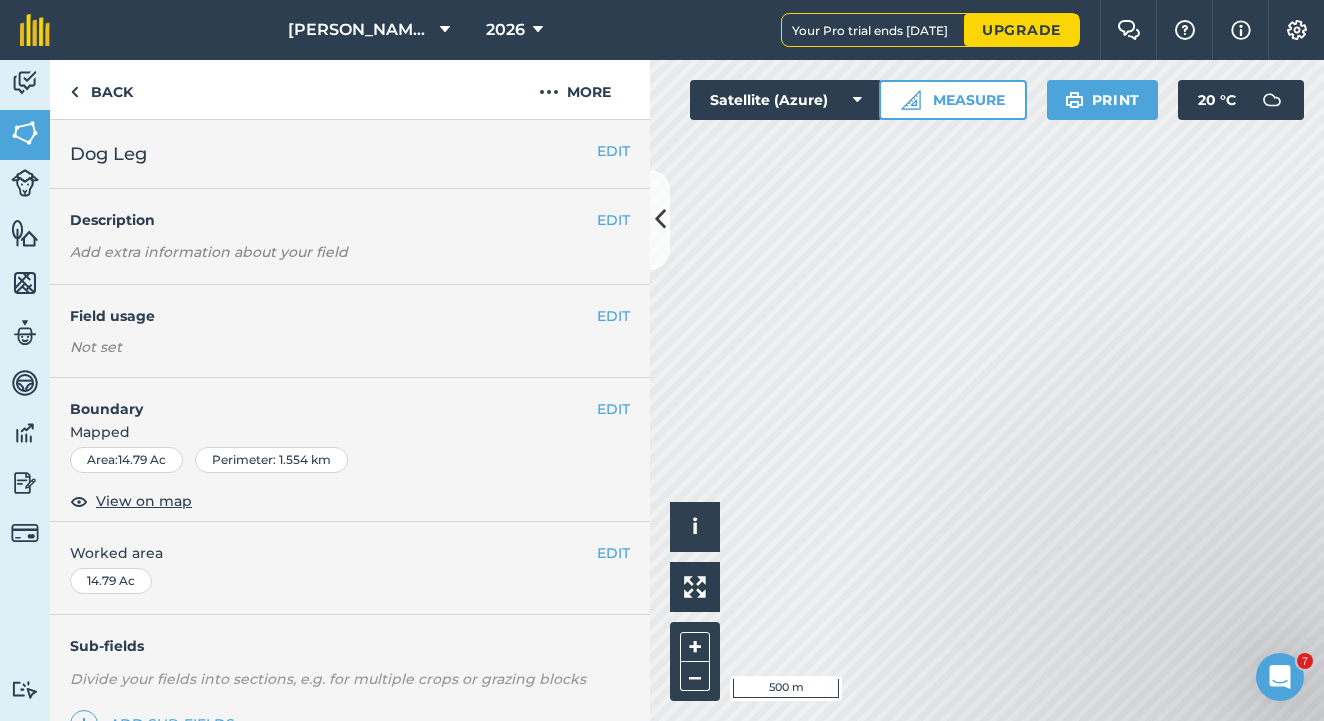 click on "EDIT" at bounding box center (613, 316) 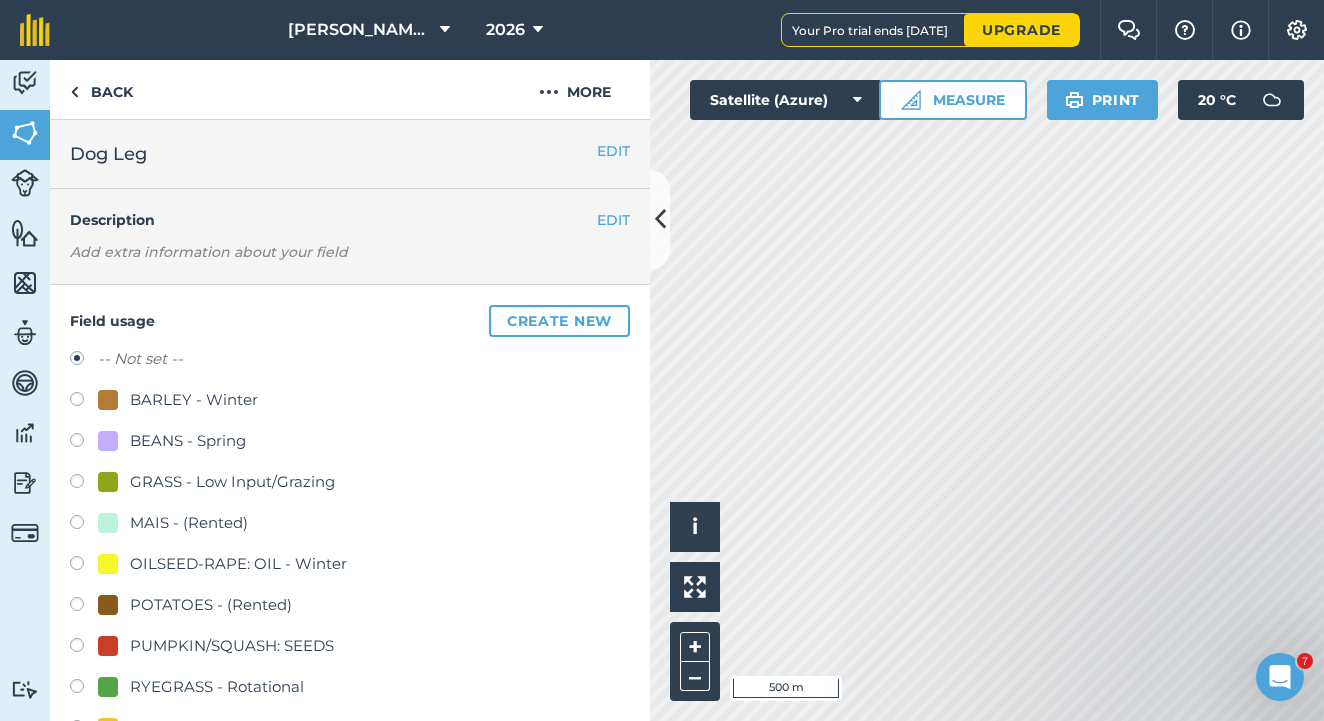 click at bounding box center (84, 689) 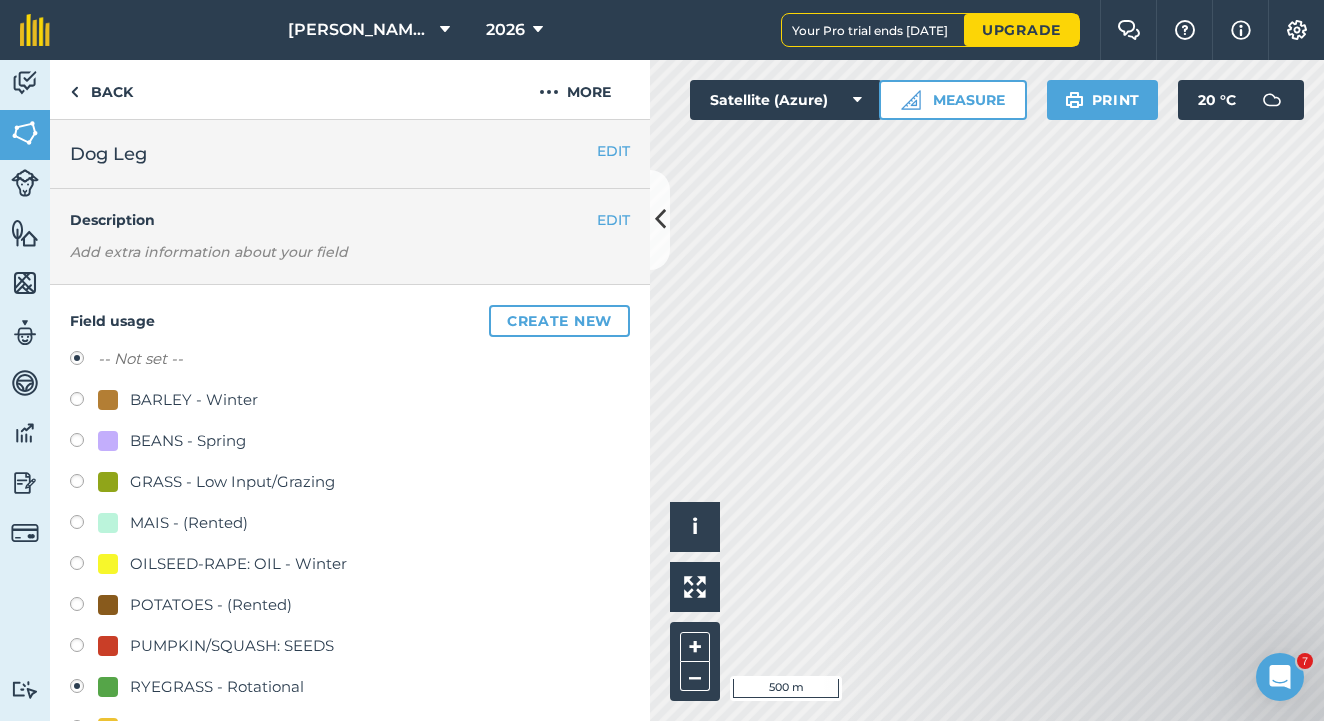radio on "true" 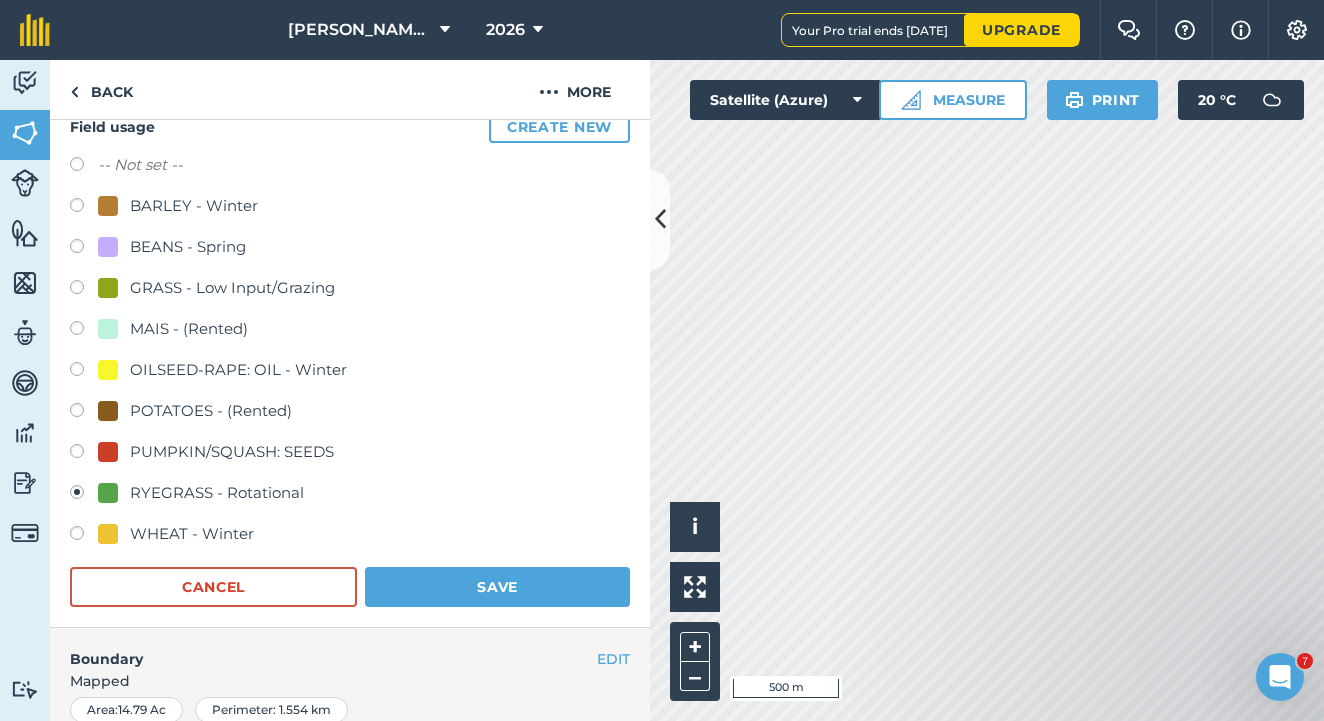 scroll, scrollTop: 207, scrollLeft: 0, axis: vertical 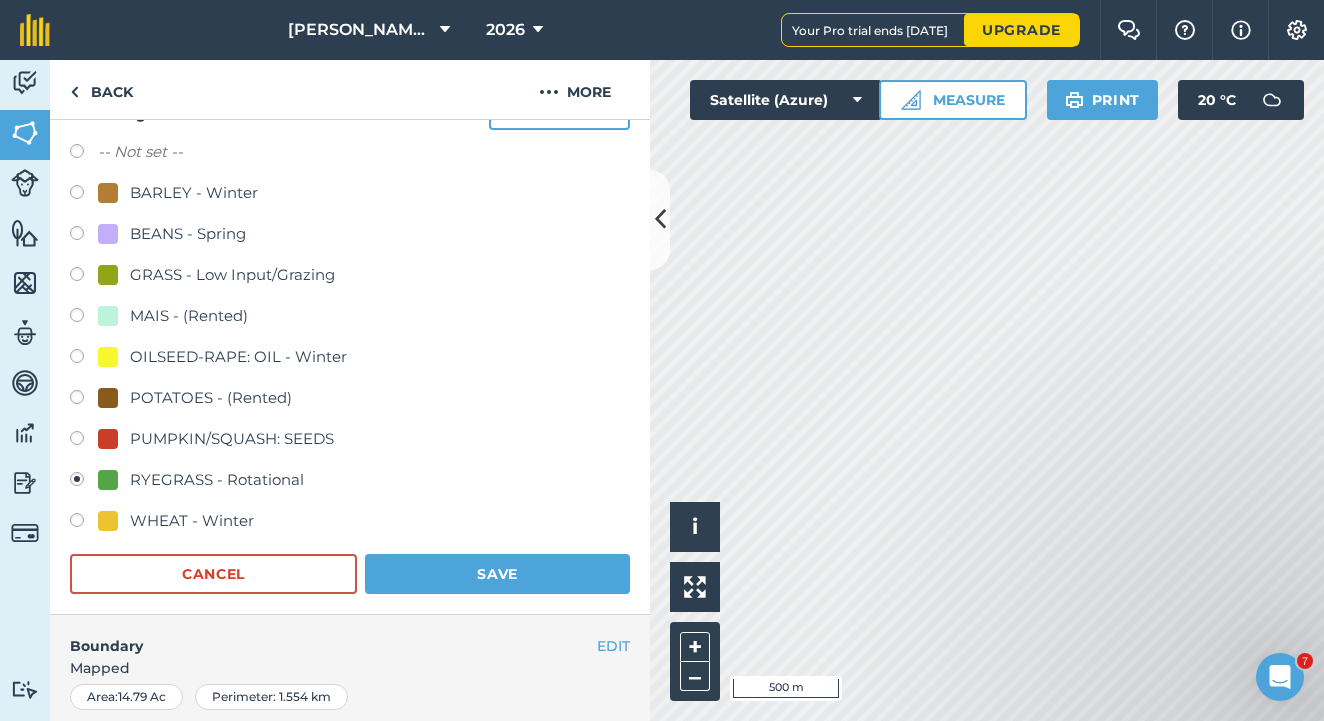 click on "Save" at bounding box center [497, 574] 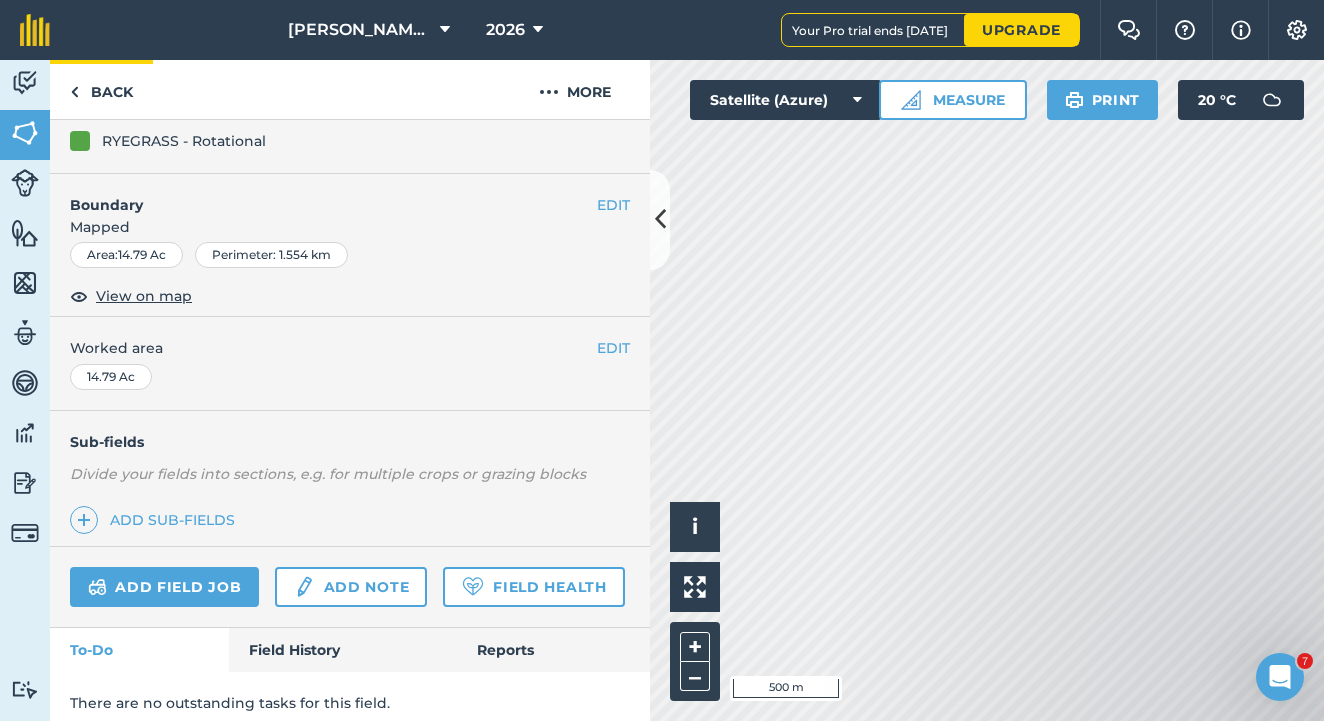 click on "Back" at bounding box center [101, 89] 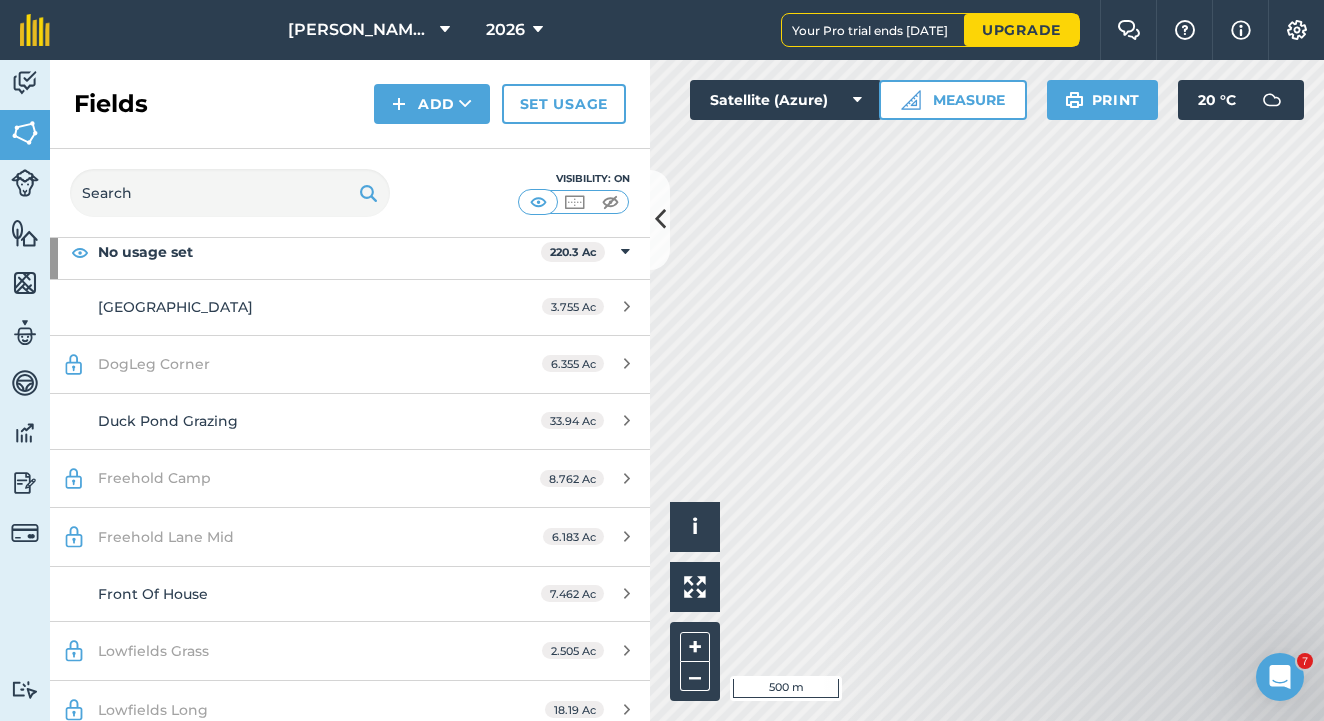 scroll, scrollTop: 101, scrollLeft: 0, axis: vertical 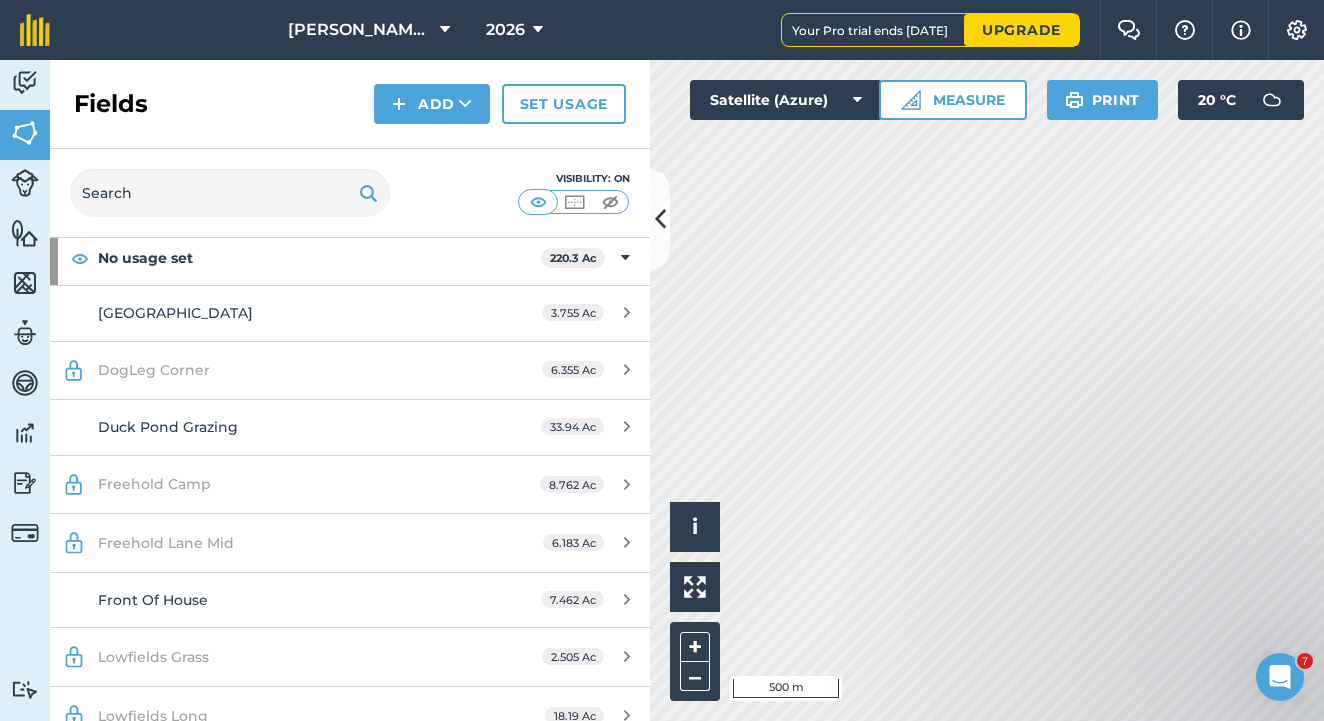 click on "DogLeg Corner" at bounding box center (286, 370) 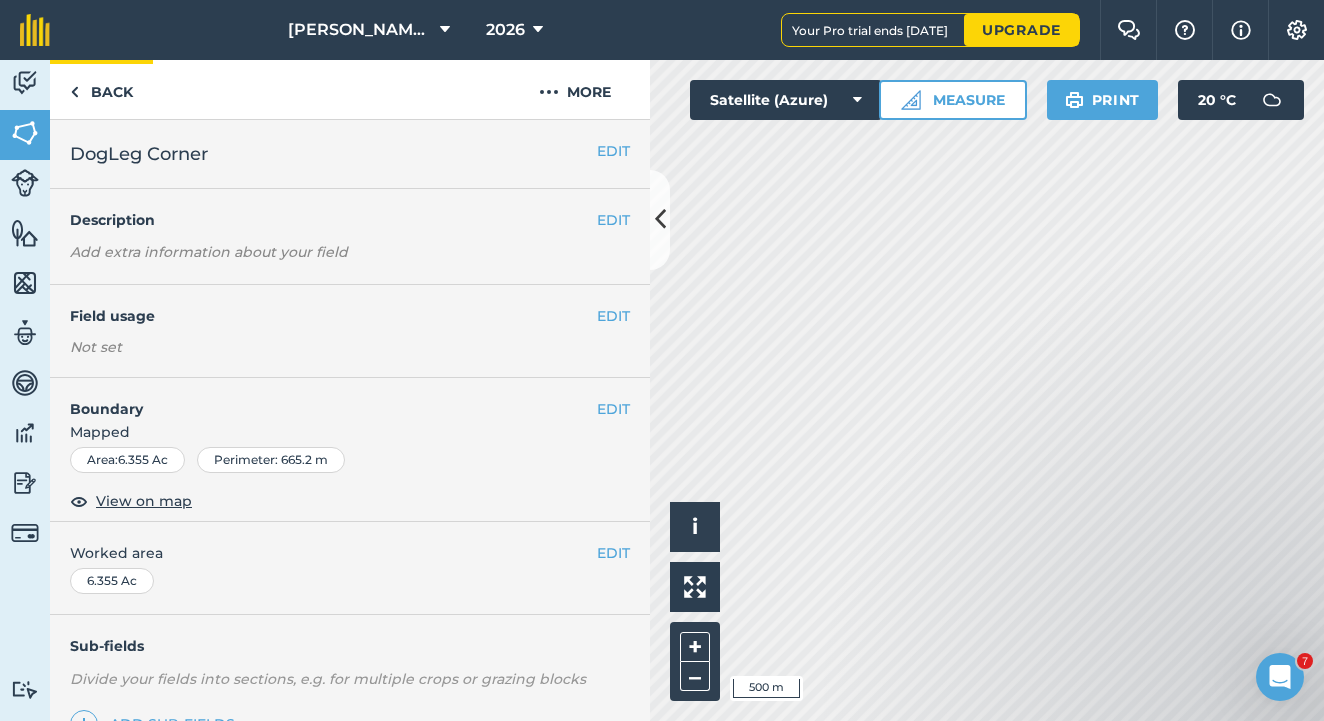 click on "Back" at bounding box center (101, 89) 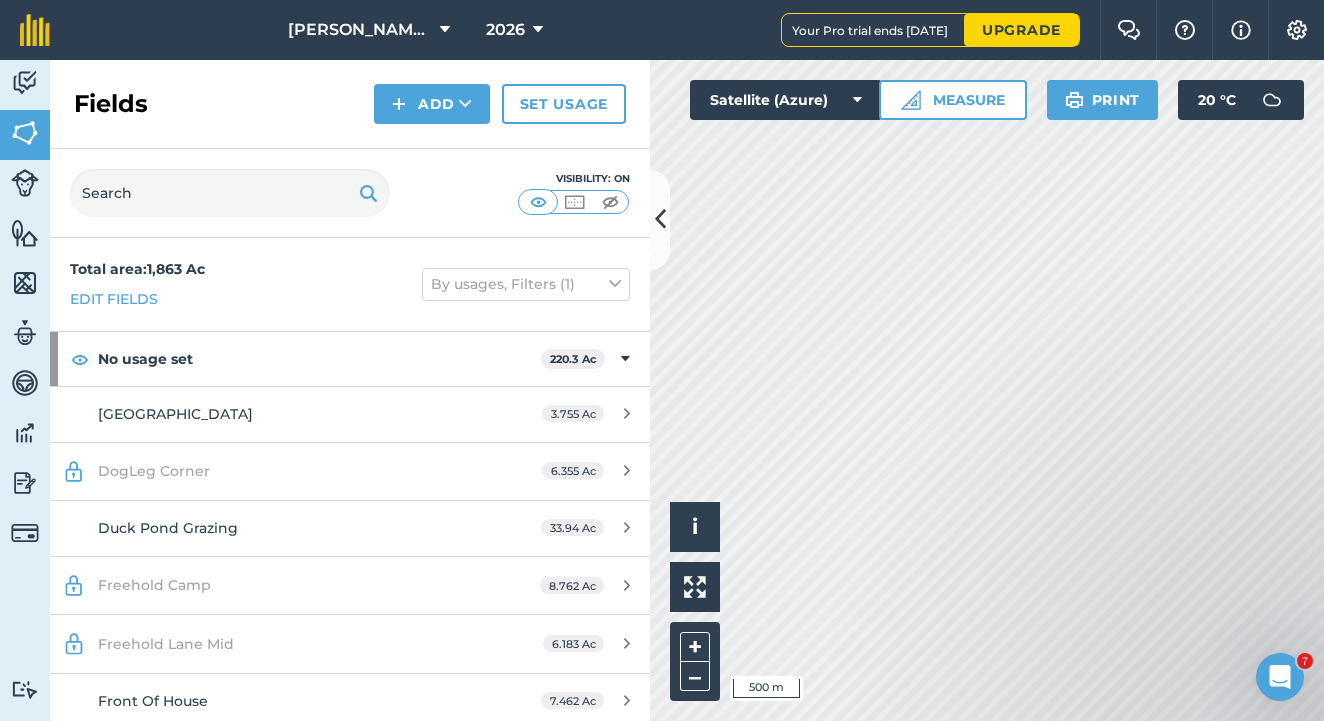 click on "8.762   Ac" at bounding box center [585, 586] 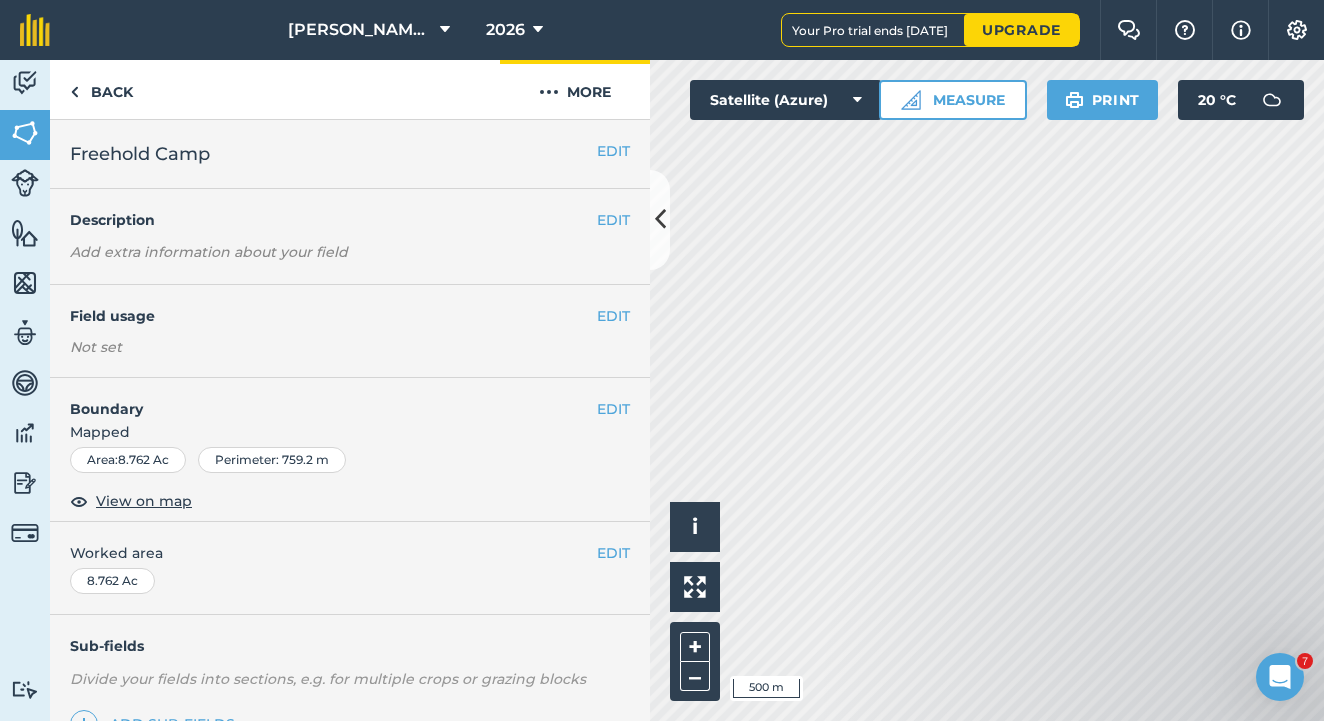 click at bounding box center [549, 92] 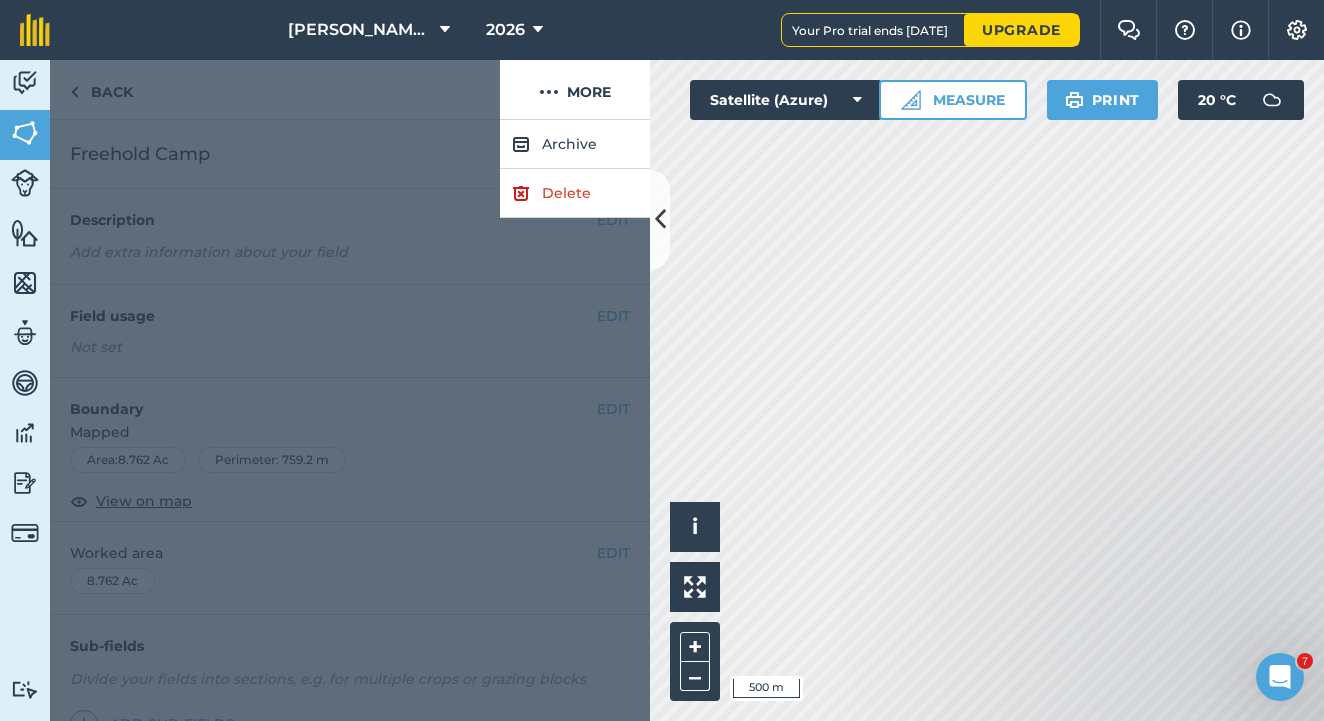 click on "Delete" at bounding box center [575, 193] 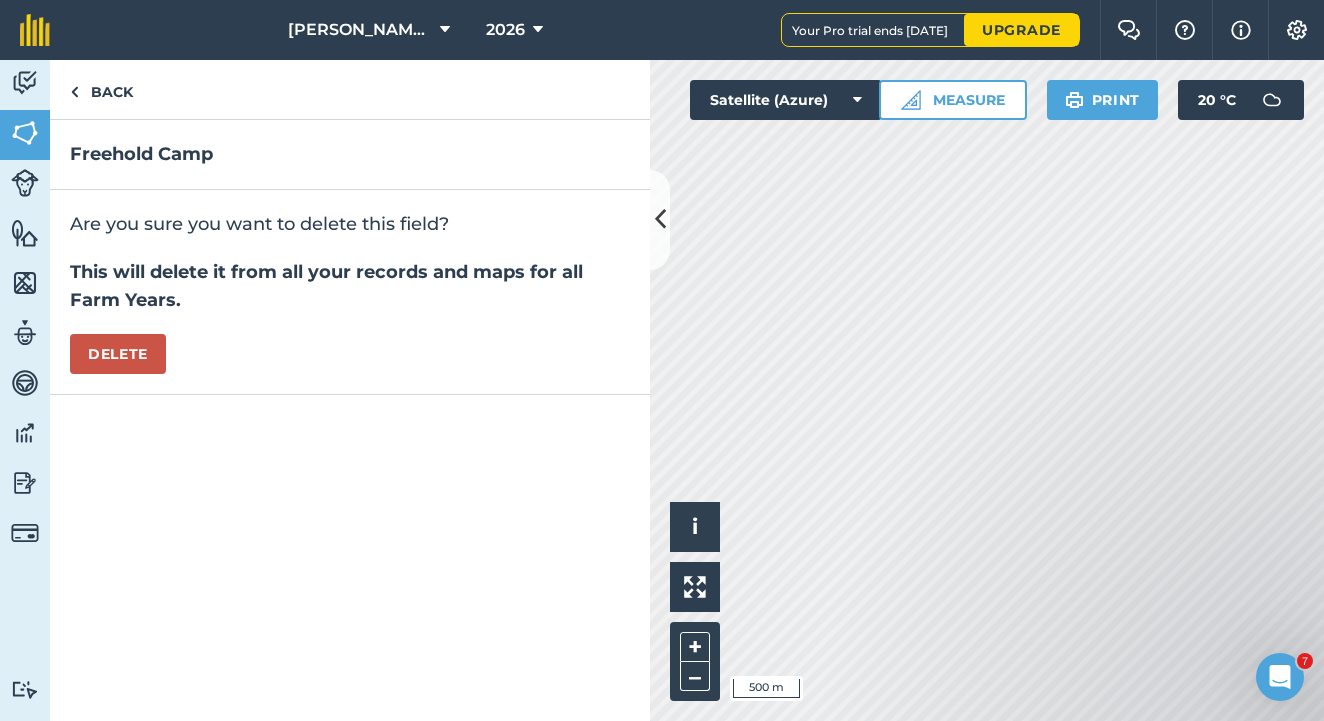 click on "Delete" at bounding box center [118, 354] 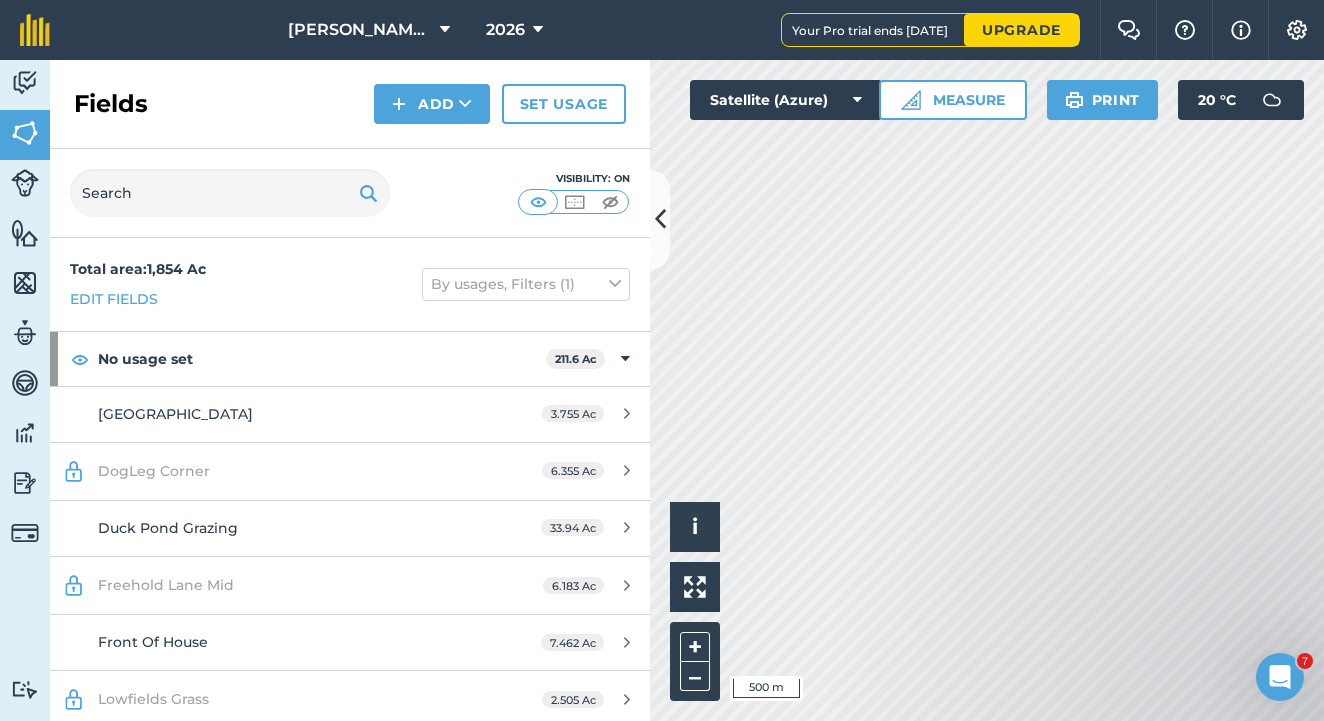 click 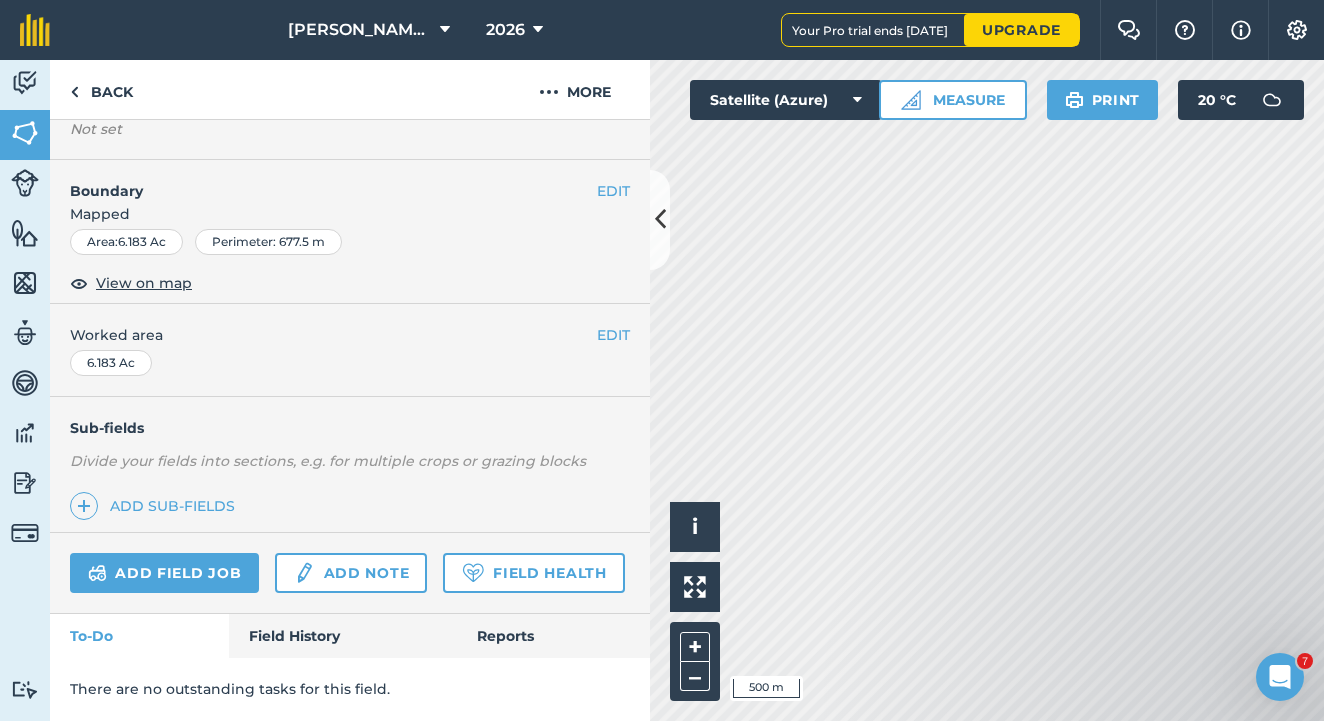 scroll, scrollTop: 270, scrollLeft: 0, axis: vertical 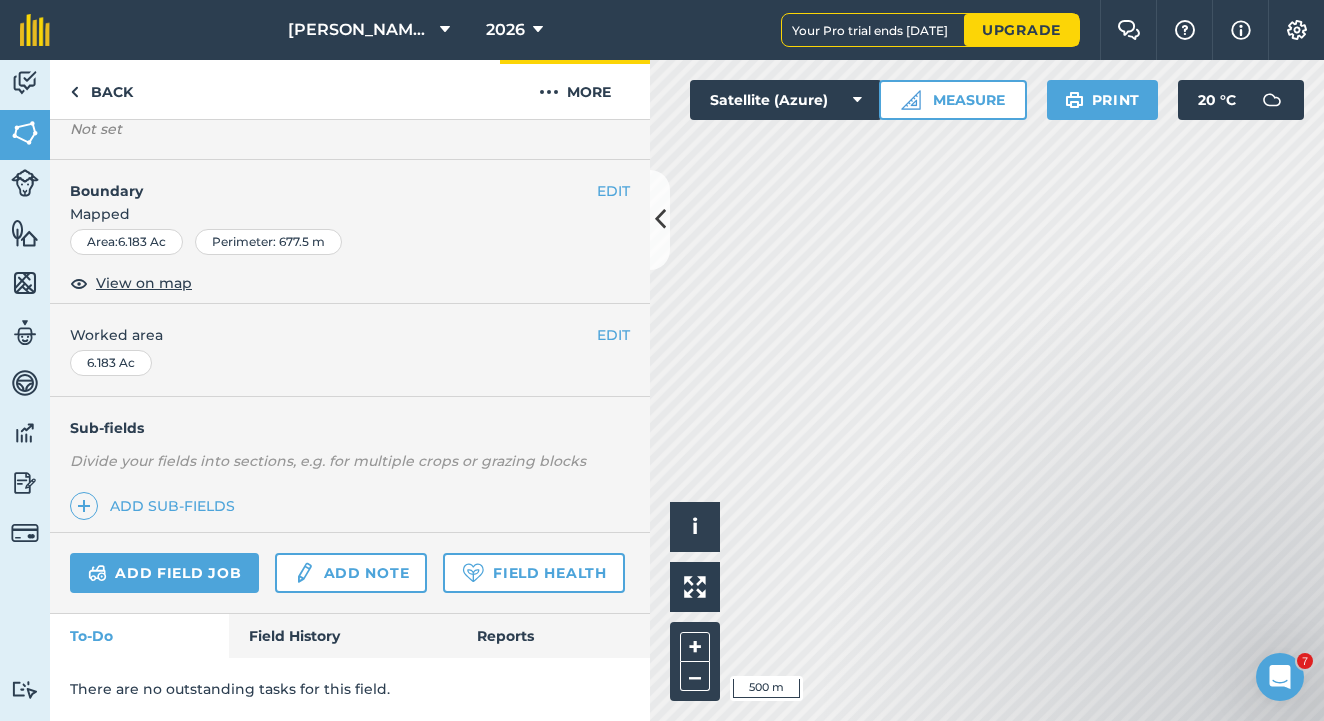 click on "More" at bounding box center (575, 89) 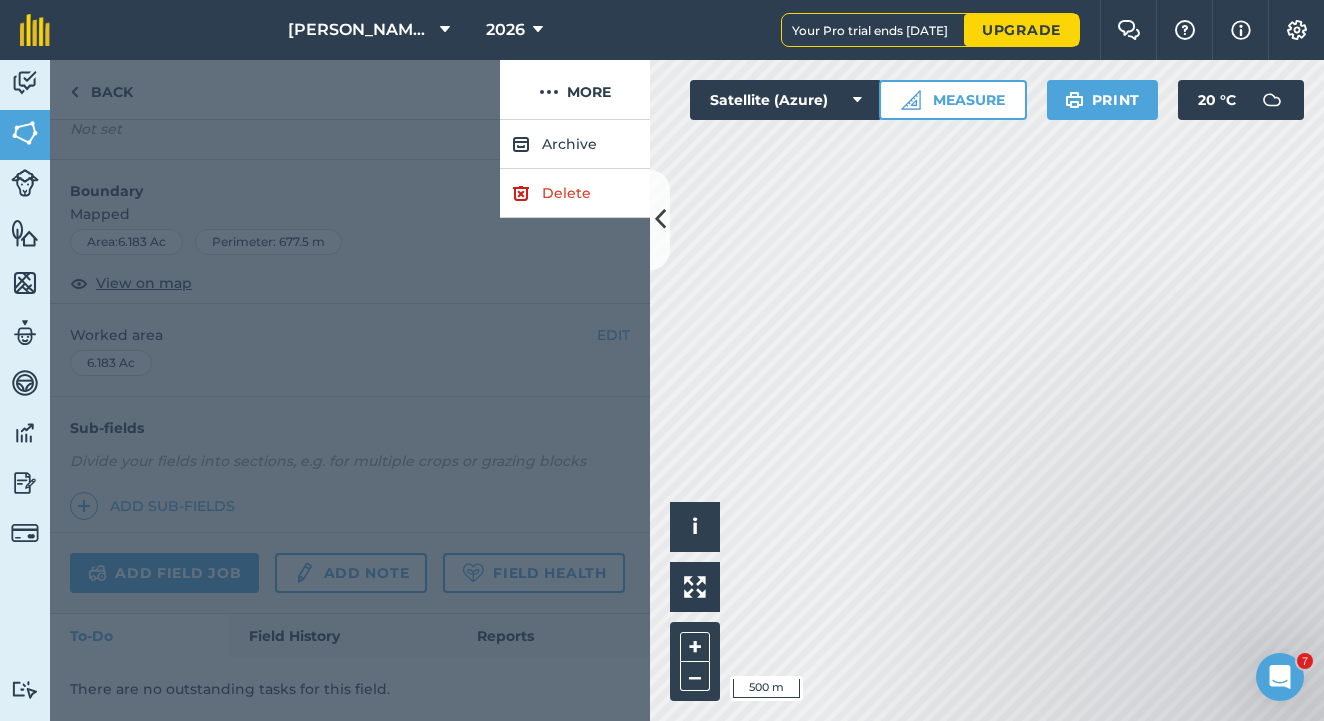 click on "Delete" at bounding box center (575, 193) 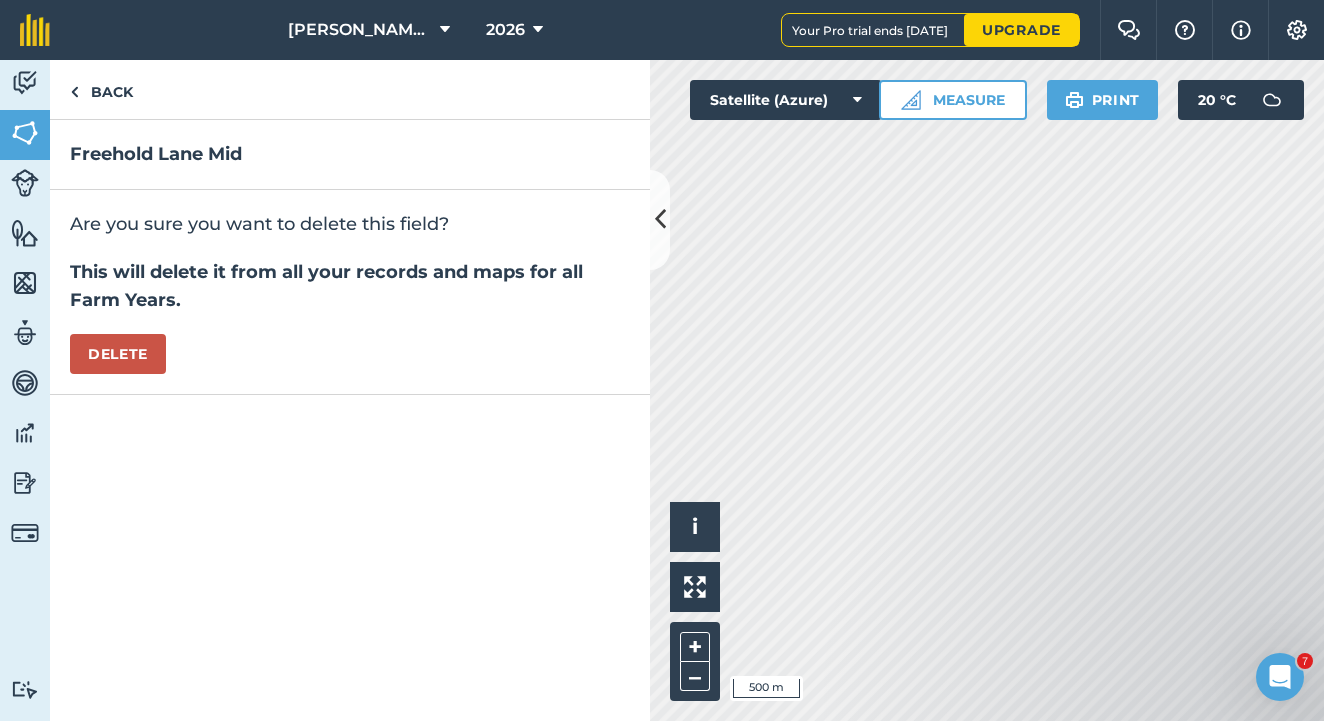 click on "Delete" at bounding box center [118, 354] 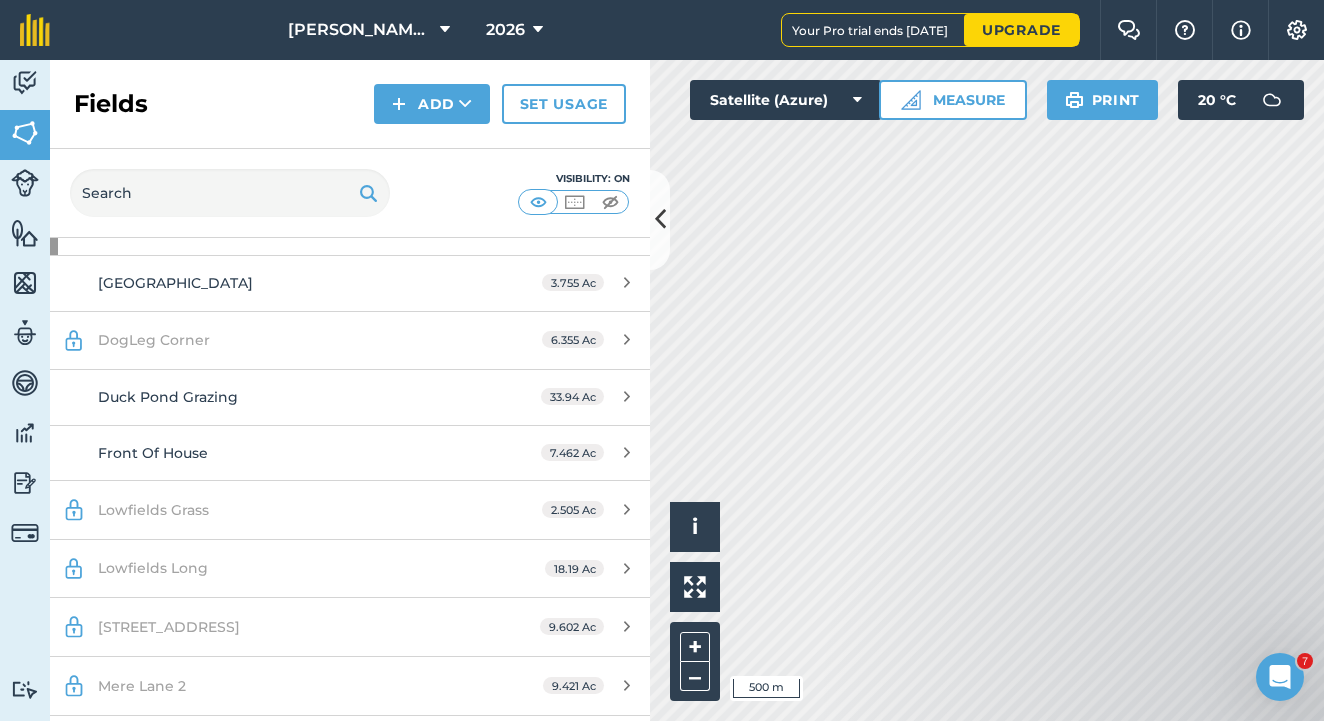 scroll, scrollTop: 132, scrollLeft: 0, axis: vertical 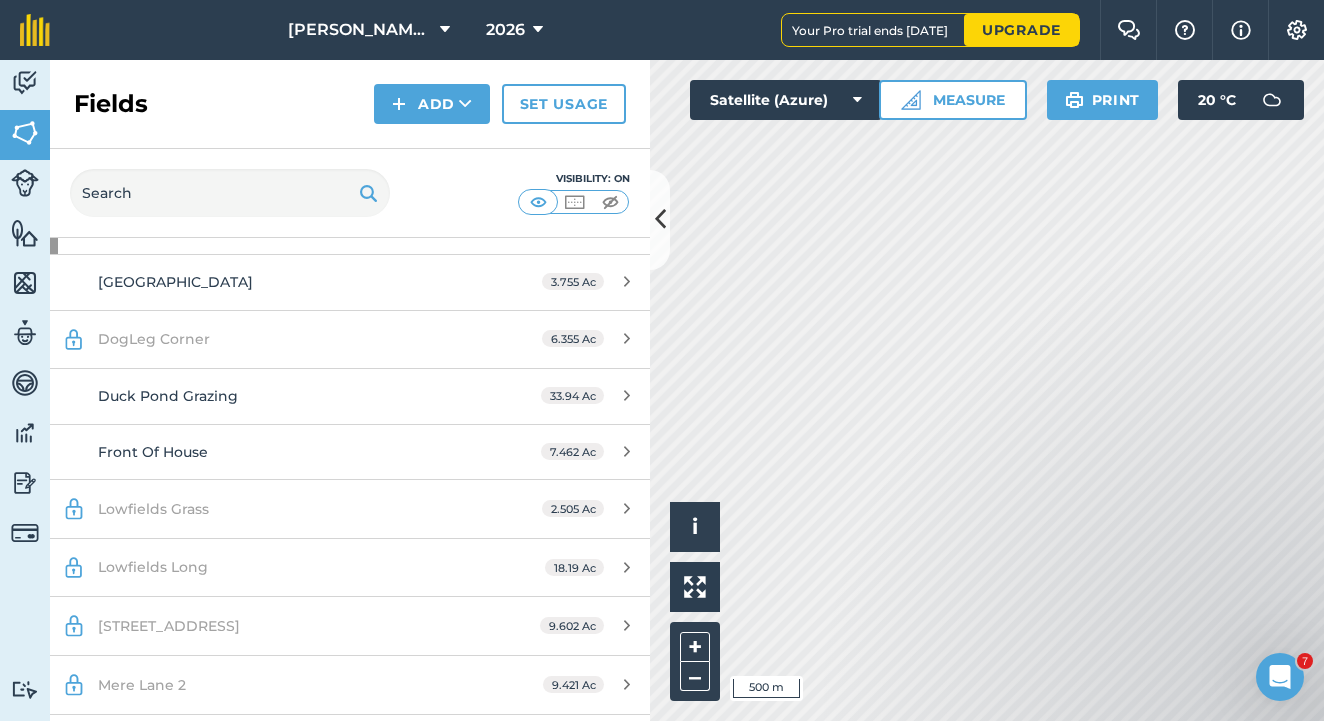 click on "2.505   Ac" at bounding box center (573, 508) 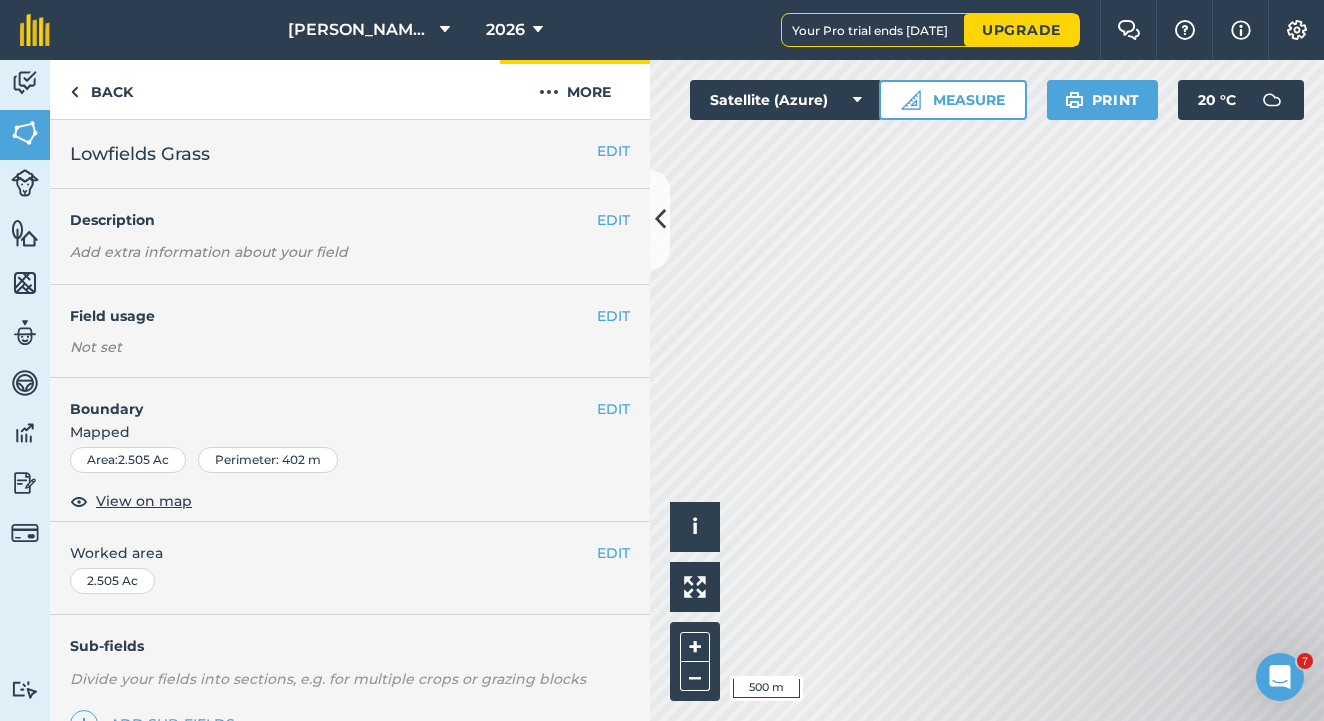 click on "More" at bounding box center (575, 89) 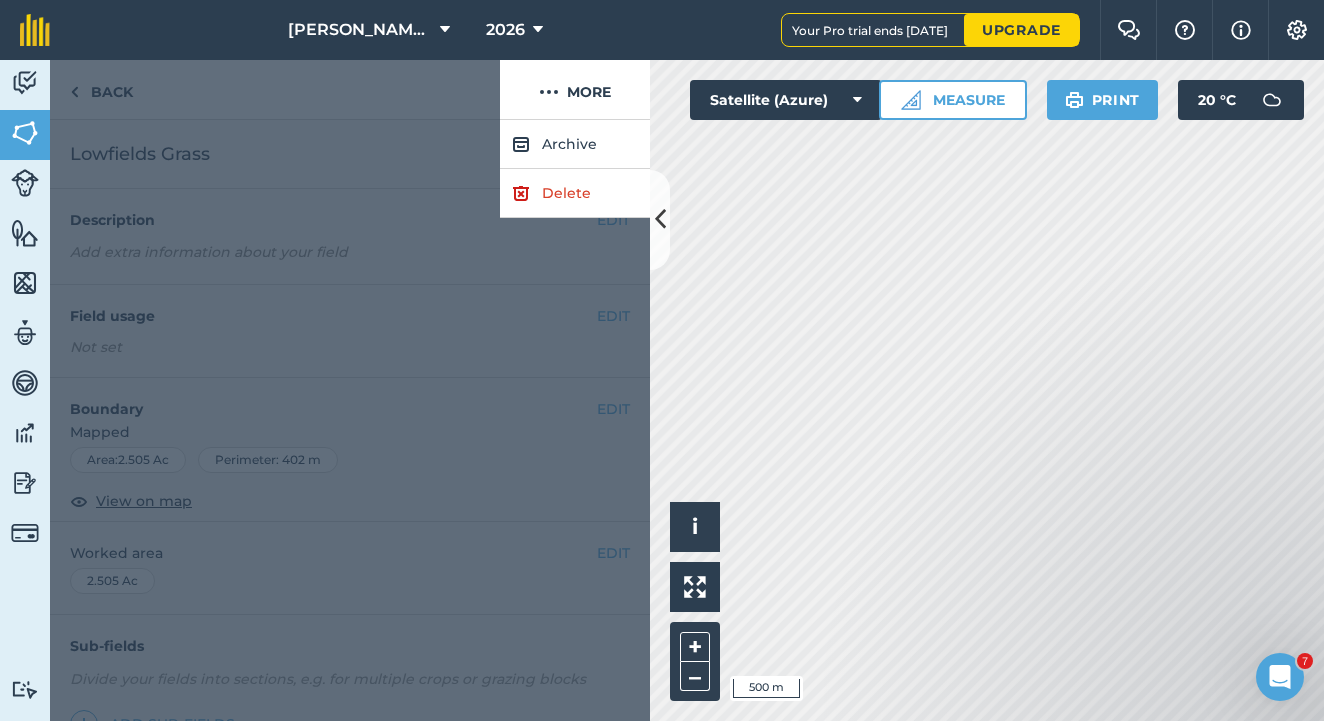 click on "Delete" at bounding box center (575, 193) 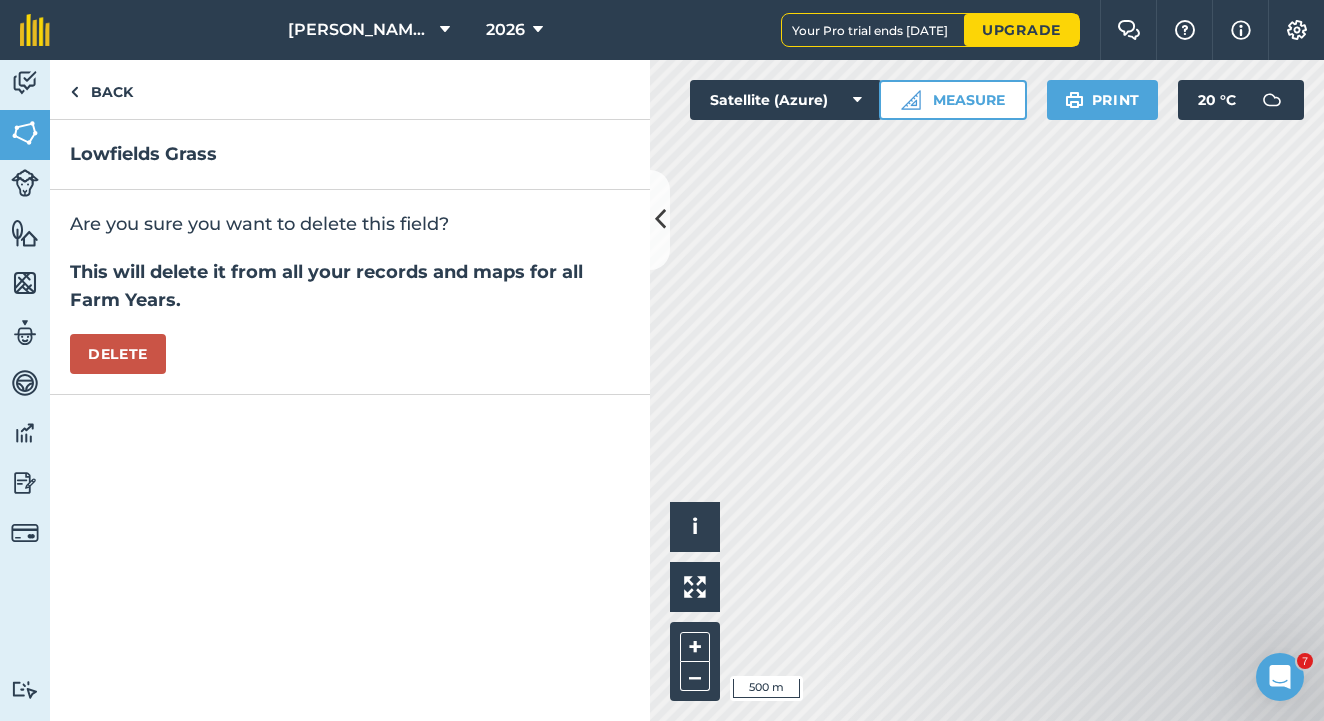 click on "Delete" at bounding box center (118, 354) 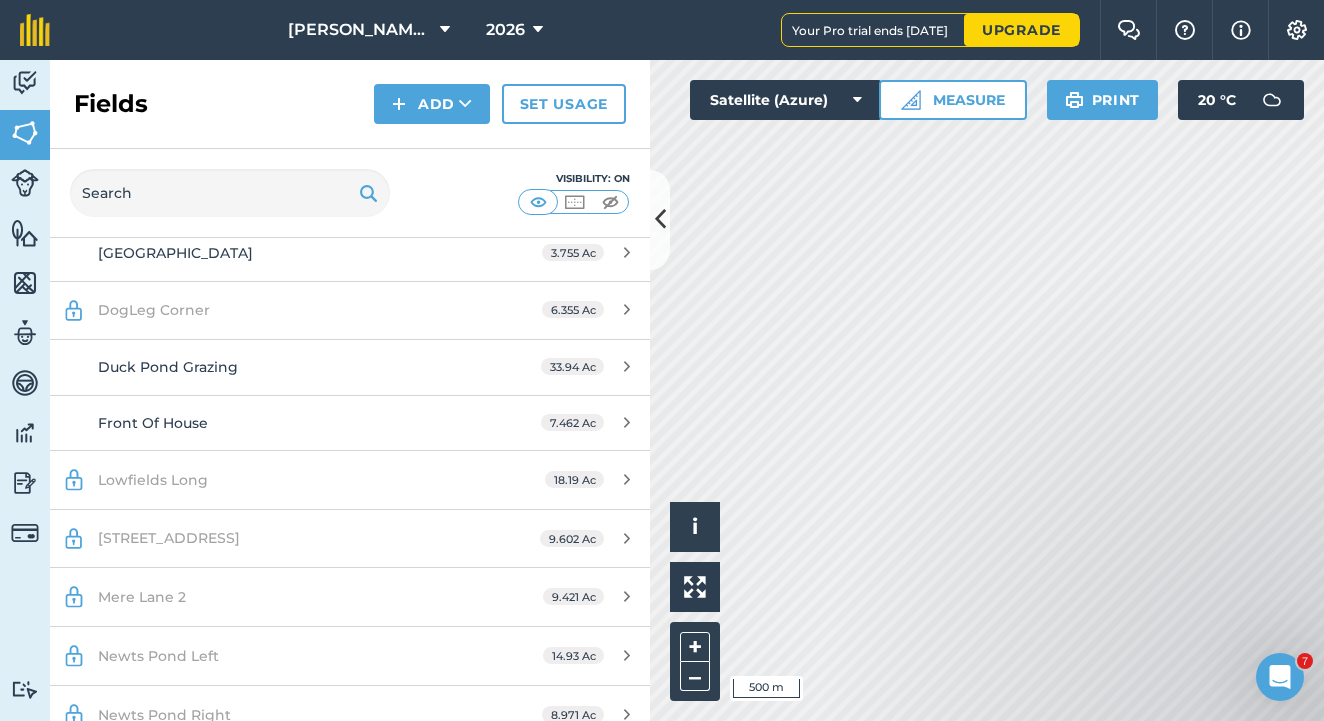 scroll, scrollTop: 165, scrollLeft: 0, axis: vertical 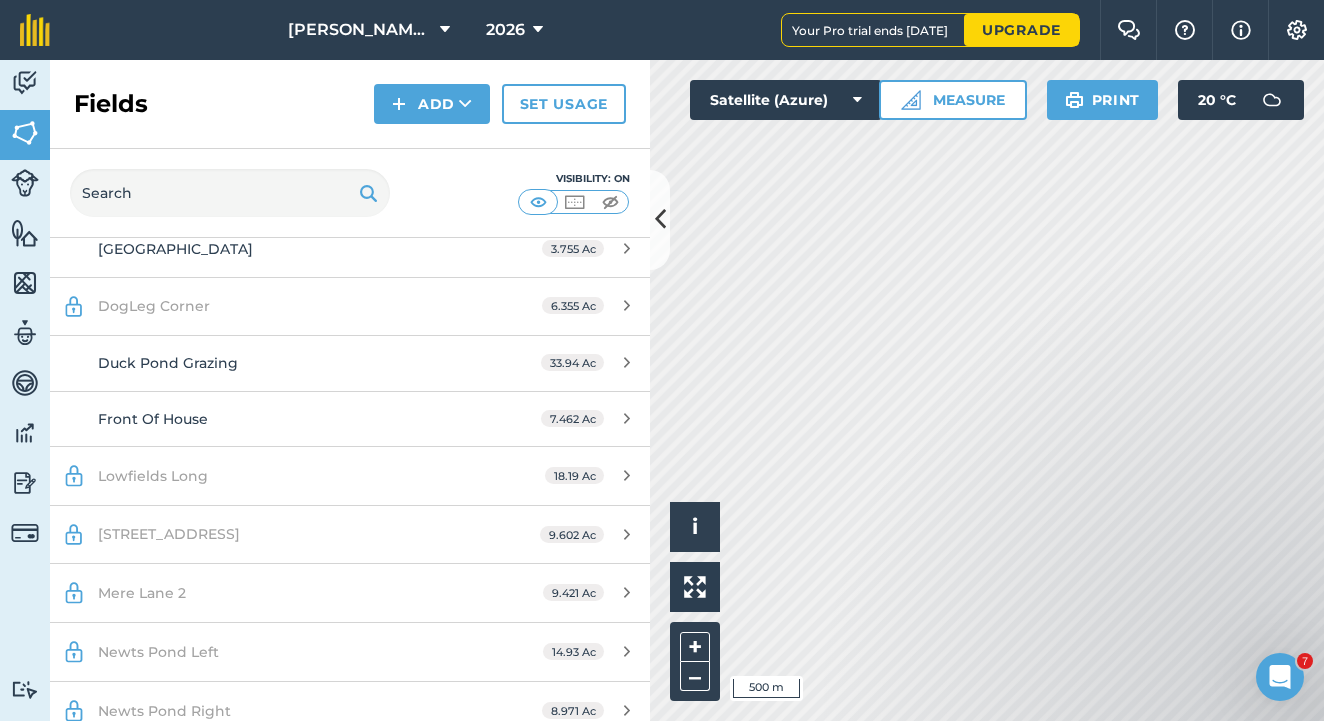 click on "Lowfields Long" at bounding box center [286, 476] 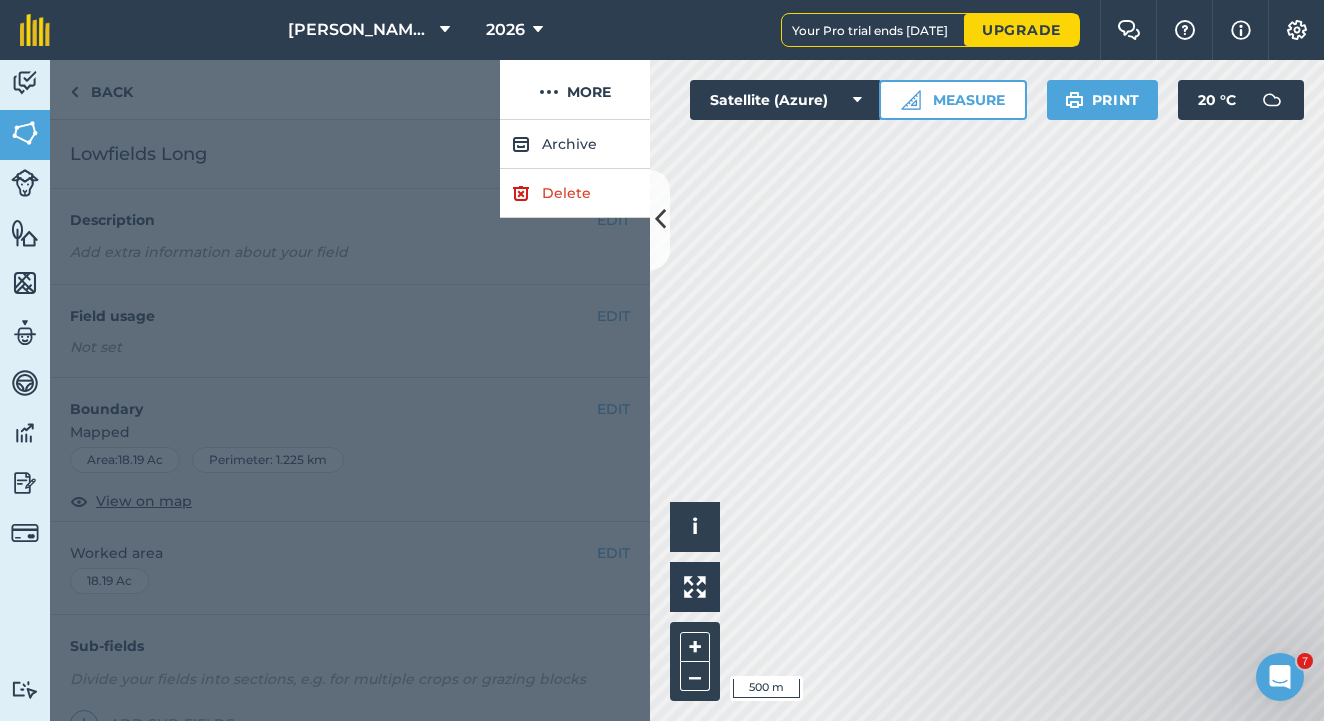 click on "Delete" at bounding box center [575, 193] 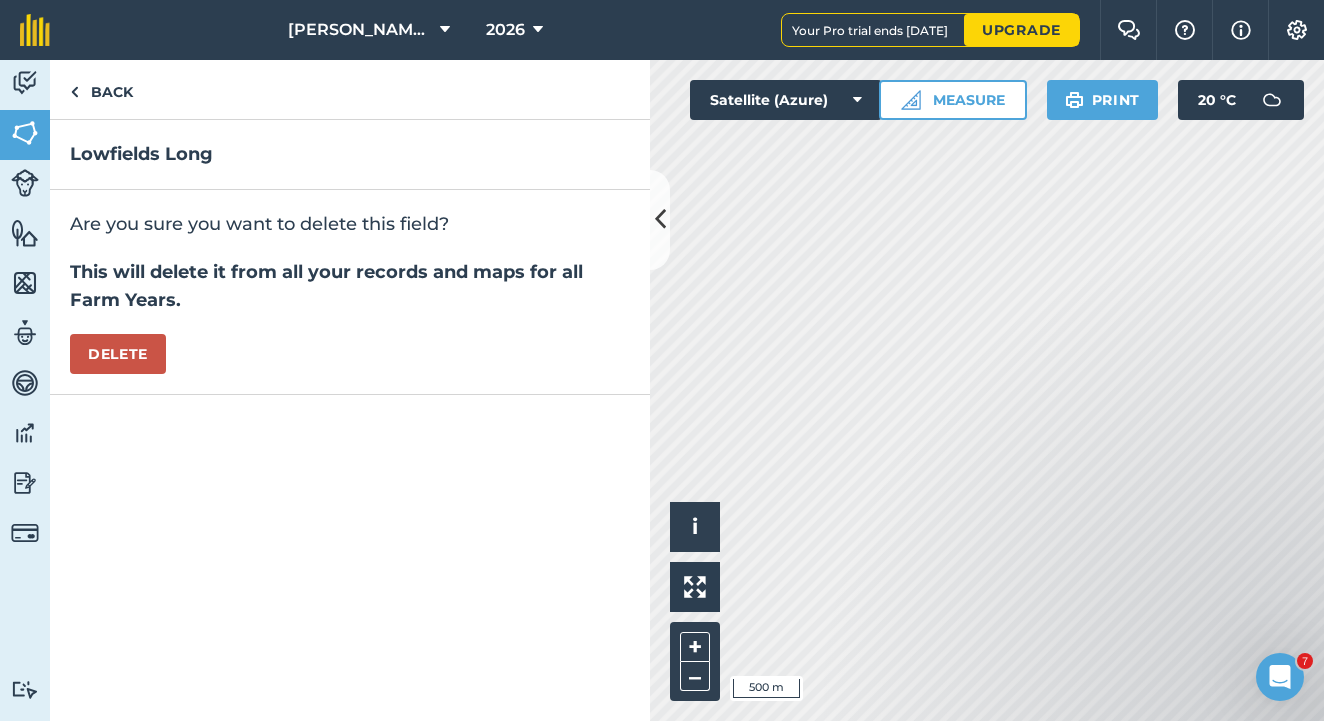 click on "Delete" at bounding box center (118, 354) 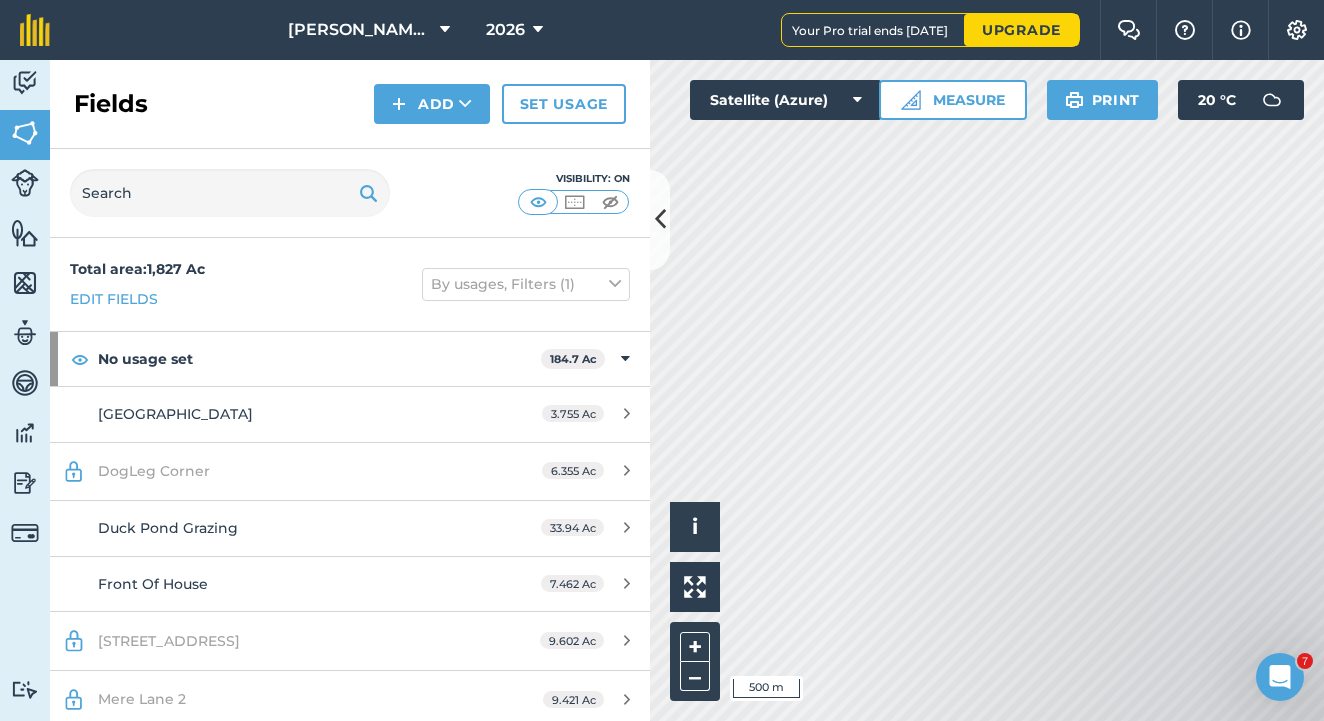click on "[STREET_ADDRESS]" at bounding box center [350, 641] 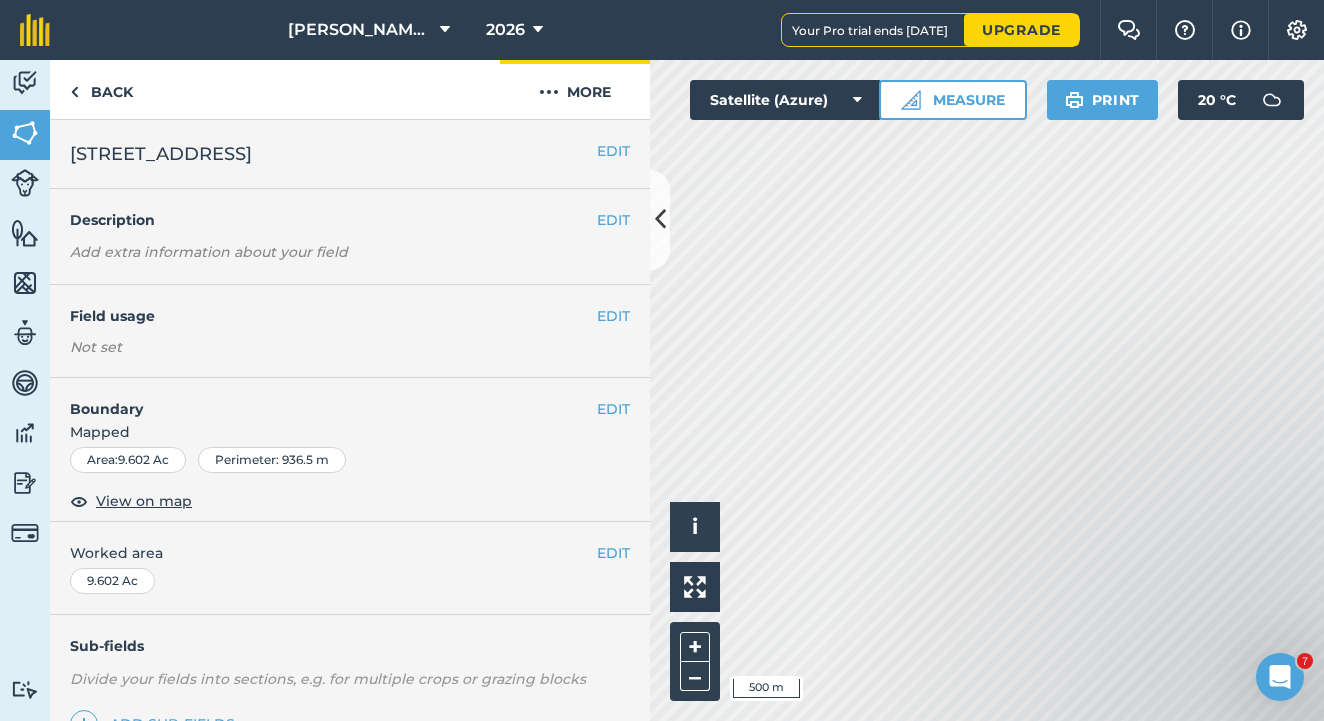 click at bounding box center (549, 92) 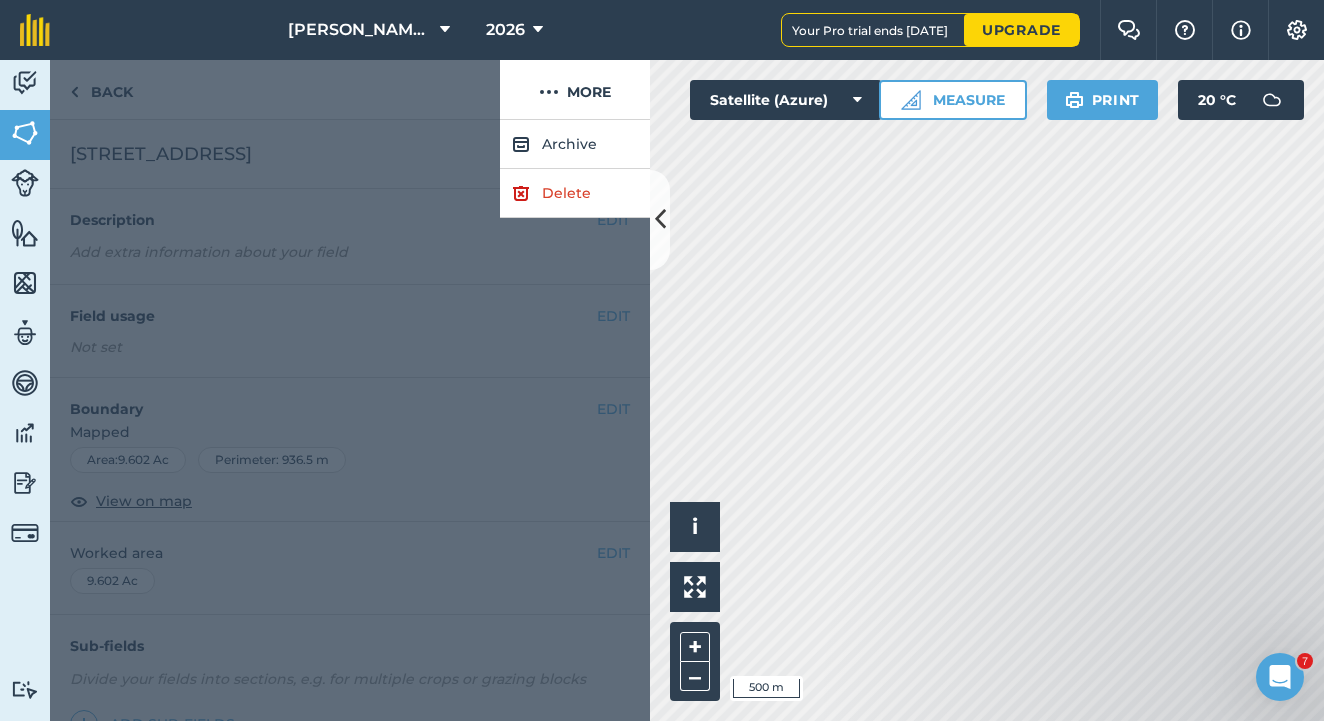 click on "Delete" at bounding box center (575, 193) 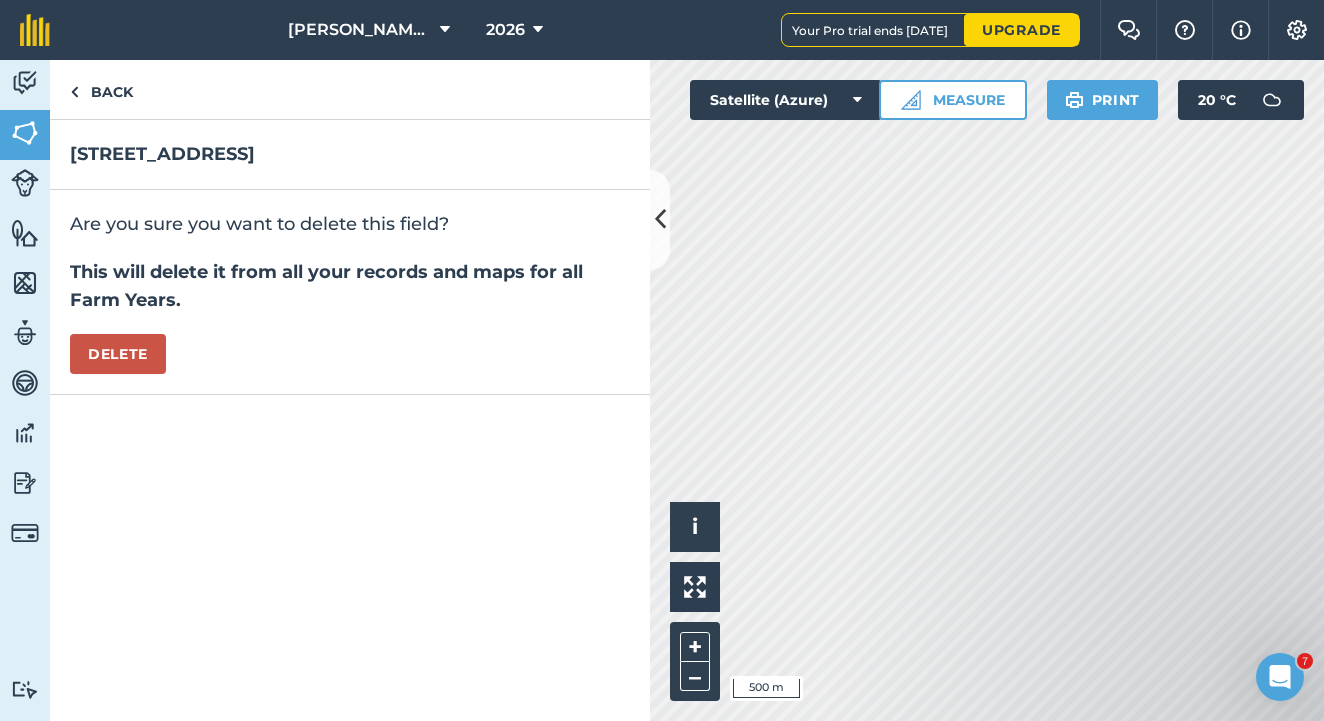 click on "Delete" at bounding box center [118, 354] 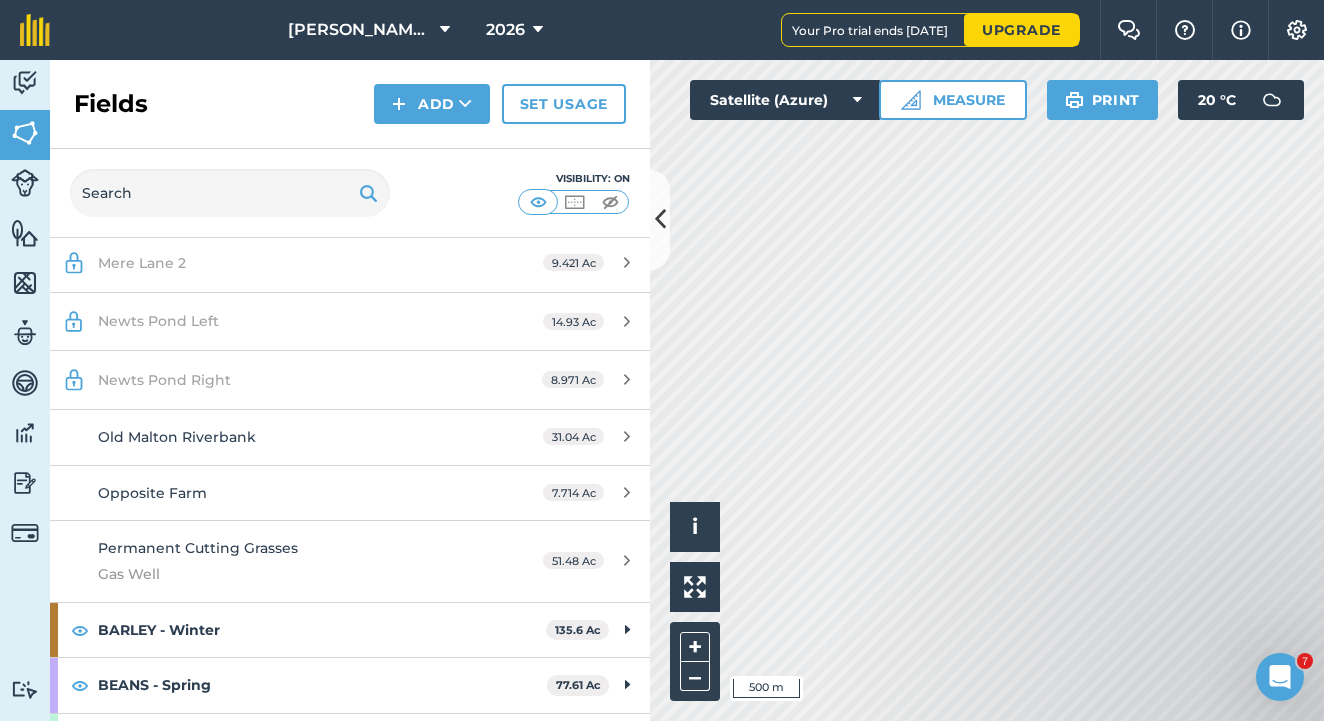 scroll, scrollTop: 379, scrollLeft: 0, axis: vertical 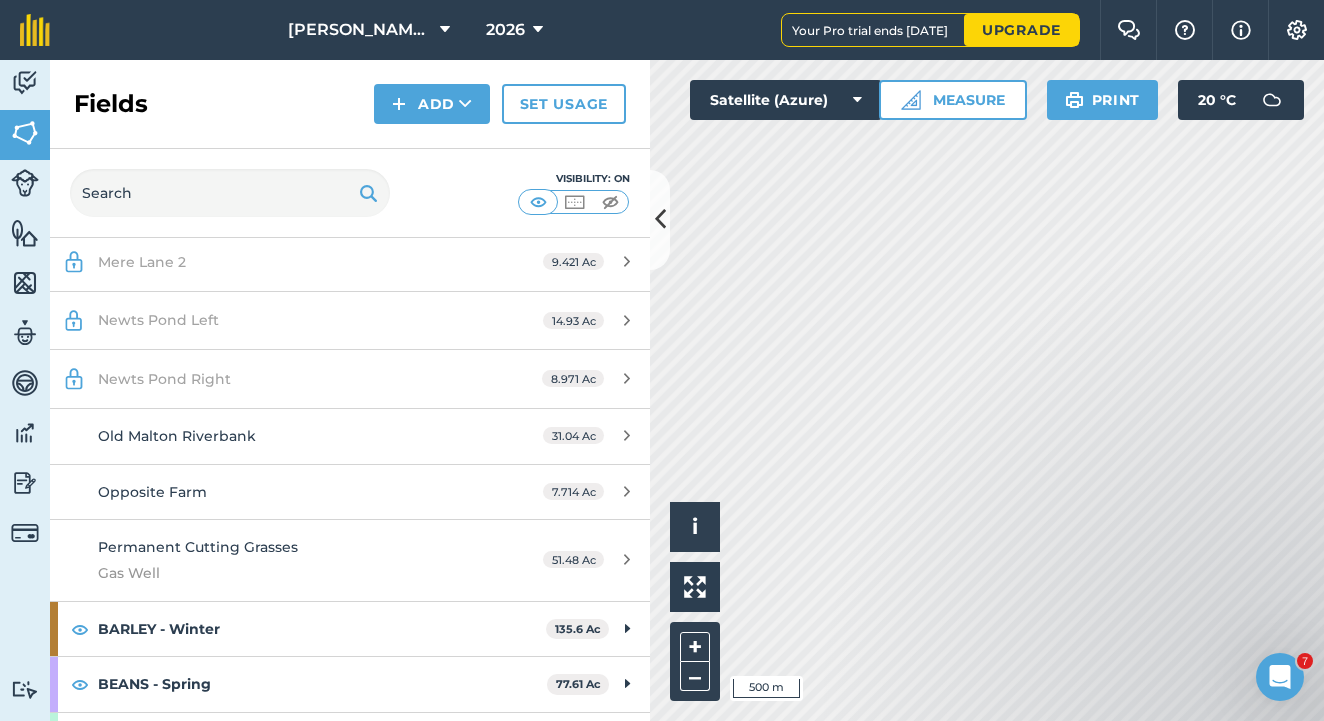 click on "Opposite Farm" at bounding box center (286, 492) 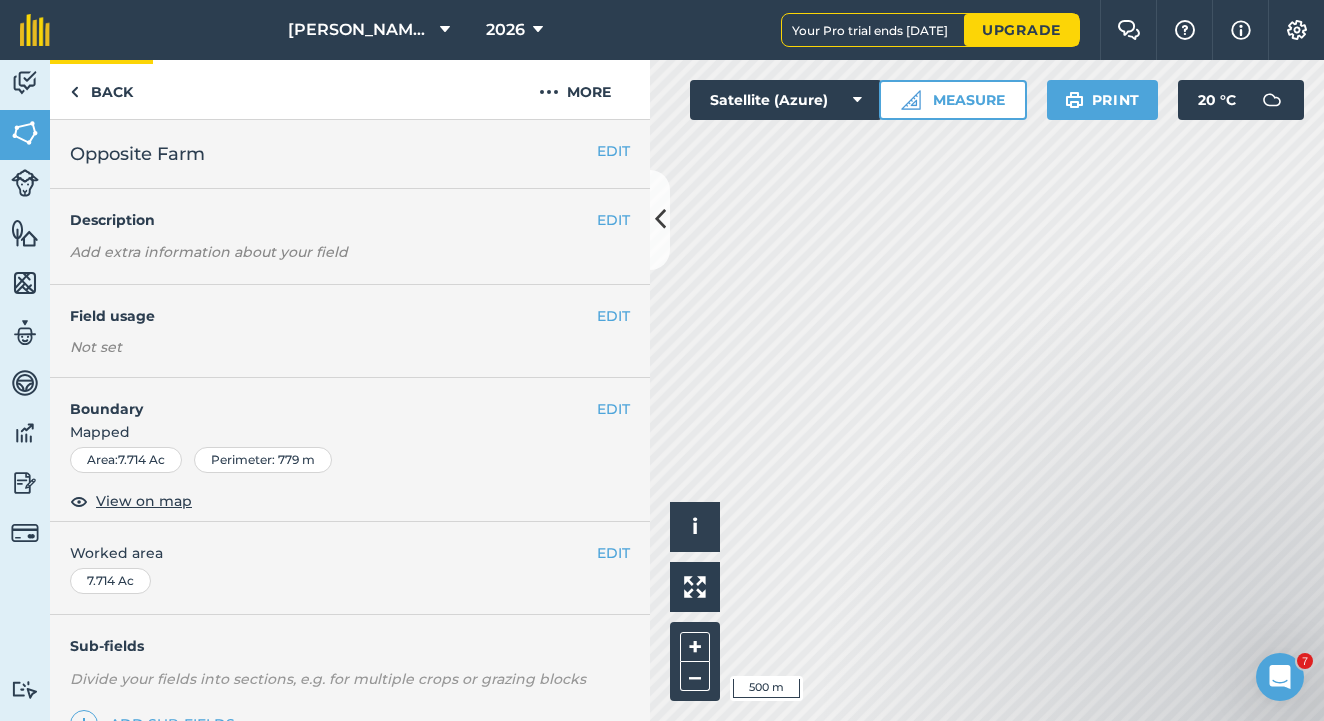 click on "Back" at bounding box center (101, 89) 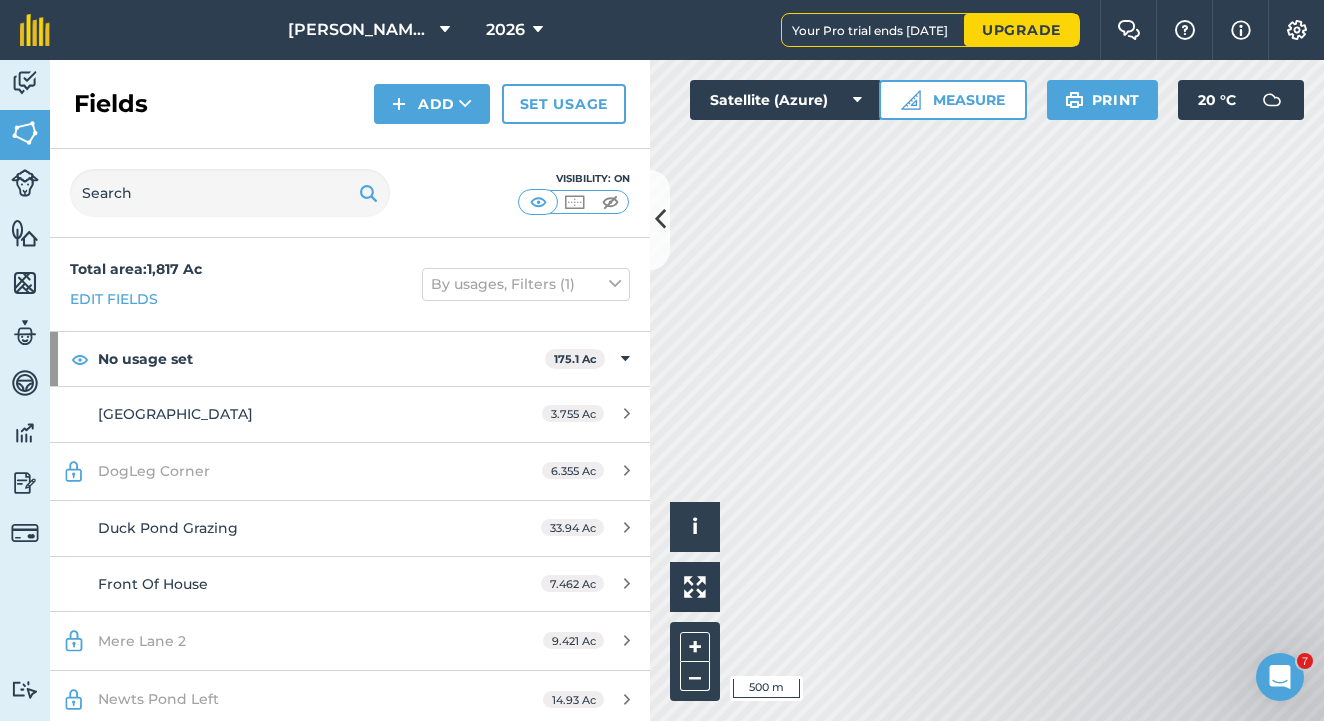 click on "DogLeg Corner 6.355   Ac" at bounding box center (350, 472) 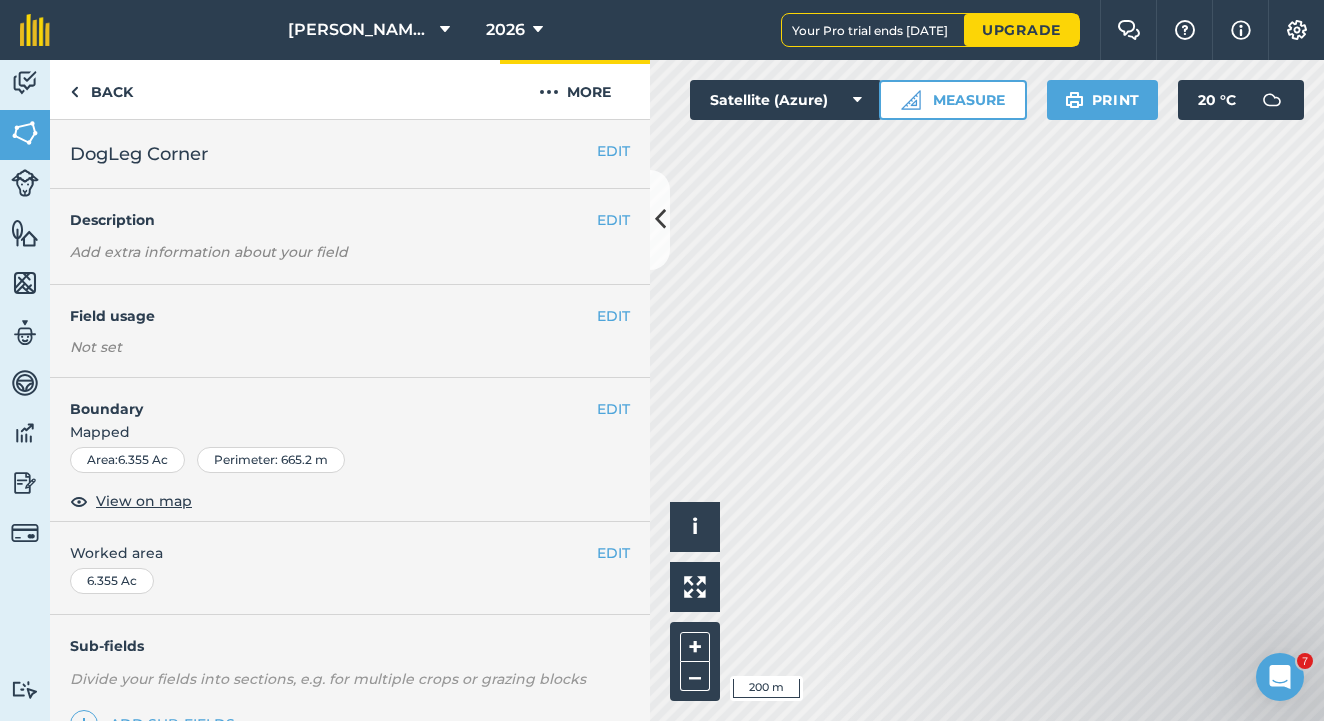 click at bounding box center (549, 92) 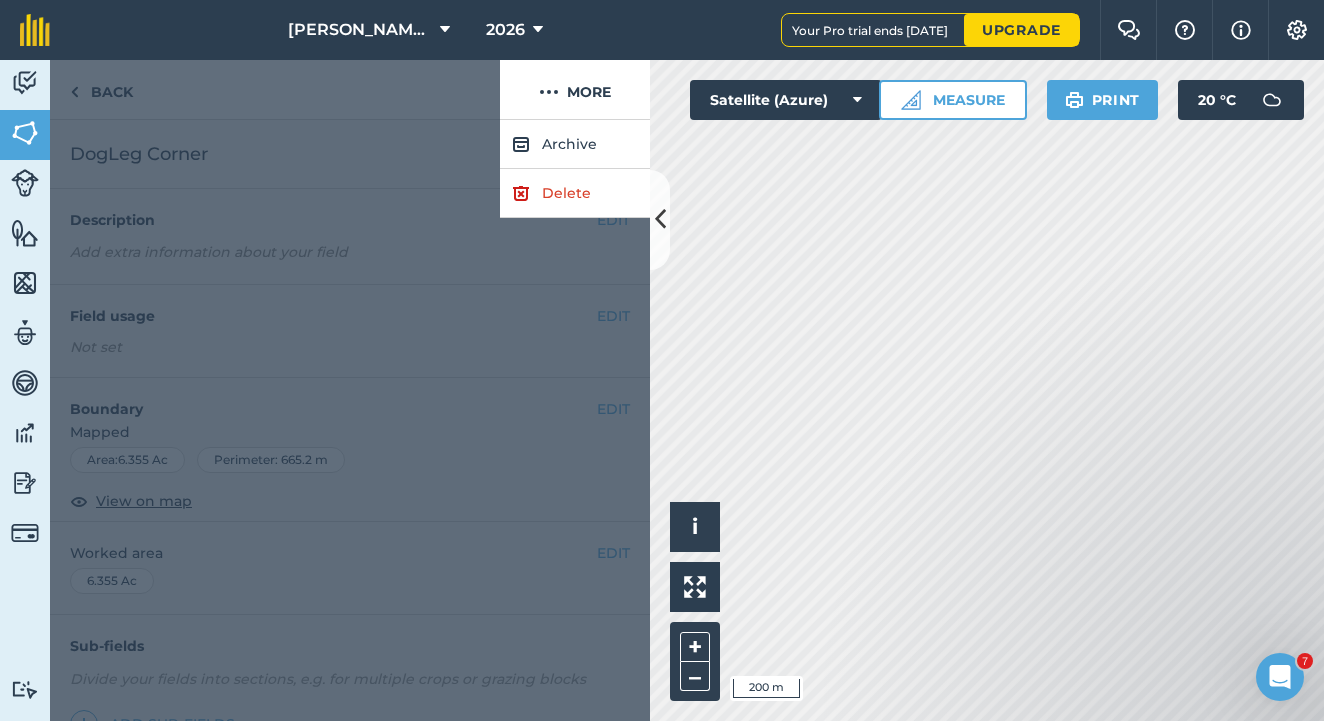 click on "Delete" at bounding box center (575, 193) 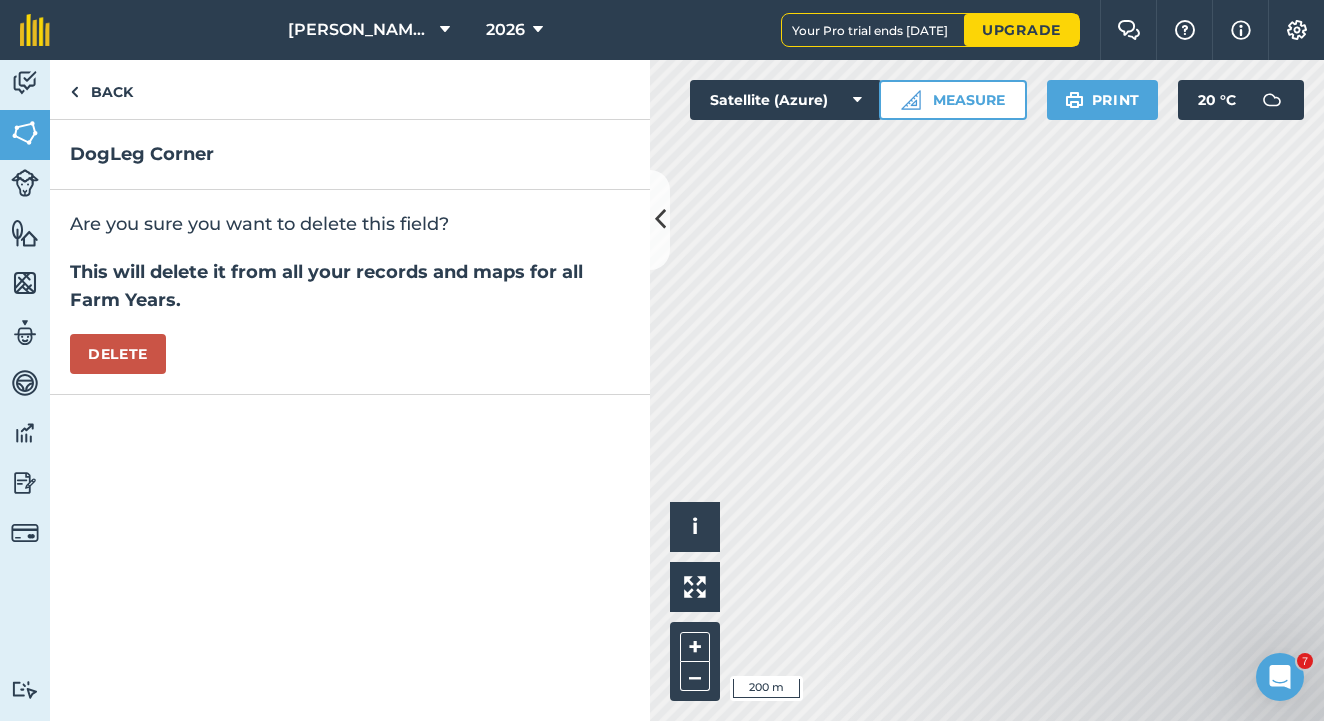 click on "Delete" at bounding box center [118, 354] 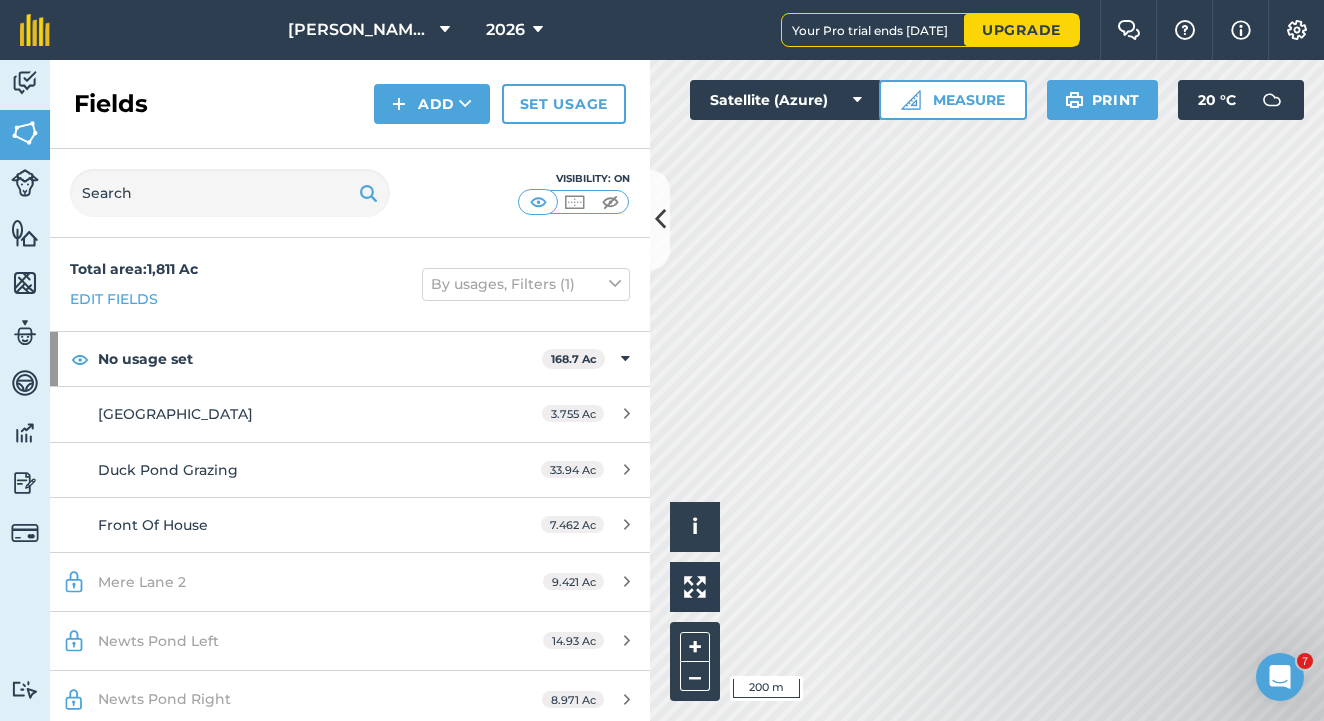 click on "9.421   Ac" at bounding box center [586, 582] 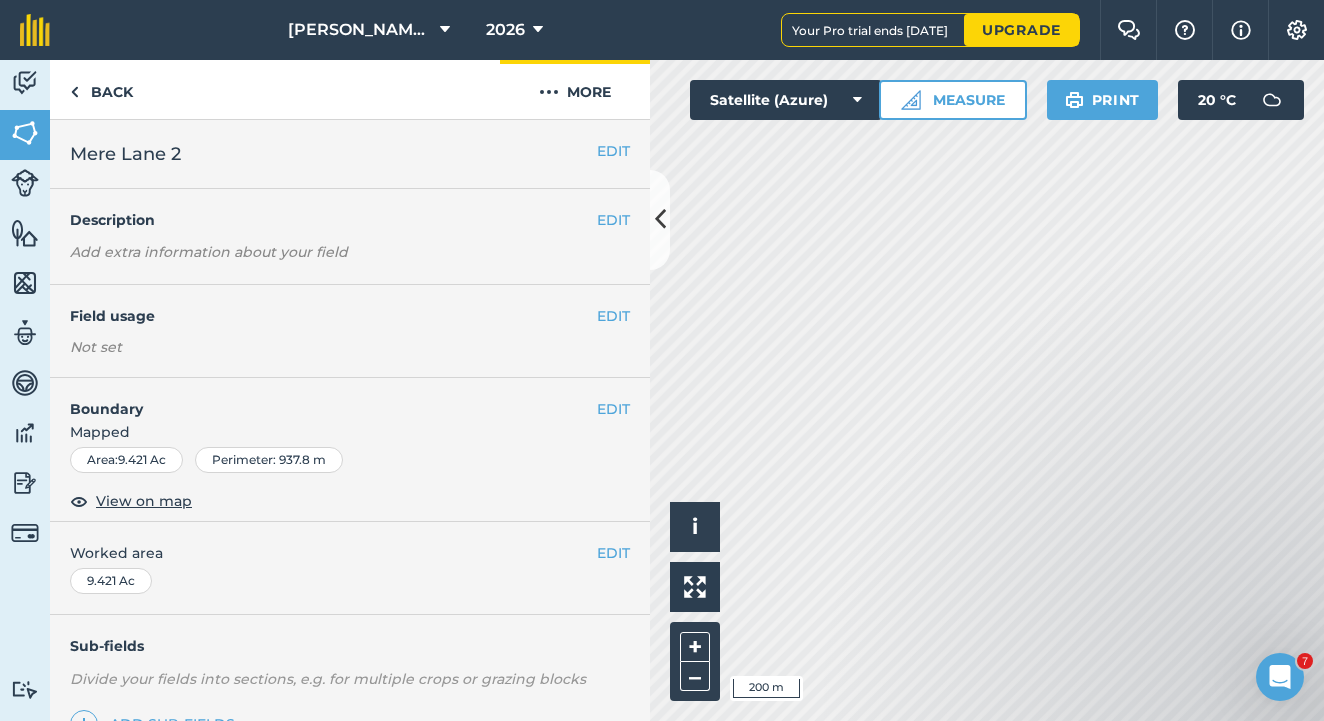 click at bounding box center [549, 92] 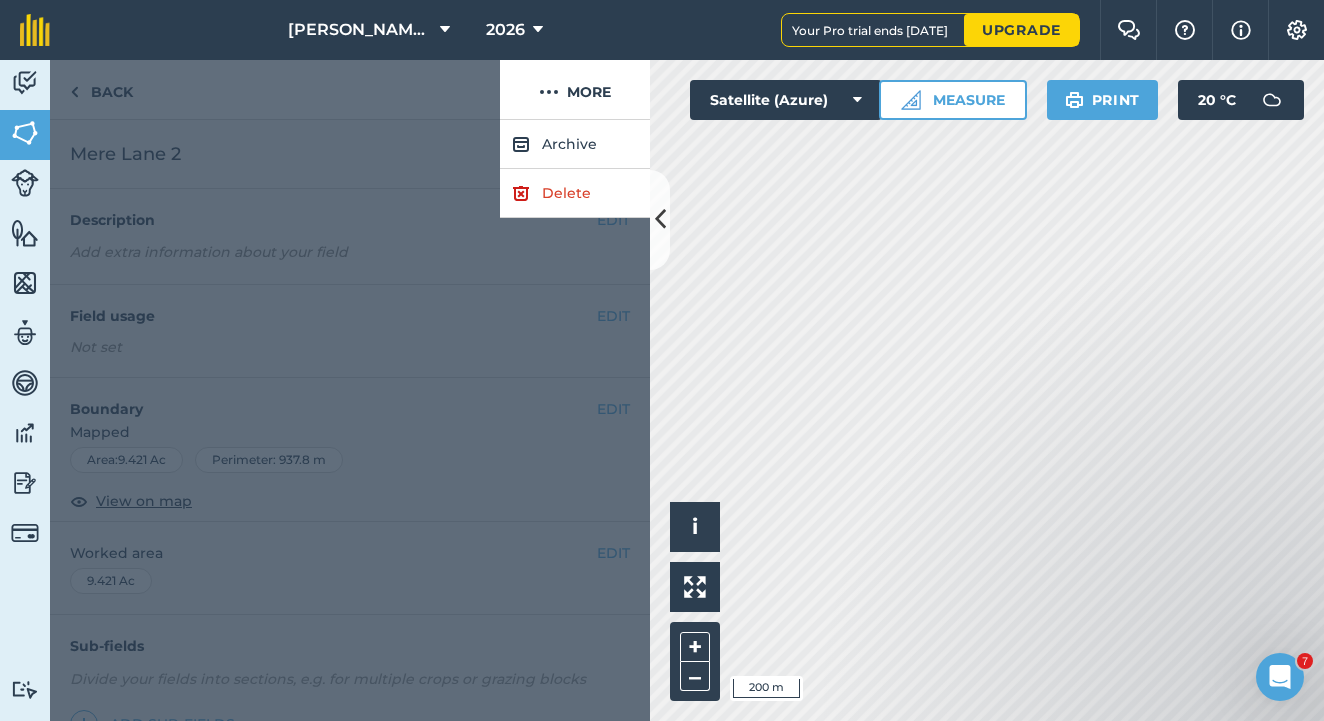 click on "Delete" at bounding box center (575, 193) 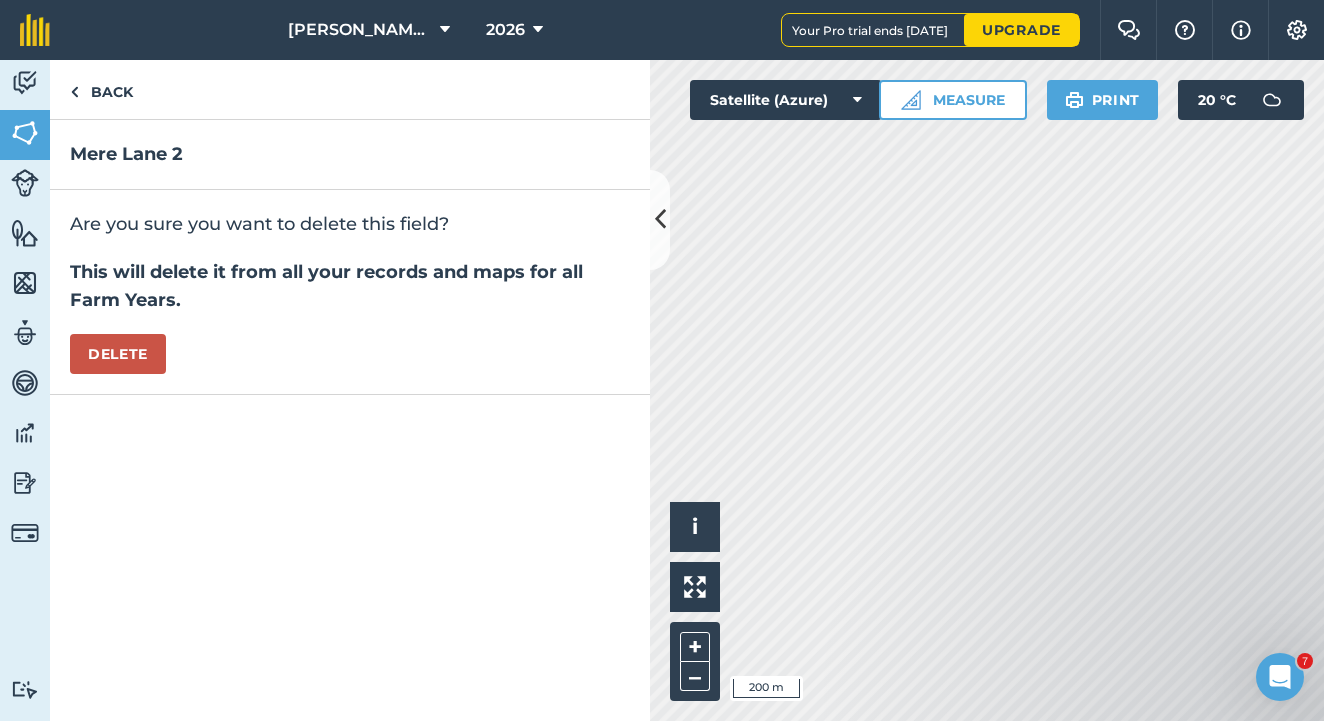 click on "Delete" at bounding box center (118, 354) 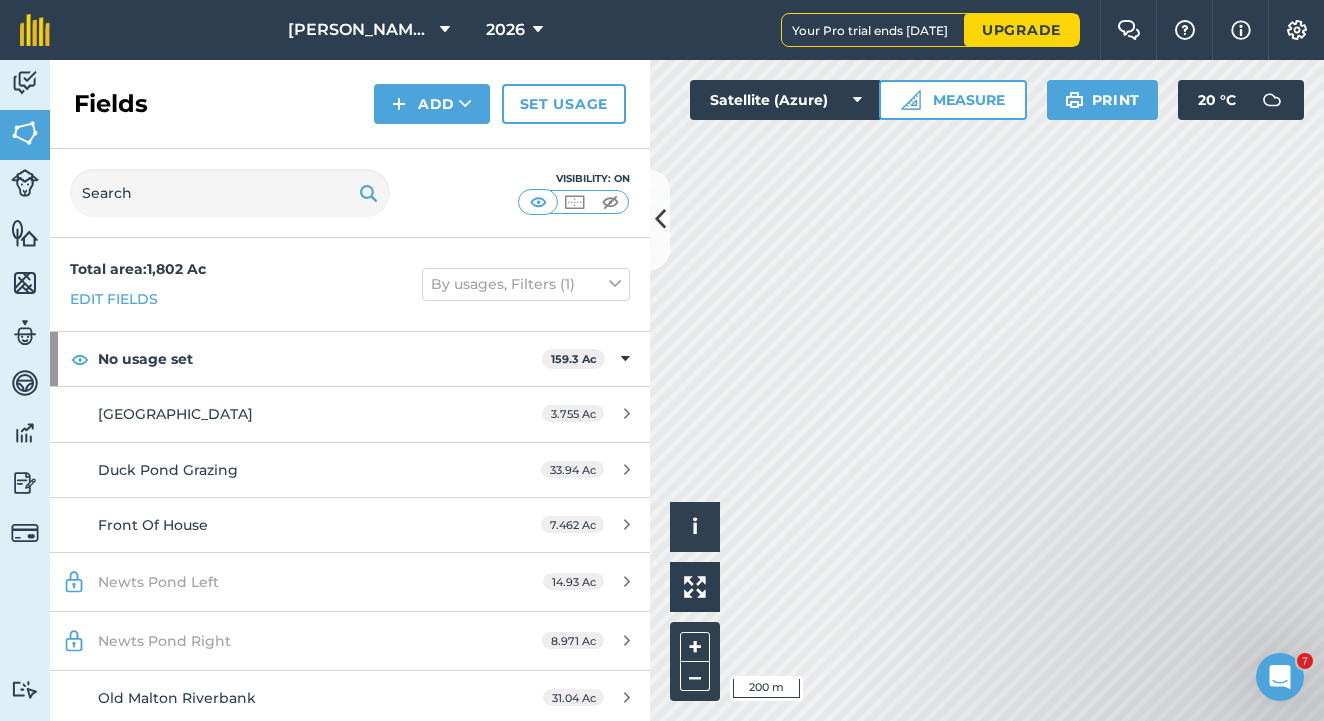 click on "14.93   Ac" at bounding box center (586, 582) 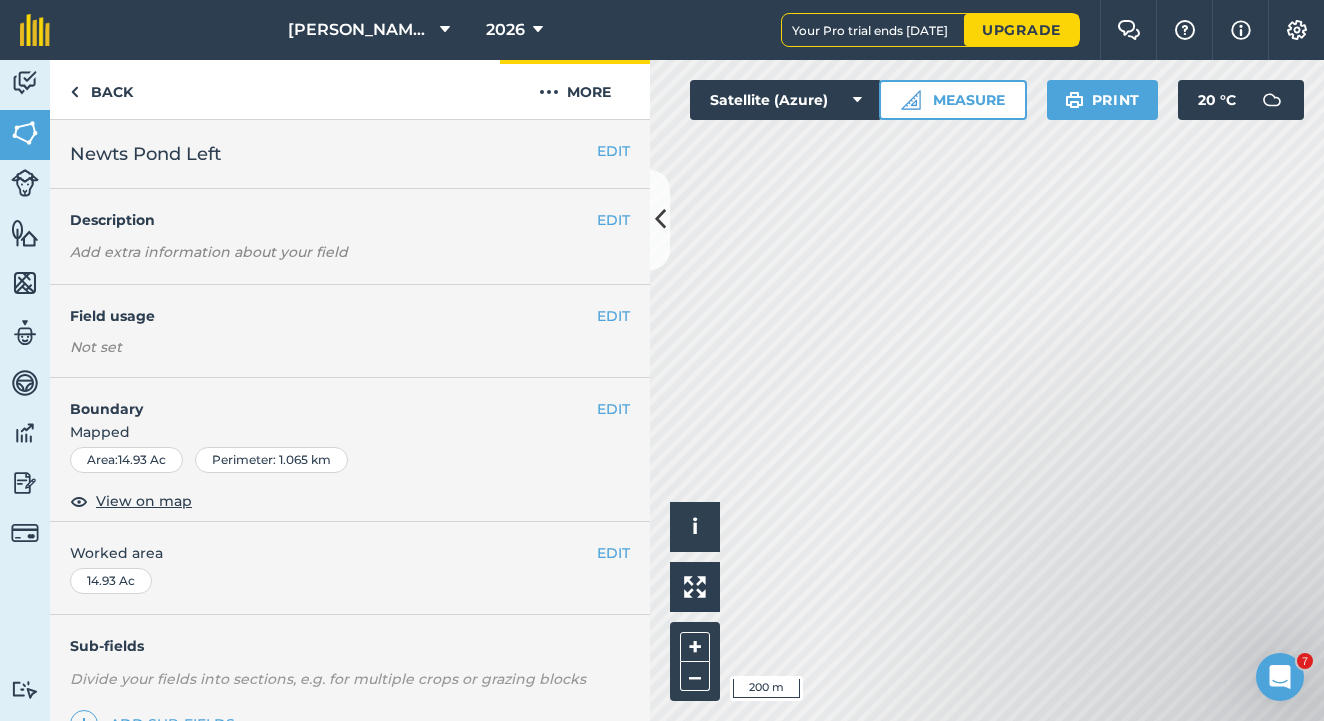 click on "More" at bounding box center [575, 89] 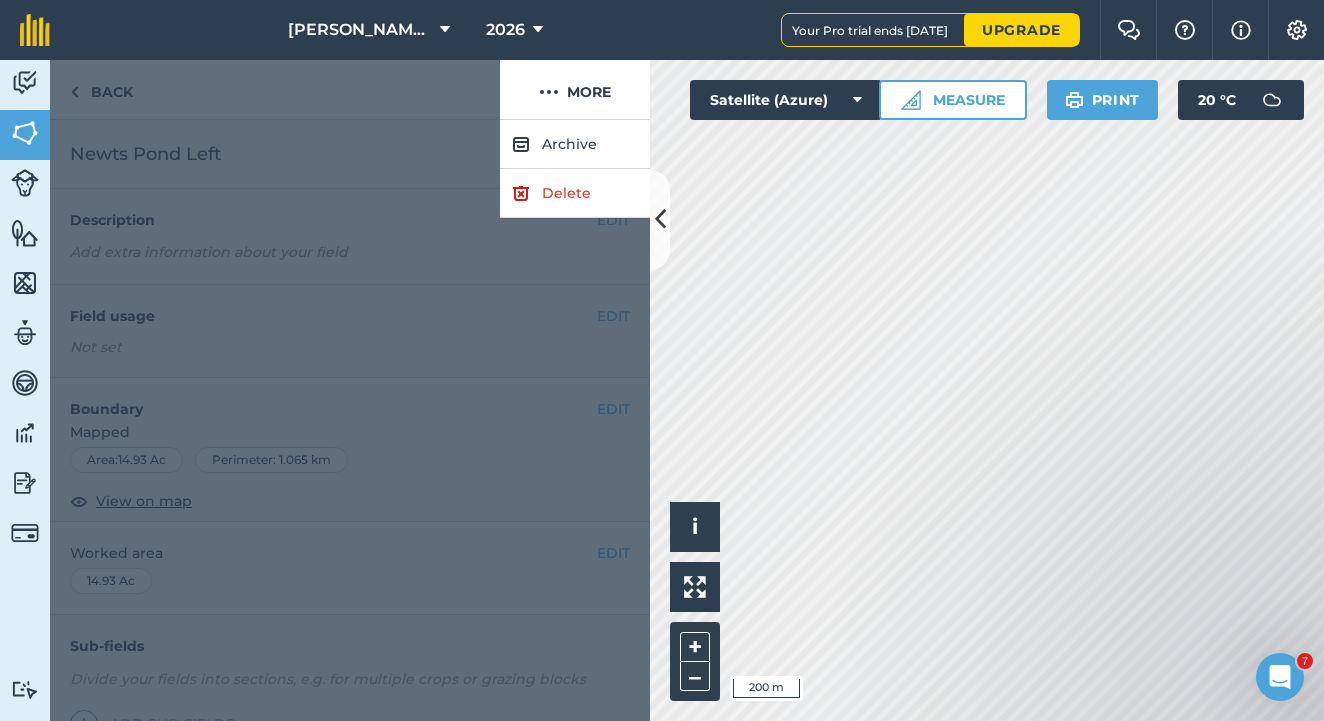 click on "Delete" at bounding box center (575, 193) 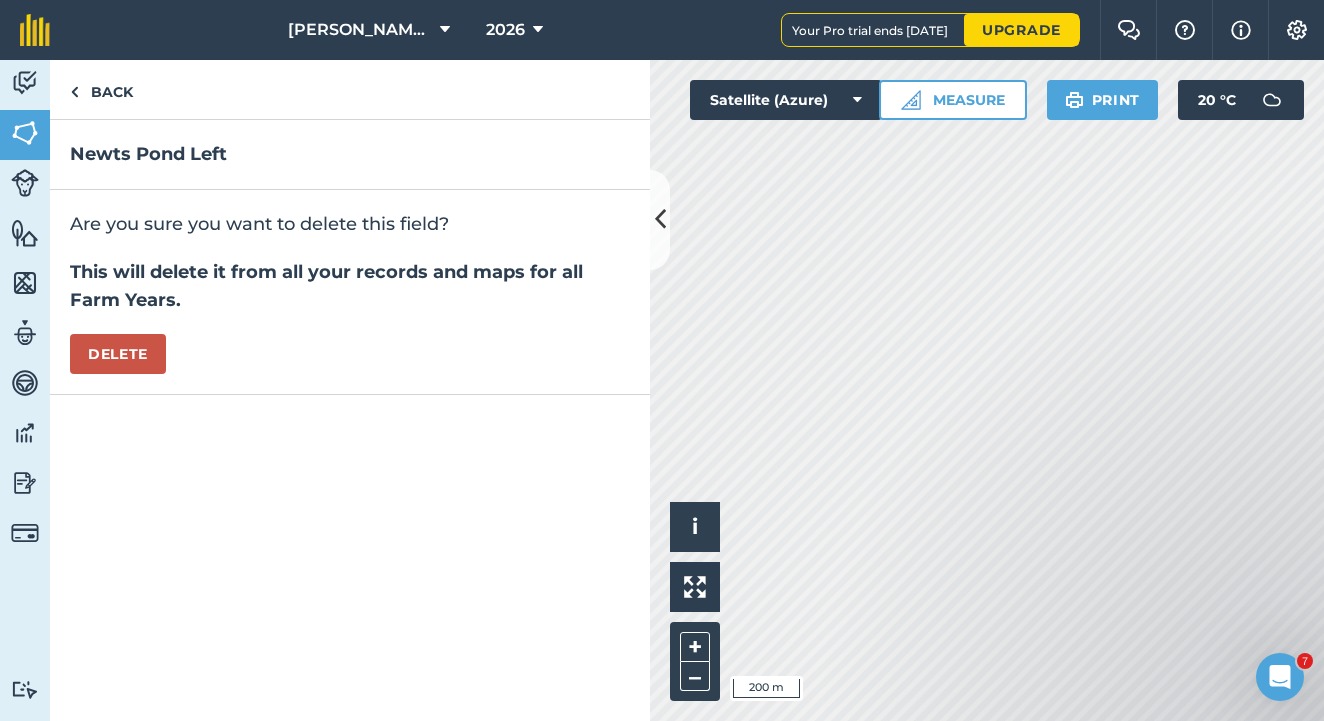 click on "Delete" at bounding box center (118, 354) 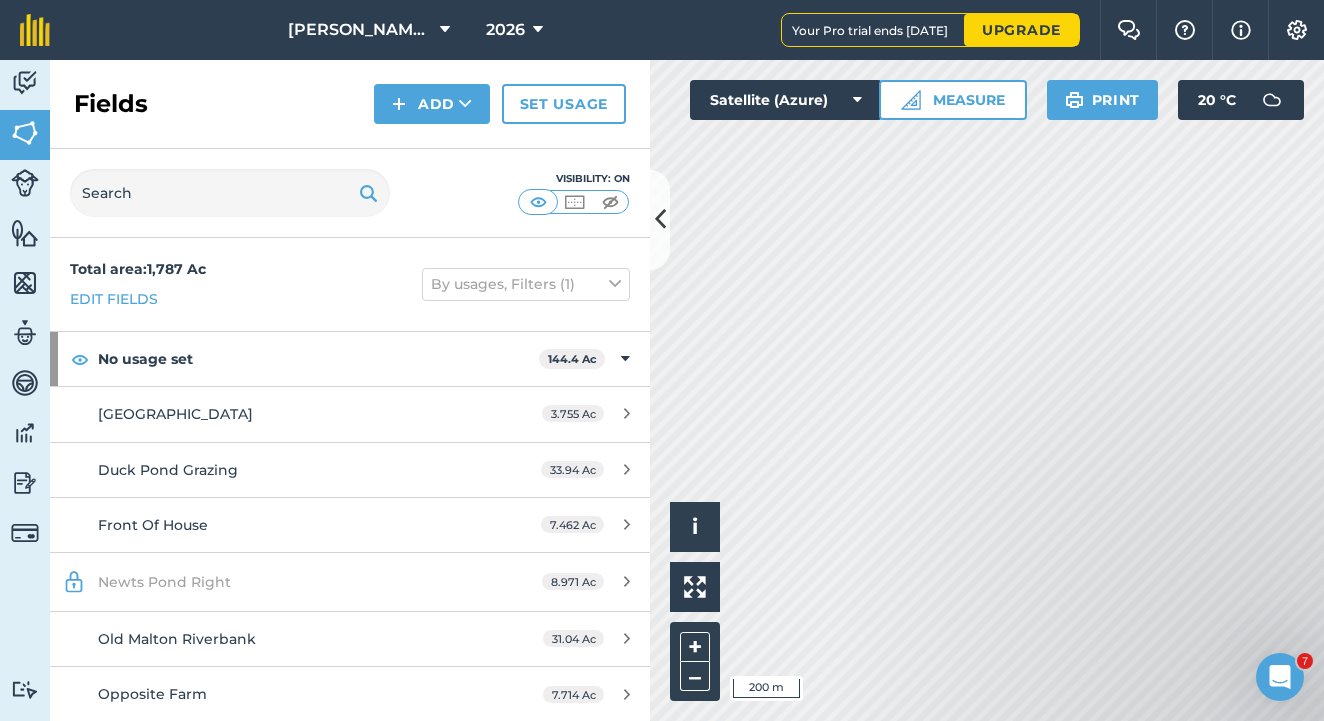 click on "8.971   Ac" at bounding box center (573, 581) 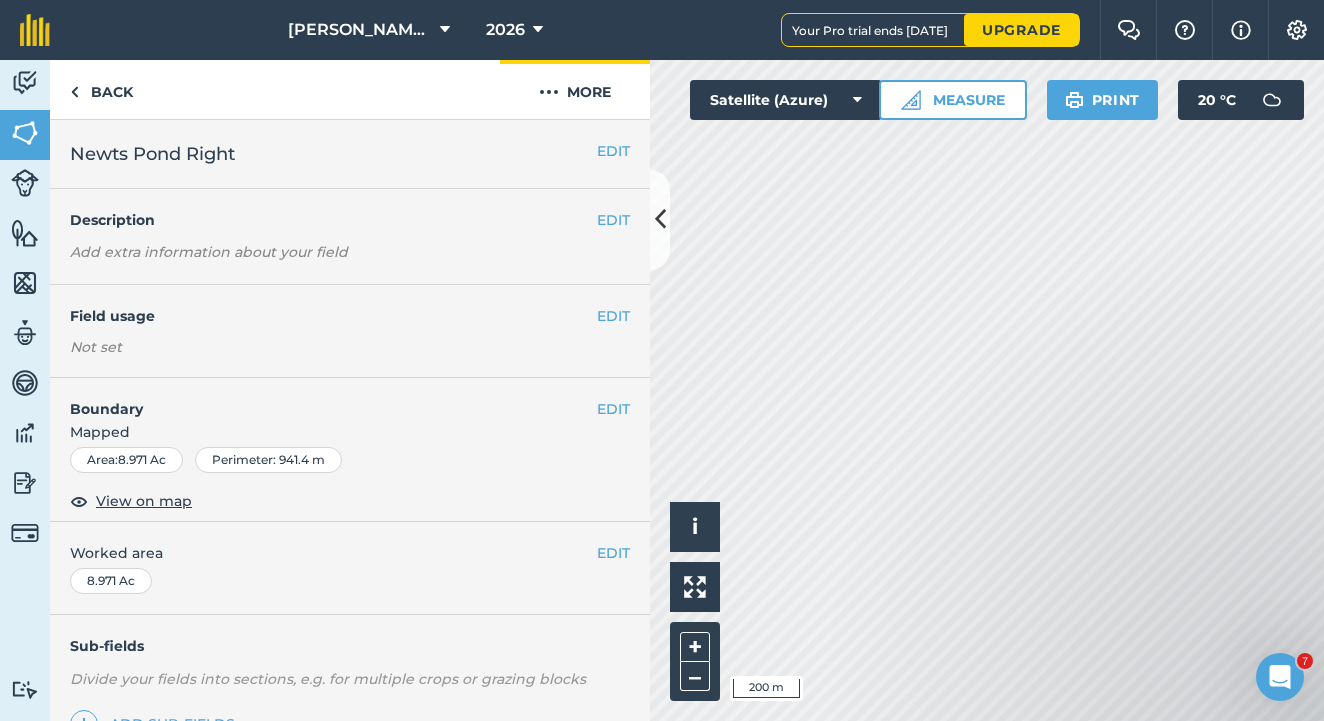 click on "More" at bounding box center (575, 89) 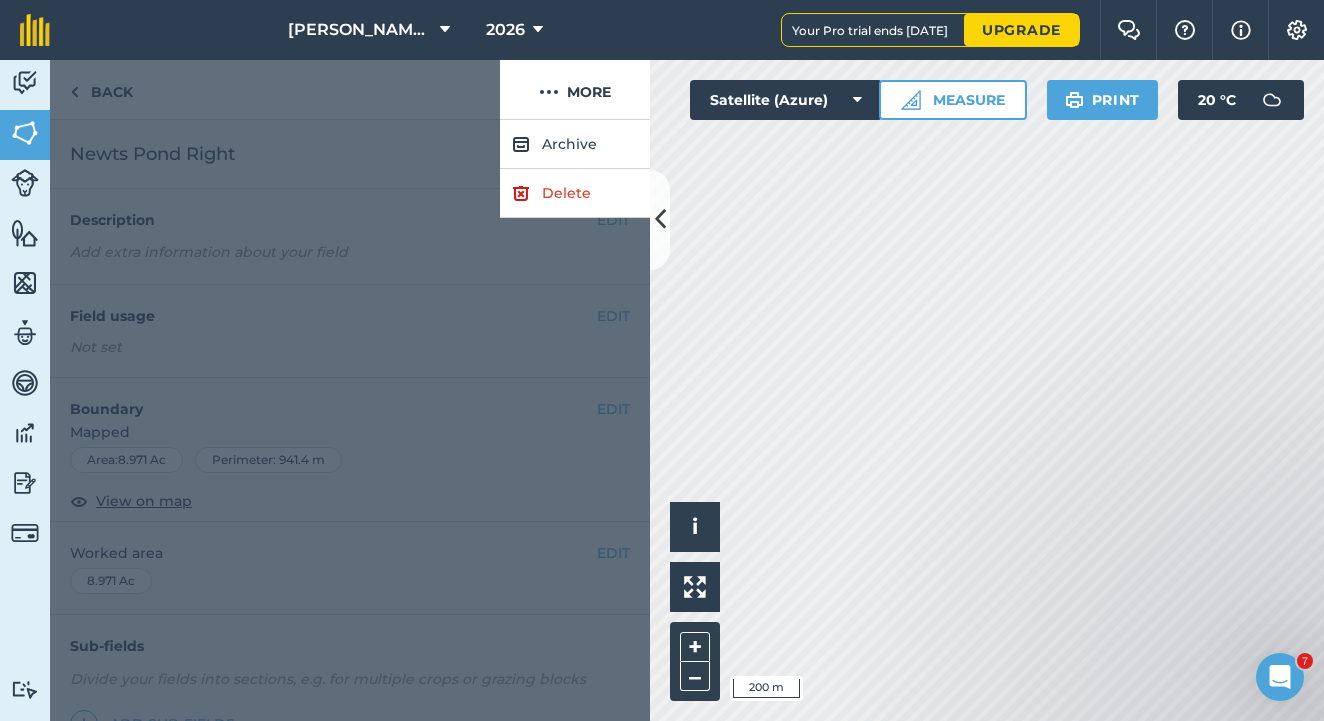 click on "Delete" at bounding box center (575, 193) 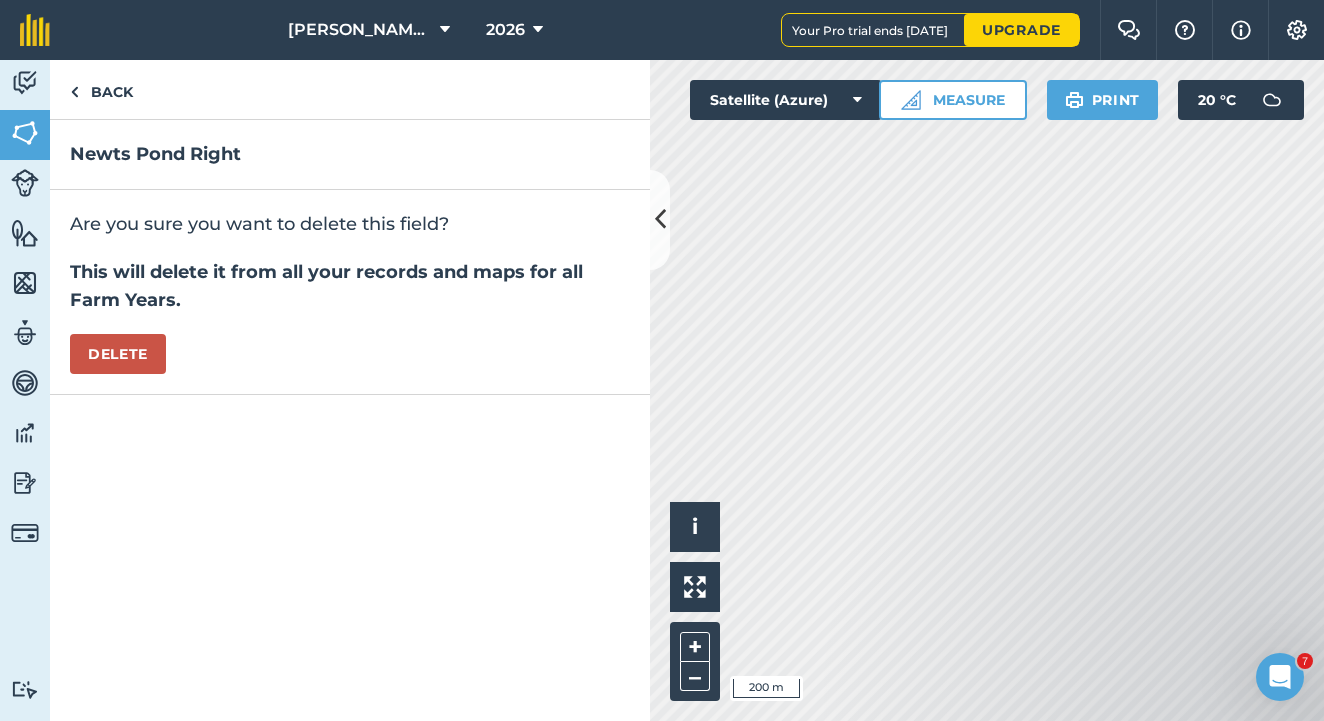 click on "Delete" at bounding box center (118, 354) 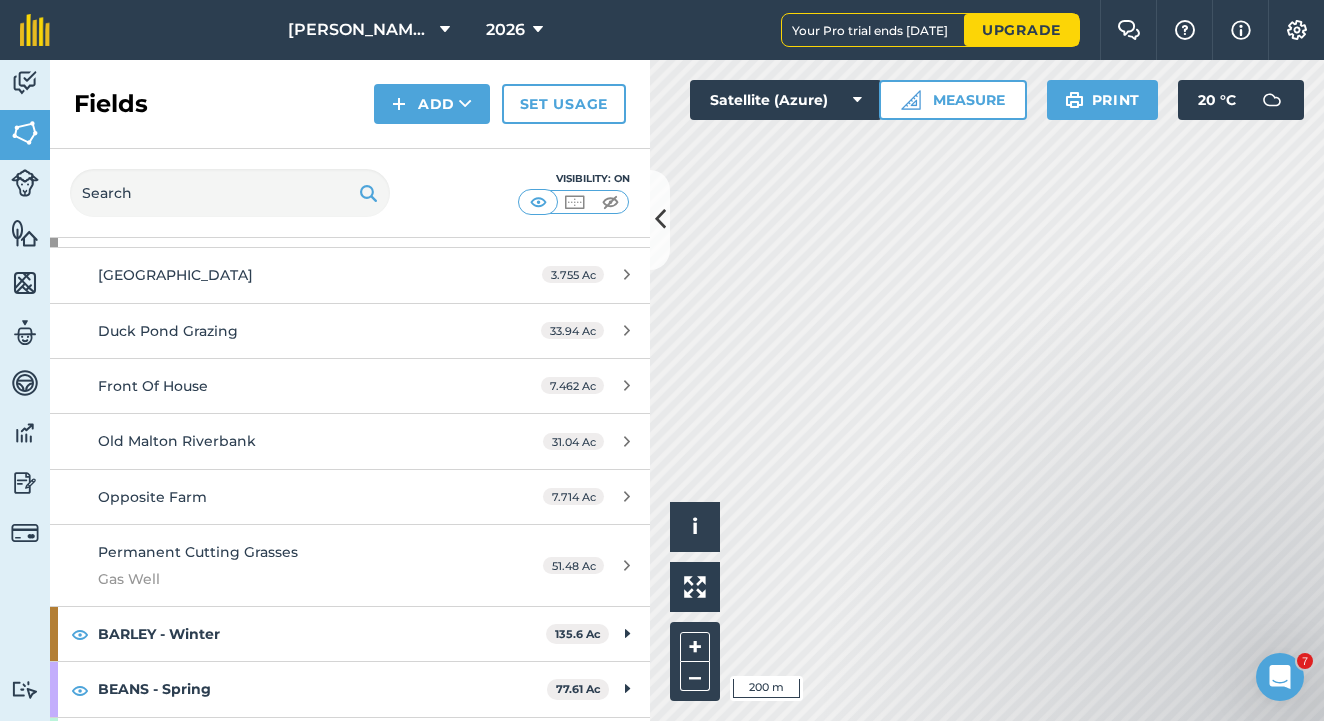 scroll, scrollTop: 0, scrollLeft: 0, axis: both 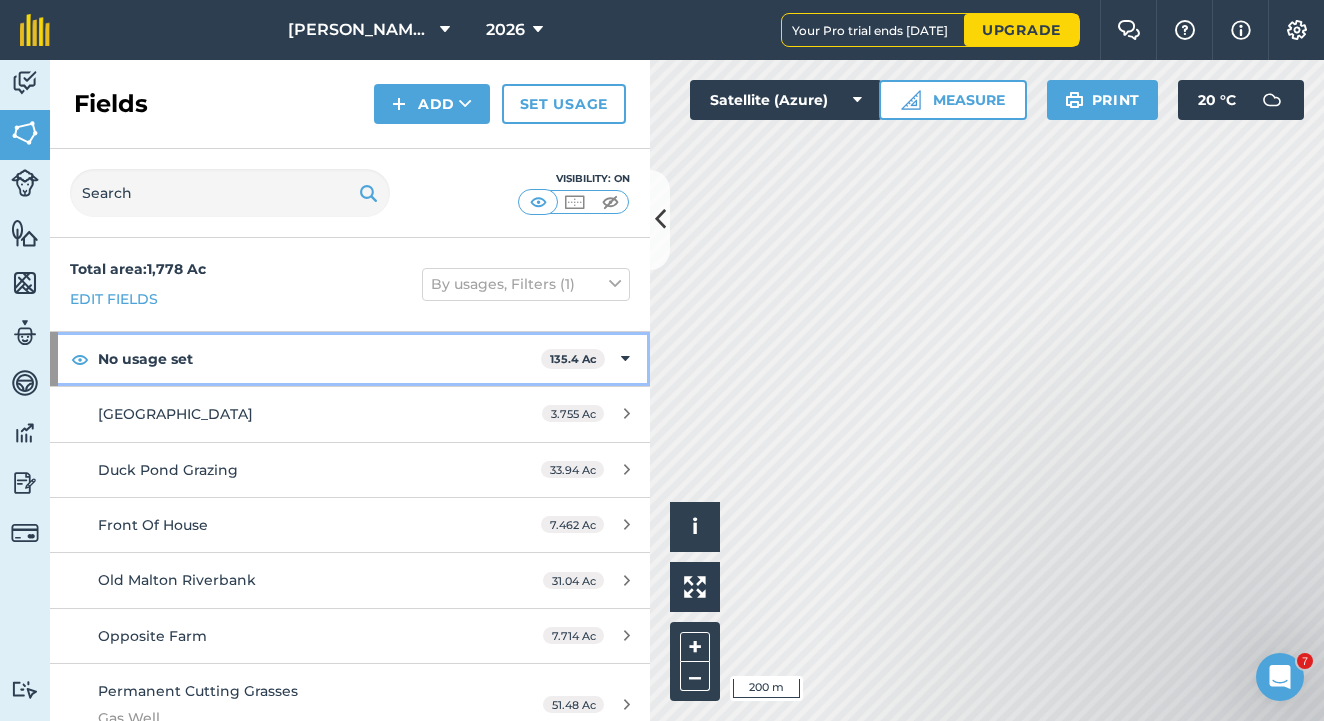 click on "No usage set 135.4   Ac" at bounding box center (350, 359) 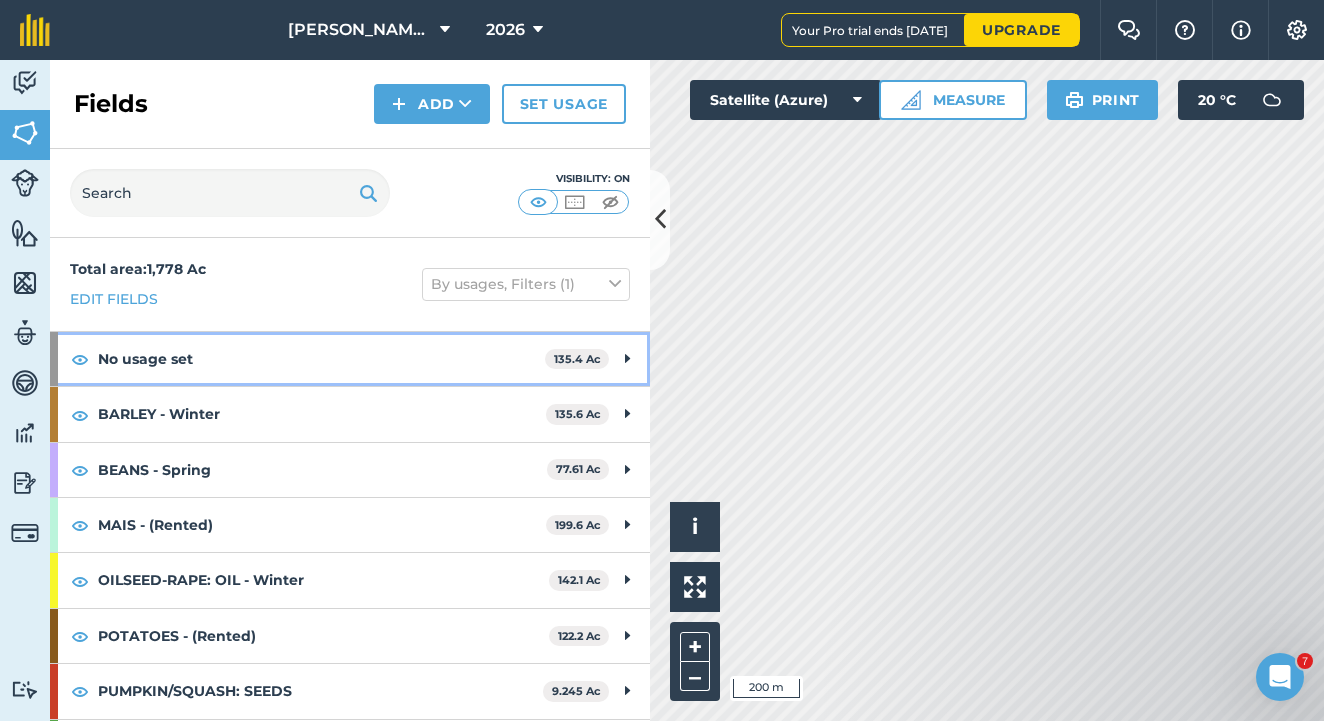 click on "No usage set" at bounding box center (321, 359) 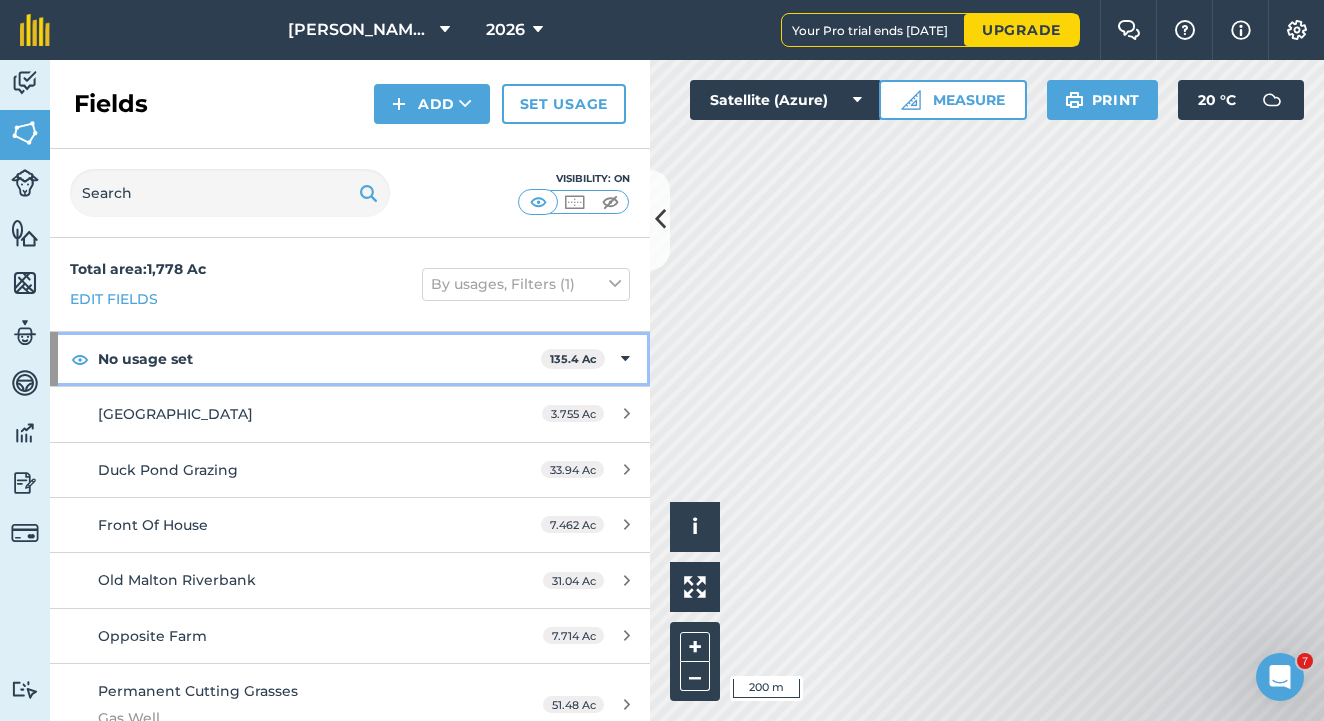 click at bounding box center (625, 359) 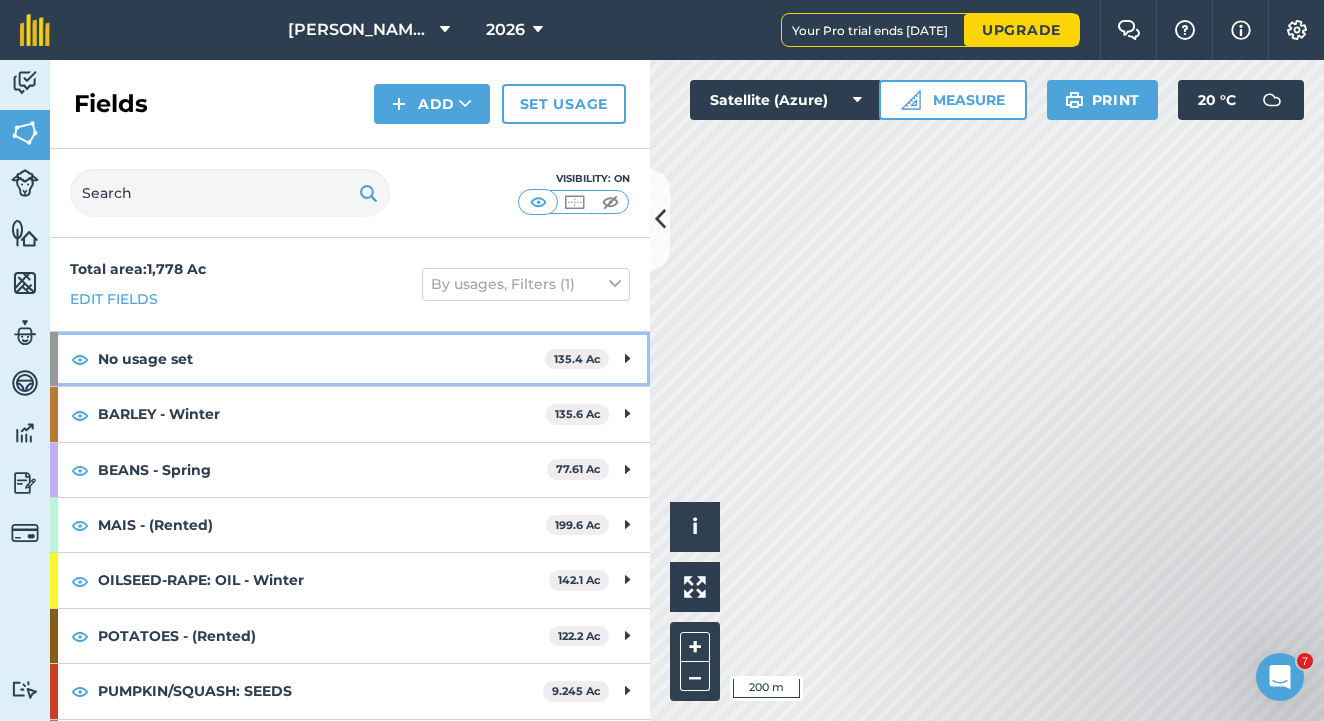 click at bounding box center [627, 359] 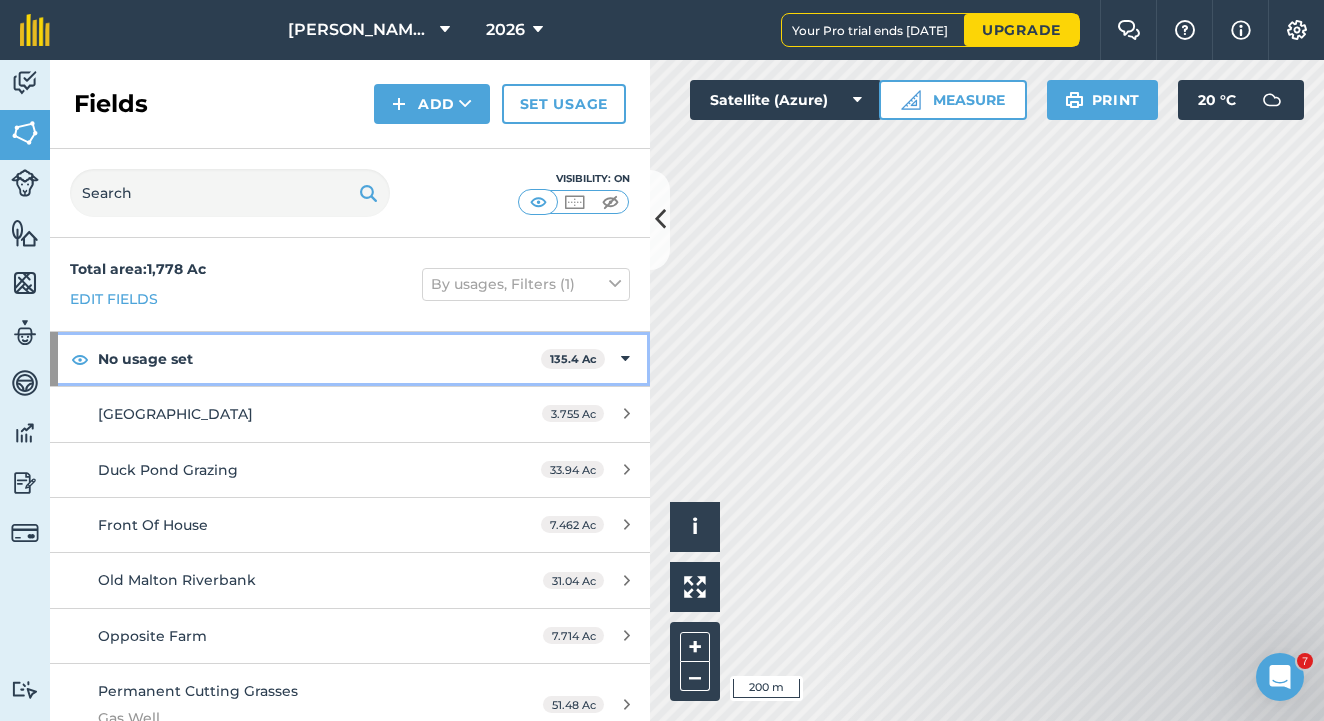 click at bounding box center (80, 359) 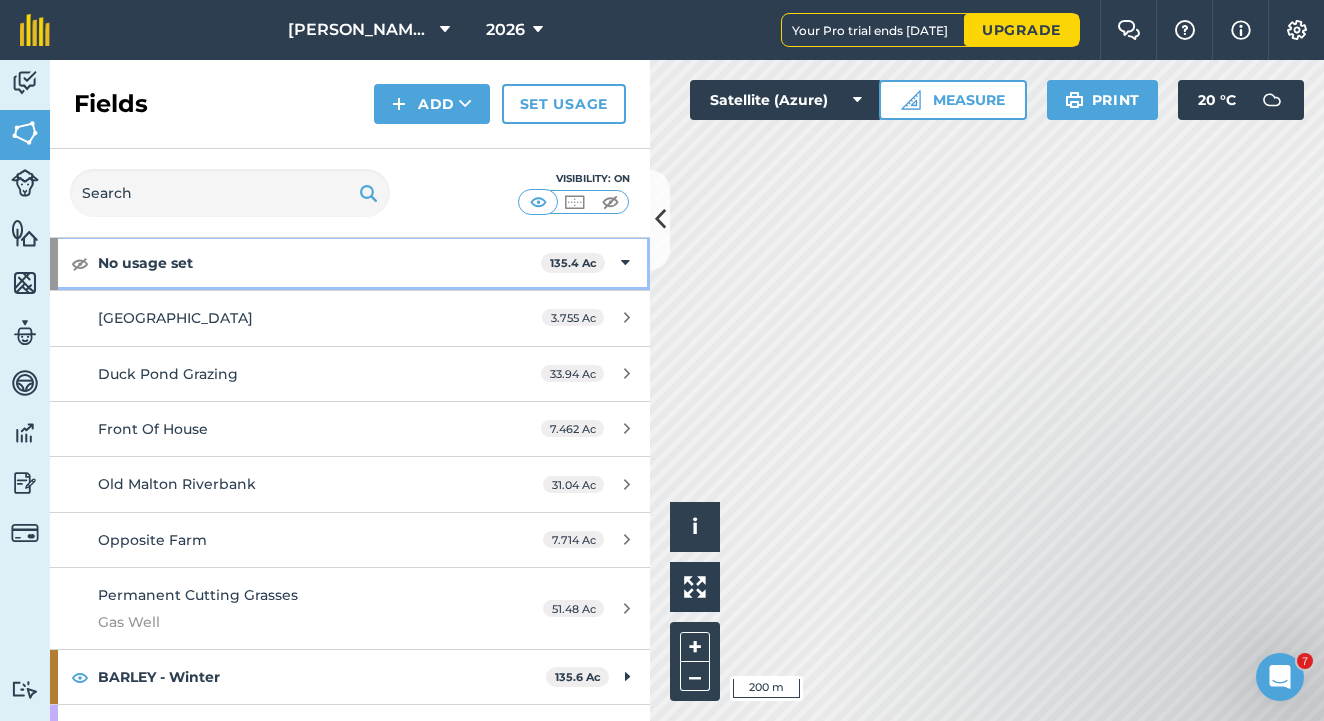 scroll, scrollTop: 95, scrollLeft: 0, axis: vertical 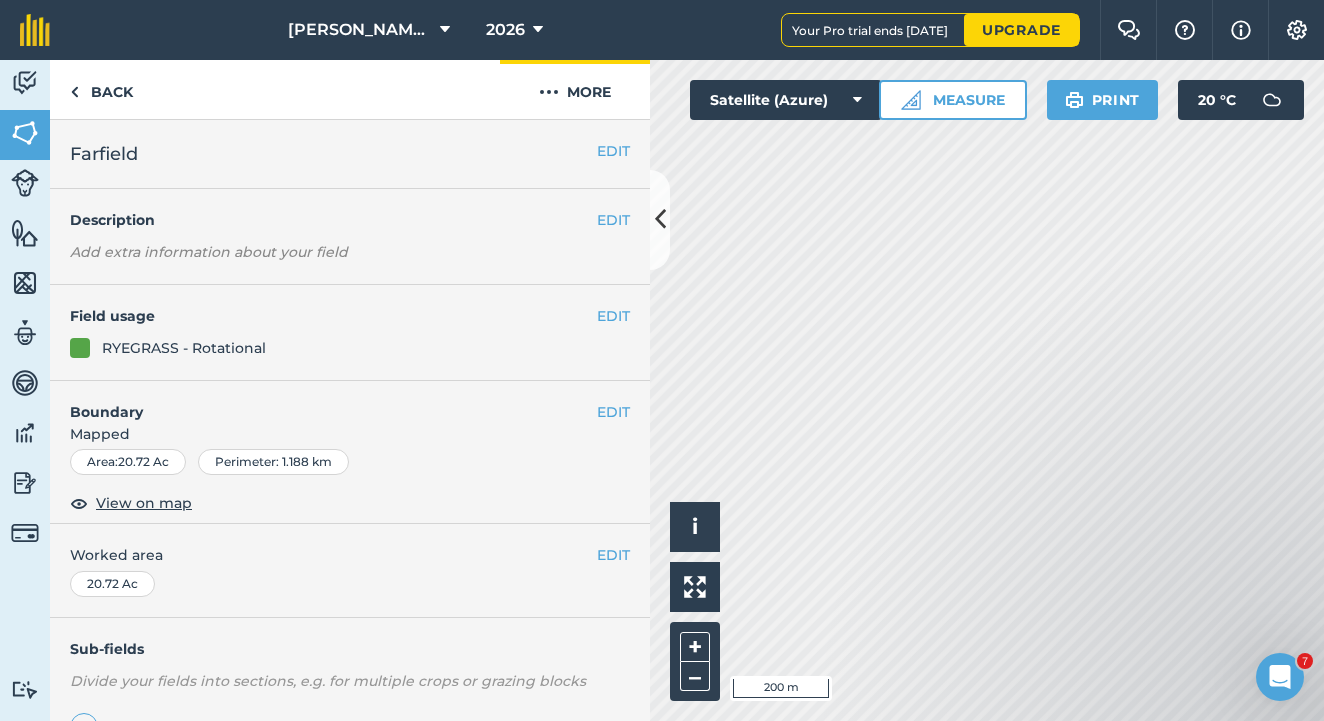 click on "More" at bounding box center [575, 89] 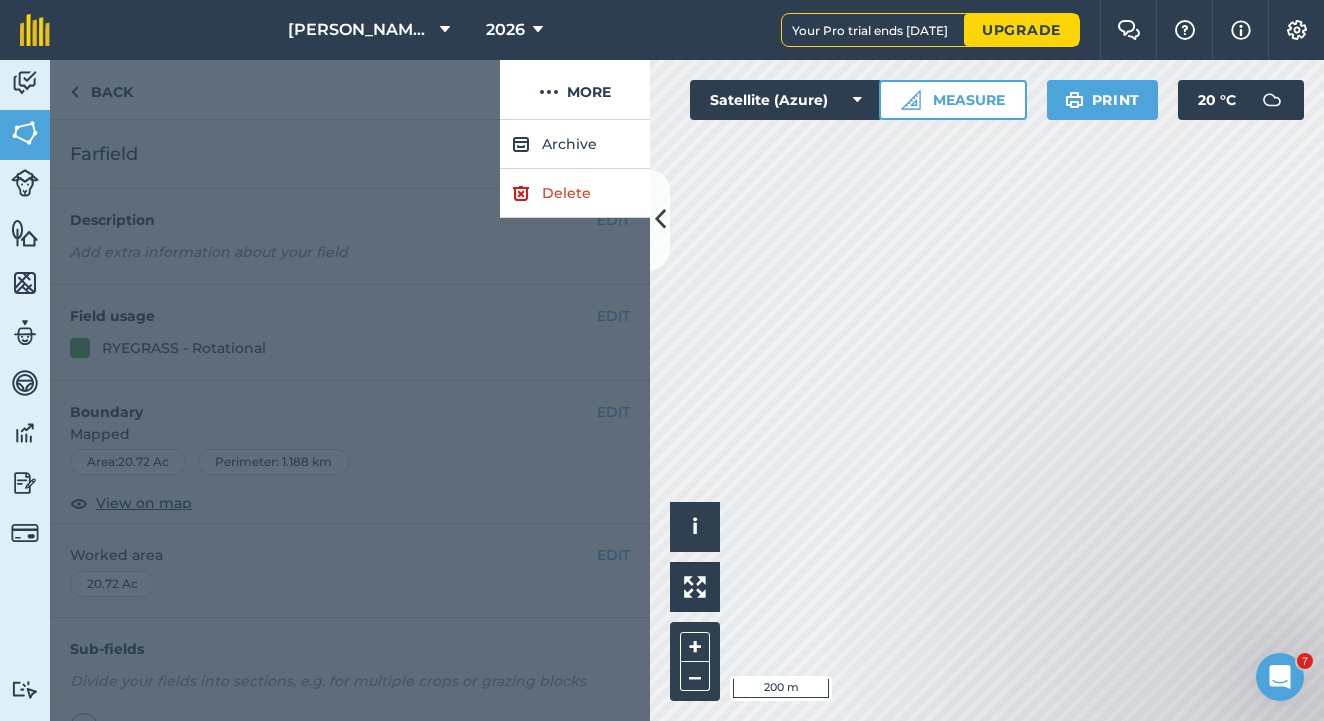 click at bounding box center [350, 420] 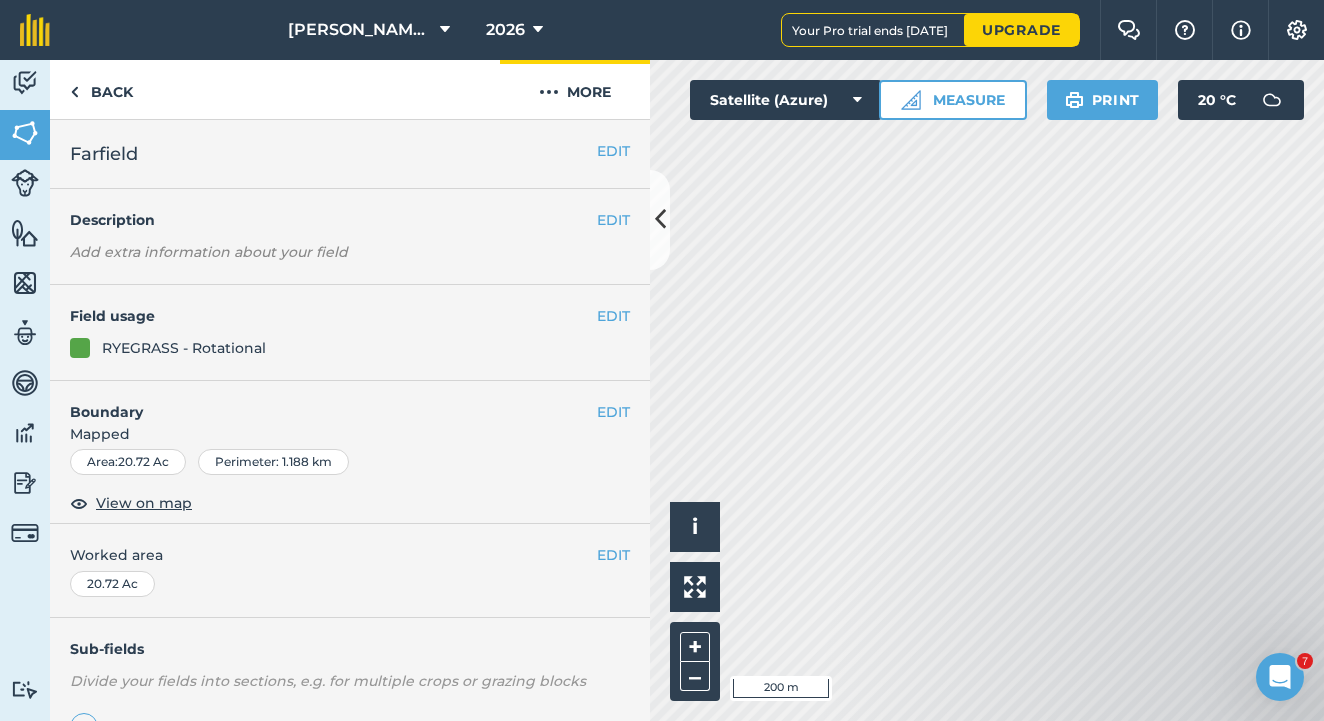 click on "More" at bounding box center [575, 89] 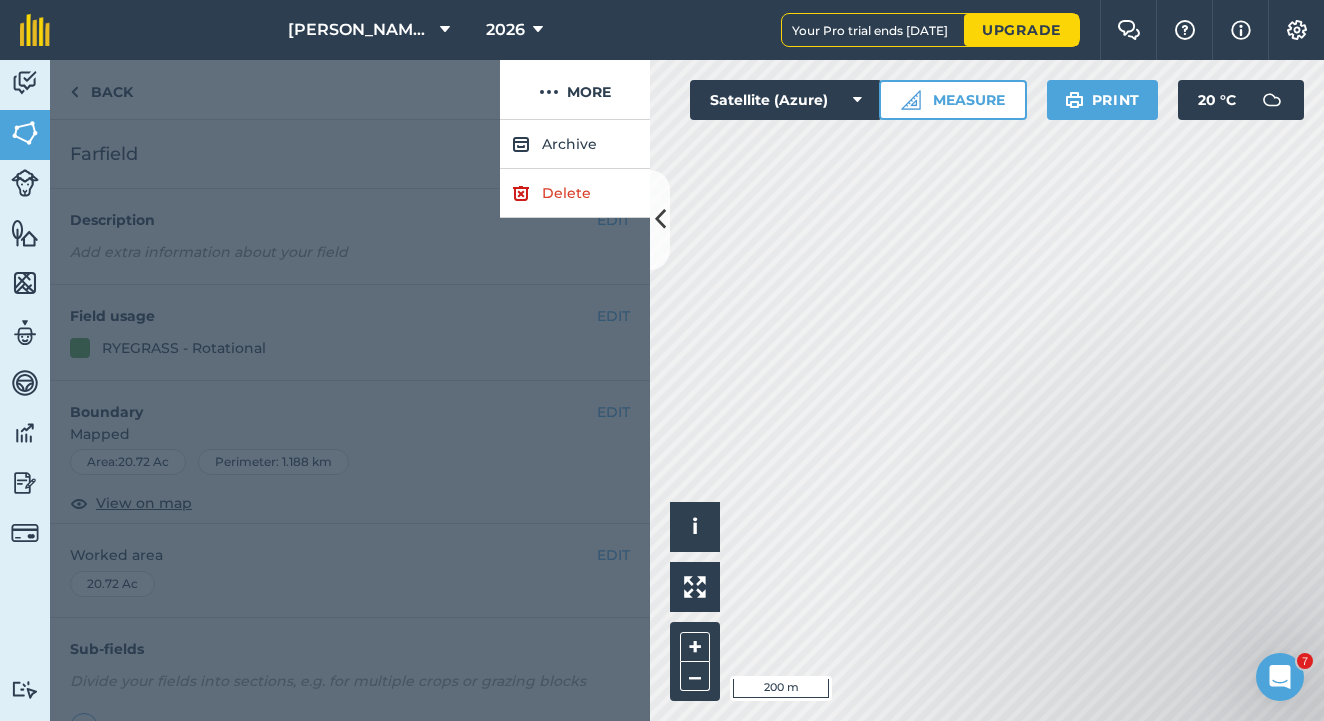 click at bounding box center (350, 420) 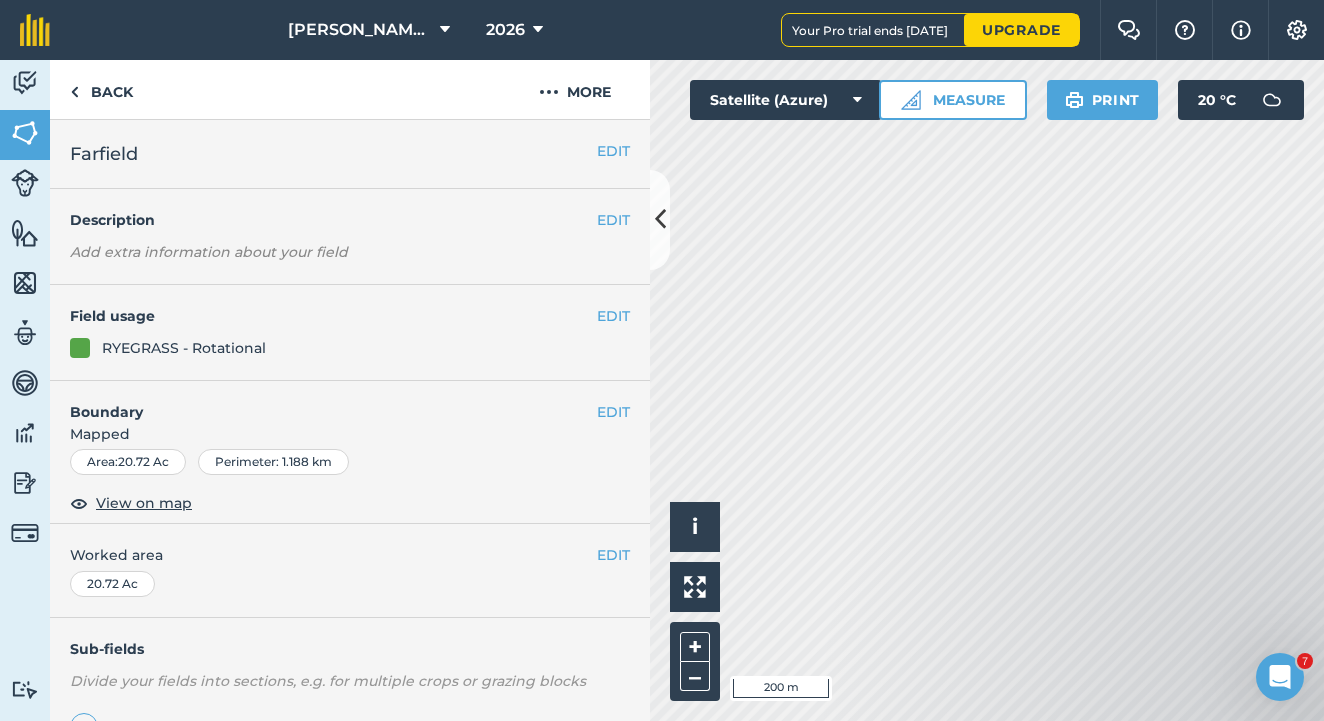click on "EDIT" at bounding box center [613, 412] 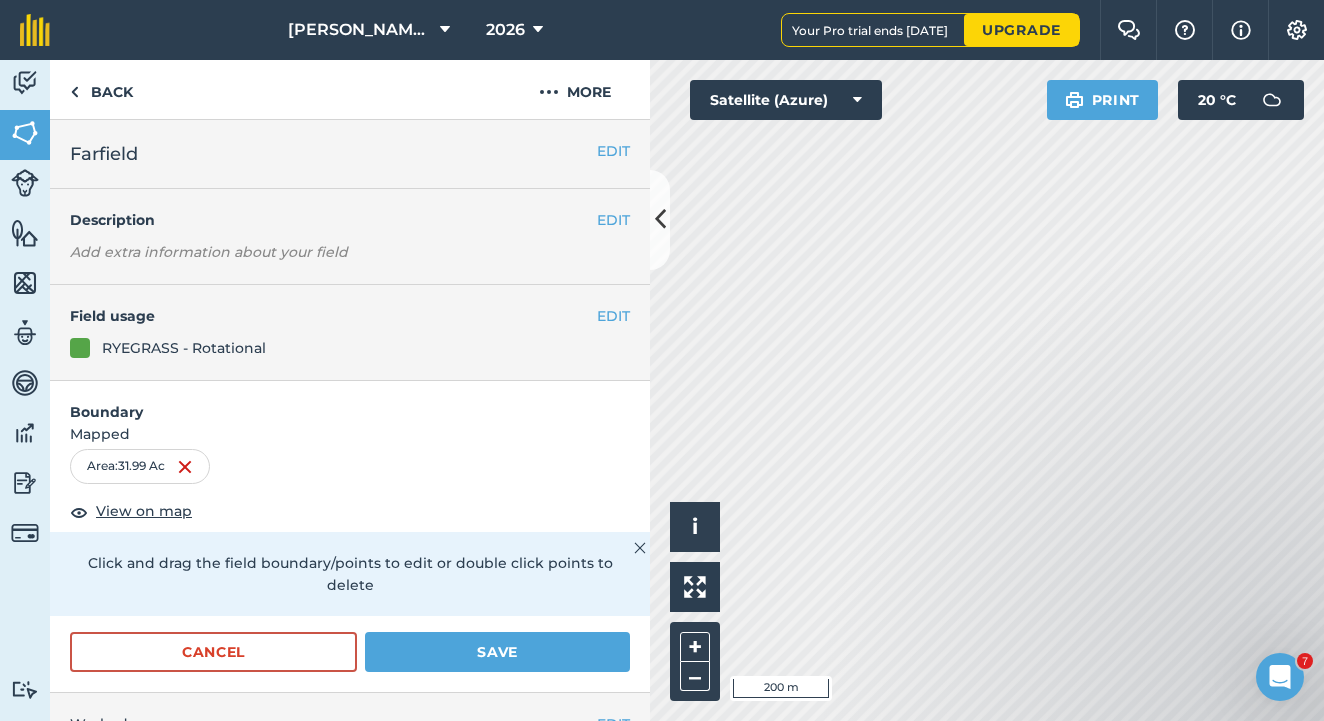 click on "Save" at bounding box center [497, 652] 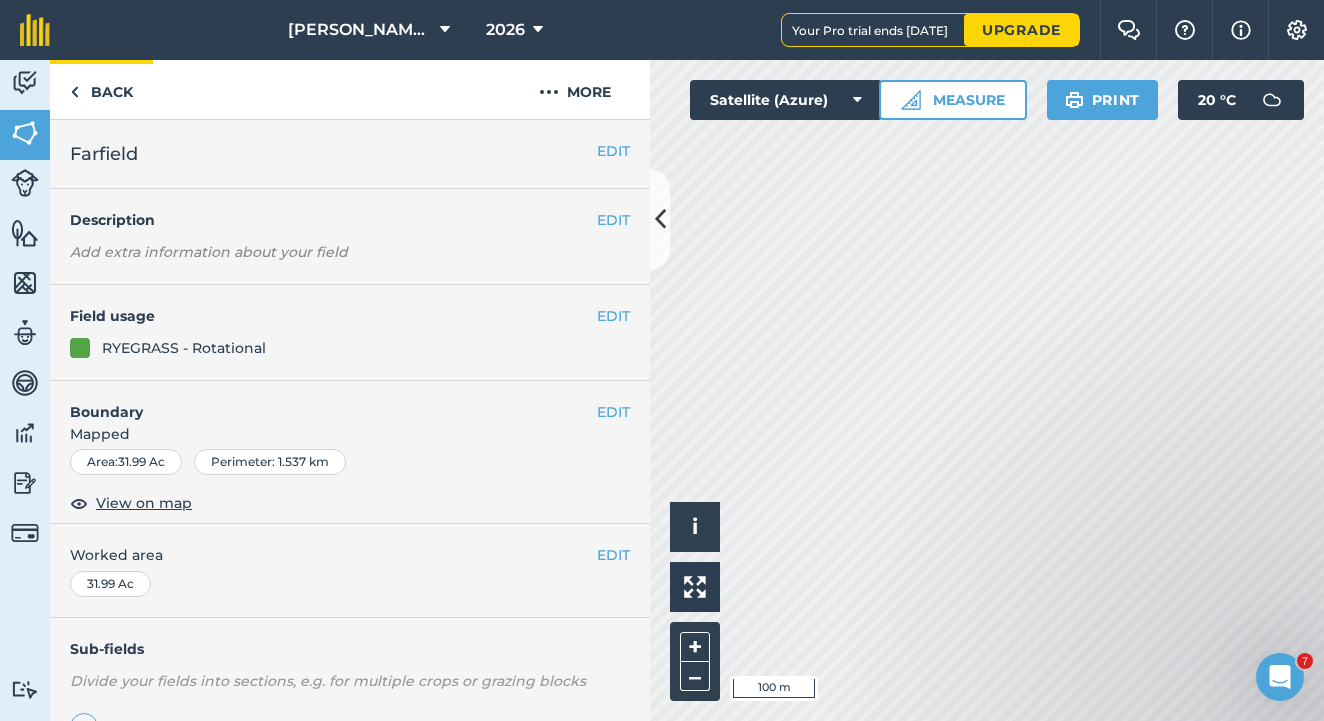 click on "Back" at bounding box center (101, 89) 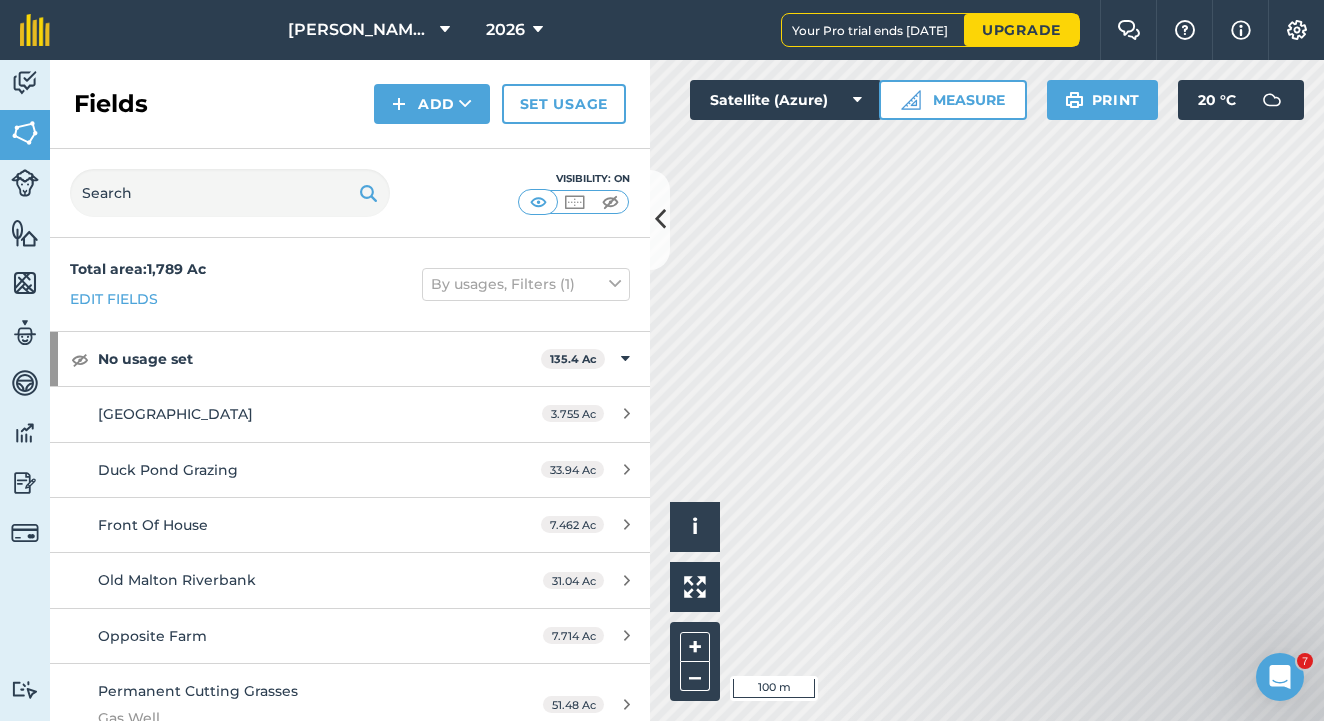 click on "Add" at bounding box center [432, 104] 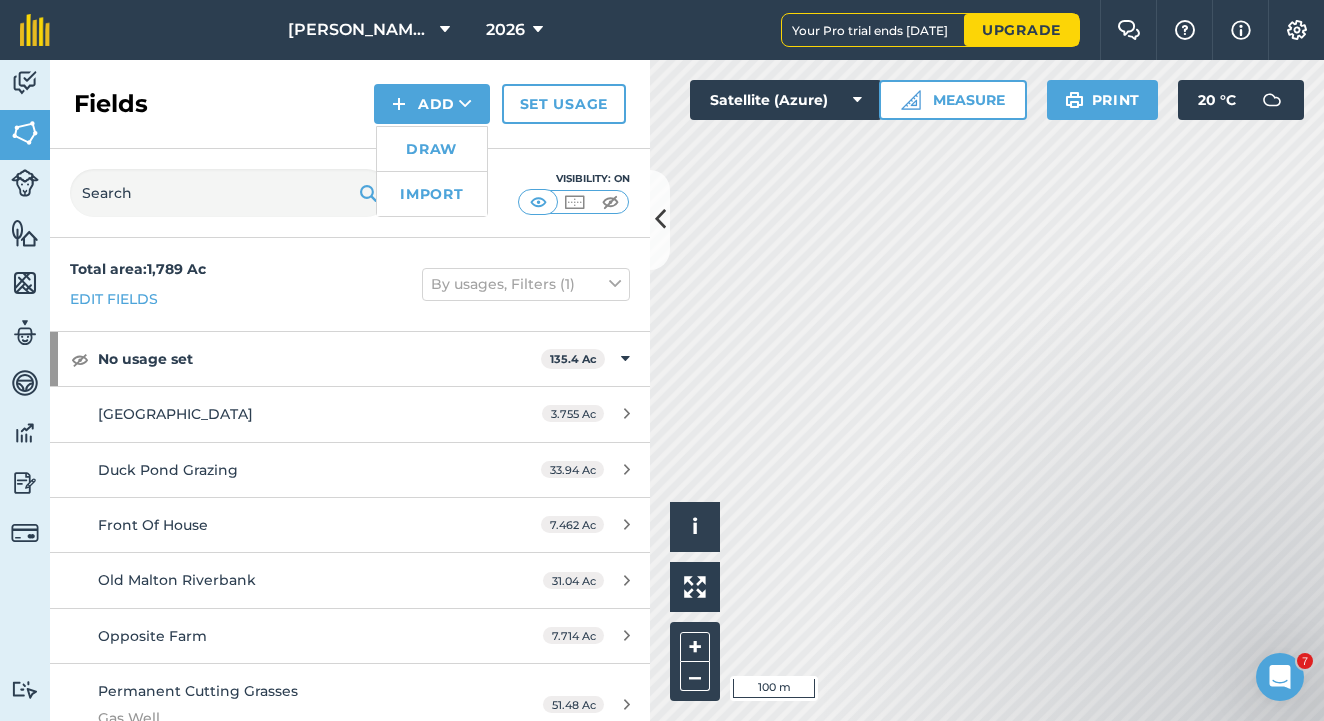 click on "Draw" at bounding box center (432, 149) 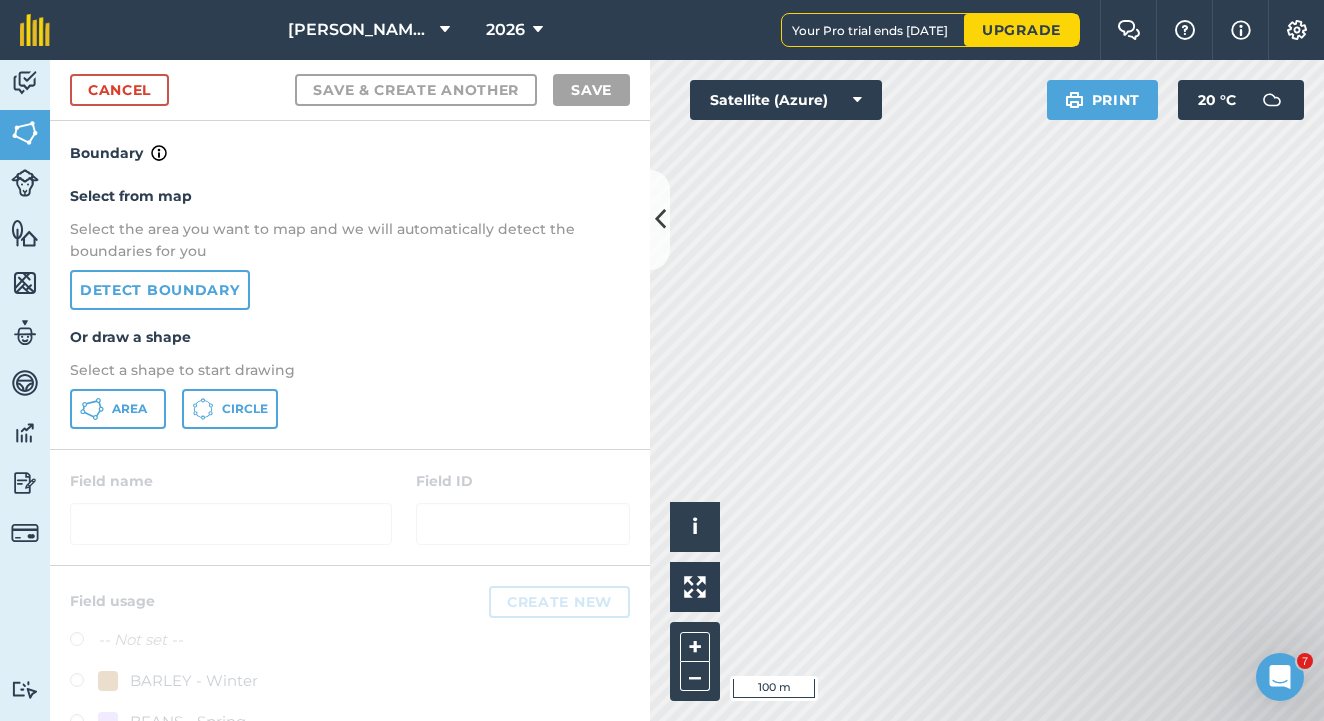 click on "Area" at bounding box center [118, 409] 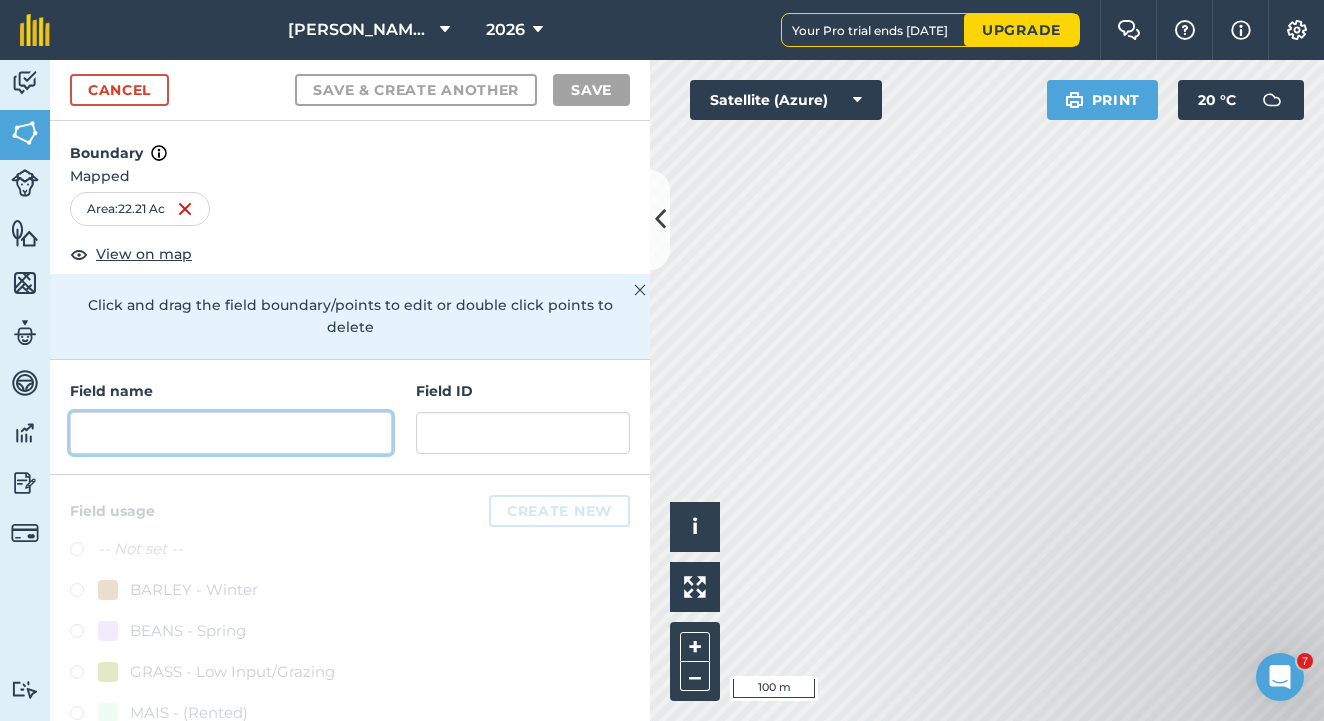 click at bounding box center [231, 433] 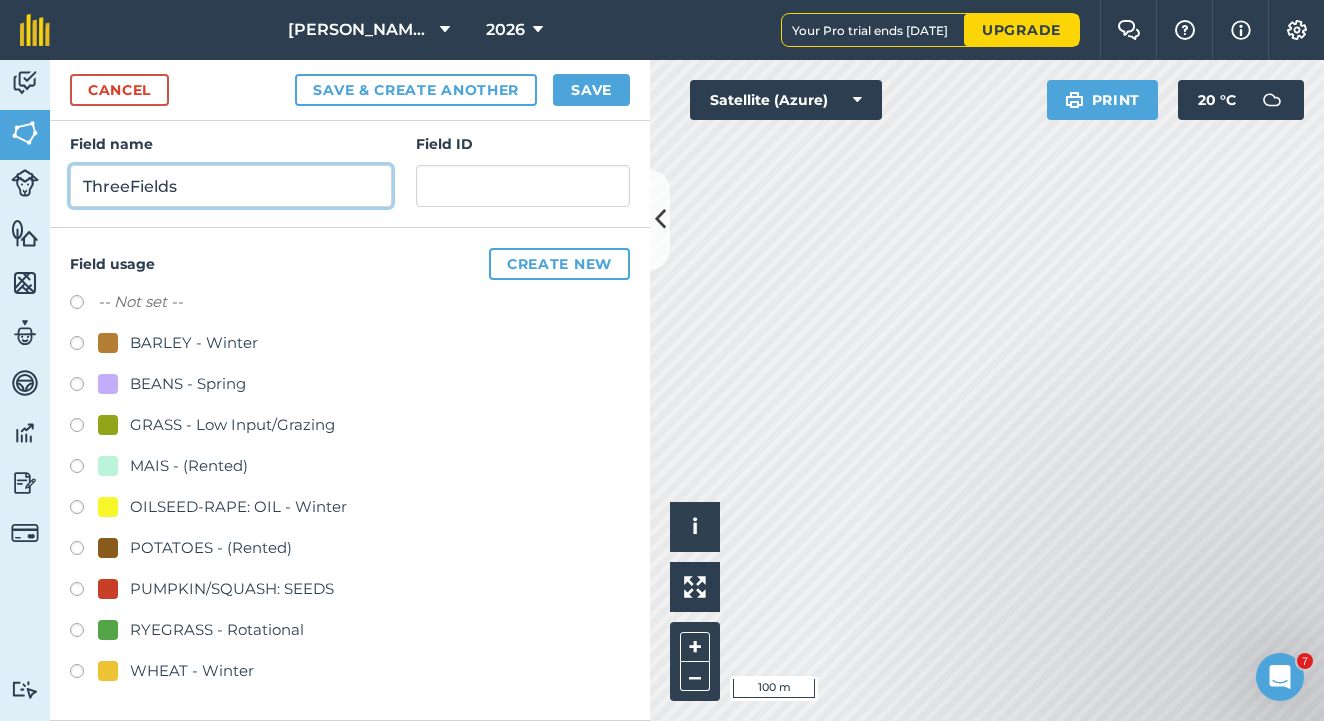 scroll, scrollTop: 246, scrollLeft: 0, axis: vertical 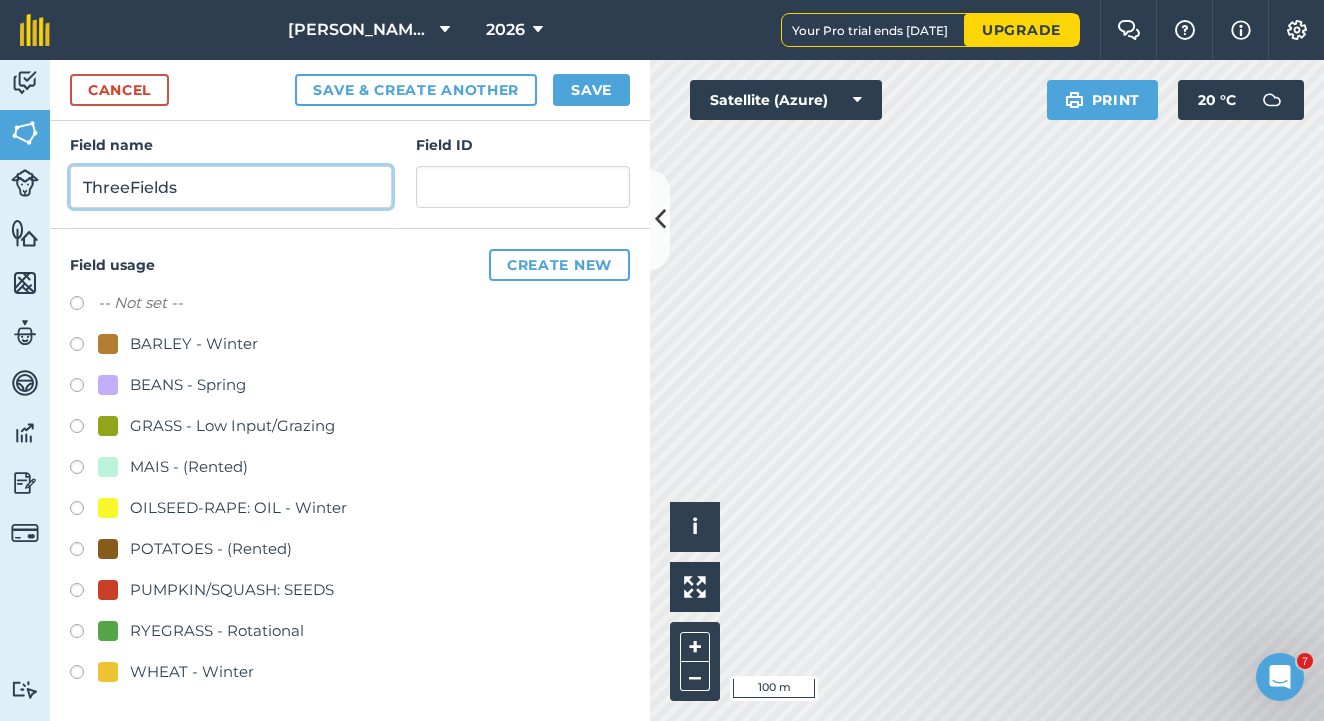 type on "ThreeFields" 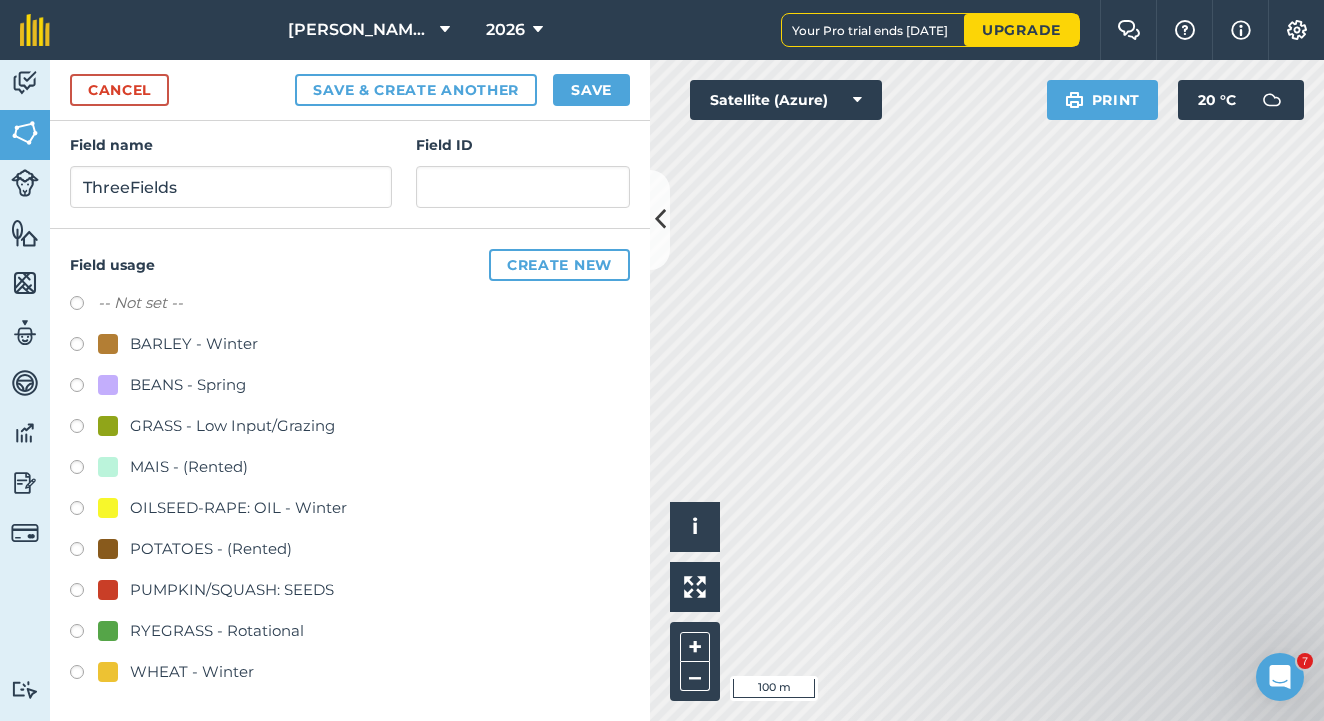 click at bounding box center [84, 634] 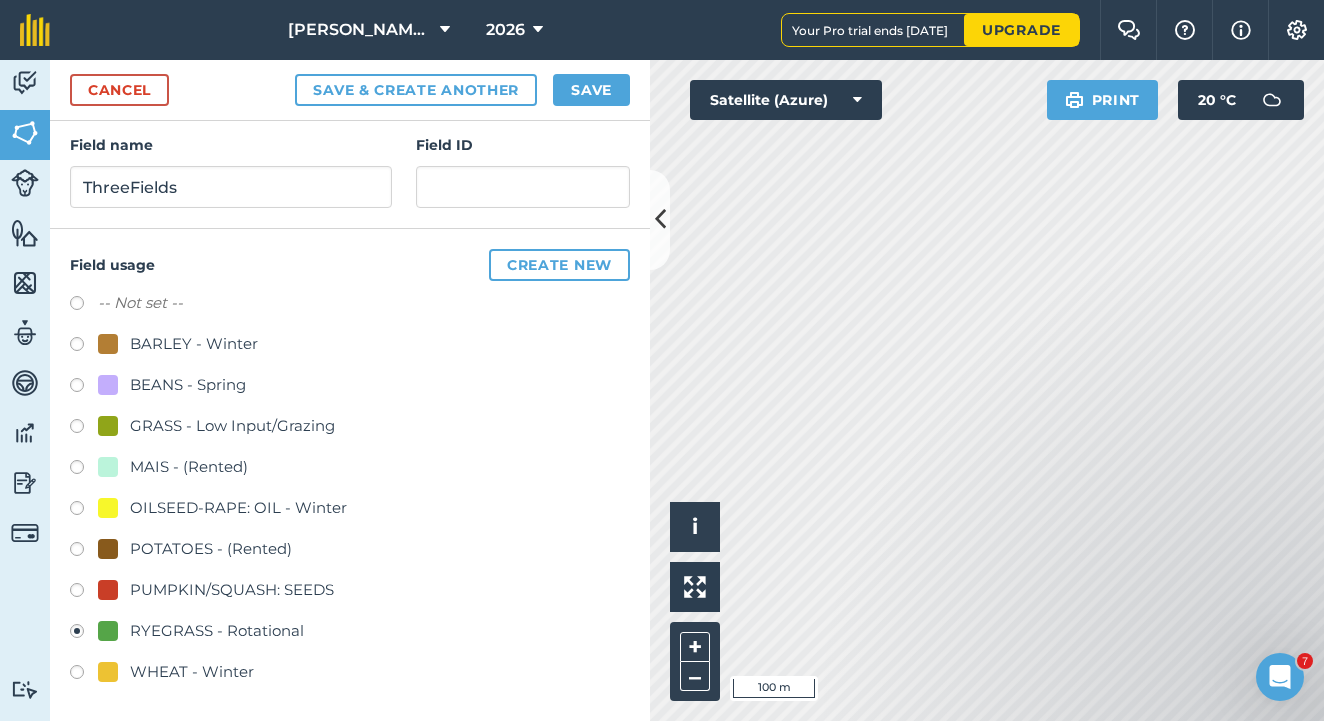 scroll, scrollTop: 0, scrollLeft: 0, axis: both 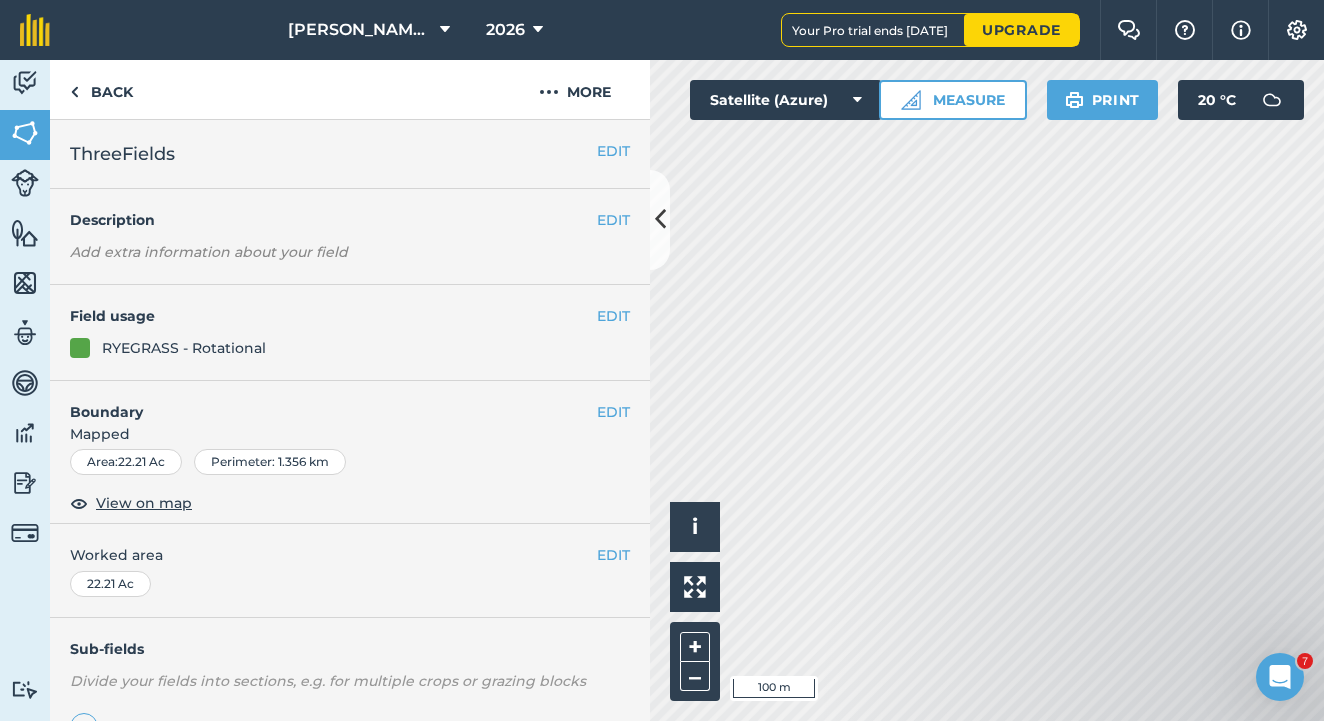 click on "EDIT" at bounding box center [613, 412] 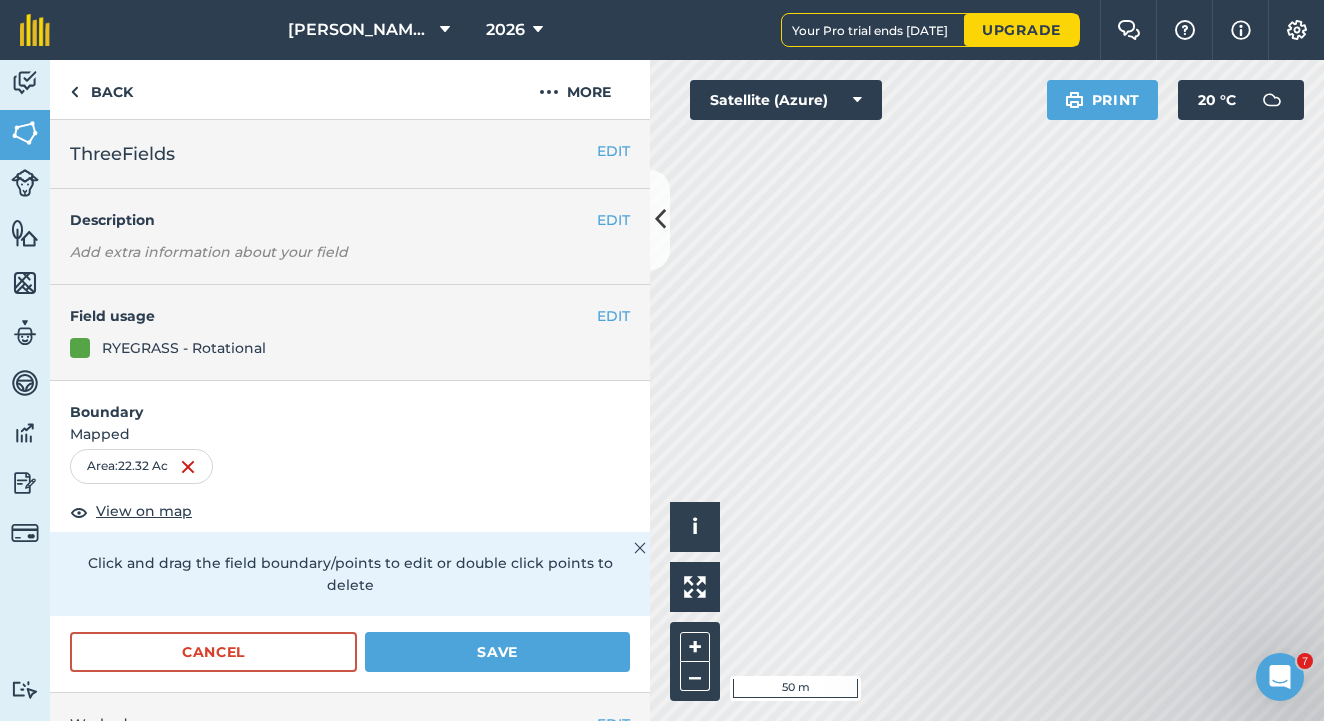 click on "Save" at bounding box center [497, 652] 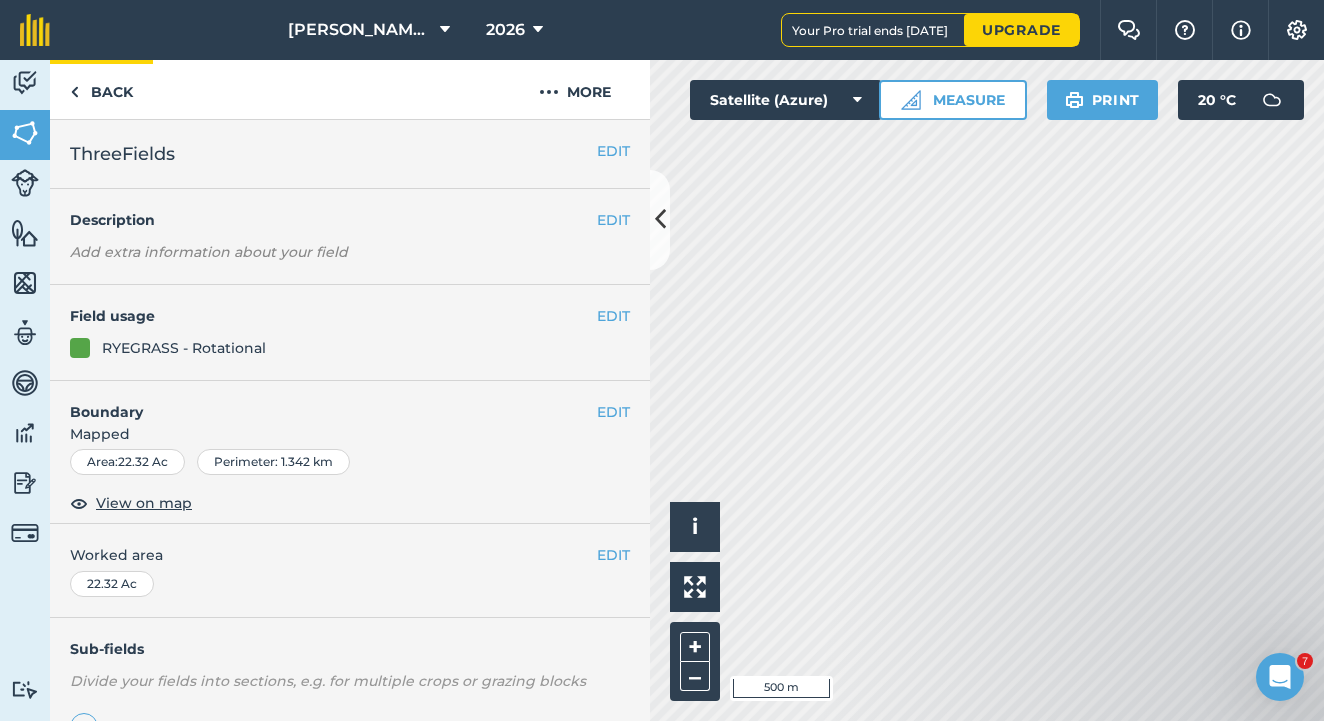 click on "Back" at bounding box center [101, 89] 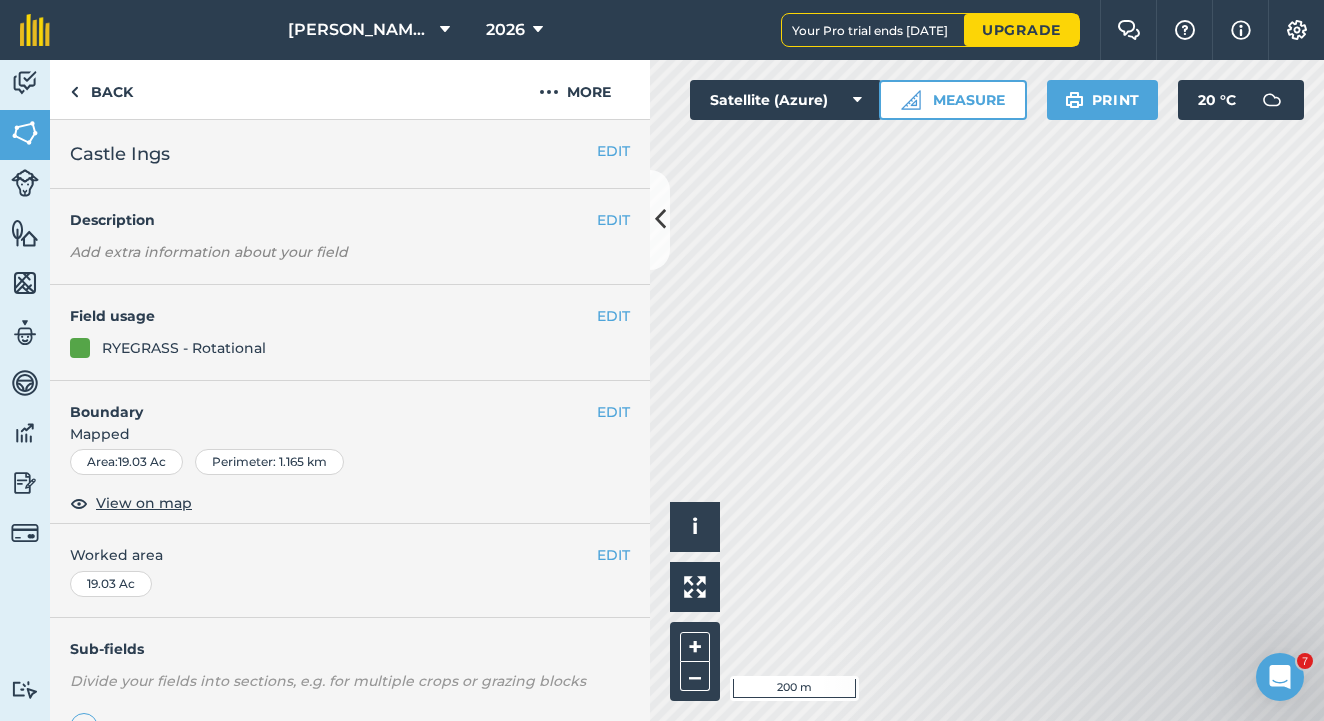 click on "EDIT" at bounding box center (613, 316) 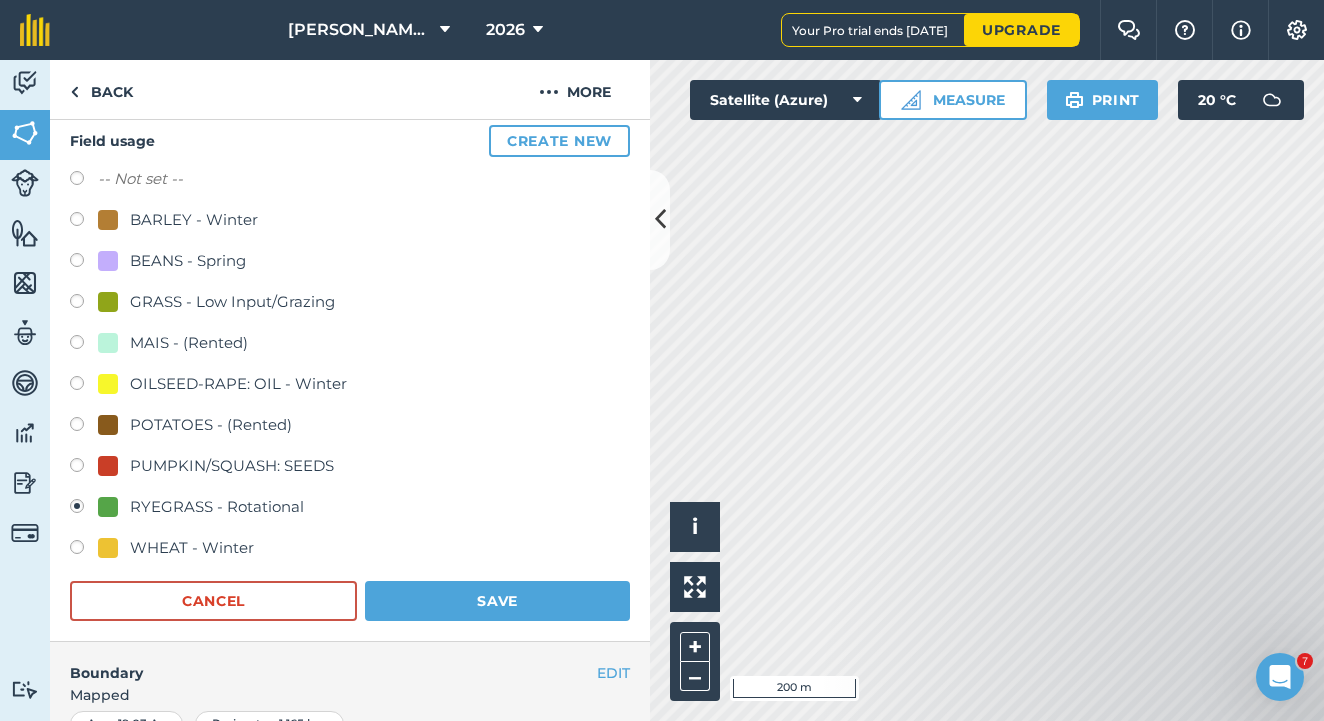 scroll, scrollTop: 181, scrollLeft: 0, axis: vertical 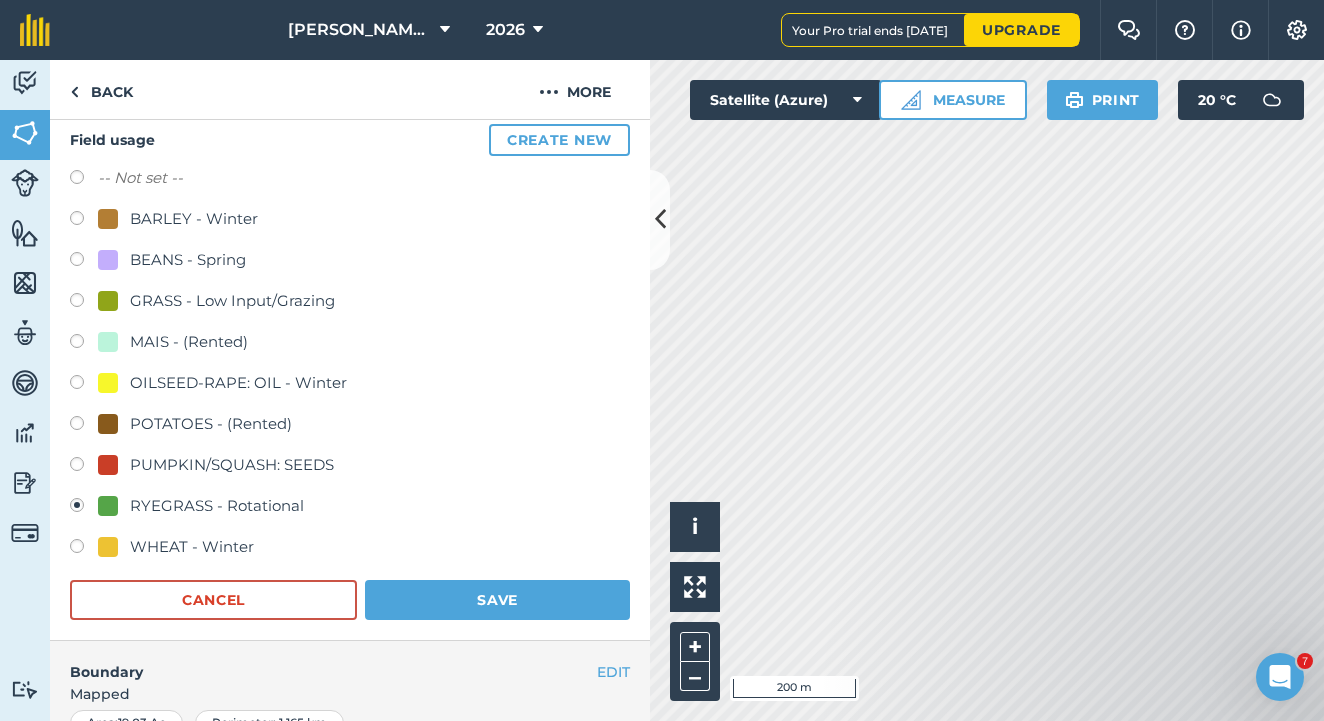 click at bounding box center [84, 549] 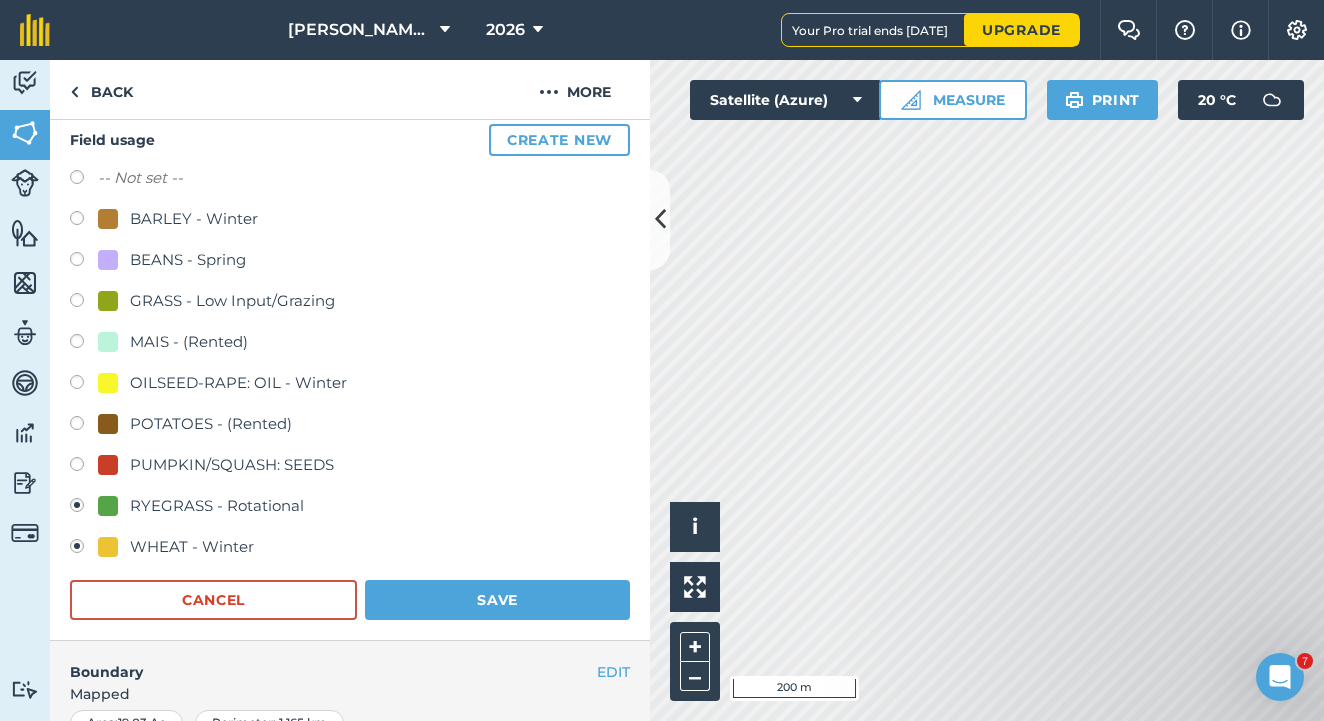radio on "false" 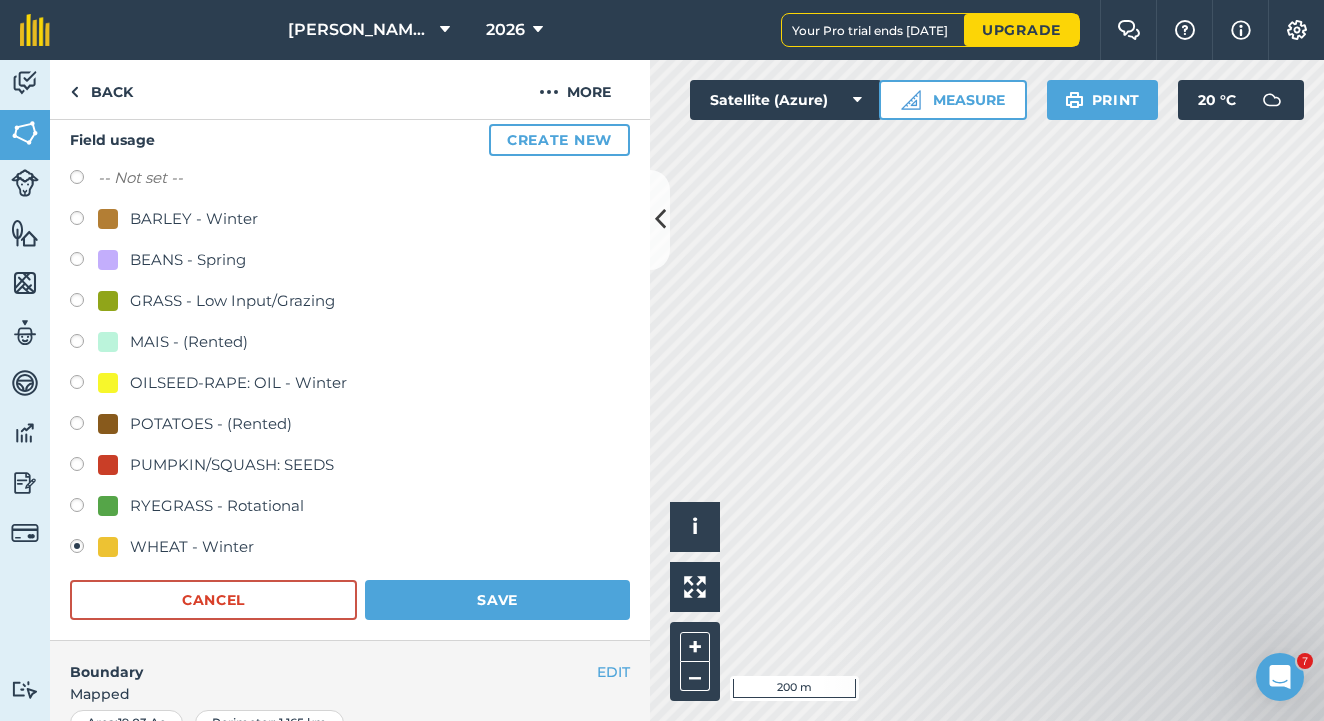 click on "Save" at bounding box center (497, 600) 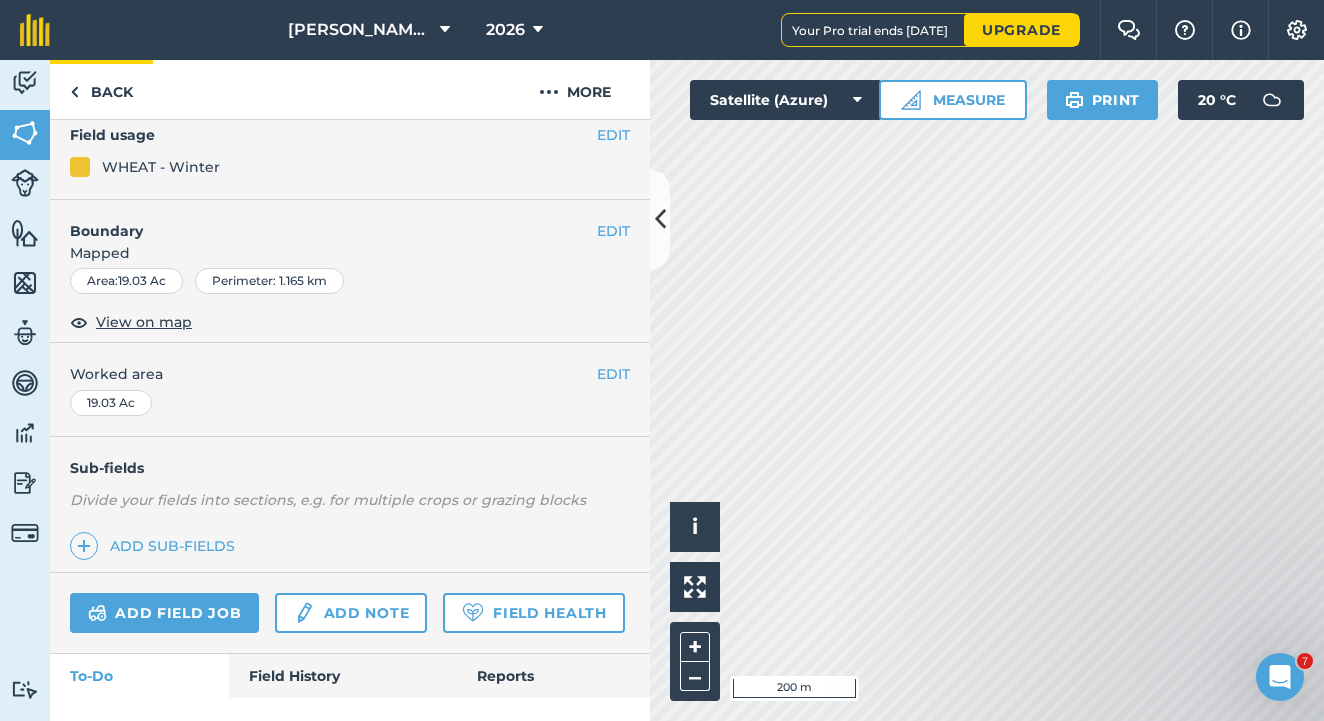 click on "Back" at bounding box center (101, 89) 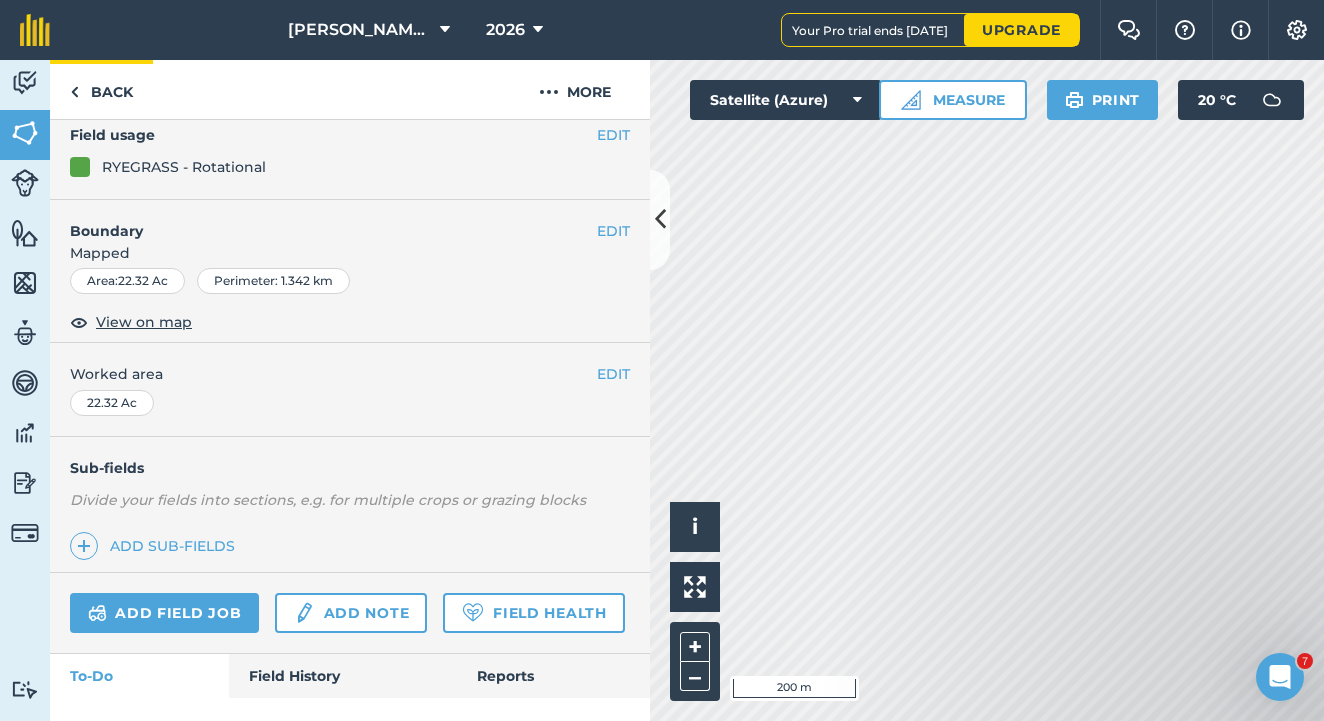 click on "Back" at bounding box center [101, 89] 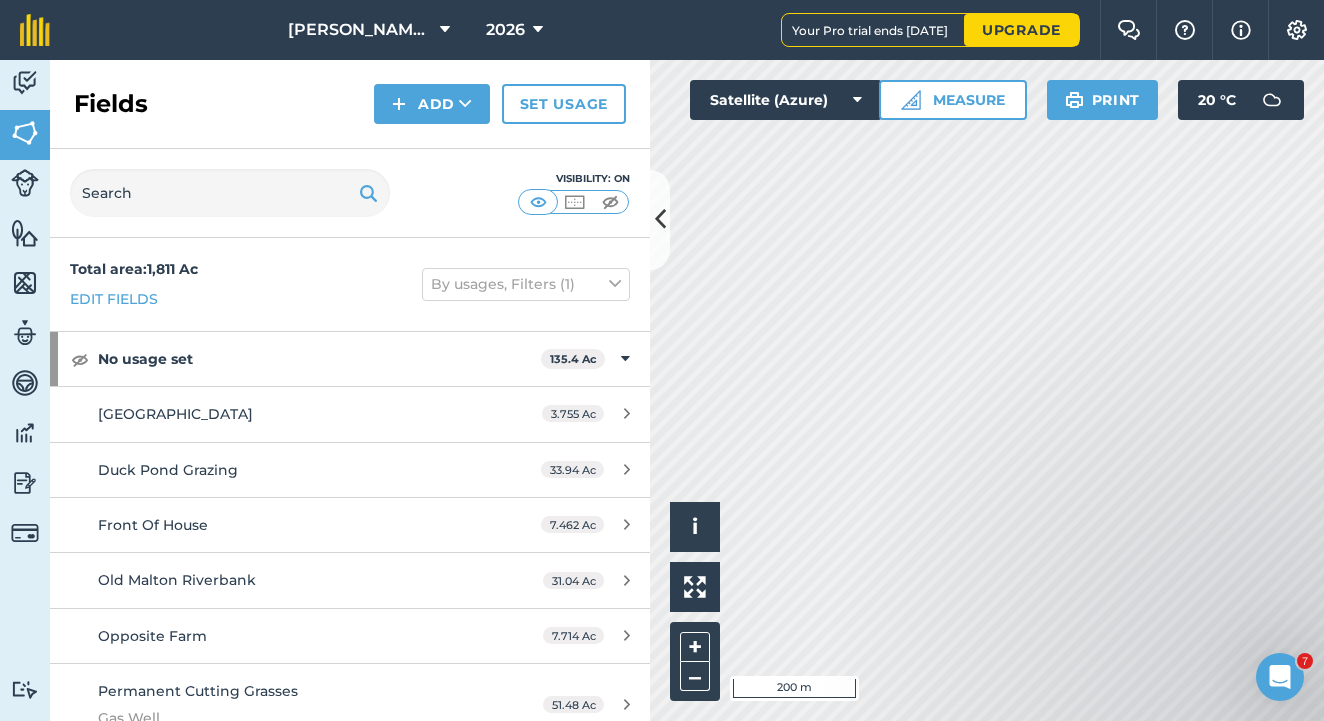 click at bounding box center [25, 83] 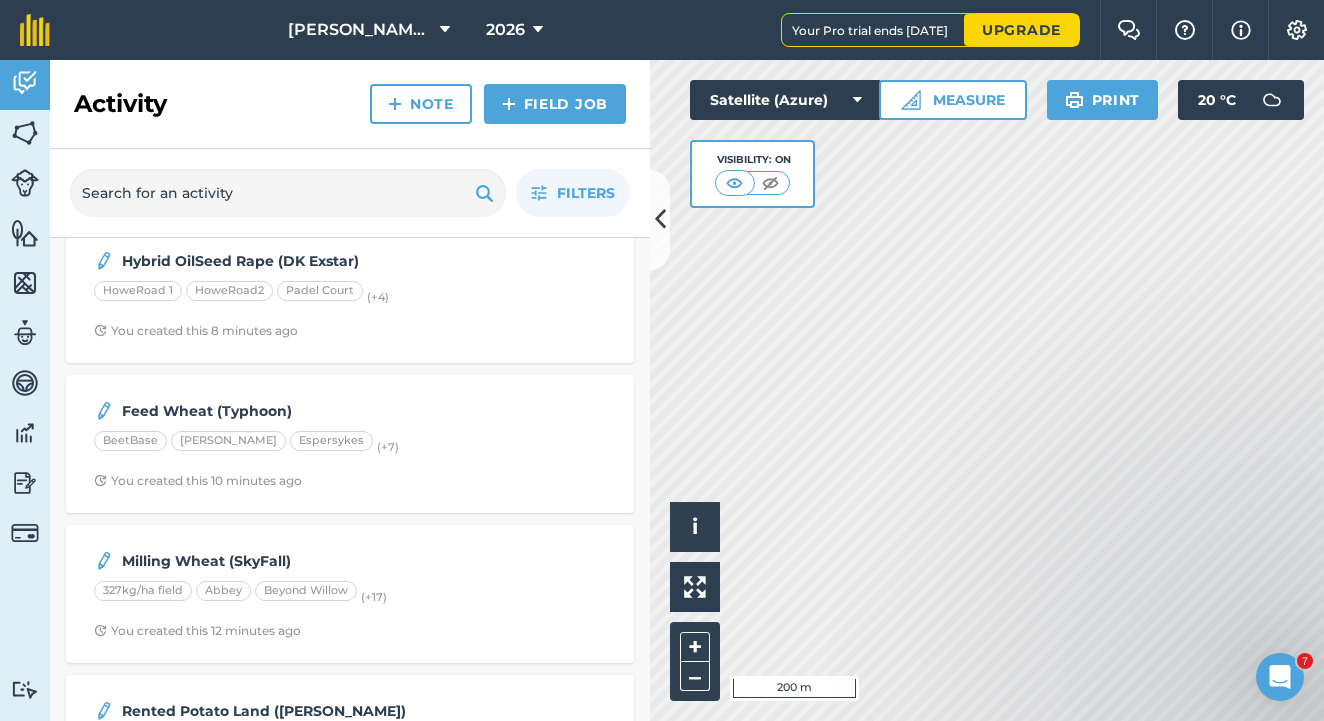 scroll, scrollTop: 33, scrollLeft: 0, axis: vertical 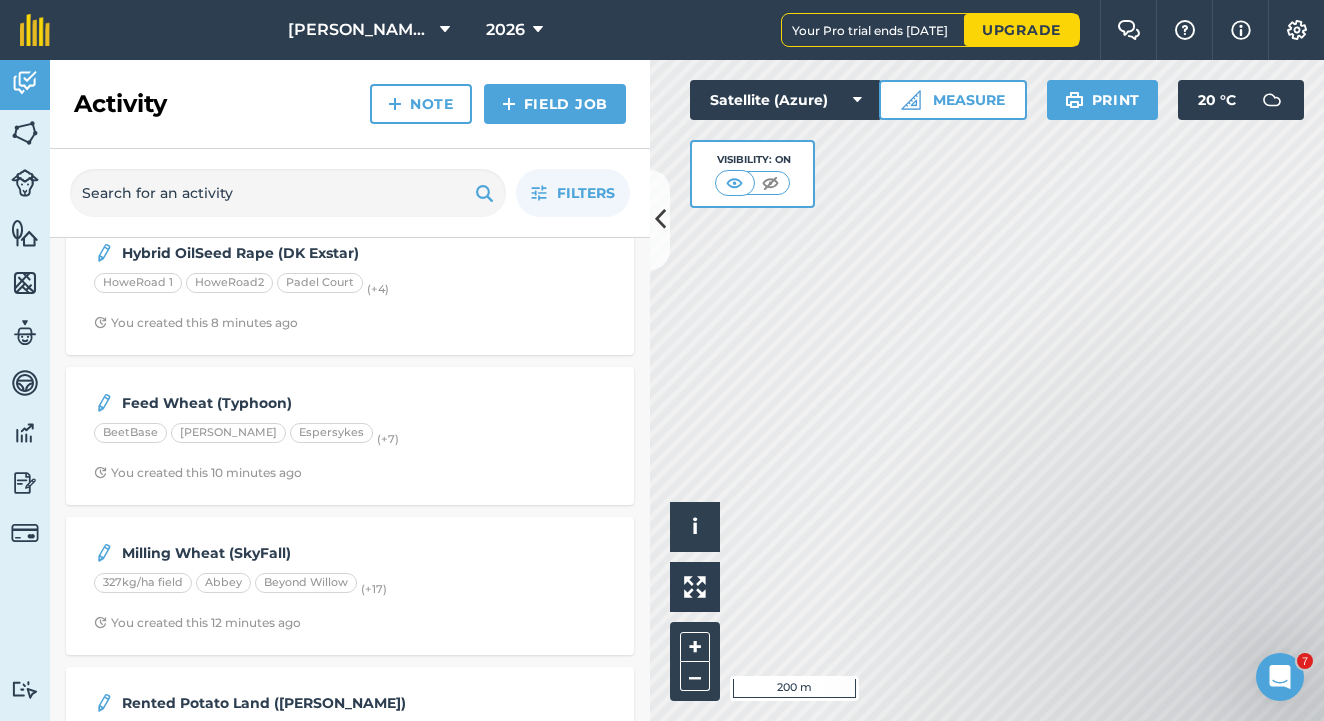click on "Feed Wheat (Typhoon) BeetBase [PERSON_NAME] Espersykes (+ 7 ) You created this 10 minutes ago" at bounding box center [350, 436] 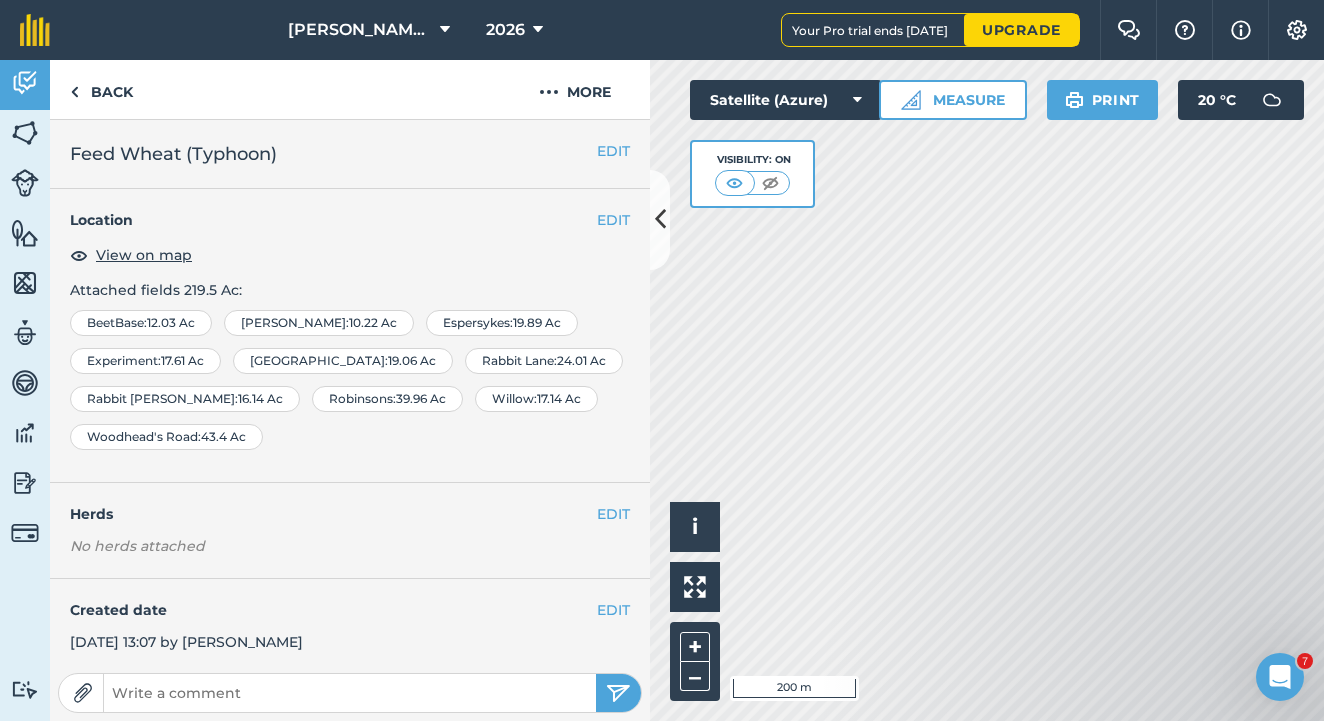 click on "EDIT" at bounding box center [613, 220] 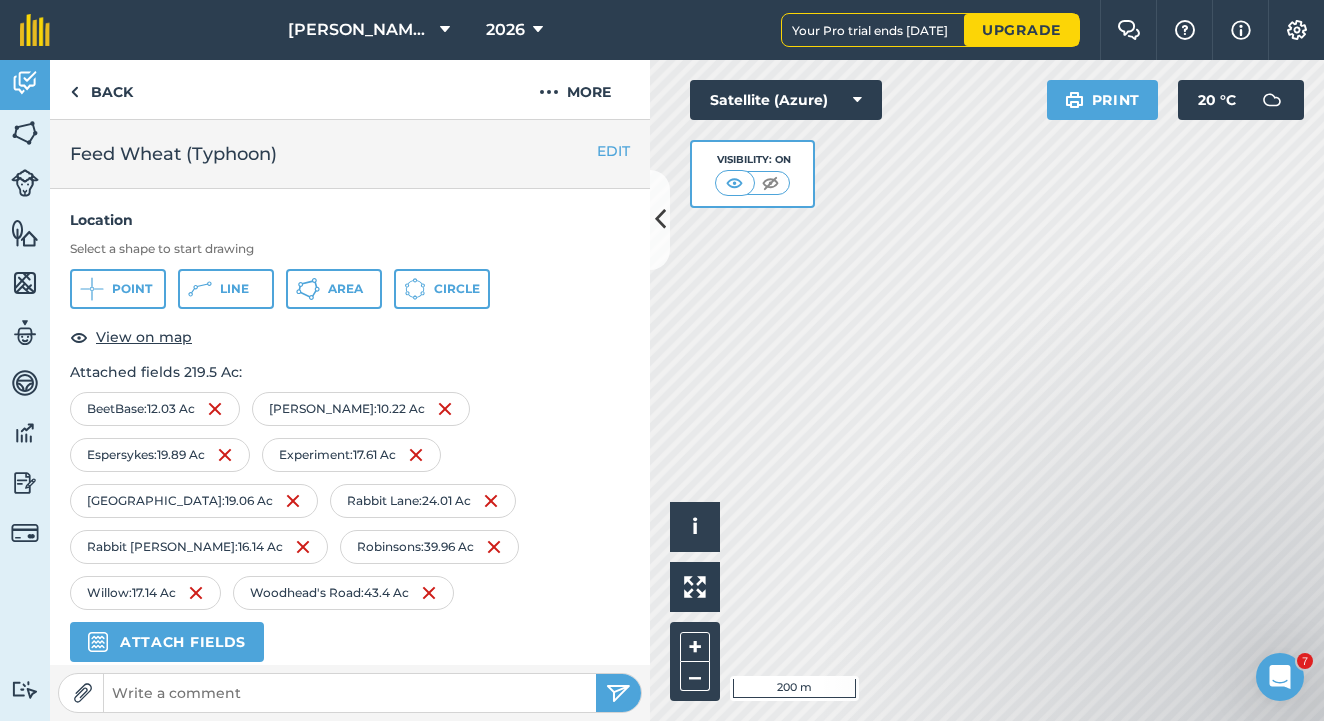 click on "Attach fields" at bounding box center (167, 642) 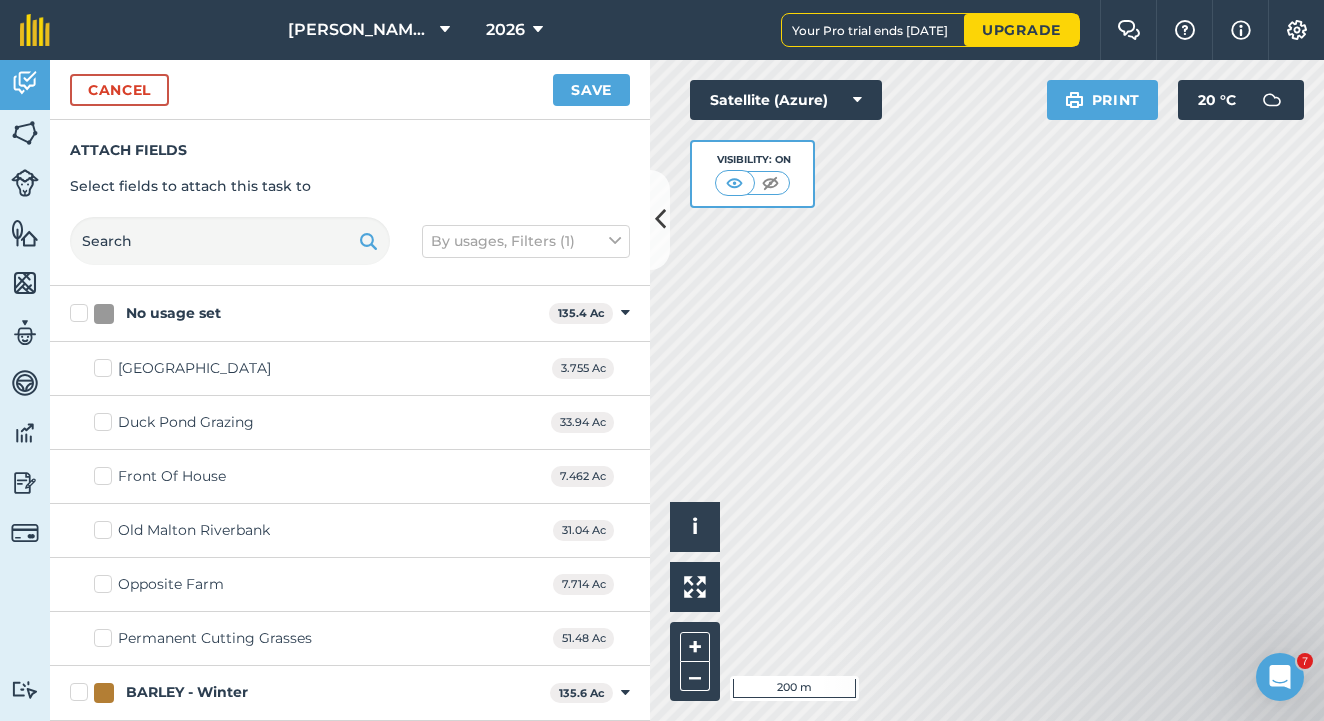 checkbox on "true" 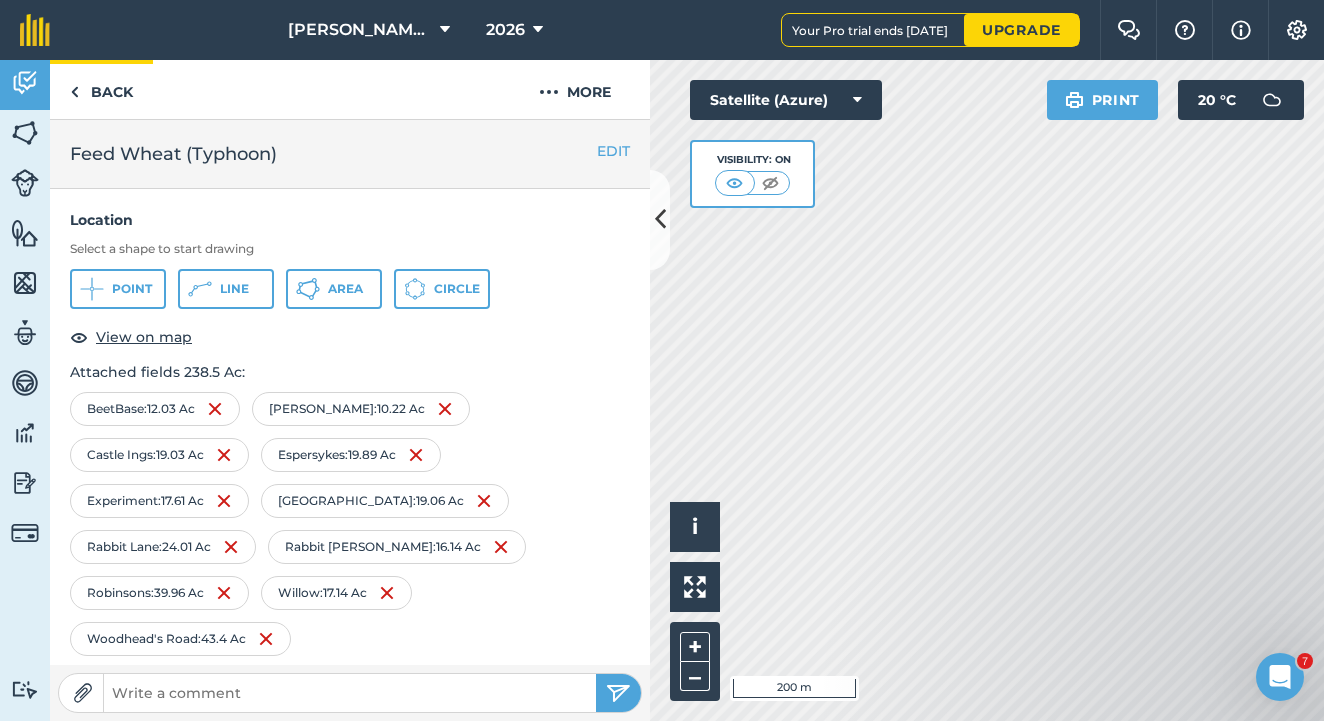 click on "Back" at bounding box center [101, 89] 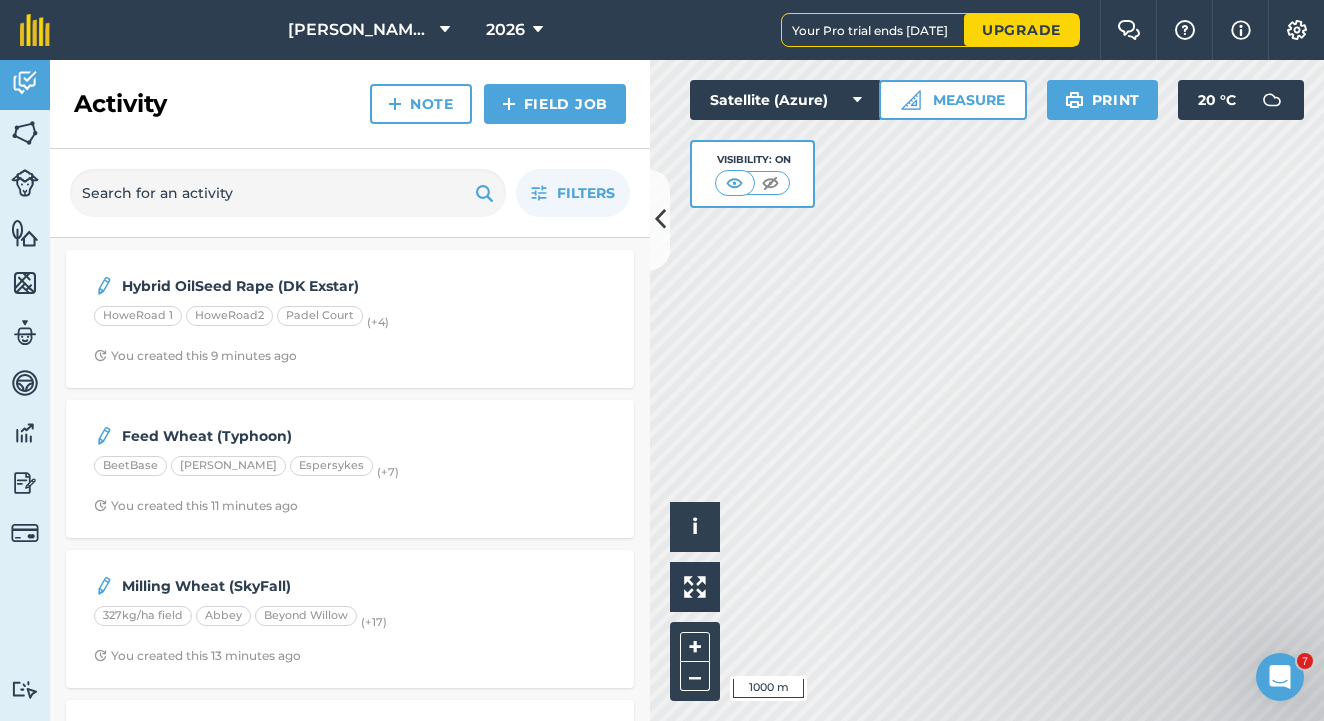 click at bounding box center [25, 433] 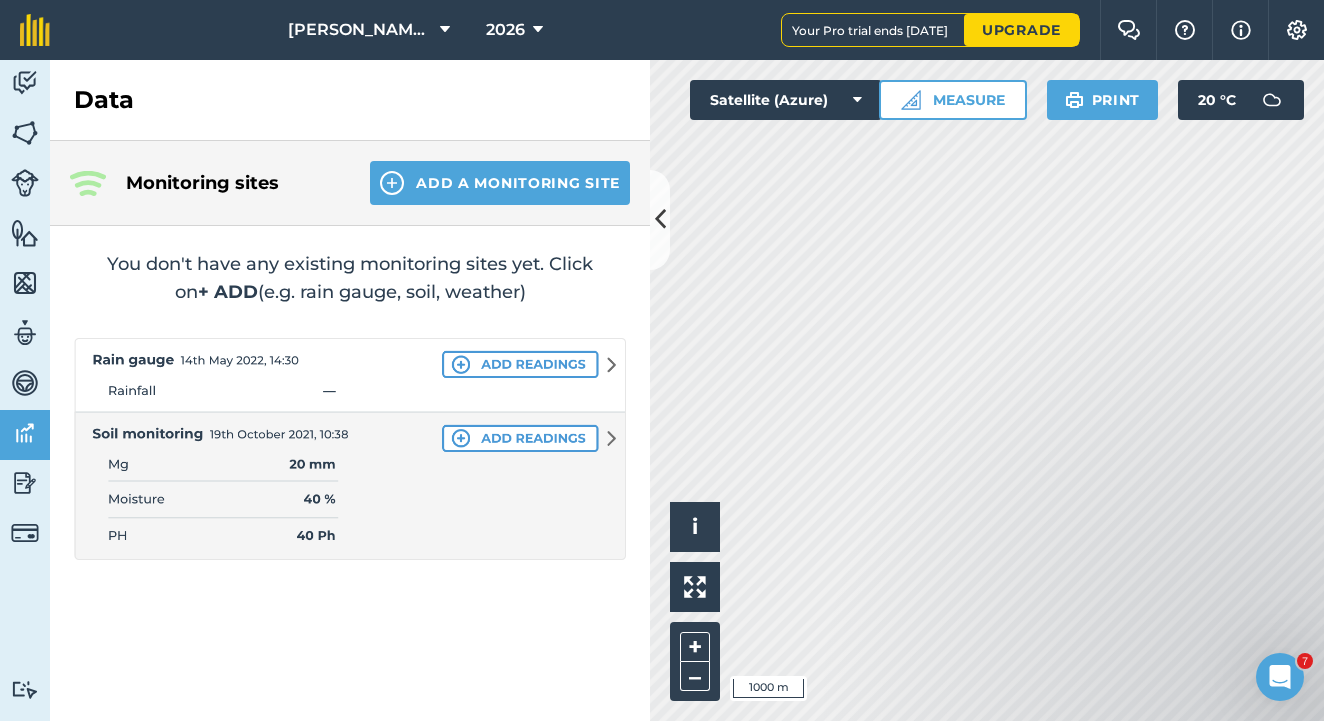 click at bounding box center (25, 383) 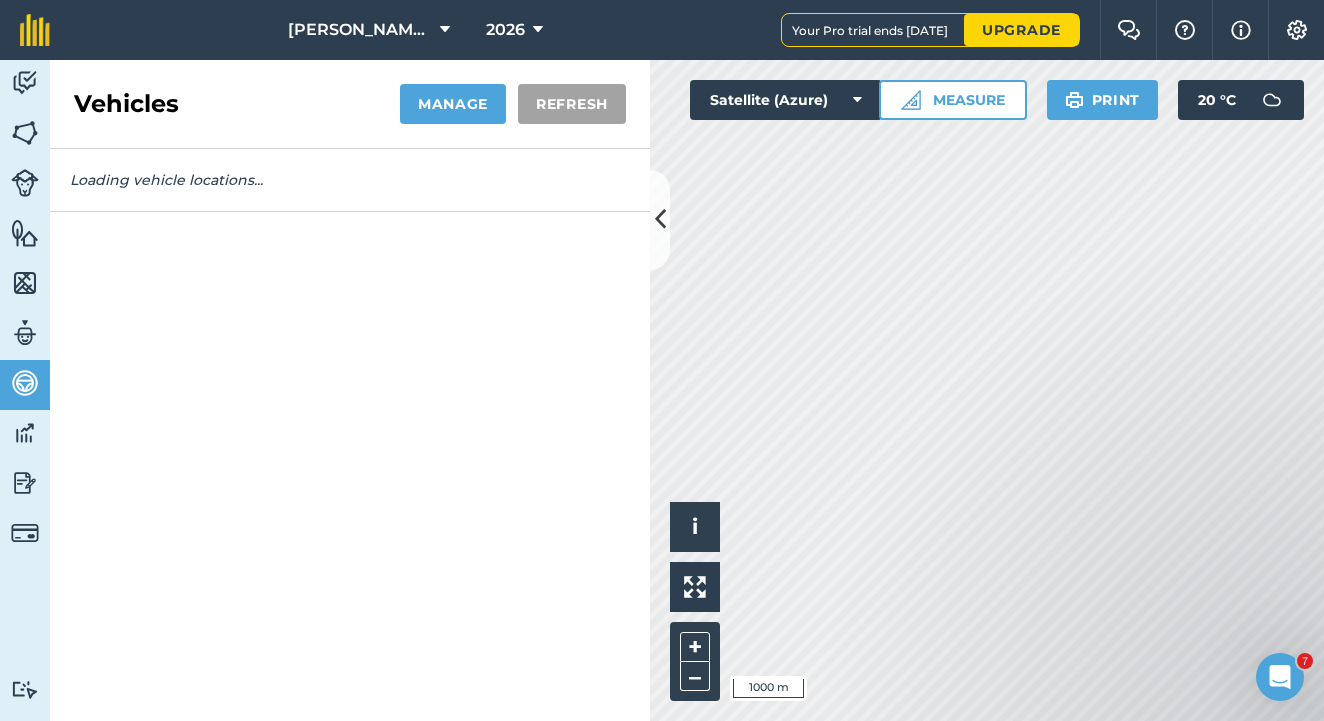 click at bounding box center [25, 483] 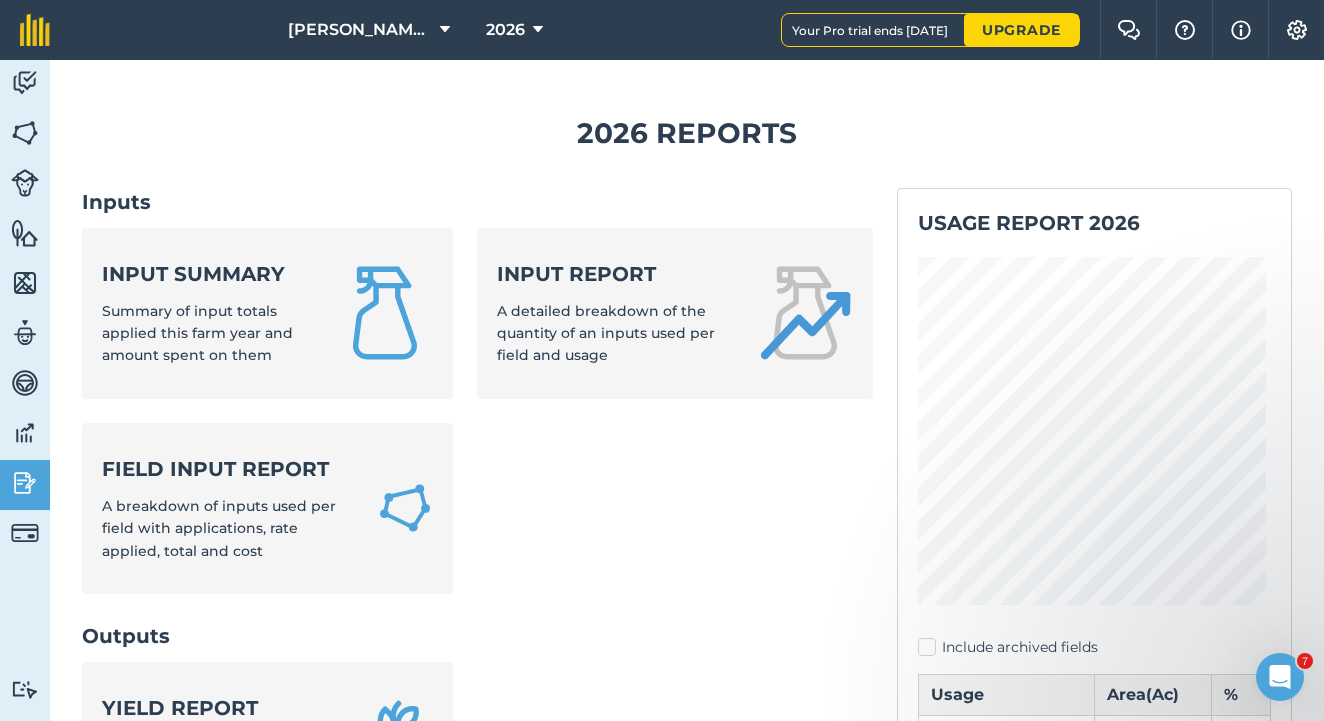 scroll, scrollTop: 0, scrollLeft: 0, axis: both 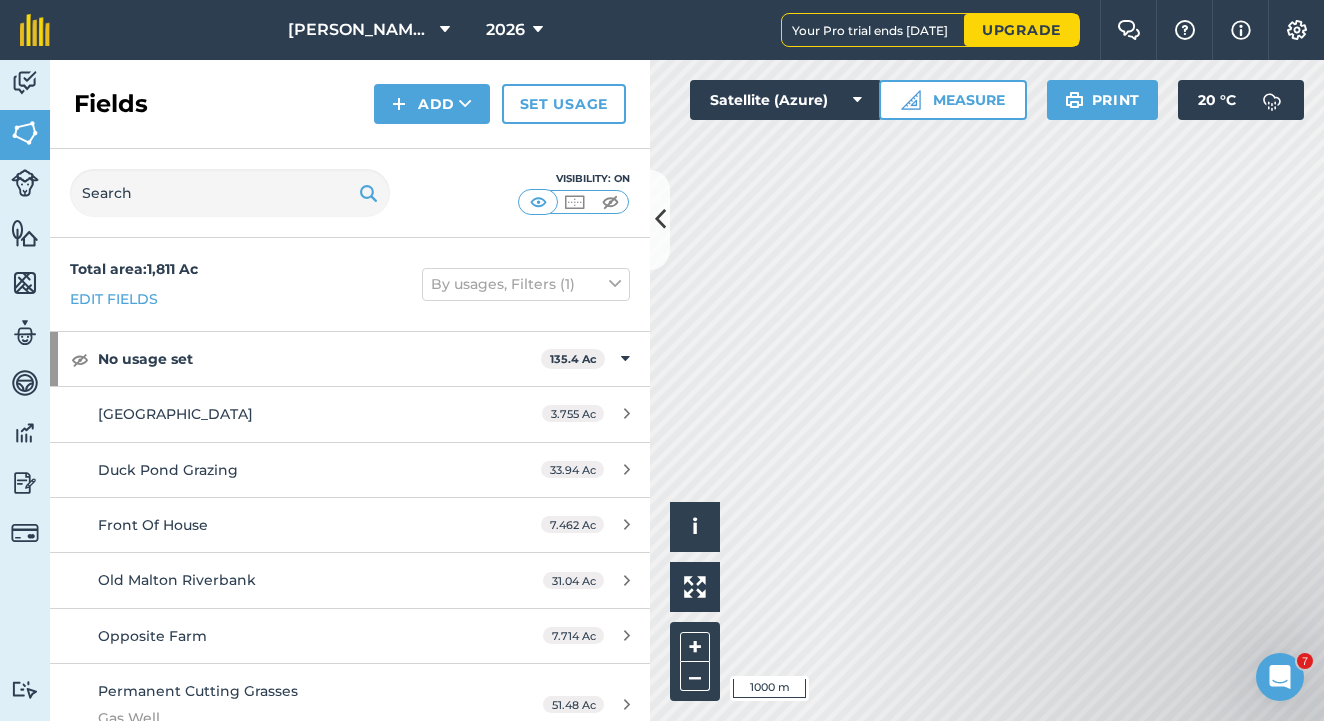 click at bounding box center (25, 483) 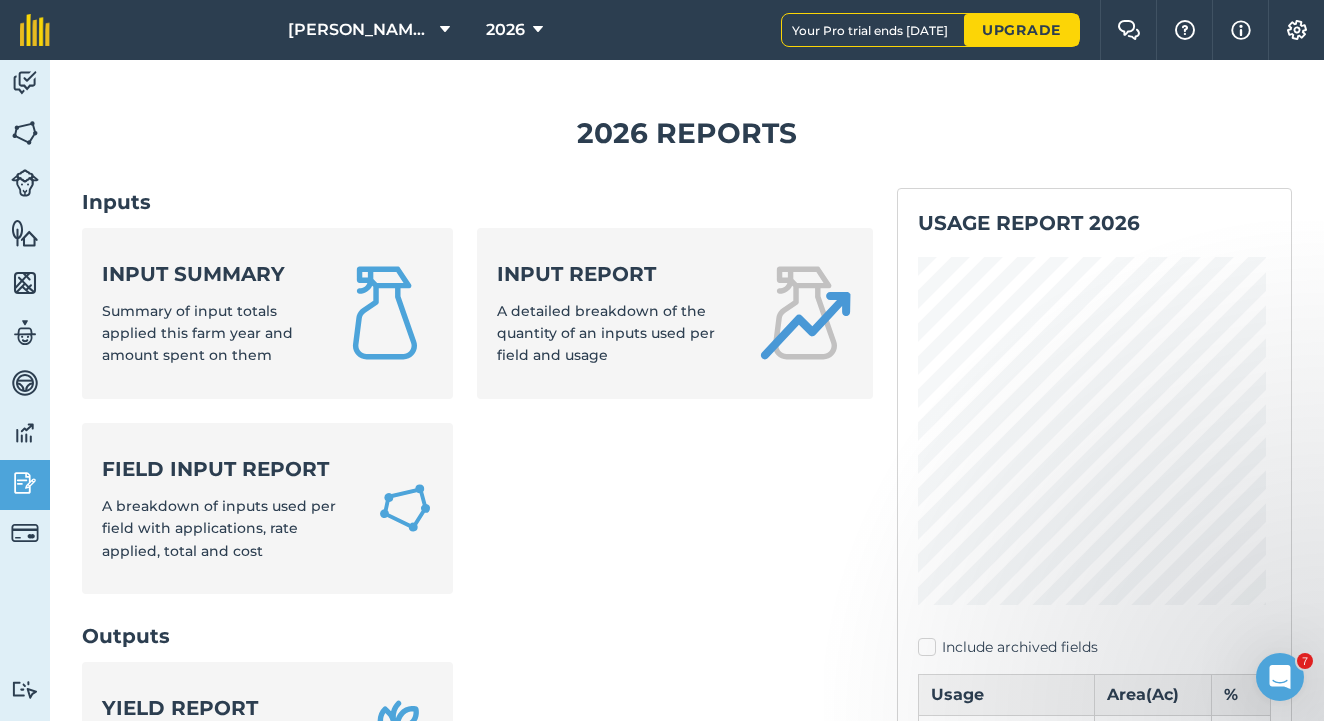 scroll, scrollTop: 0, scrollLeft: 0, axis: both 